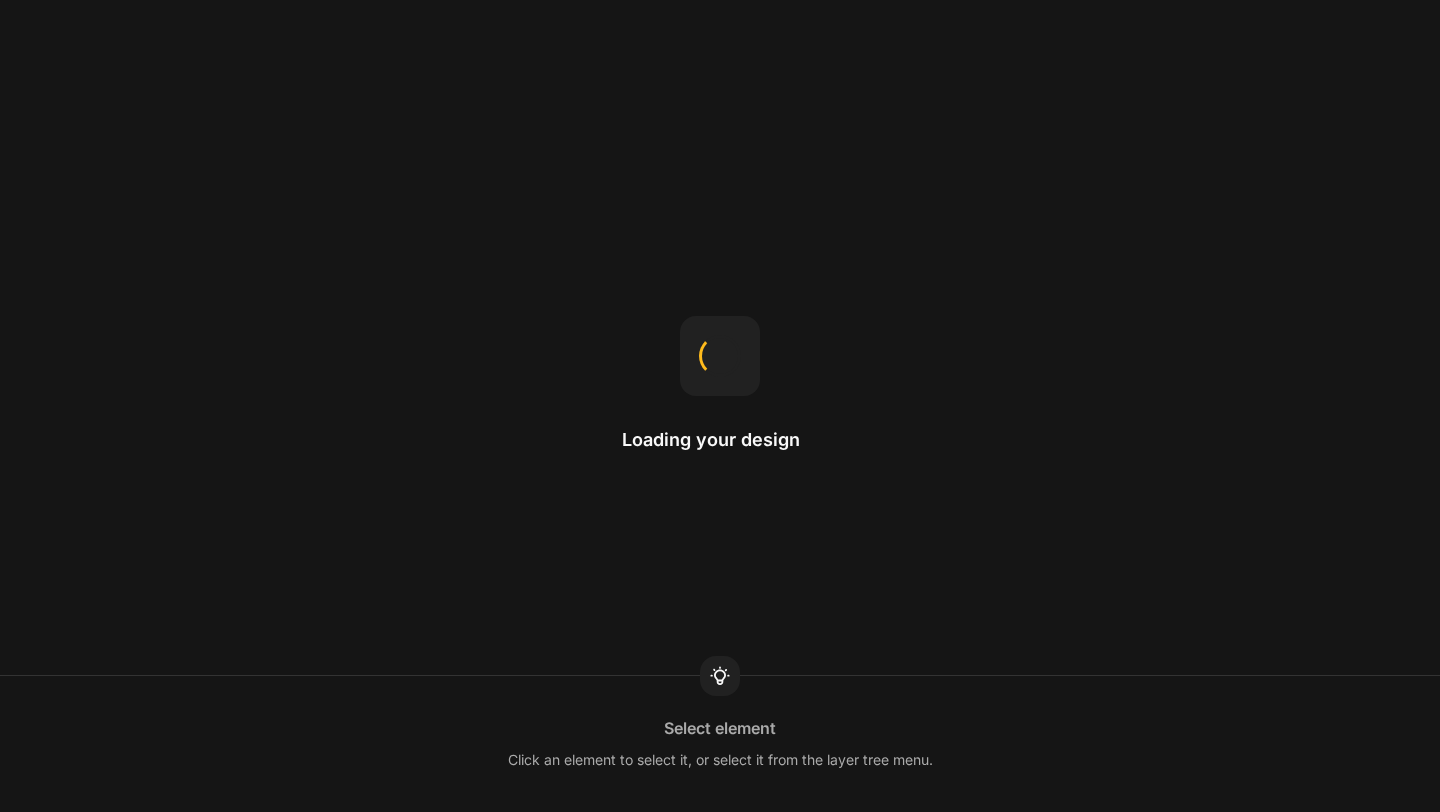 scroll, scrollTop: 0, scrollLeft: 0, axis: both 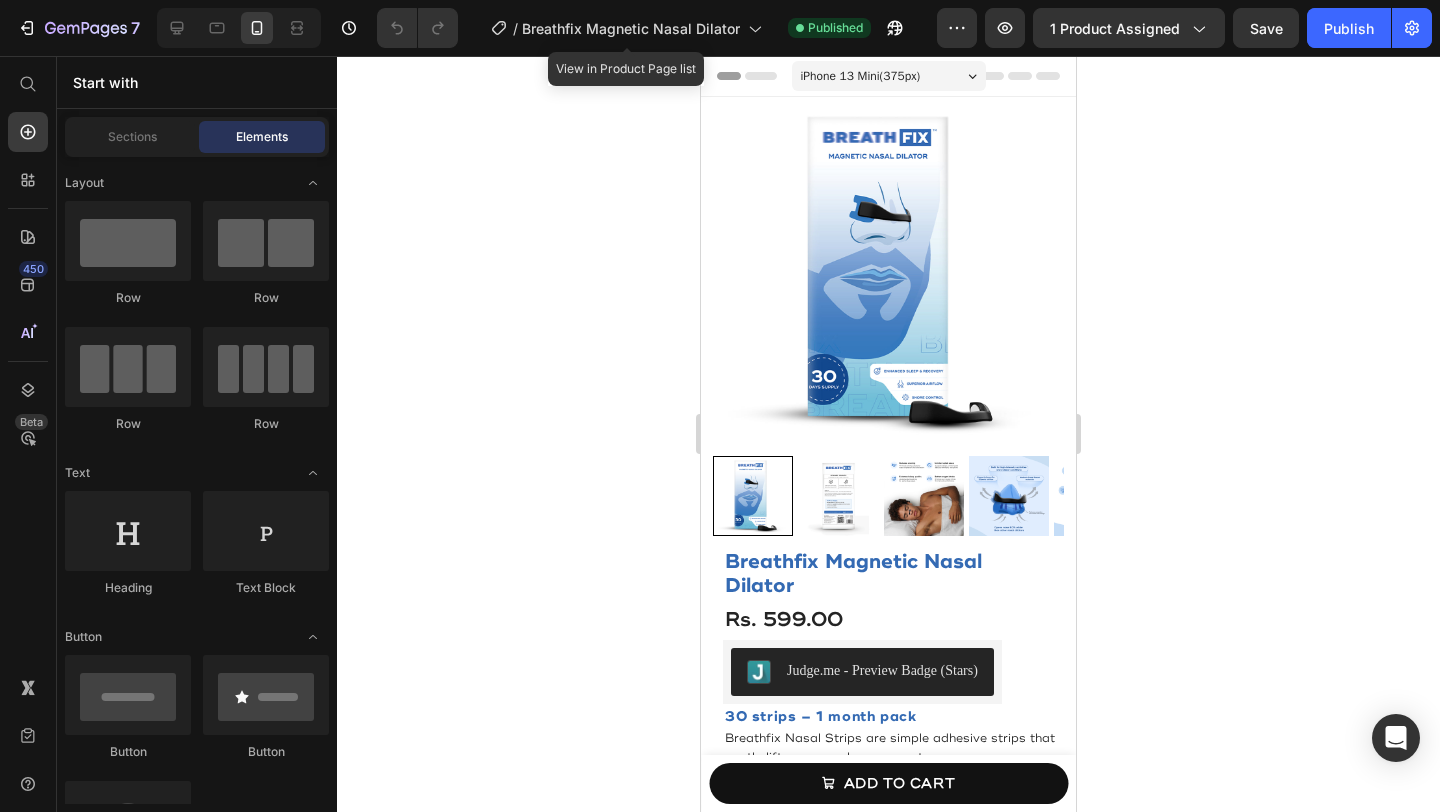 click on "/  Breathfix Magnetic Nasal Dilator" 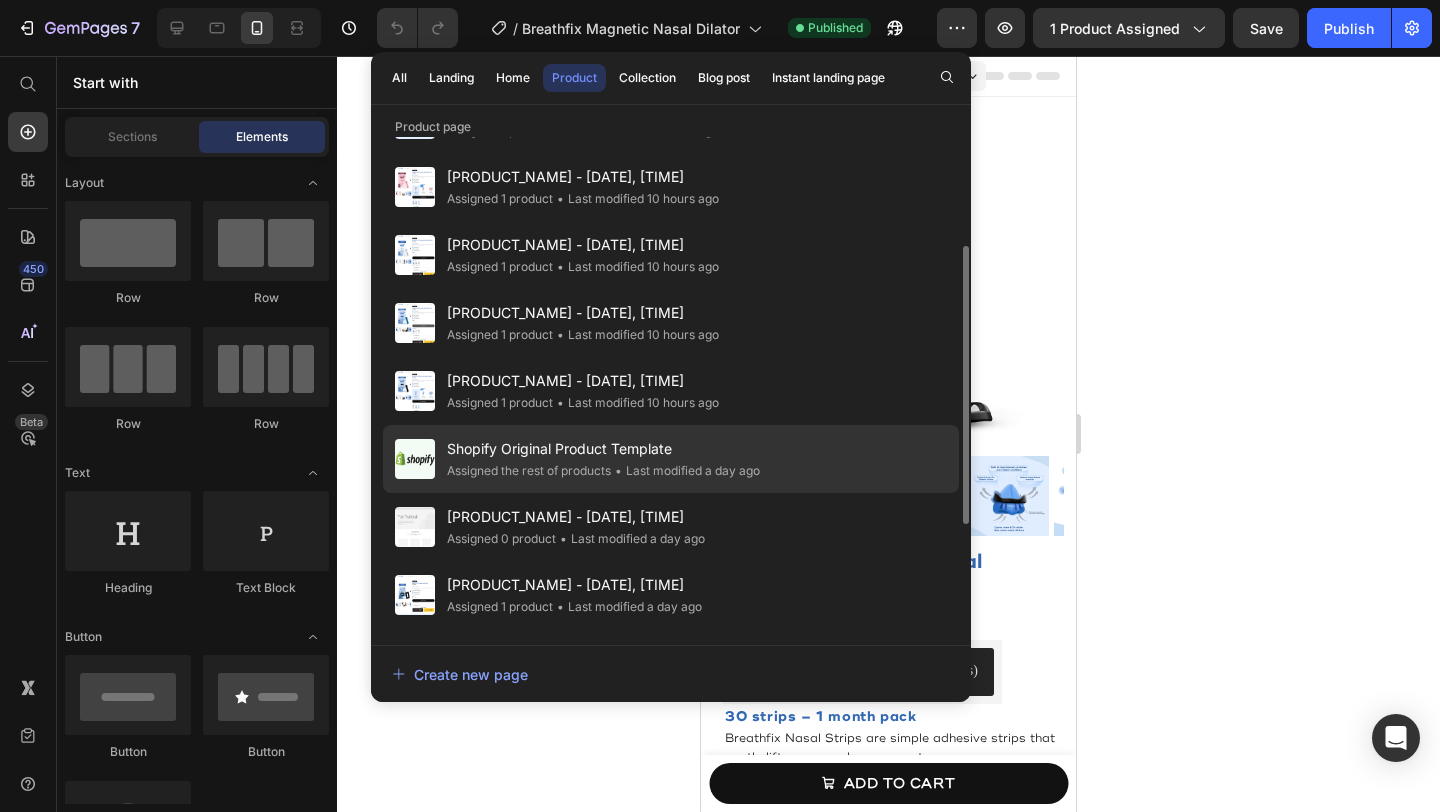 scroll, scrollTop: 232, scrollLeft: 0, axis: vertical 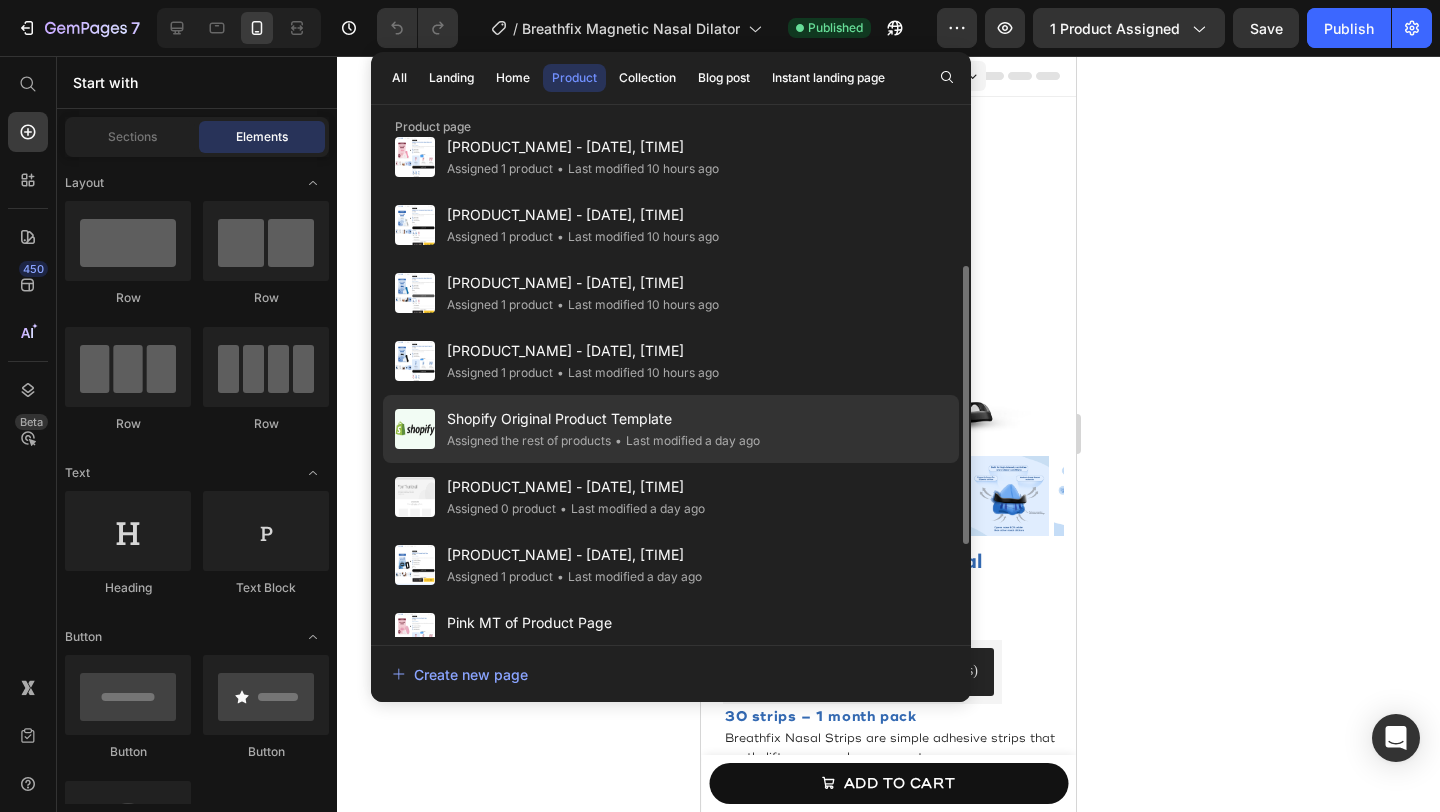 click on "Vented MT - Apr 12, 12:50:29 Assigned 1 product • Last modified a day ago" 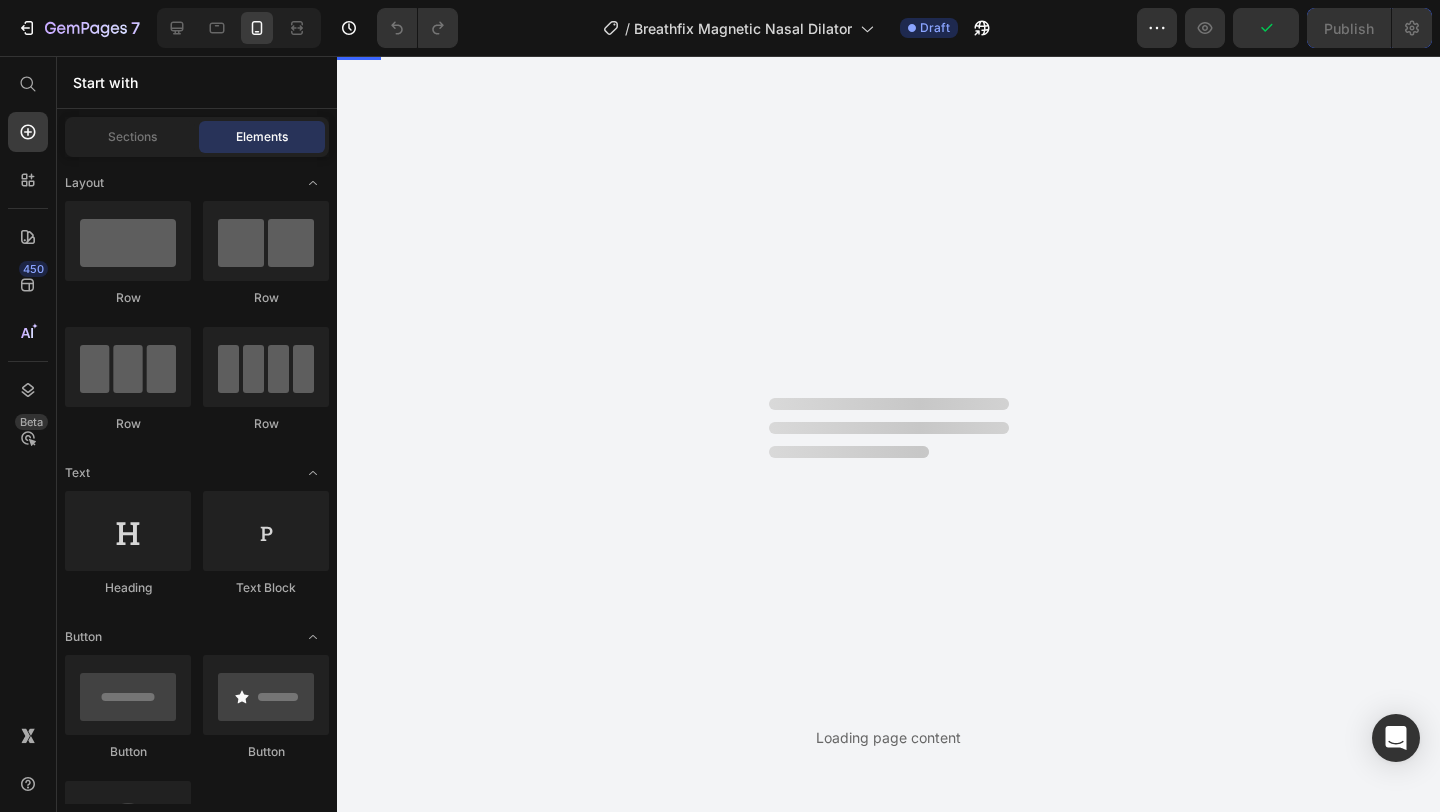 scroll, scrollTop: 0, scrollLeft: 0, axis: both 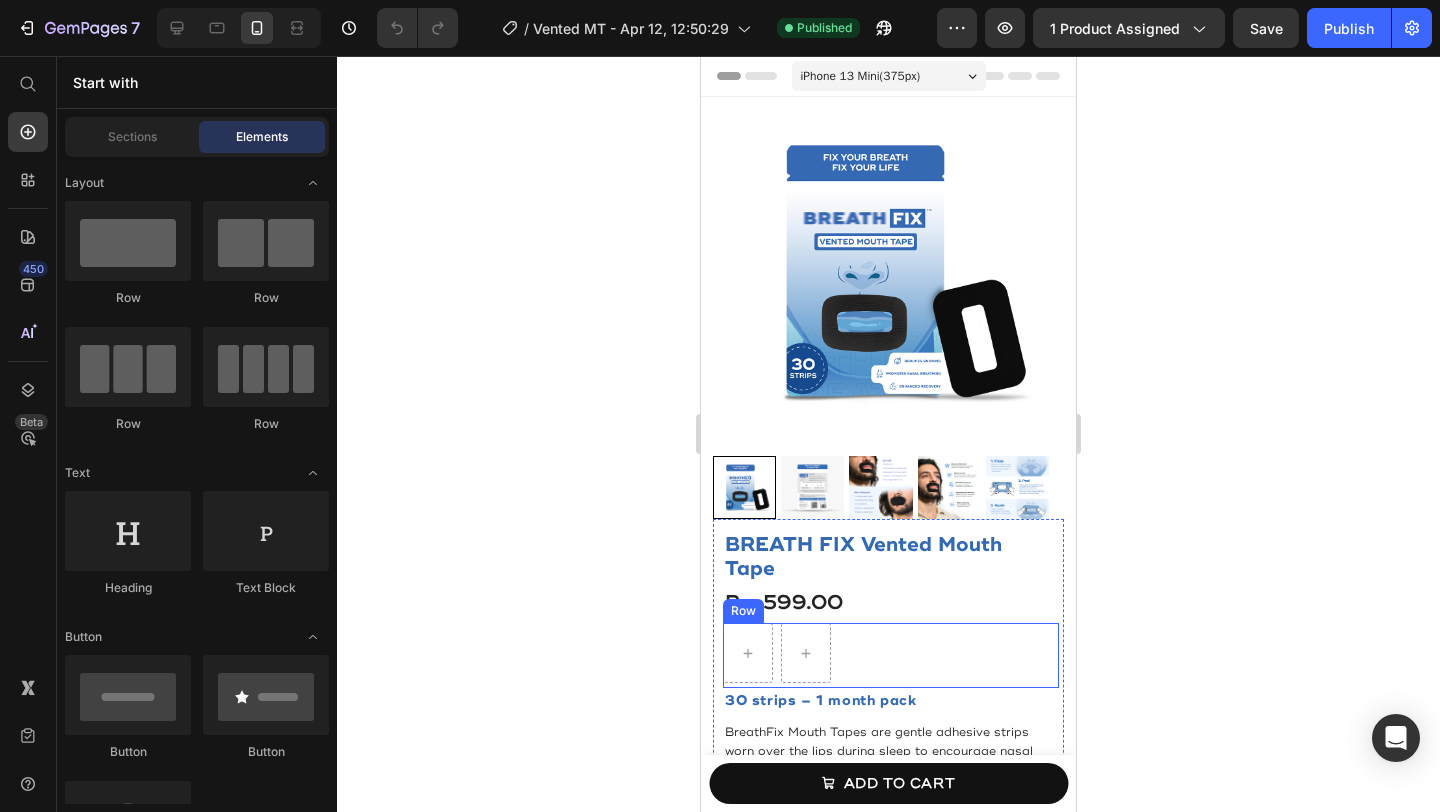 click on "Row" at bounding box center [891, 655] 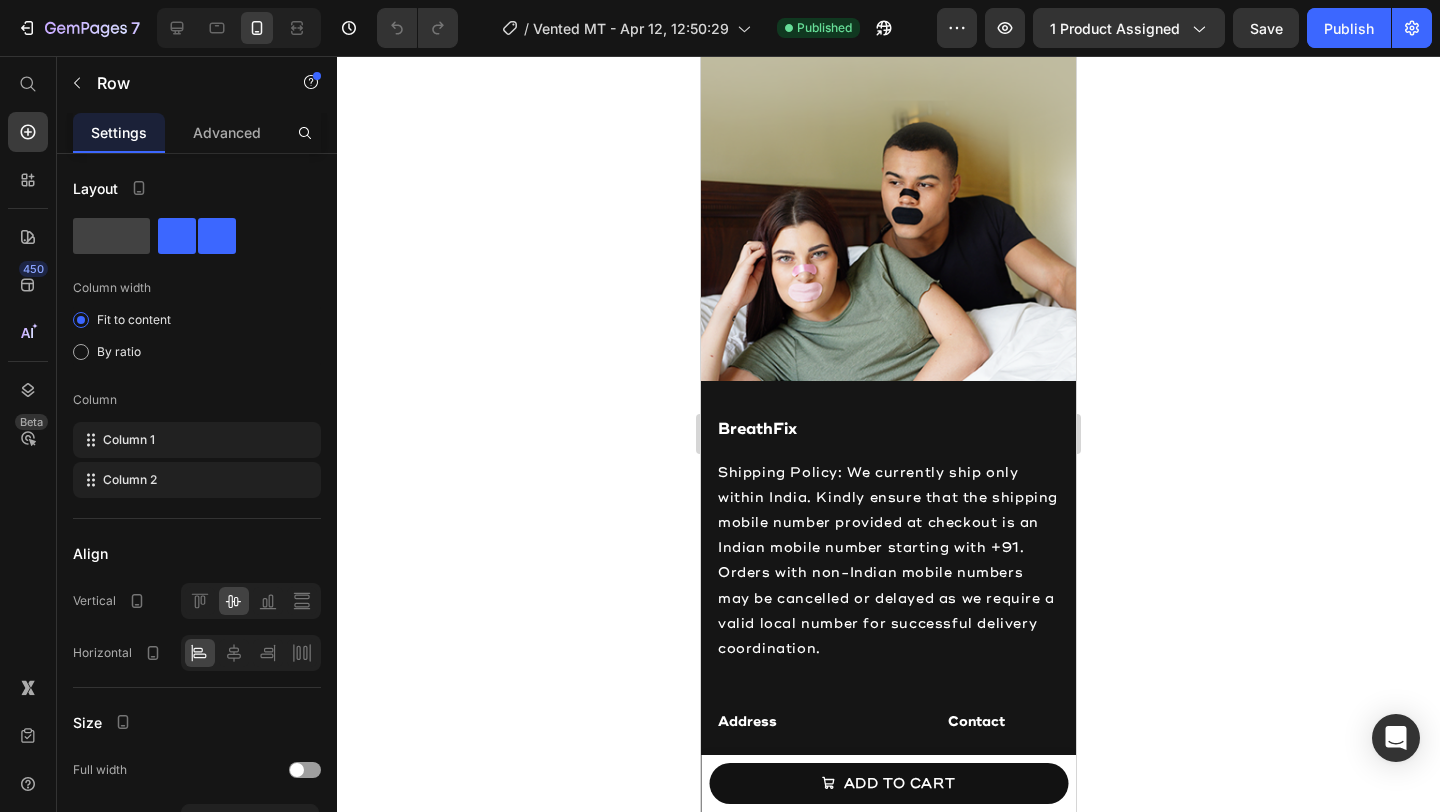 scroll, scrollTop: 2924, scrollLeft: 0, axis: vertical 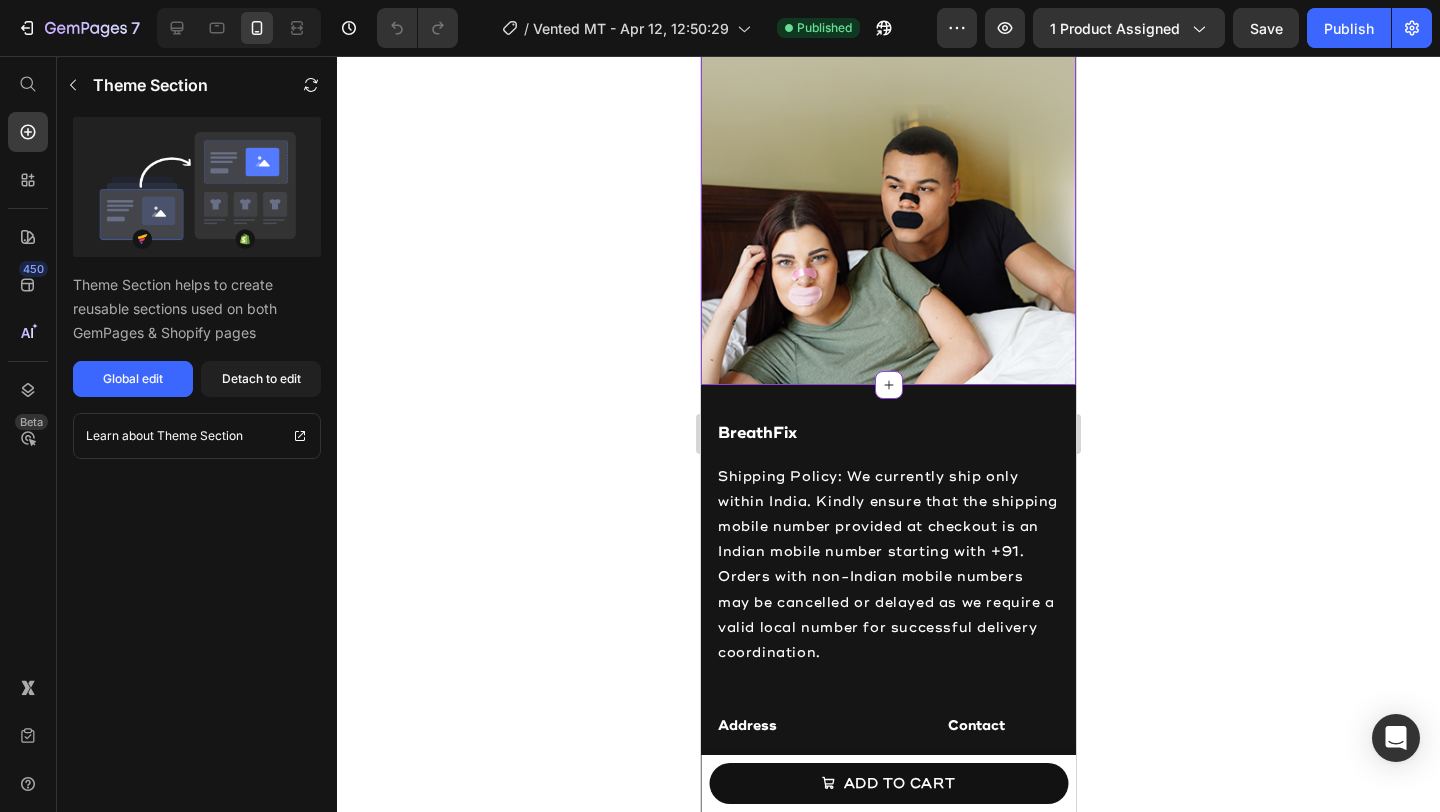 click at bounding box center [888, 150] 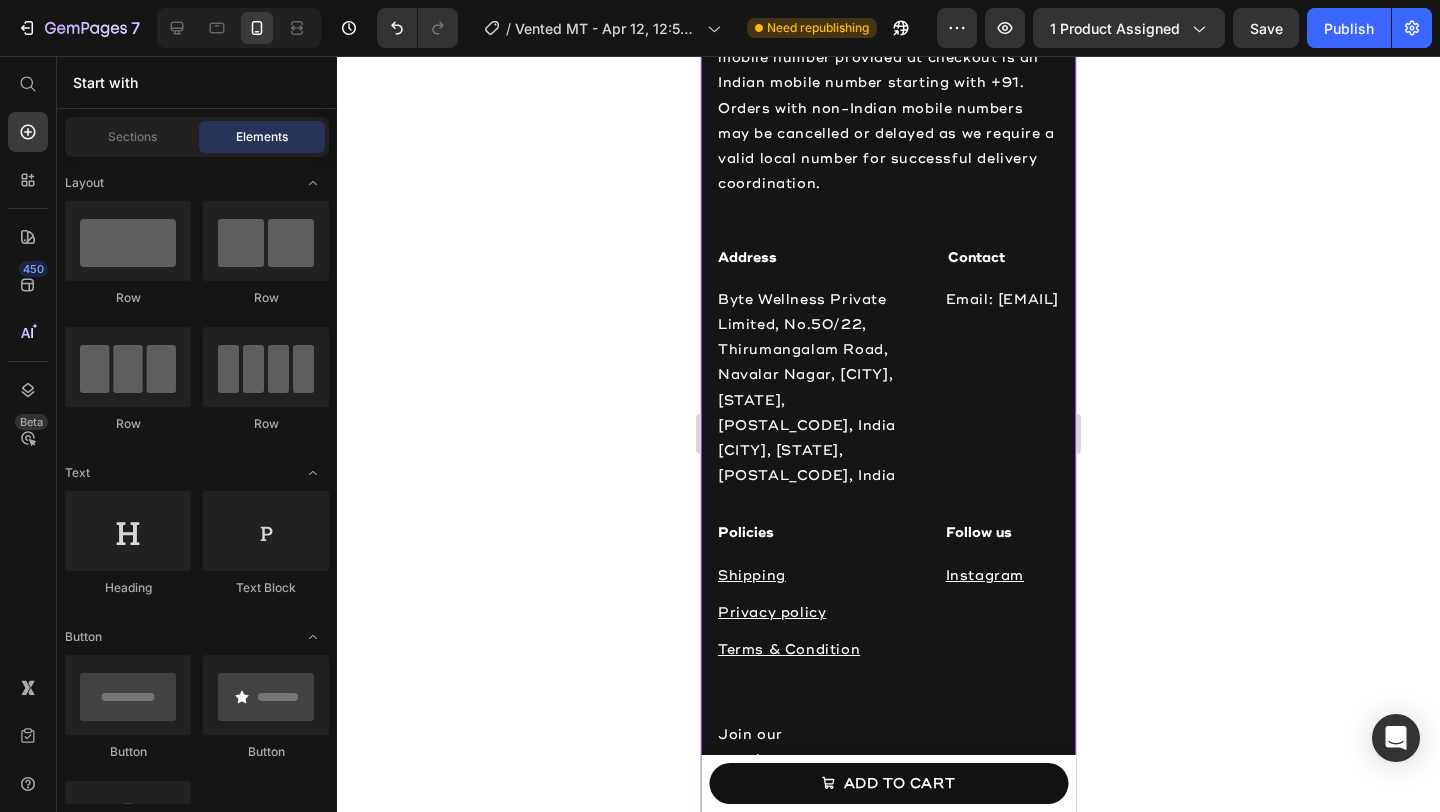 click 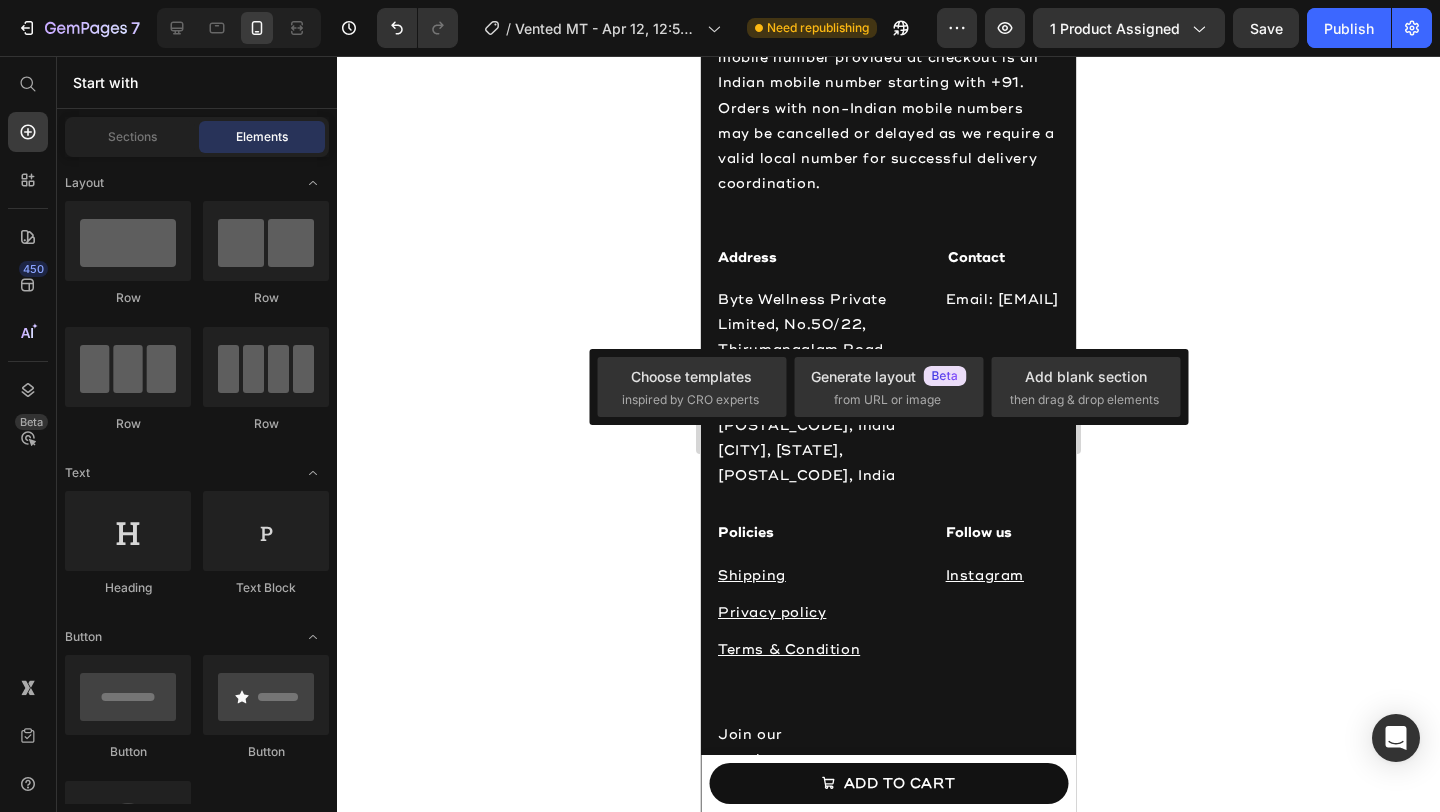 click on "Drop element here" at bounding box center (888, -142) 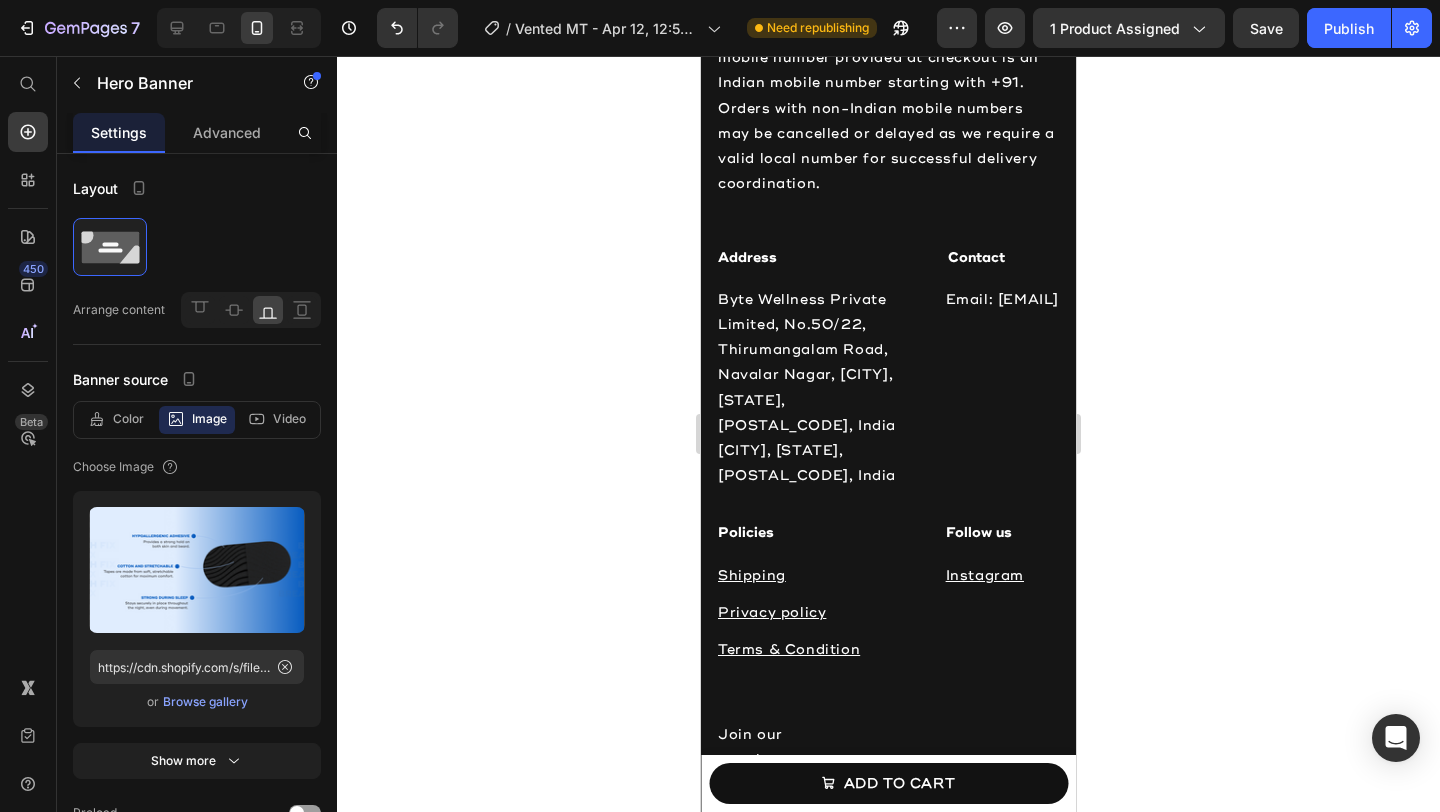 click at bounding box center [889, -87] 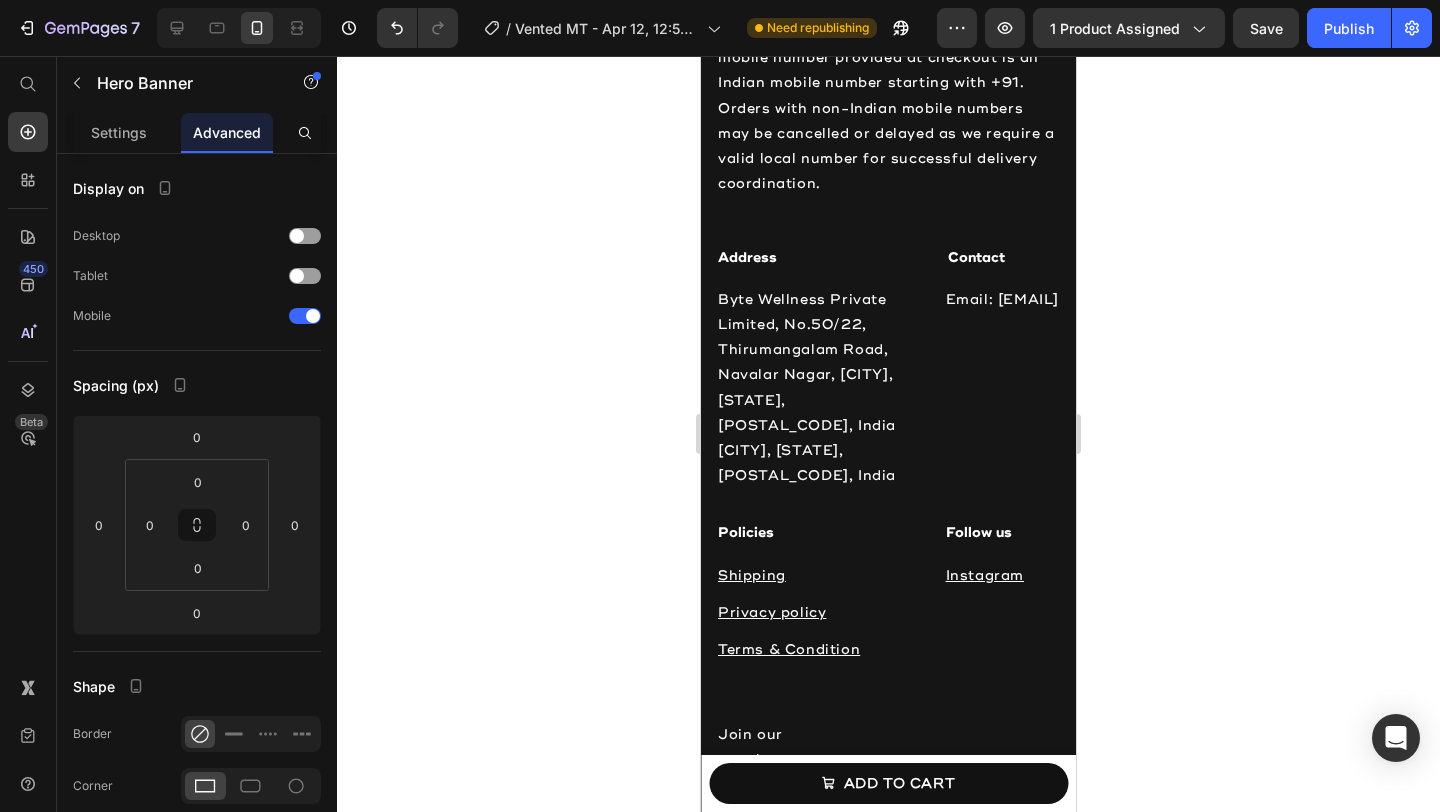 click on "Drop element here" at bounding box center (888, -142) 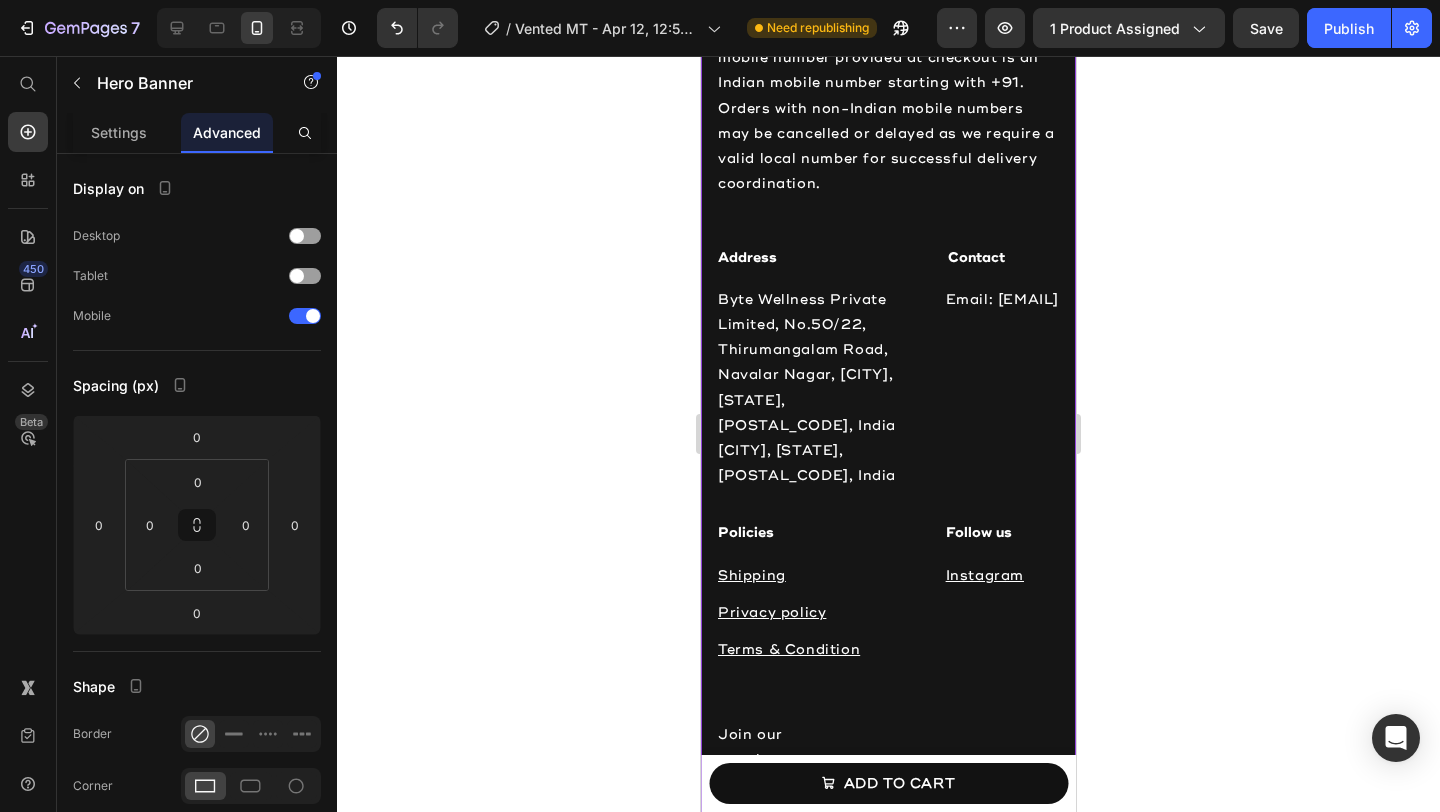click 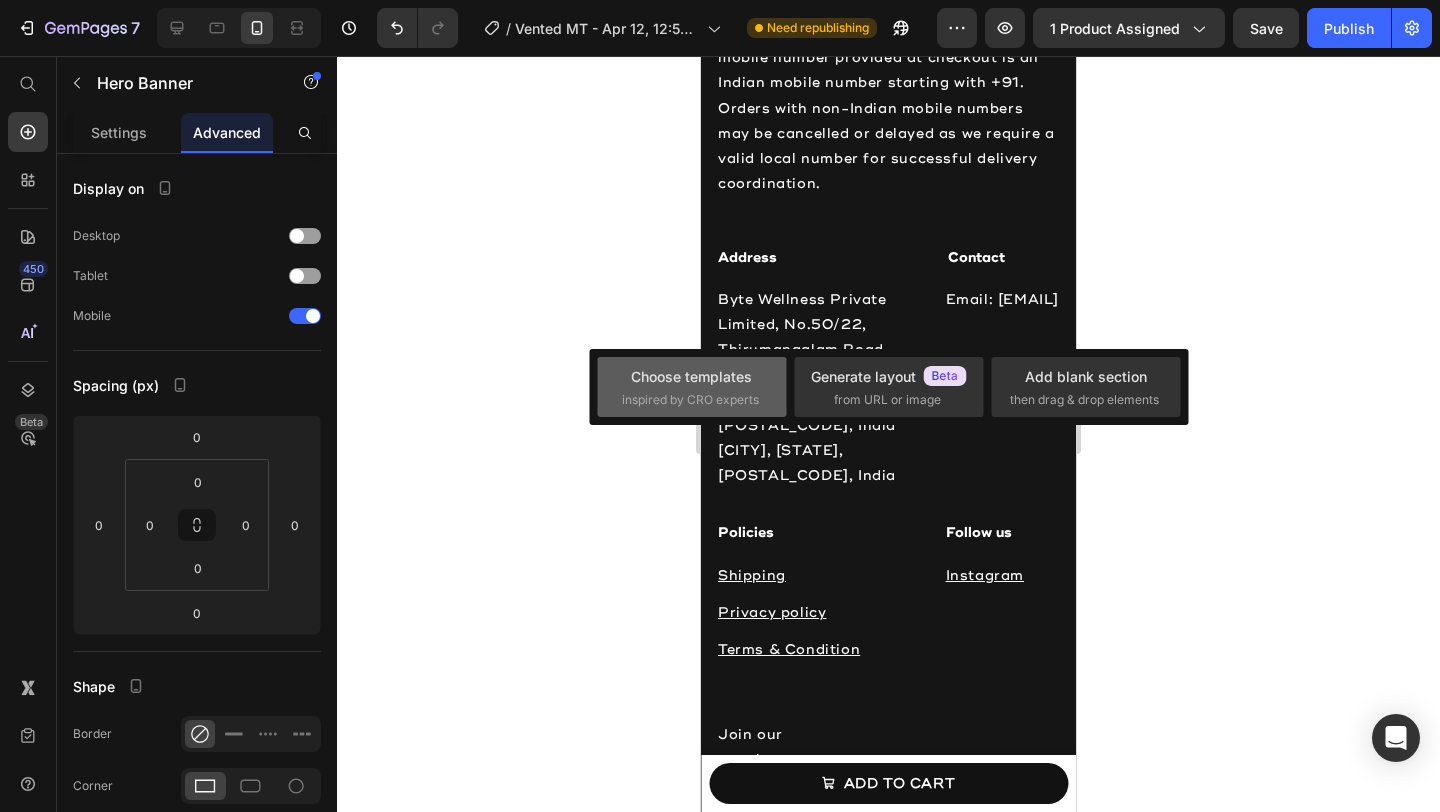 click on "inspired by CRO experts" at bounding box center [690, 400] 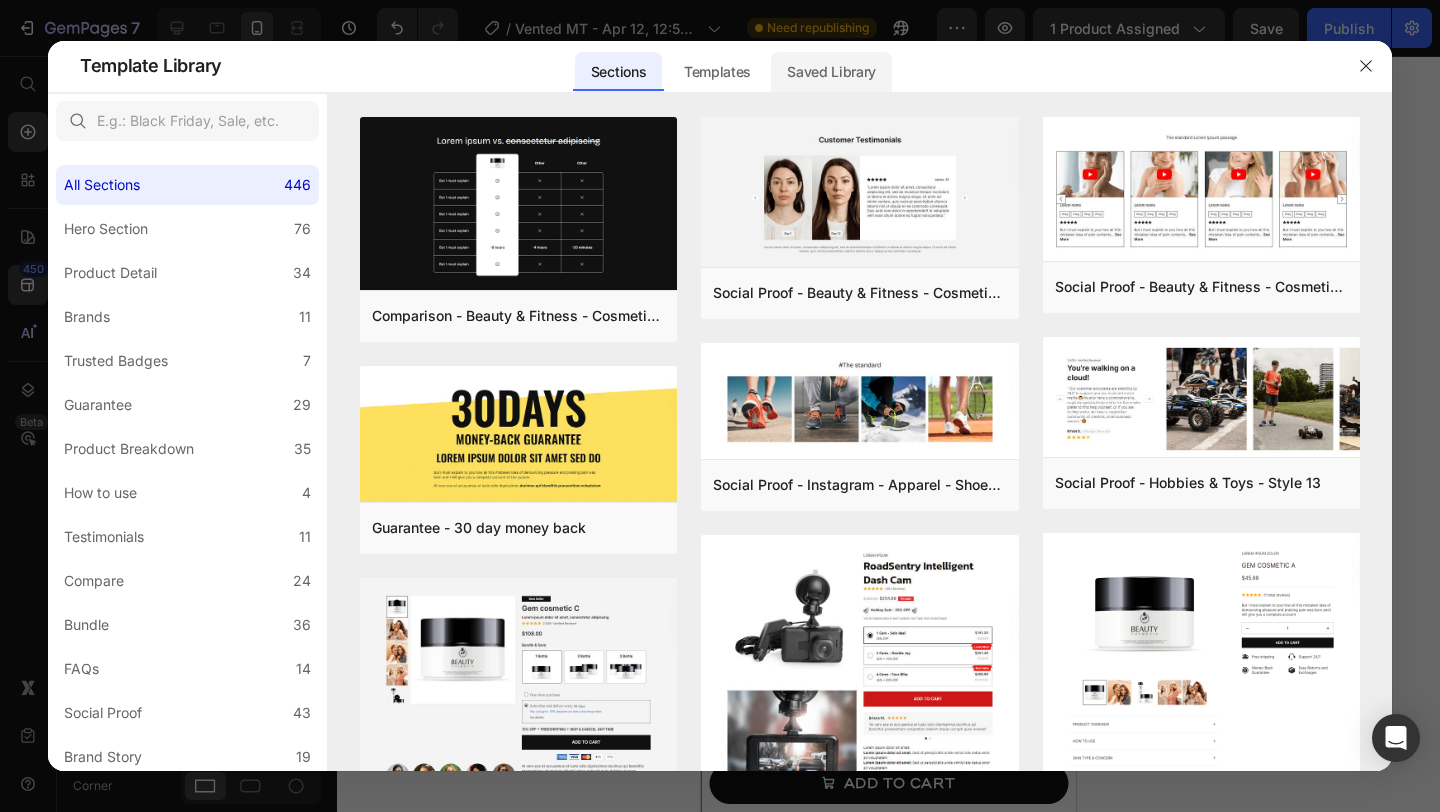 click on "Saved Library" 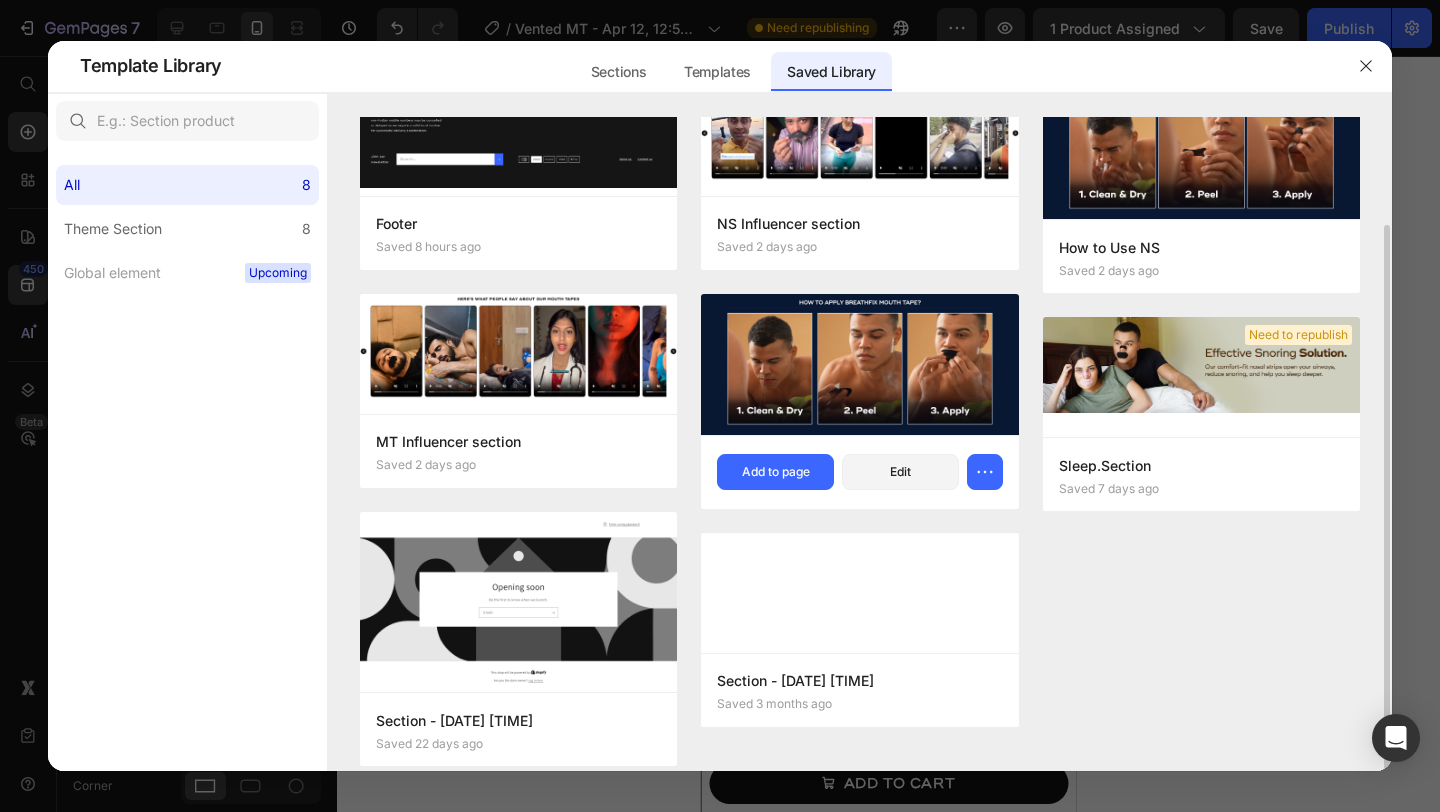 scroll, scrollTop: 103, scrollLeft: 0, axis: vertical 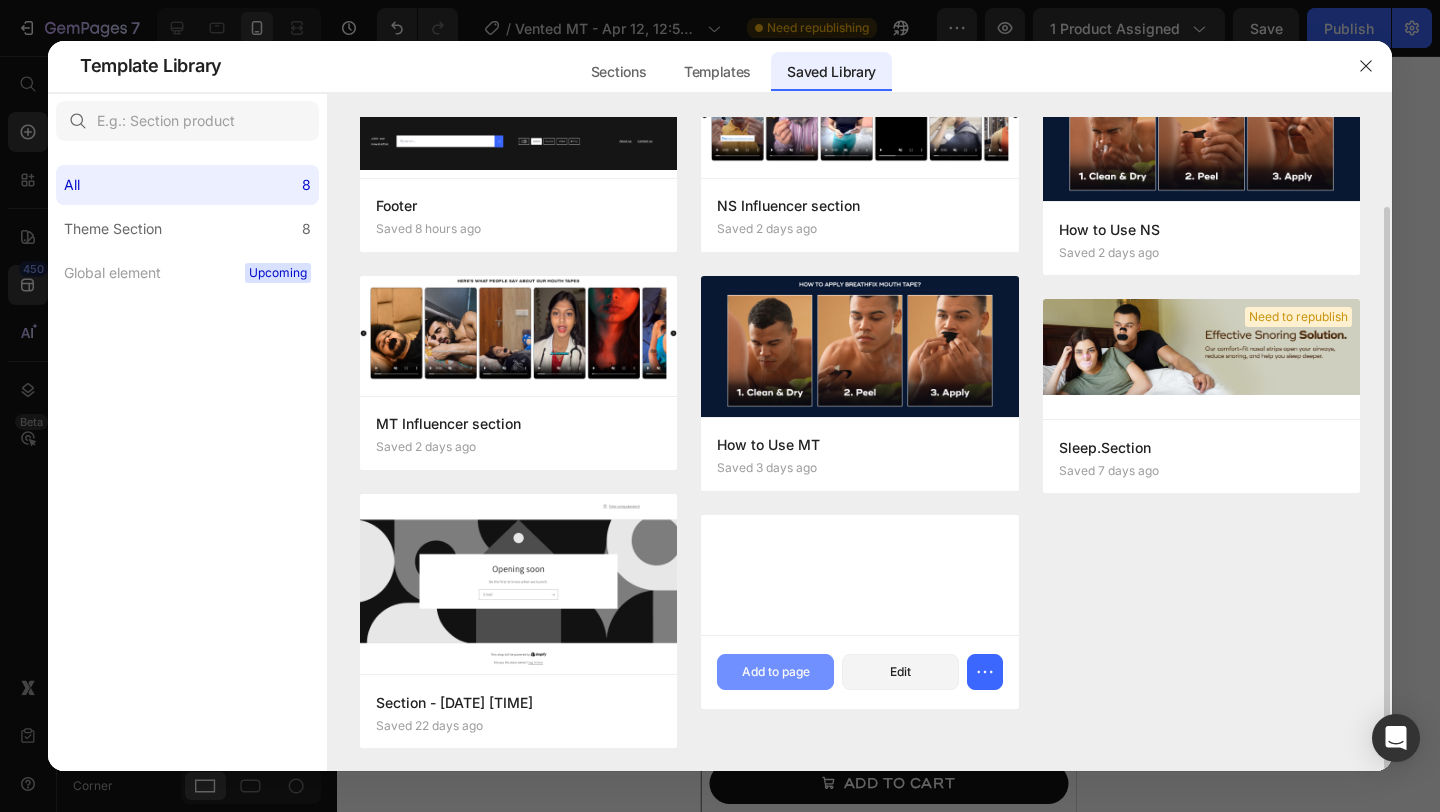 click on "Add to page" at bounding box center (776, 672) 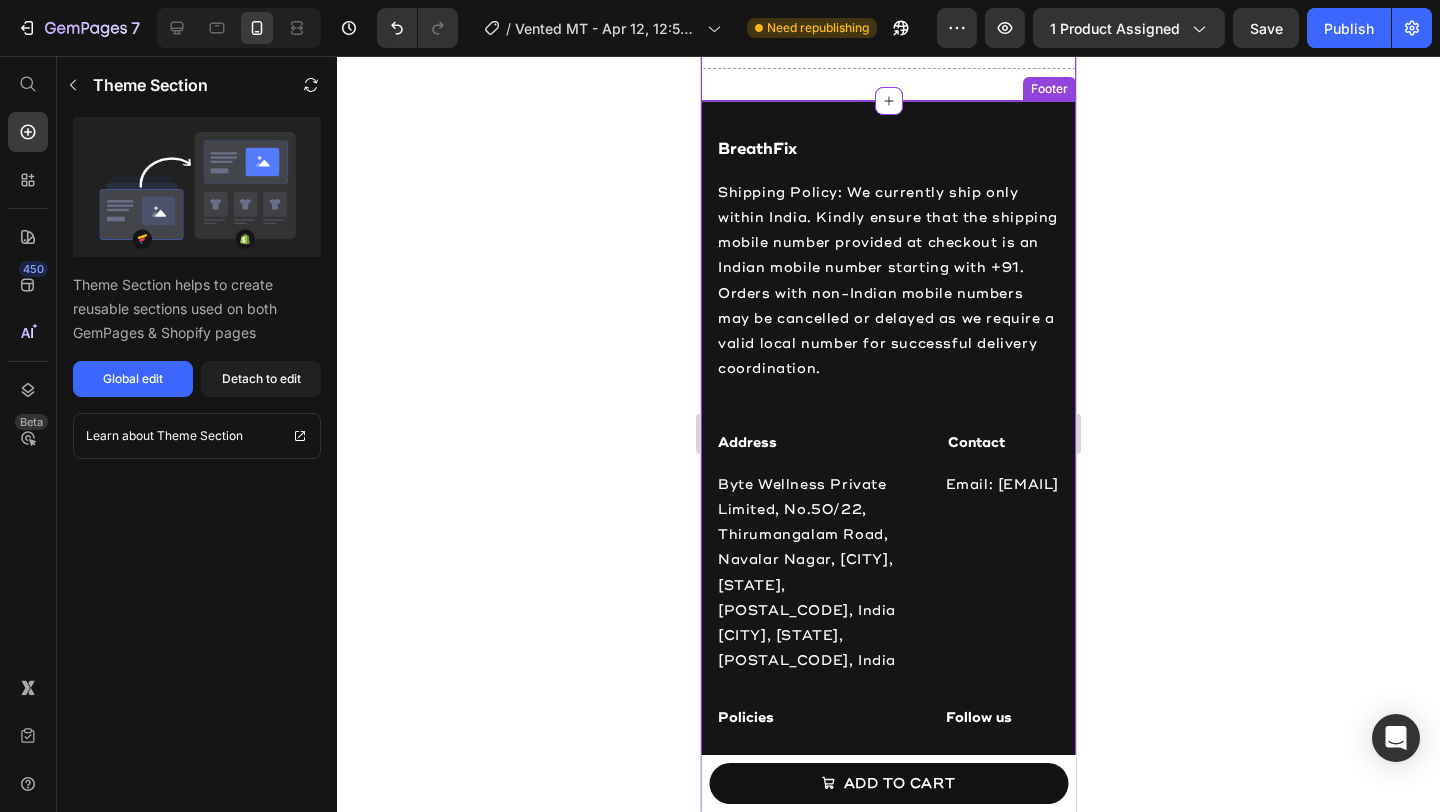 scroll, scrollTop: 2854, scrollLeft: 0, axis: vertical 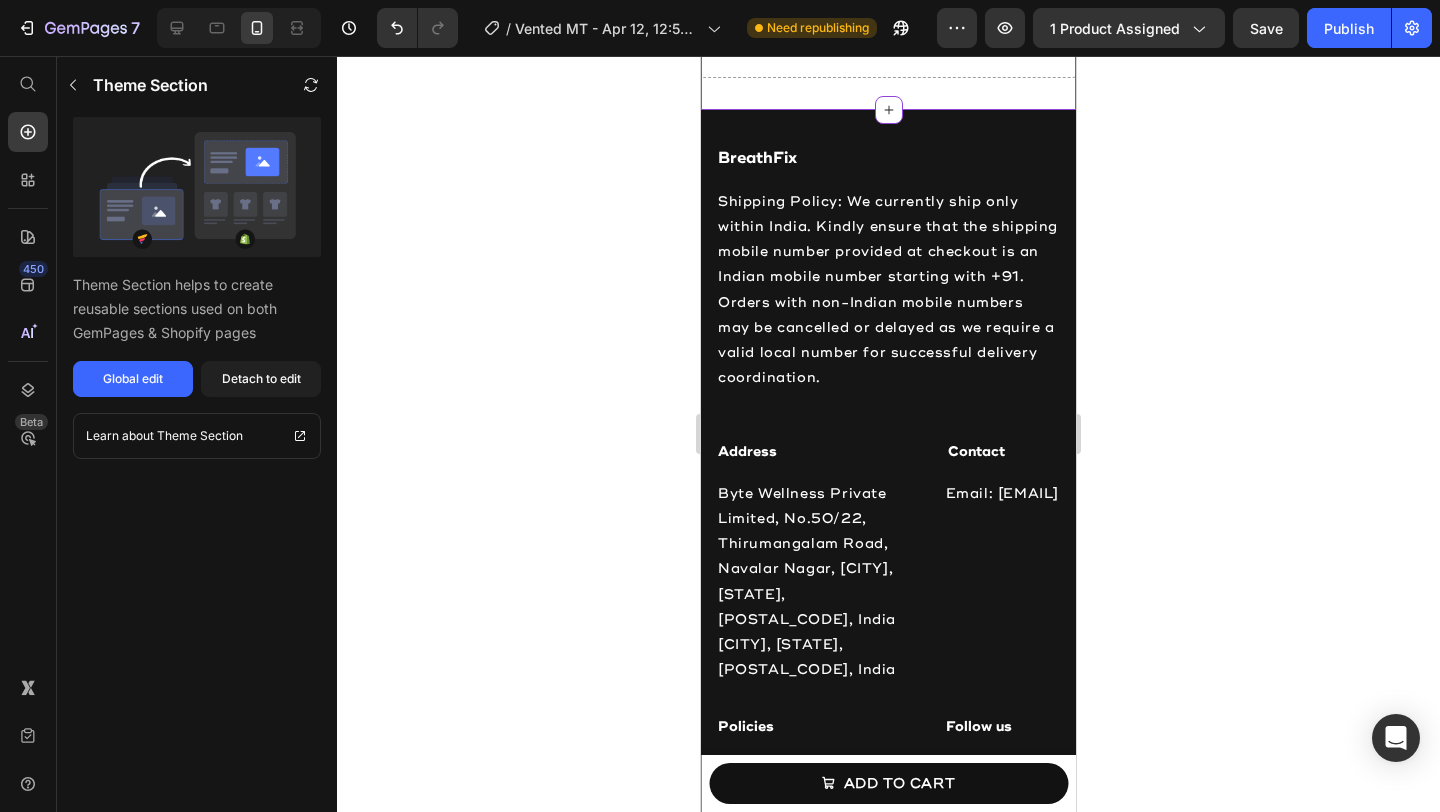 click on "Drop element here Section - Mar 28 19:17:04" at bounding box center [888, 48] 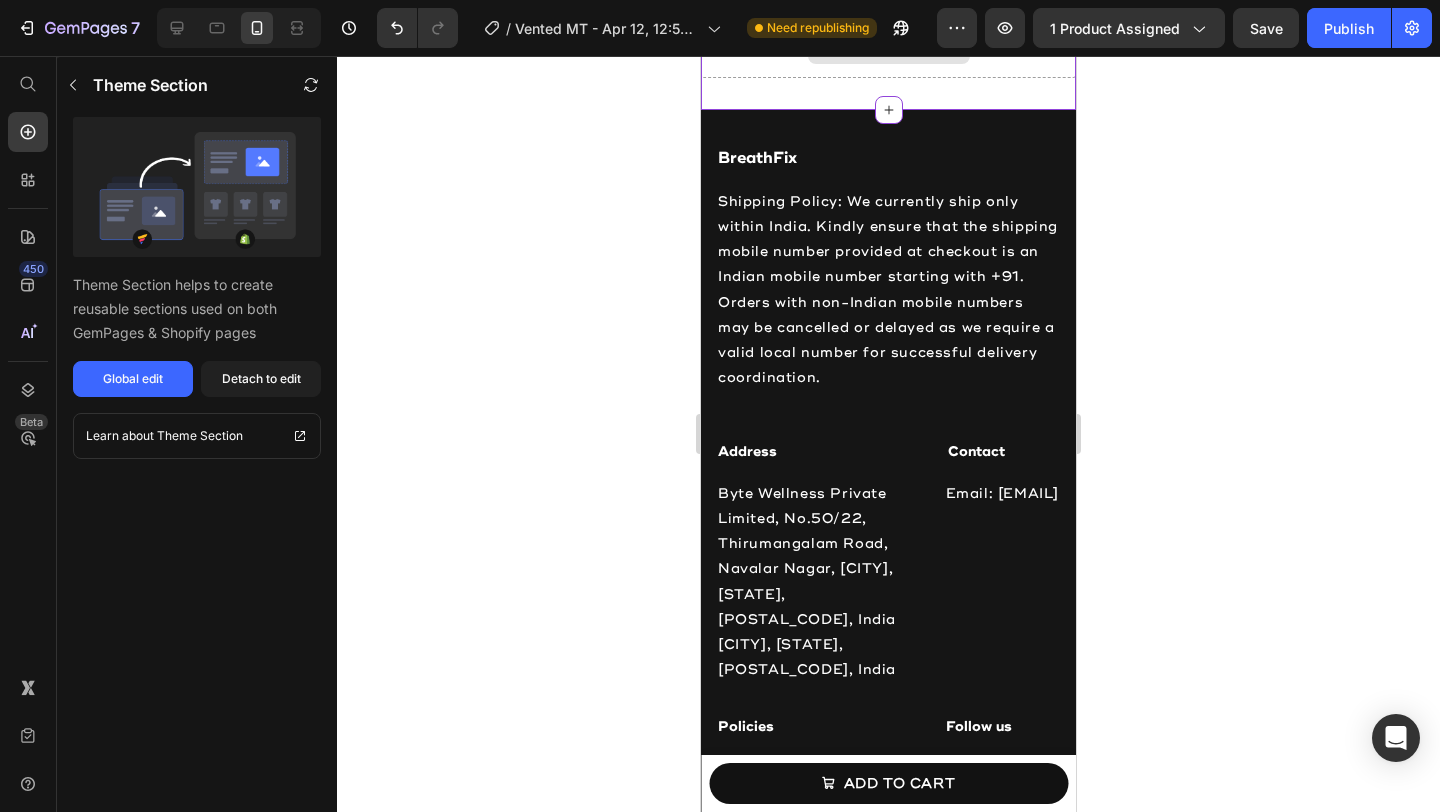 click on "Drop element here" at bounding box center [888, 48] 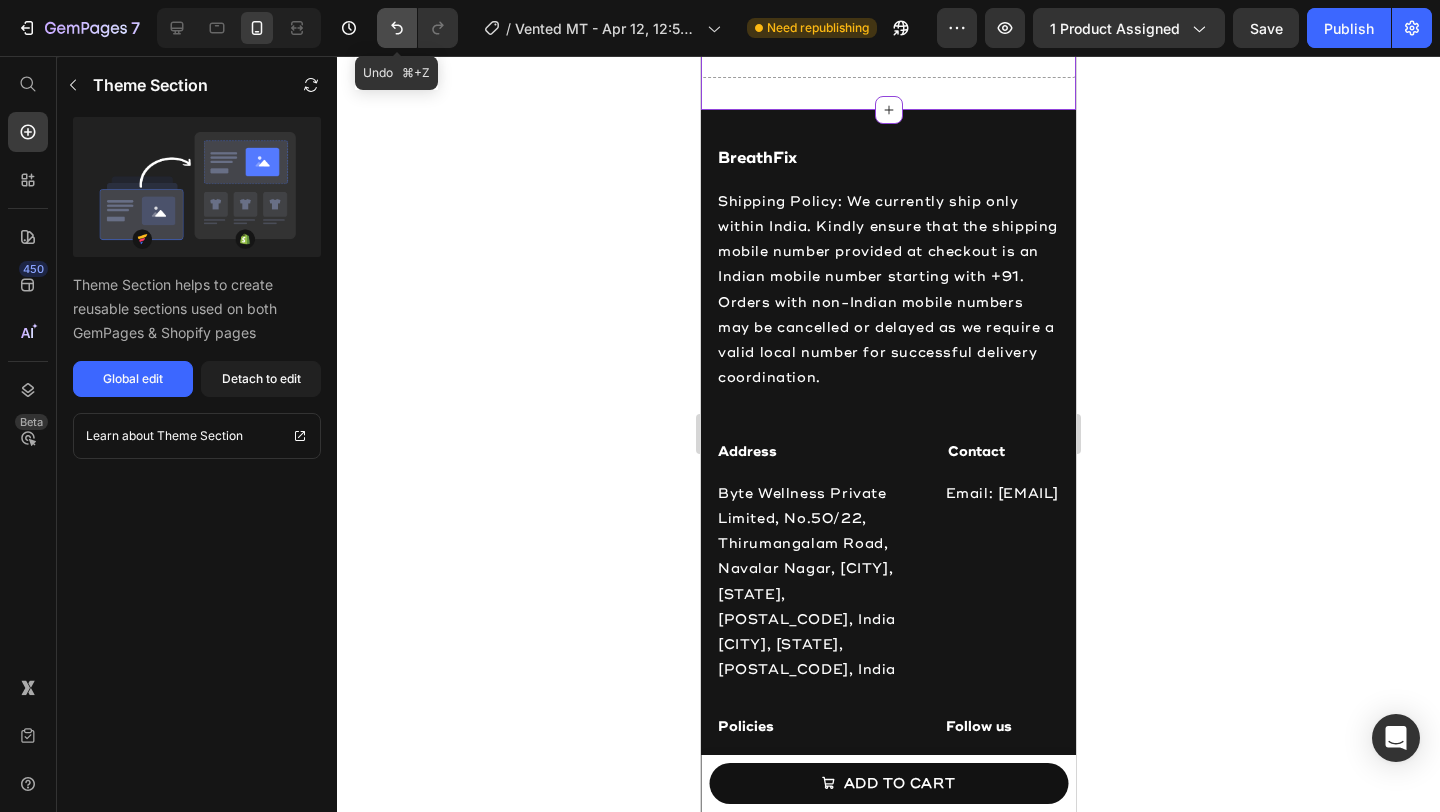 click 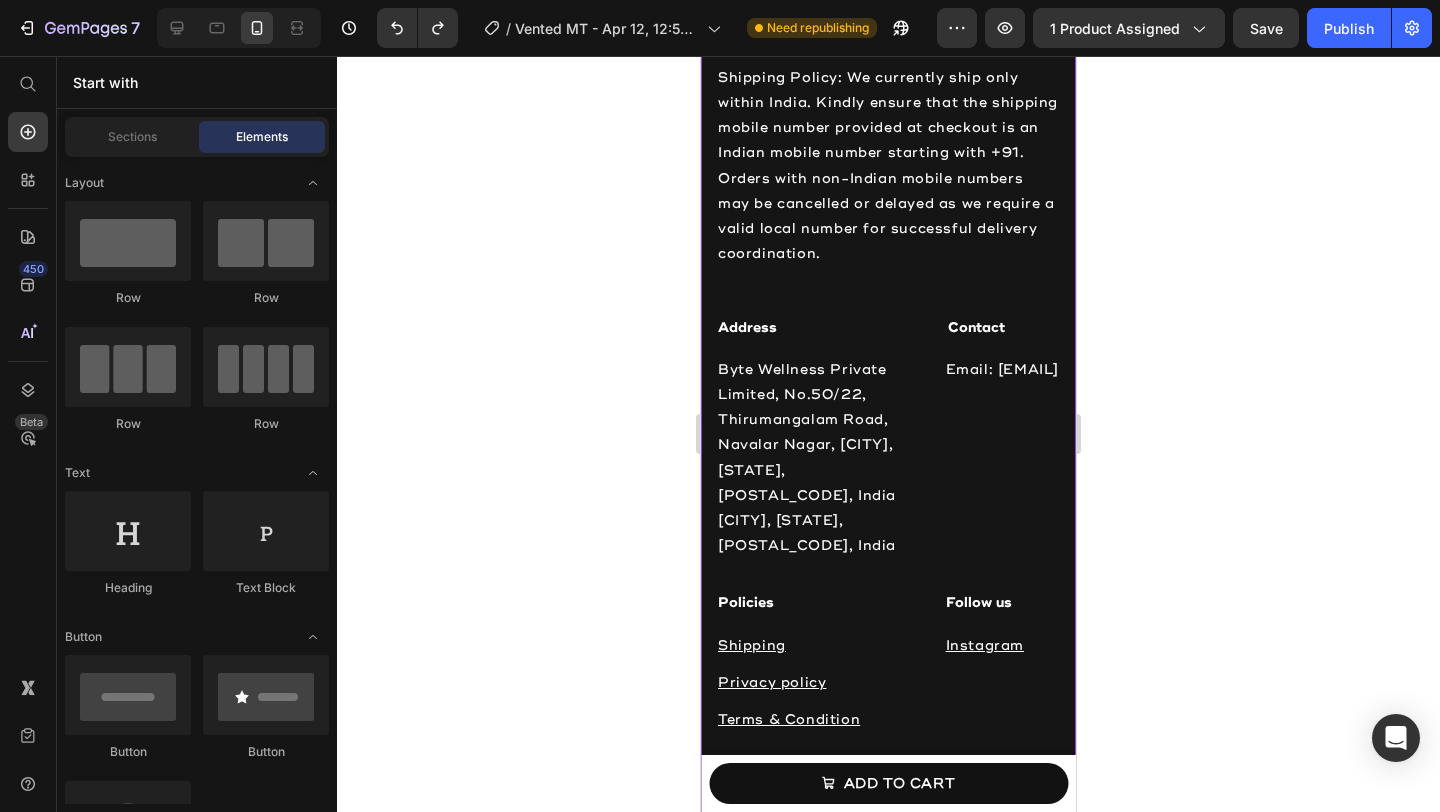 click 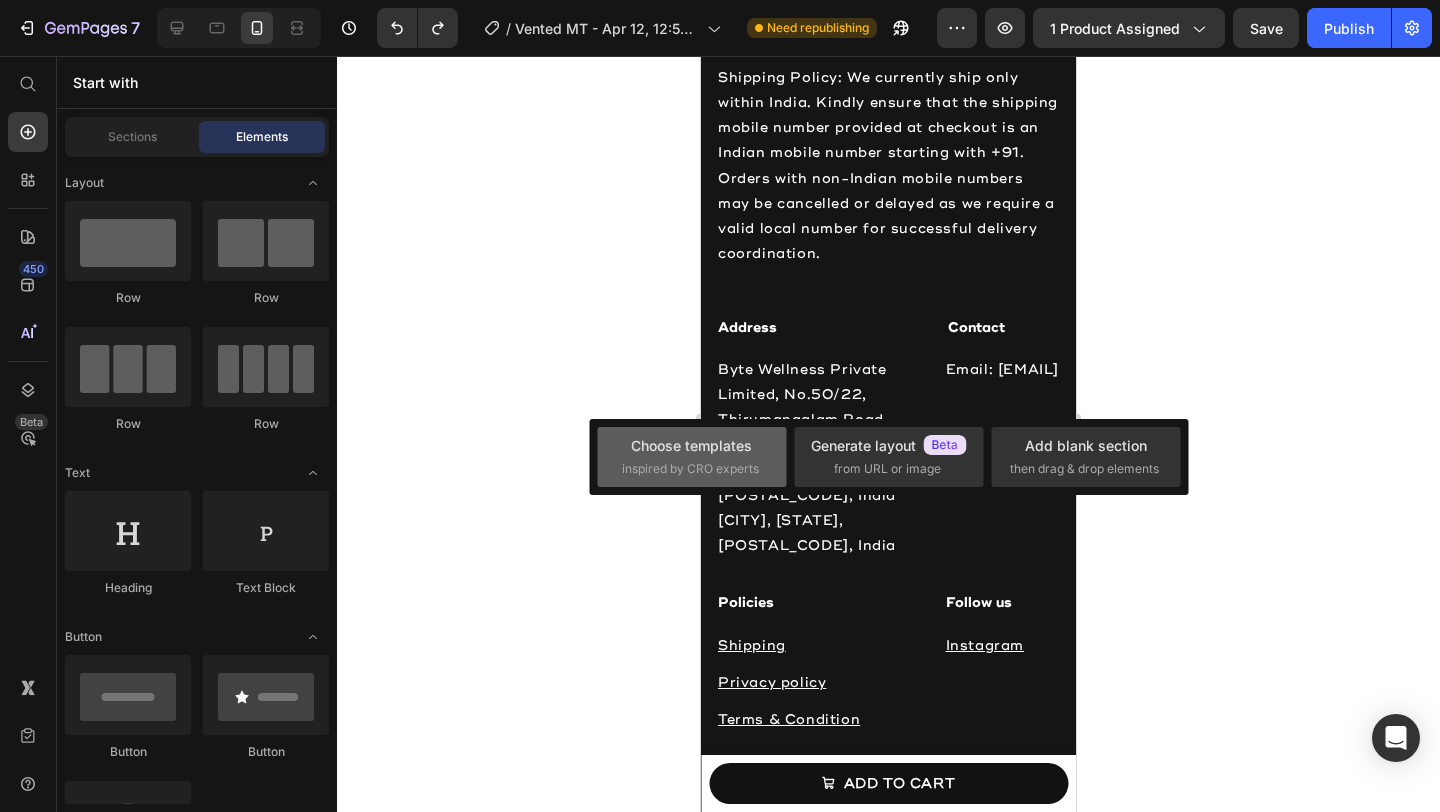 click on "Choose templates" at bounding box center [691, 445] 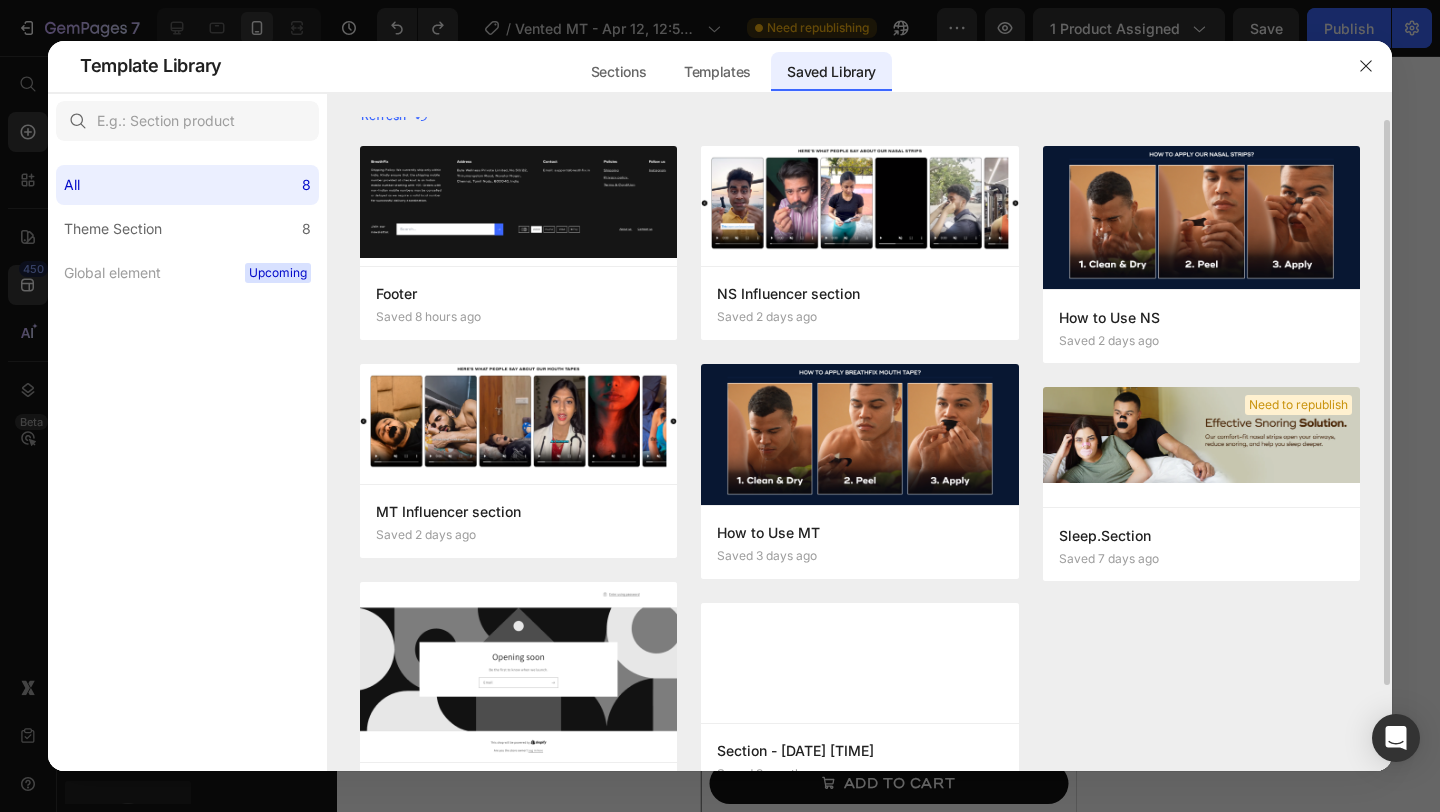 scroll, scrollTop: 0, scrollLeft: 0, axis: both 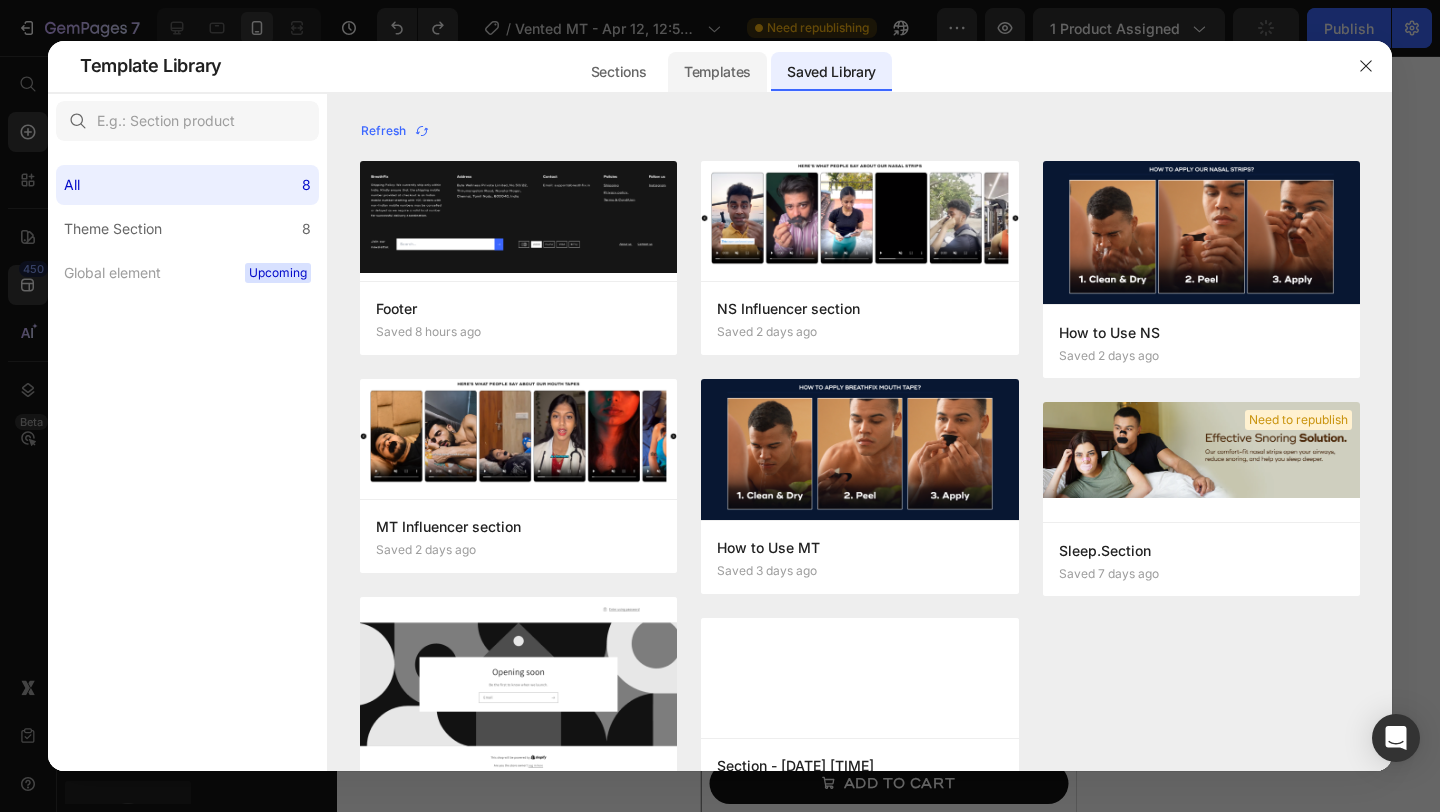 click on "Templates" 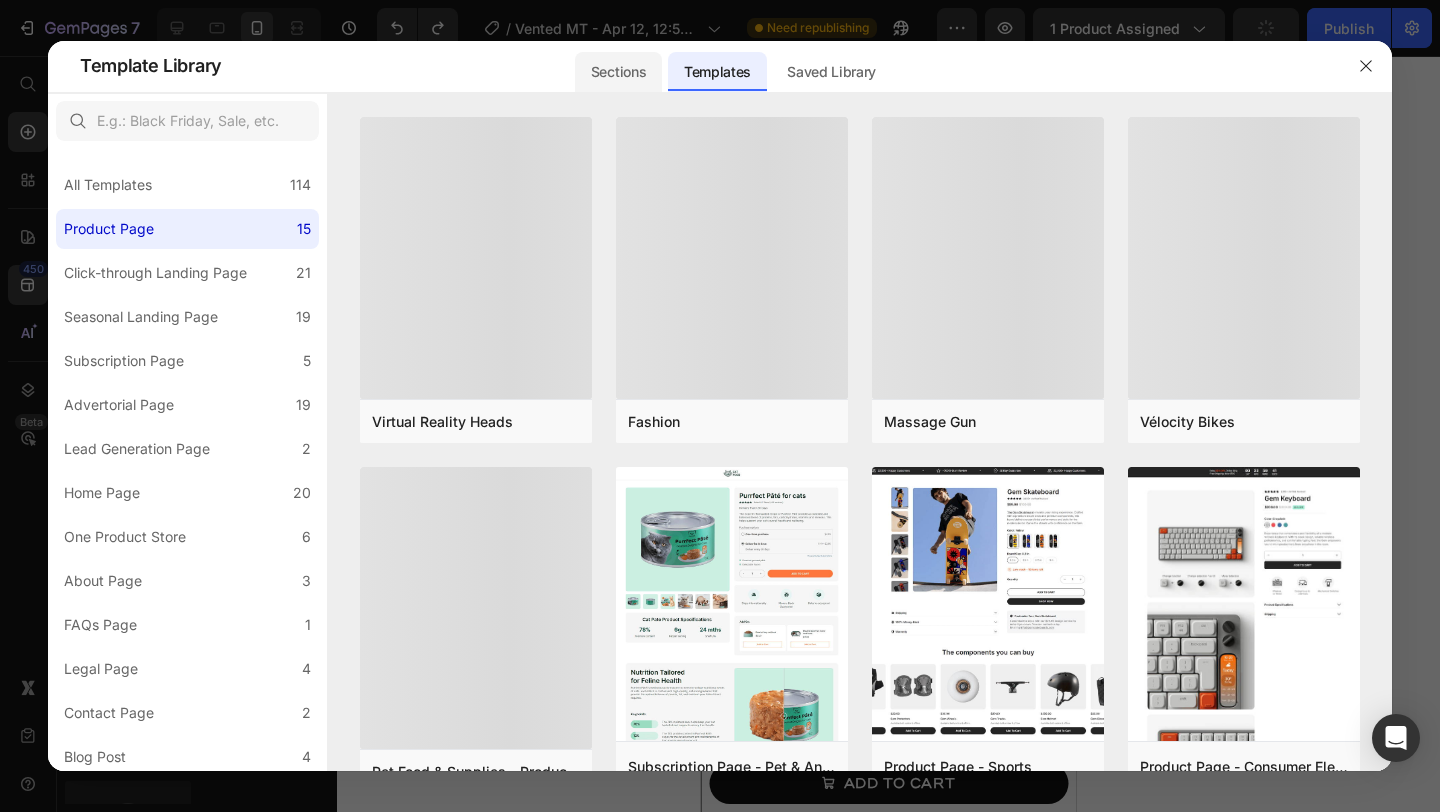 click on "Sections" 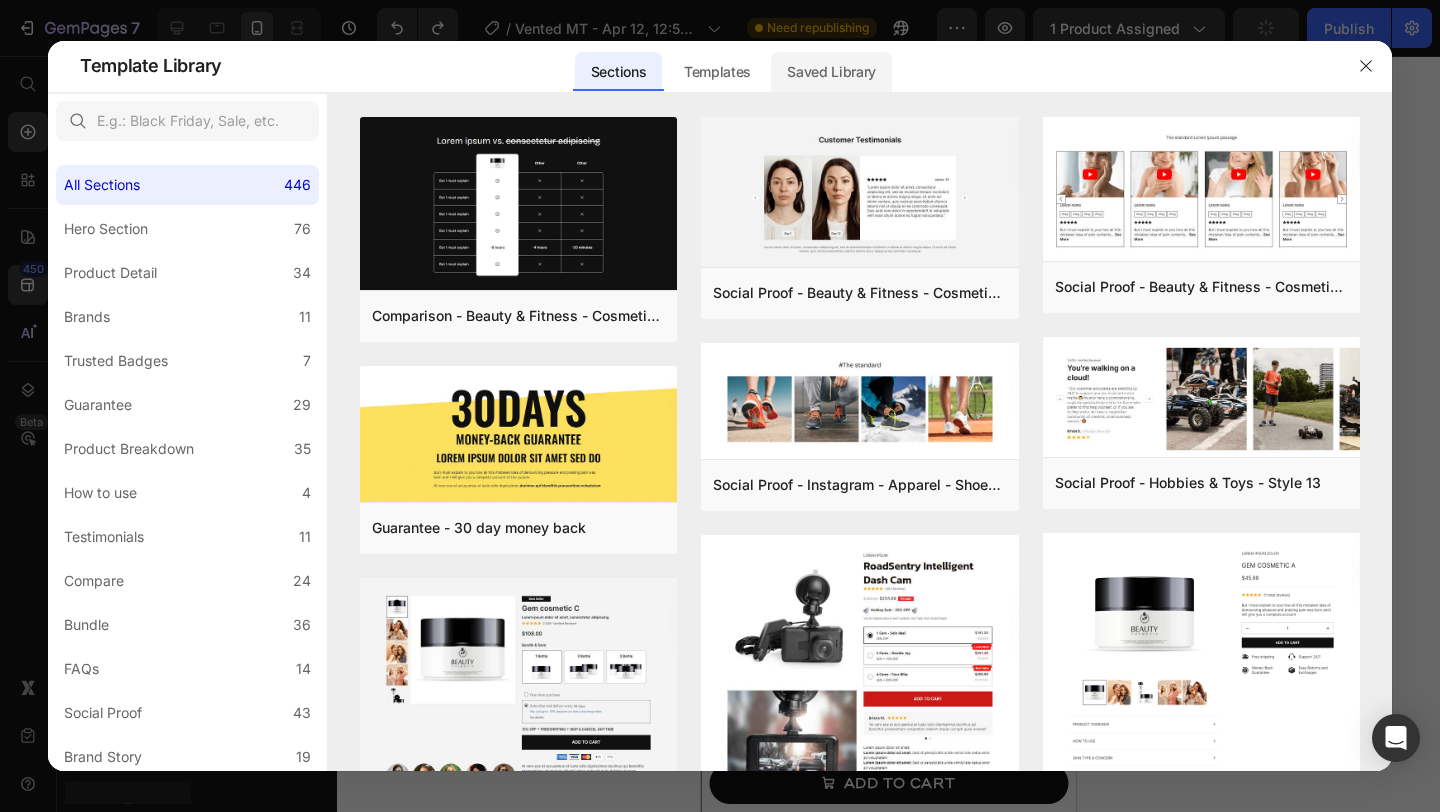 click on "Saved Library" 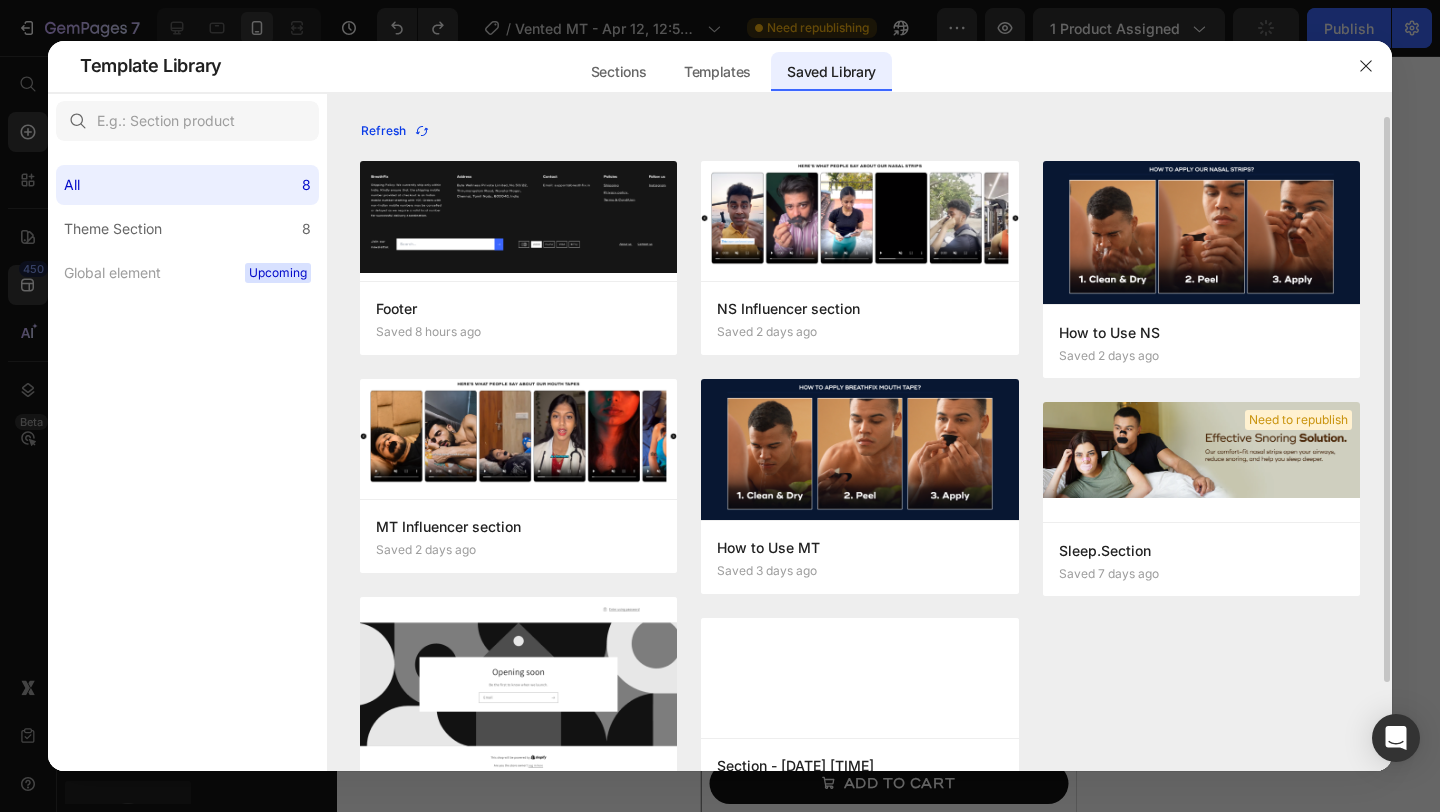 click on "Refresh" at bounding box center (395, 131) 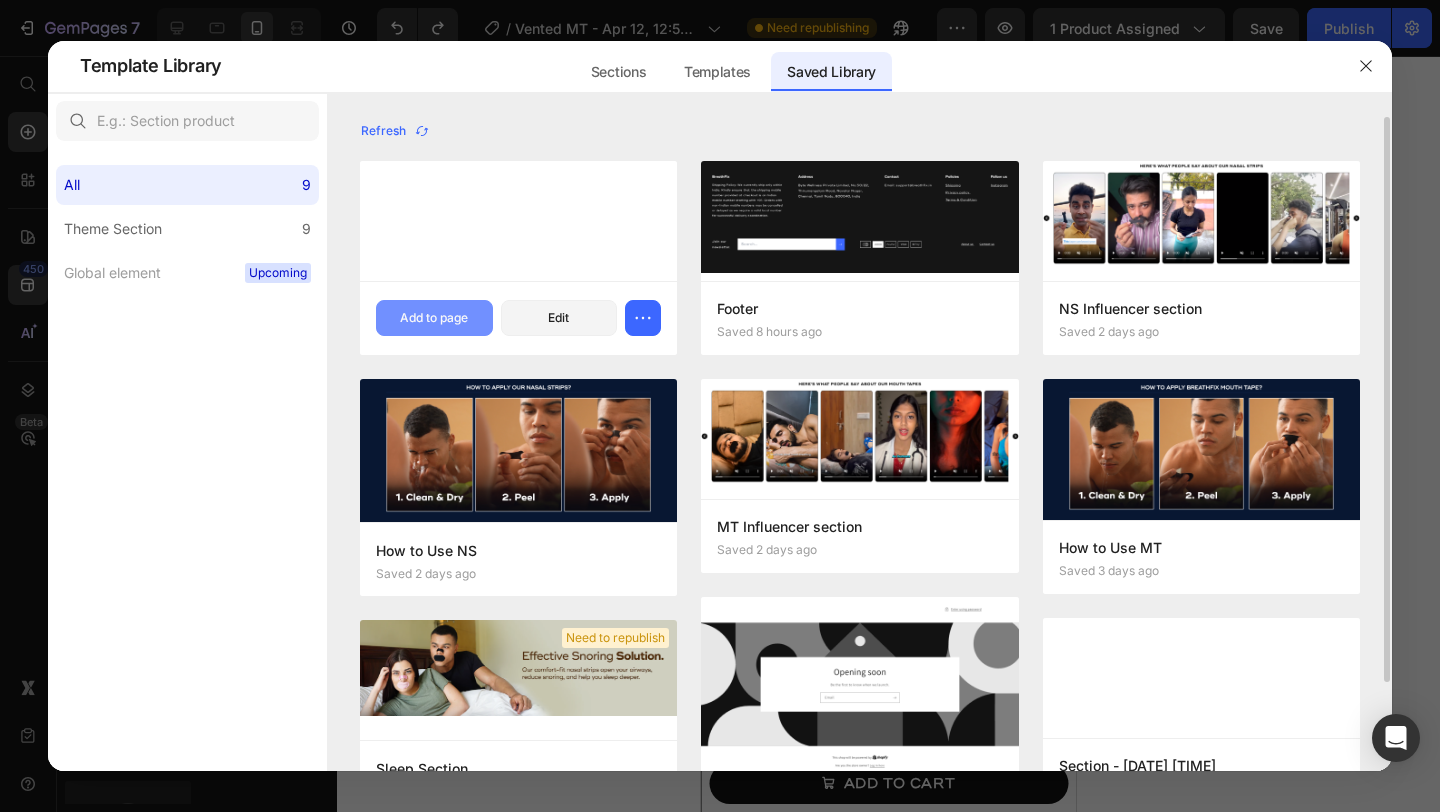 click on "Add to page" at bounding box center (434, 318) 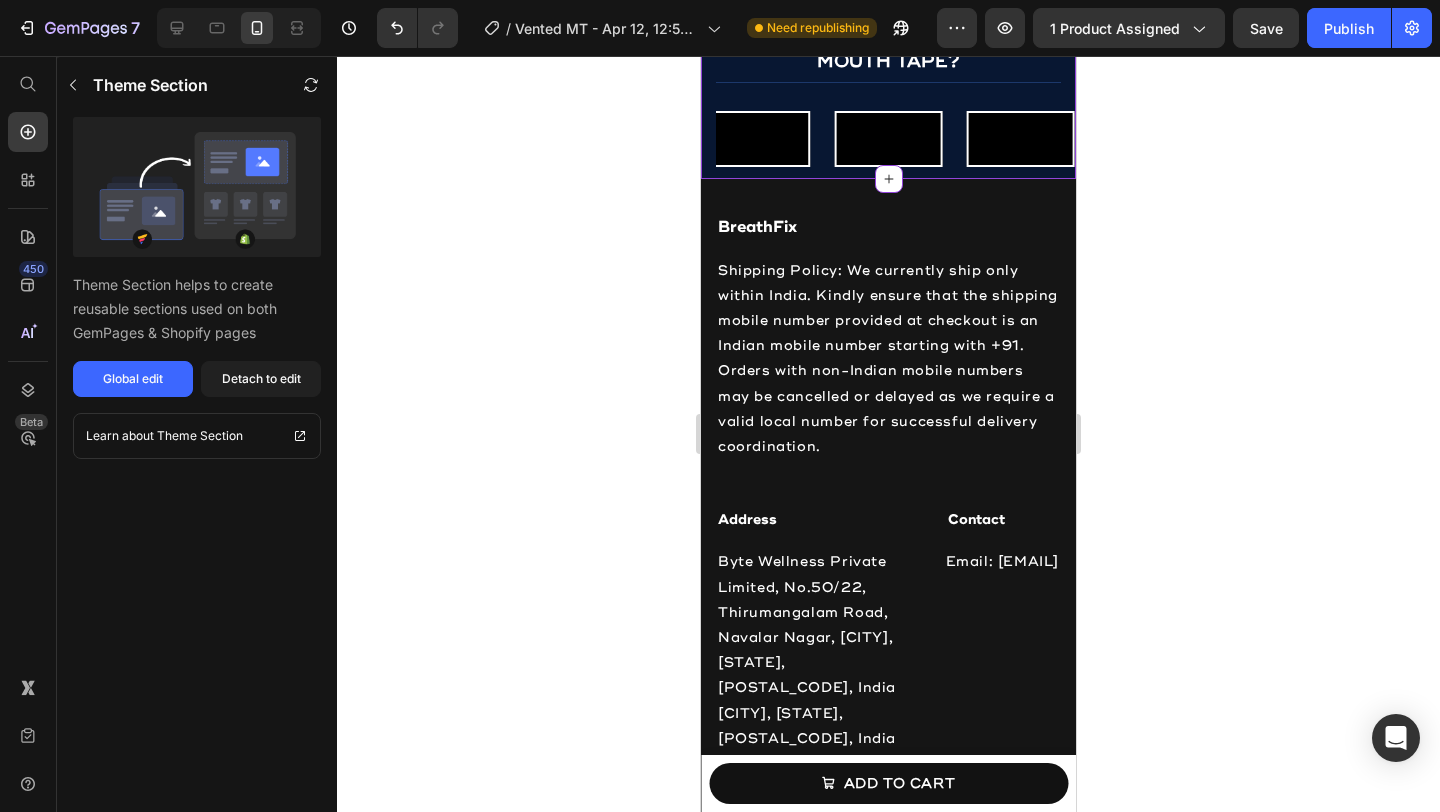scroll, scrollTop: 2840, scrollLeft: 0, axis: vertical 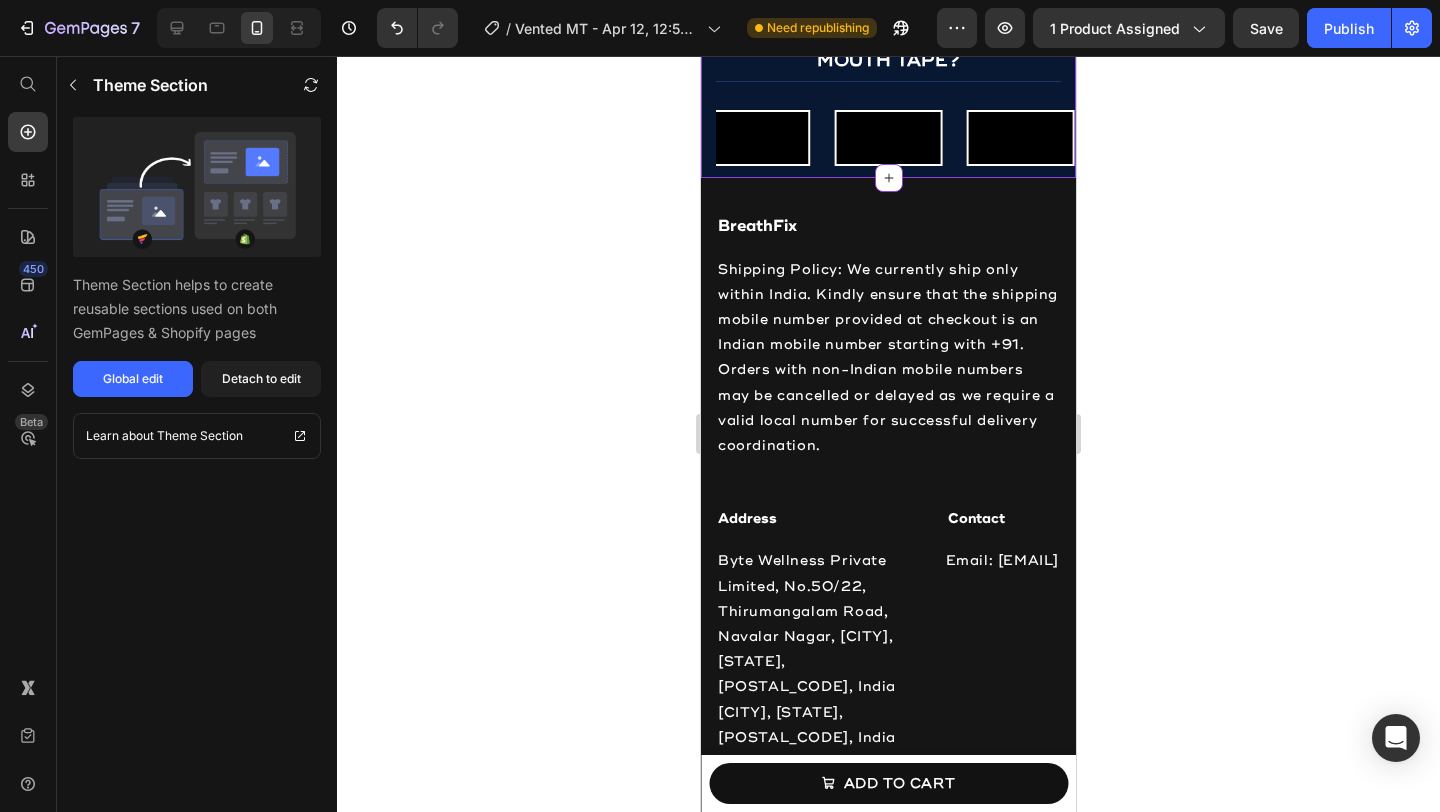 click at bounding box center [888, -111] 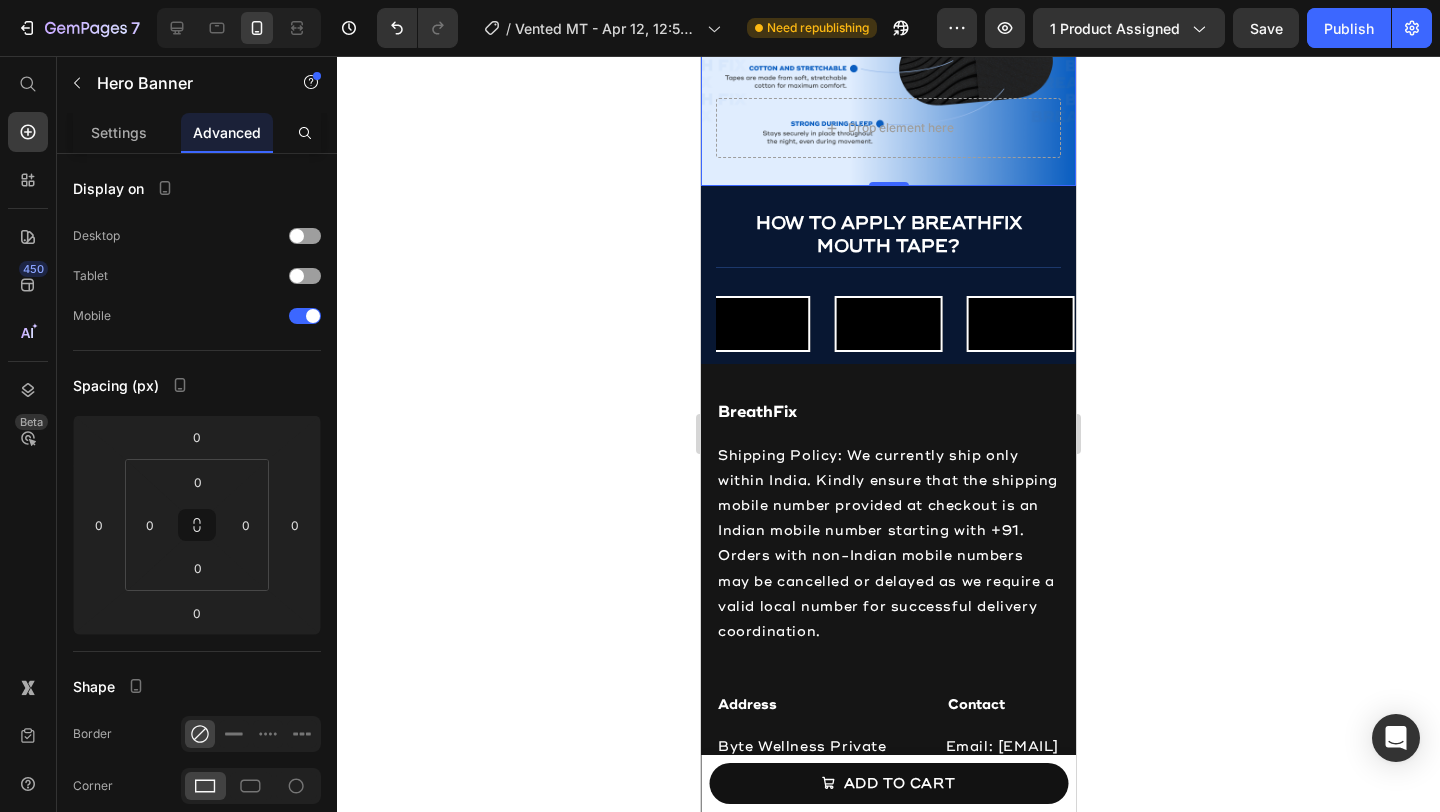 scroll, scrollTop: 2655, scrollLeft: 0, axis: vertical 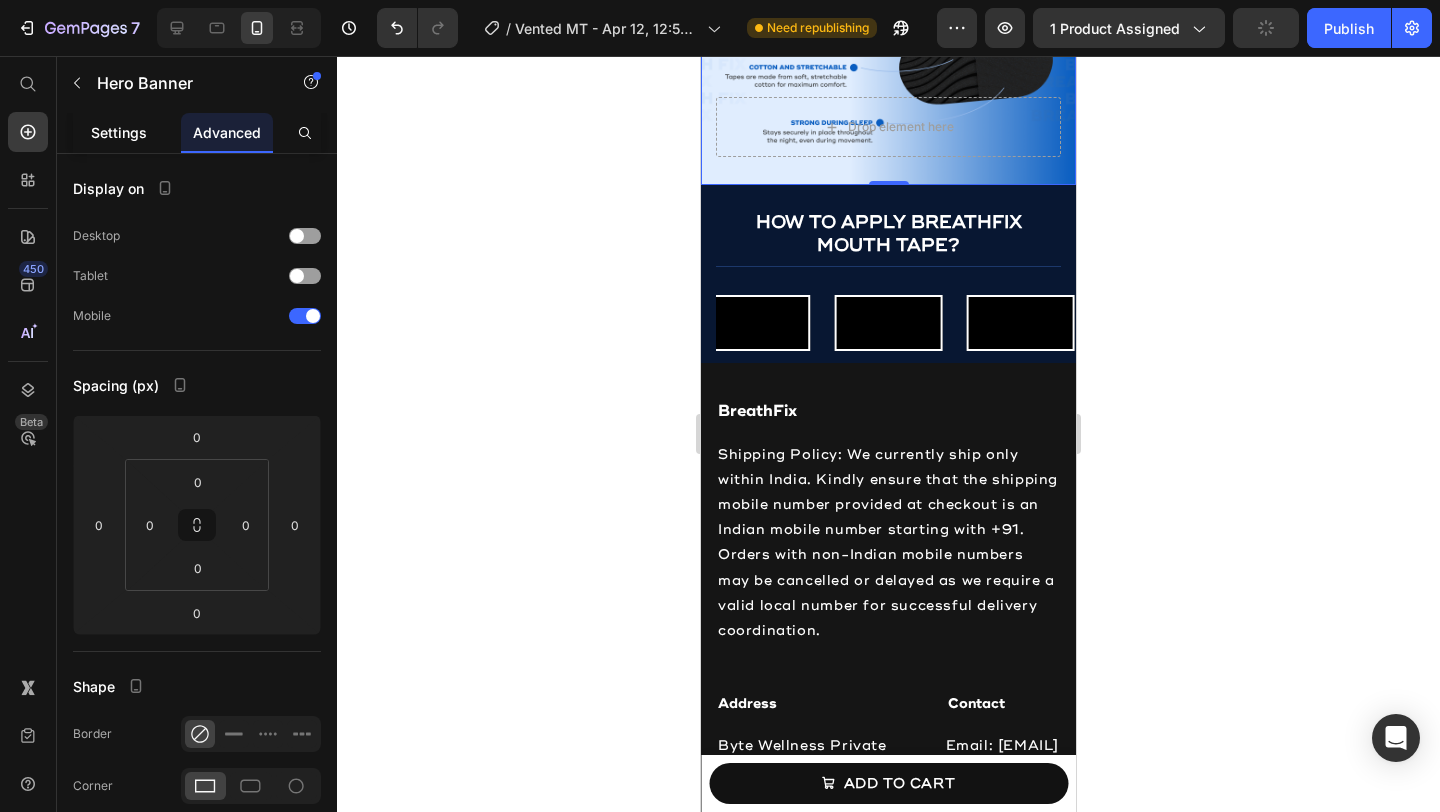 click on "Settings" at bounding box center (119, 132) 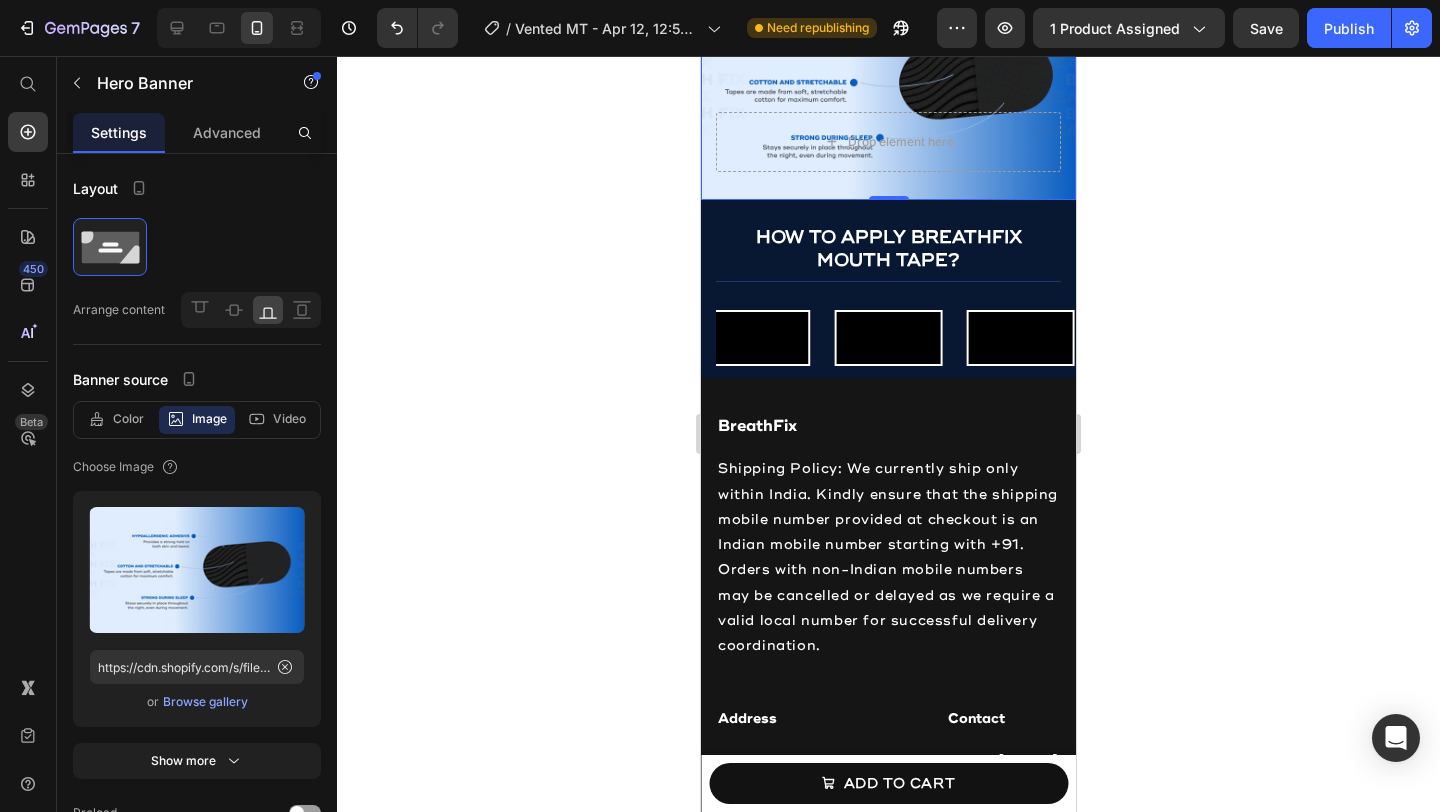 scroll, scrollTop: 2493, scrollLeft: 0, axis: vertical 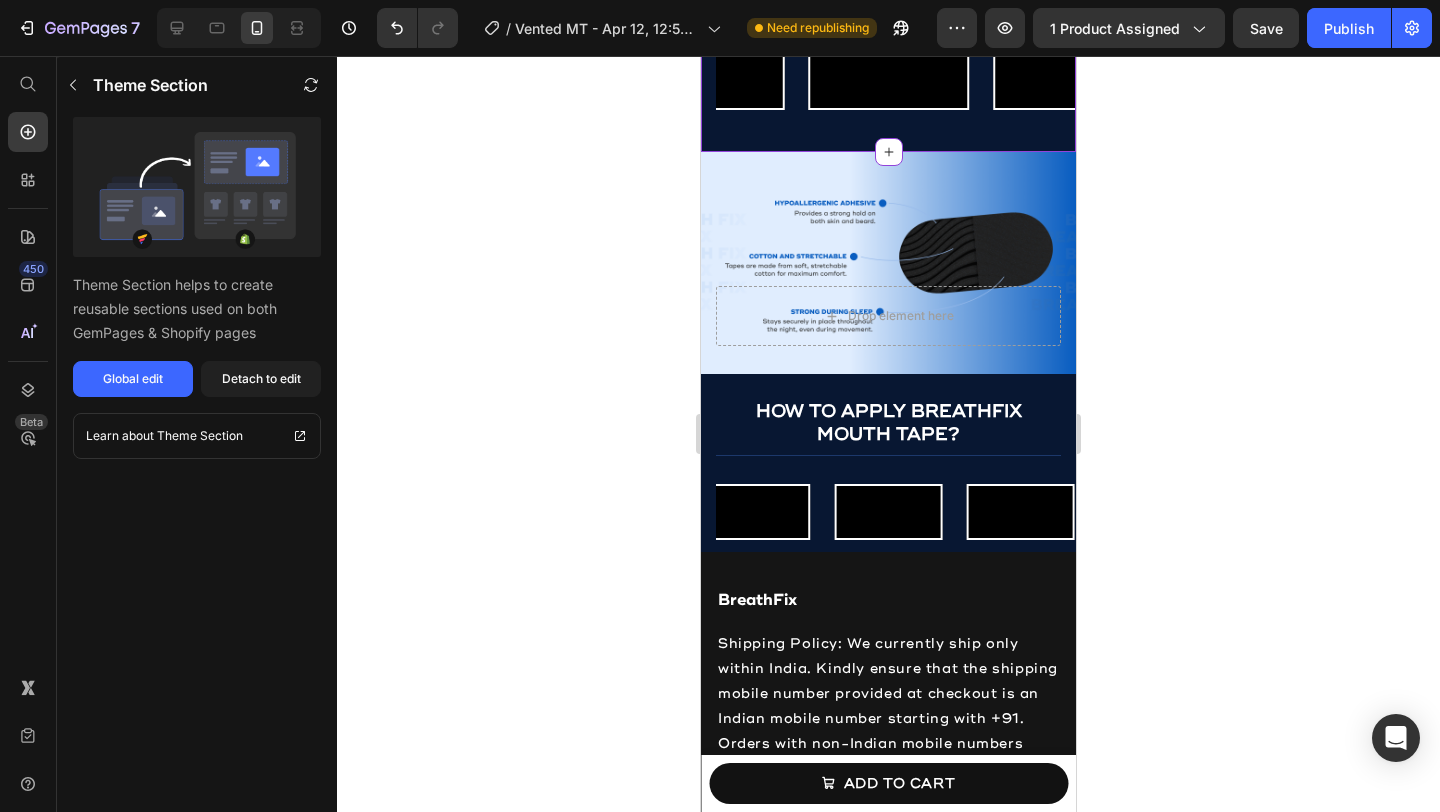 click on "HOW TO APPLY BREATHFIX MOUTH TAPE?" at bounding box center (888, -33) 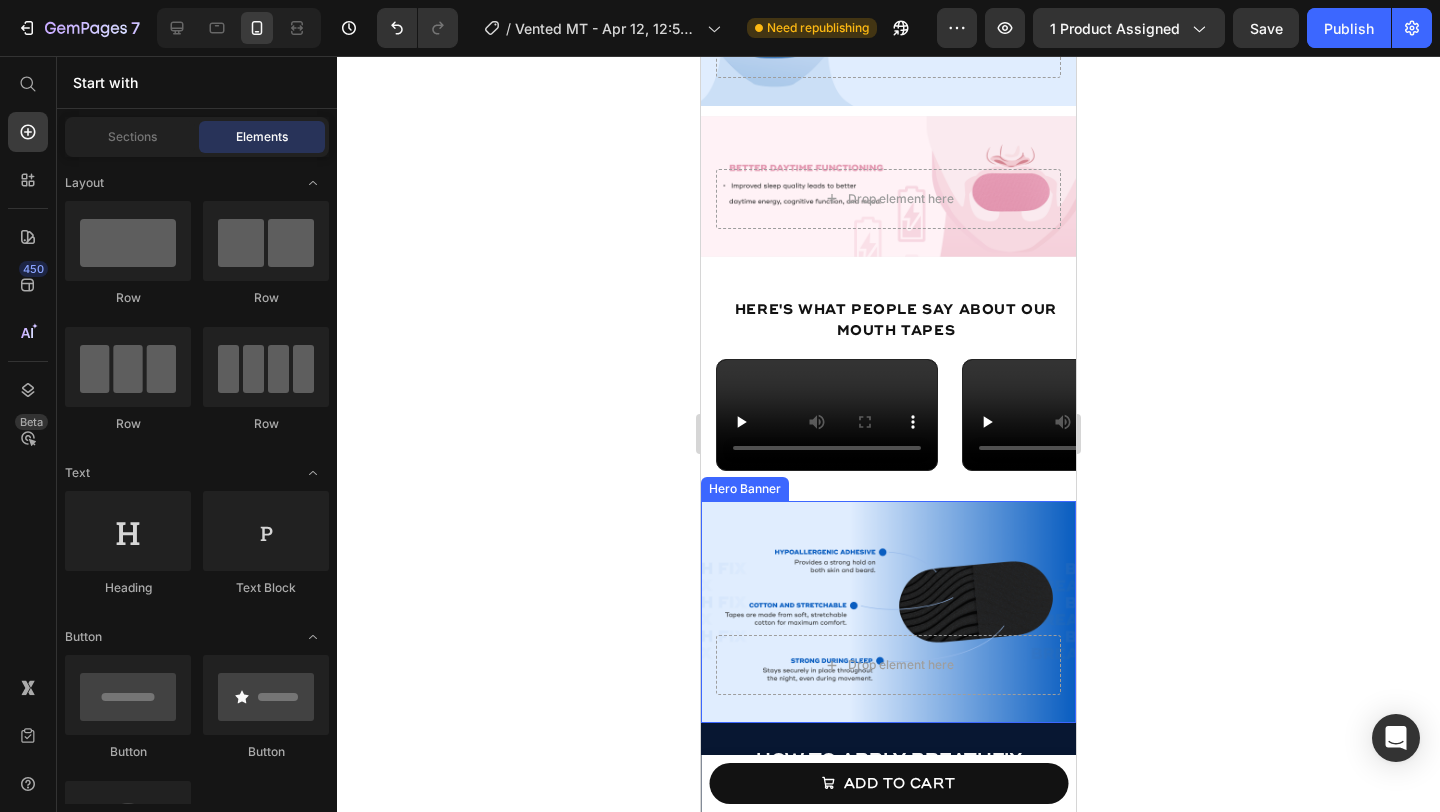 scroll, scrollTop: 1903, scrollLeft: 0, axis: vertical 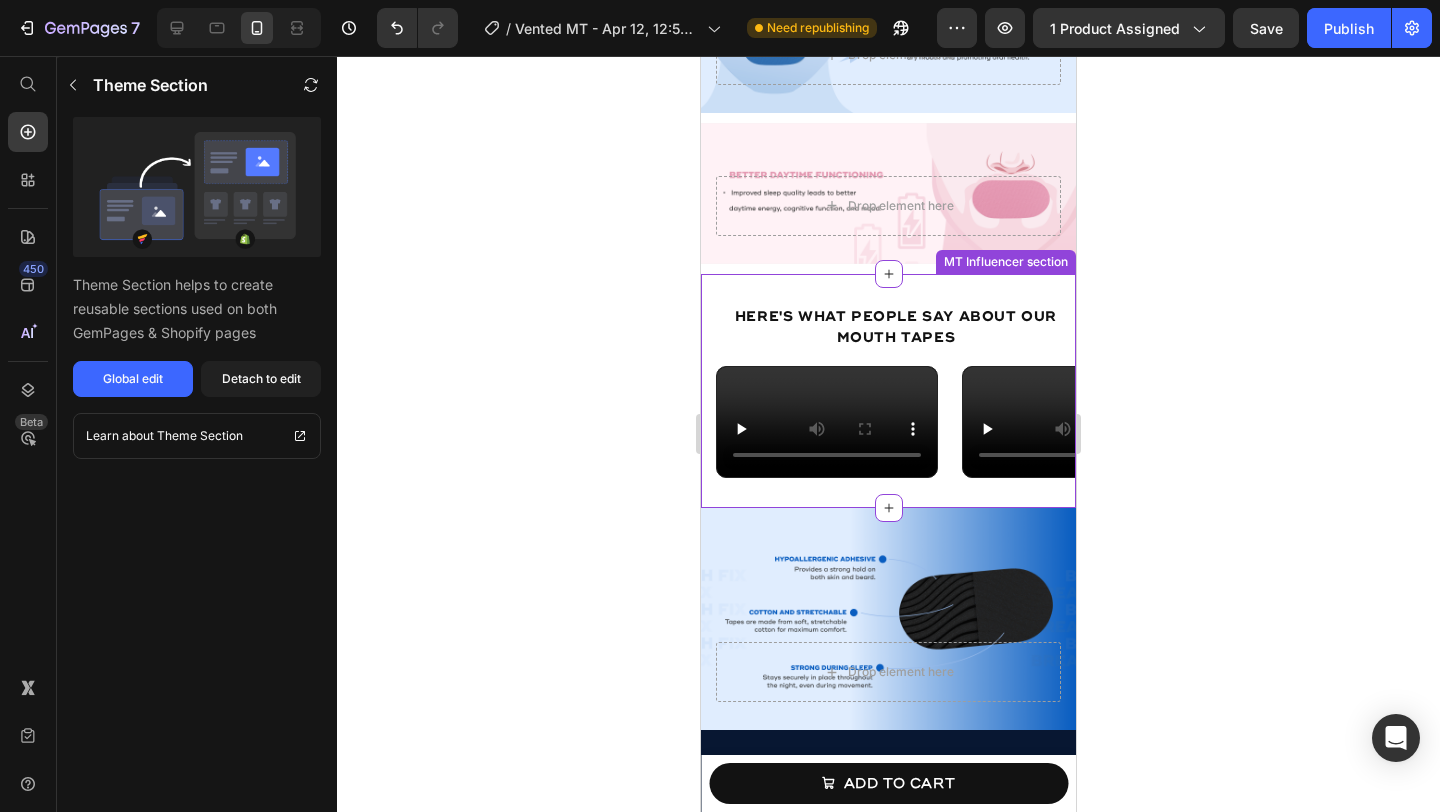 click on "HERE'S WHAT PEOPLE SAY ABOUT OUR MOUTH TAPES Text Block Video Row Video Video Video Video Row Video Carousel Row" at bounding box center [888, 391] 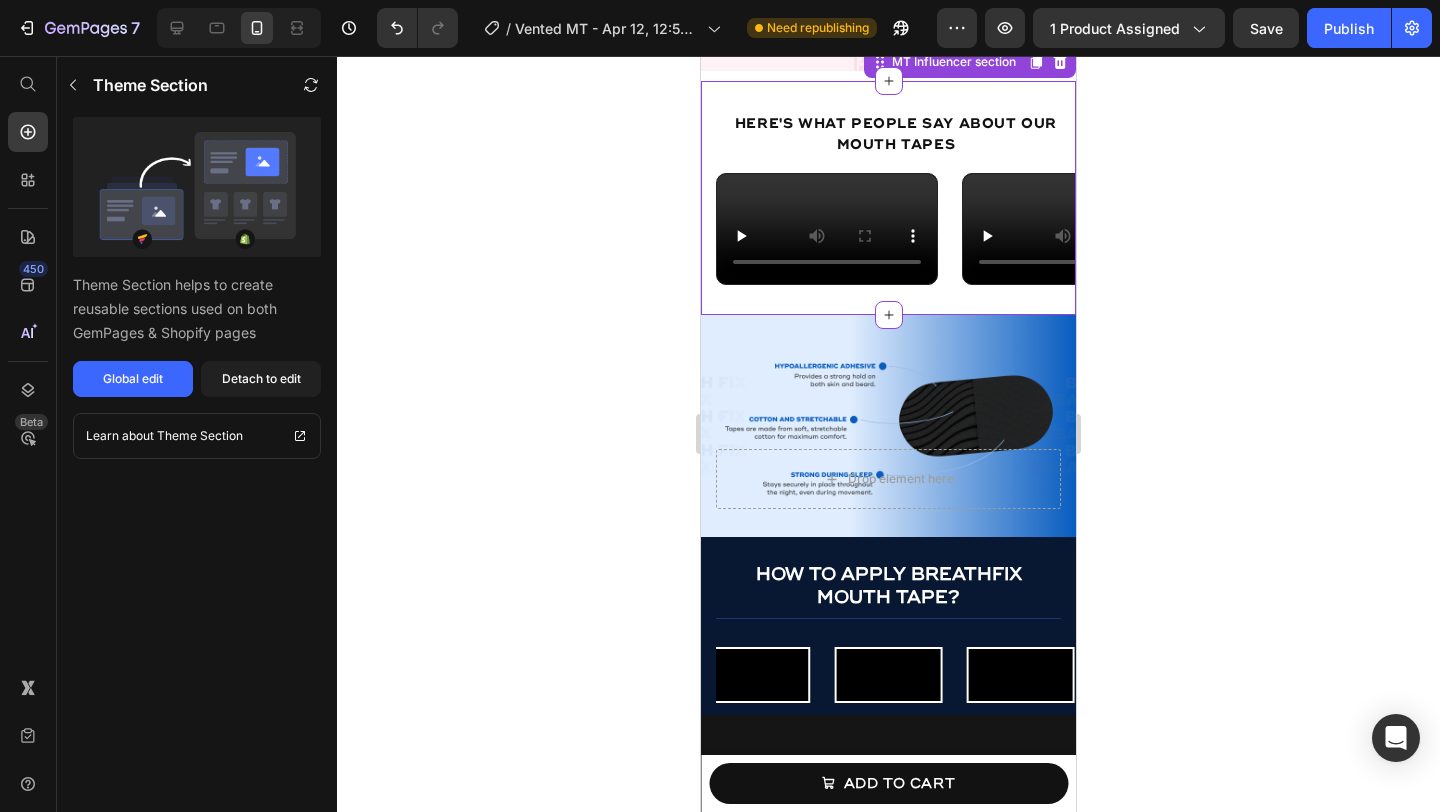 scroll, scrollTop: 1996, scrollLeft: 0, axis: vertical 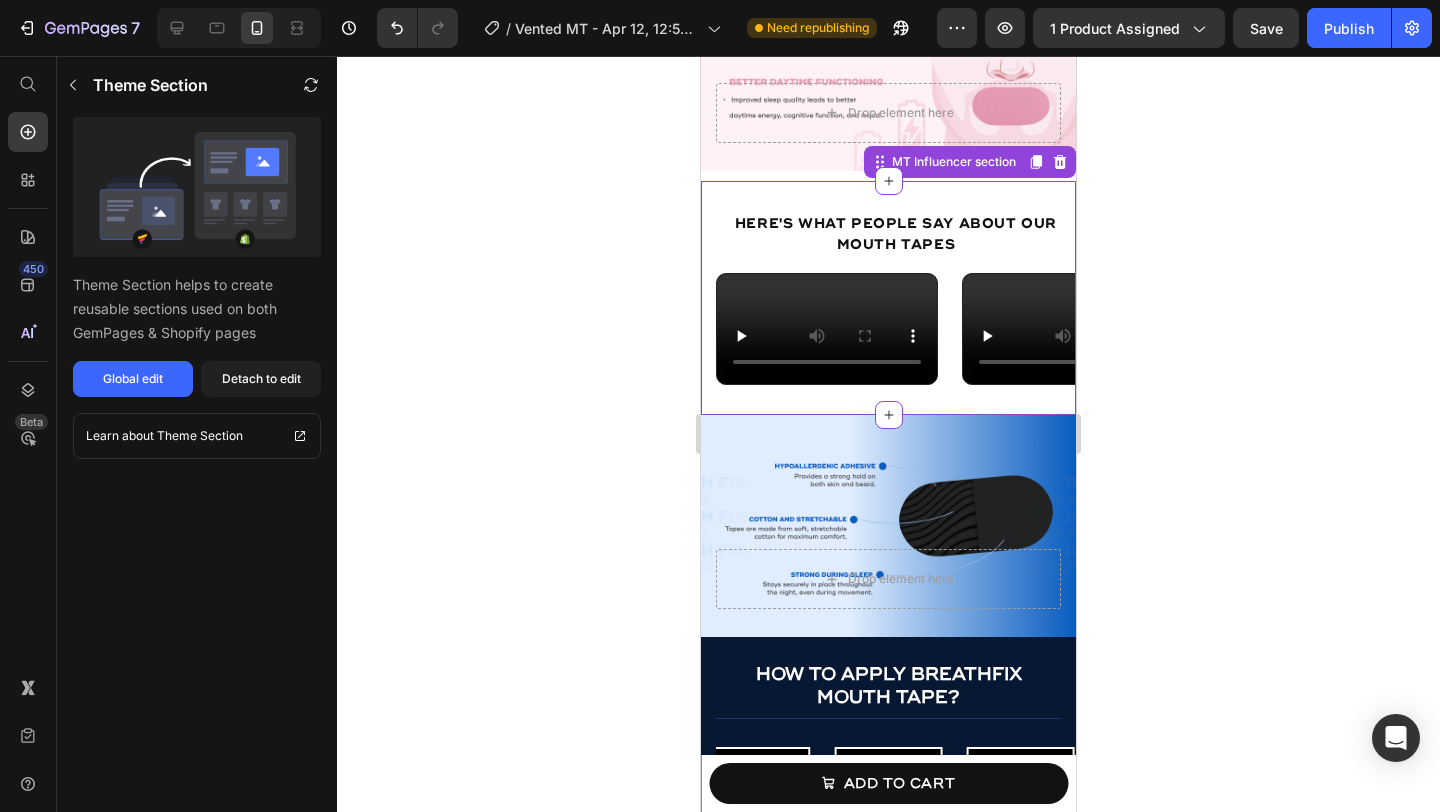 click on "HERE'S WHAT PEOPLE SAY ABOUT OUR MOUTH TAPES" at bounding box center (896, 234) 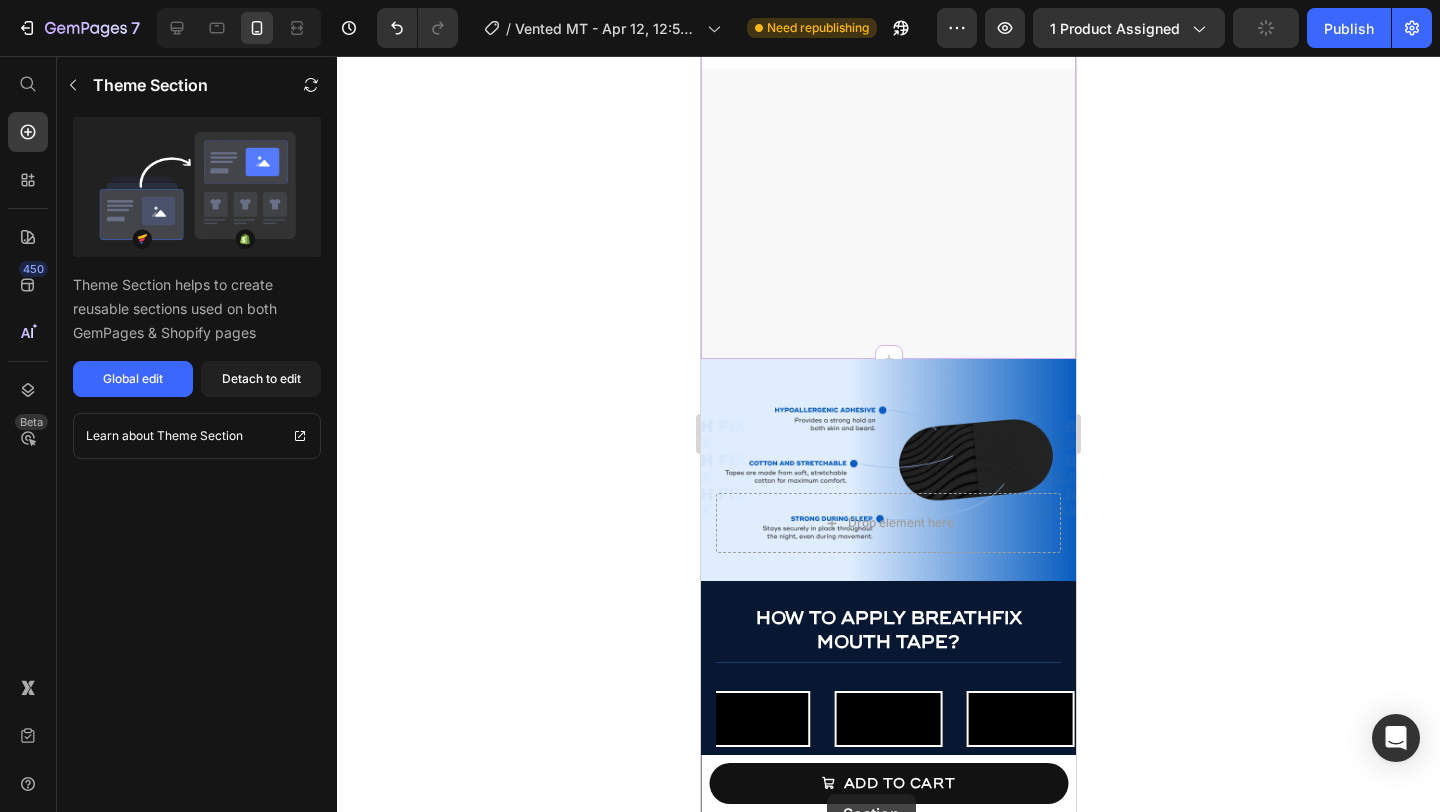 scroll, scrollTop: 2513, scrollLeft: 0, axis: vertical 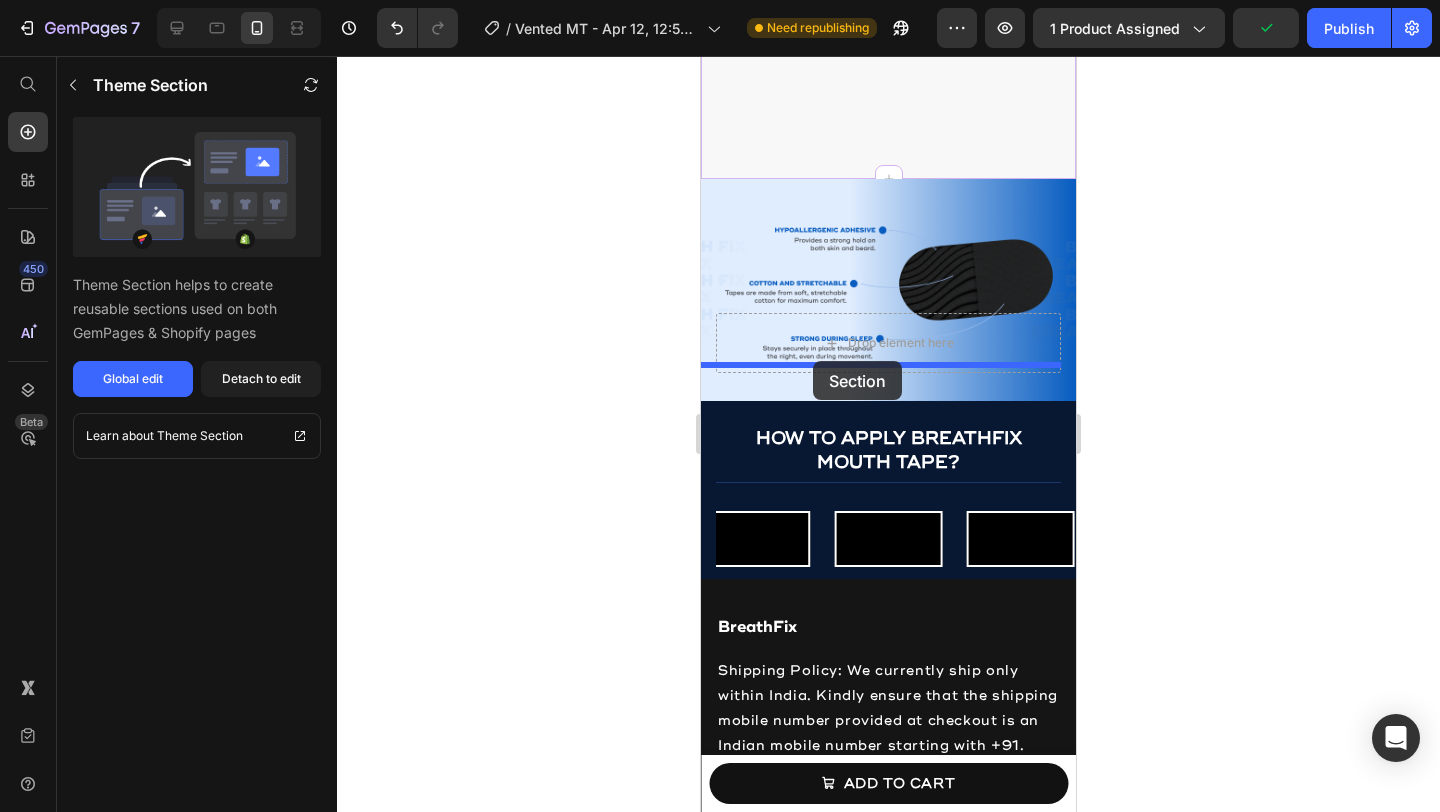 drag, startPoint x: 861, startPoint y: 133, endPoint x: 811, endPoint y: 361, distance: 233.41808 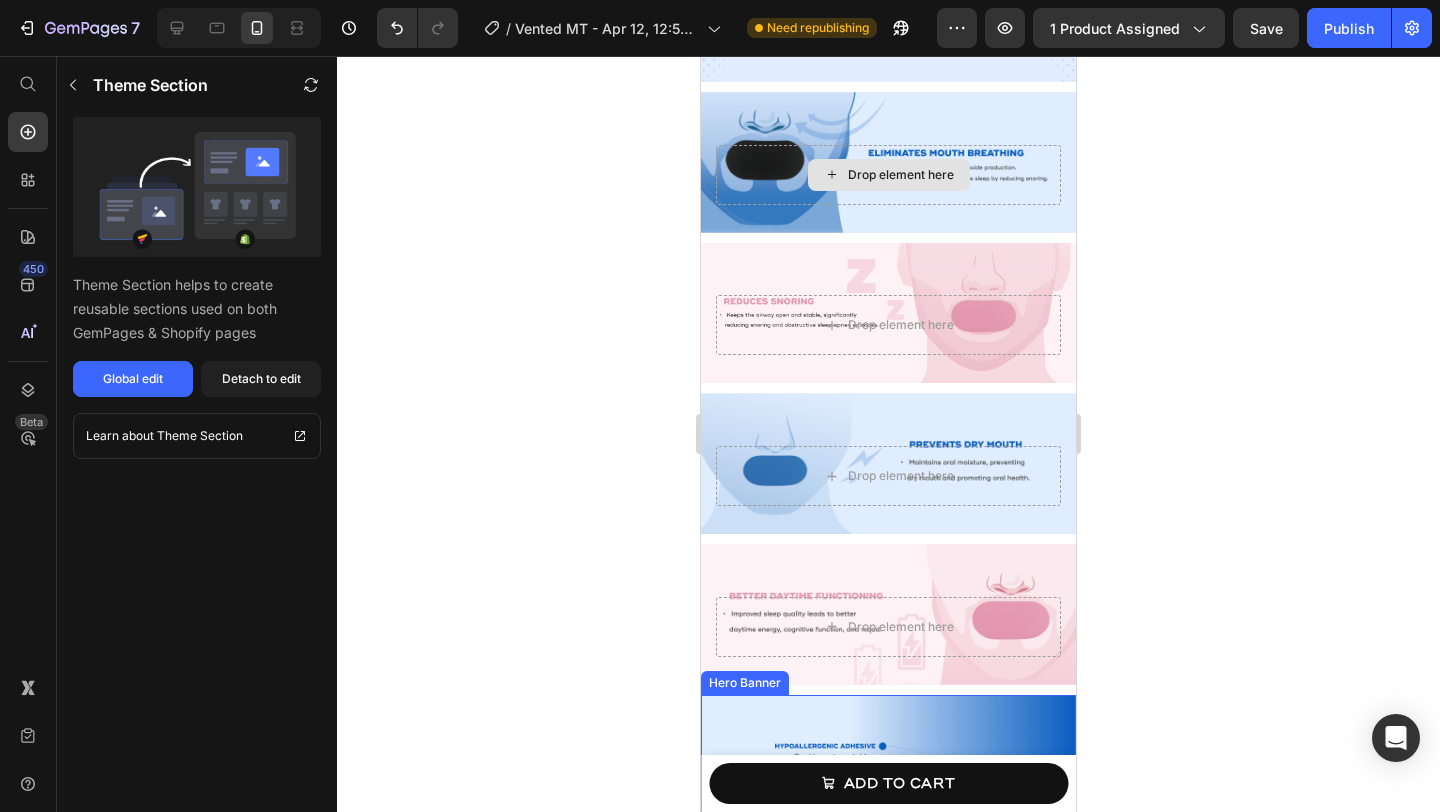 scroll, scrollTop: 1343, scrollLeft: 0, axis: vertical 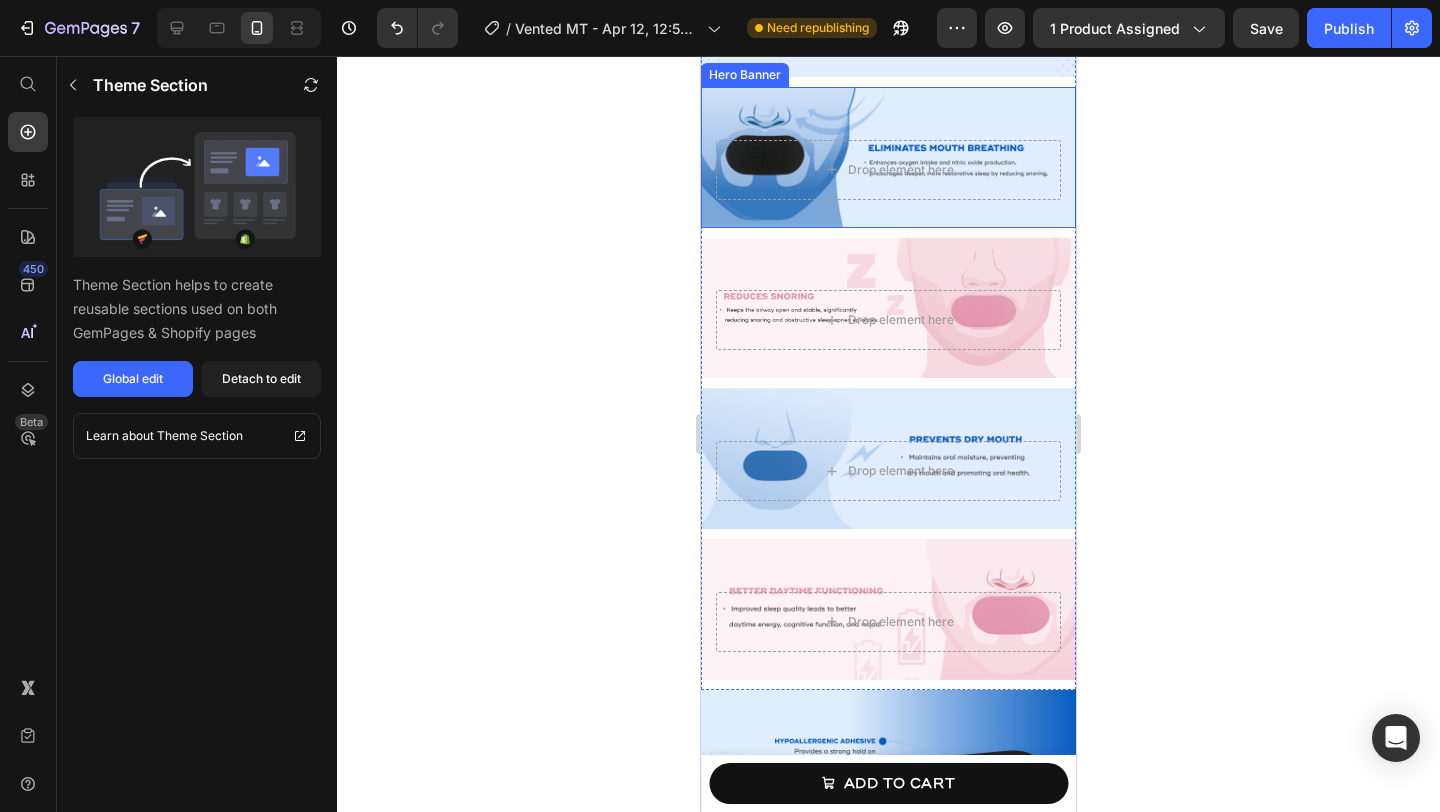 click on "Drop element here" at bounding box center [888, 170] 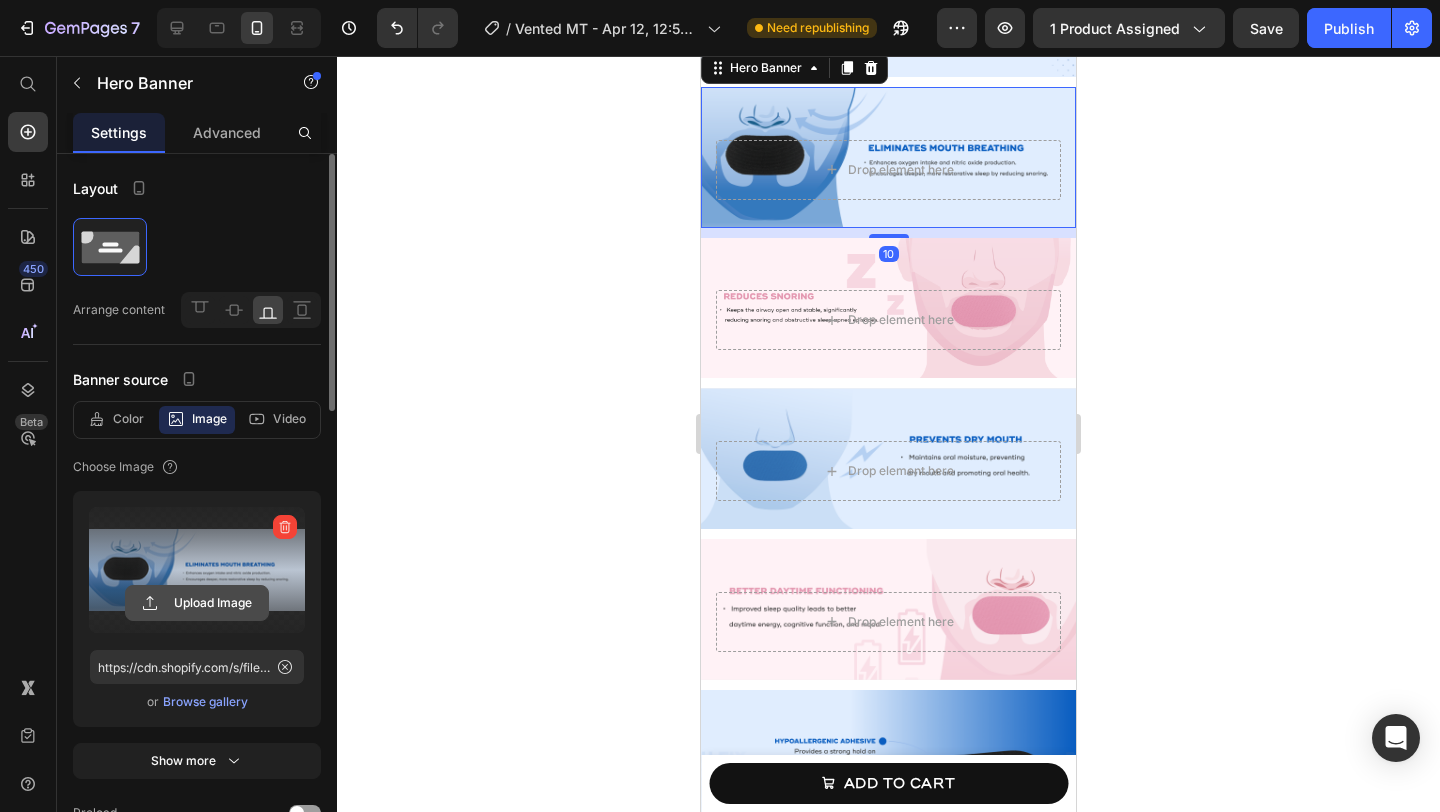 click 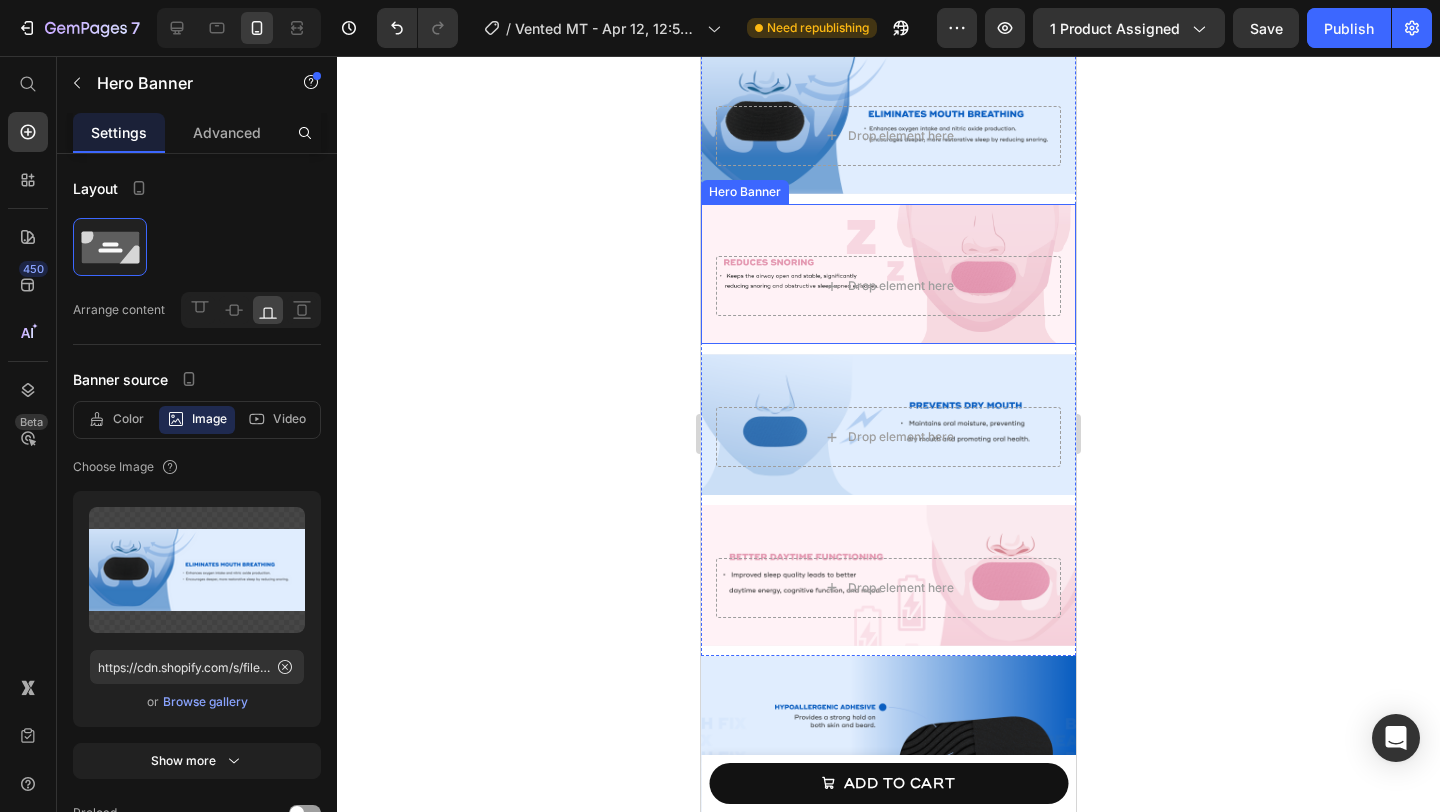 scroll, scrollTop: 1437, scrollLeft: 0, axis: vertical 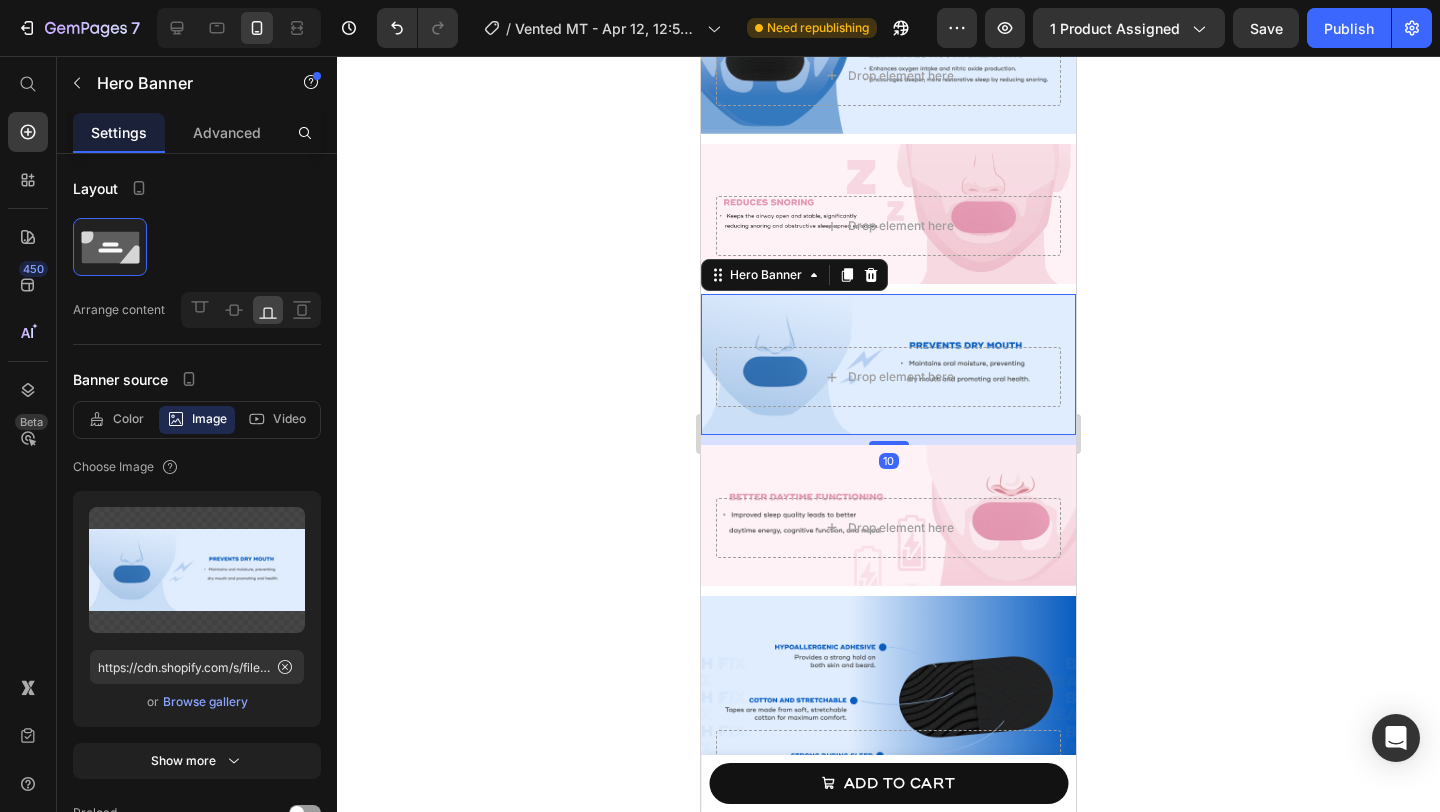 click on "Drop element here" at bounding box center (888, 377) 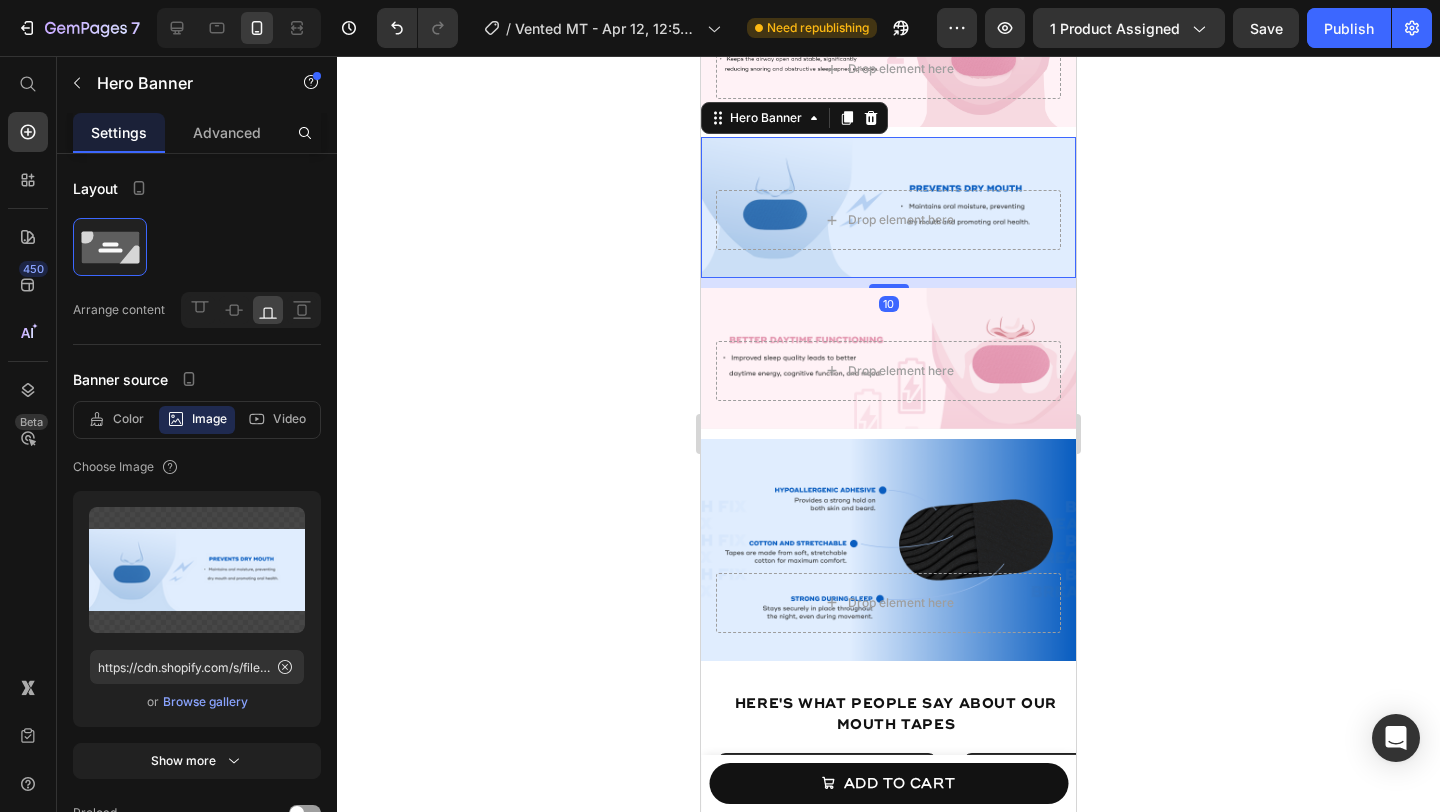 scroll, scrollTop: 1606, scrollLeft: 0, axis: vertical 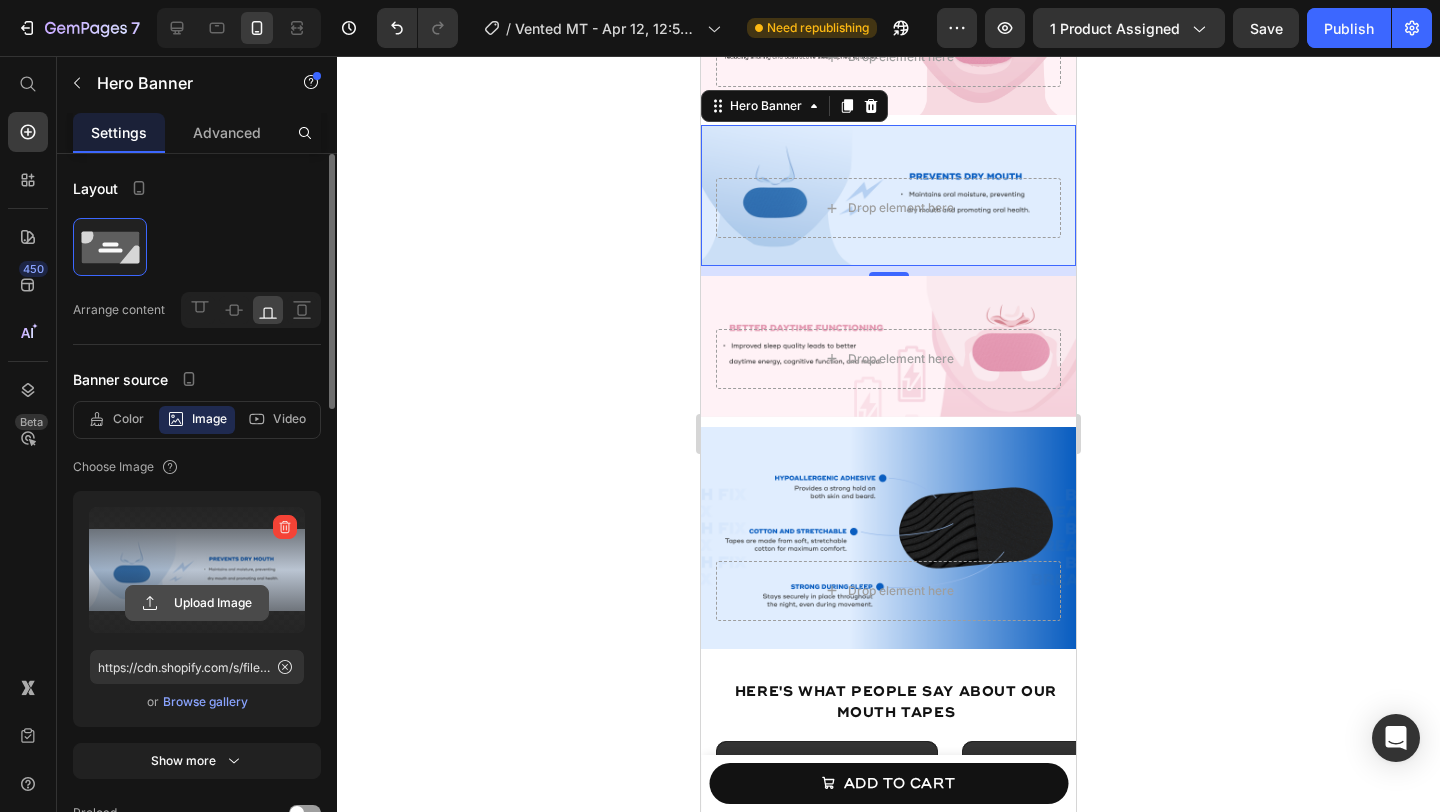 click 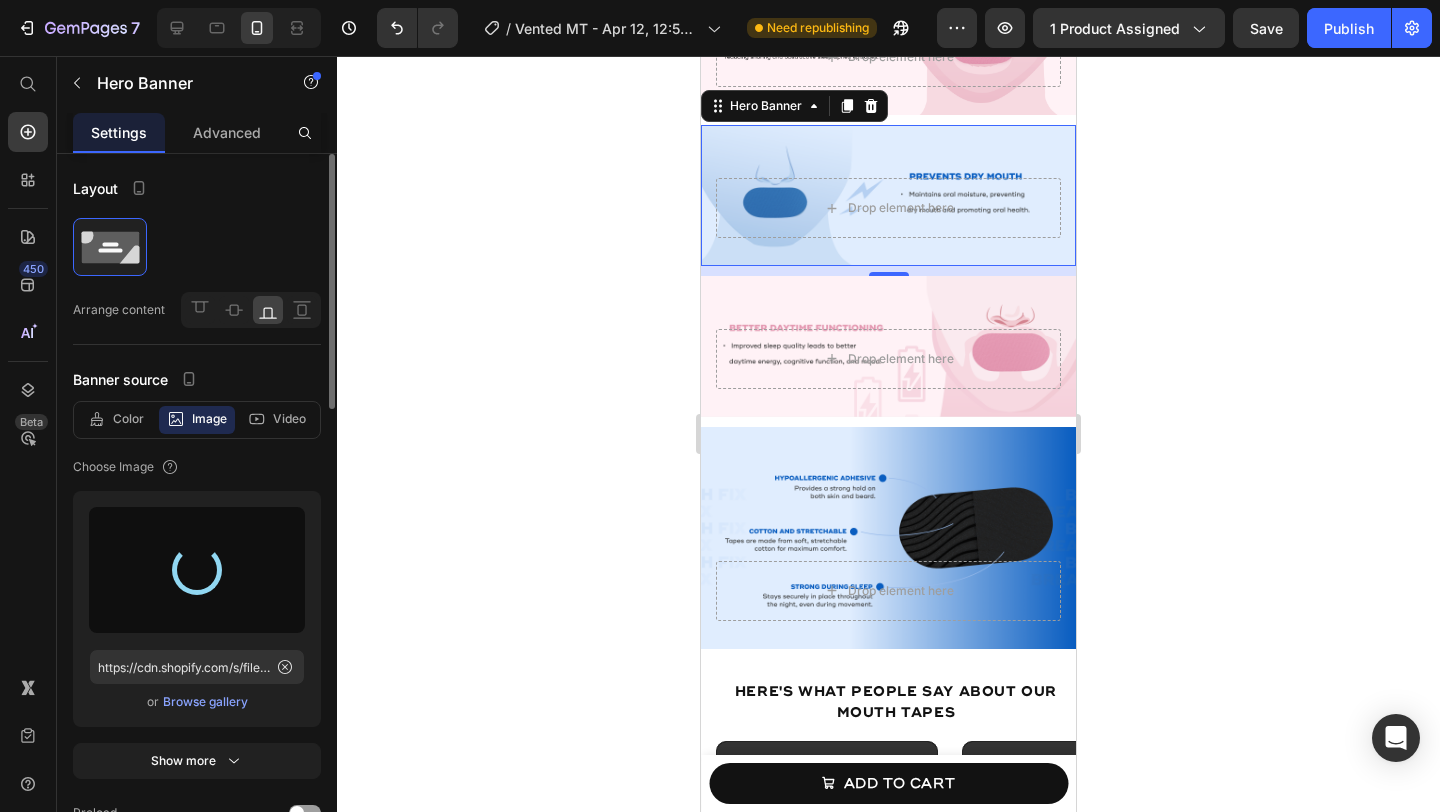 type on "https://cdn.shopify.com/s/files/1/0668/9492/1864/files/gempages_551003808356893569-ba817783-2754-405f-9a91-923b60aed6ef.png" 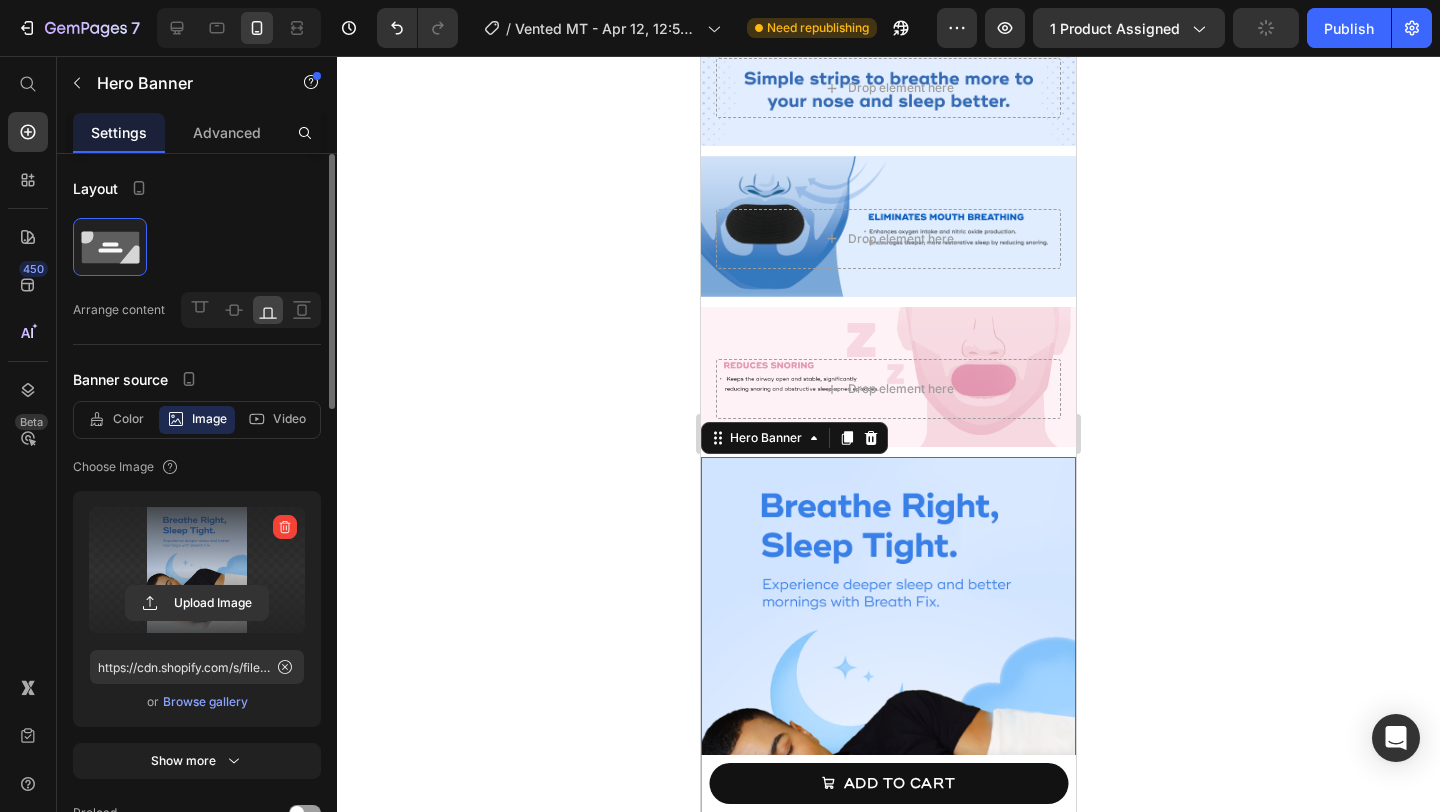scroll, scrollTop: 1235, scrollLeft: 0, axis: vertical 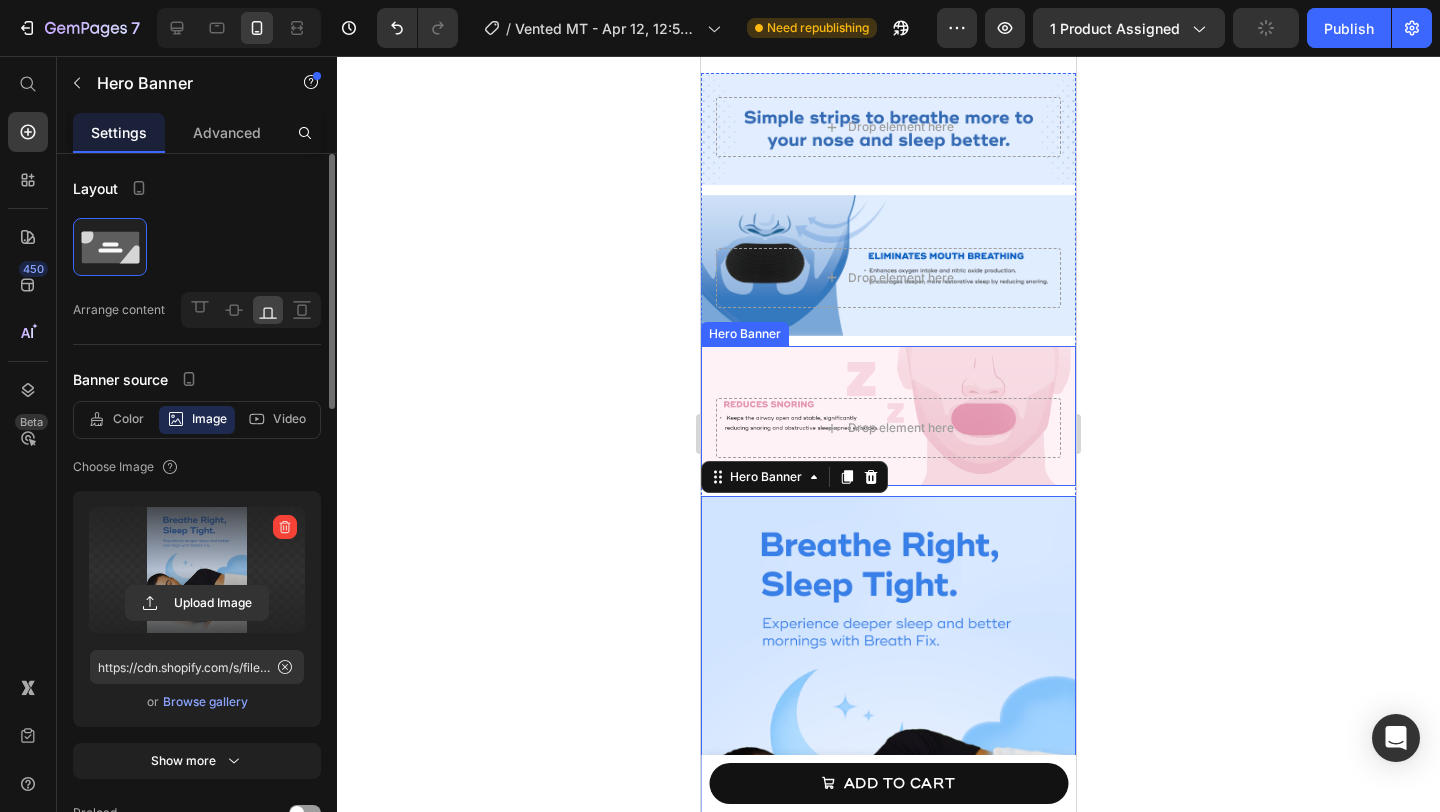 click at bounding box center [888, 416] 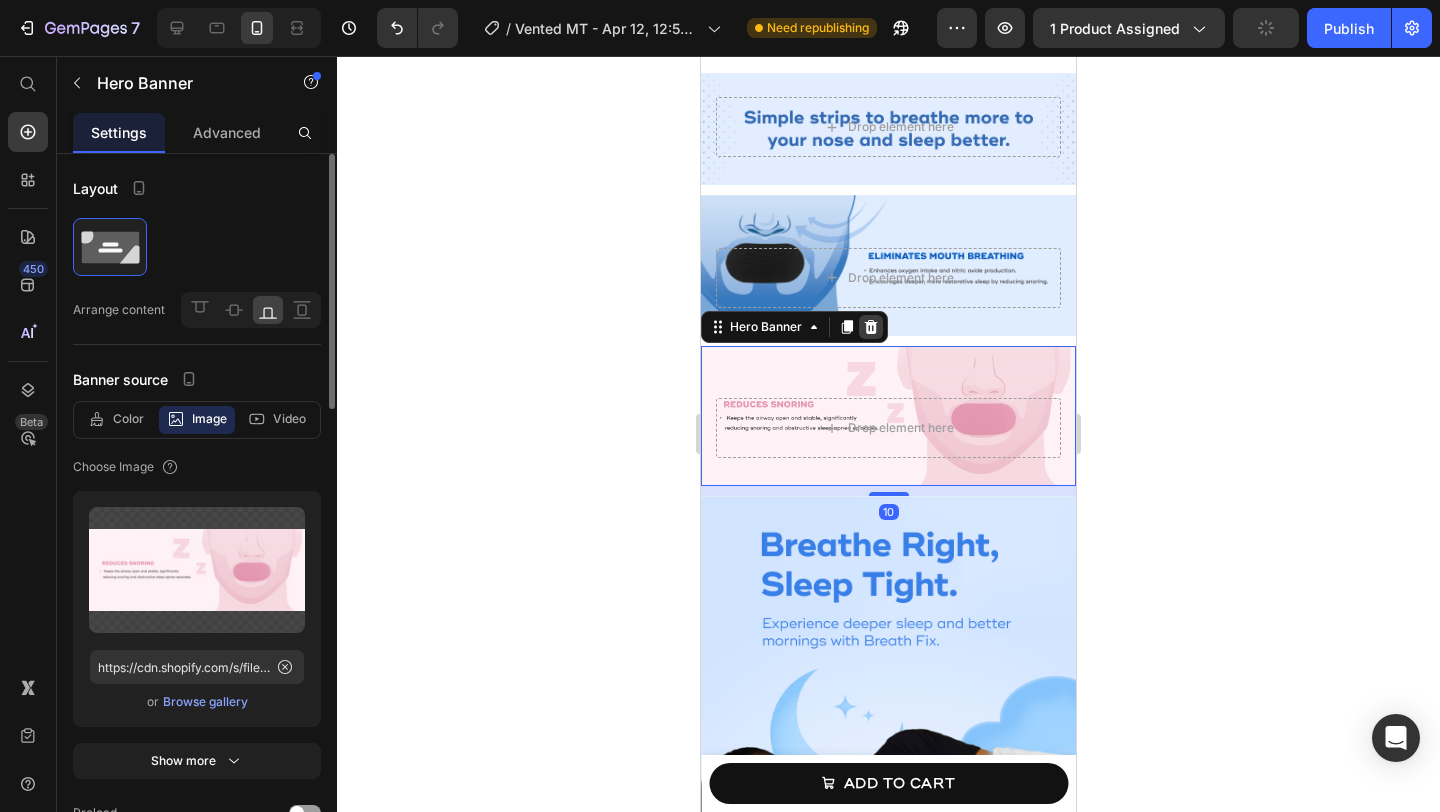 click 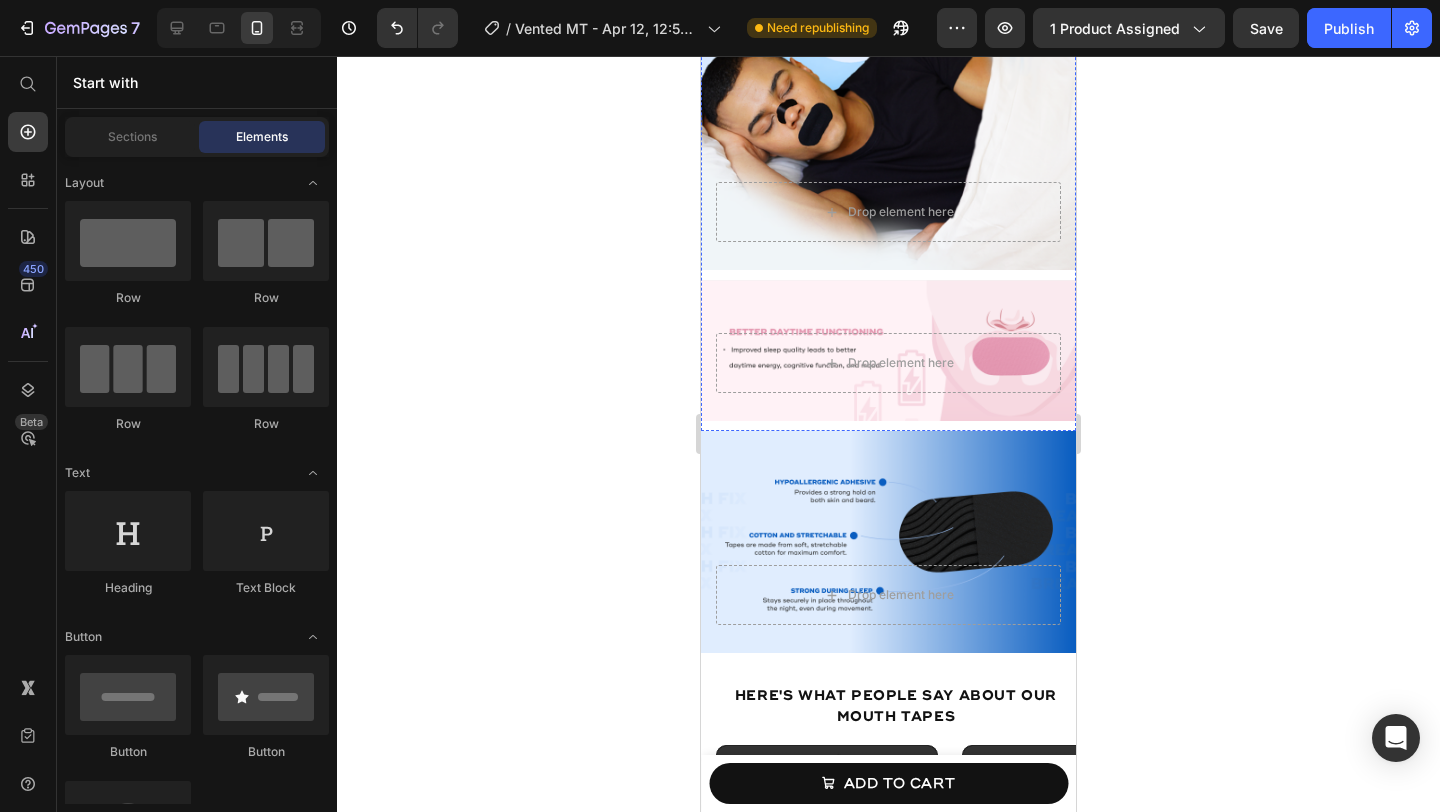 scroll, scrollTop: 1964, scrollLeft: 0, axis: vertical 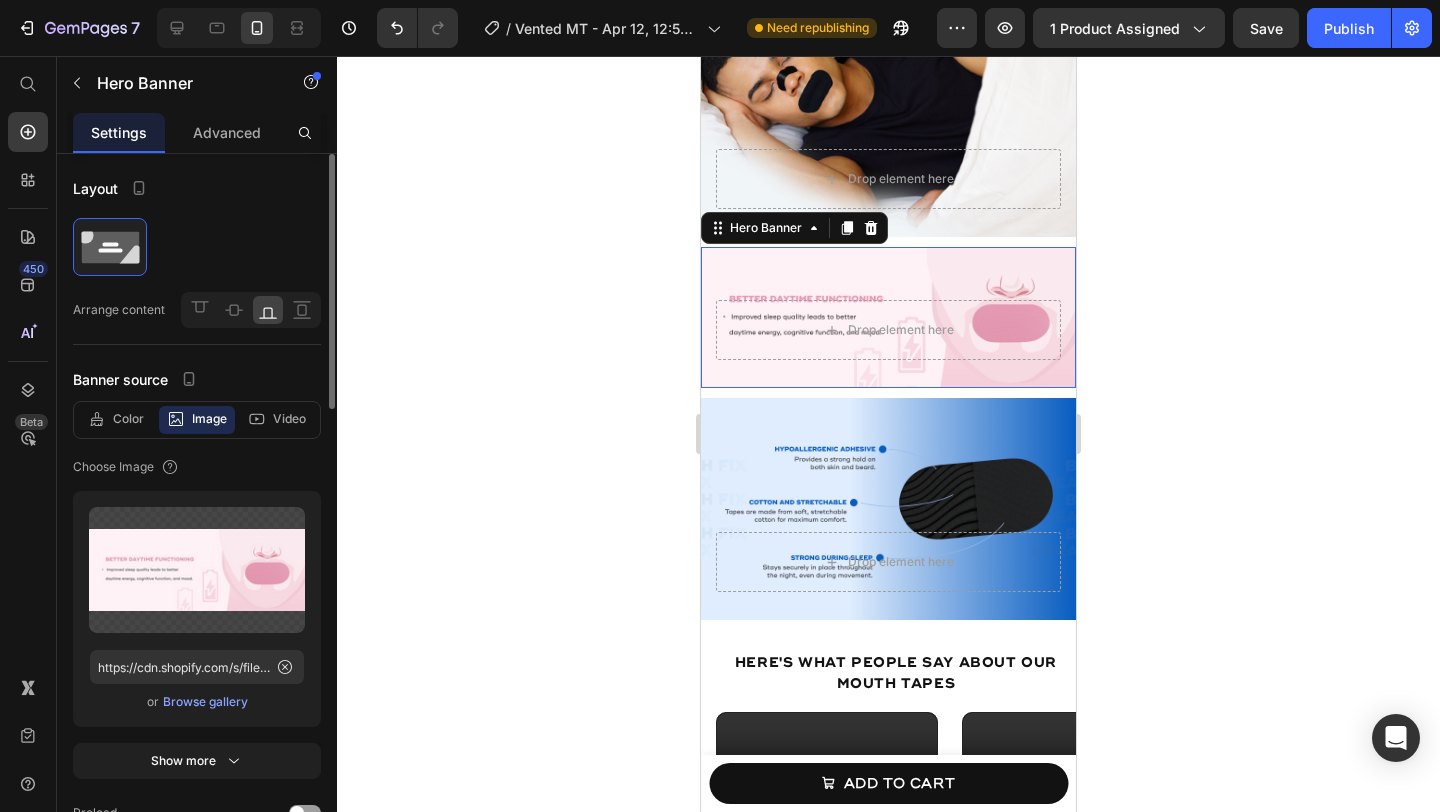 click at bounding box center (888, 317) 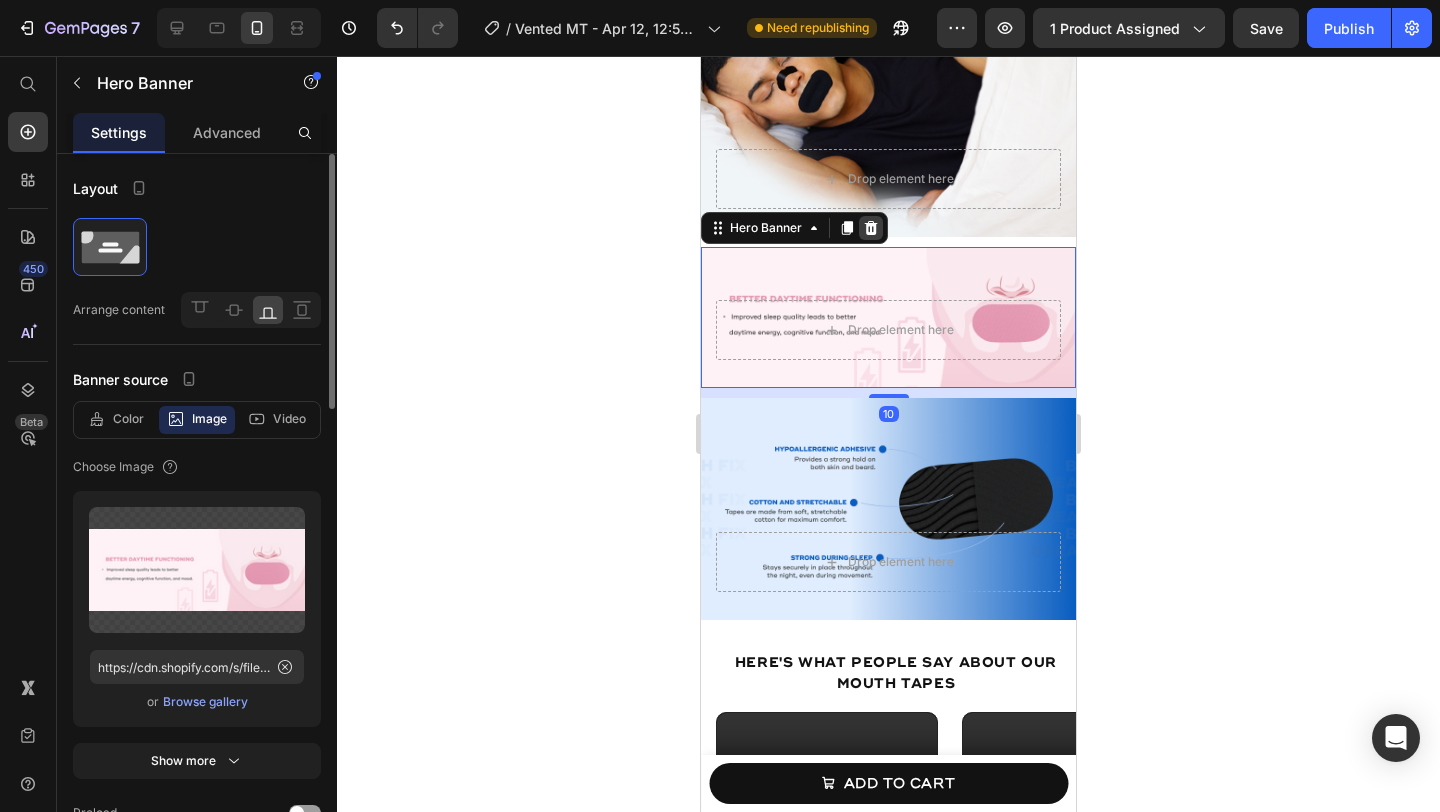 click 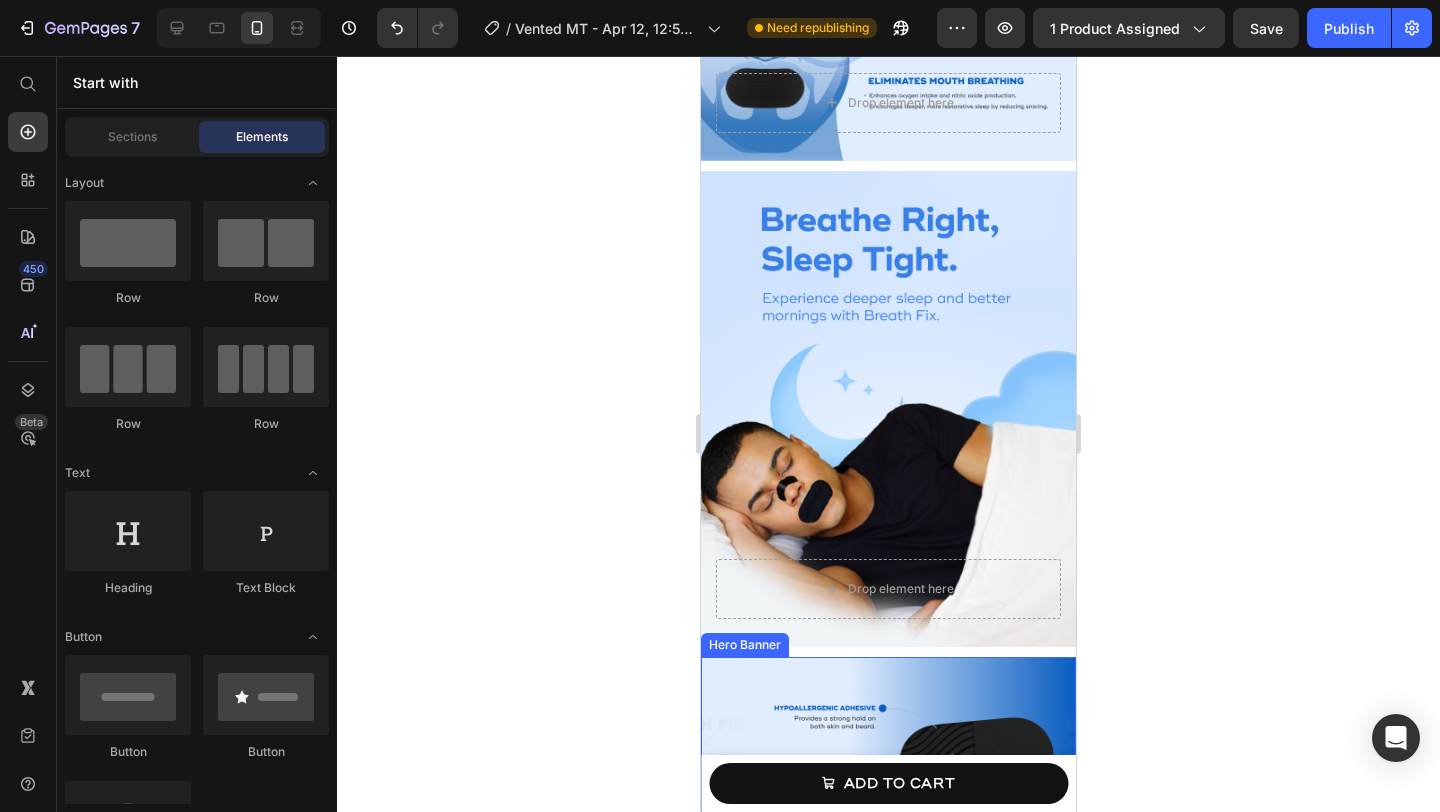 scroll, scrollTop: 1361, scrollLeft: 0, axis: vertical 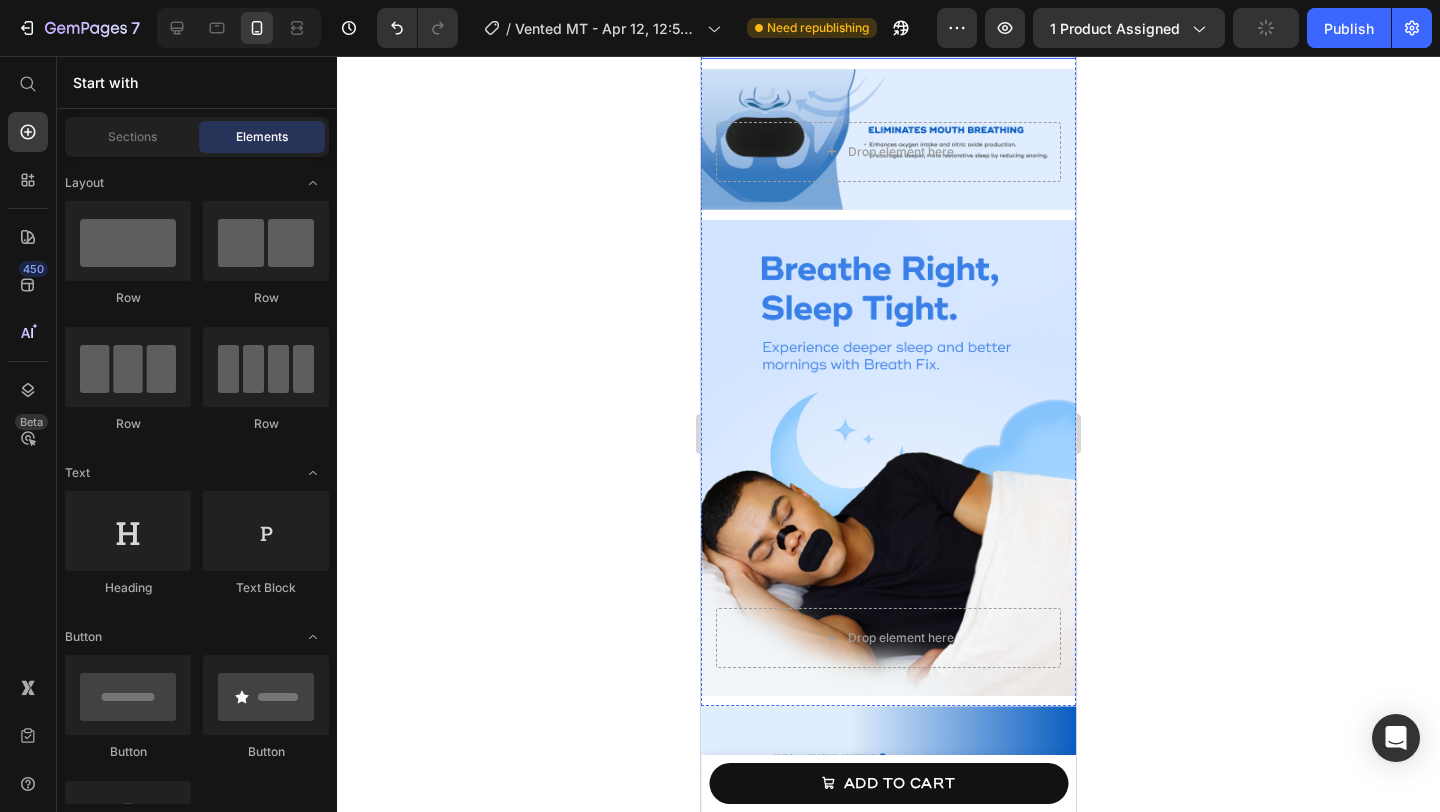 click on "Drop element here" at bounding box center [888, 1] 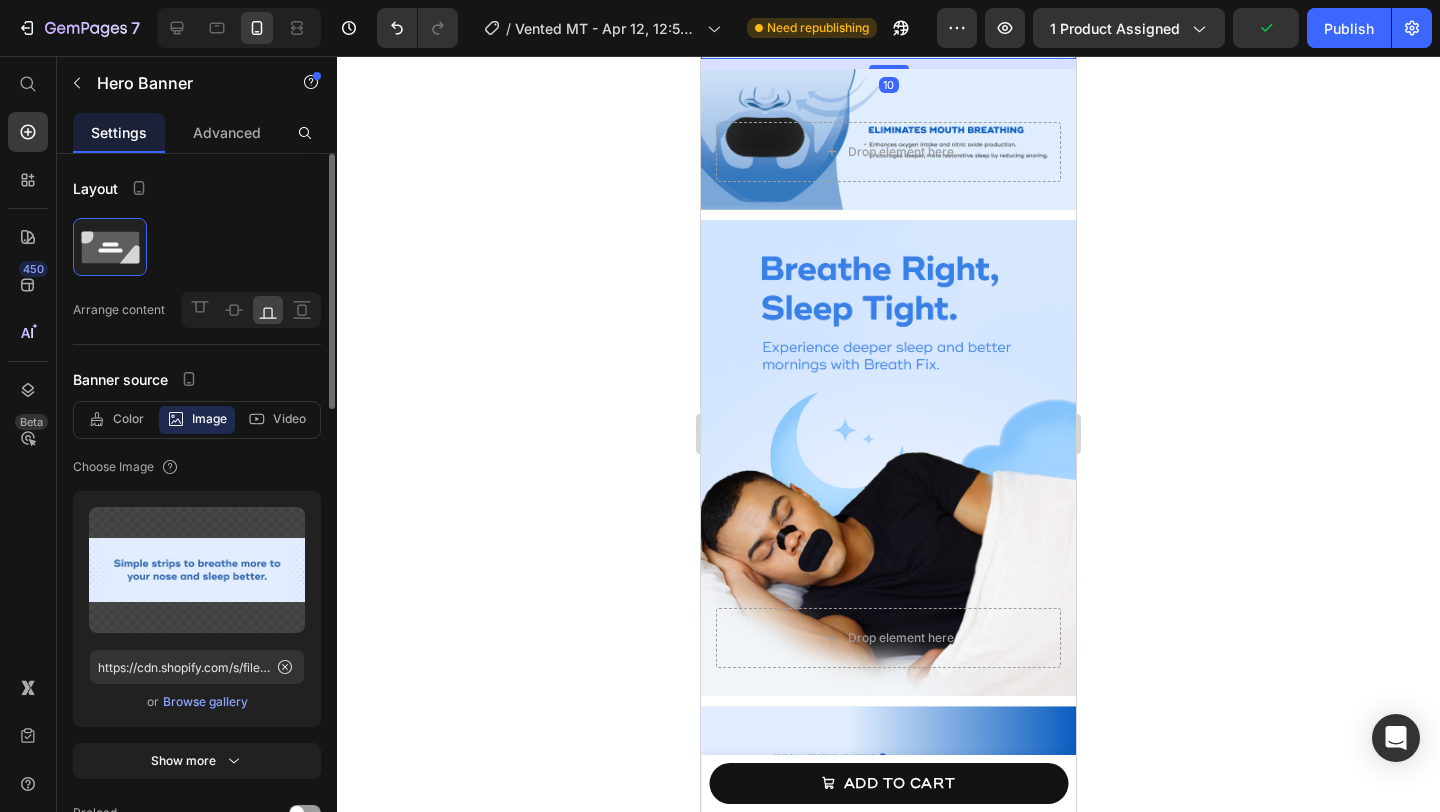 click at bounding box center [871, -33] 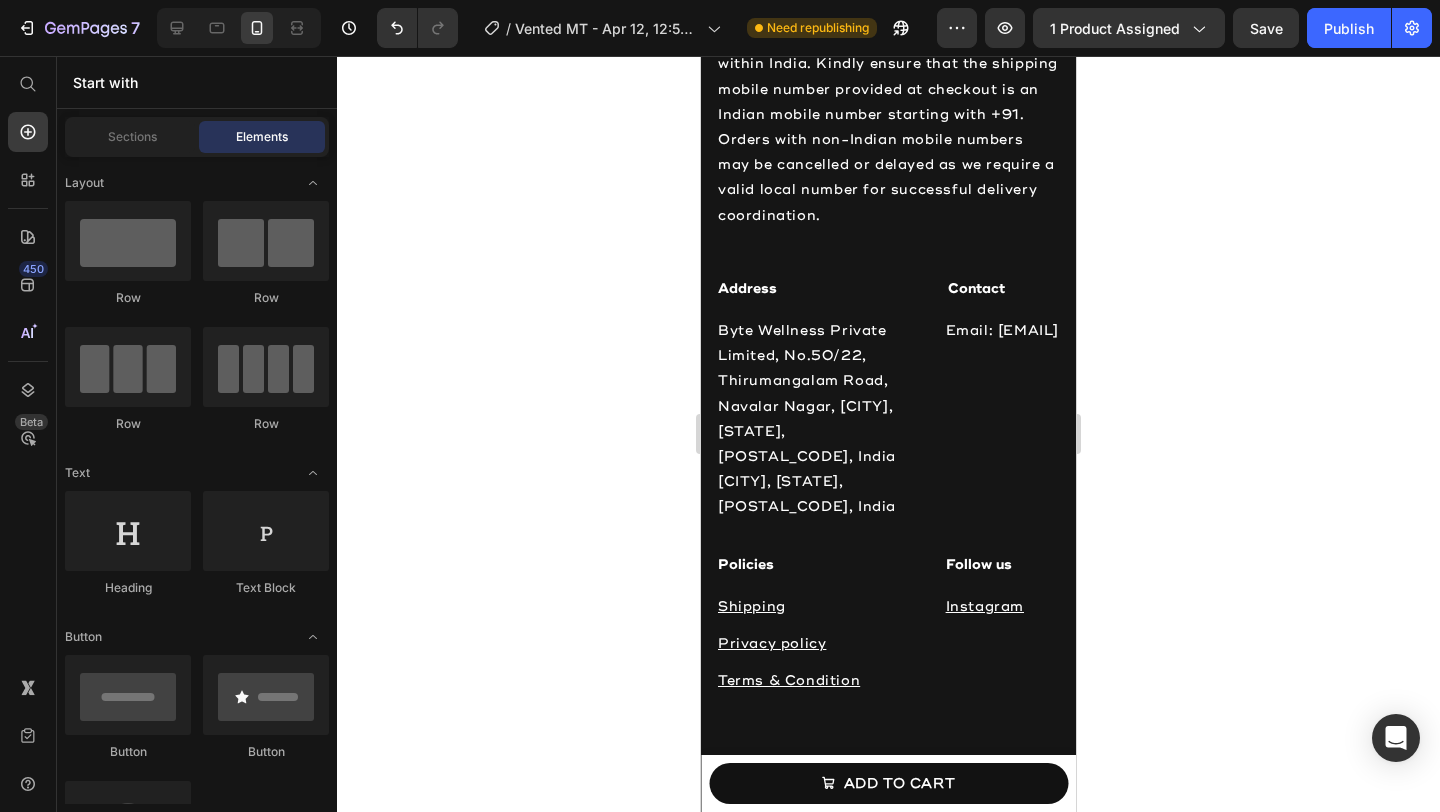 scroll, scrollTop: 2823, scrollLeft: 0, axis: vertical 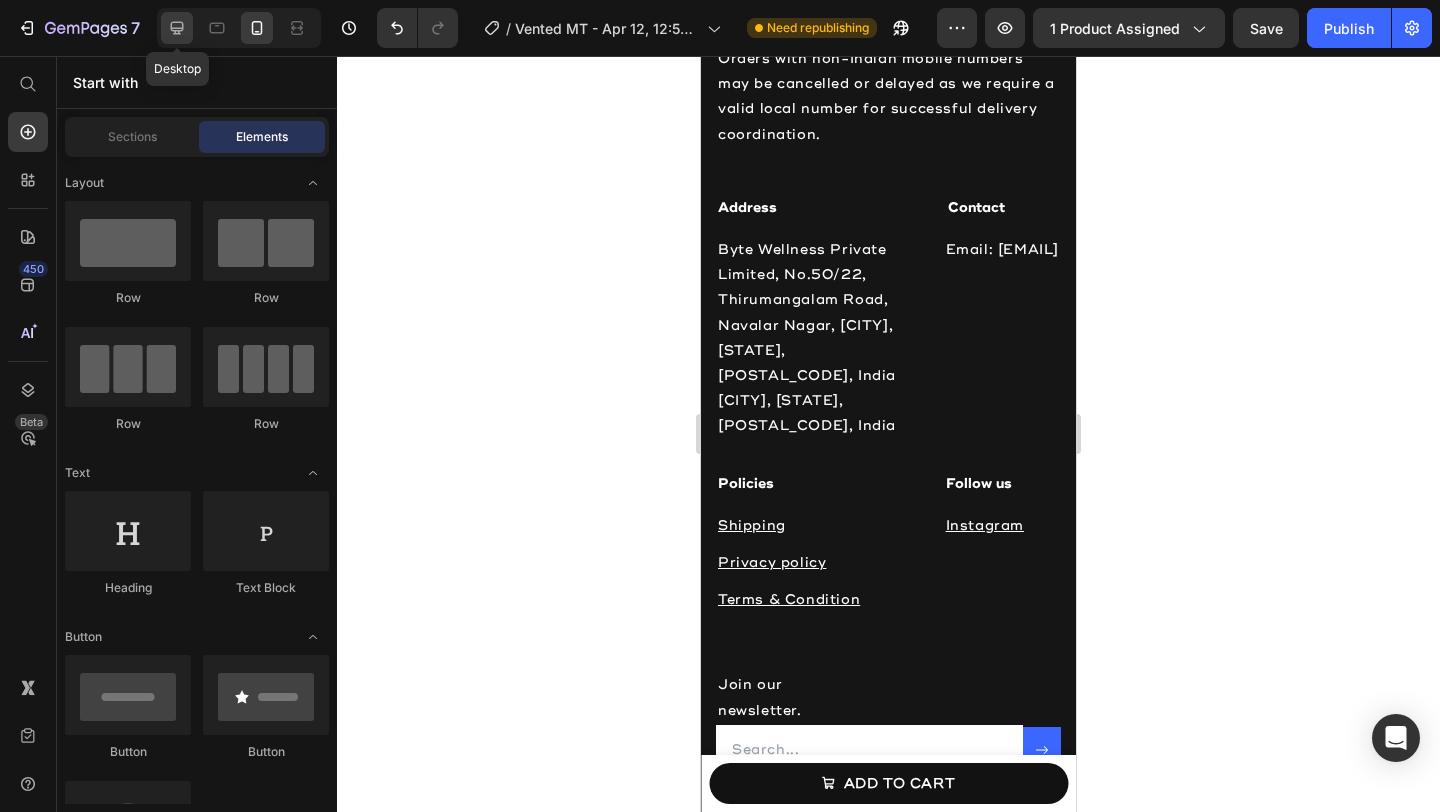 click 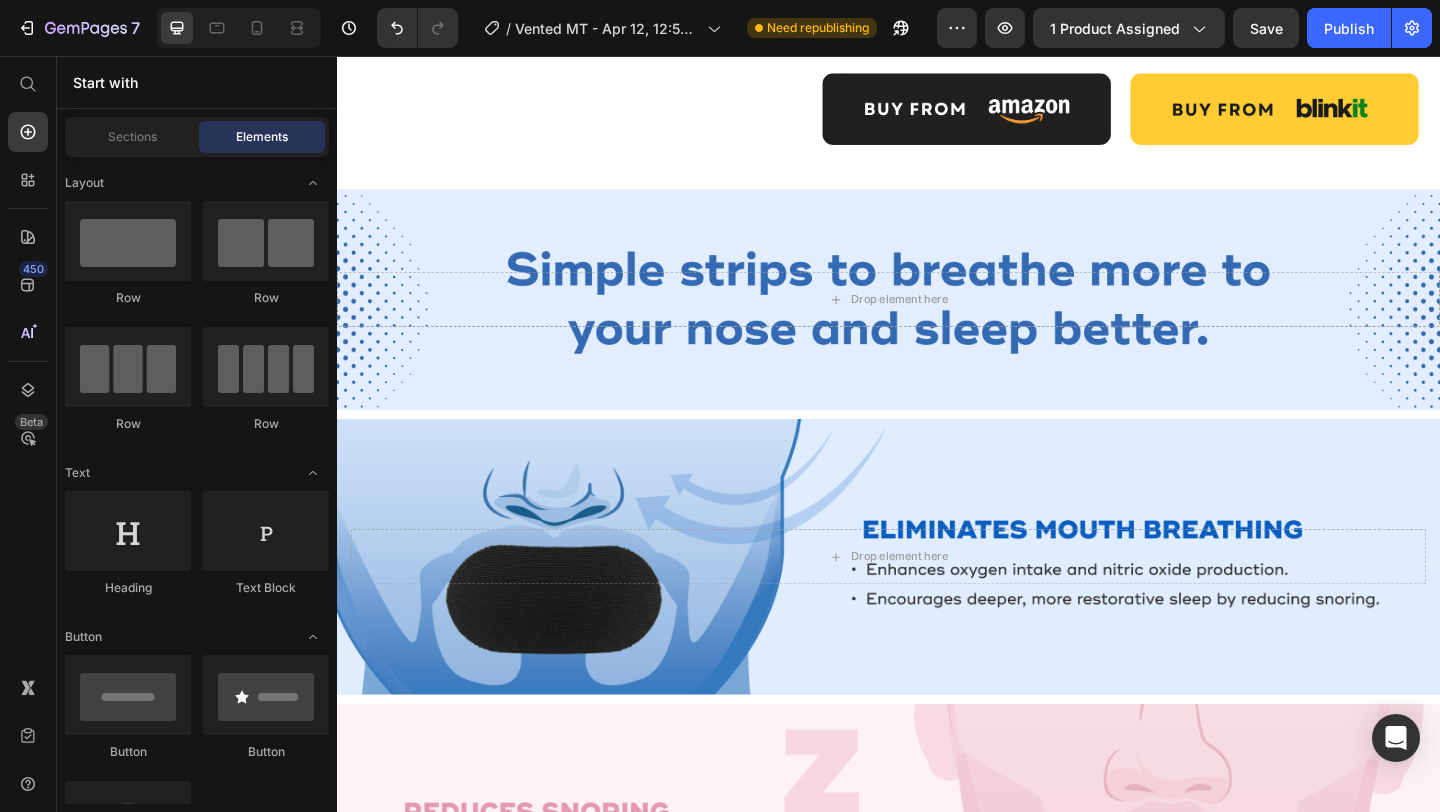 scroll, scrollTop: 710, scrollLeft: 0, axis: vertical 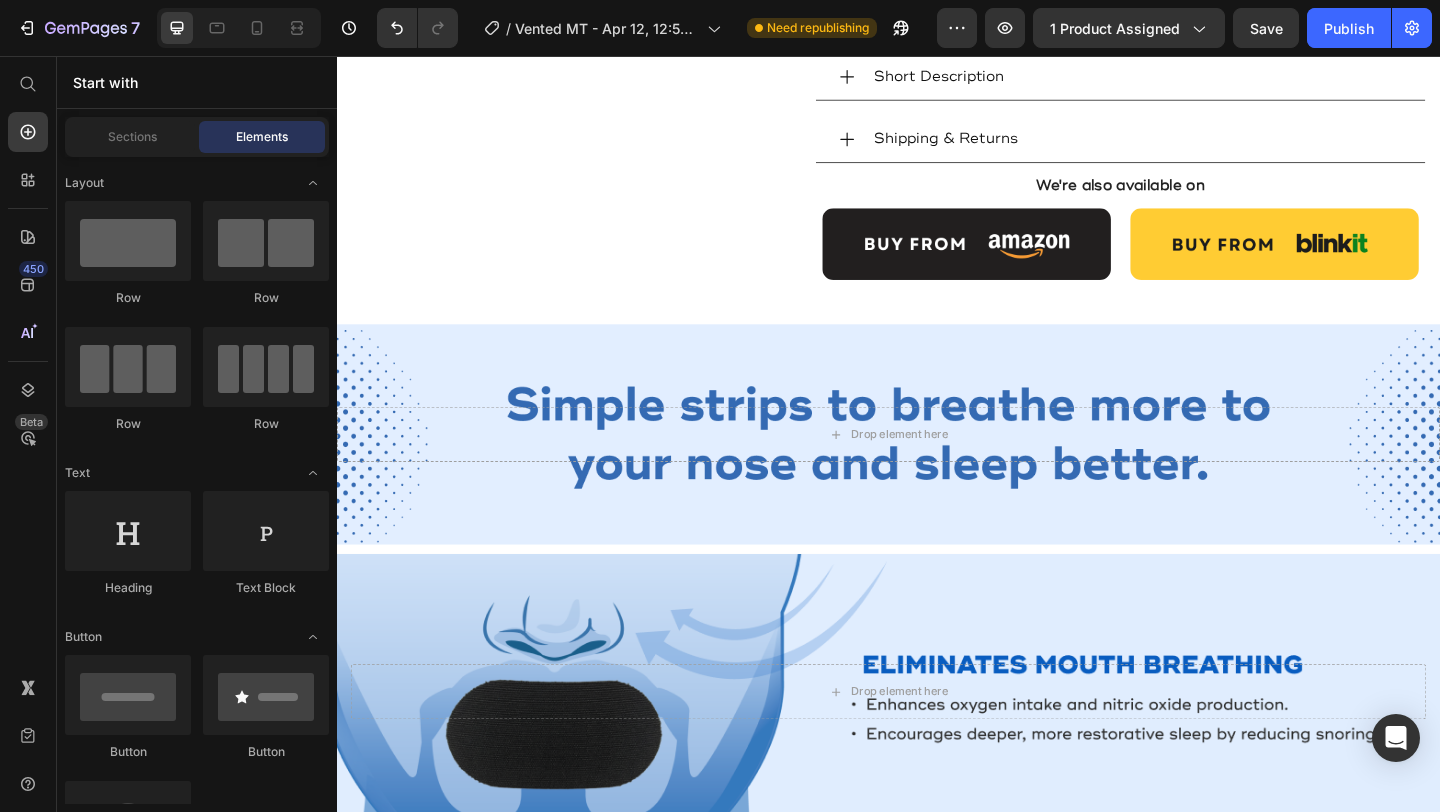click at bounding box center (937, 467) 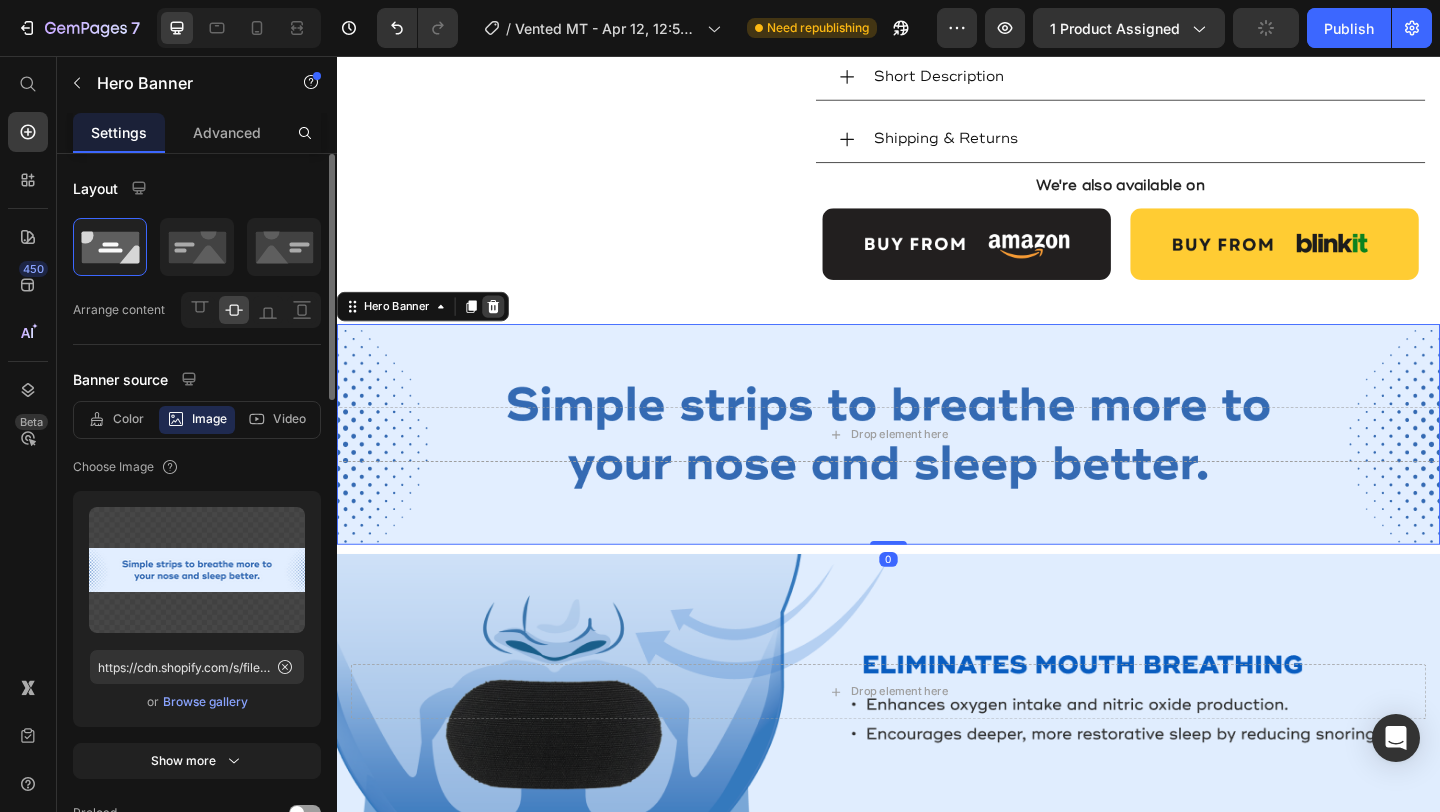 click 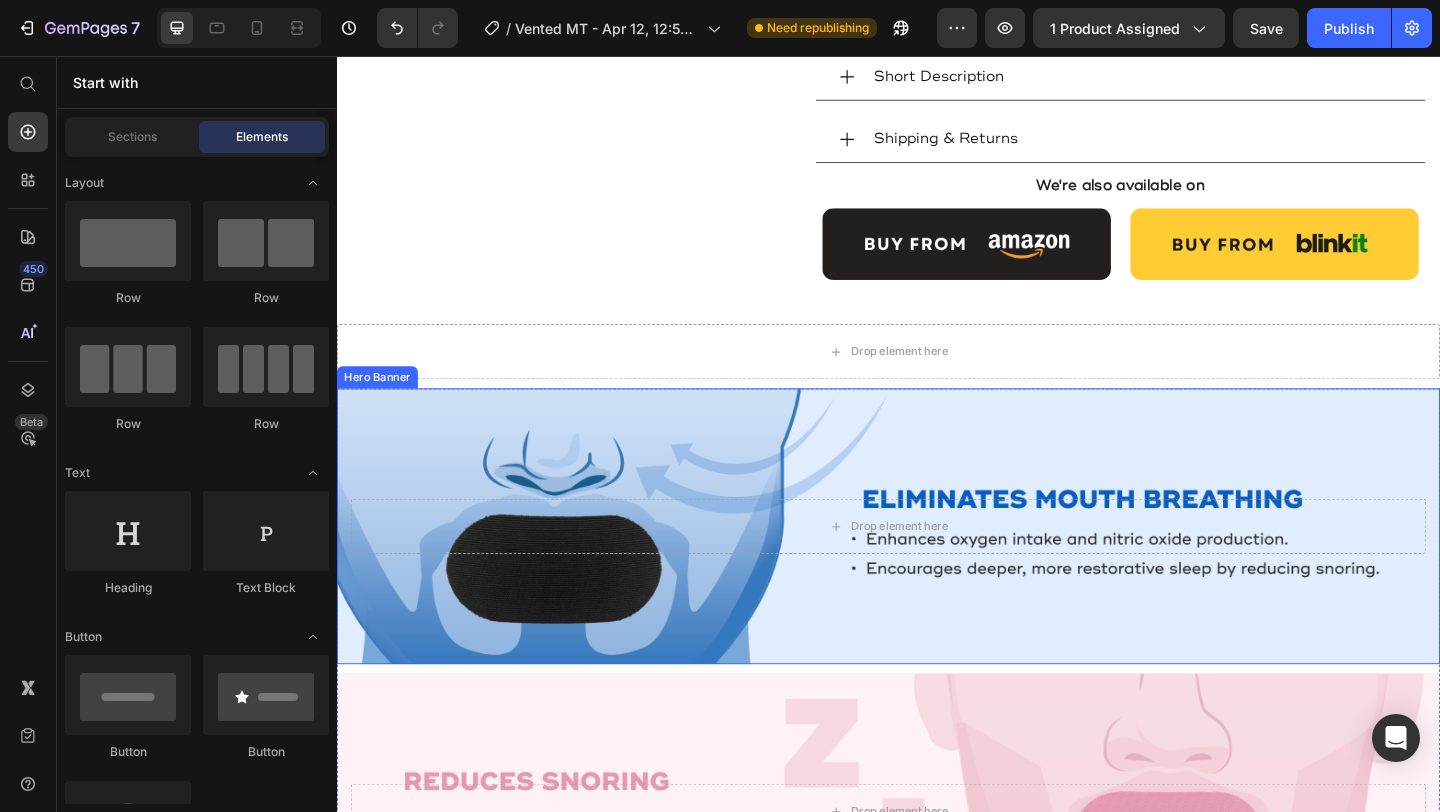 scroll, scrollTop: 717, scrollLeft: 0, axis: vertical 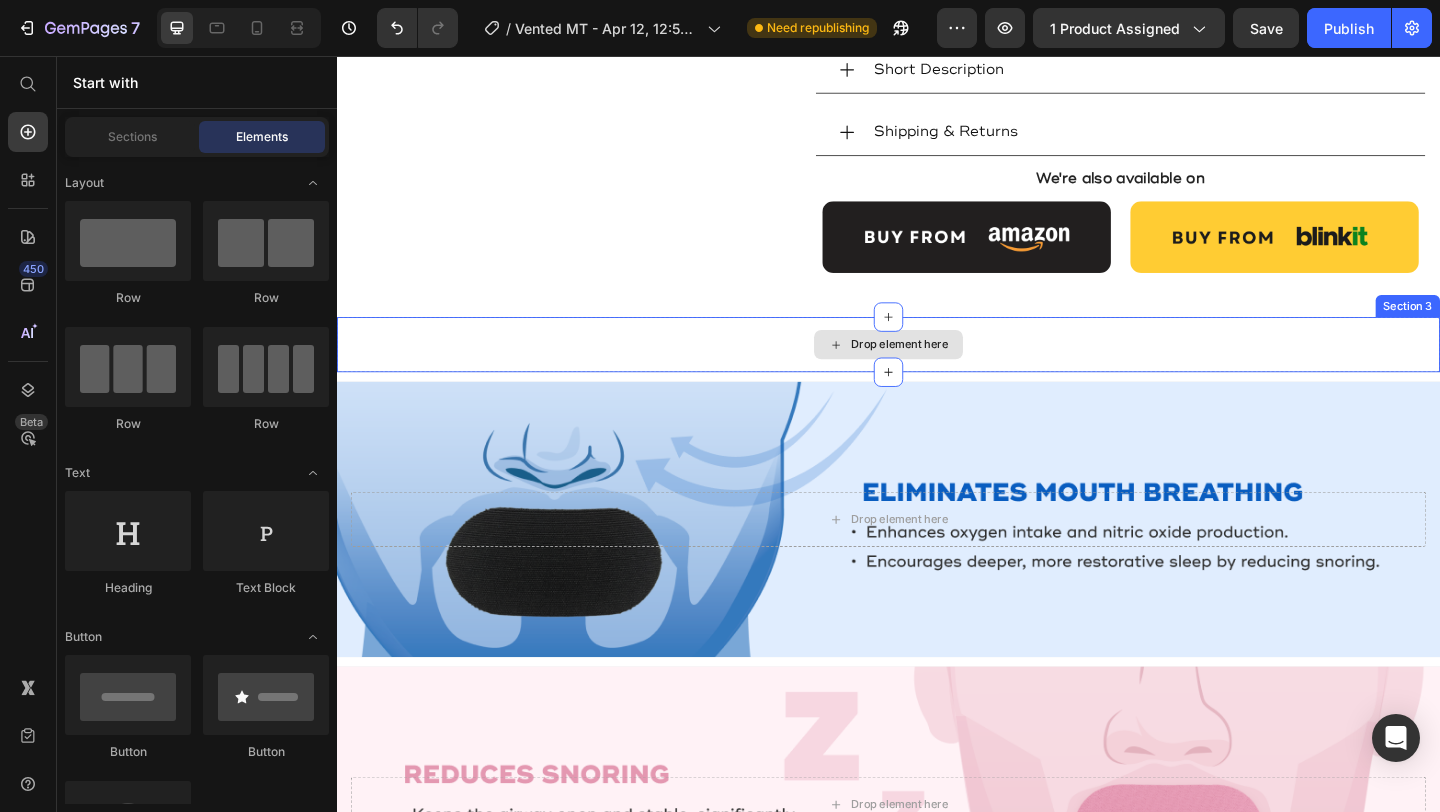 click on "Drop element here" at bounding box center (937, 370) 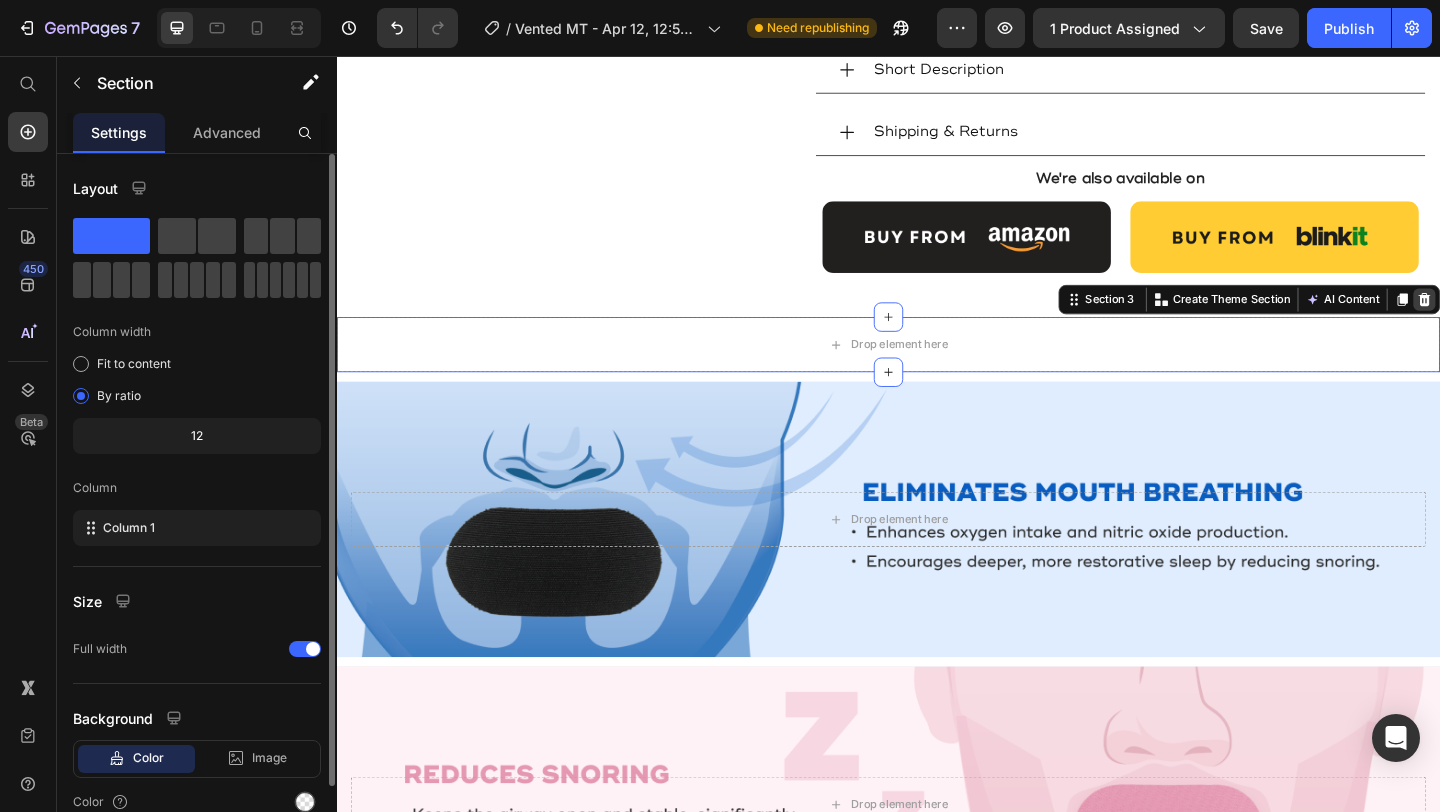 click 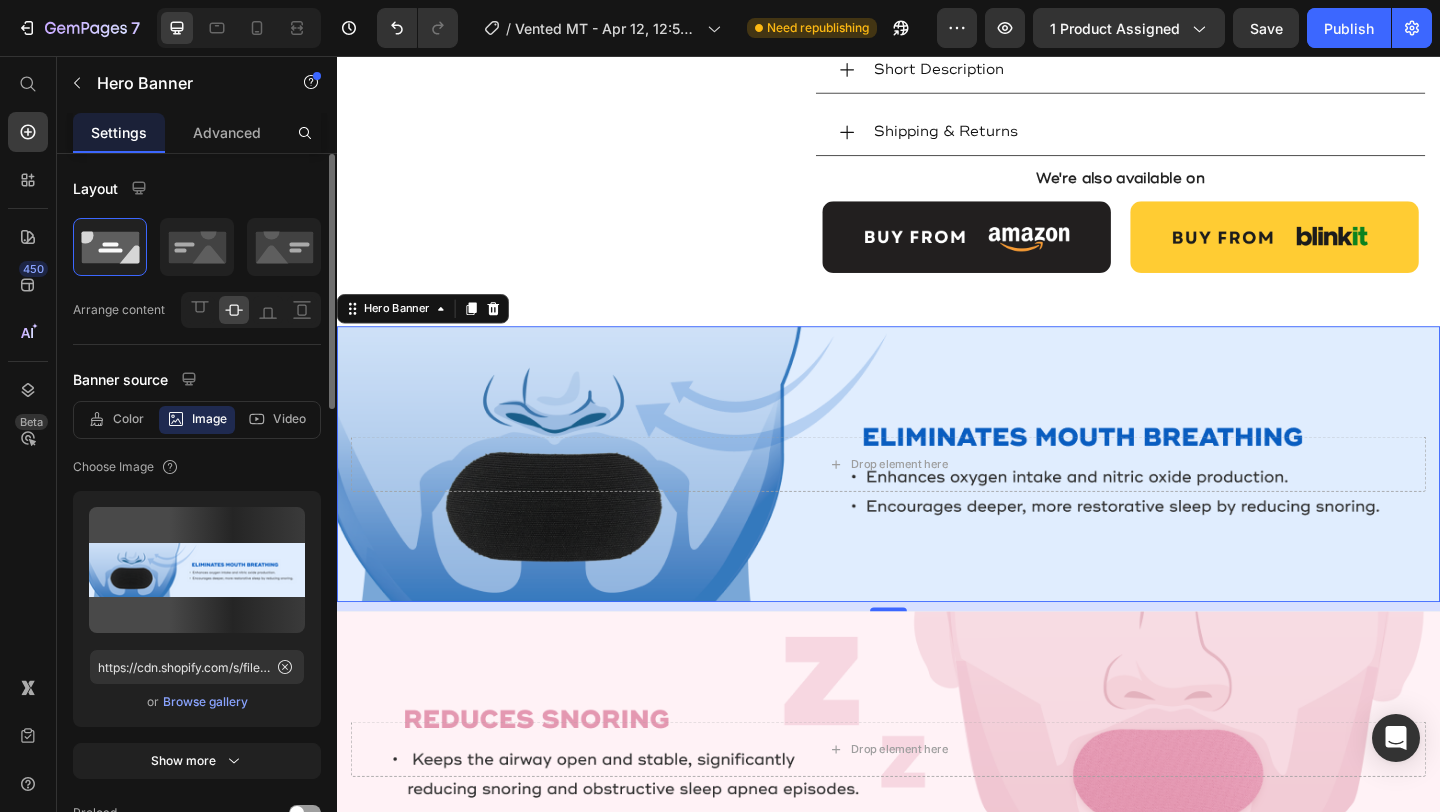 click on "Drop element here" at bounding box center (937, 500) 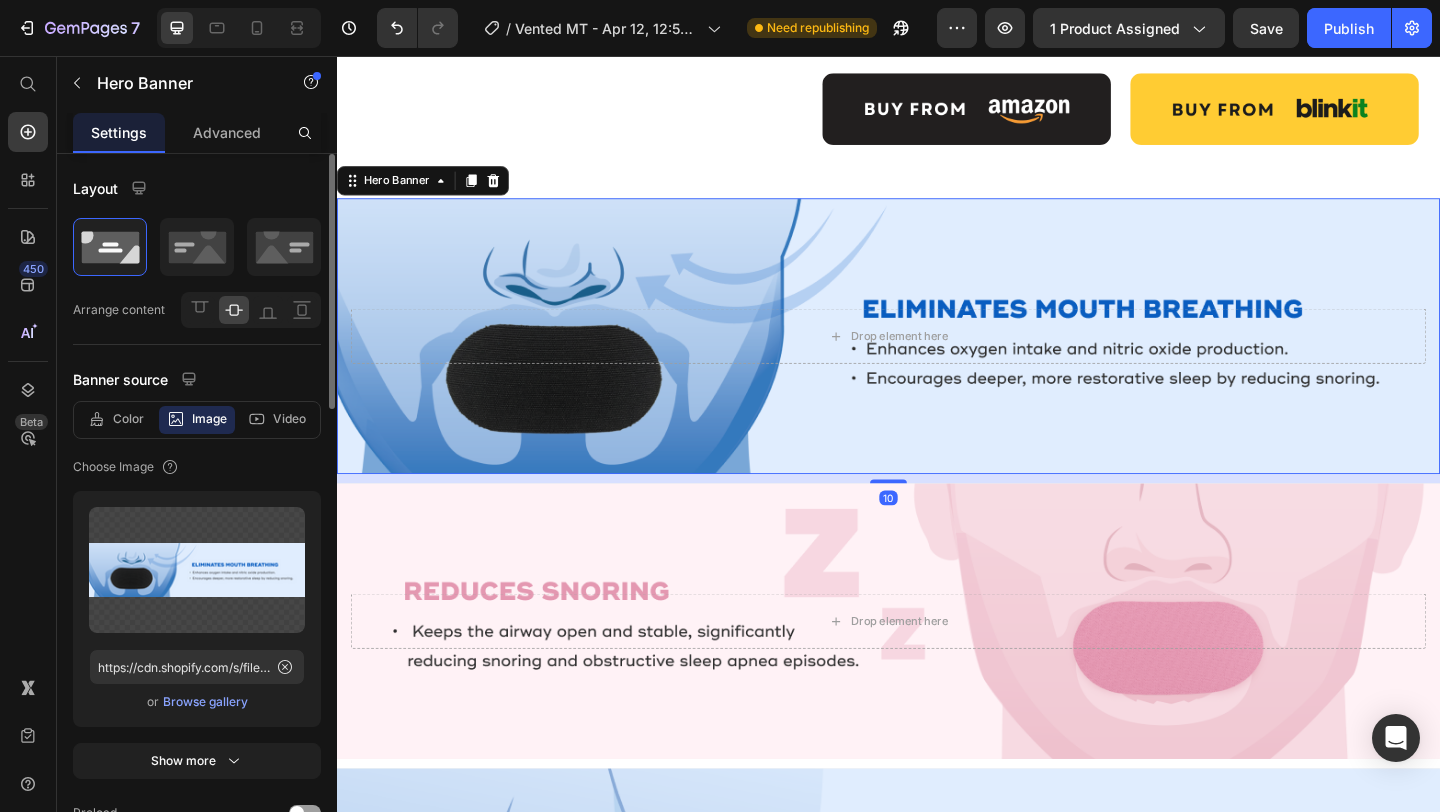 scroll, scrollTop: 858, scrollLeft: 0, axis: vertical 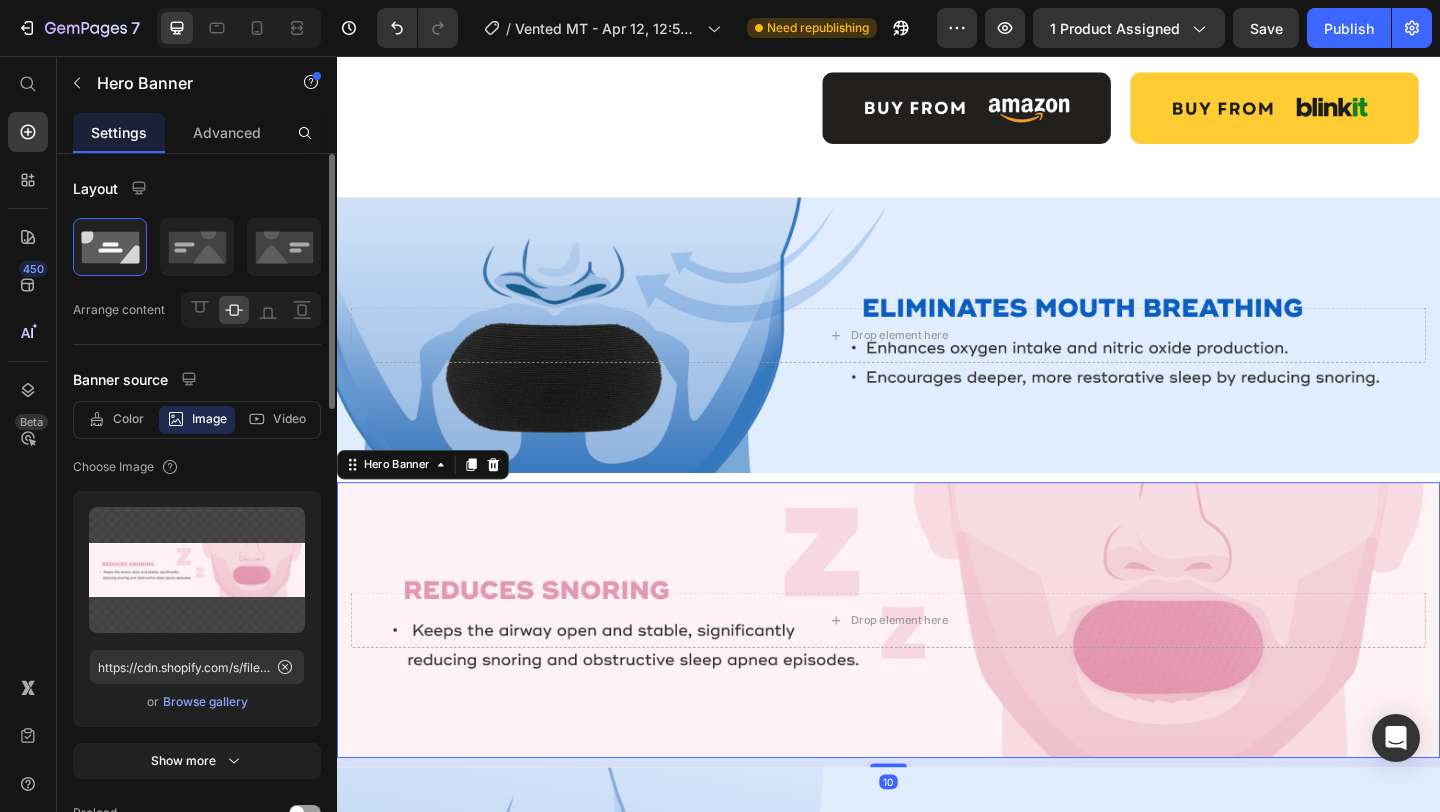 click at bounding box center (937, 669) 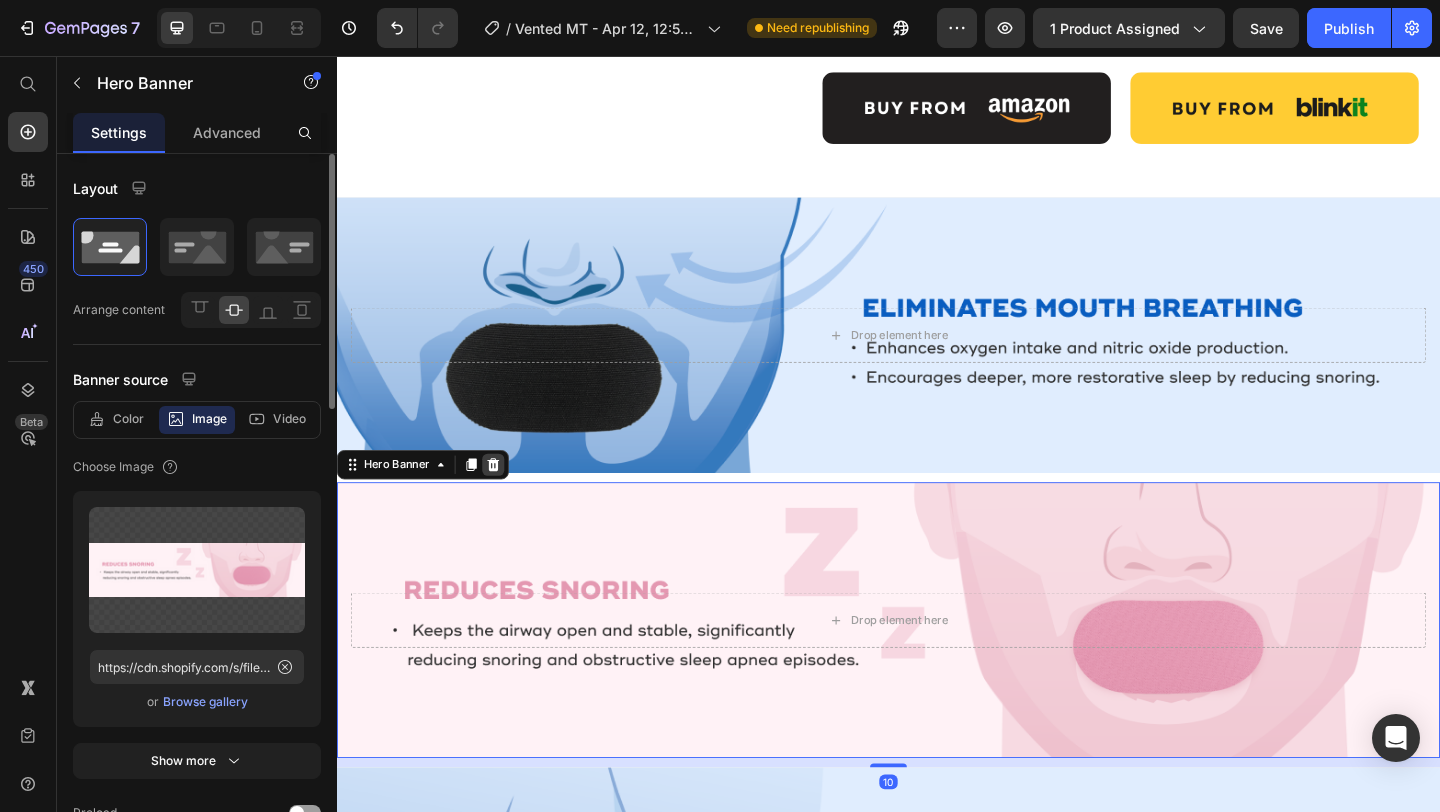 click 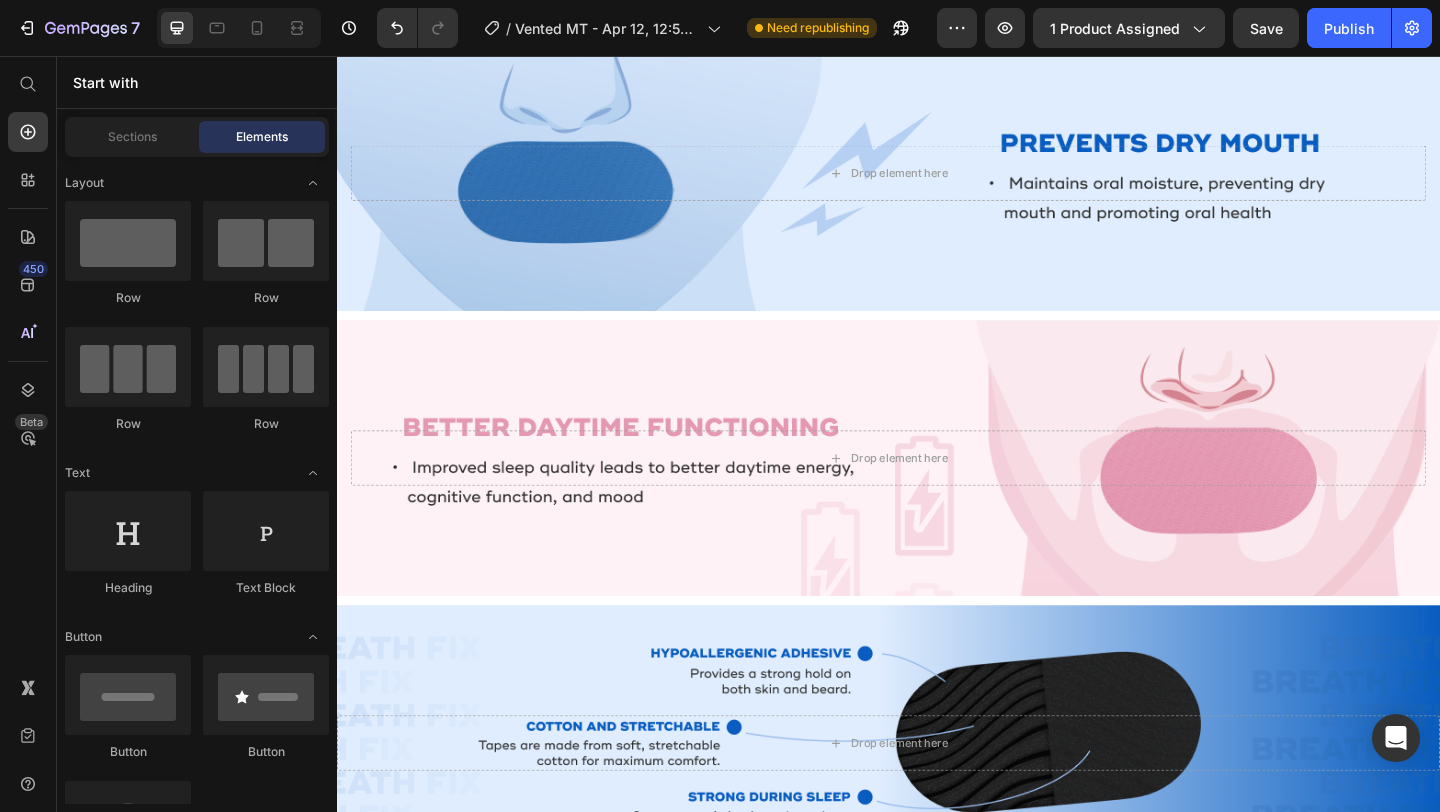 scroll, scrollTop: 1477, scrollLeft: 0, axis: vertical 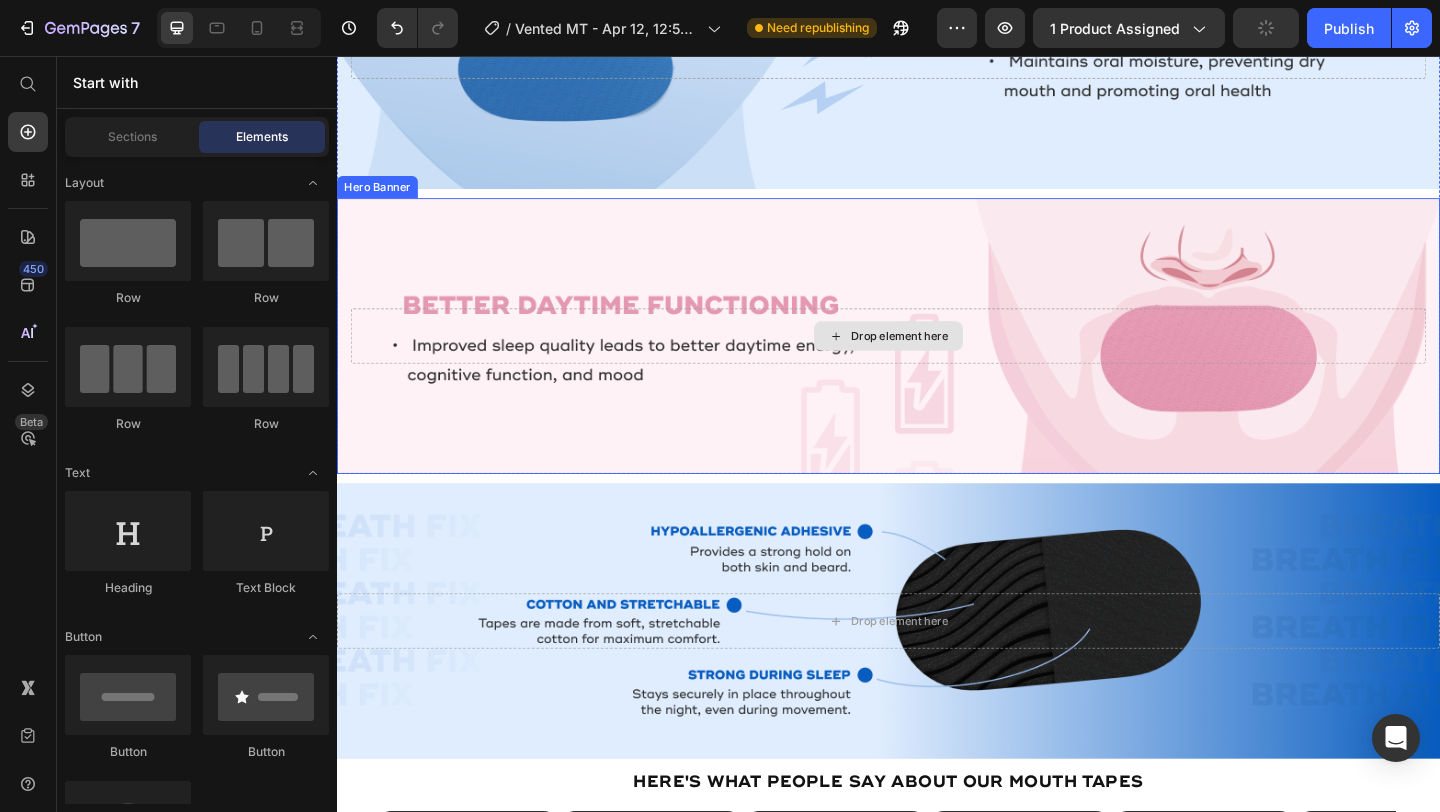 click on "Drop element here" at bounding box center (937, 360) 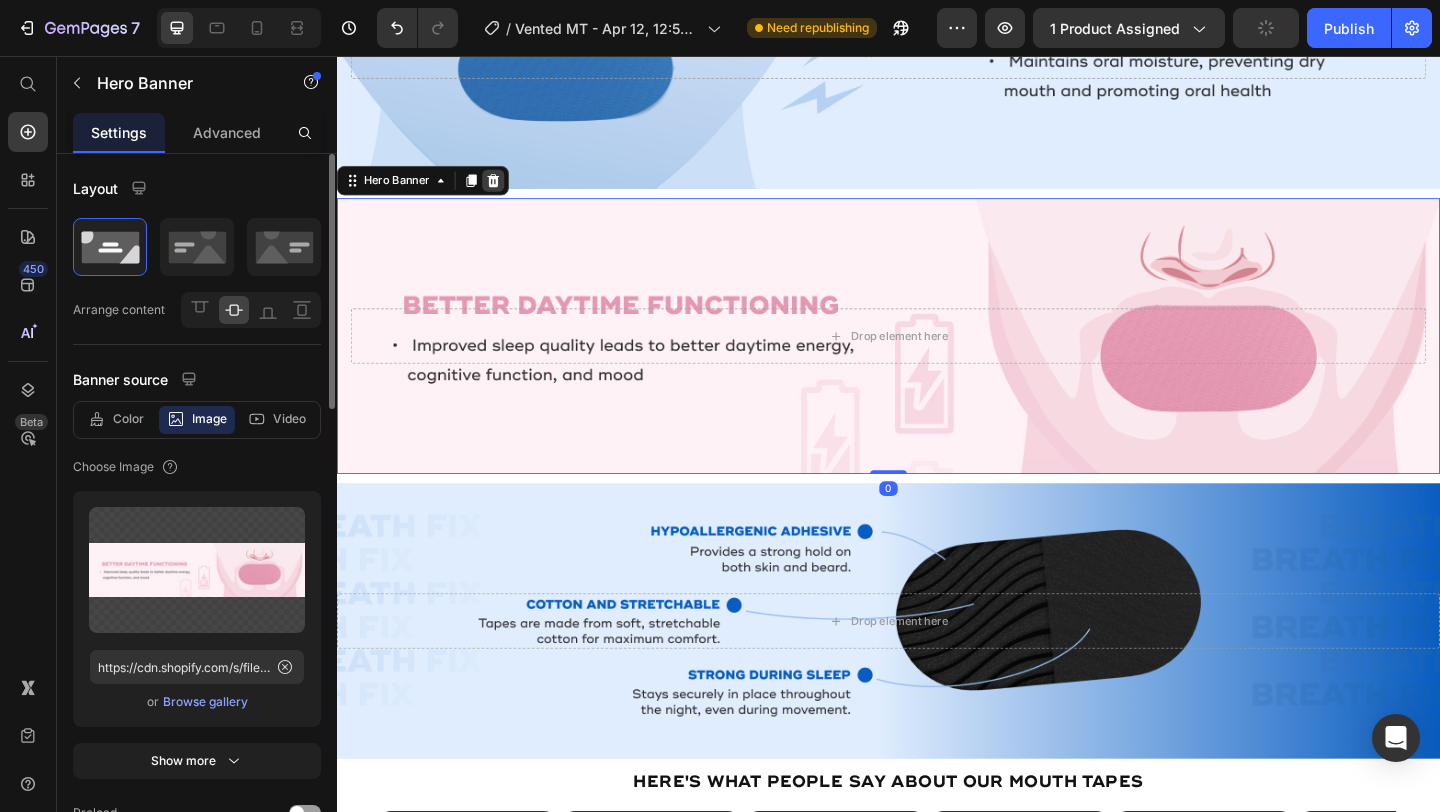 click 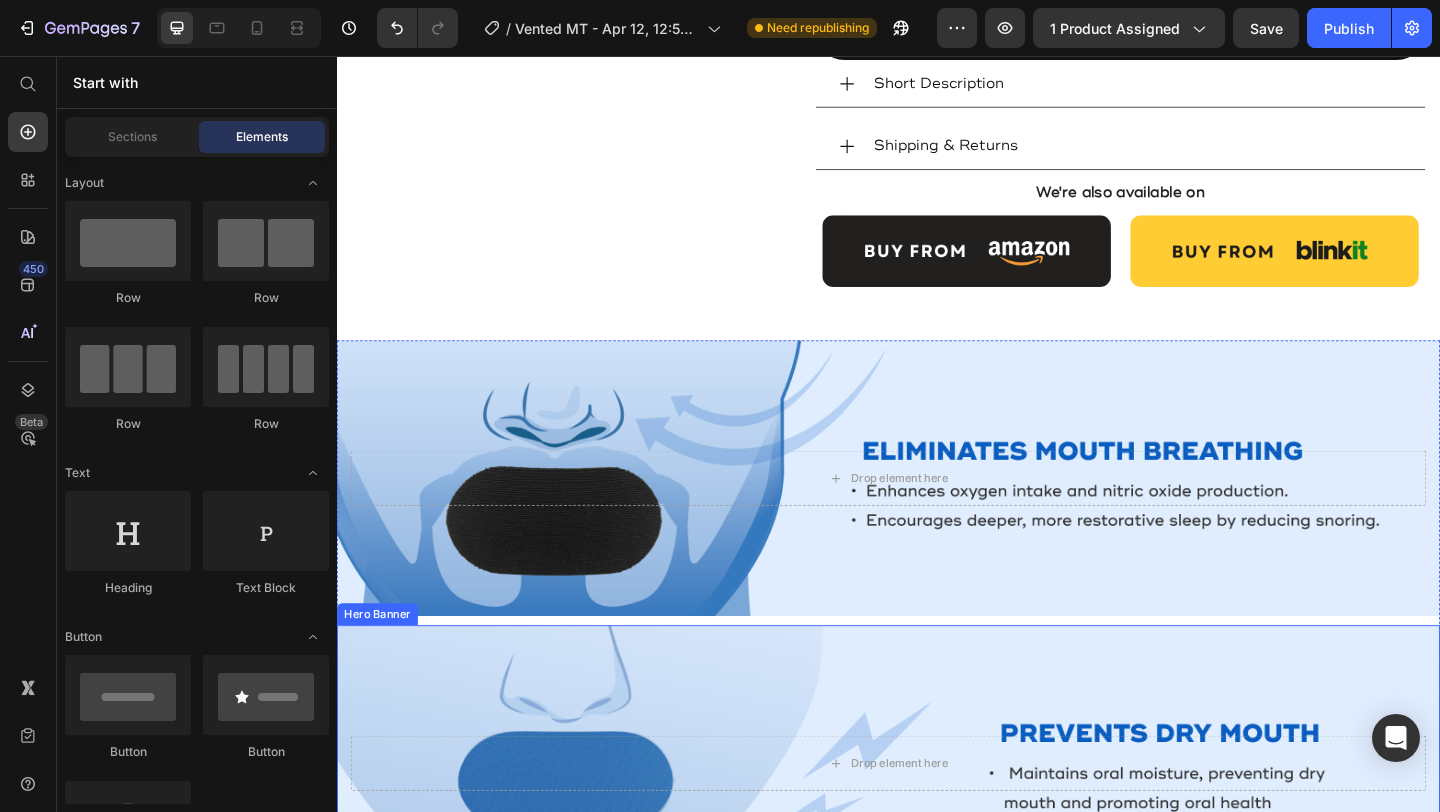 scroll, scrollTop: 939, scrollLeft: 0, axis: vertical 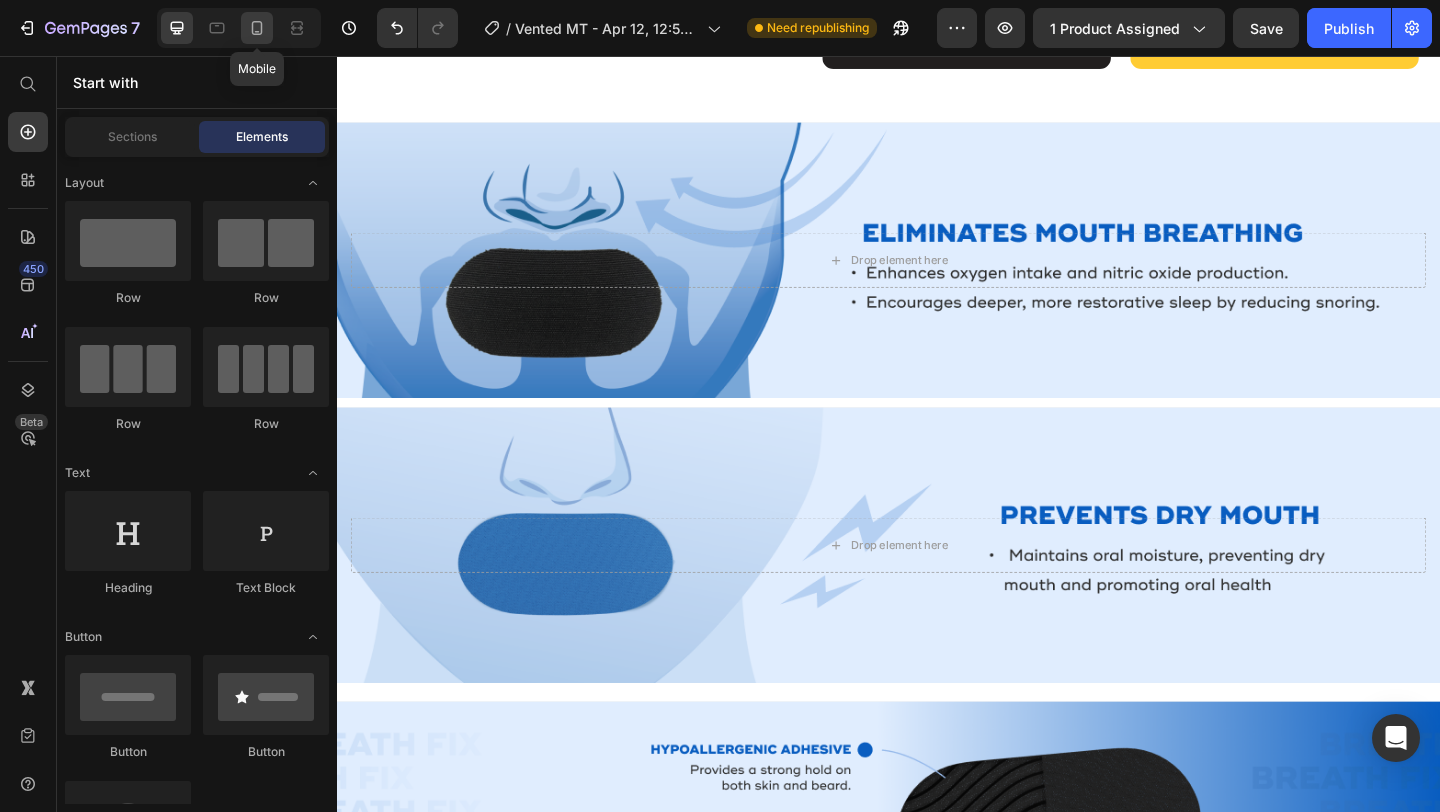 click 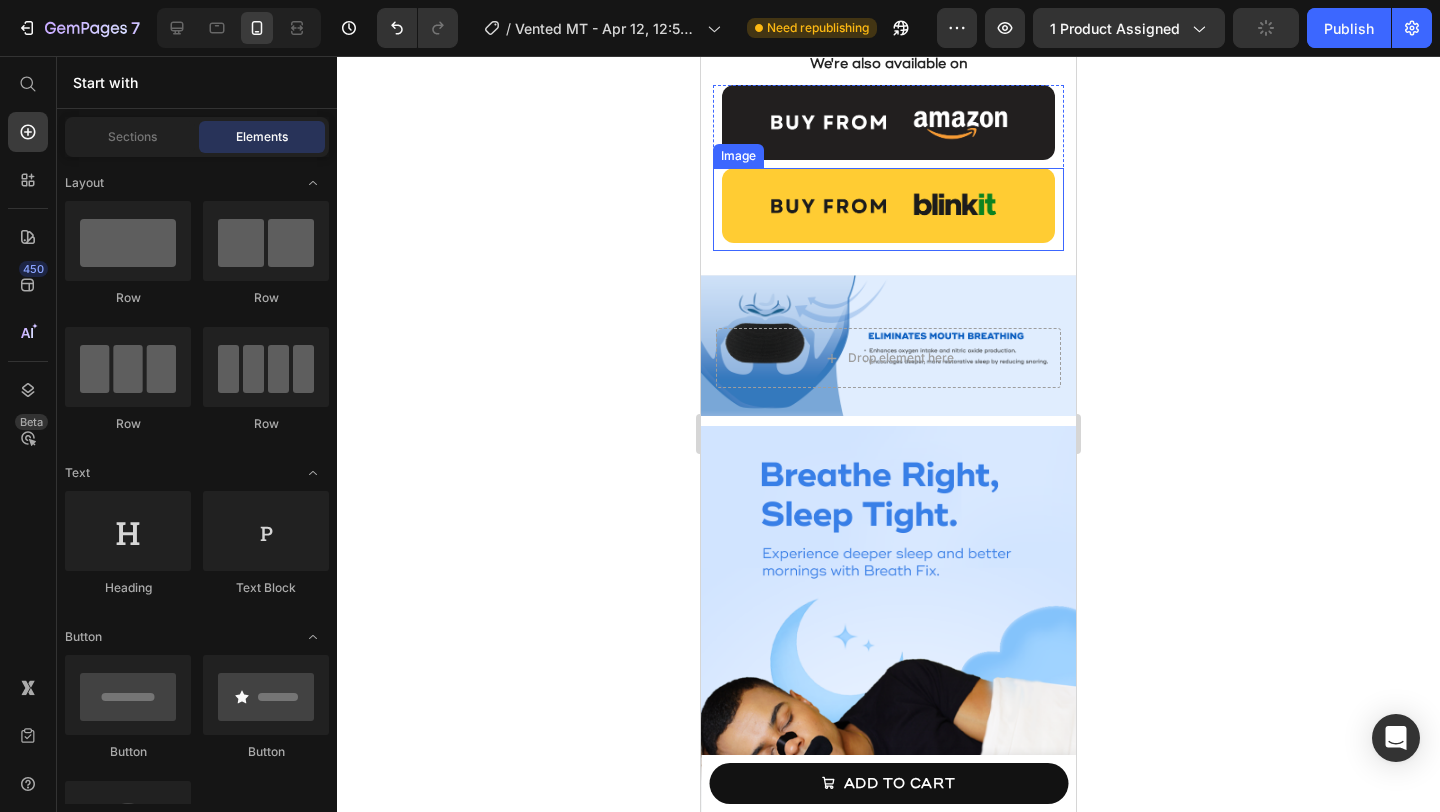 scroll, scrollTop: 1113, scrollLeft: 0, axis: vertical 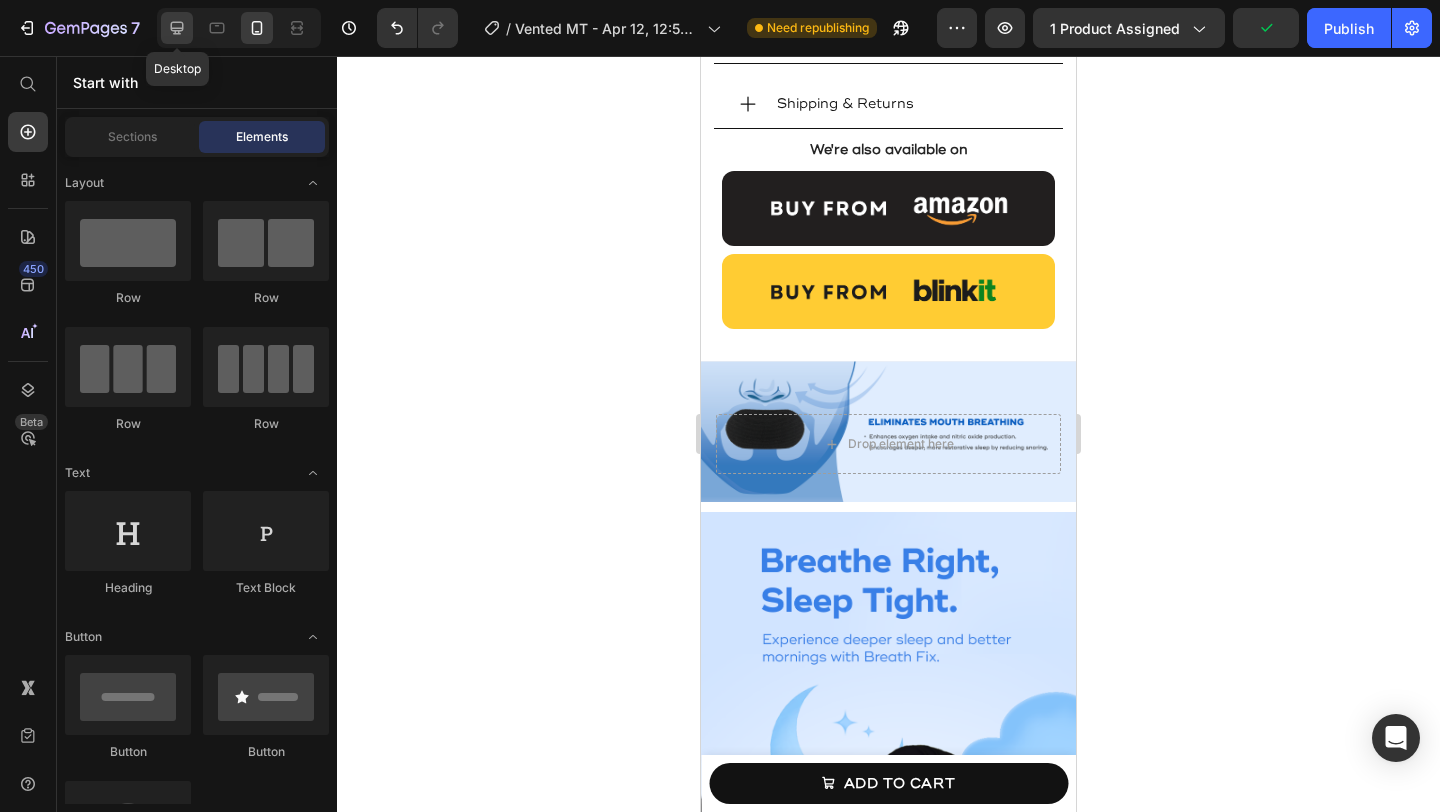 click 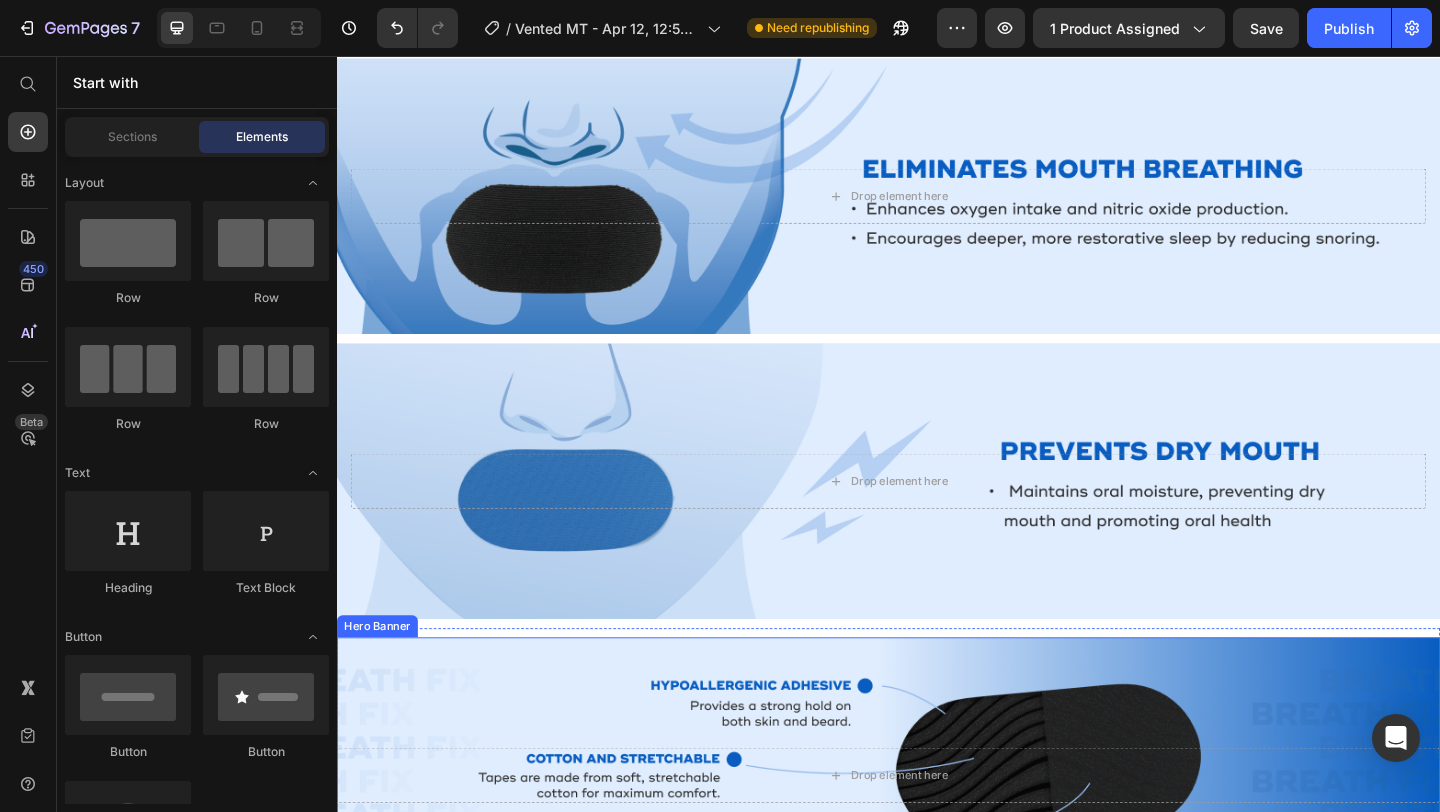 scroll, scrollTop: 982, scrollLeft: 0, axis: vertical 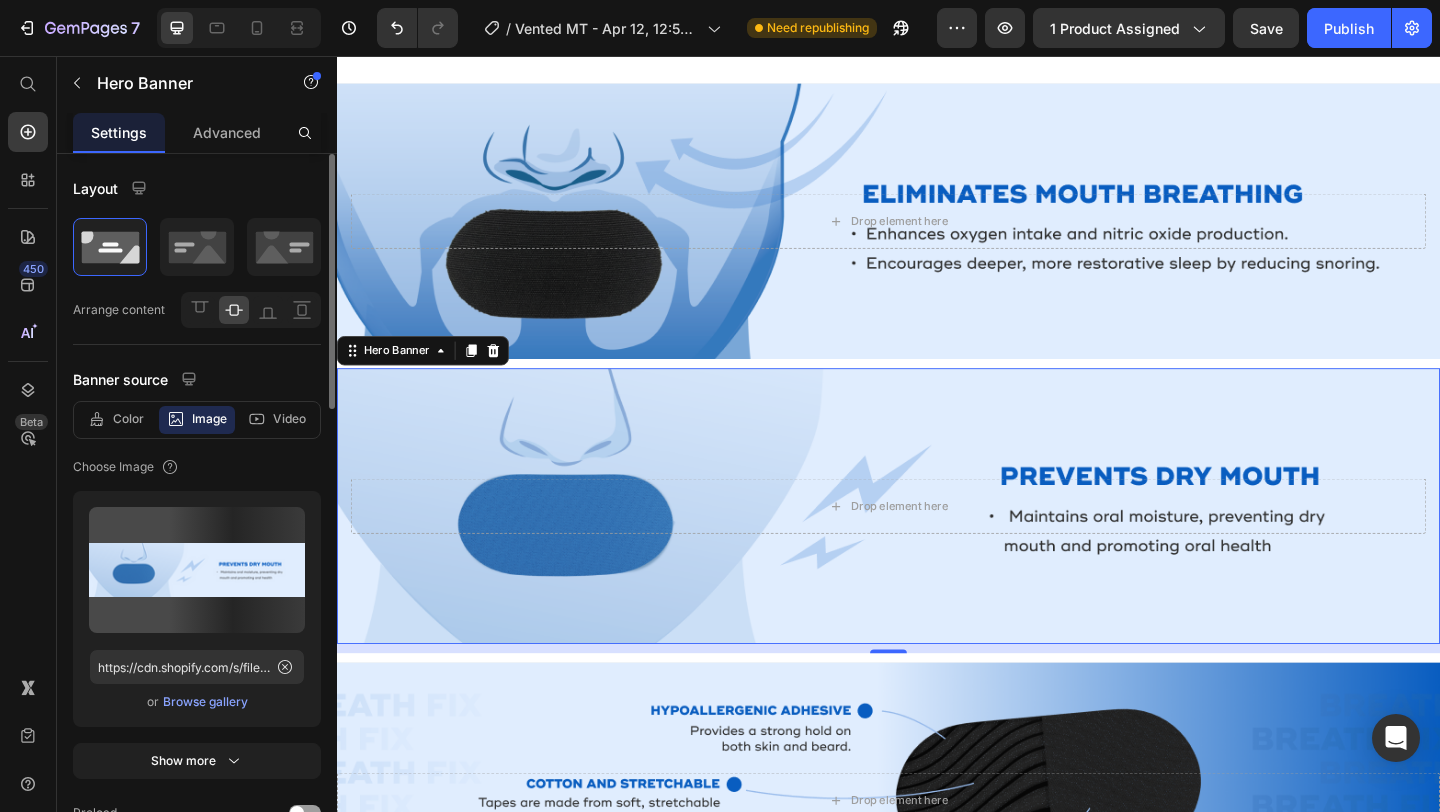 click at bounding box center [937, 545] 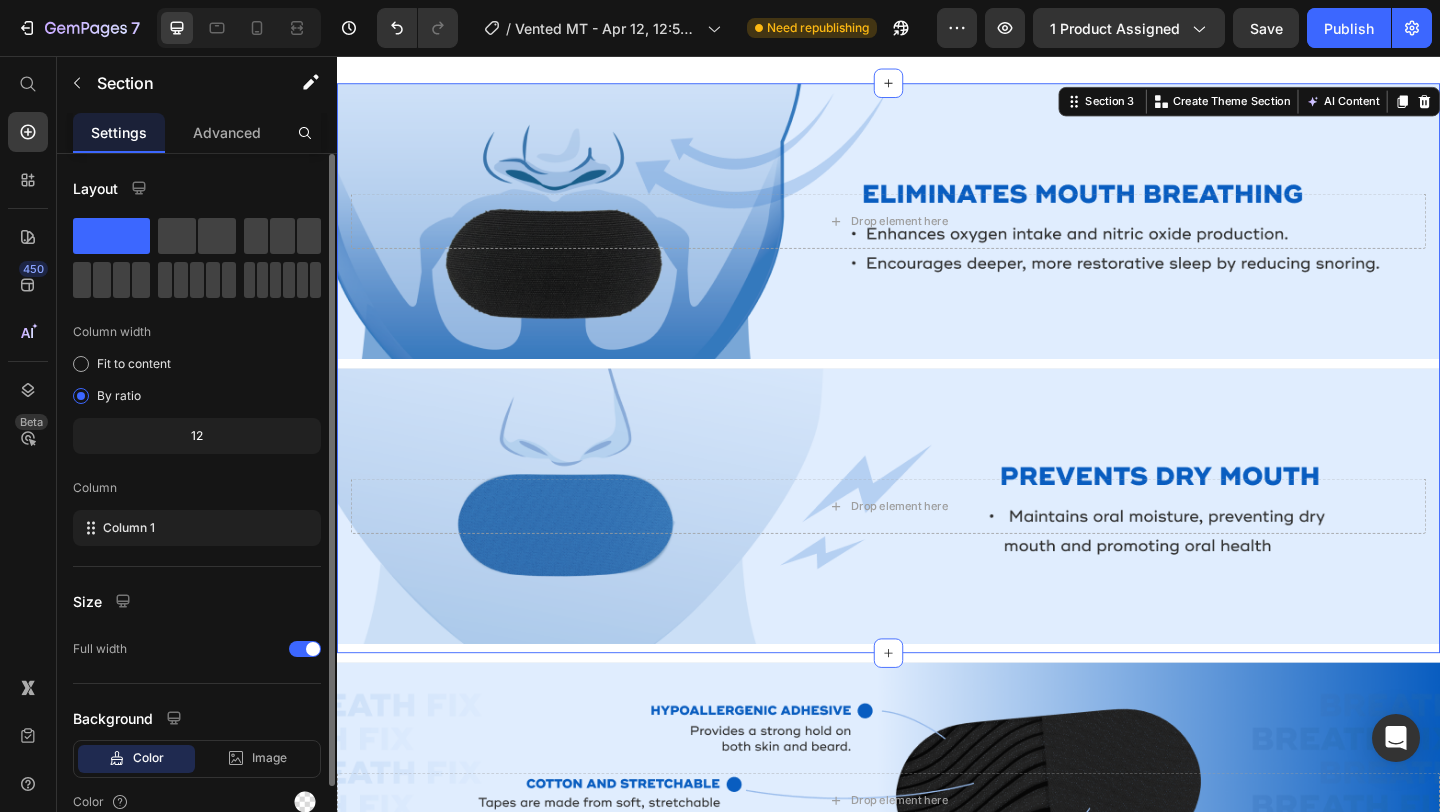 click on "Hero Banner
Hero Banner
Drop element here Hero Banner
Drop element here Hero Banner" at bounding box center [937, 395] 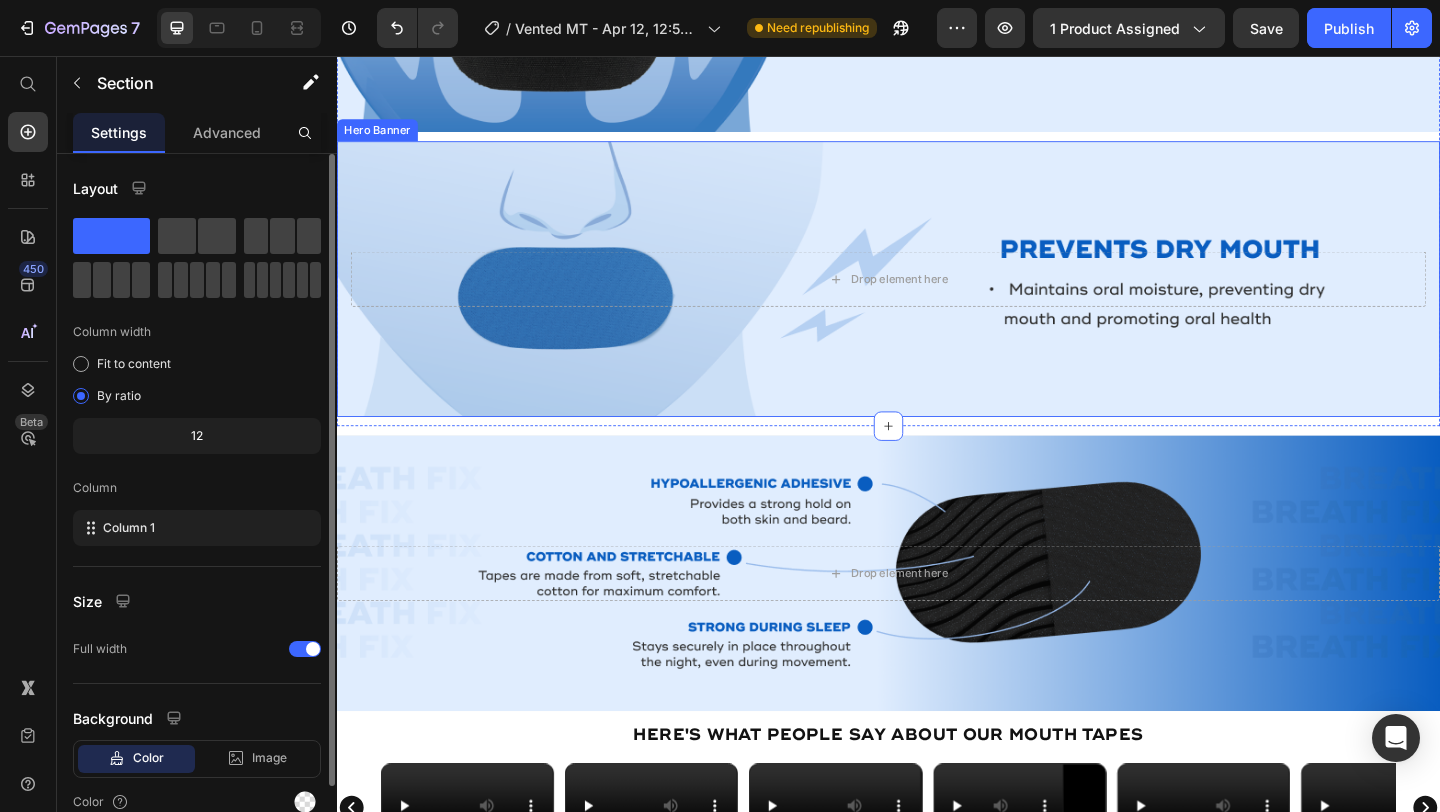 scroll, scrollTop: 1230, scrollLeft: 0, axis: vertical 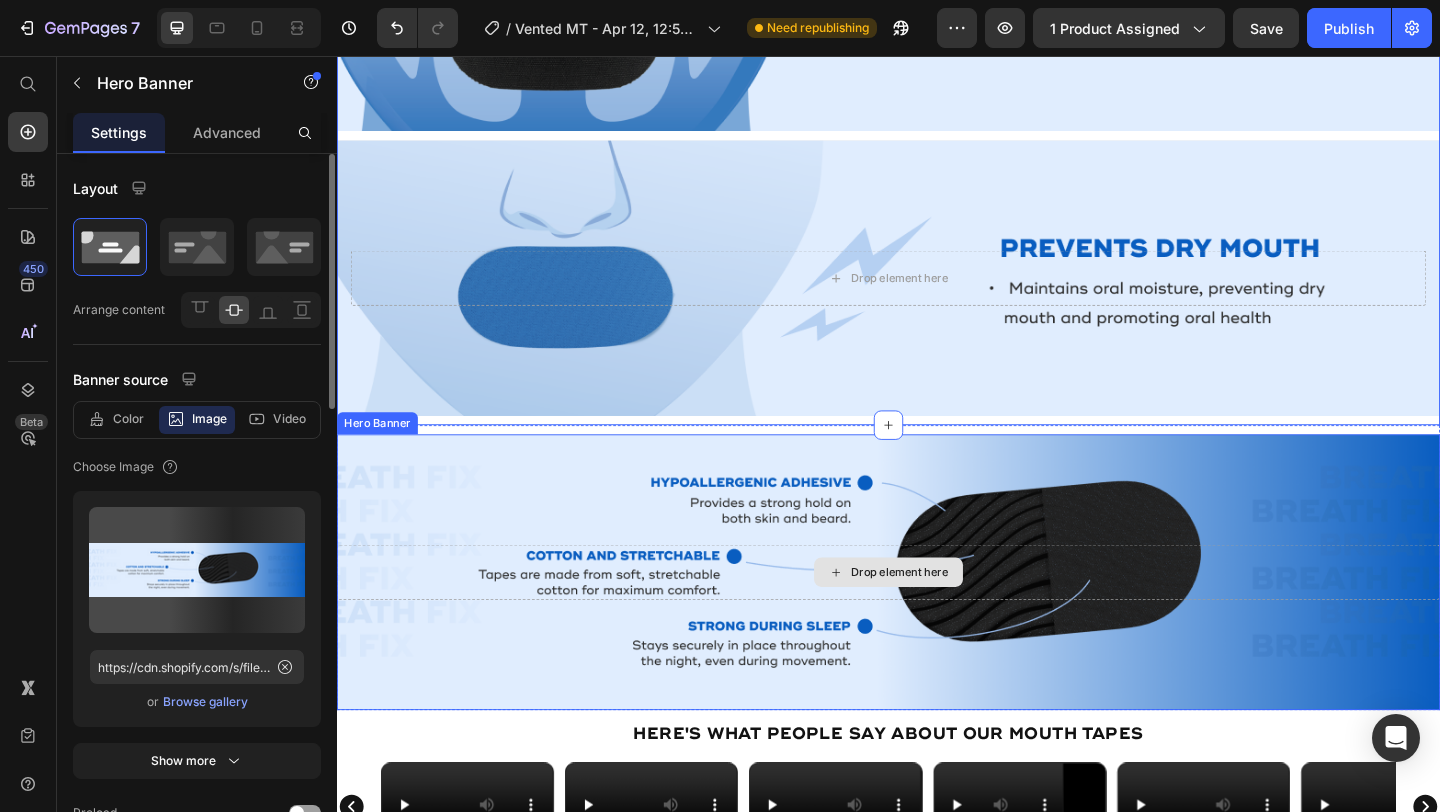click on "Drop element here" at bounding box center [937, 617] 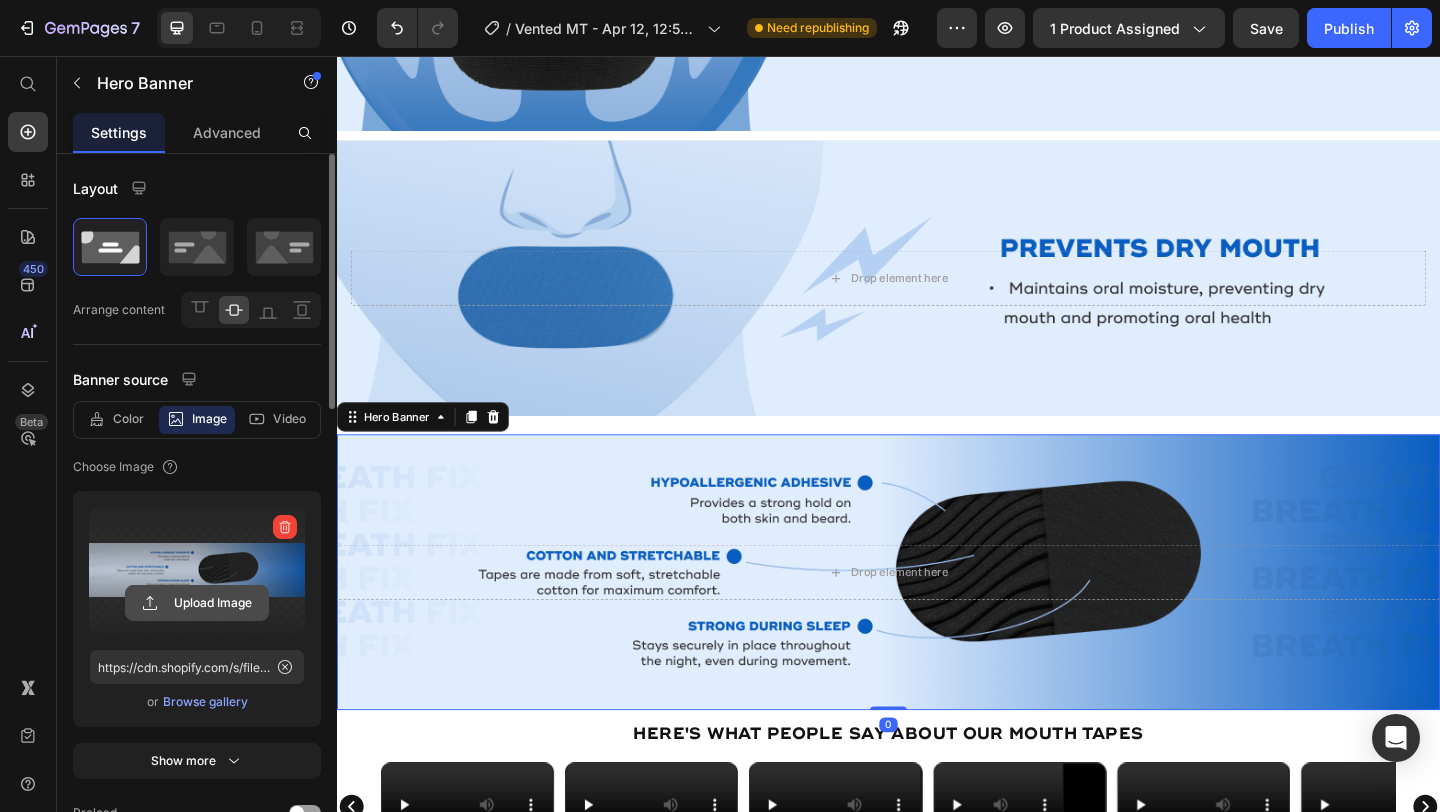 click 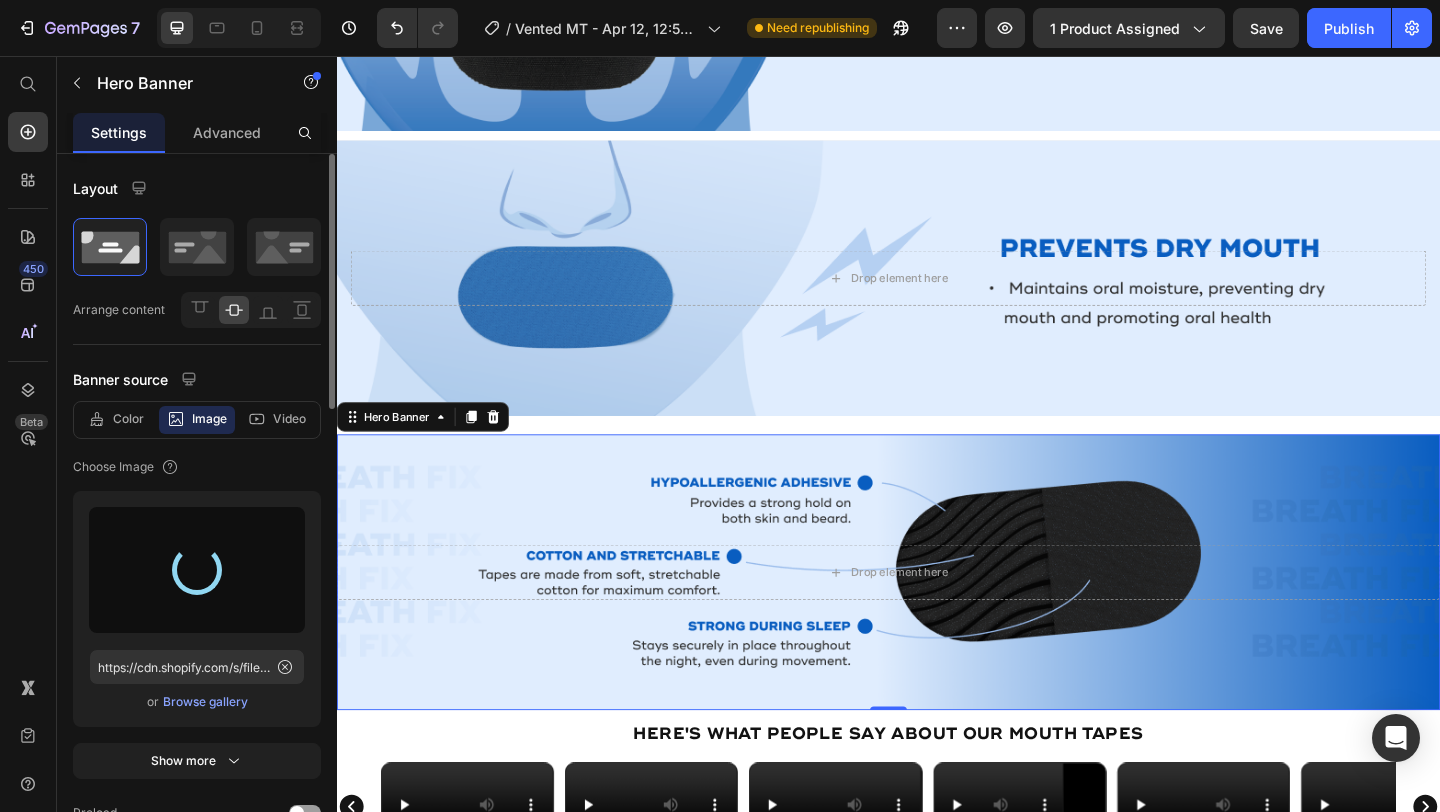 type on "https://cdn.shopify.com/s/files/1/0668/9492/1864/files/gempages_551003808356893569-c977723f-3805-42f2-ab80-b3fe14967010.png" 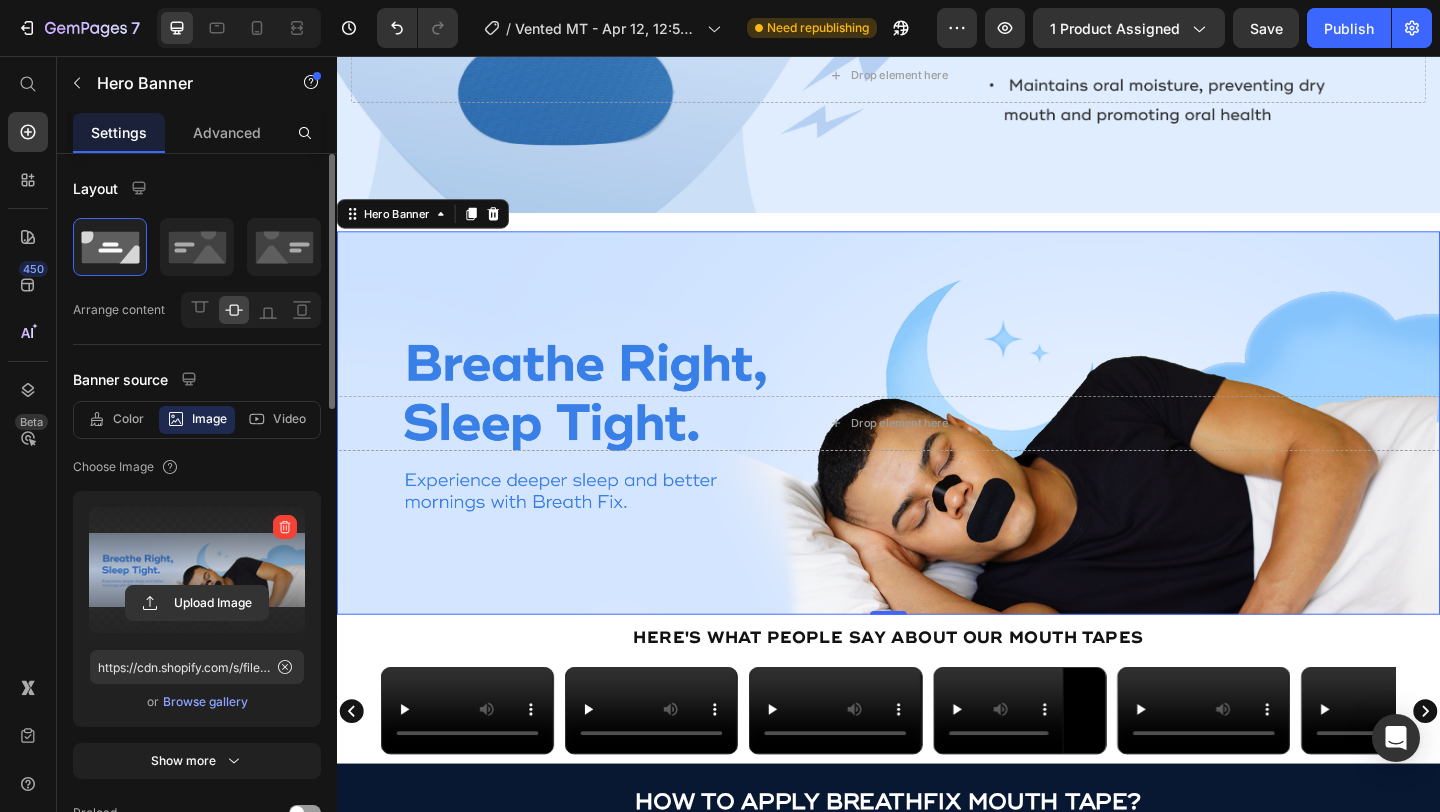 scroll, scrollTop: 1467, scrollLeft: 0, axis: vertical 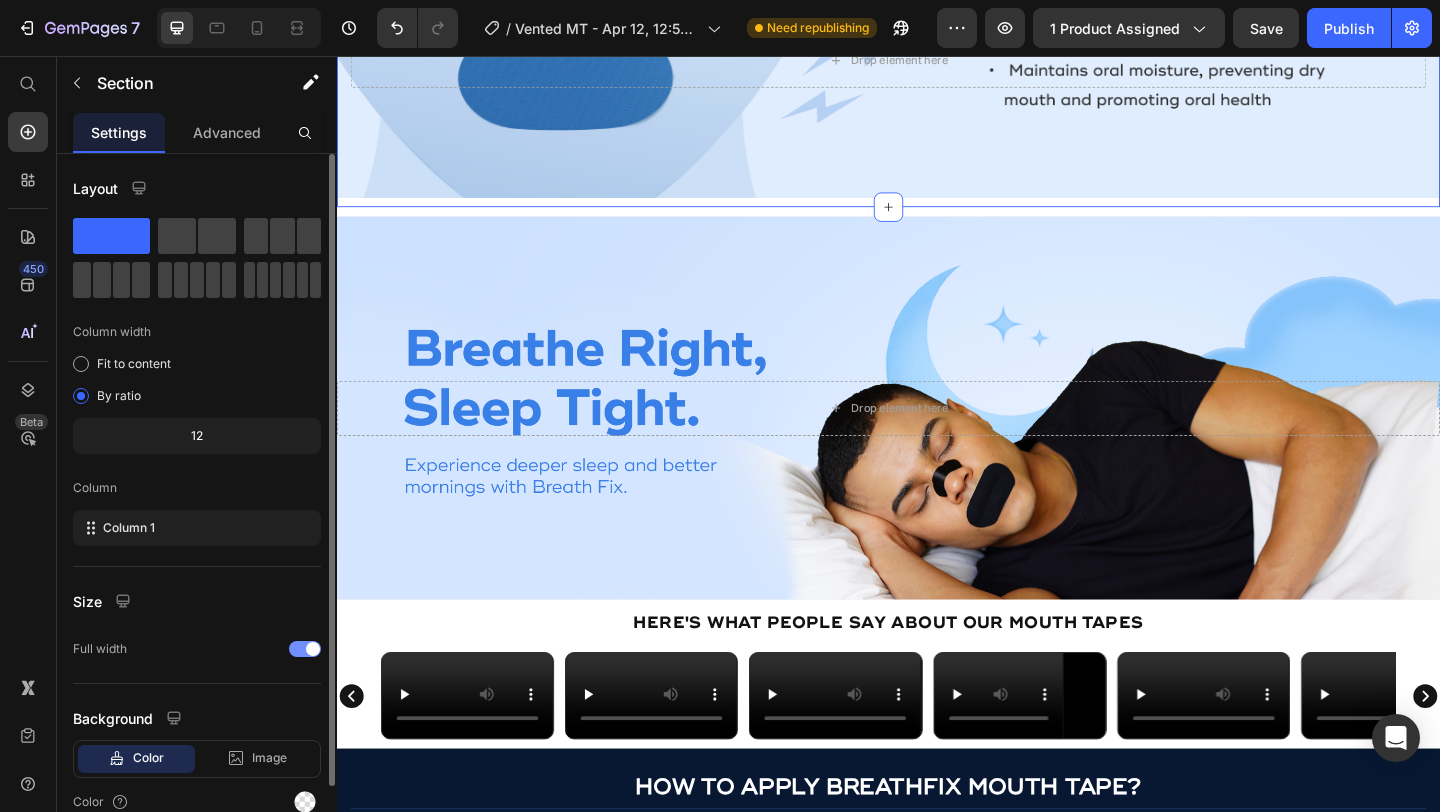 click on "Hero Banner
Hero Banner
Drop element here Hero Banner
Drop element here Hero Banner" at bounding box center [937, -90] 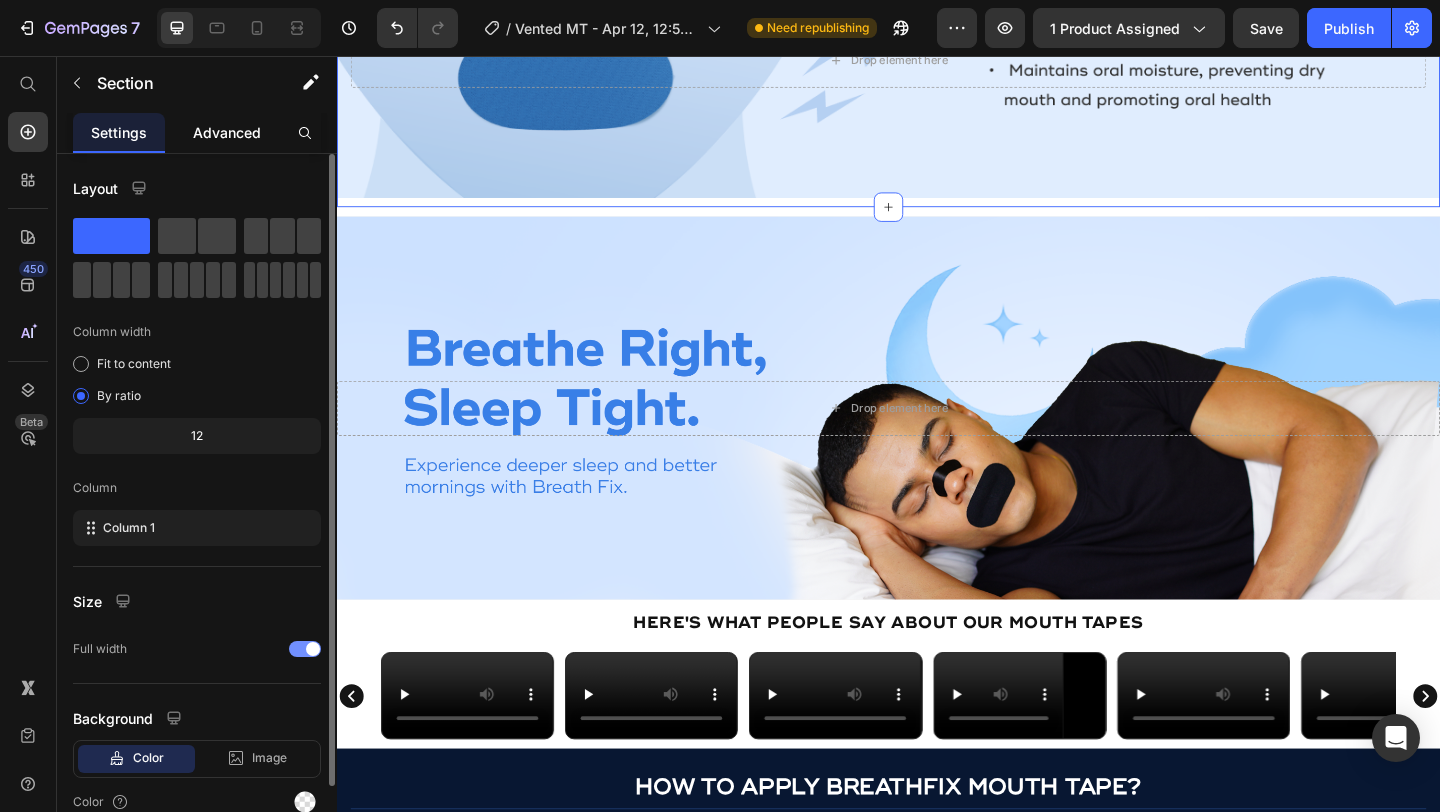 click on "Advanced" at bounding box center [227, 132] 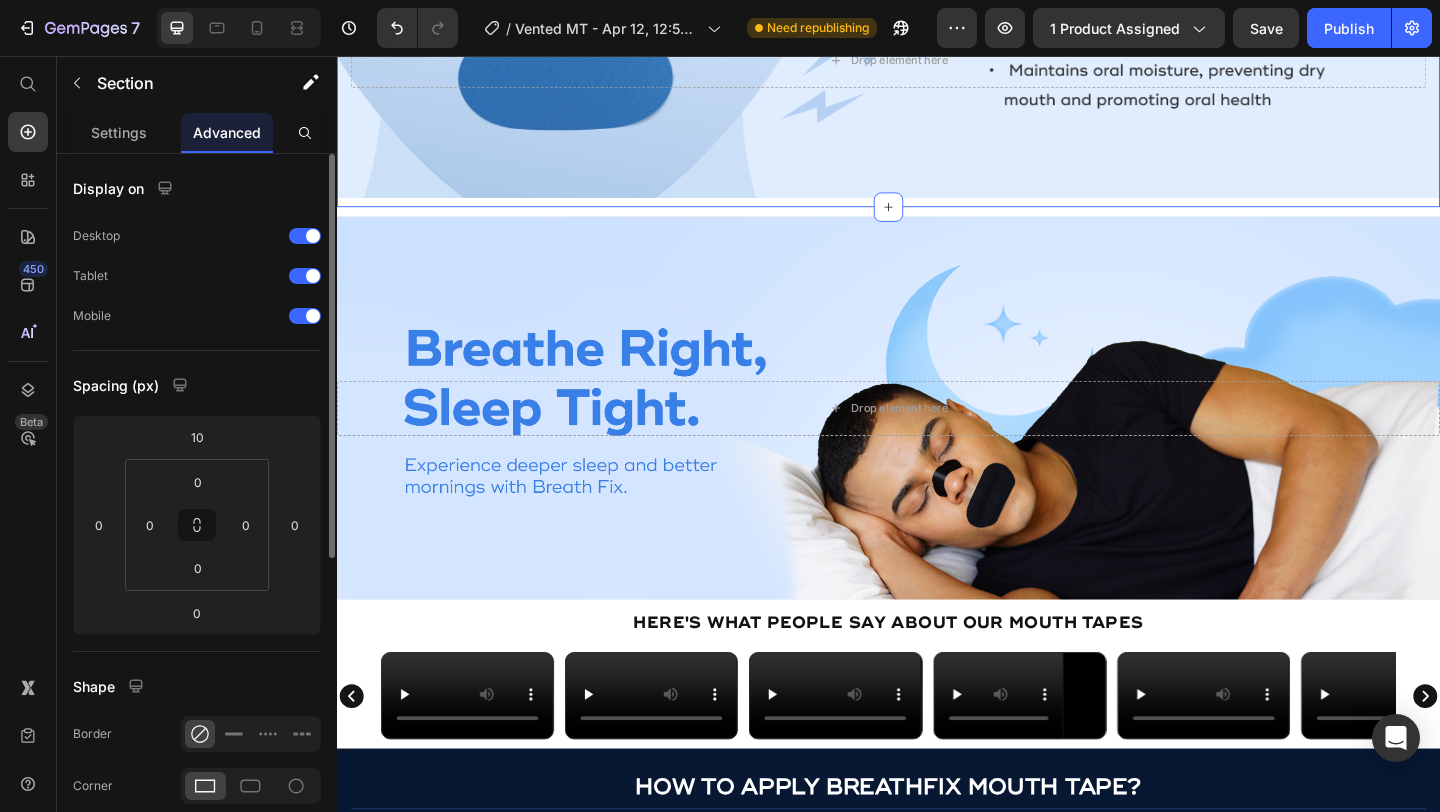 click on "Hero Banner
Hero Banner
Drop element here Hero Banner
Drop element here Hero Banner" at bounding box center (937, -90) 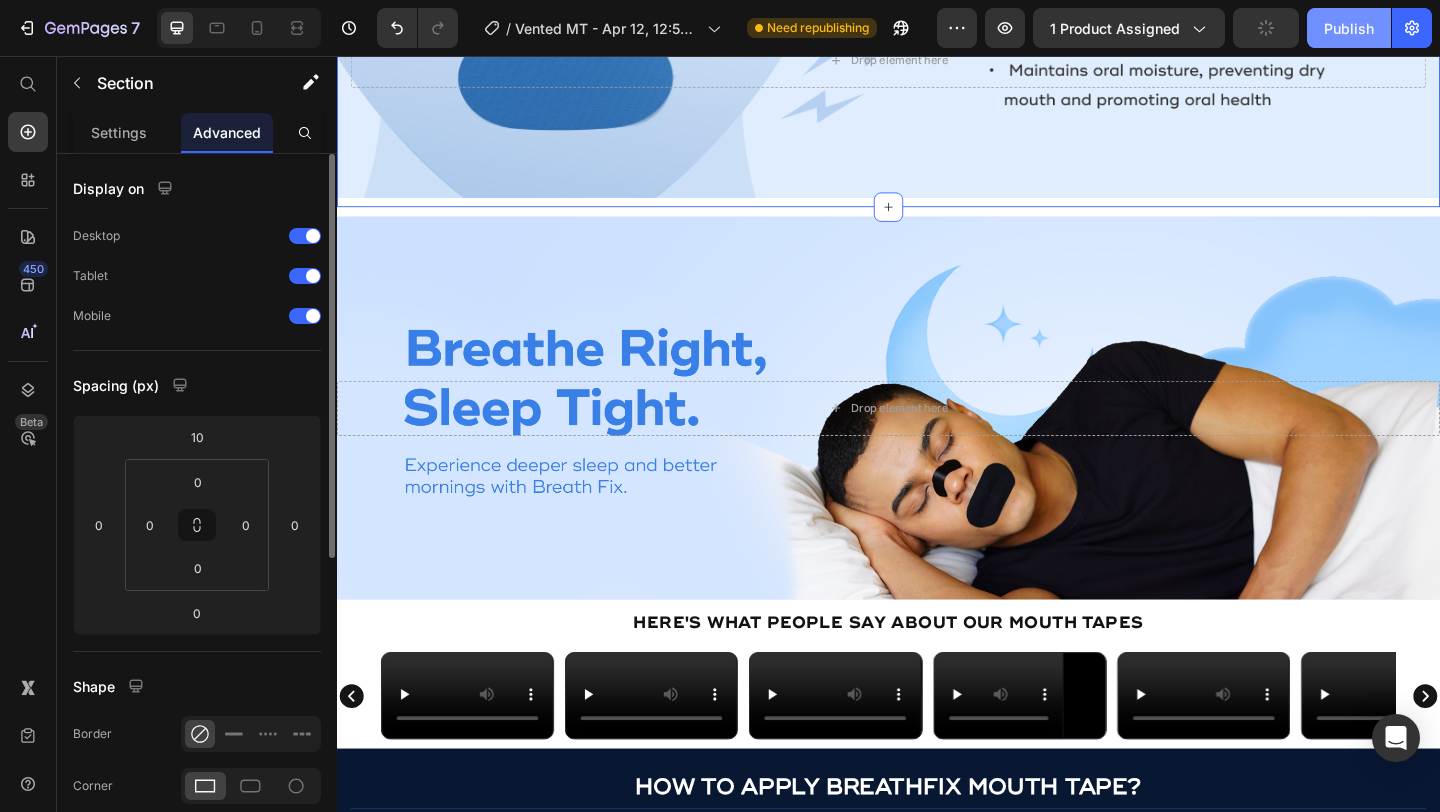 click on "Publish" at bounding box center [1349, 28] 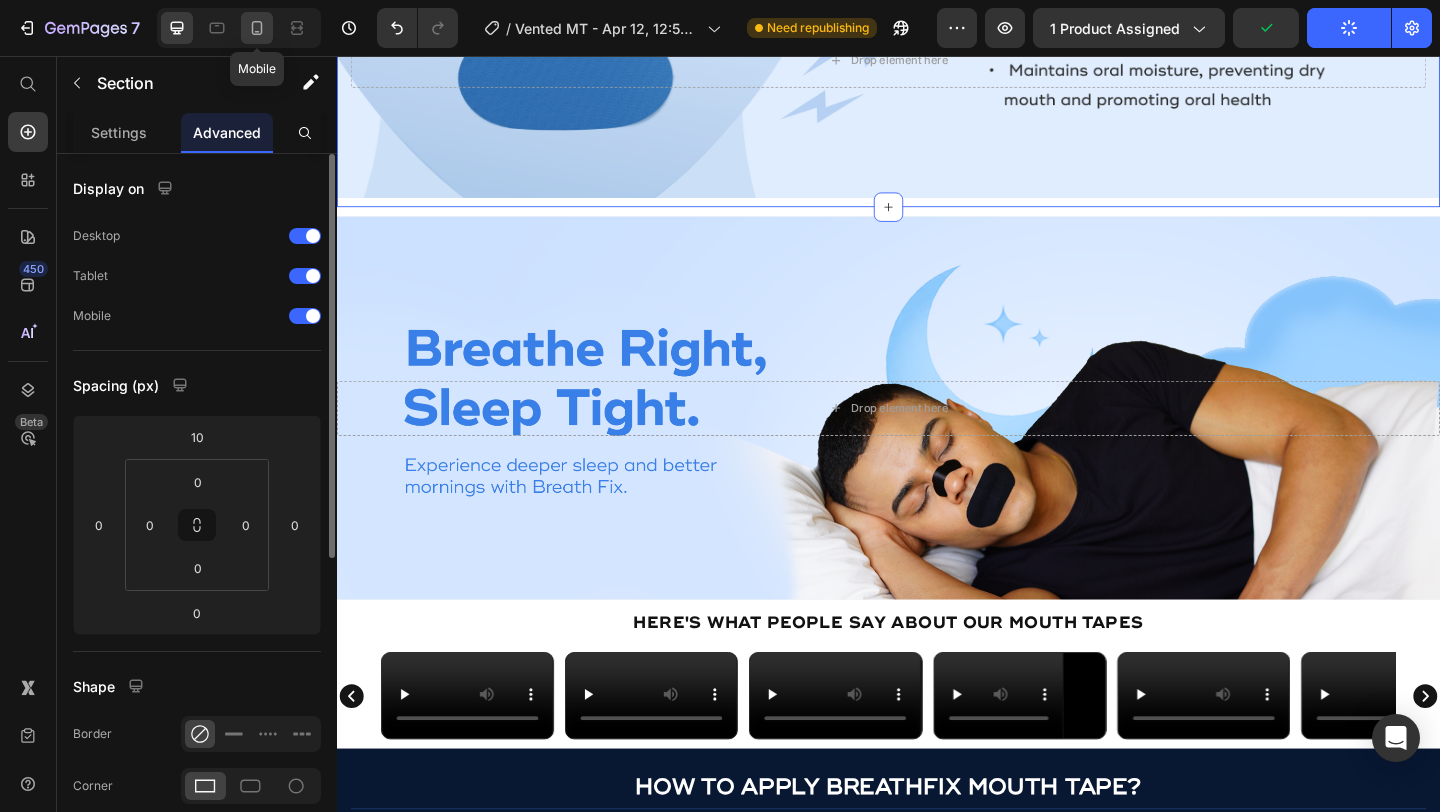 click 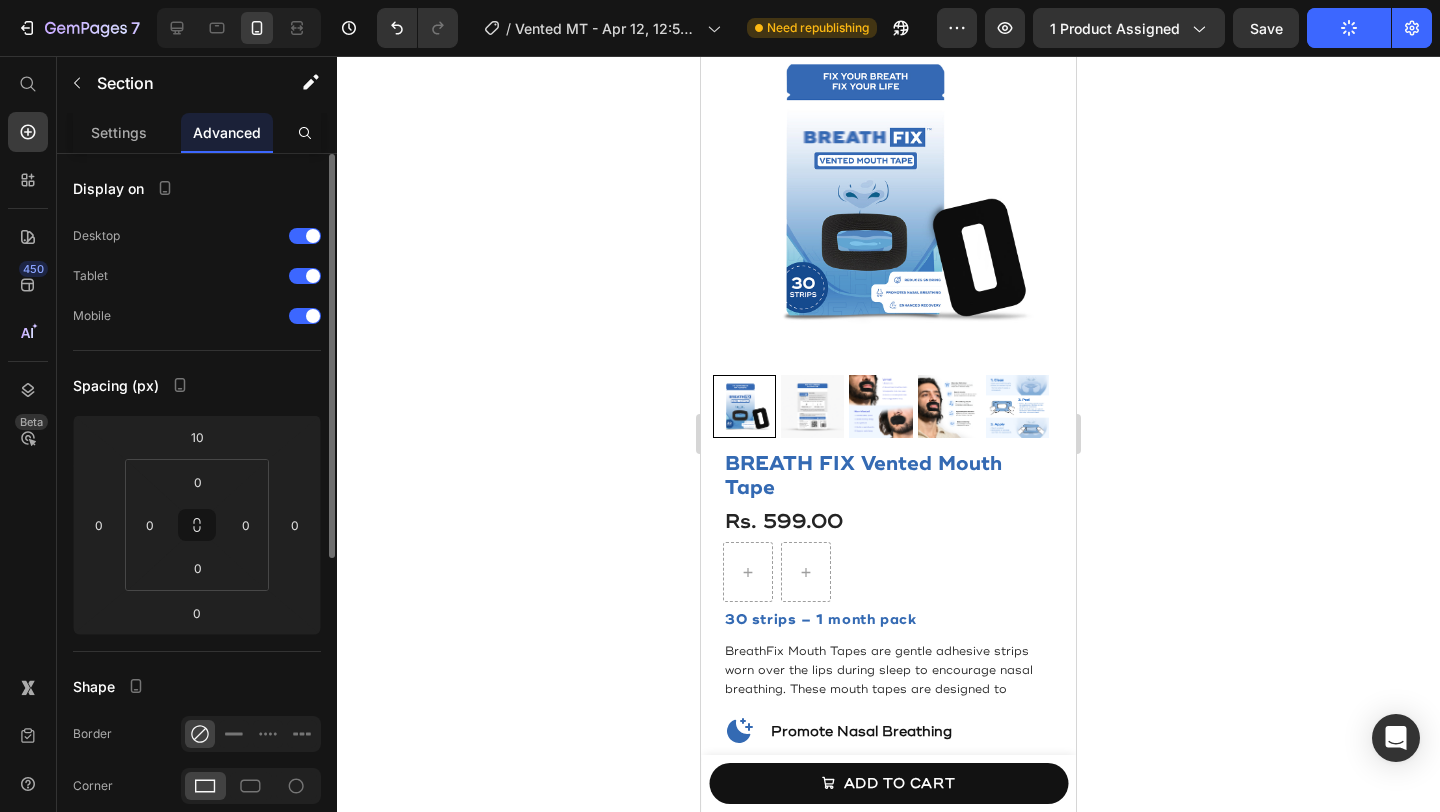 scroll, scrollTop: 119, scrollLeft: 0, axis: vertical 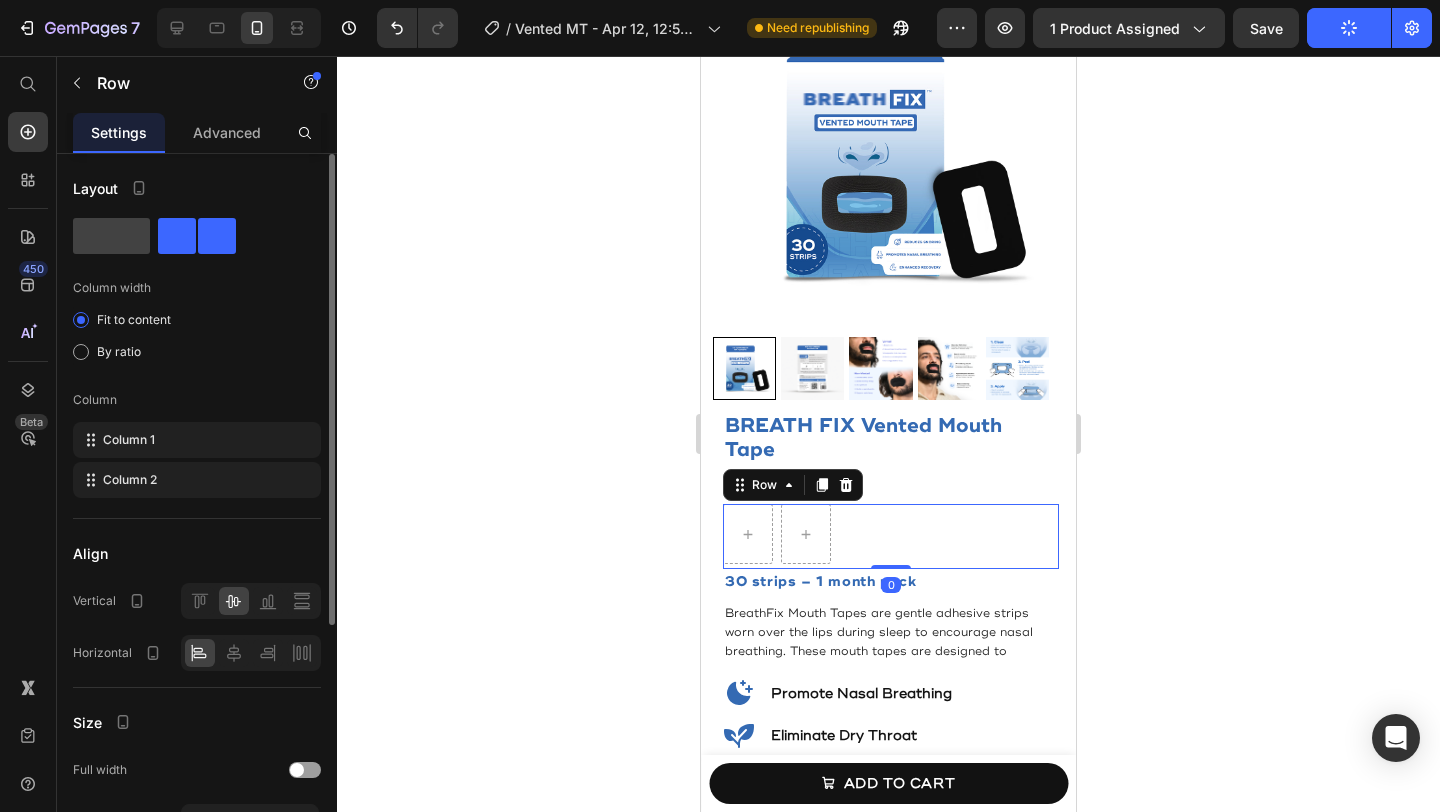 click on "Row   0" at bounding box center (891, 536) 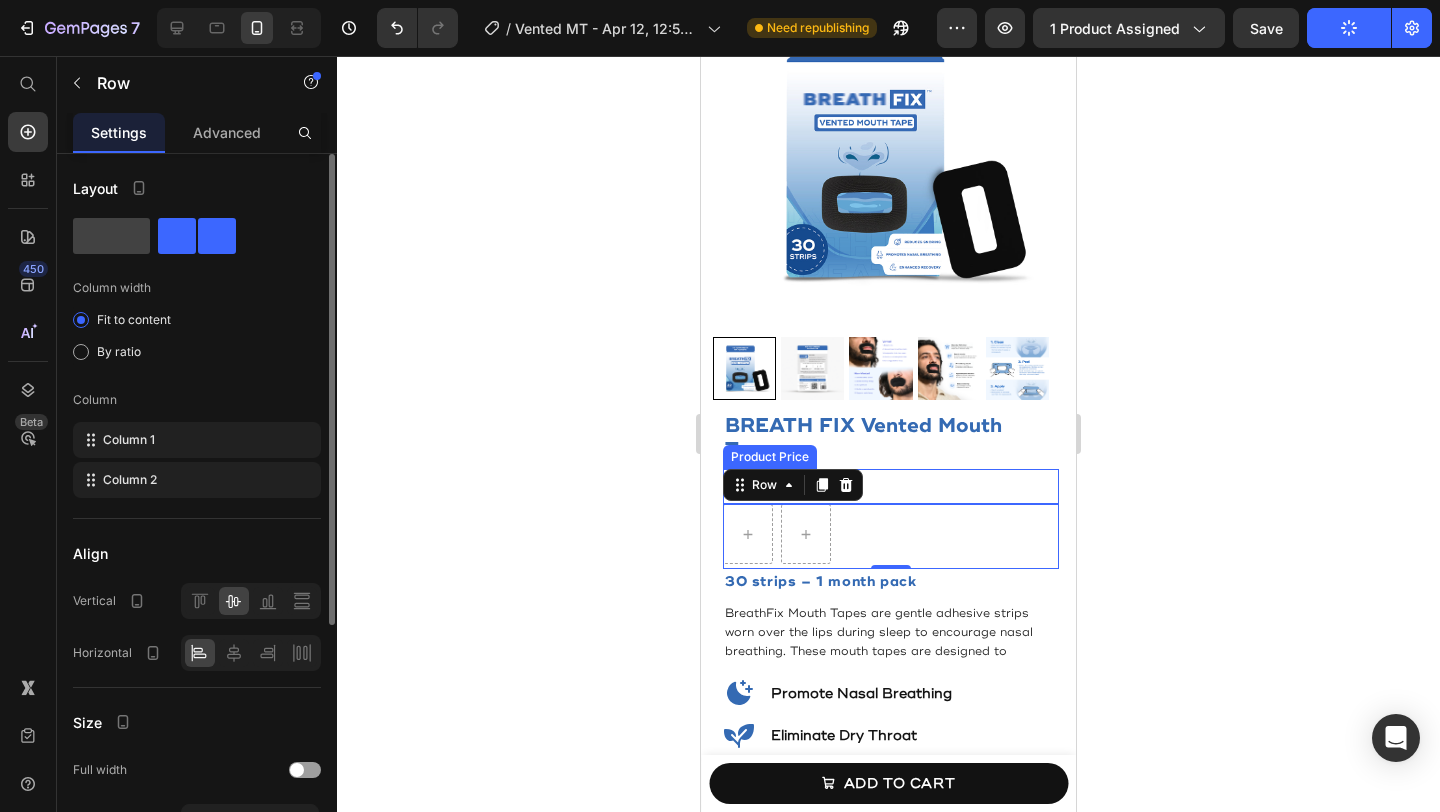 click on "Rs. 599.00" at bounding box center (891, 484) 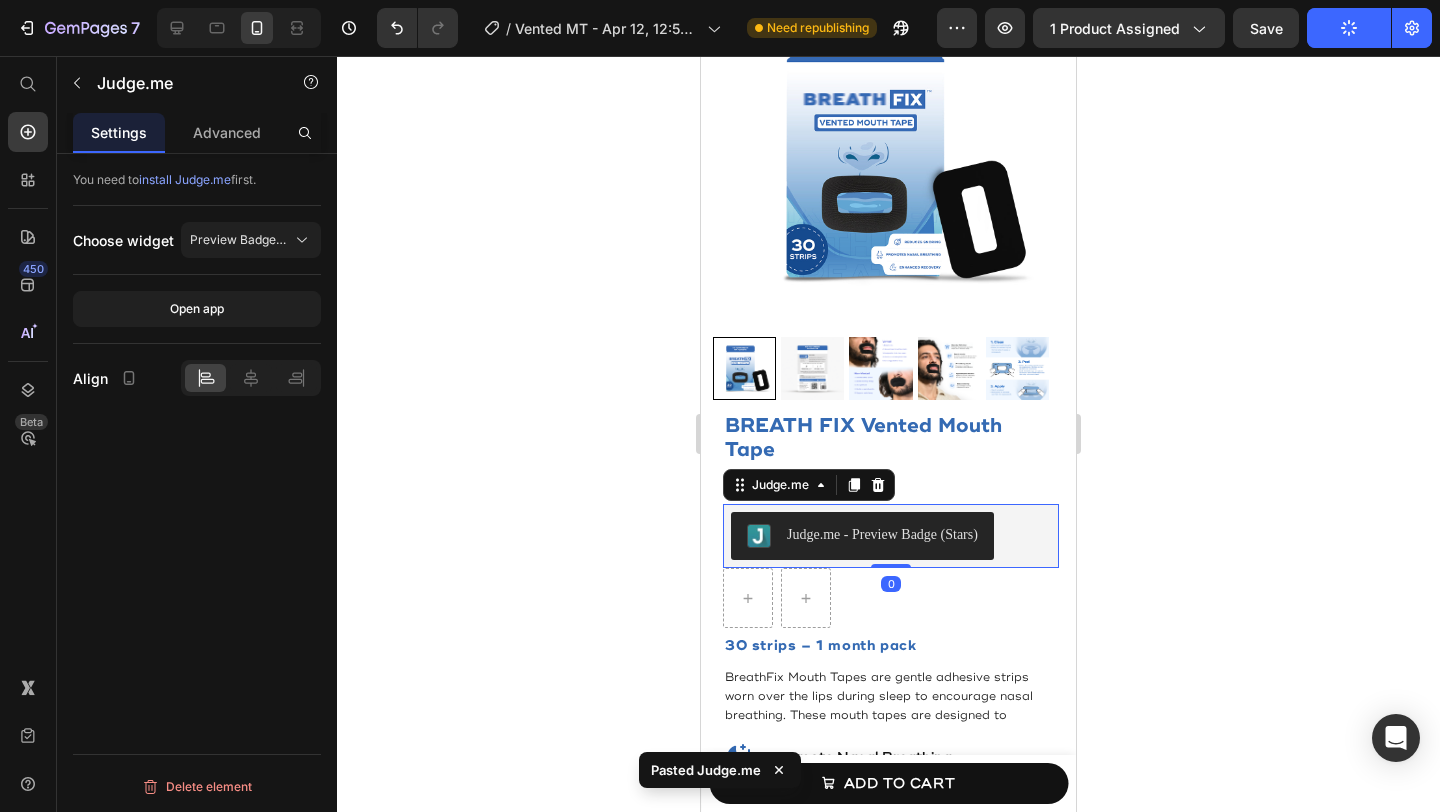 click on "Rs. 599.00" at bounding box center [891, 484] 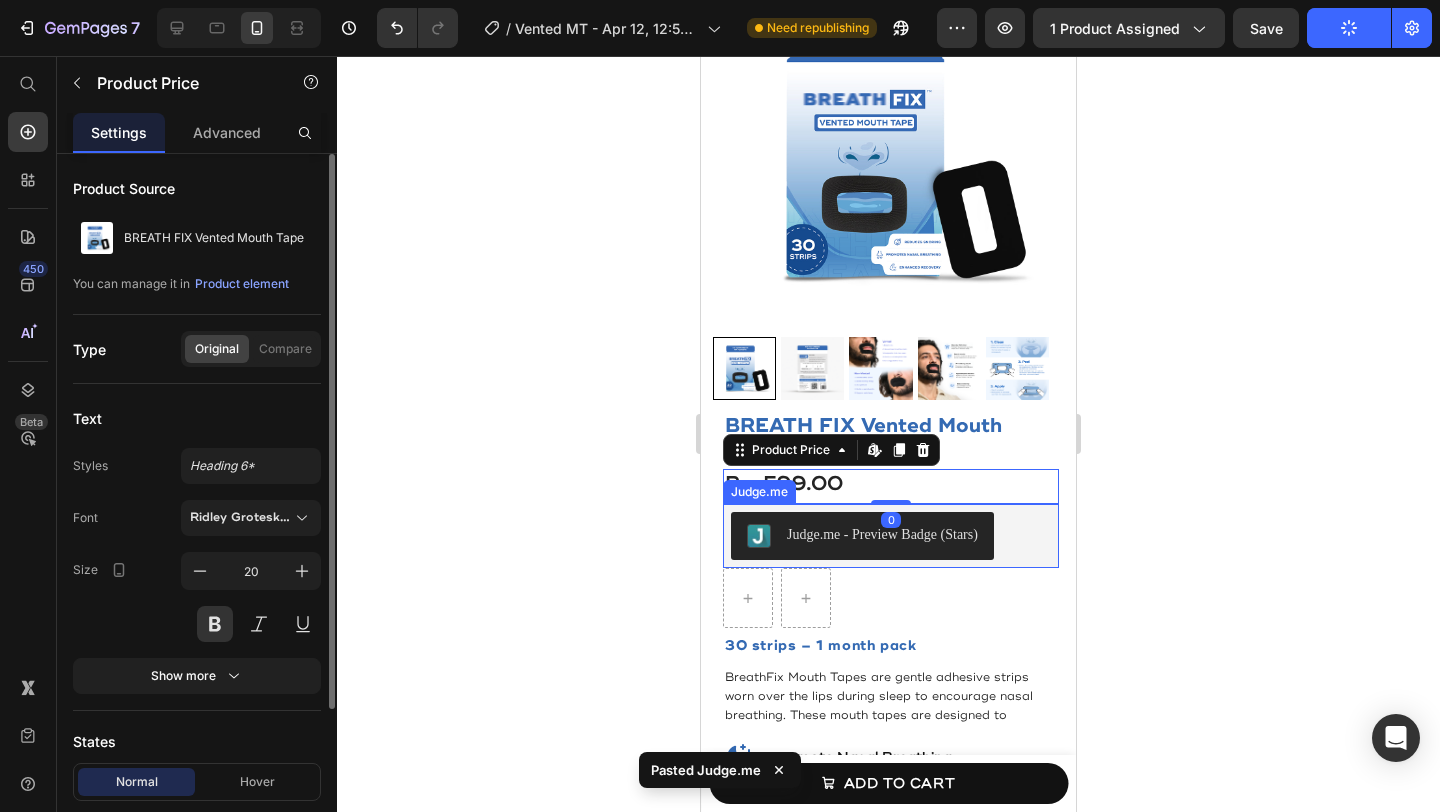 click on "Row" at bounding box center (891, 600) 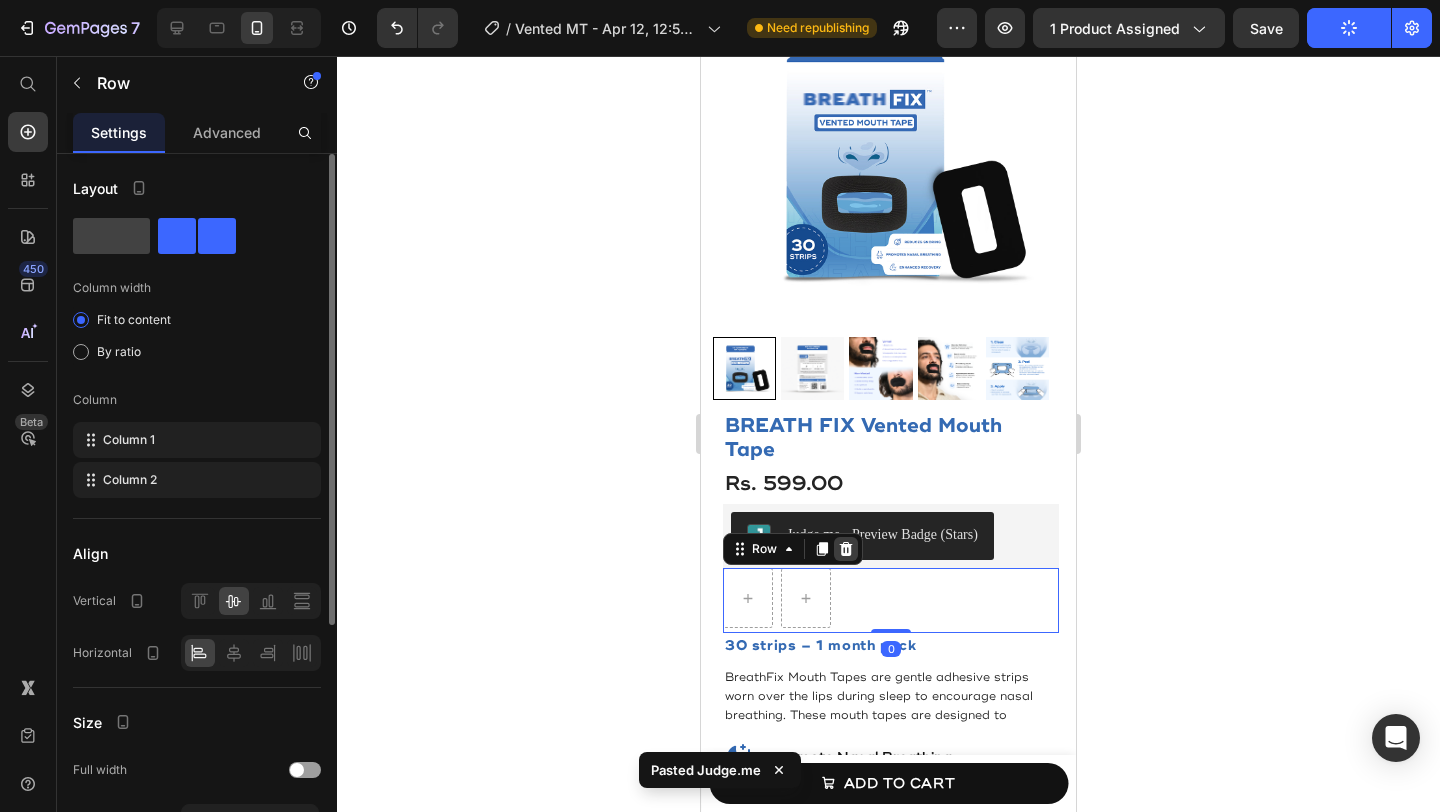 click 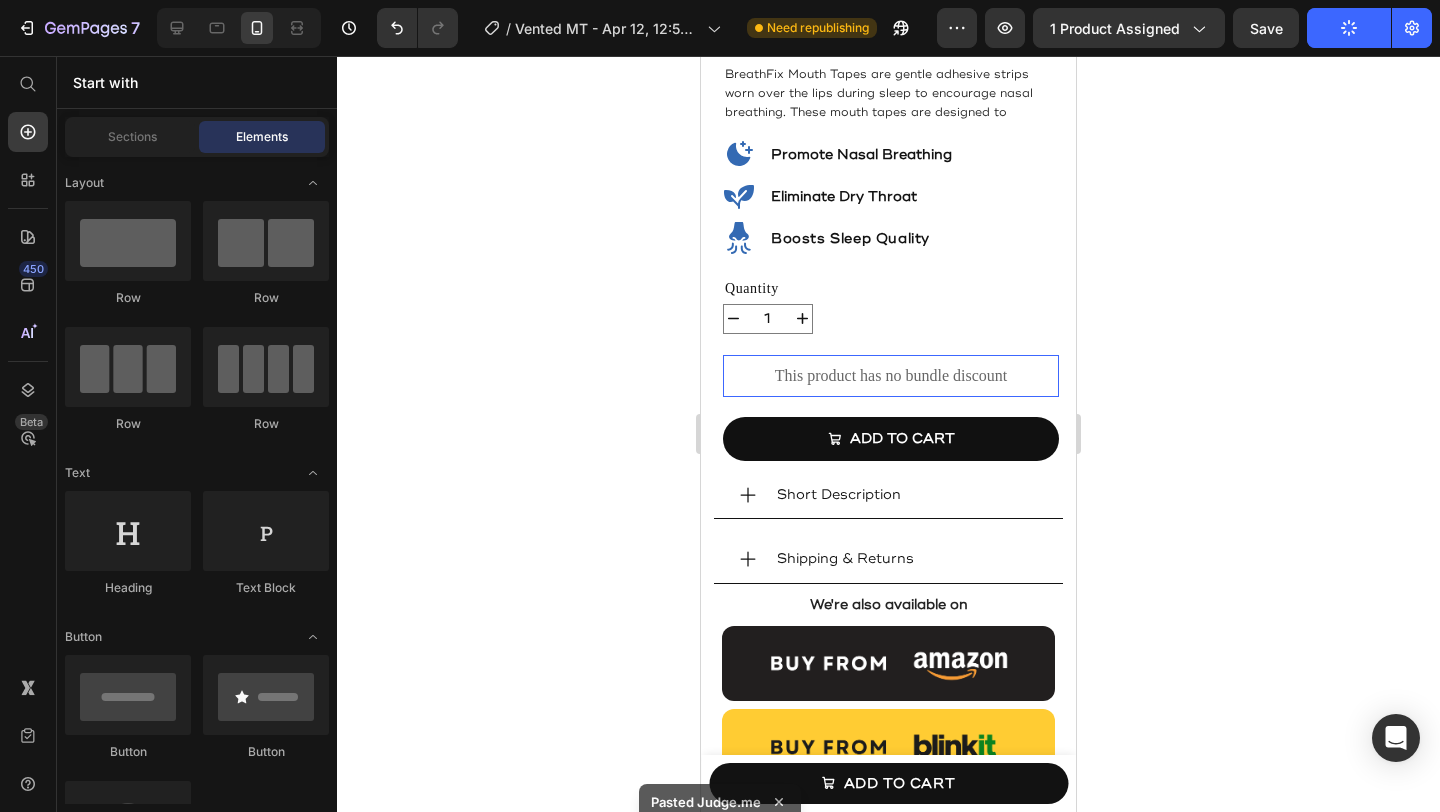 scroll, scrollTop: 668, scrollLeft: 0, axis: vertical 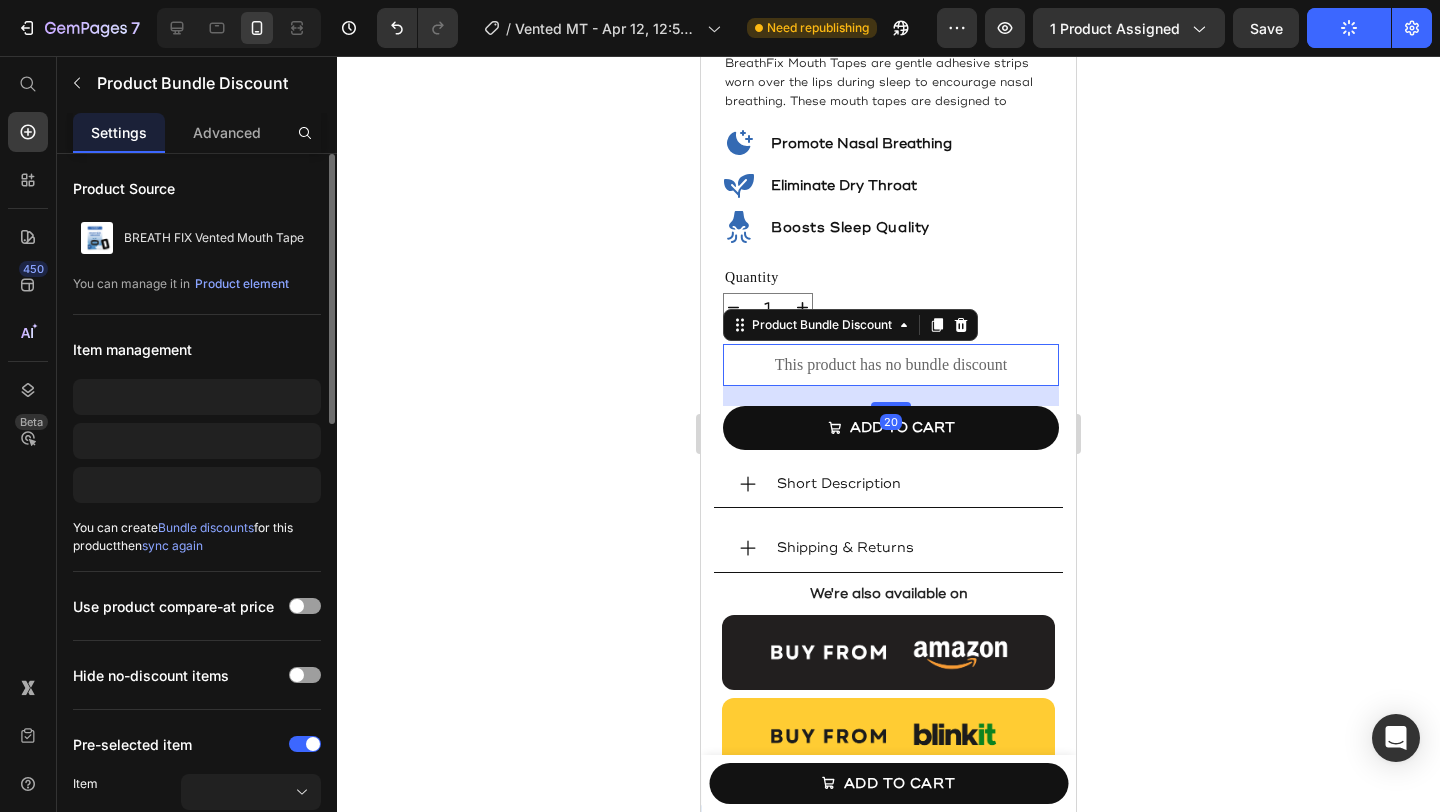 click on "This product has no bundle discount" at bounding box center (891, 365) 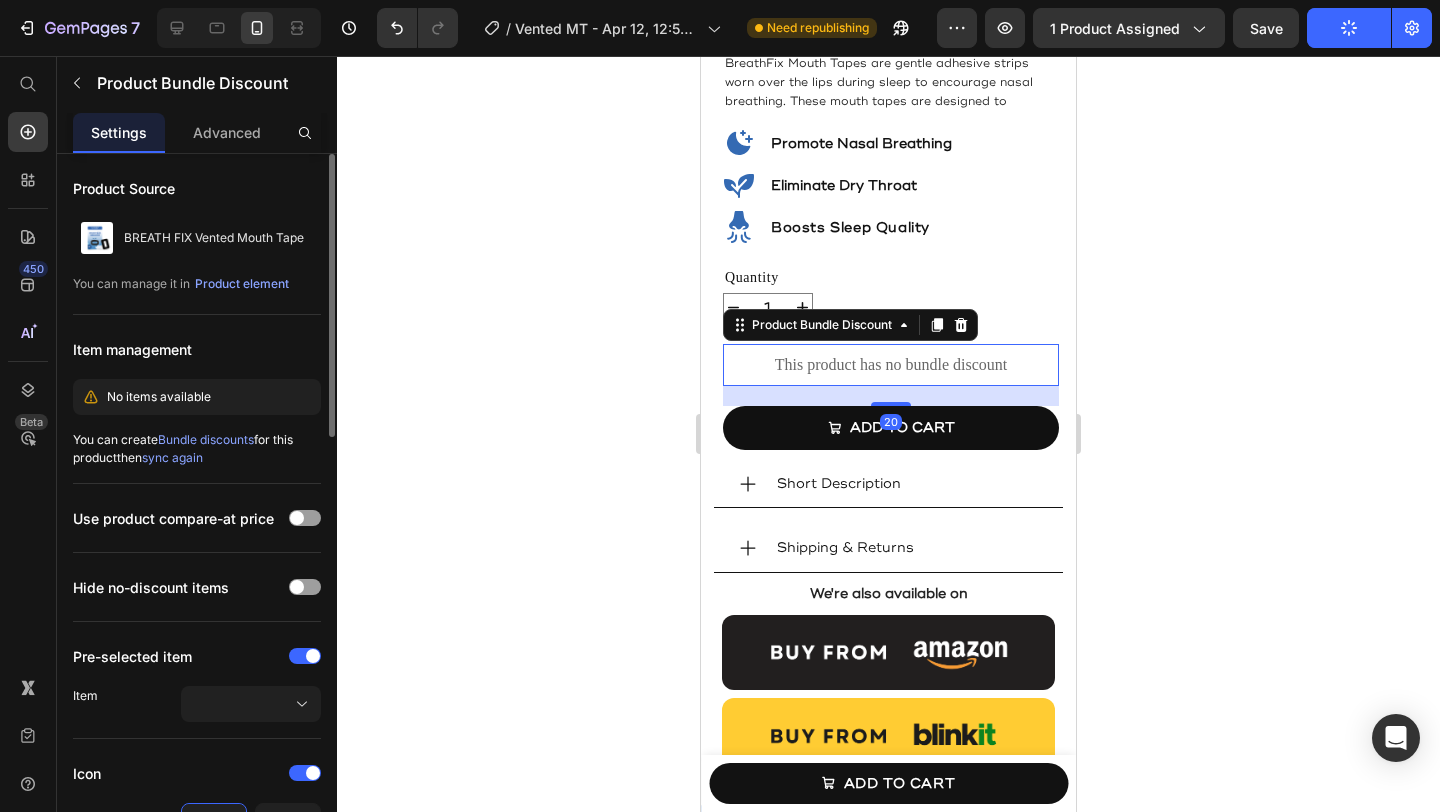 click on "This product has no bundle discount" at bounding box center [891, 365] 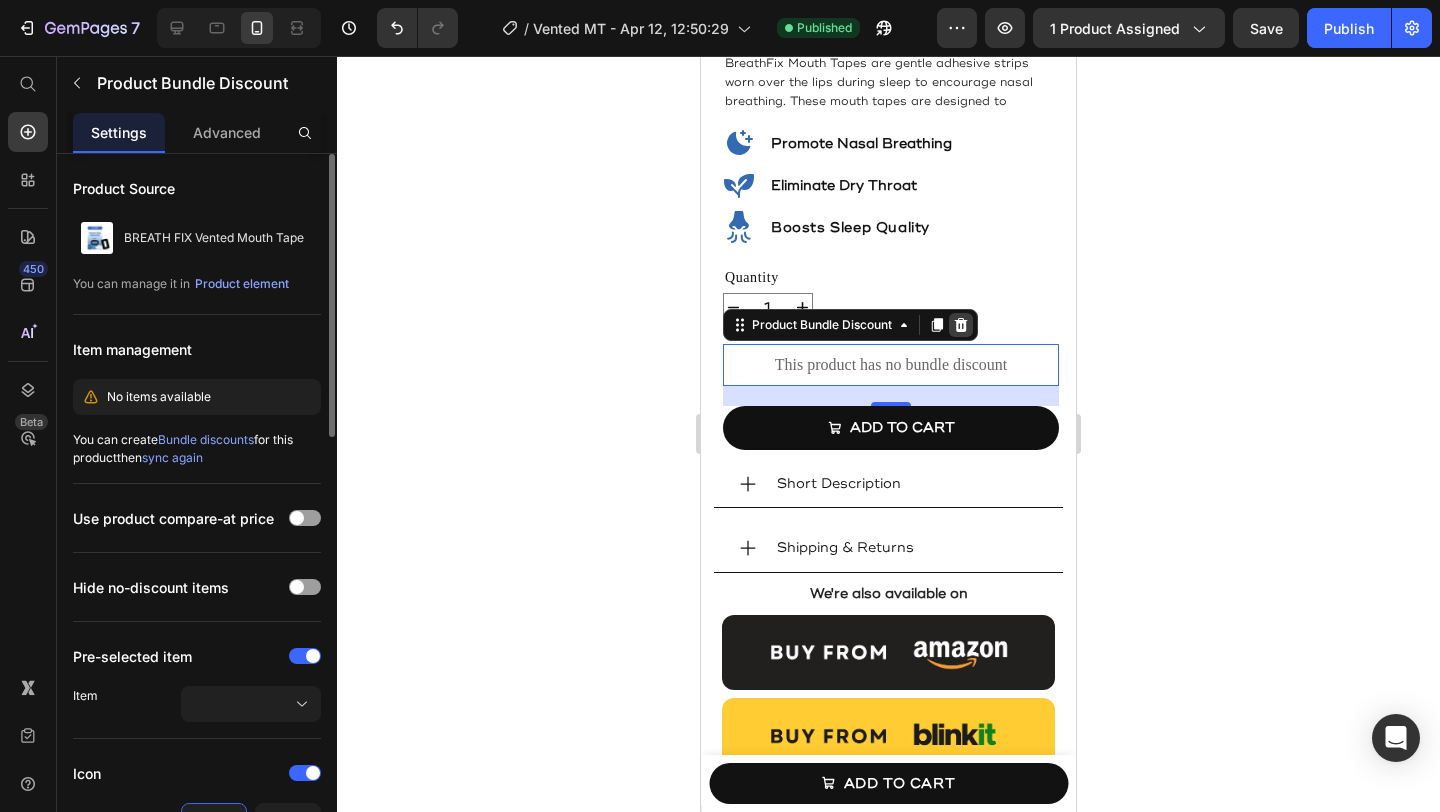 click 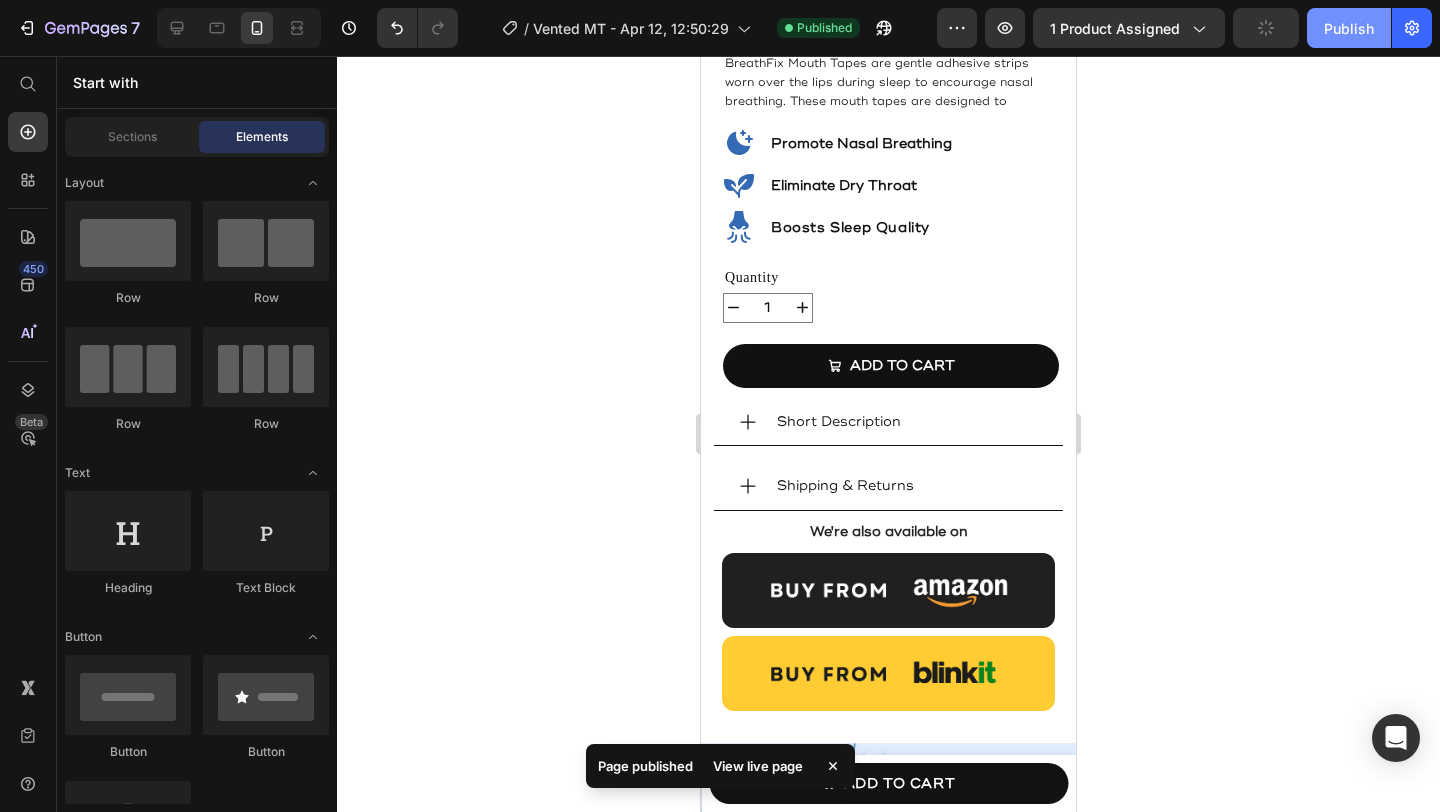 click on "Publish" at bounding box center [1349, 28] 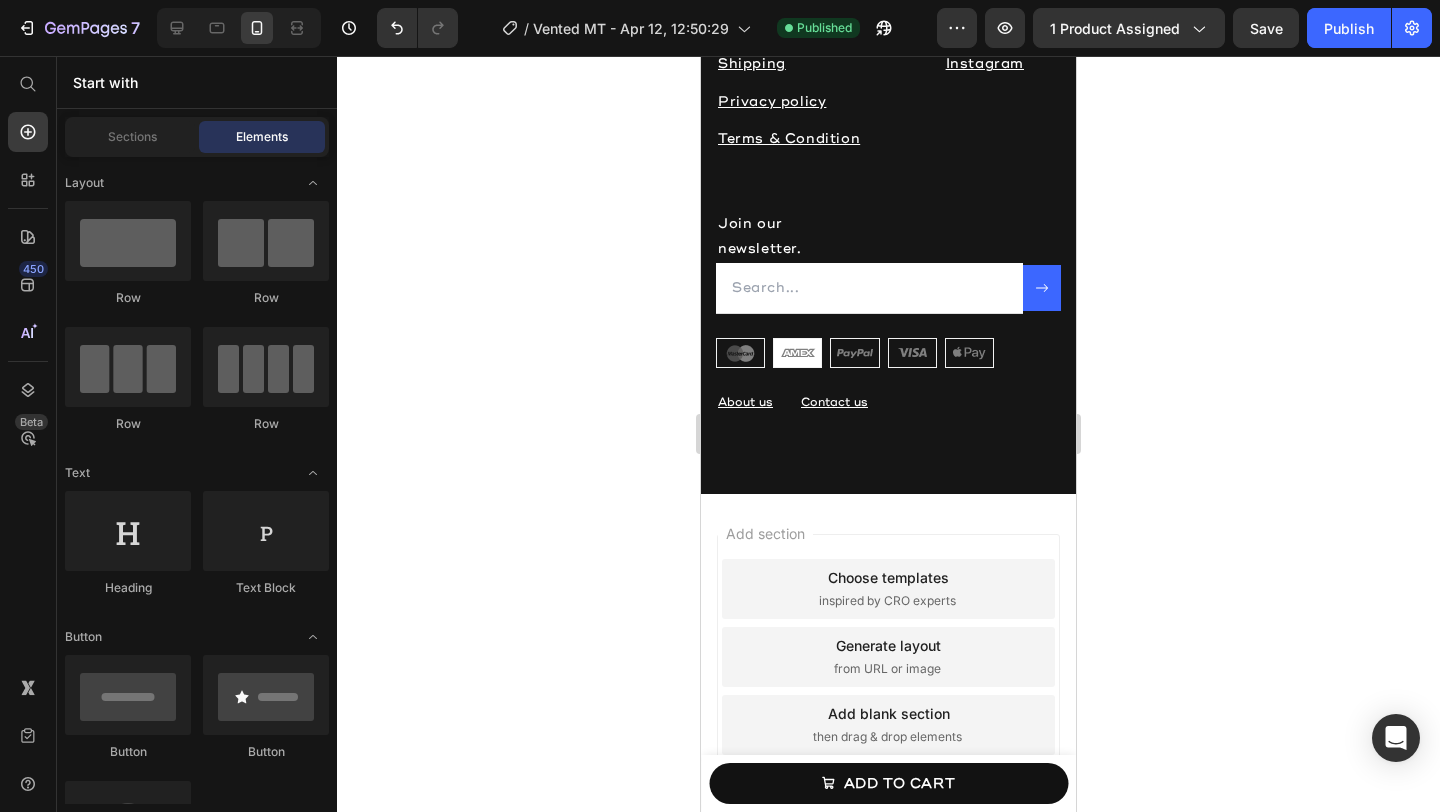 scroll, scrollTop: 3719, scrollLeft: 0, axis: vertical 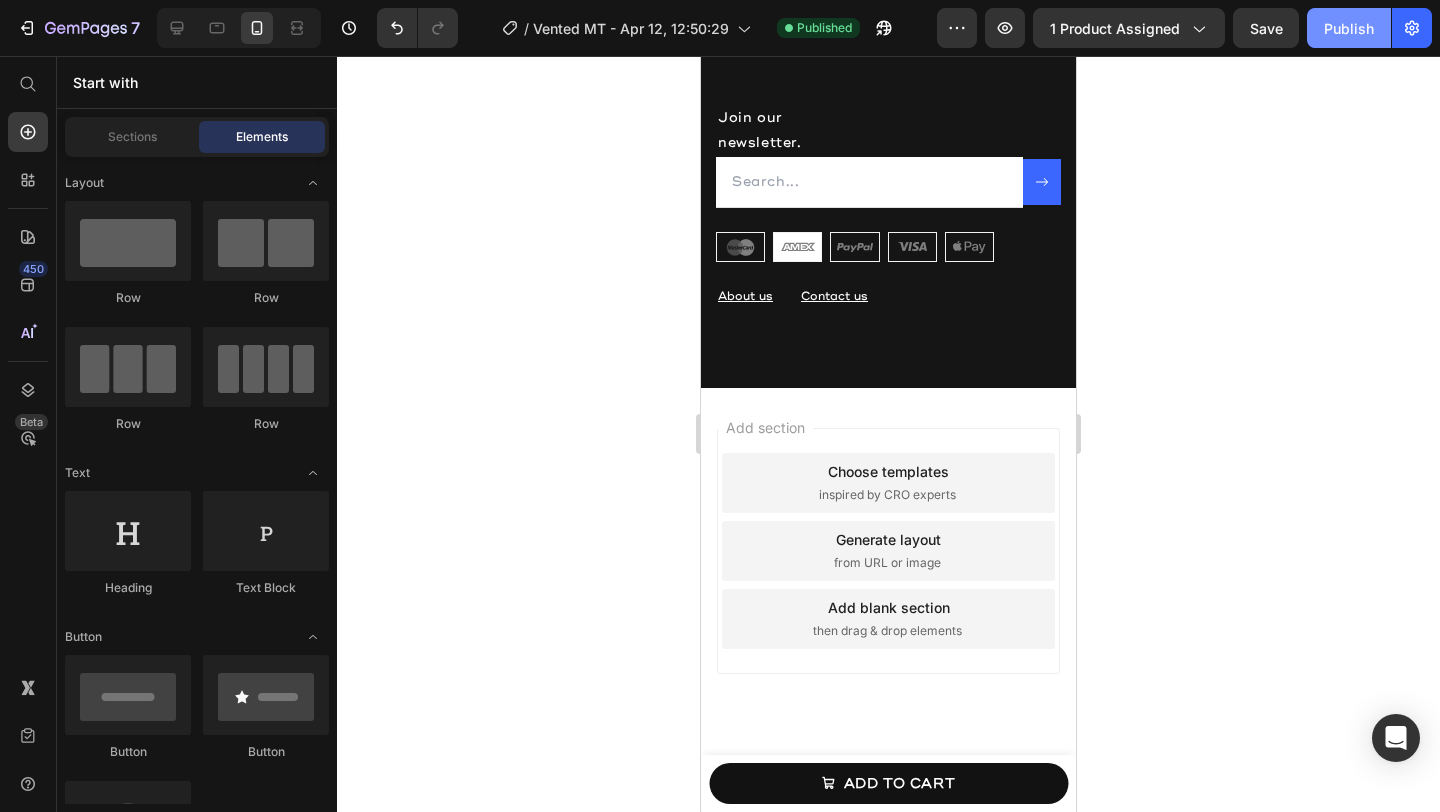 click on "Publish" at bounding box center [1349, 28] 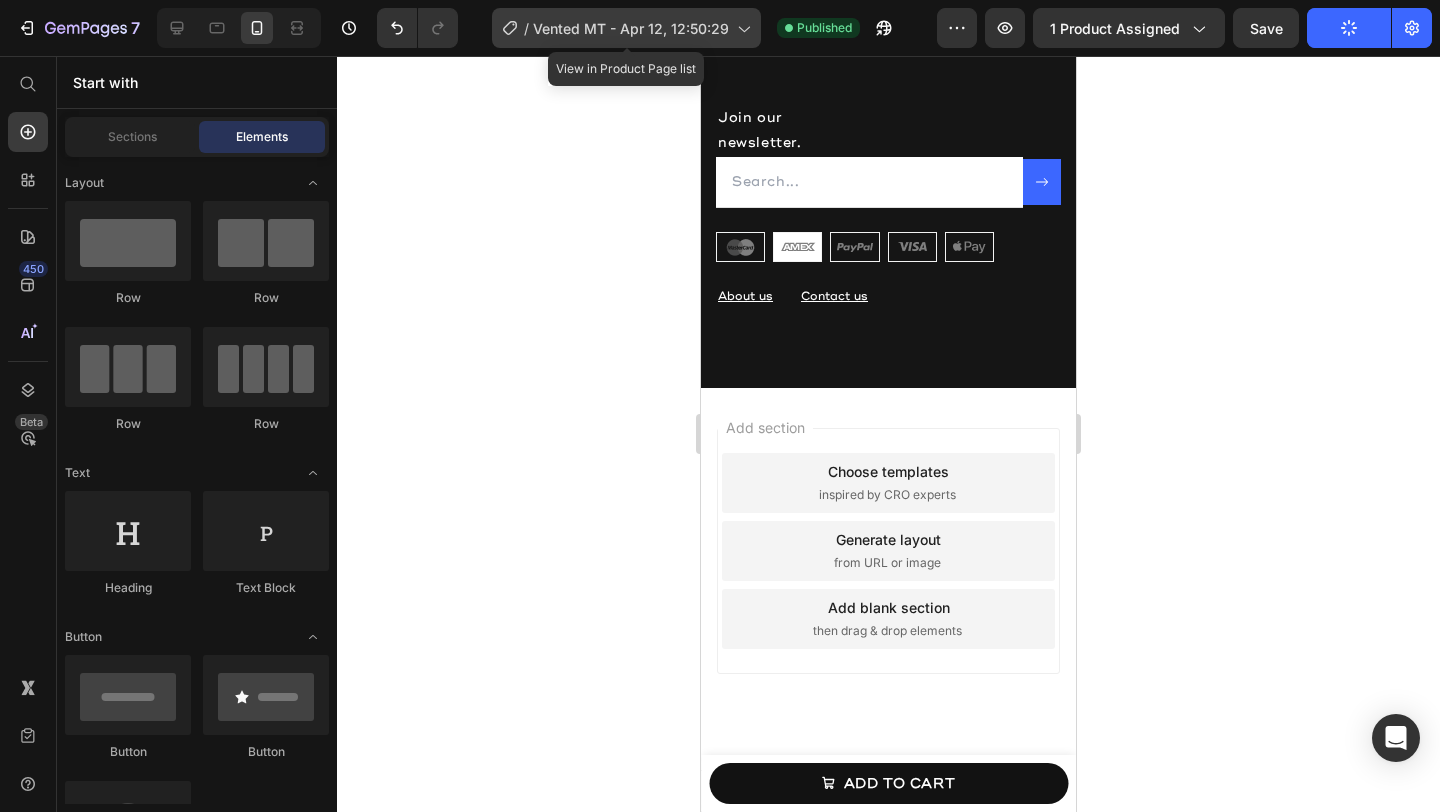click on "/  Vented MT - Apr 12, 12:50:29" 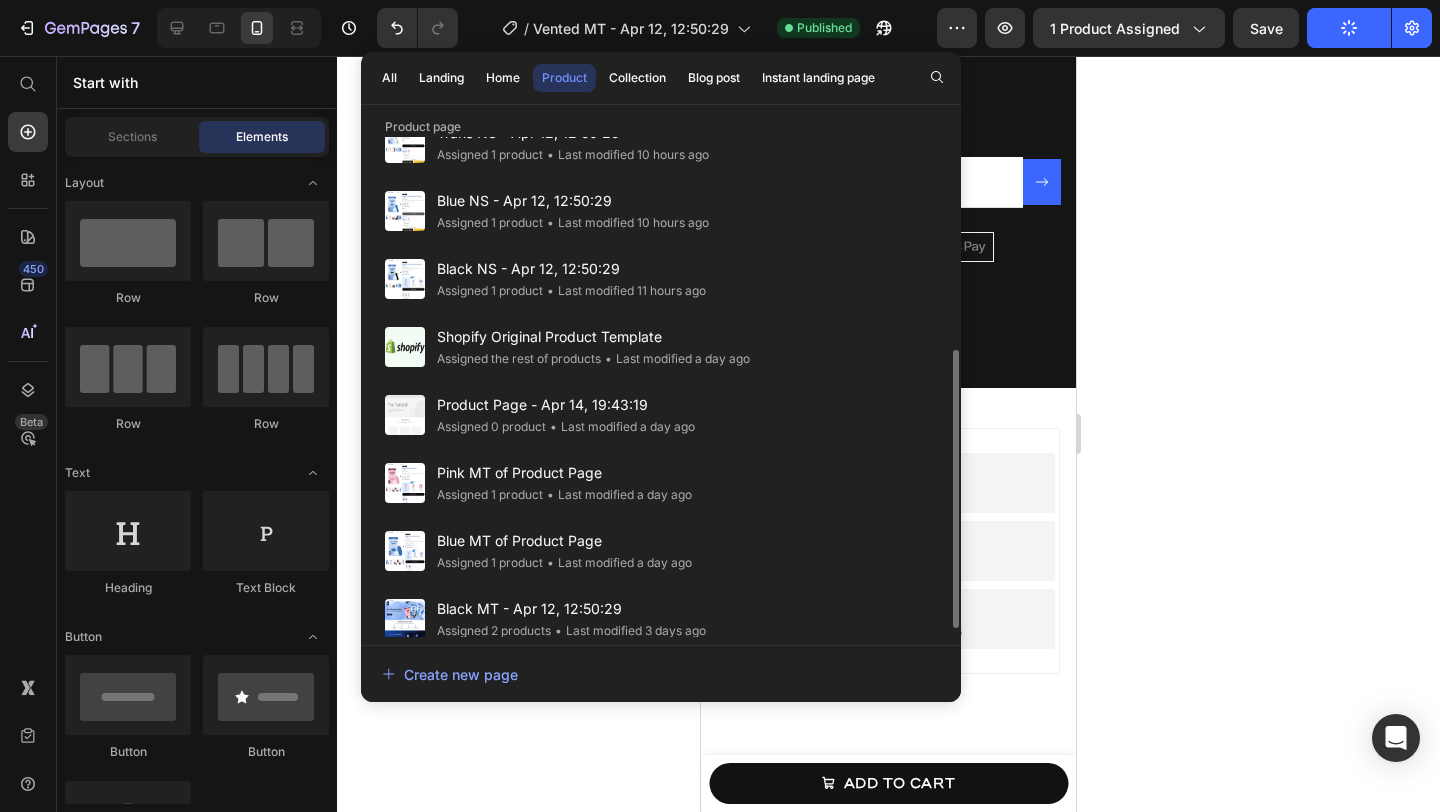 scroll, scrollTop: 398, scrollLeft: 0, axis: vertical 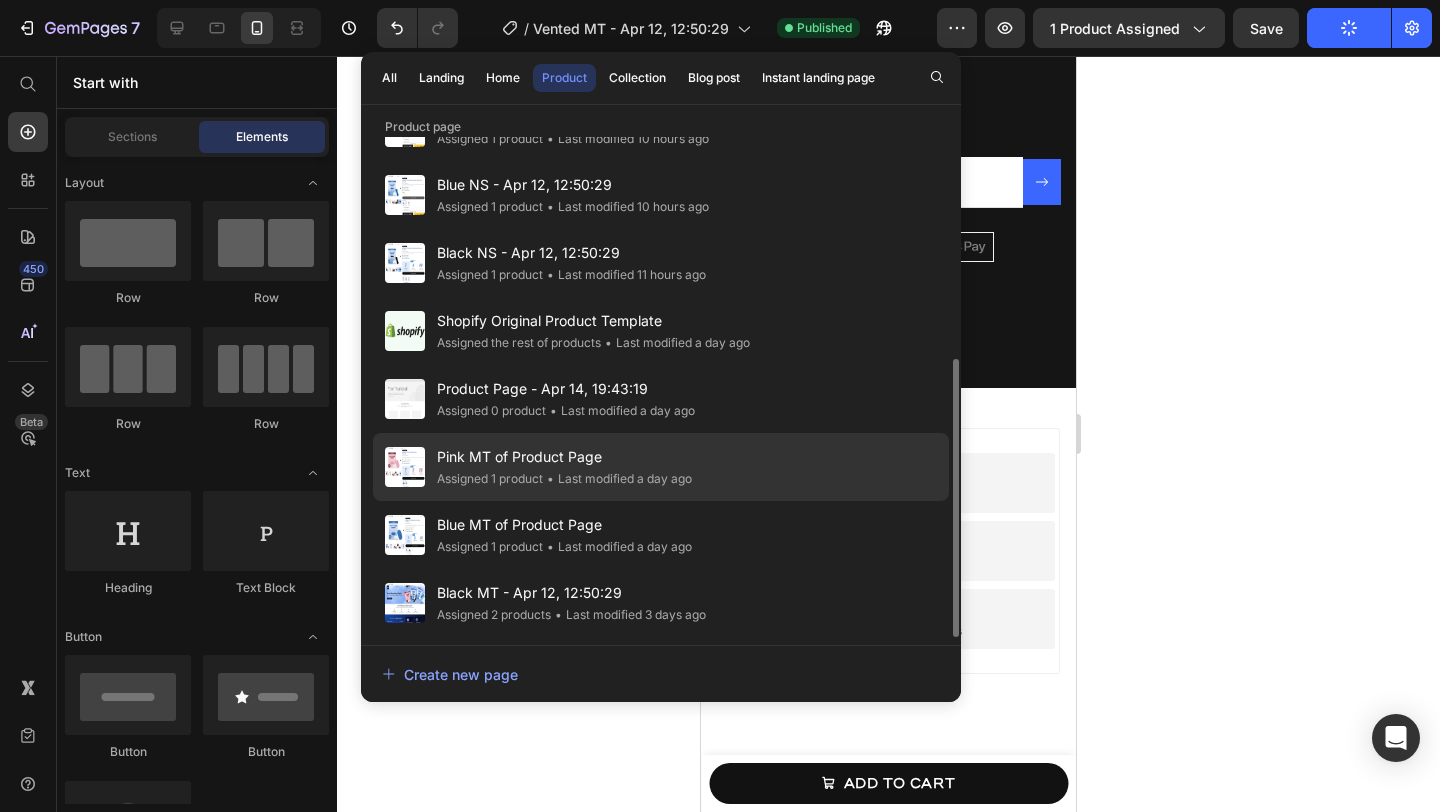 click on "Pink MT of Product Page" at bounding box center (564, 457) 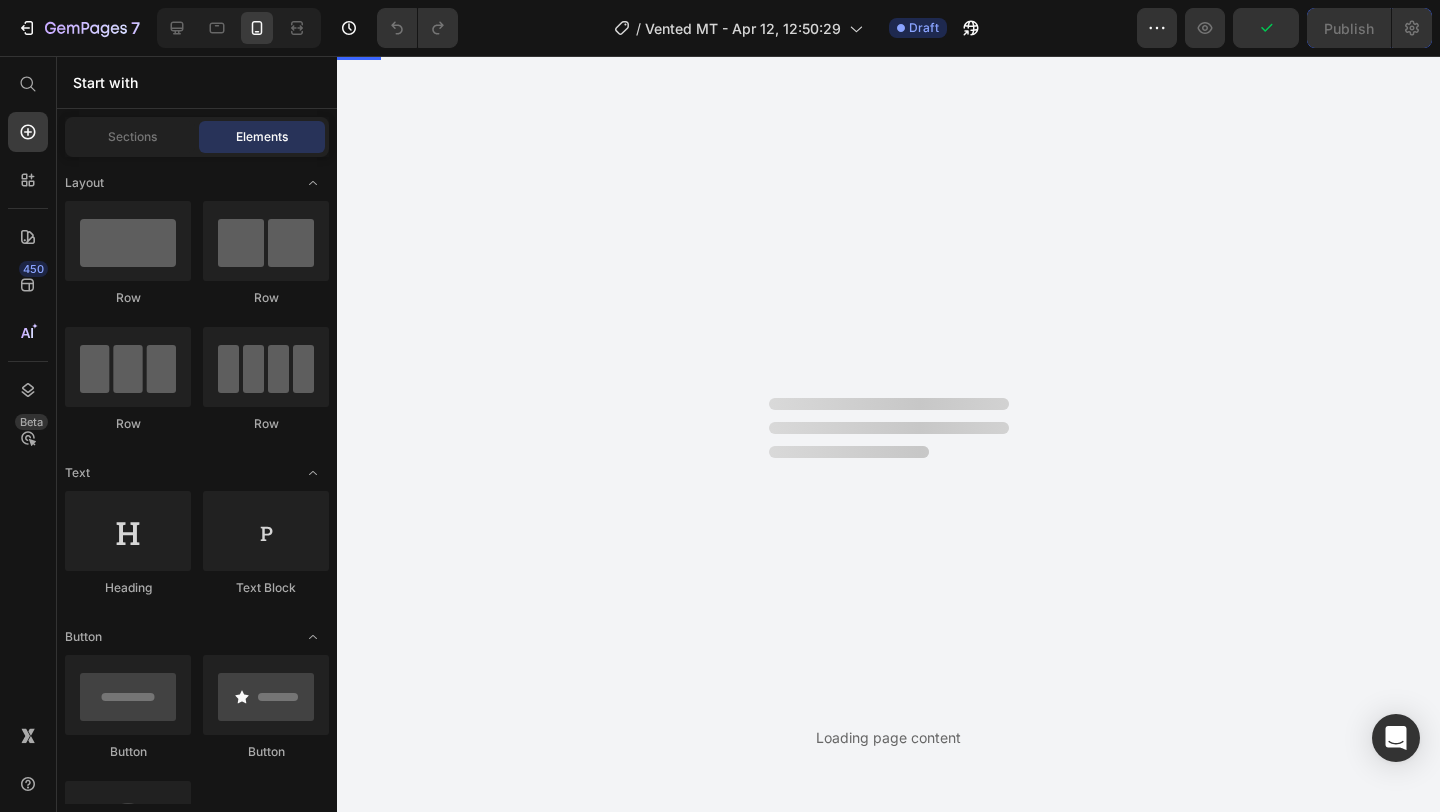 scroll, scrollTop: 396, scrollLeft: 0, axis: vertical 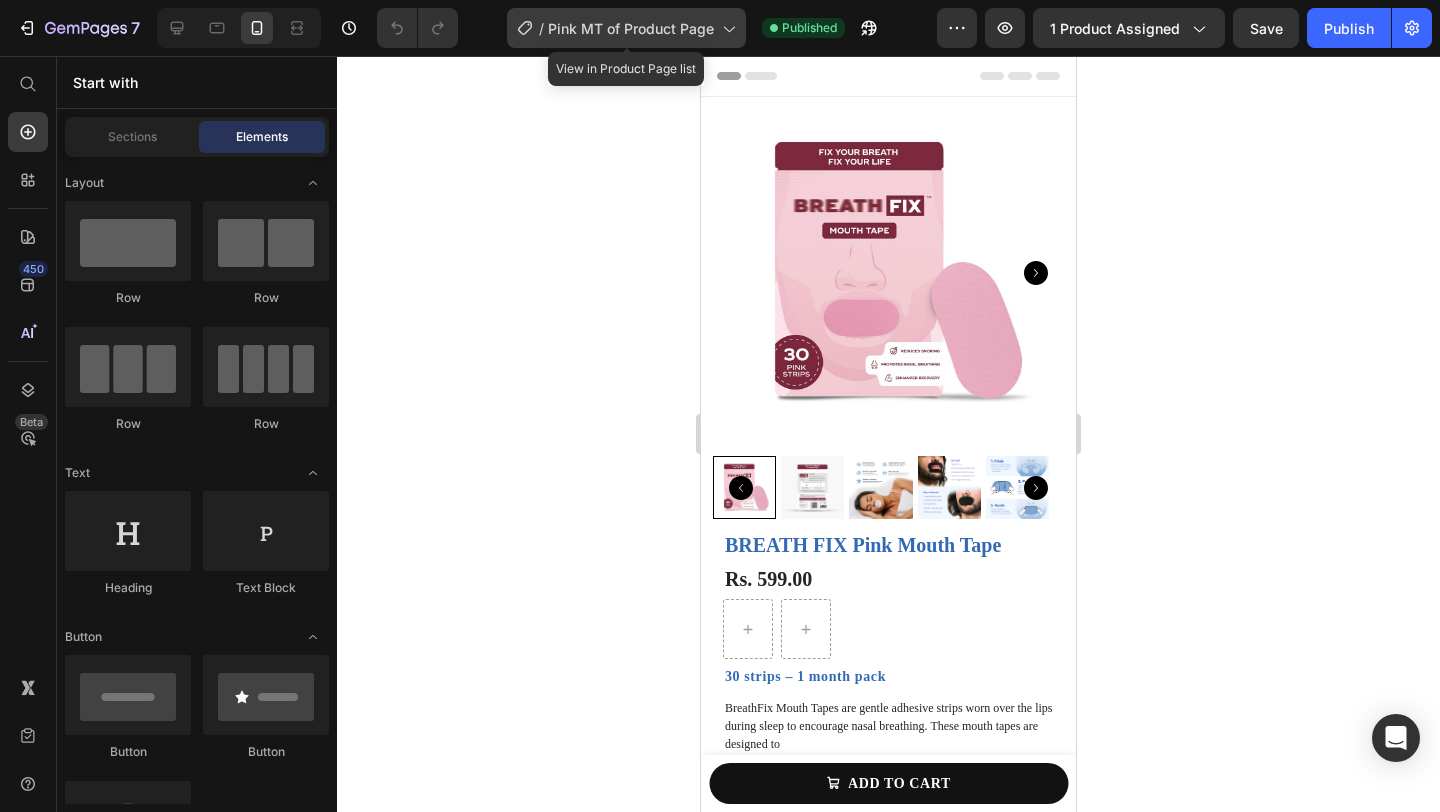 click on "Pink MT of Product Page" at bounding box center [631, 28] 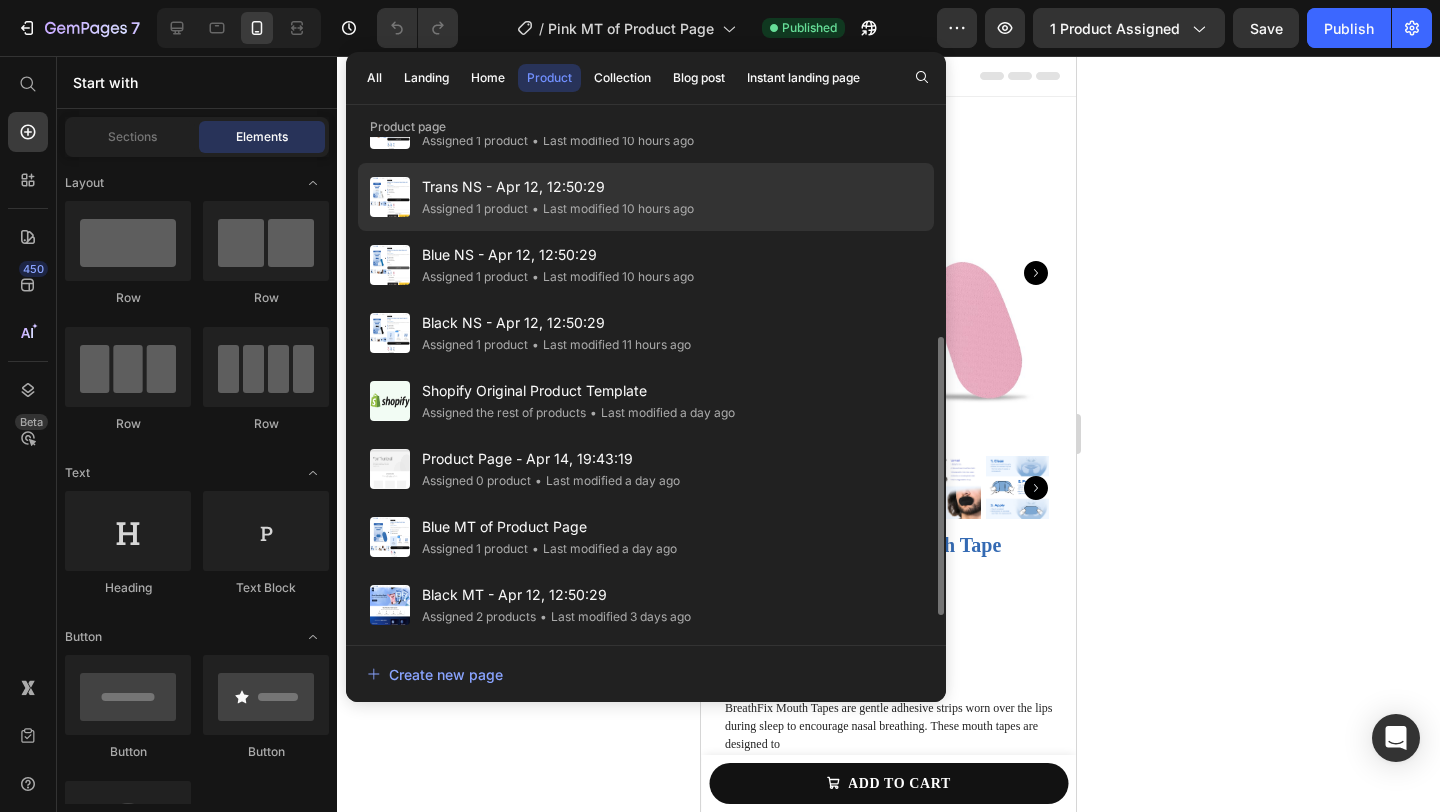 scroll, scrollTop: 0, scrollLeft: 0, axis: both 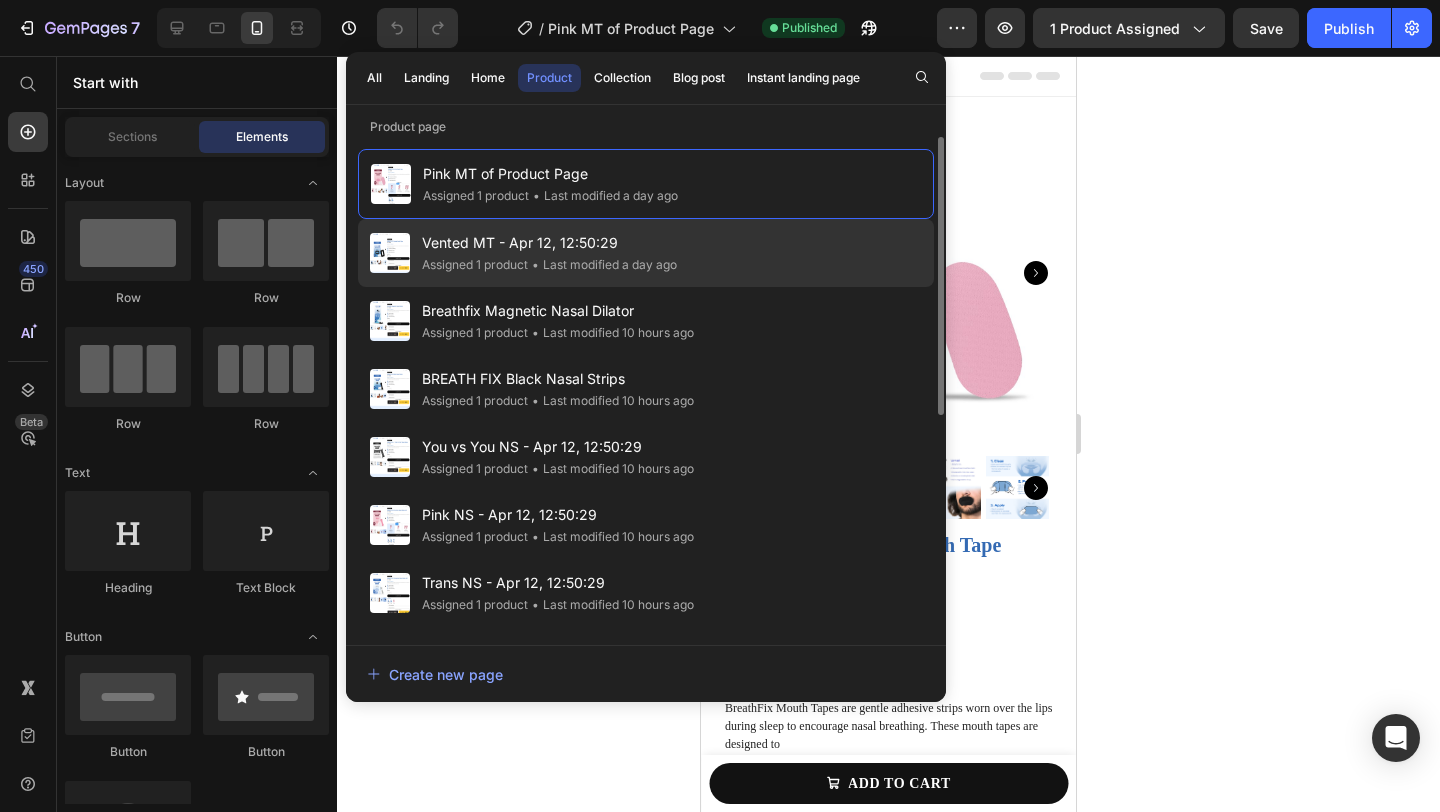 click on "• Last modified a day ago" 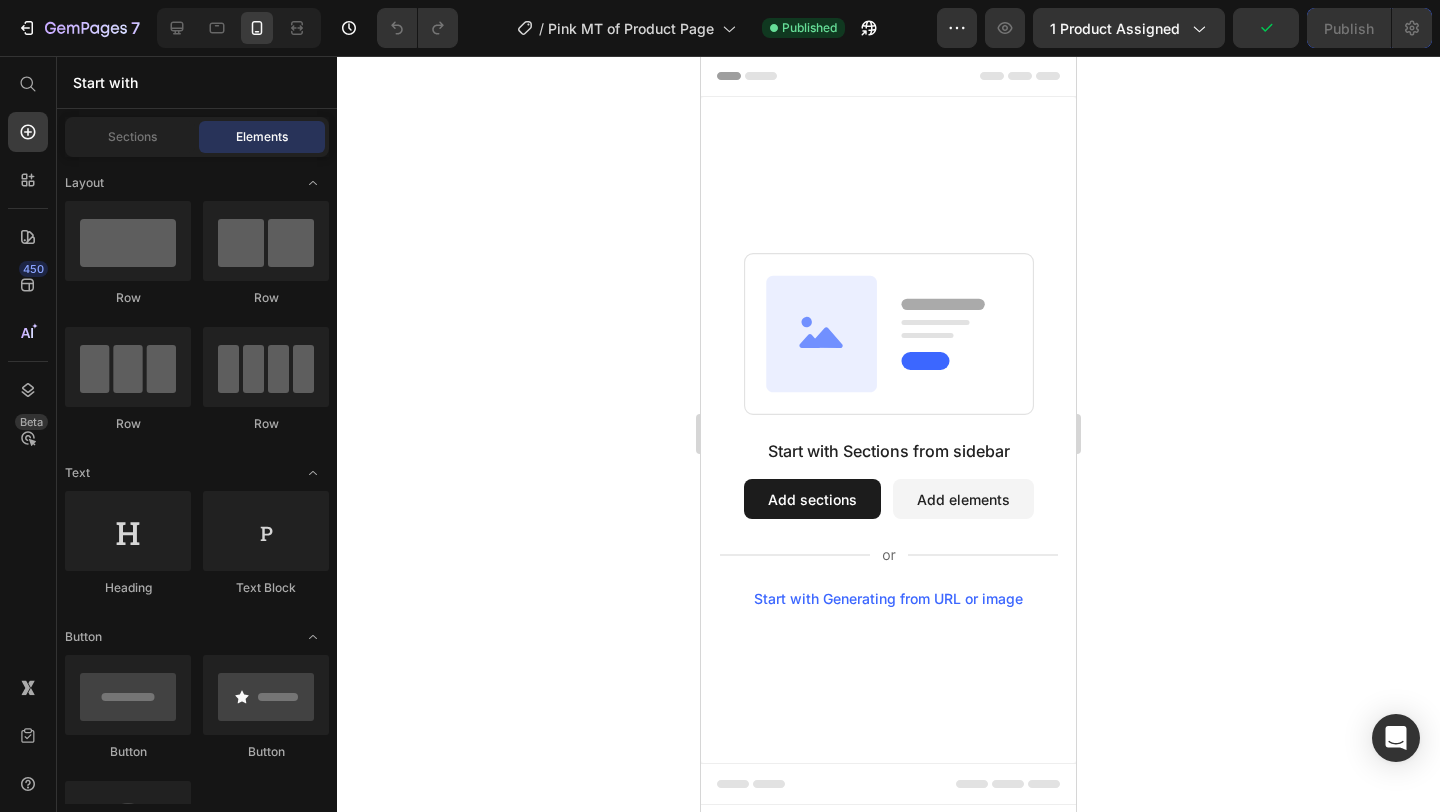 scroll, scrollTop: 0, scrollLeft: 0, axis: both 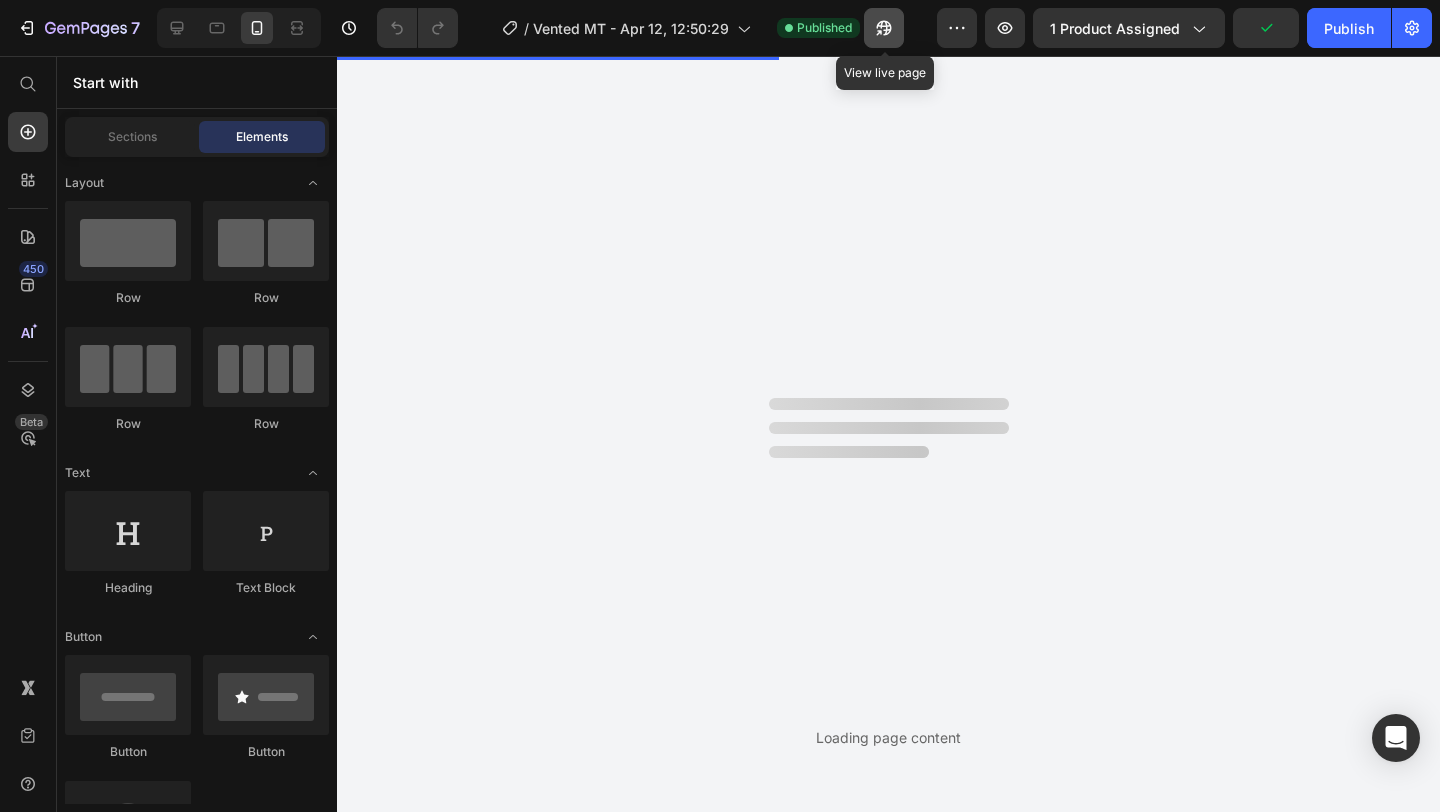 click 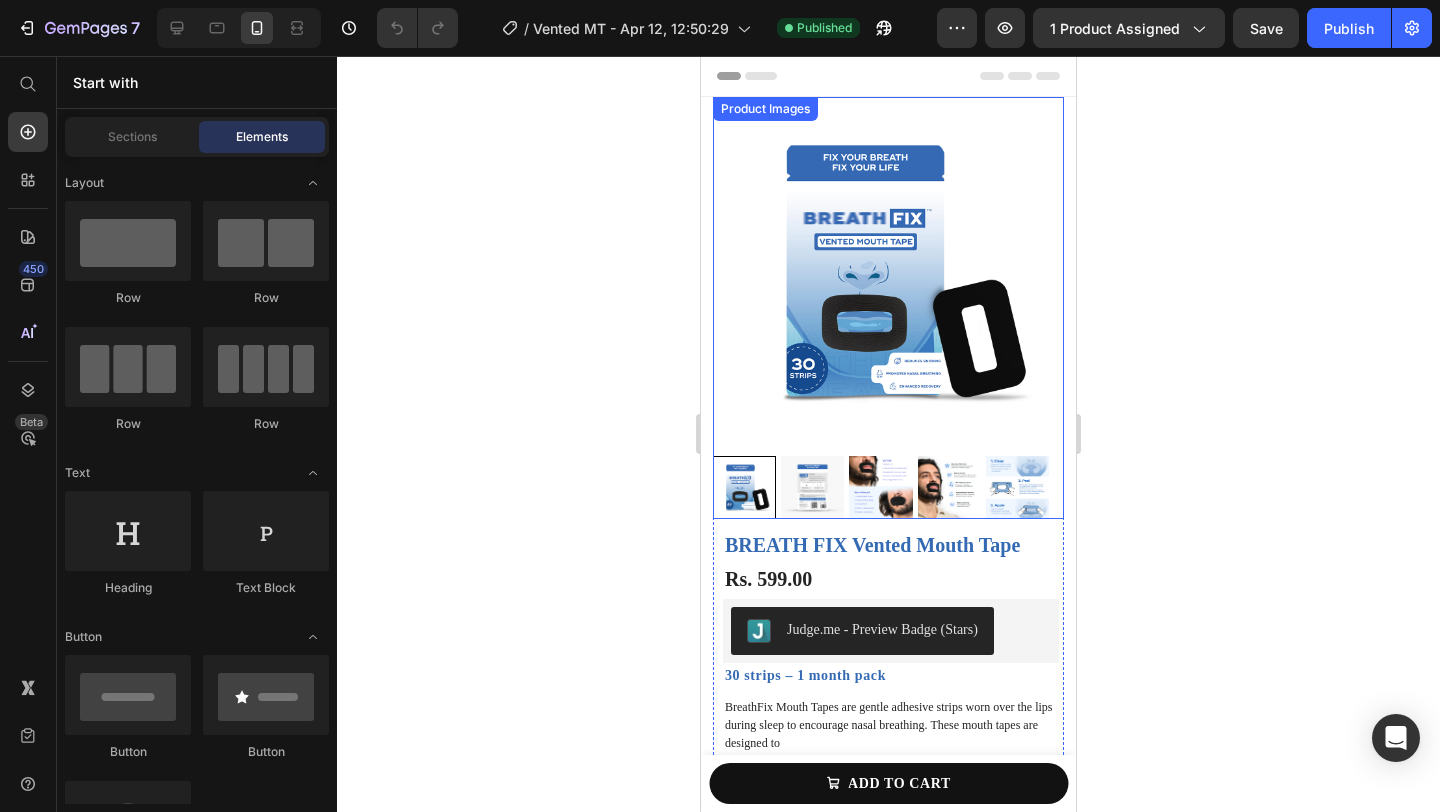 type 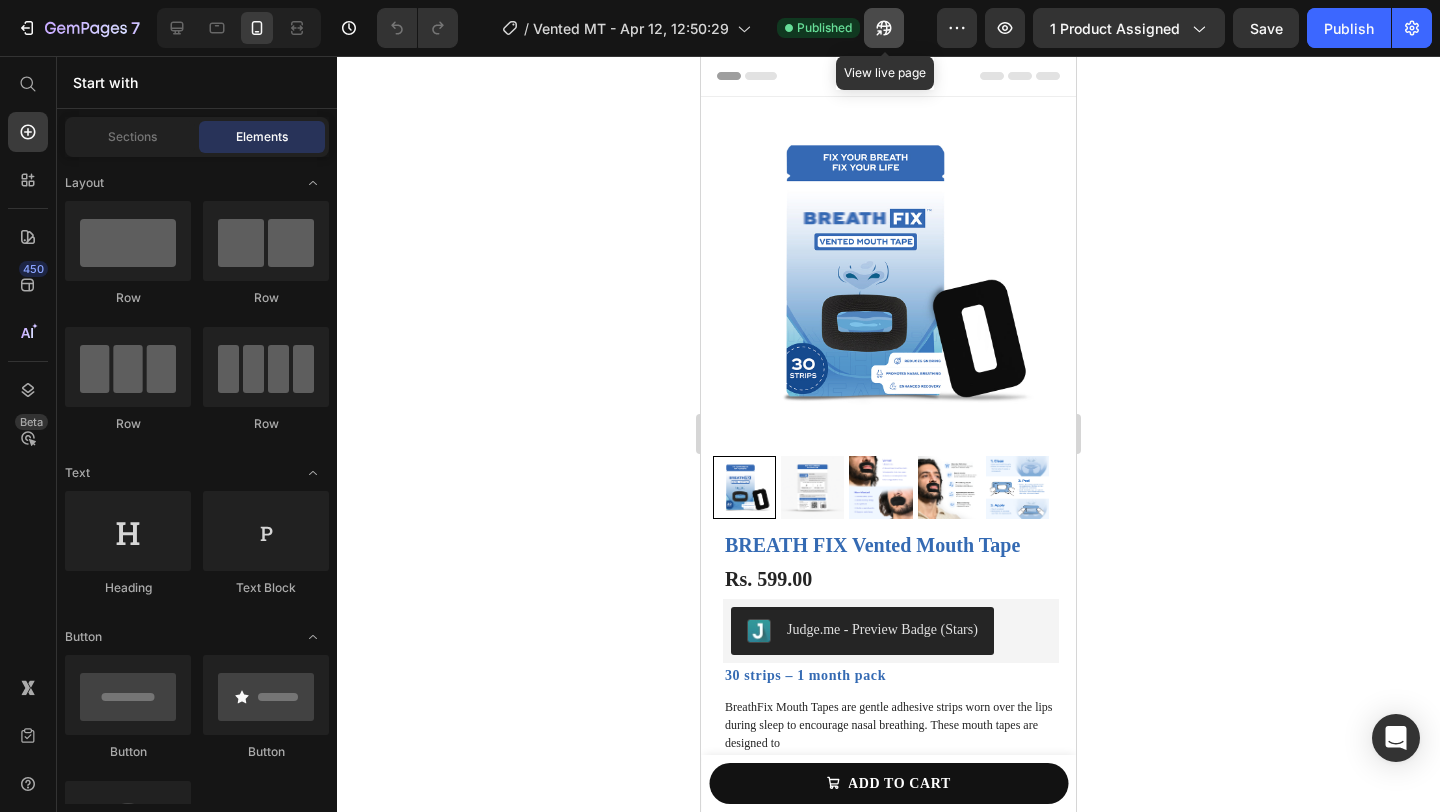 click 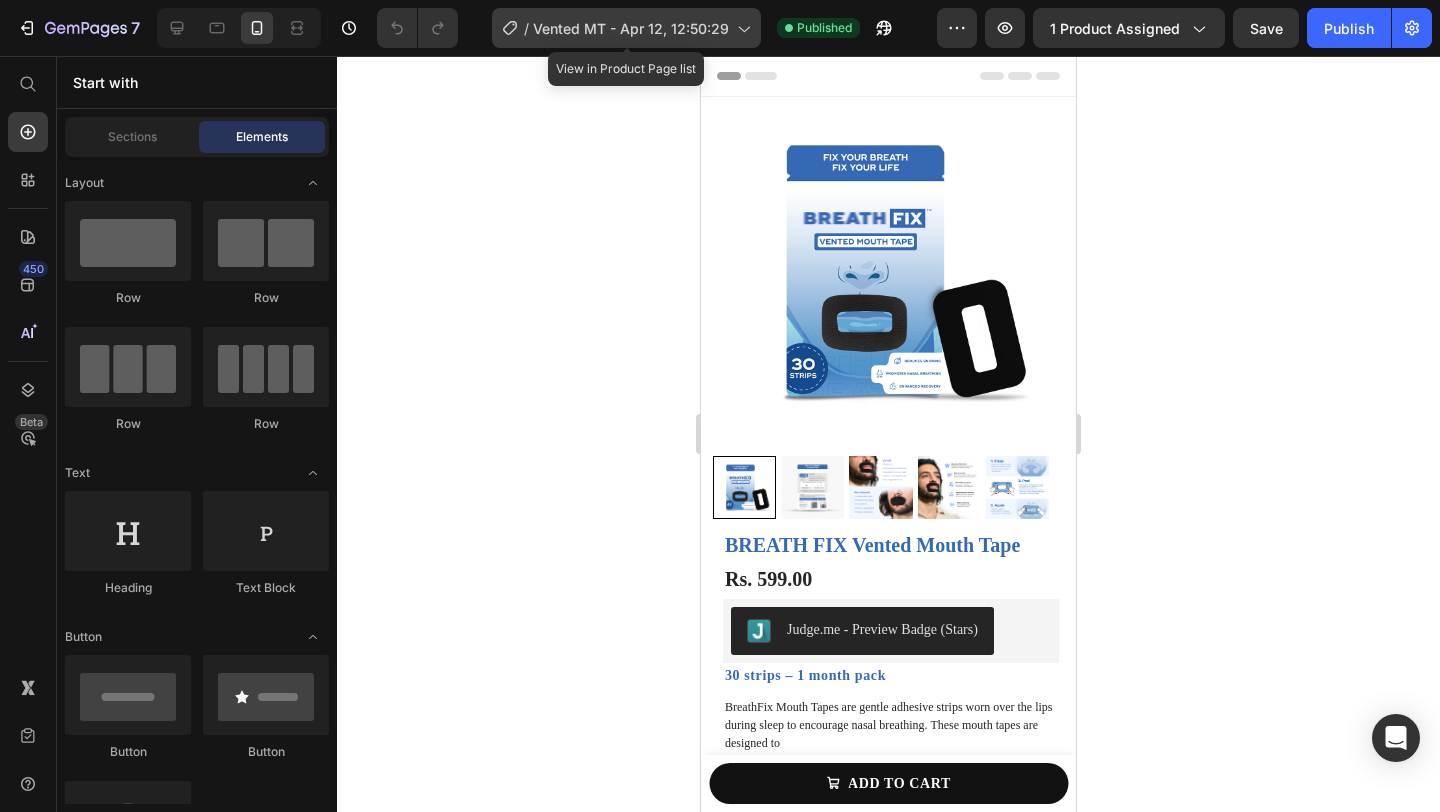 click on "/  Vented MT - Apr 12, 12:50:29" 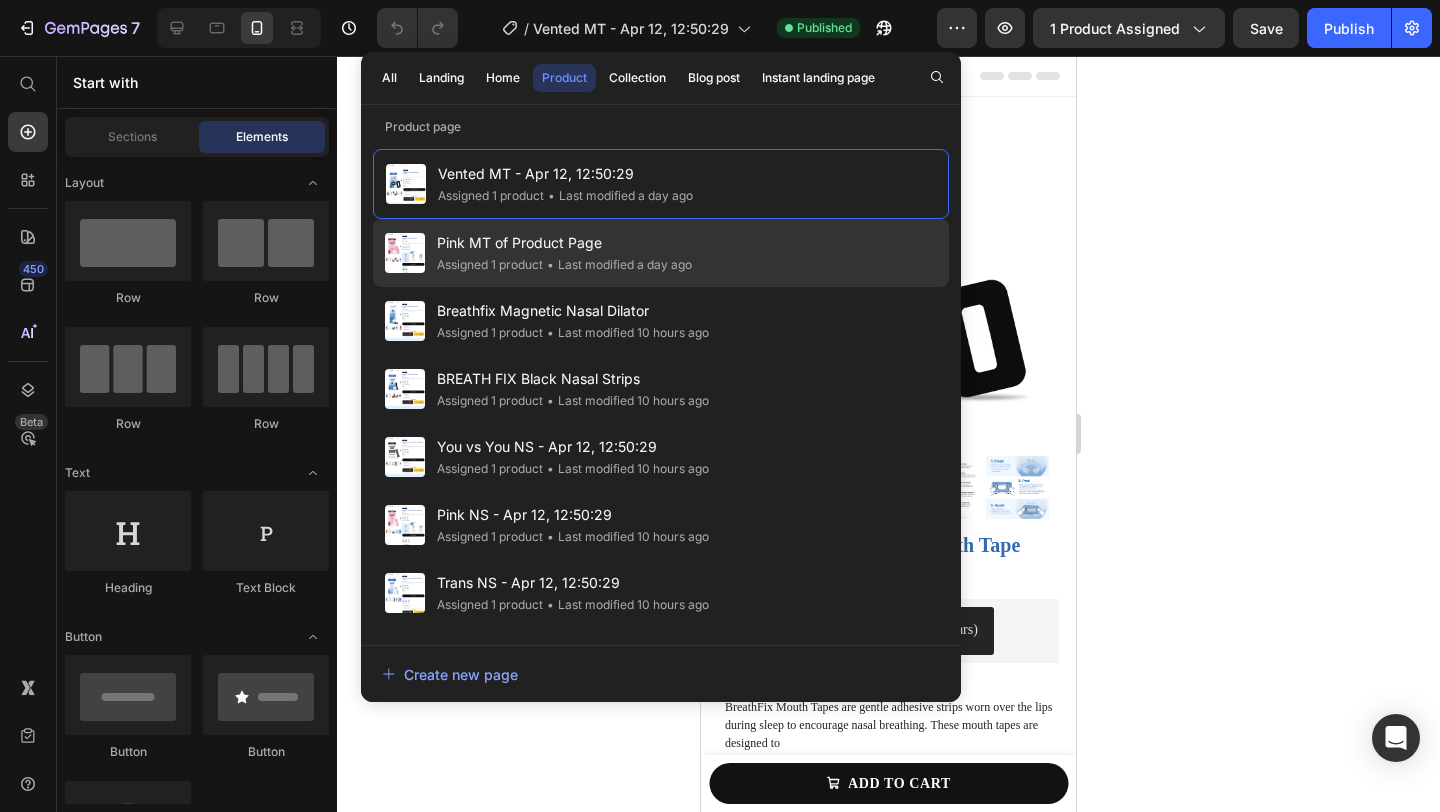 click on "• Last modified a day ago" 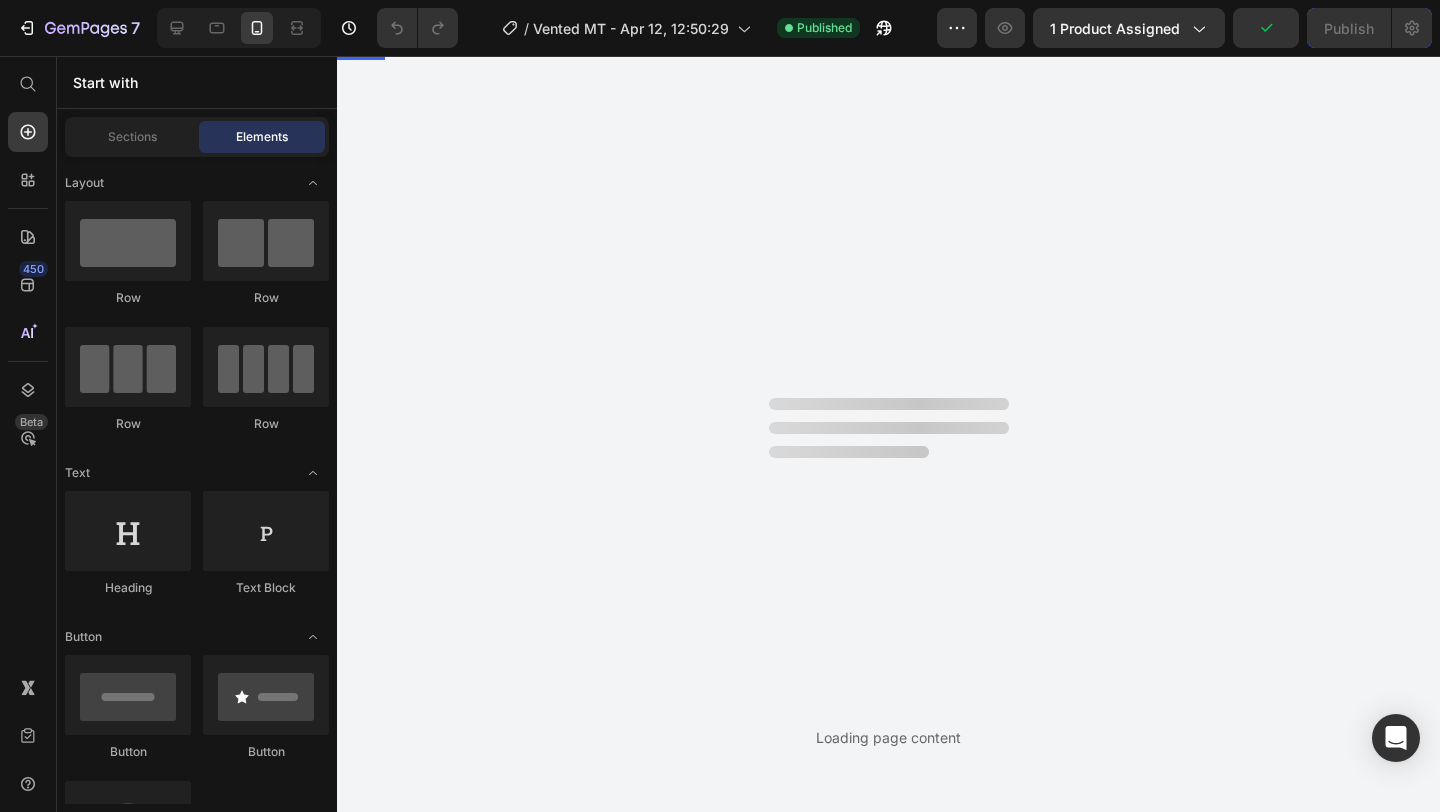 scroll, scrollTop: 0, scrollLeft: 0, axis: both 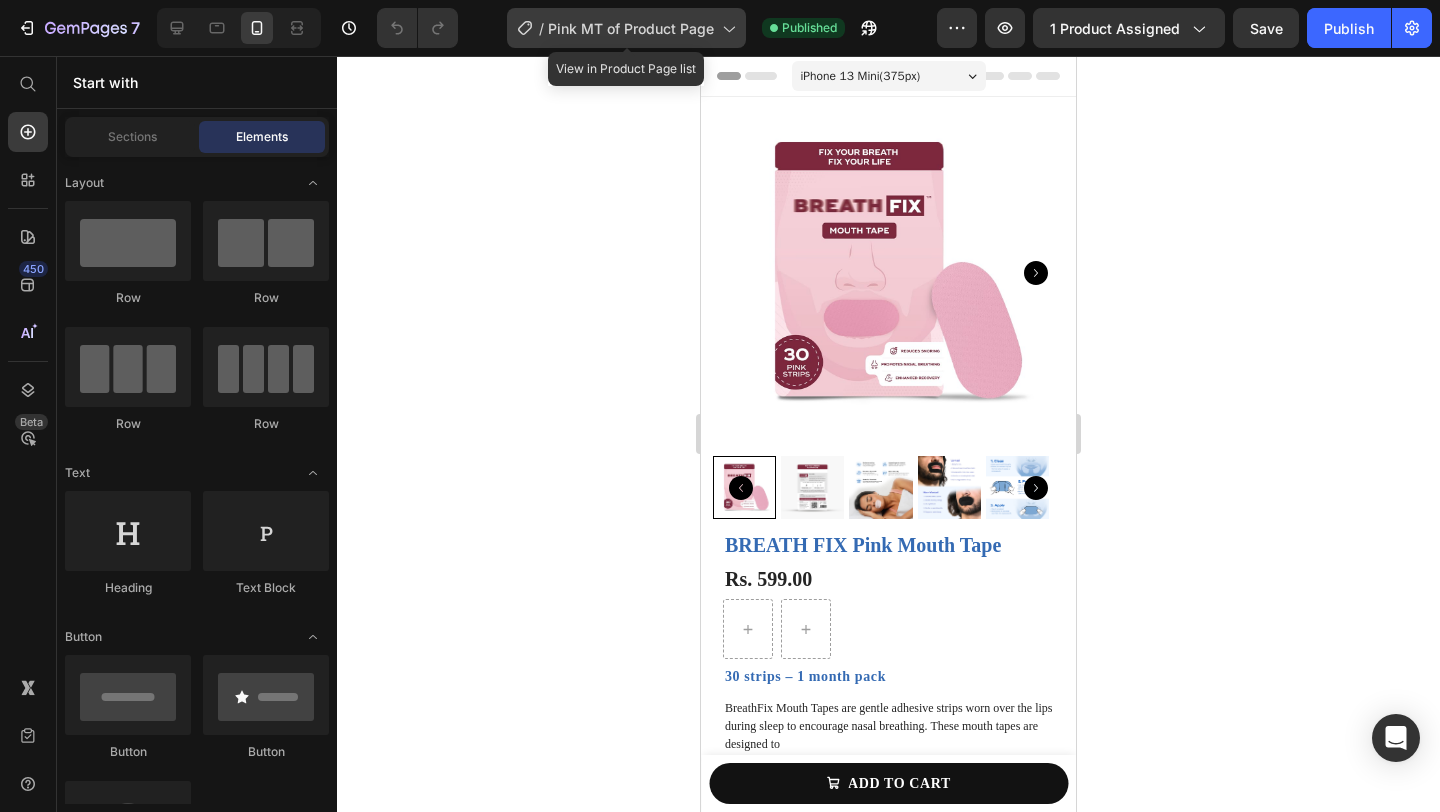 click on "/  Pink MT of Product Page" 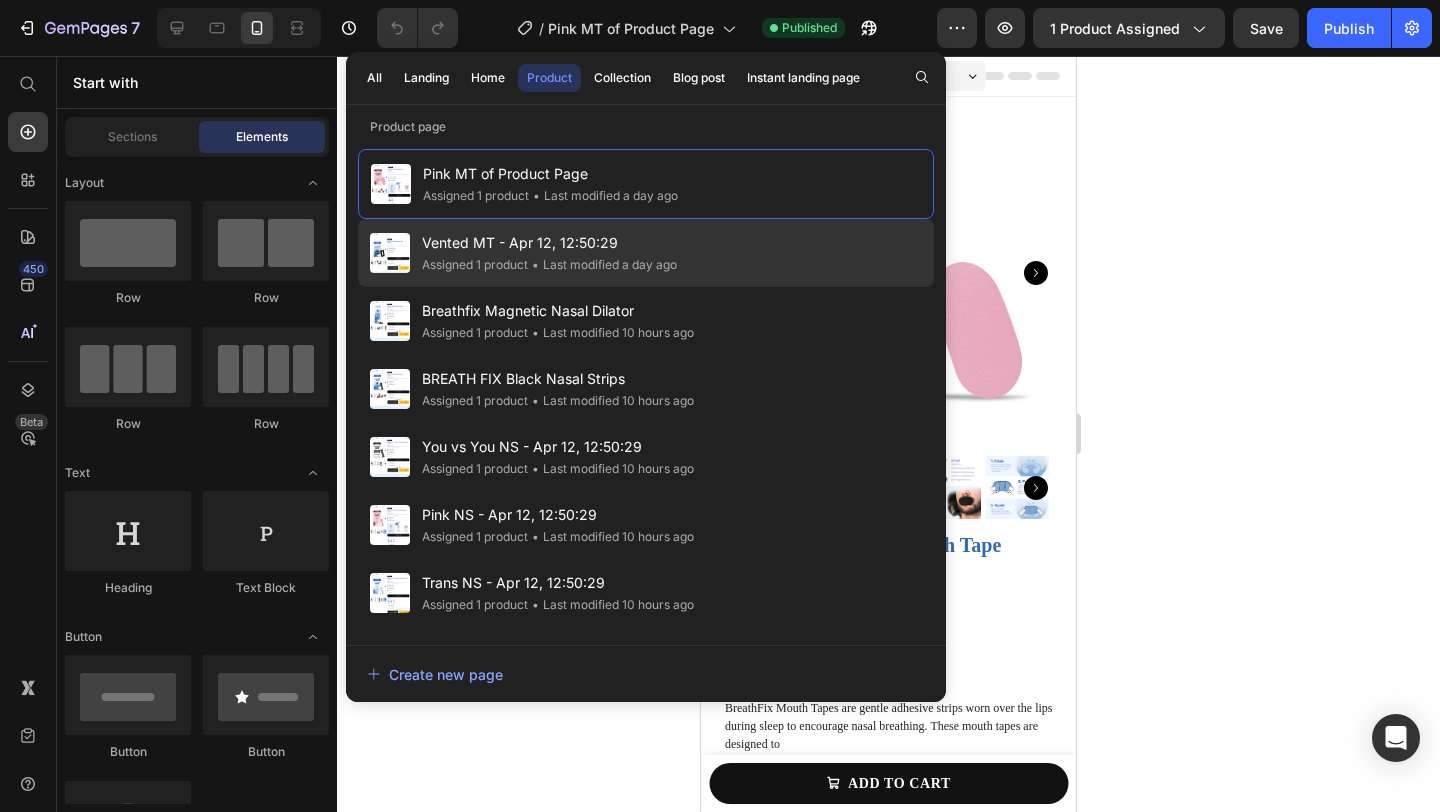 click on "• Last modified a day ago" 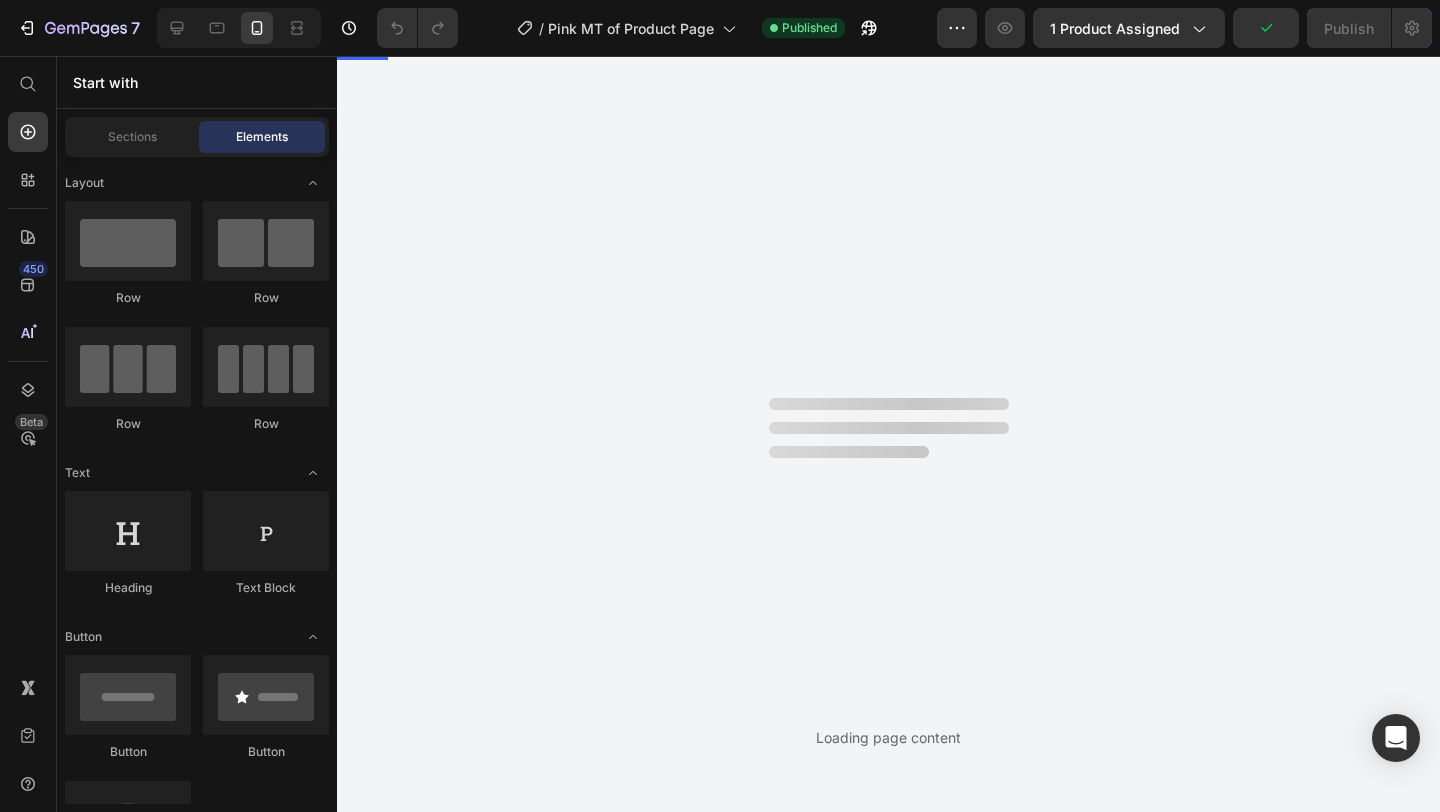 scroll, scrollTop: 0, scrollLeft: 0, axis: both 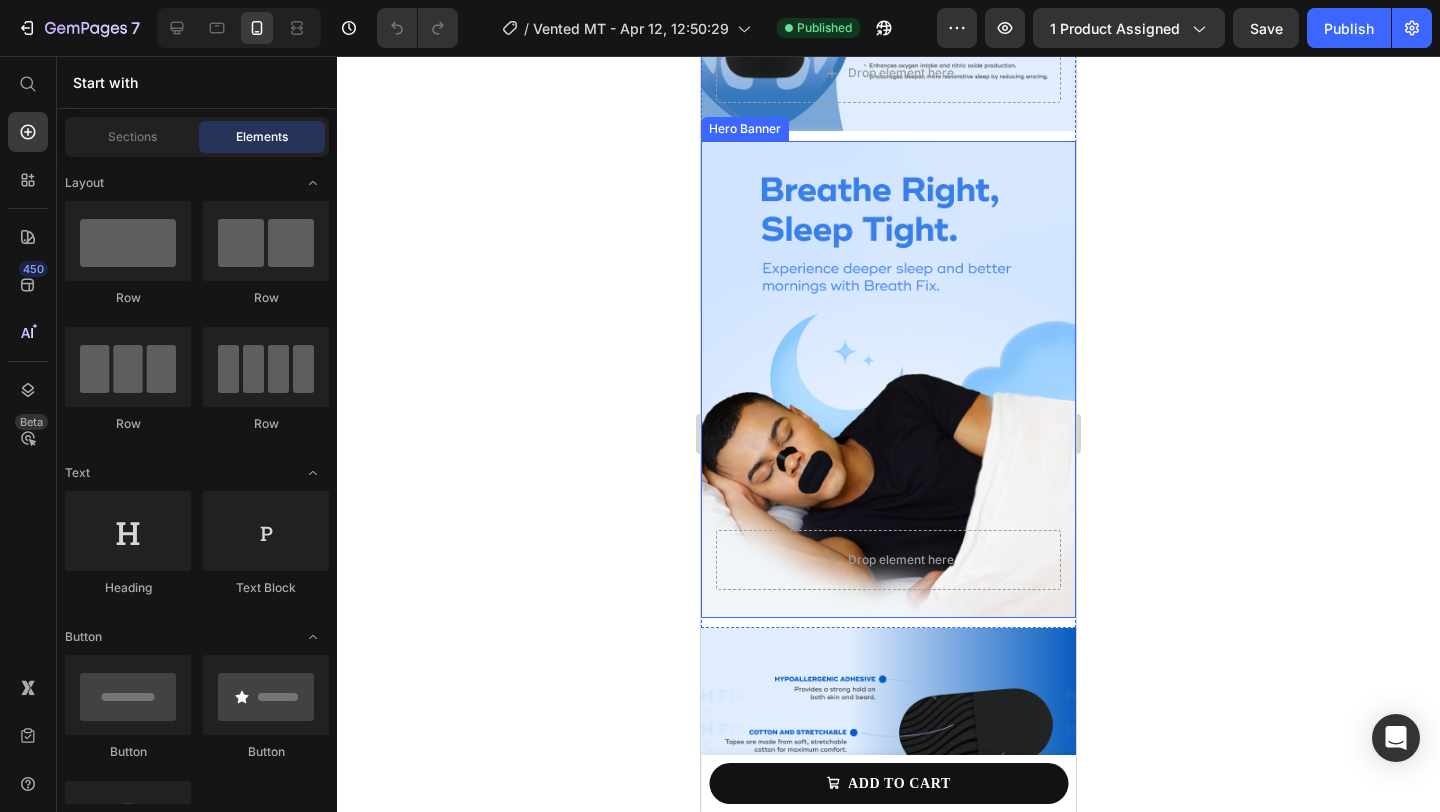 click at bounding box center [888, 379] 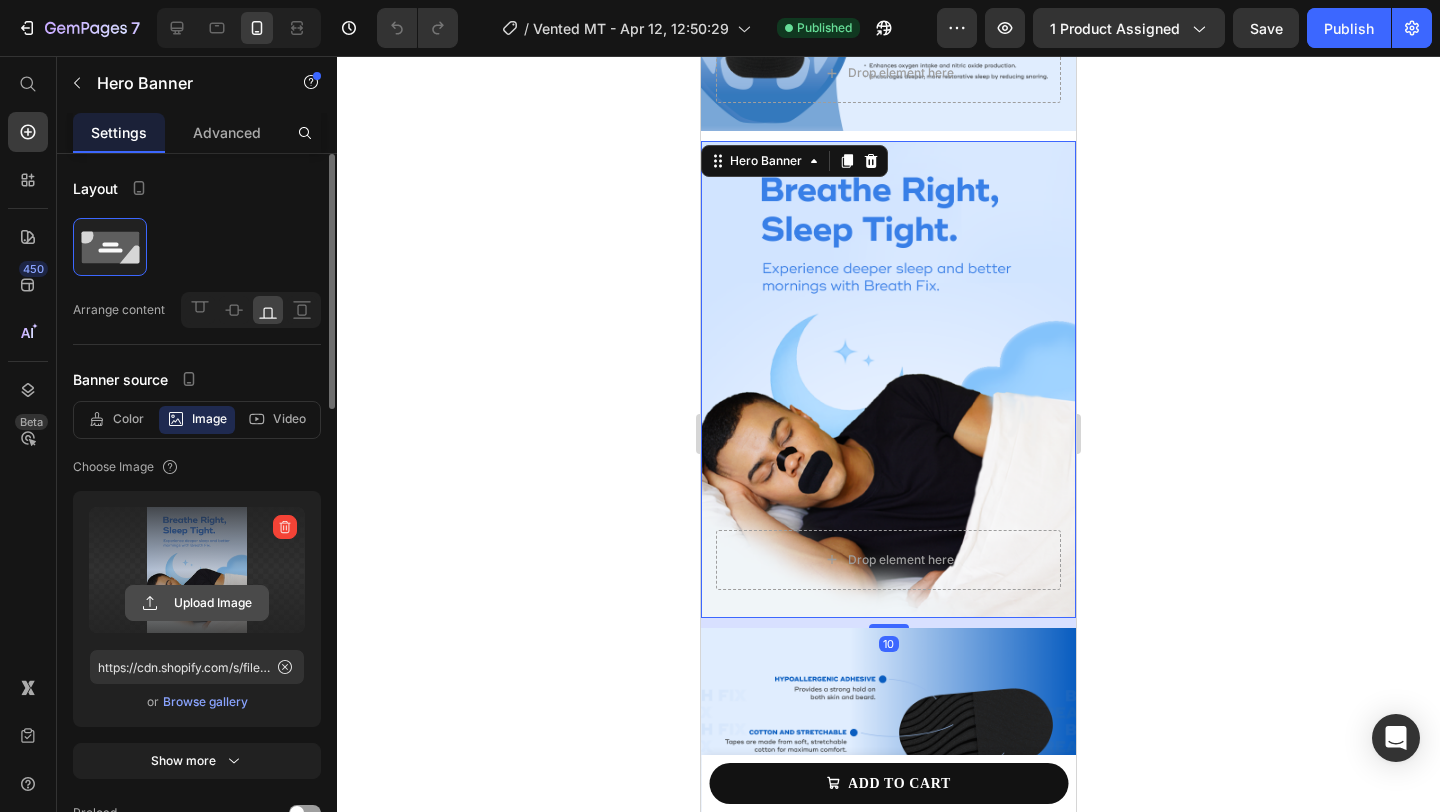 click 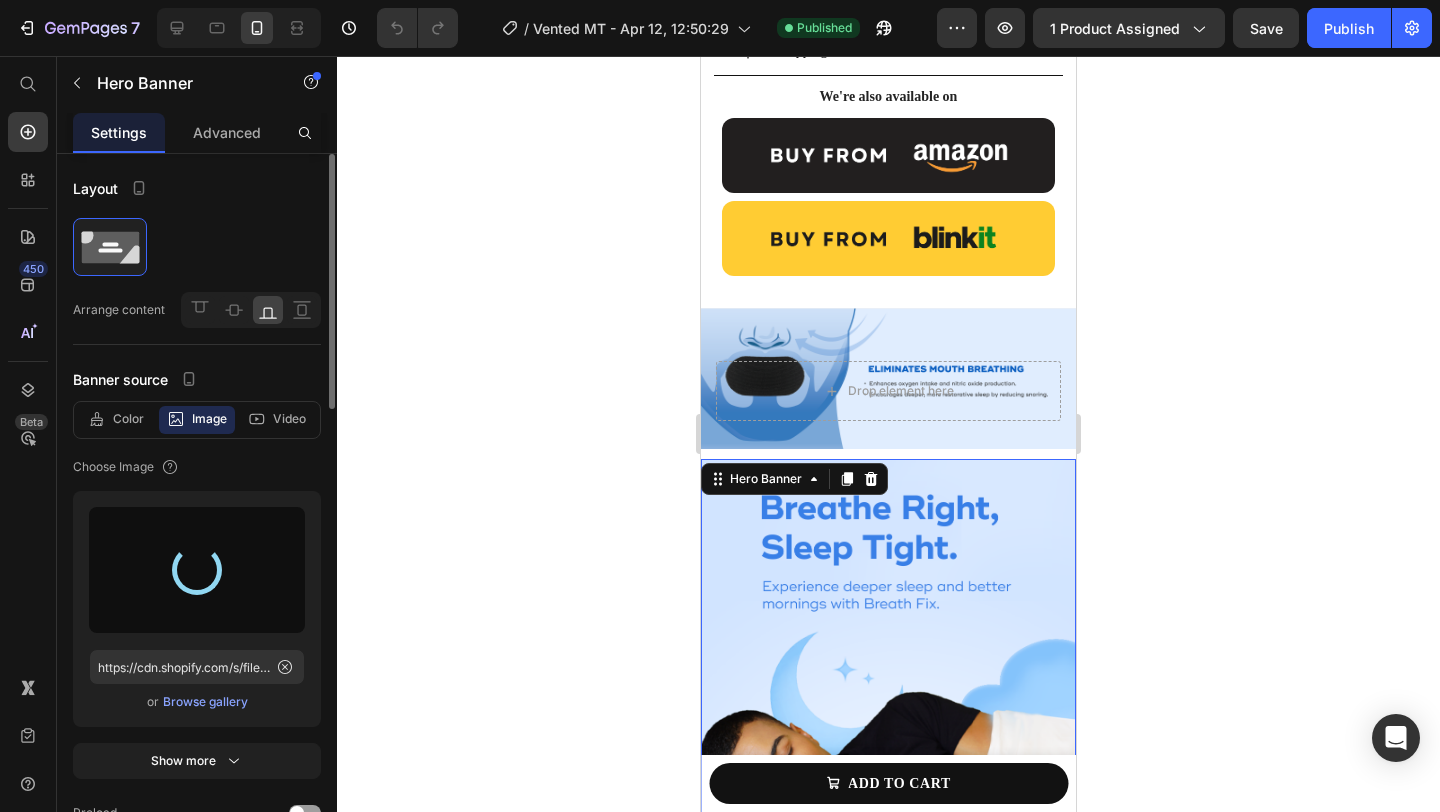 scroll, scrollTop: 1040, scrollLeft: 0, axis: vertical 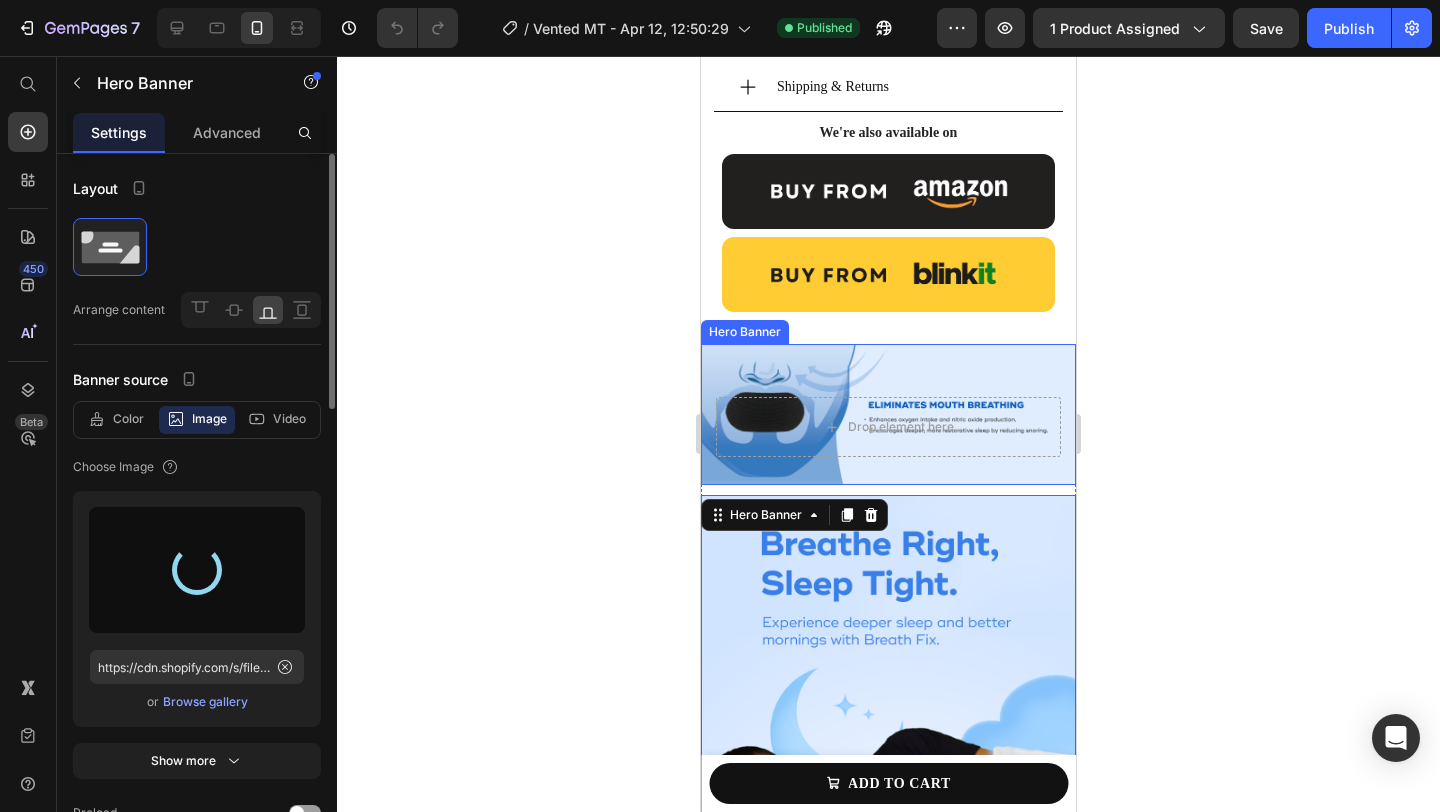 type on "https://cdn.shopify.com/s/files/1/0668/9492/1864/files/gempages_551003808356893569-a4fb24d0-0a81-47f8-850a-a883ade1caa0.png" 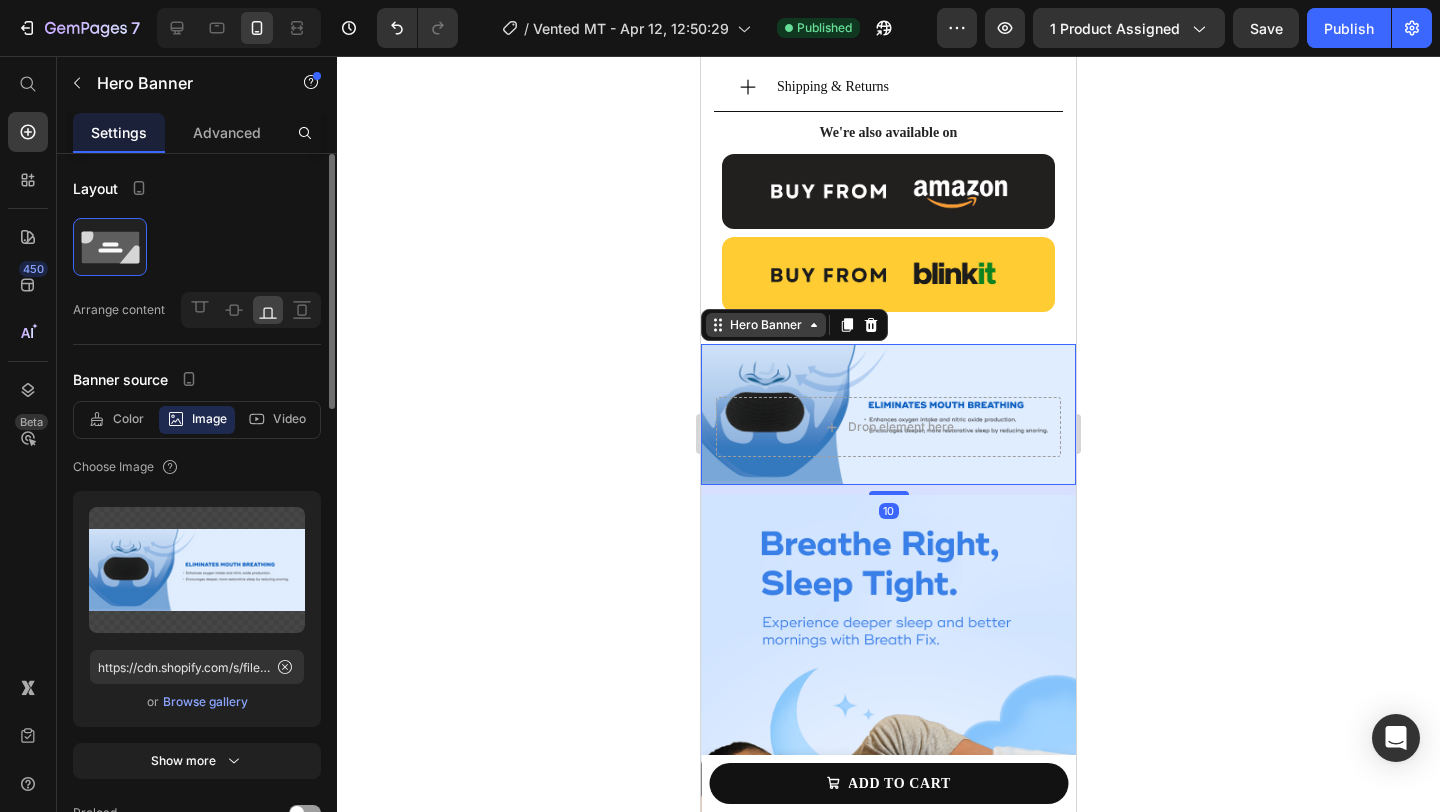 click on "Hero Banner" at bounding box center (766, 325) 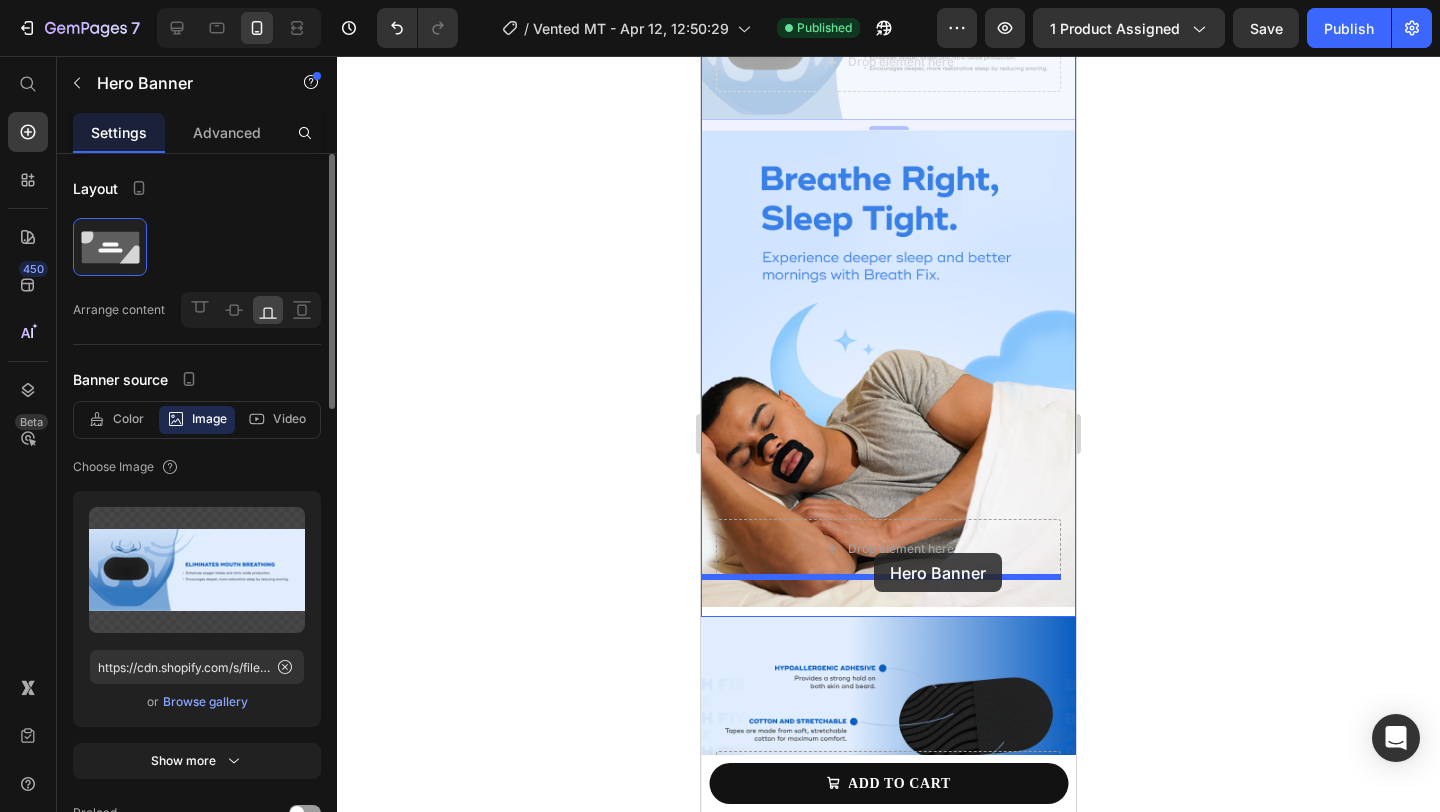 scroll, scrollTop: 1510, scrollLeft: 0, axis: vertical 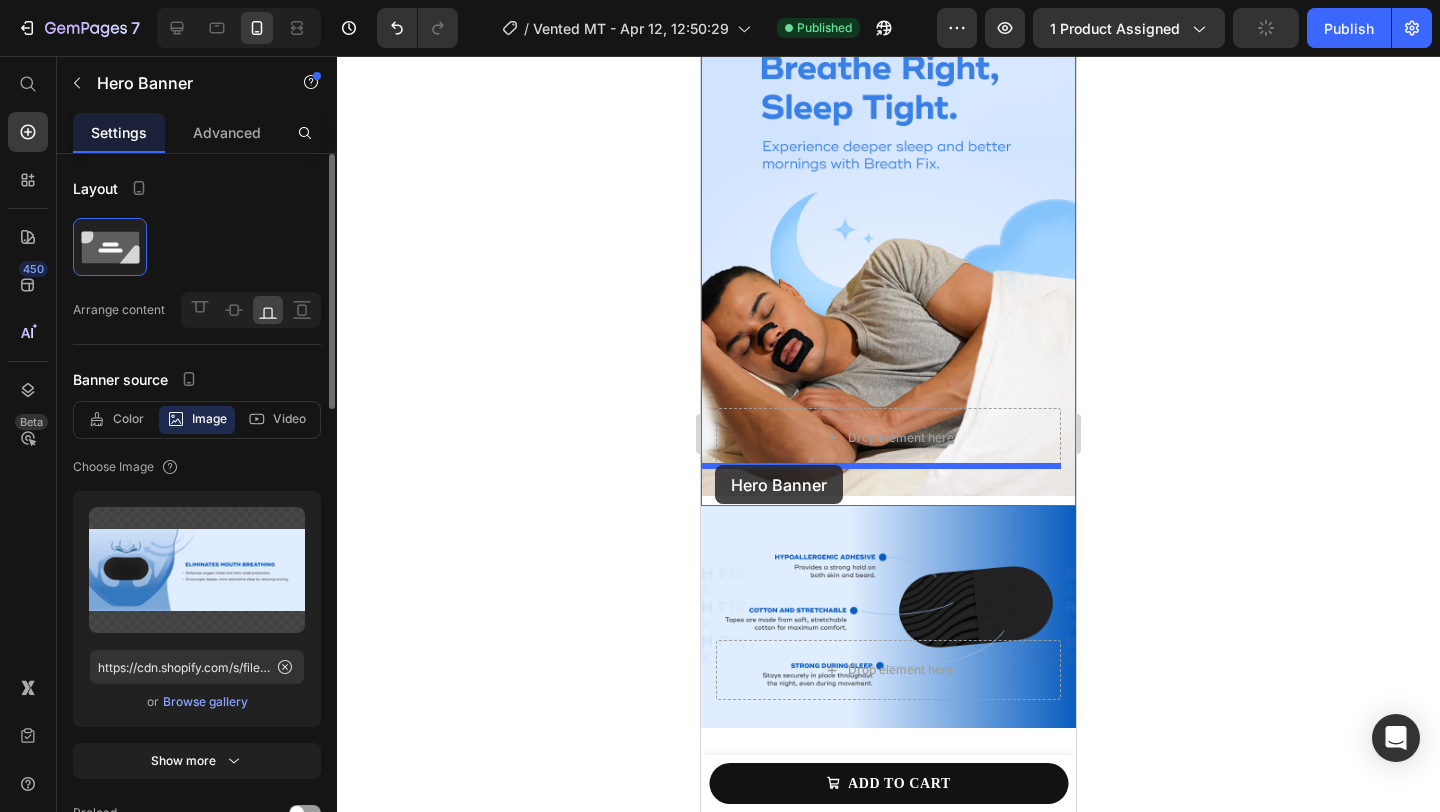 drag, startPoint x: 711, startPoint y: 303, endPoint x: 718, endPoint y: 464, distance: 161.1521 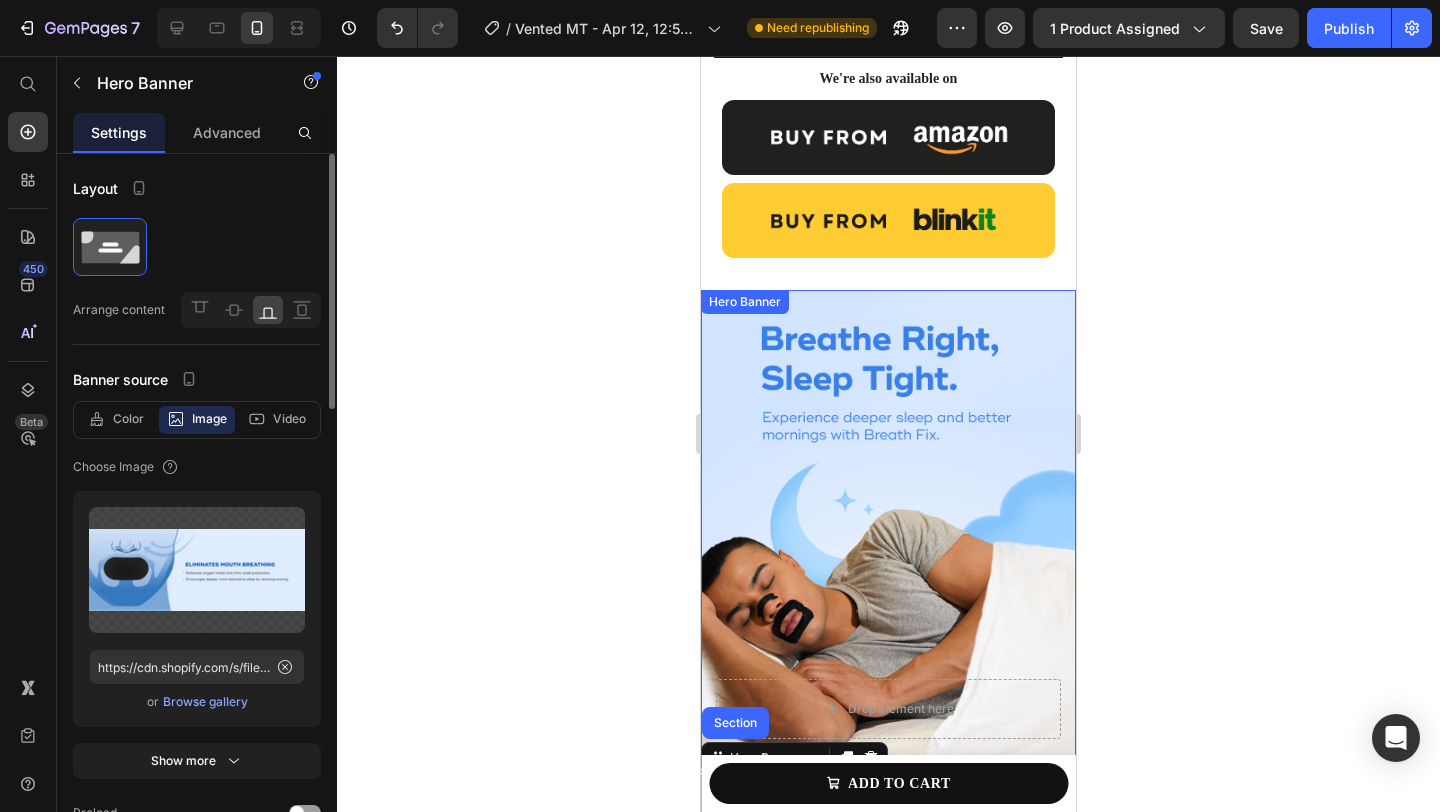scroll, scrollTop: 1093, scrollLeft: 0, axis: vertical 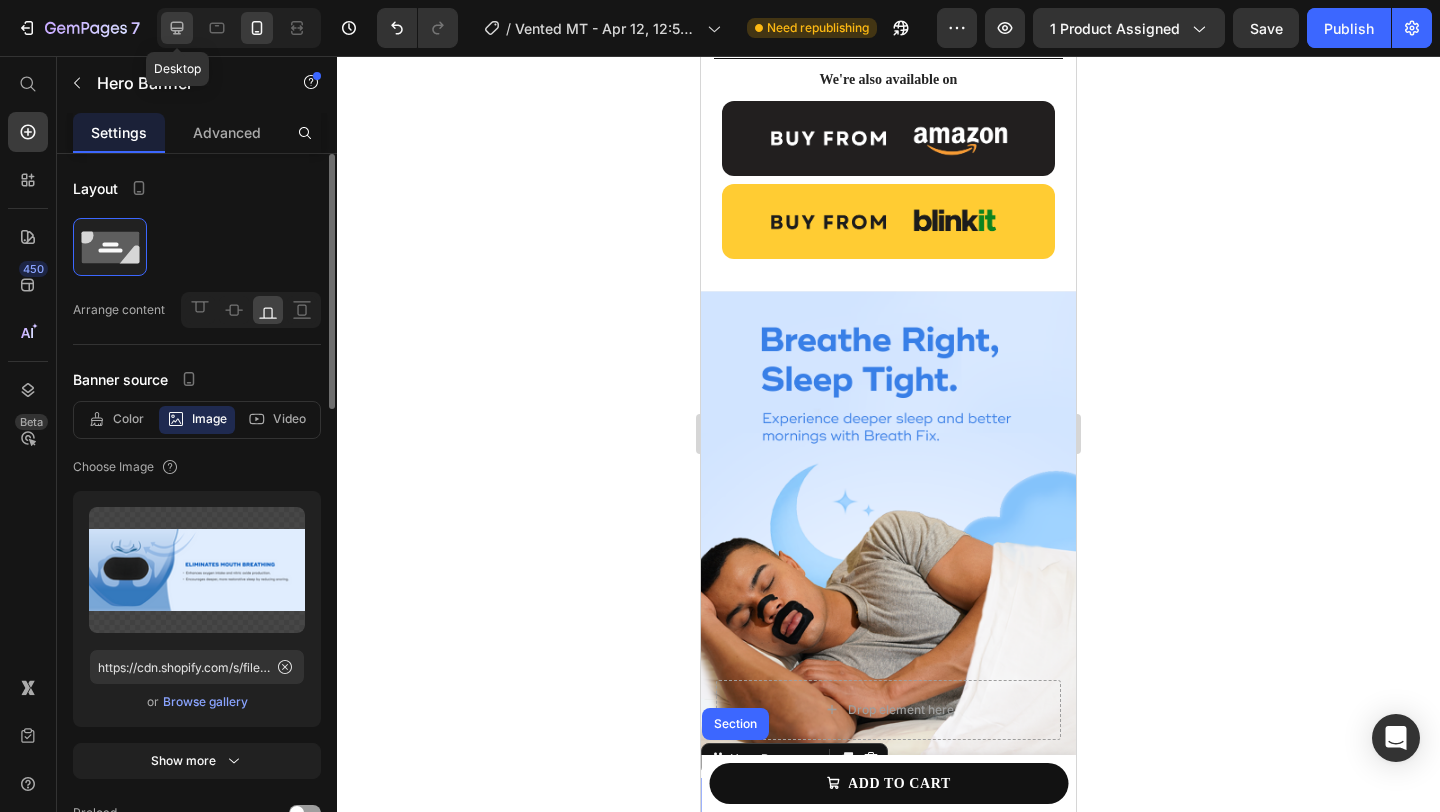 click 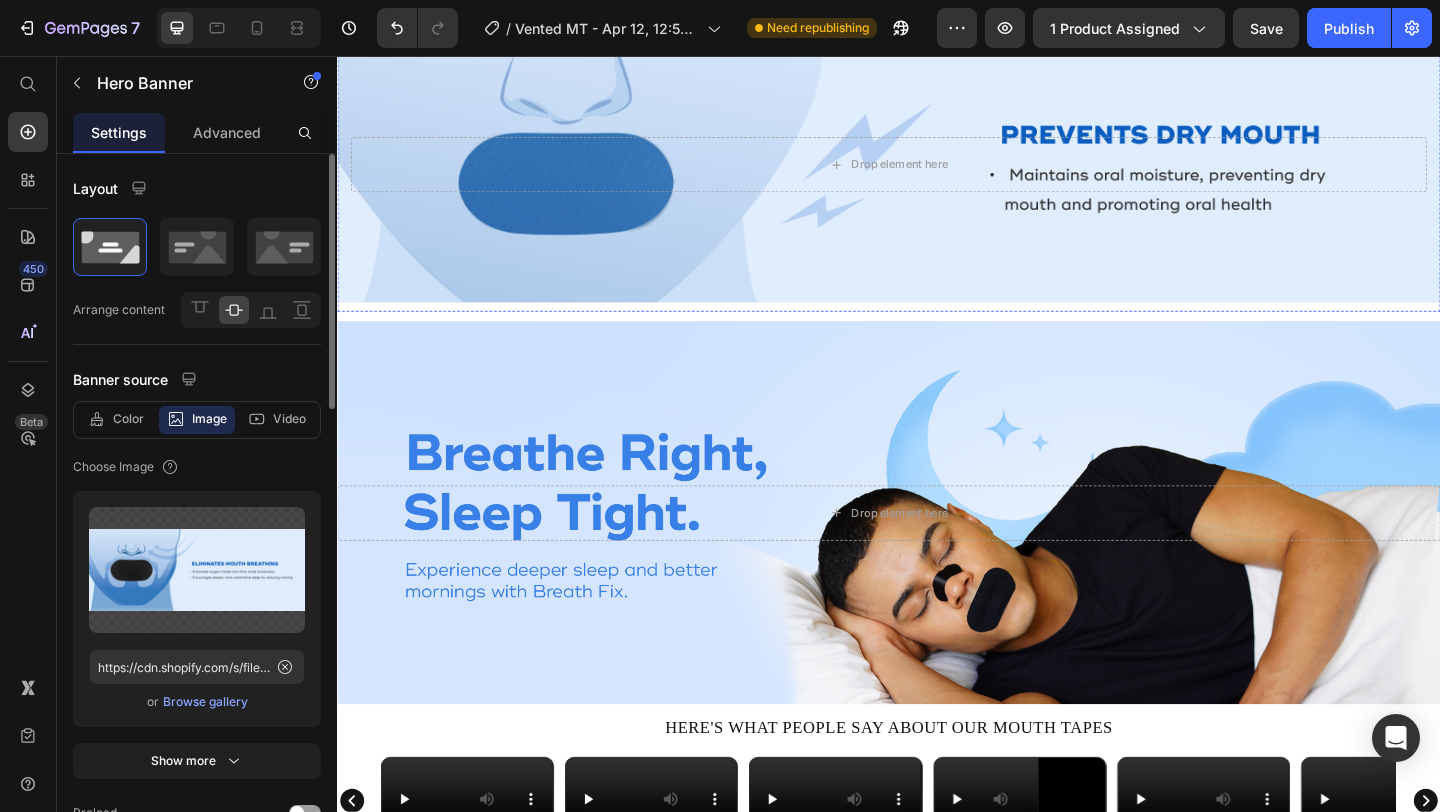 scroll, scrollTop: 1433, scrollLeft: 0, axis: vertical 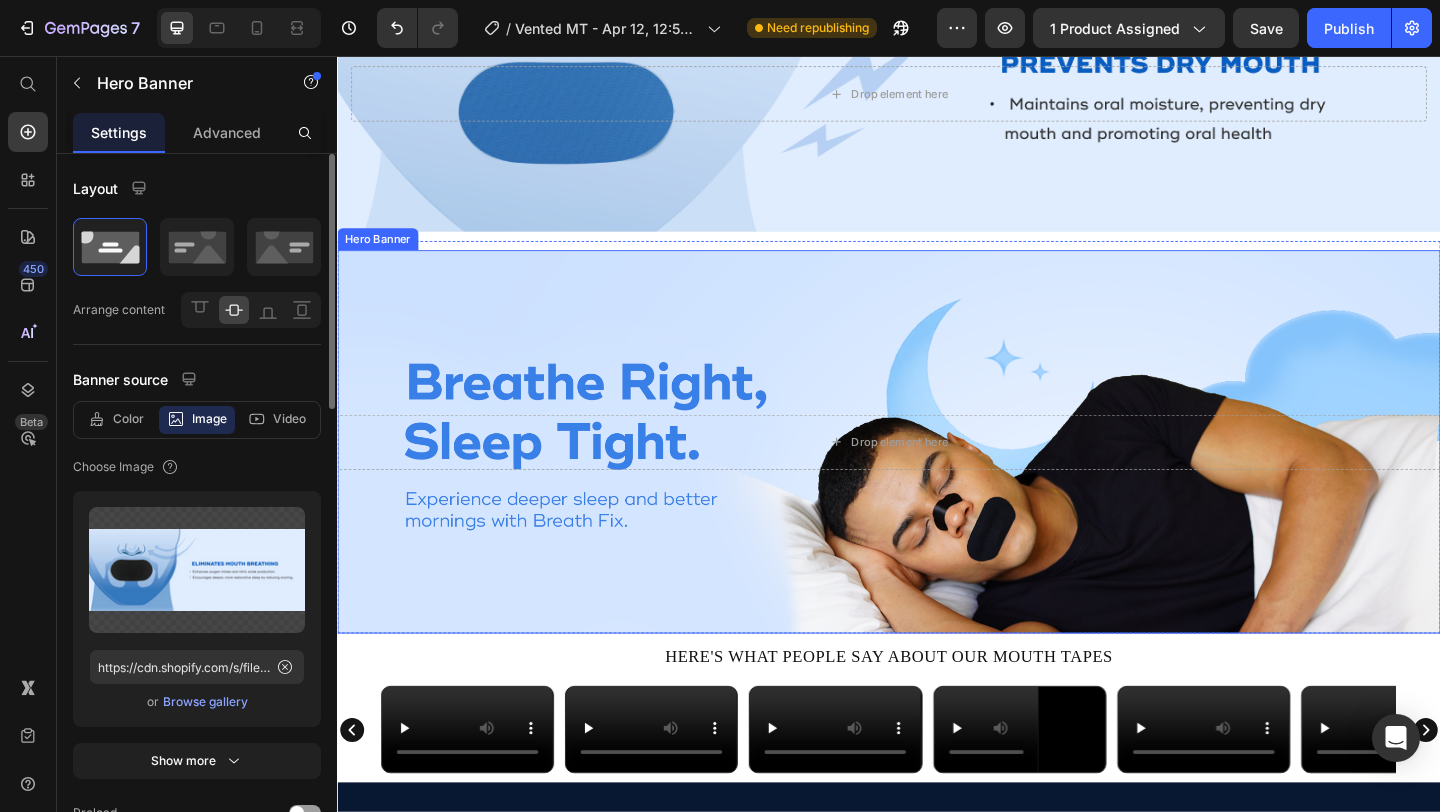 click at bounding box center [937, 475] 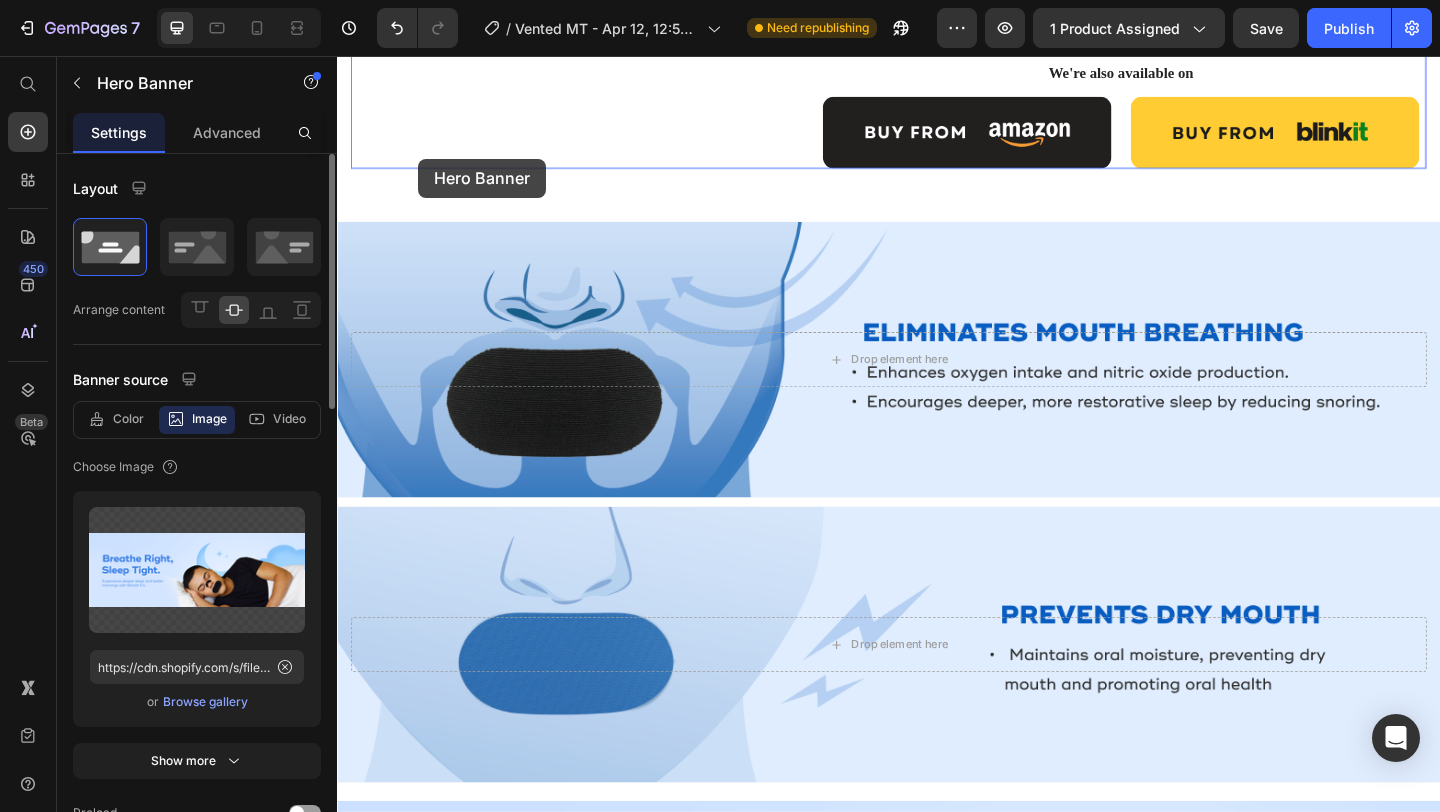 scroll, scrollTop: 819, scrollLeft: 0, axis: vertical 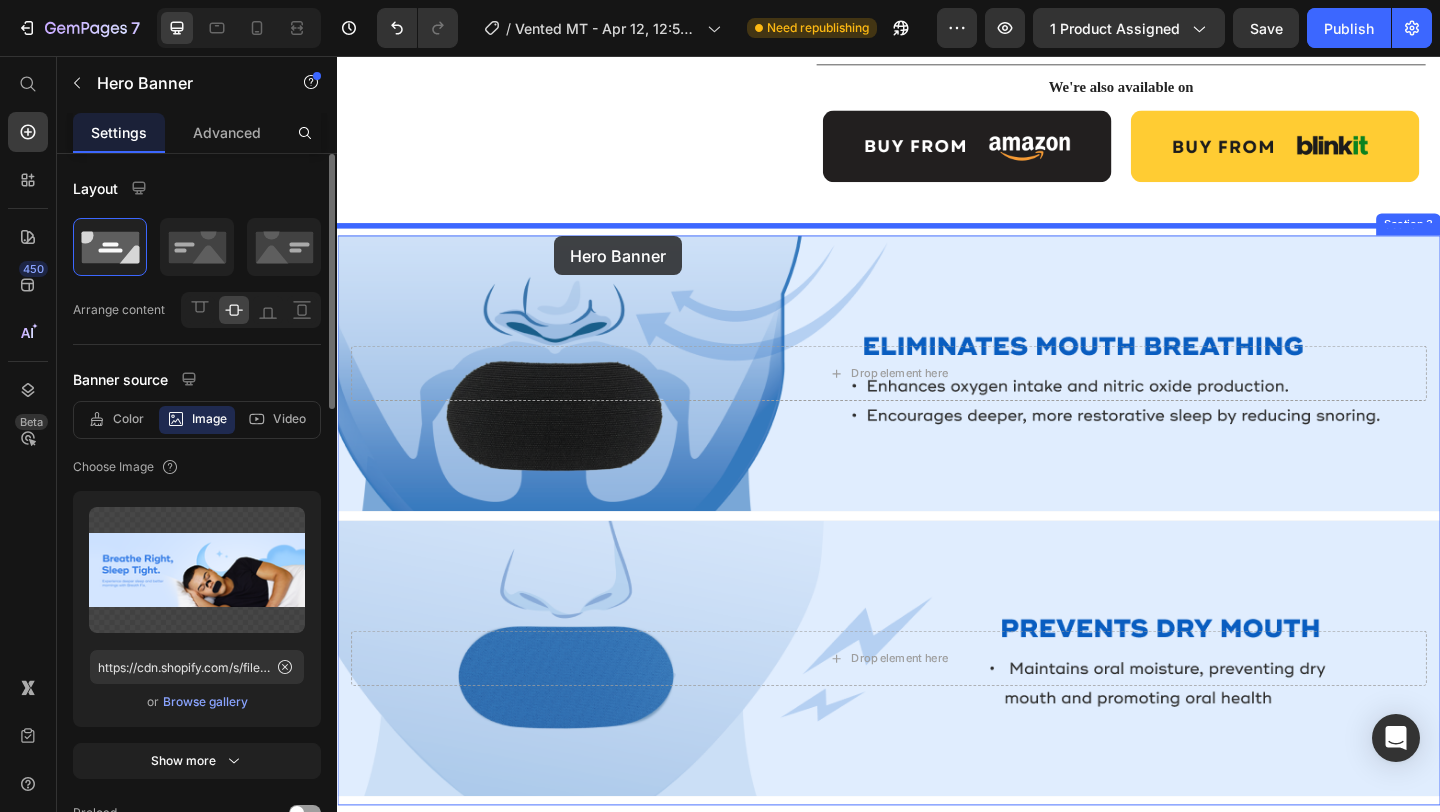 drag, startPoint x: 351, startPoint y: 247, endPoint x: 573, endPoint y: 252, distance: 222.0563 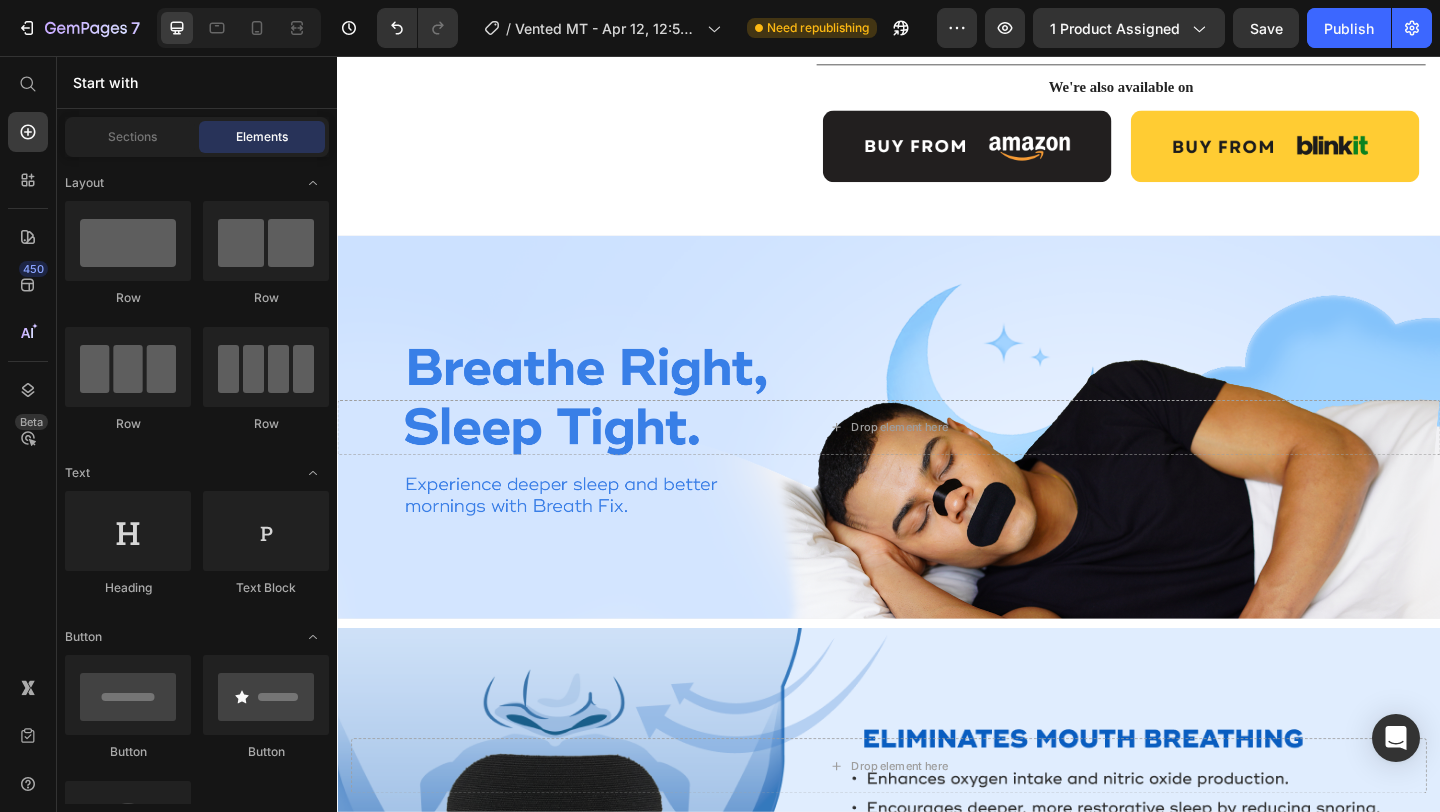 click on "Product Images BREATH FIX Vented Mouth Tape Product Title Rs. 599.00 Product Price Row This product has only default variant Product Variants & Swatches 1 Product Quantity
ADD TO CART Product Cart Button Row Product Sticky
Product Images Best Seller Text Block BREATH FIX Vented Mouth Tape Product Title Rs. 599.00 Product Price Judge.me - Preview Badge (Stars) Judge.me Row 30 strips – 1 month pack Text Block BreathFix Mouth Tapes are gentle adhesive strips worn over the lips during sleep to encourage nasal breathing. These mouth tapes are designed to Text Block
Icon Promote Nasal Breathing Heading Row
Icon Eliminate Dry Throat Heading Row
Icon Boosts Sleep Quality Heading Row Quantity Text Block 1 Product Quantity
Add to cart Add to Cart Row
Short Description
Shipping & Returns Accordion Text Block" at bounding box center [937, 1173] 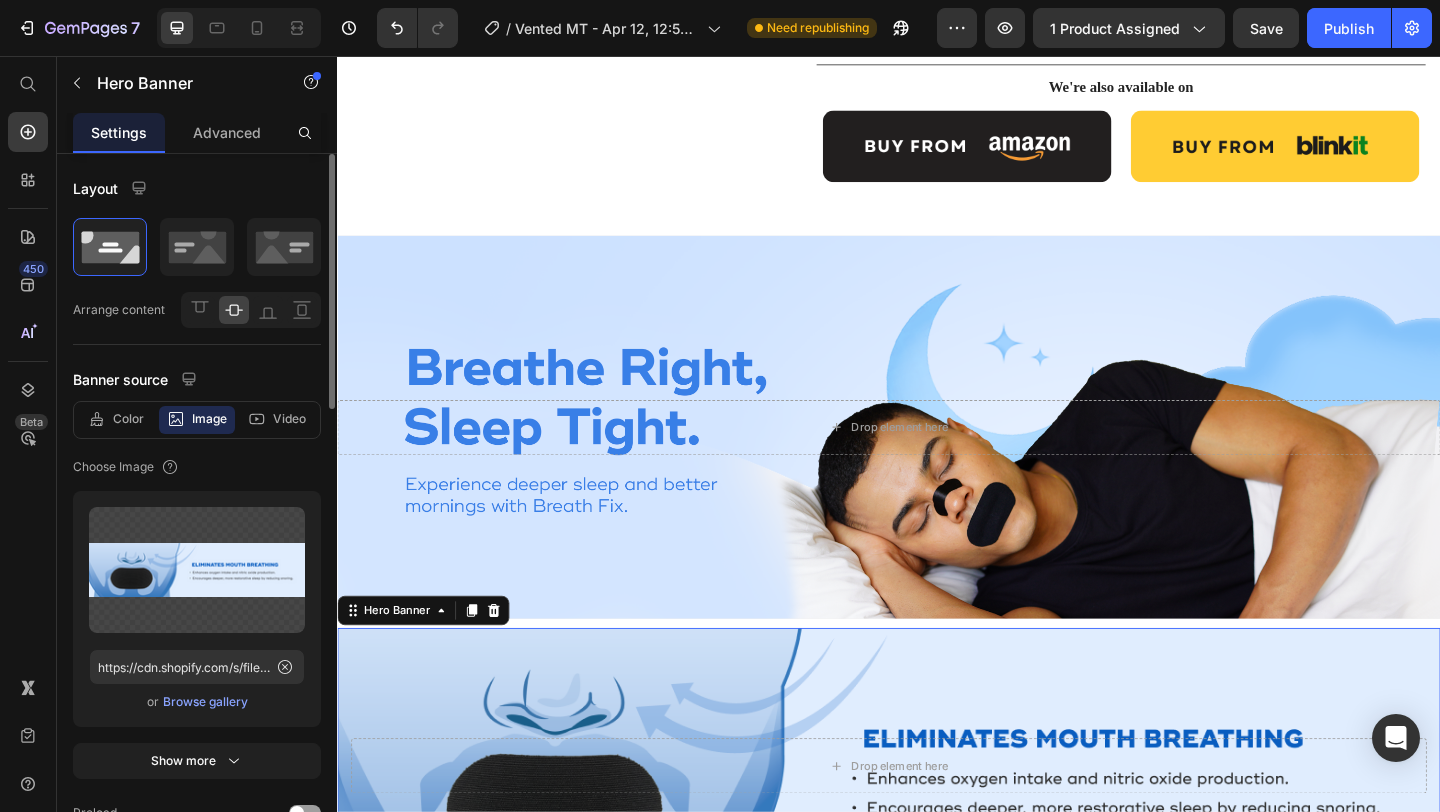 click at bounding box center (937, 828) 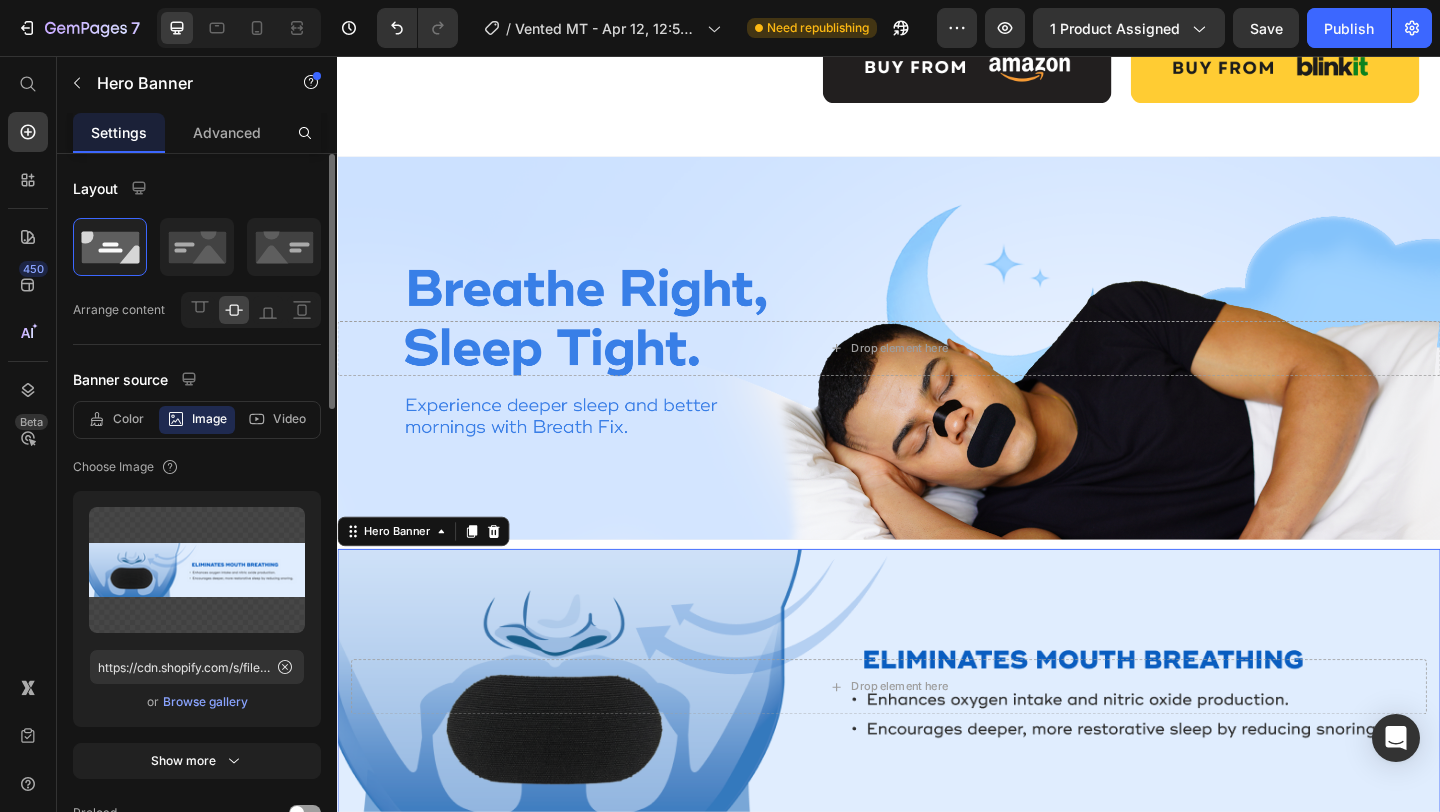 scroll, scrollTop: 929, scrollLeft: 0, axis: vertical 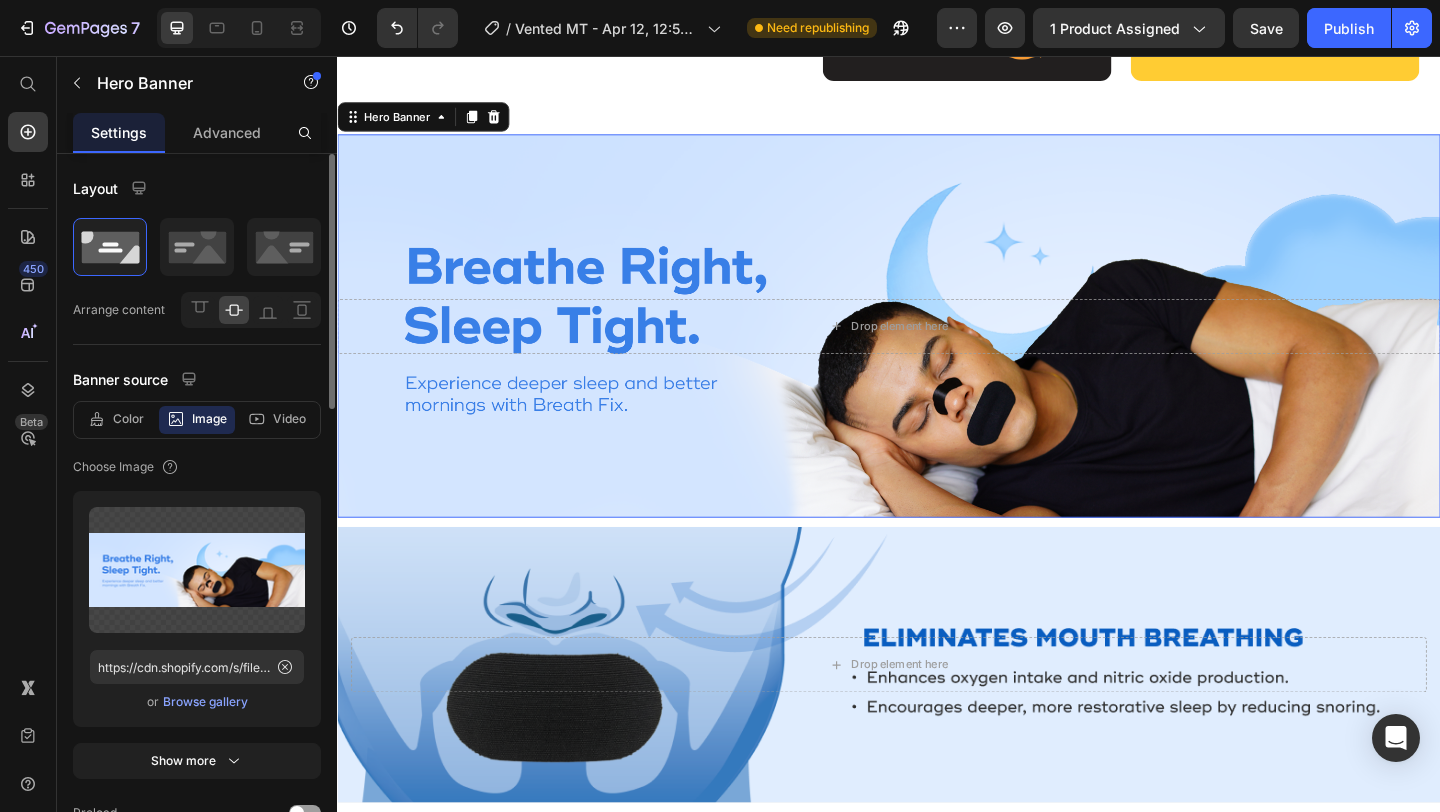 click at bounding box center [937, 349] 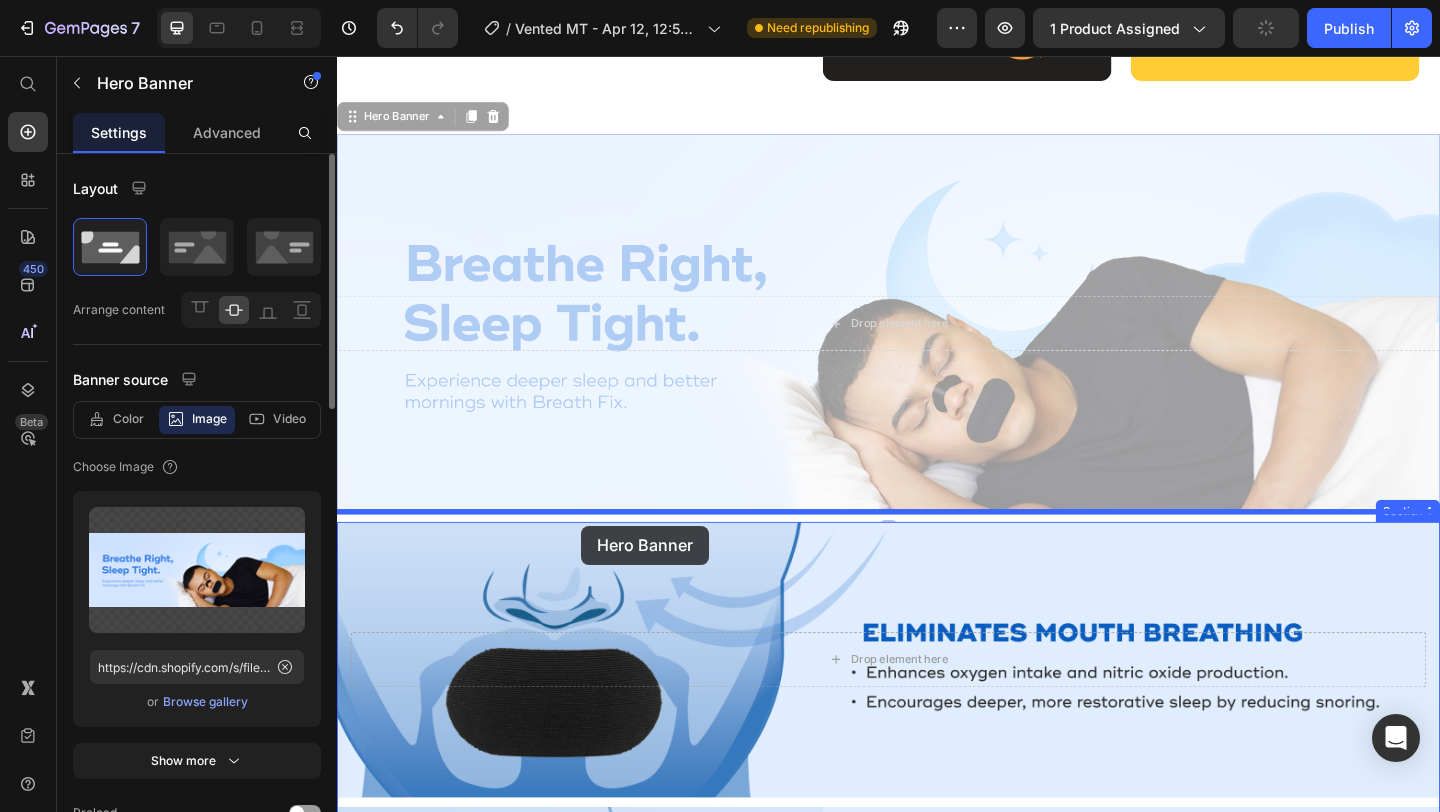 drag, startPoint x: 356, startPoint y: 122, endPoint x: 600, endPoint y: 566, distance: 506.62808 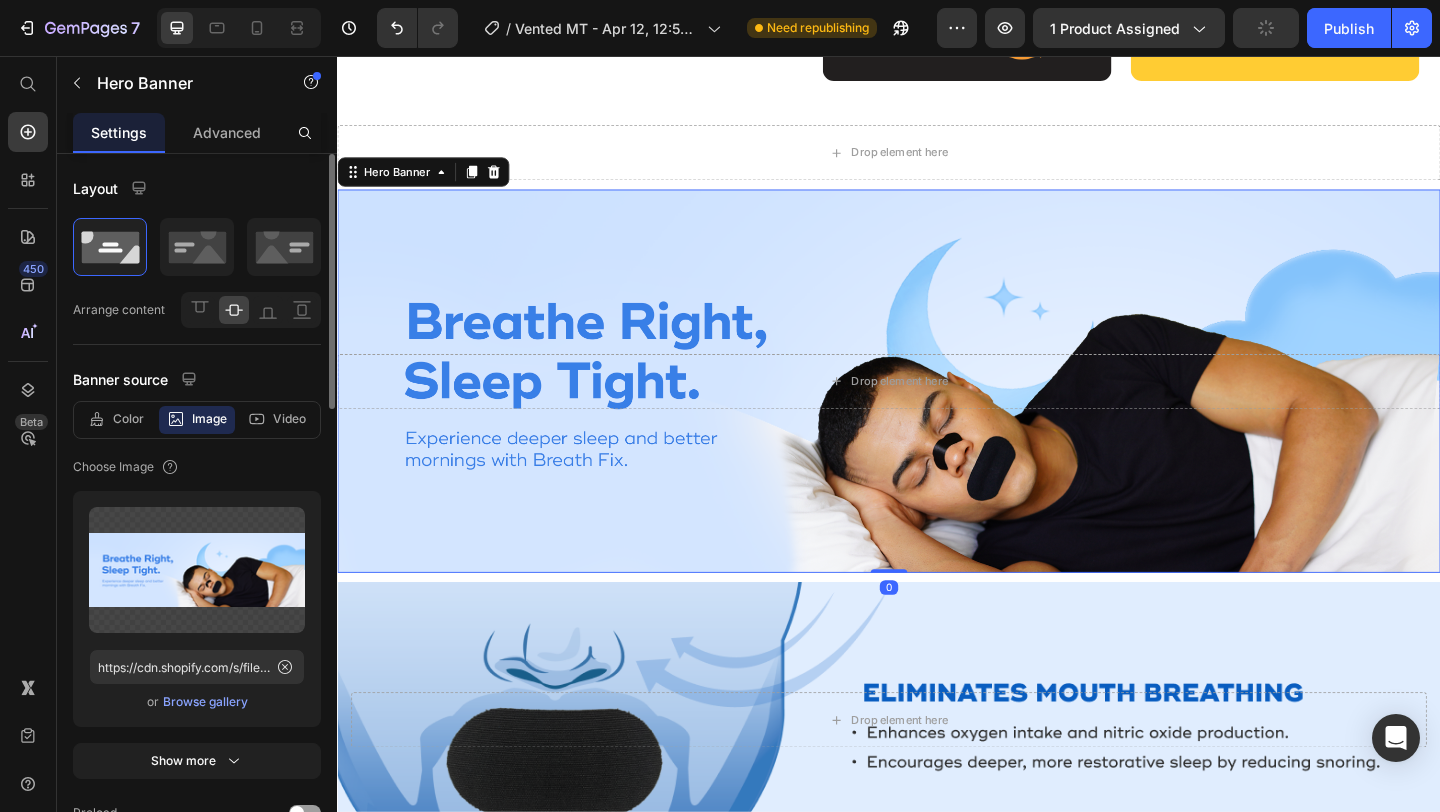 click at bounding box center [937, 409] 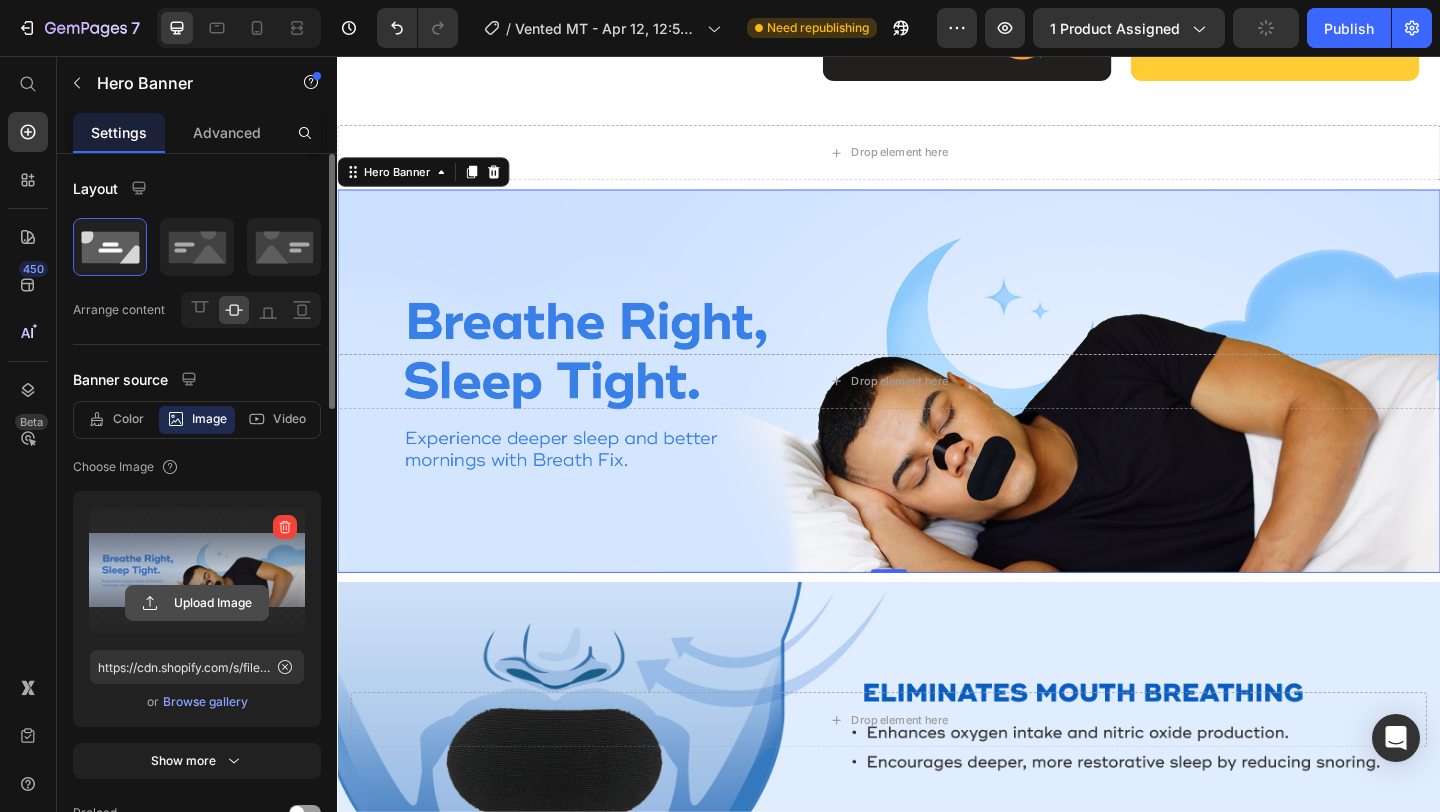 click 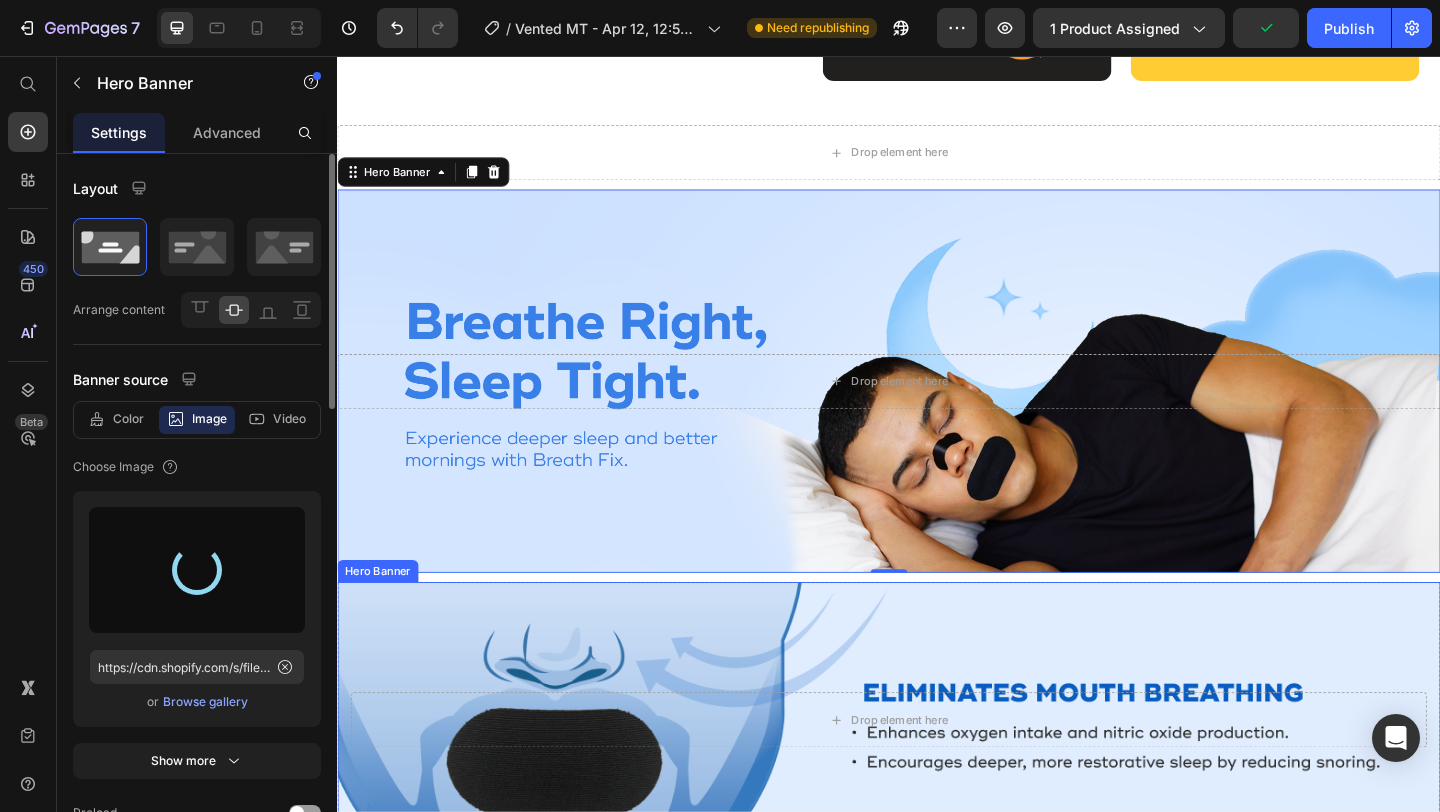 type on "https://cdn.shopify.com/s/files/1/0668/9492/1864/files/gempages_551003808356893569-cb0a2aea-02d6-4d31-bde8-bc39c374c135.png" 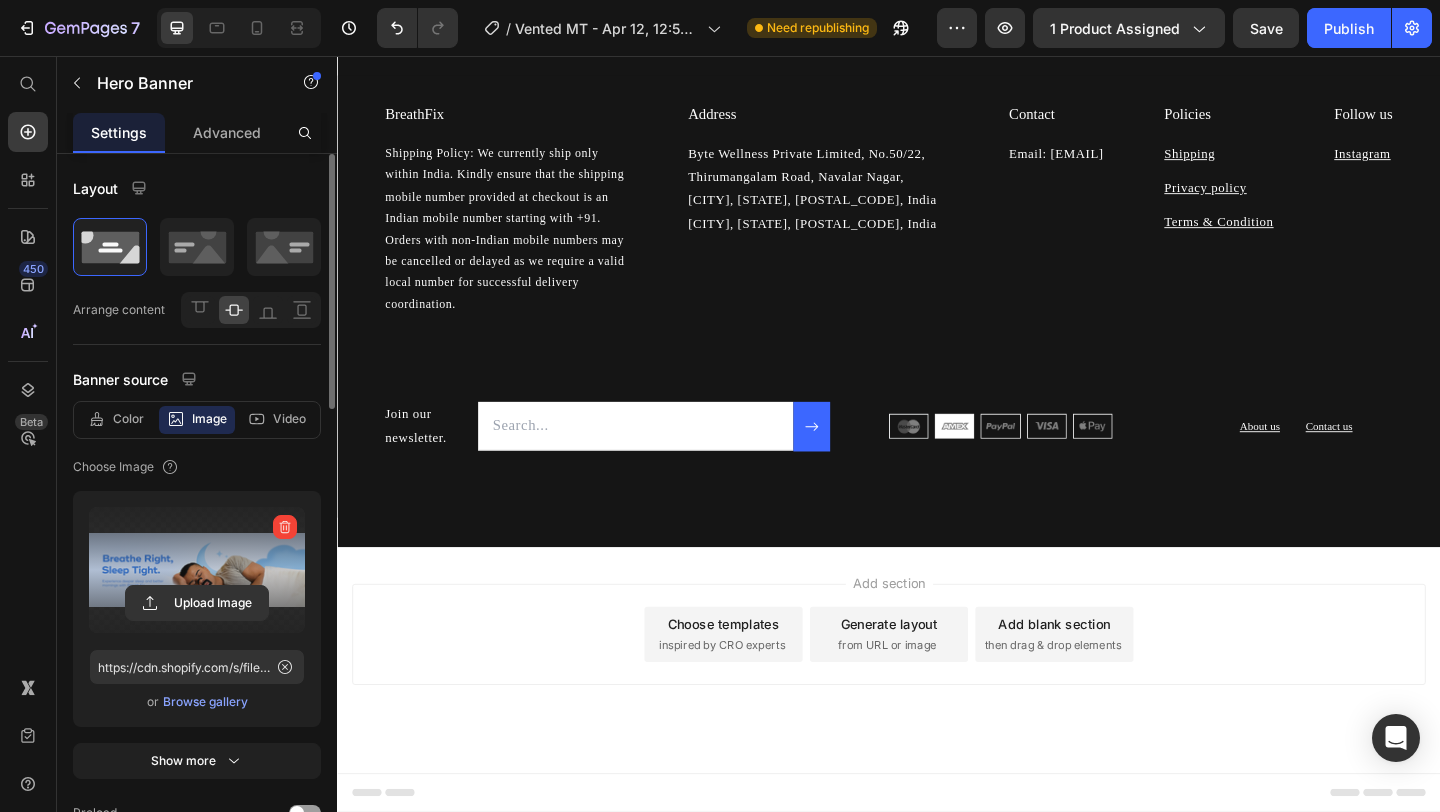 scroll, scrollTop: 2698, scrollLeft: 0, axis: vertical 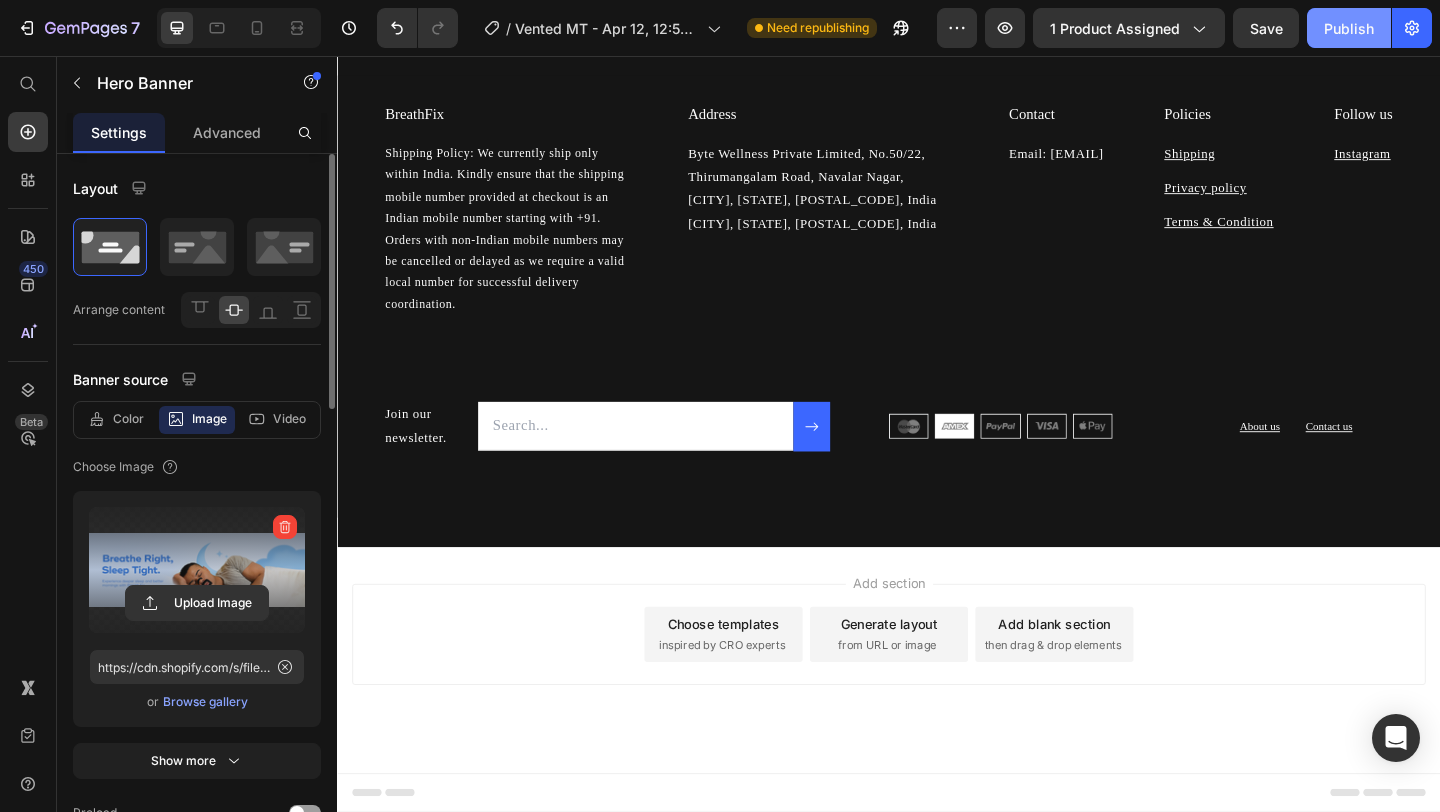 click on "Publish" at bounding box center (1349, 28) 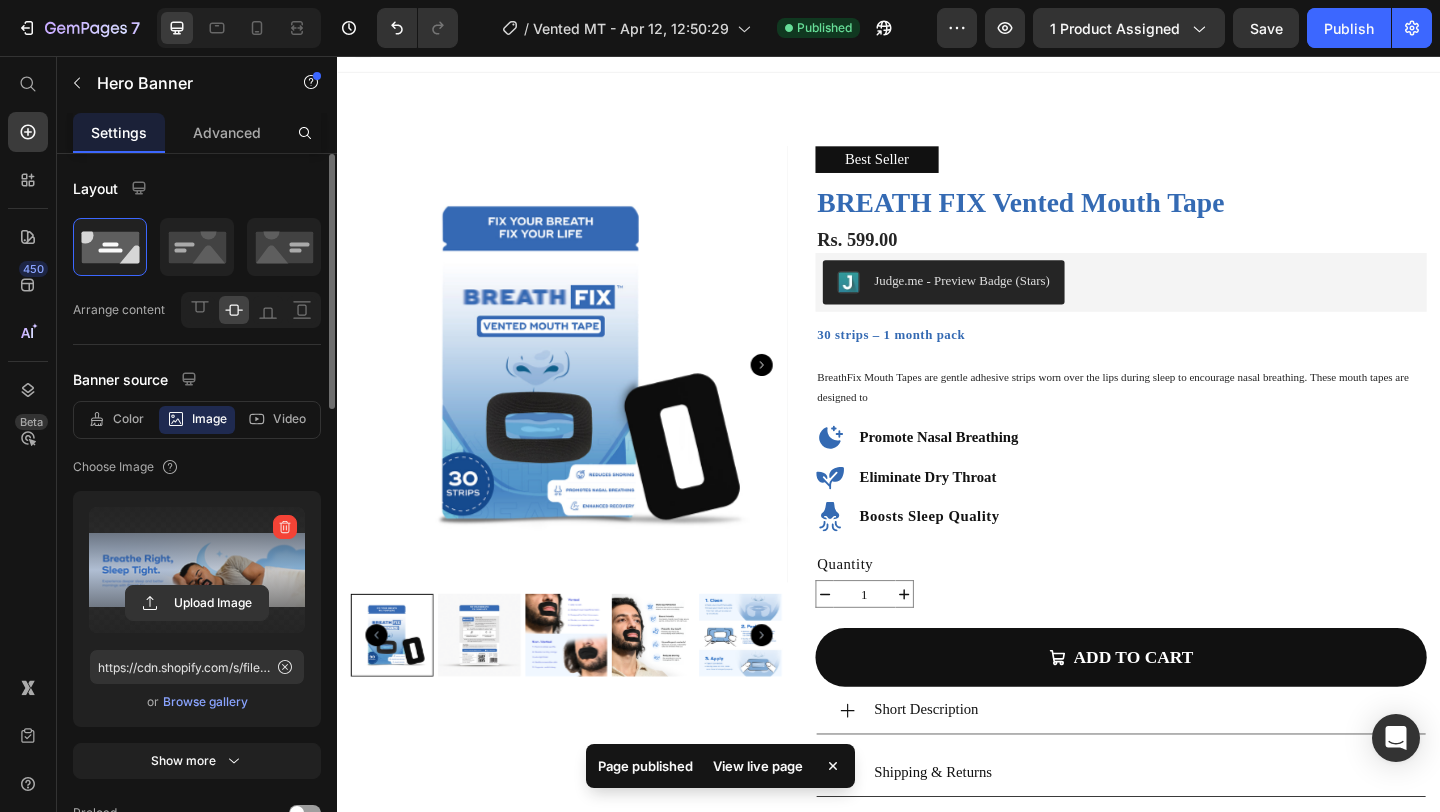 scroll, scrollTop: 19, scrollLeft: 0, axis: vertical 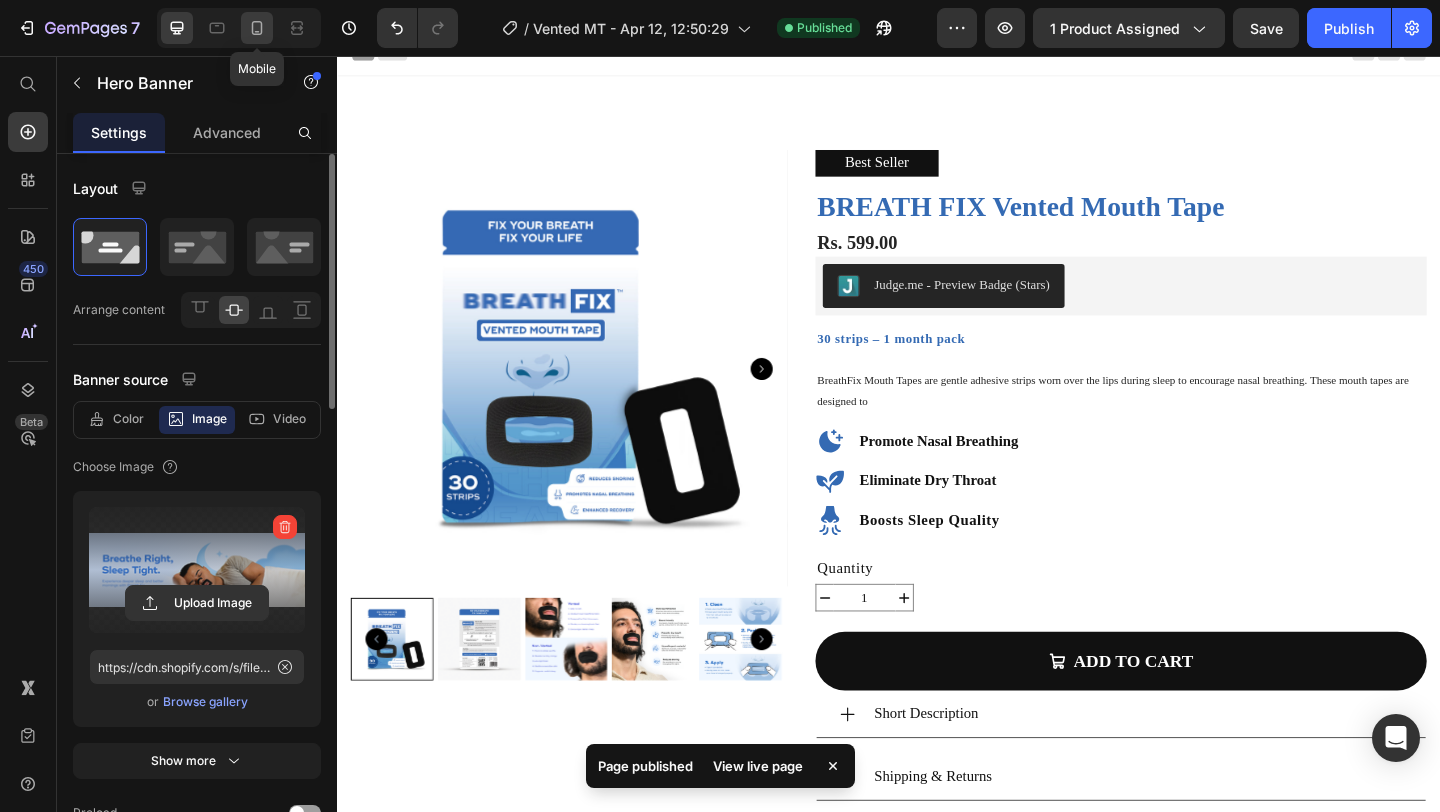 click 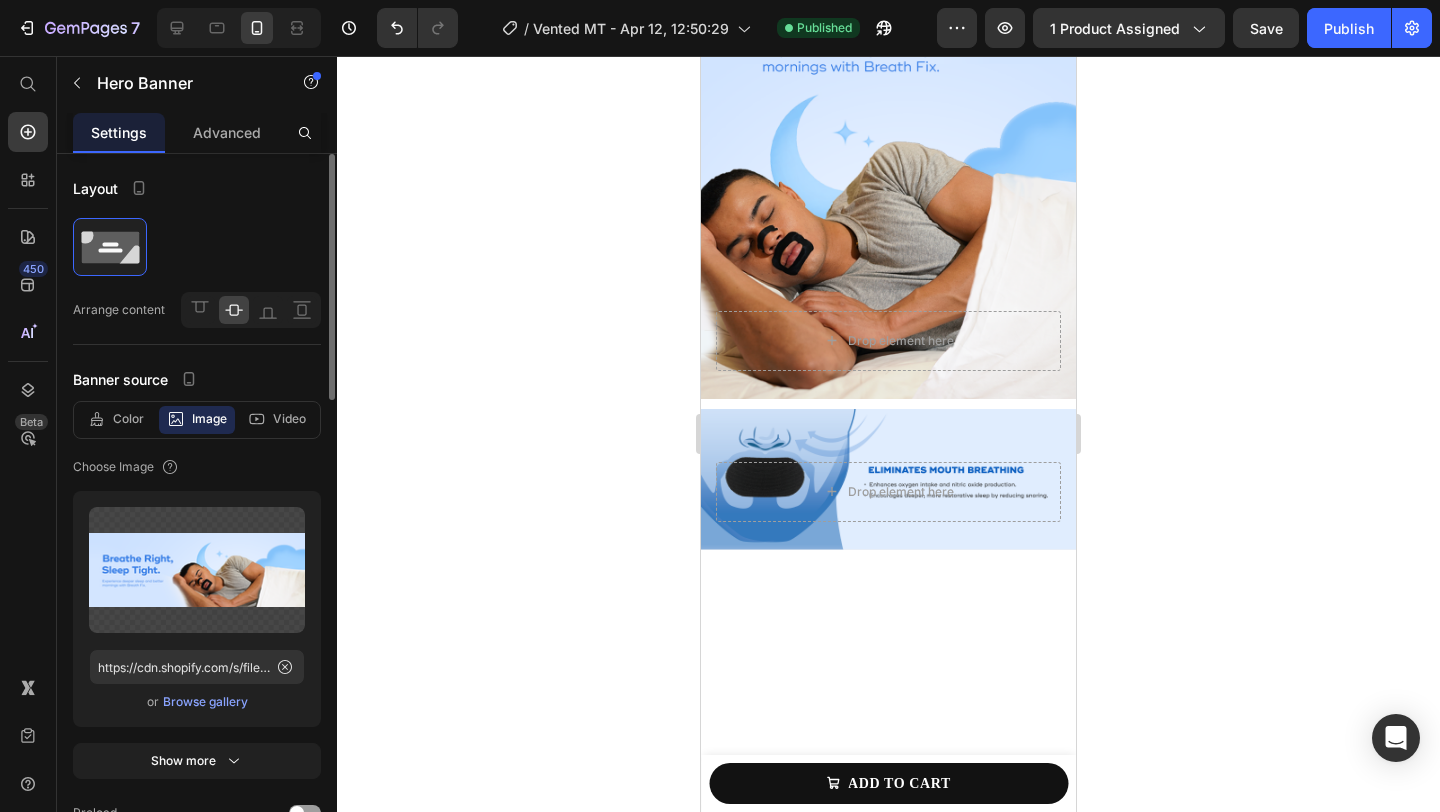 scroll, scrollTop: 0, scrollLeft: 0, axis: both 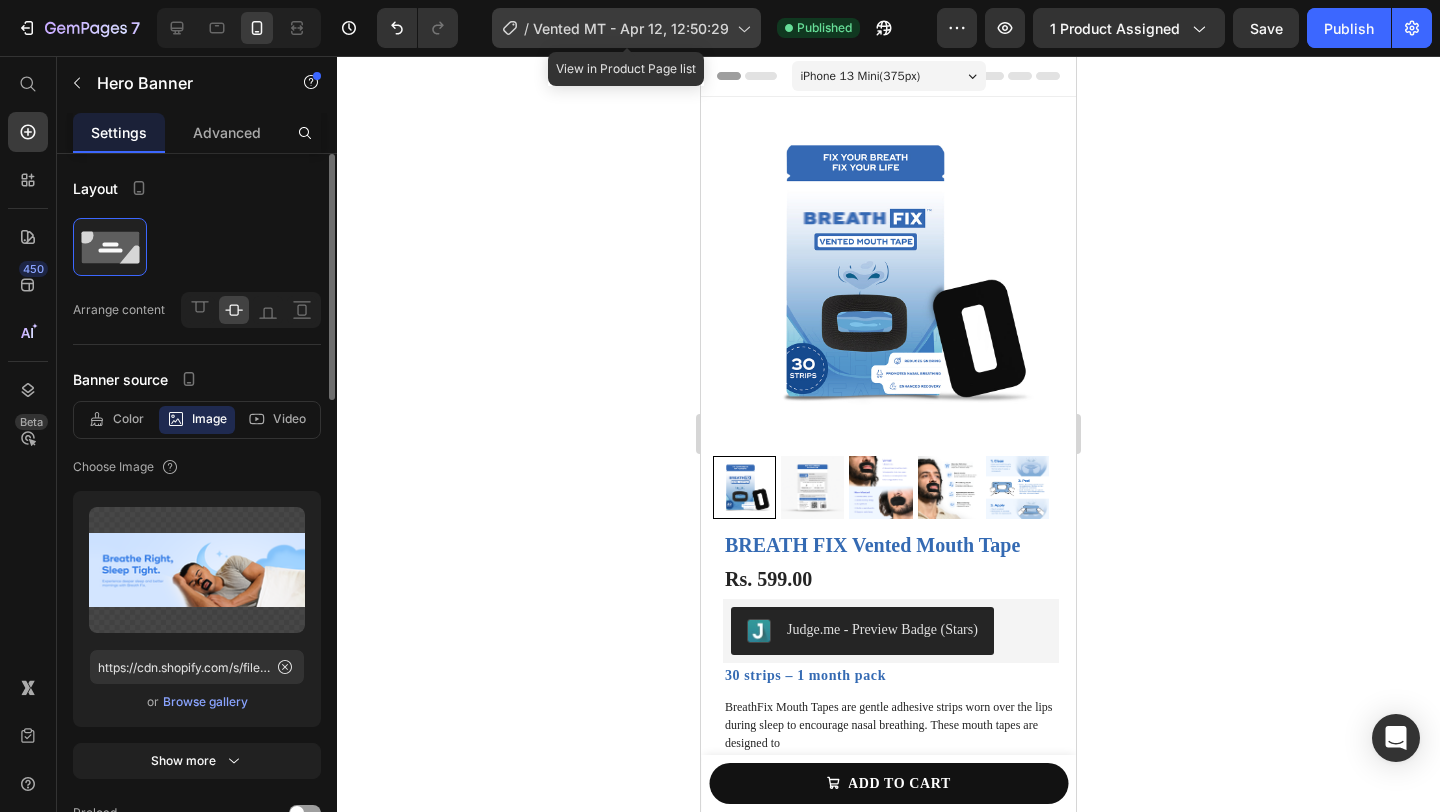 click on "Vented MT - Apr 12, 12:50:29" at bounding box center (631, 28) 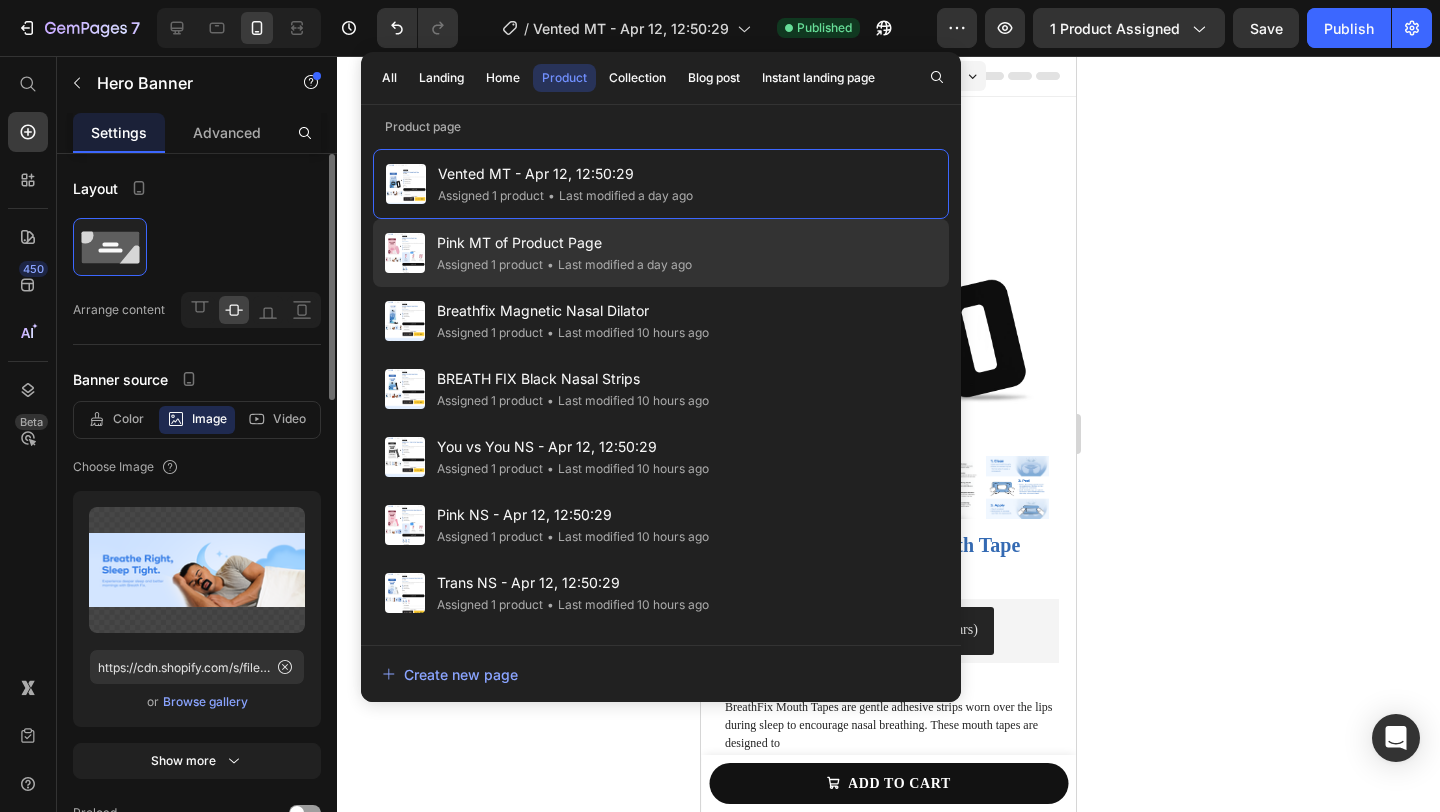 click on "Pink MT of Product Page Assigned 1 product • Last modified a day ago" 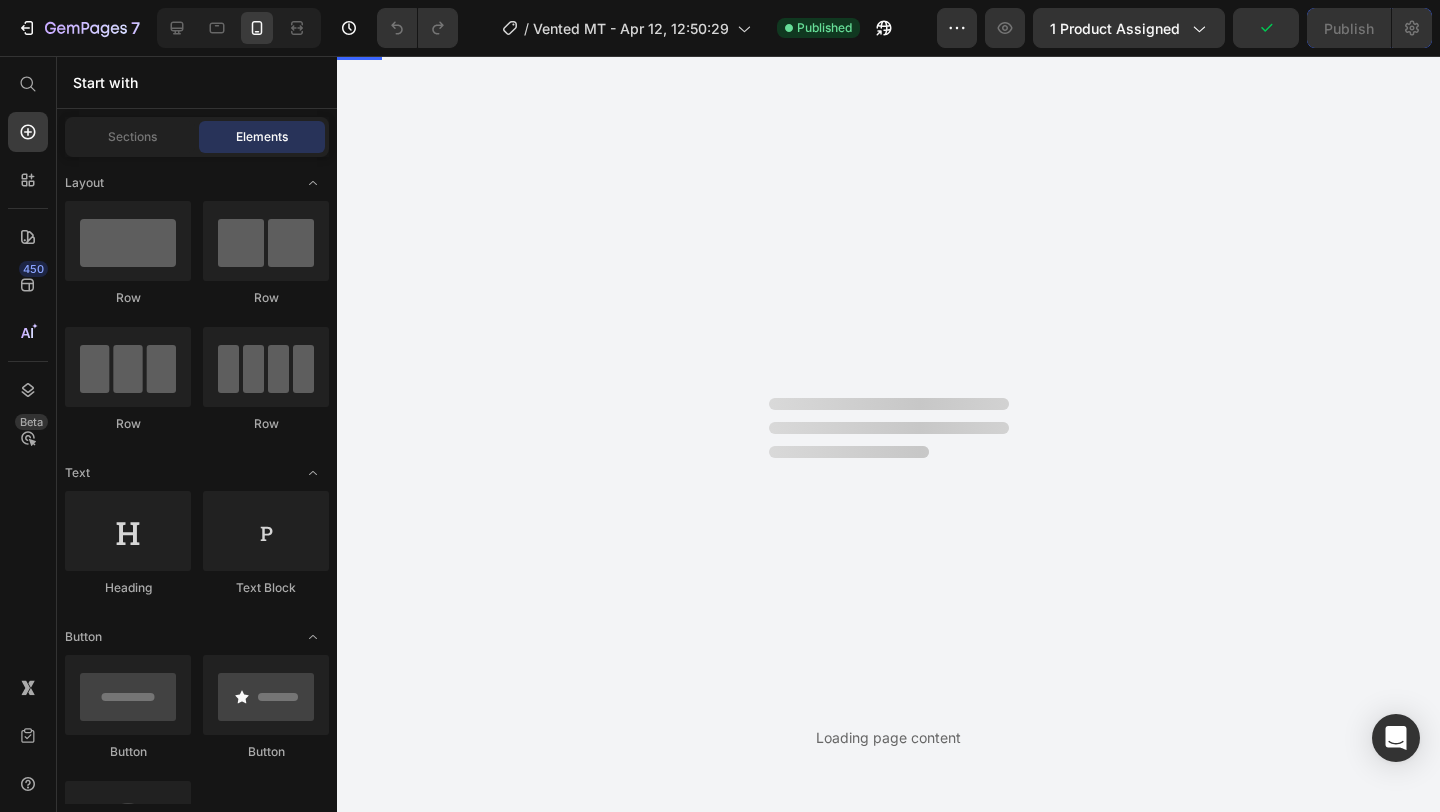 scroll, scrollTop: 0, scrollLeft: 0, axis: both 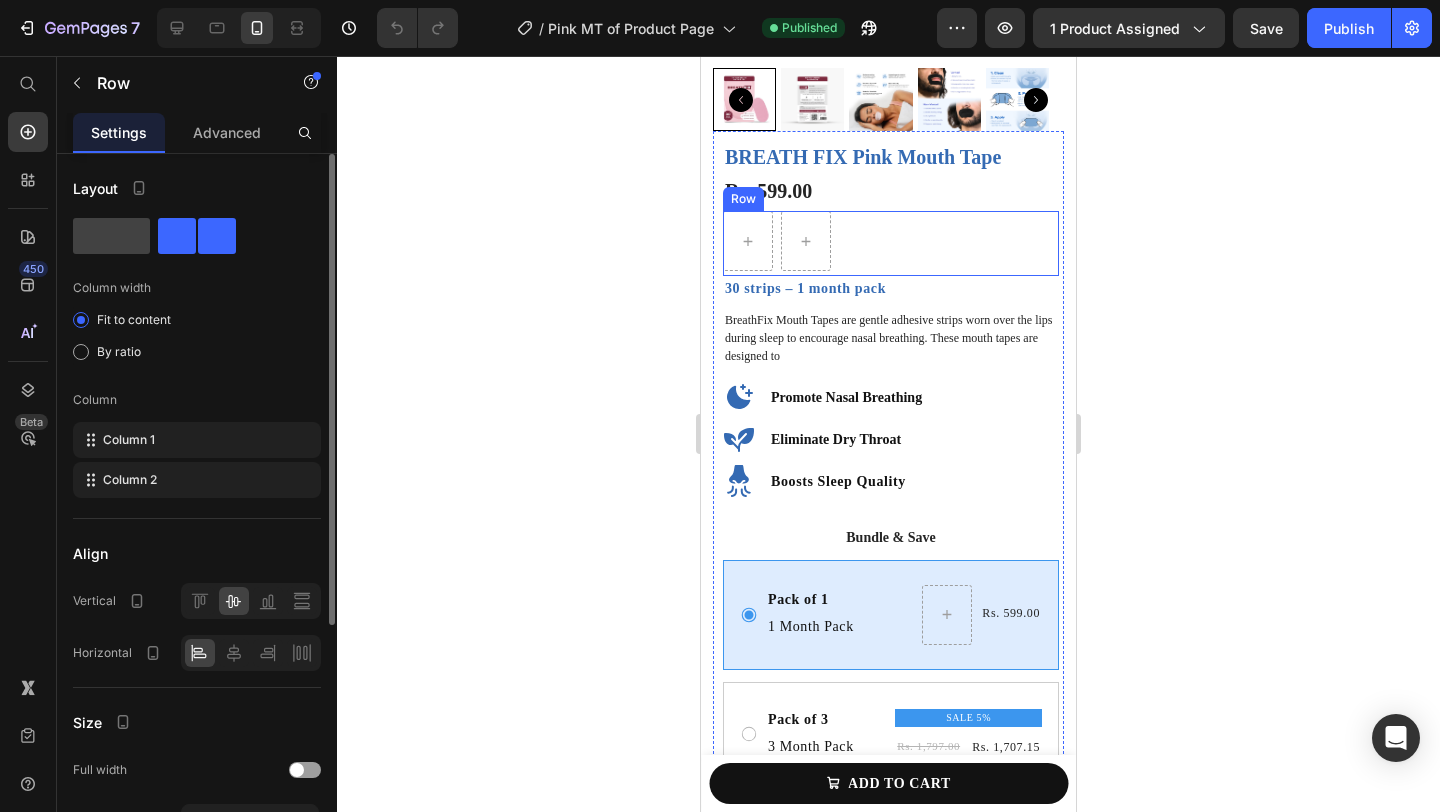 click on "Row" at bounding box center [891, 243] 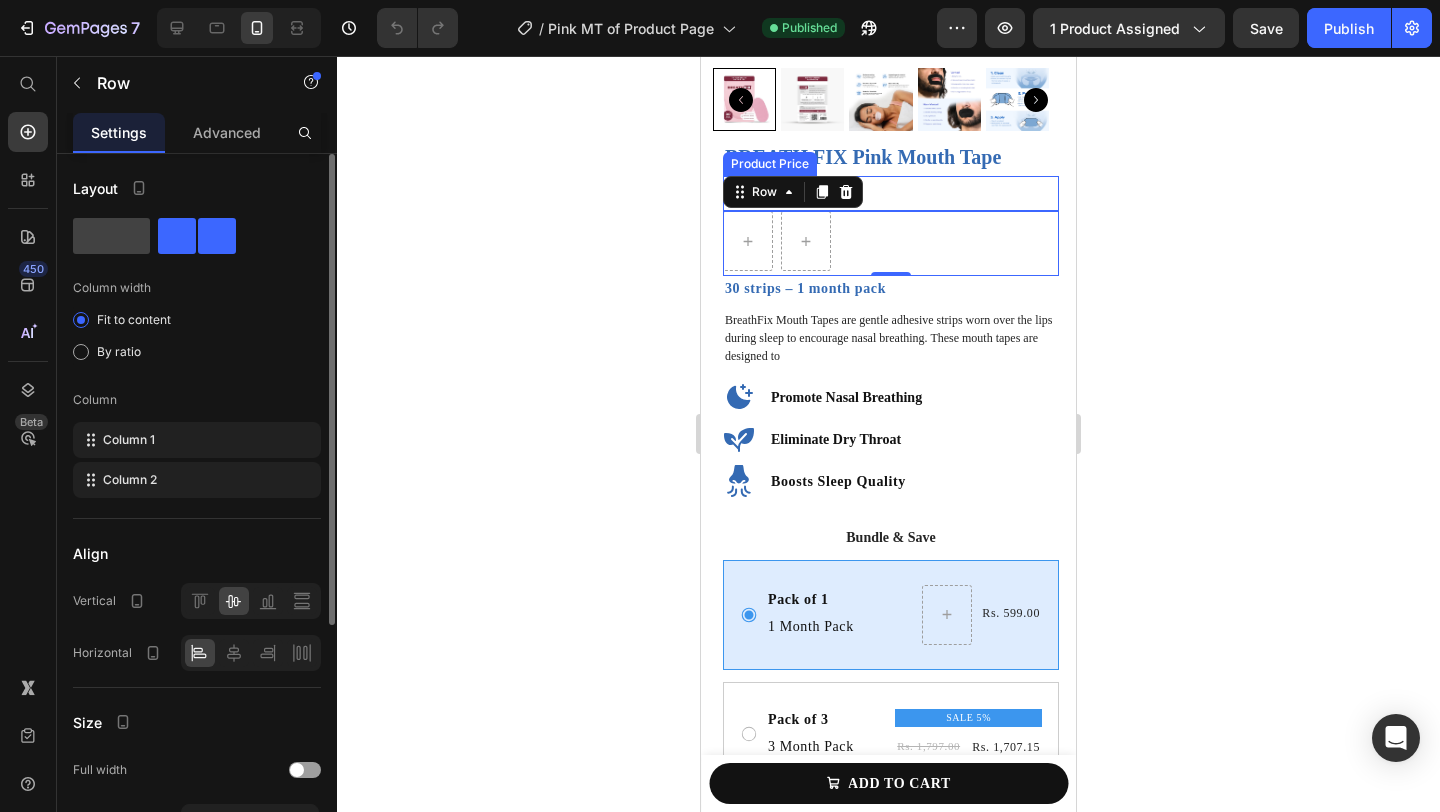 click on "Rs. 599.00 Product Price" at bounding box center (891, 193) 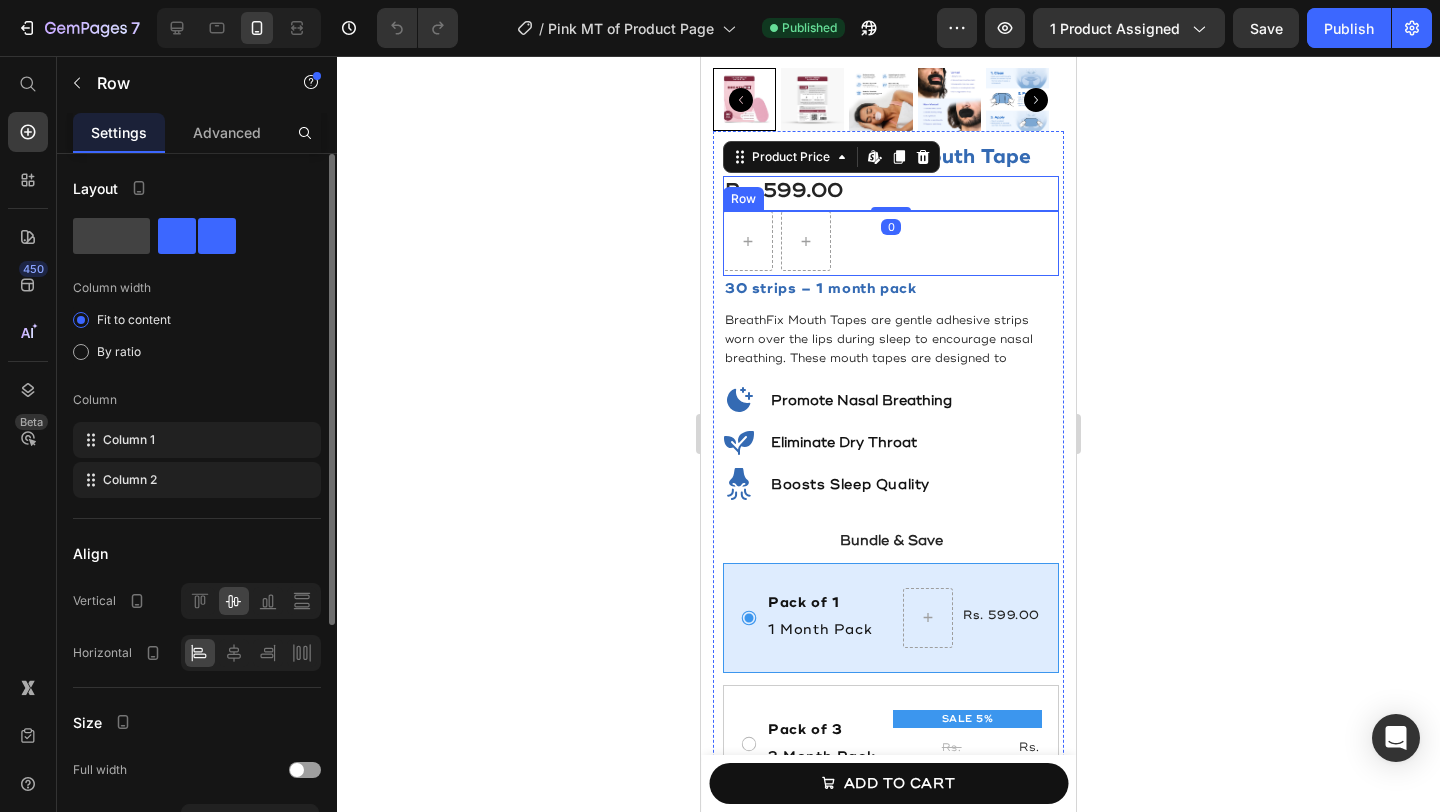 click on "Row" at bounding box center [891, 243] 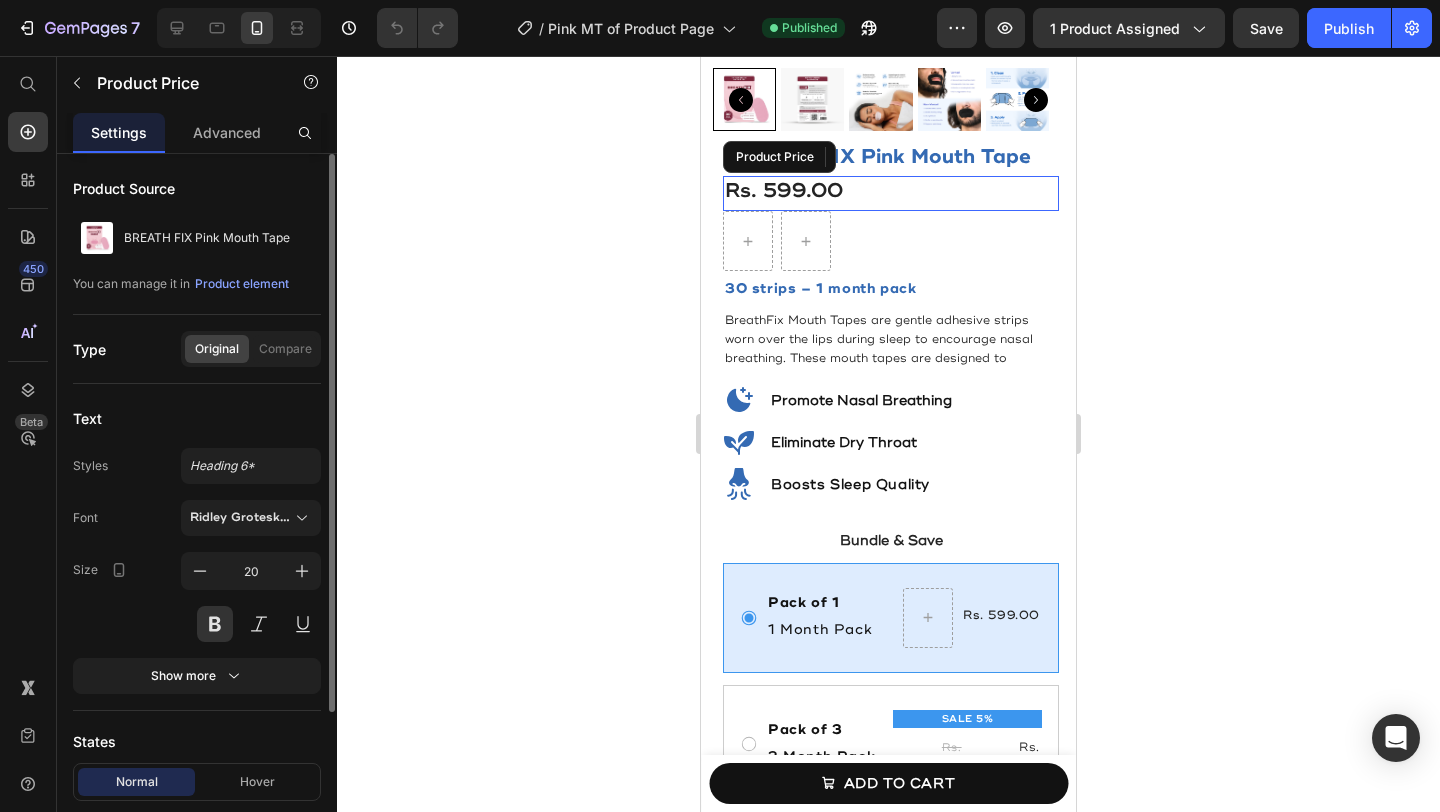 click on "Rs. 599.00 Product Price" at bounding box center (891, 193) 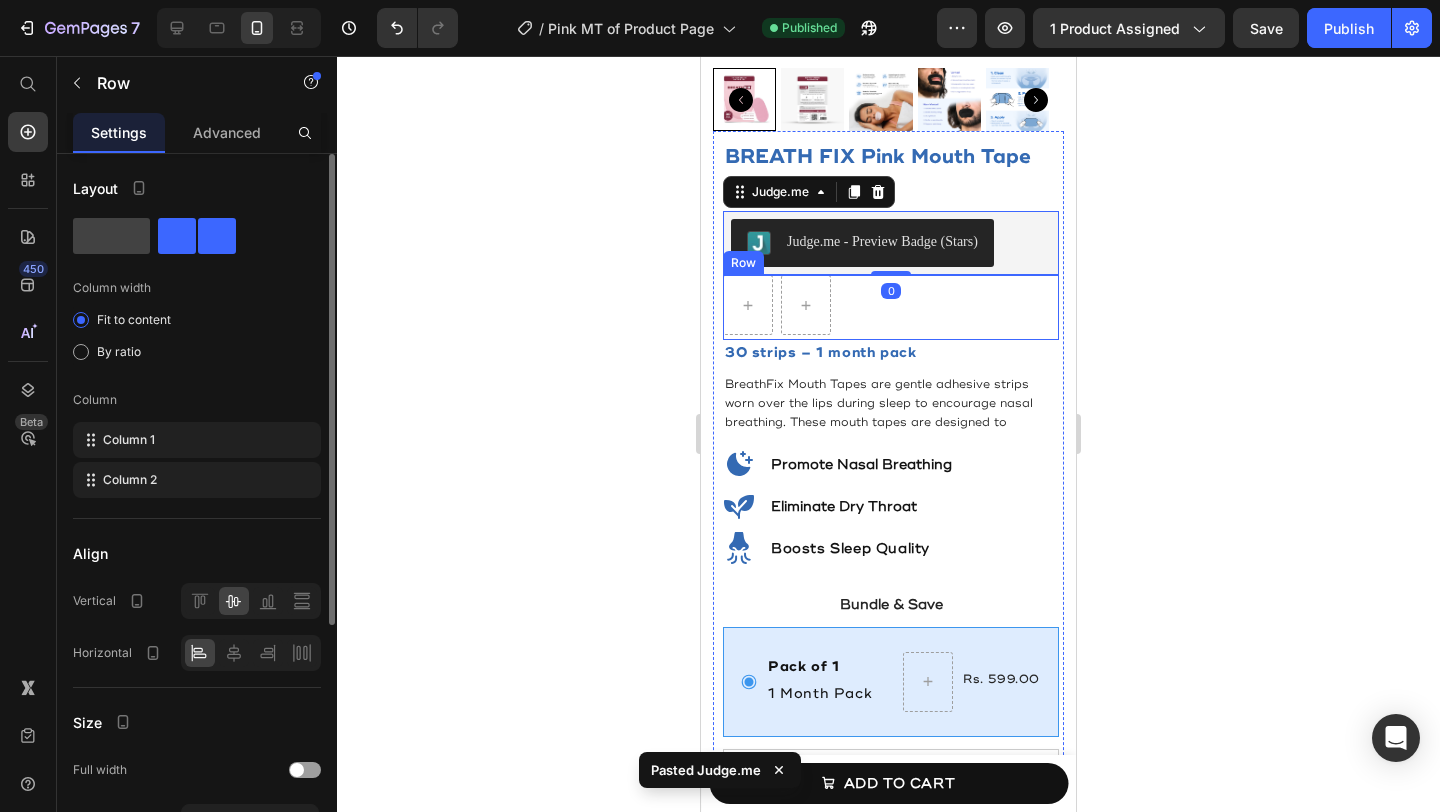 click on "Row" at bounding box center [891, 307] 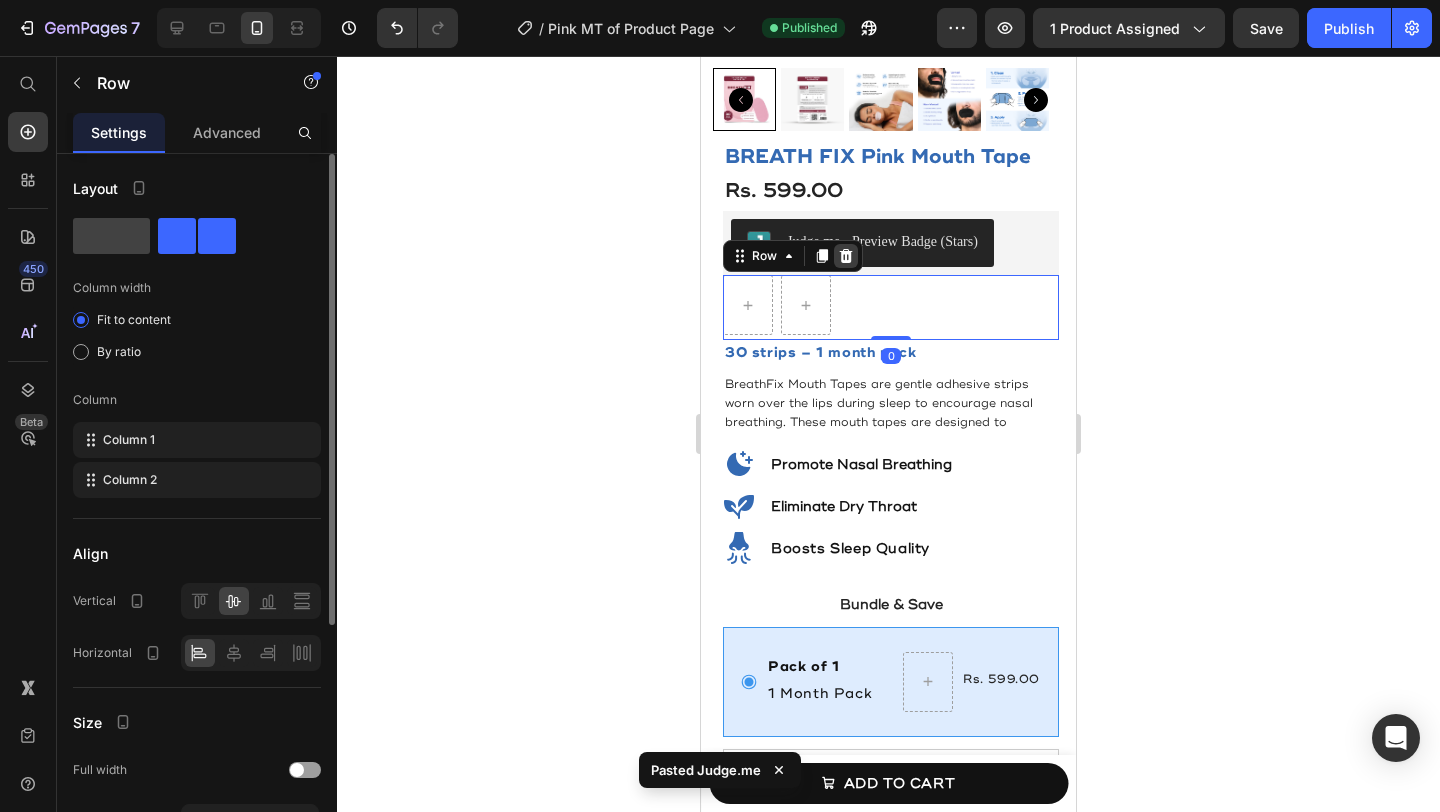 click 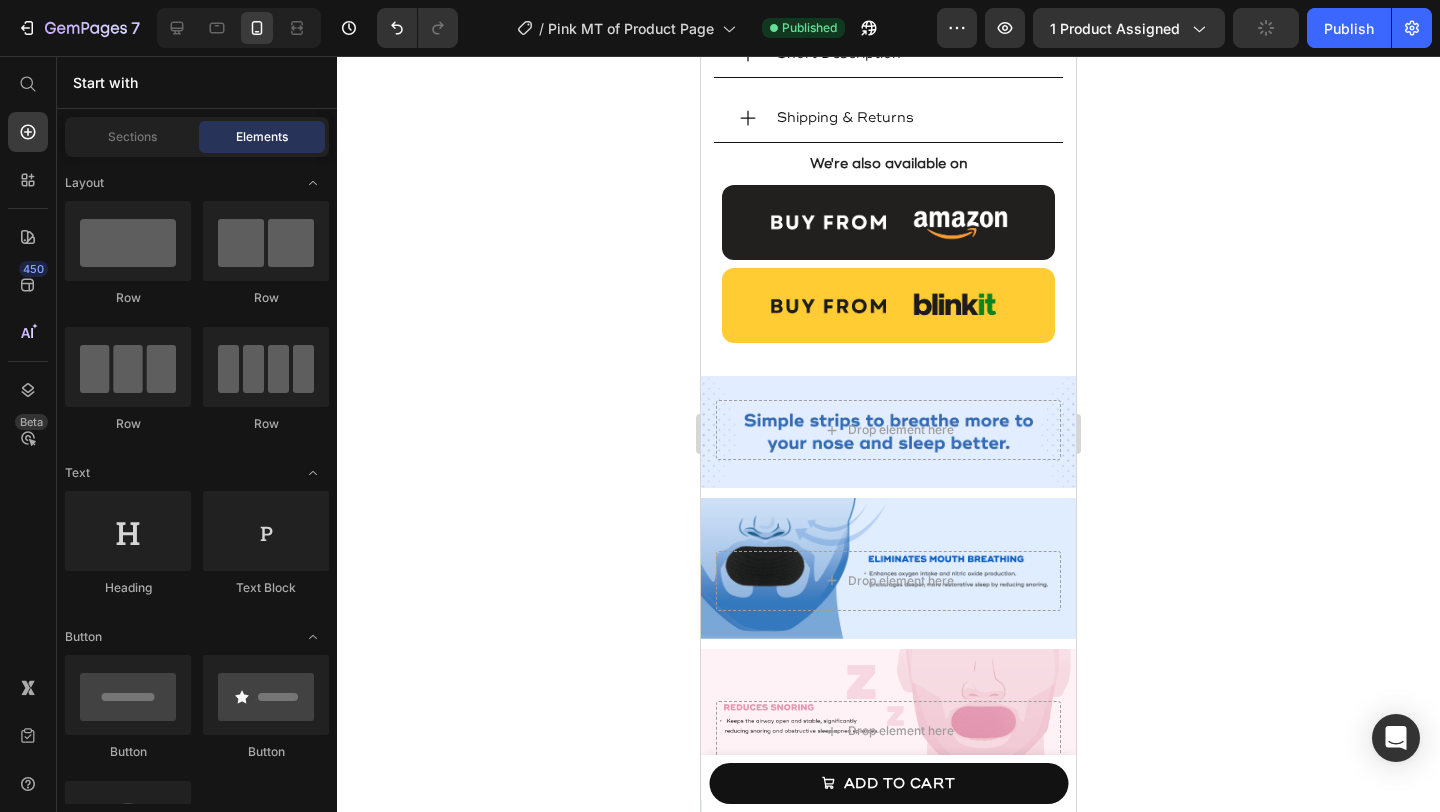scroll, scrollTop: 1559, scrollLeft: 0, axis: vertical 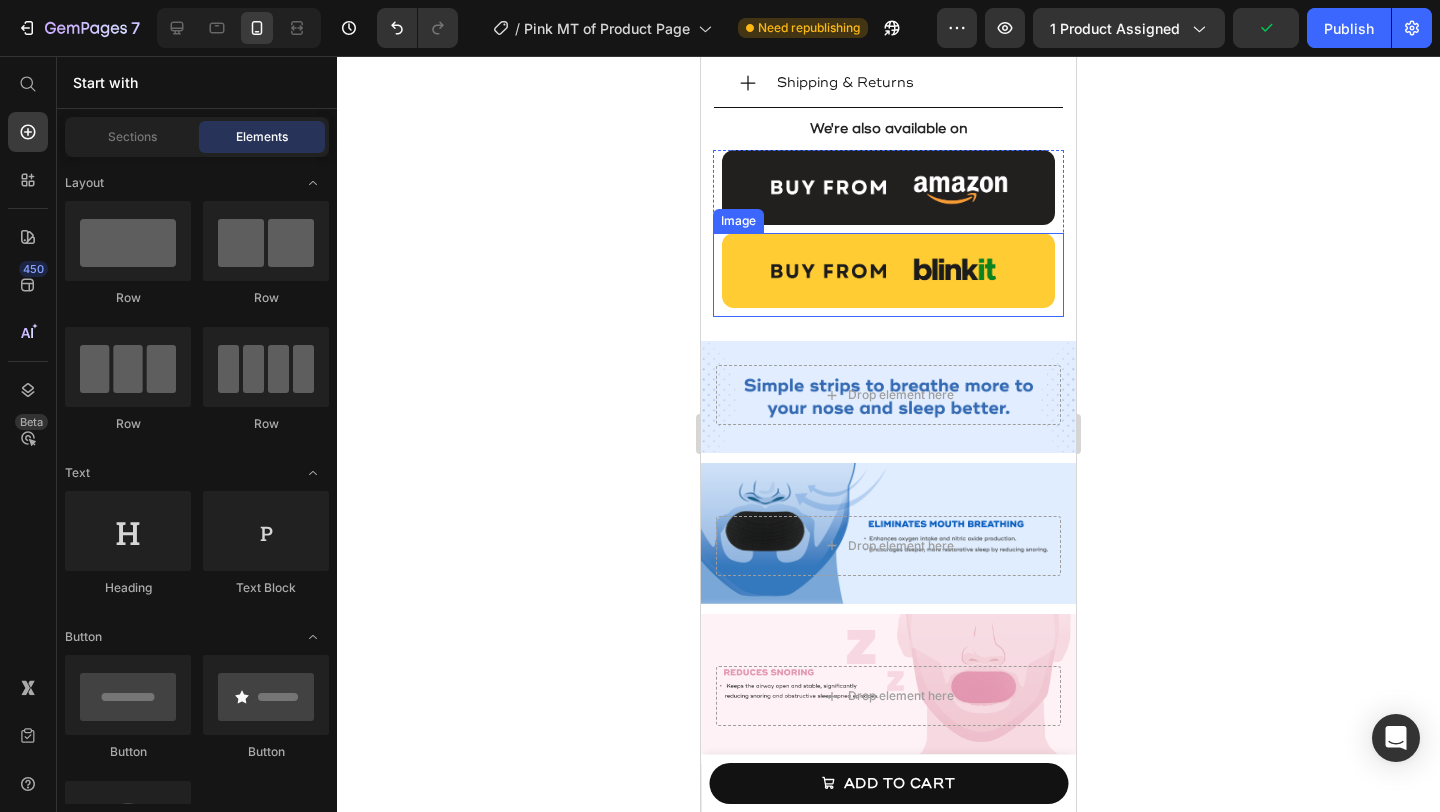 click at bounding box center (888, 274) 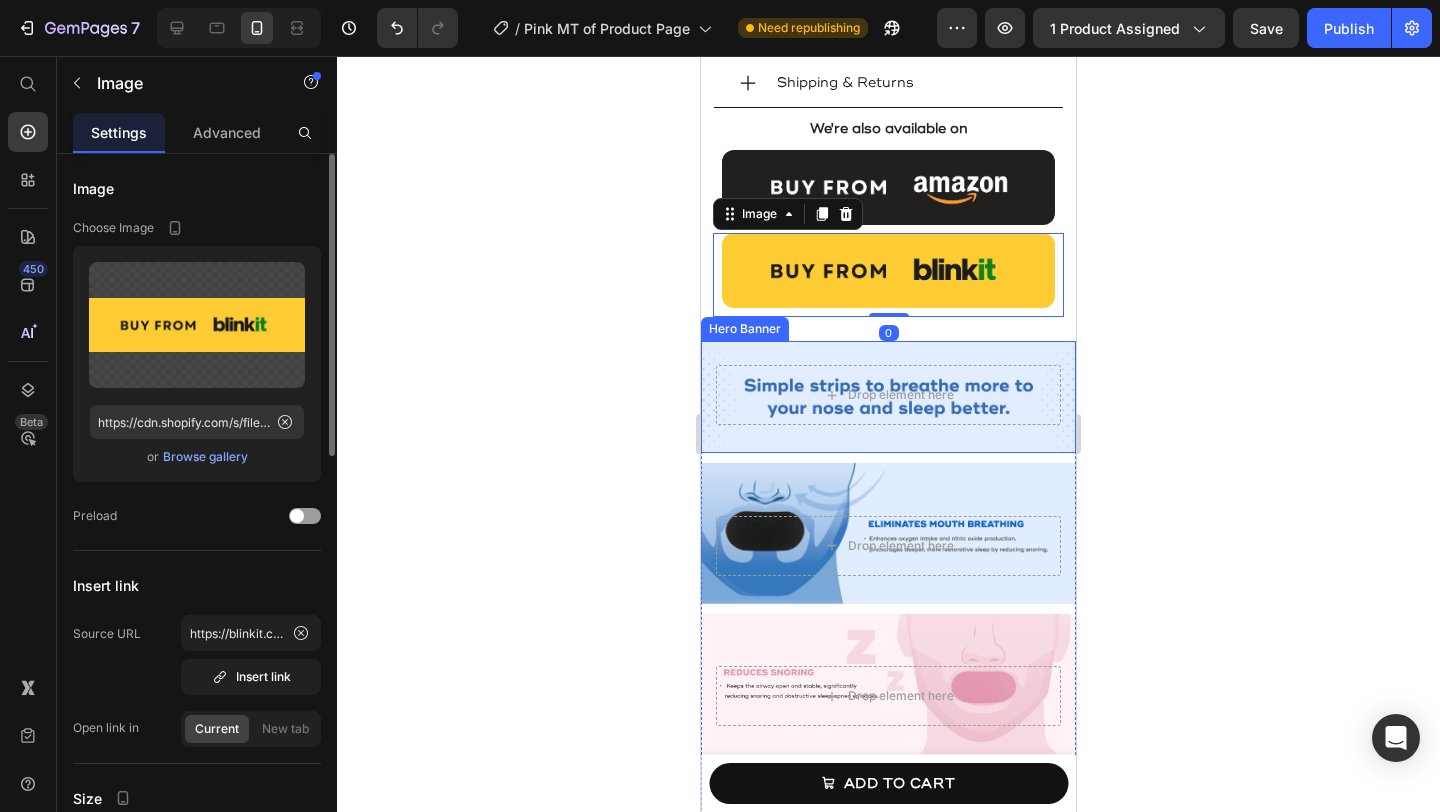 click on "Drop element here" at bounding box center [888, 395] 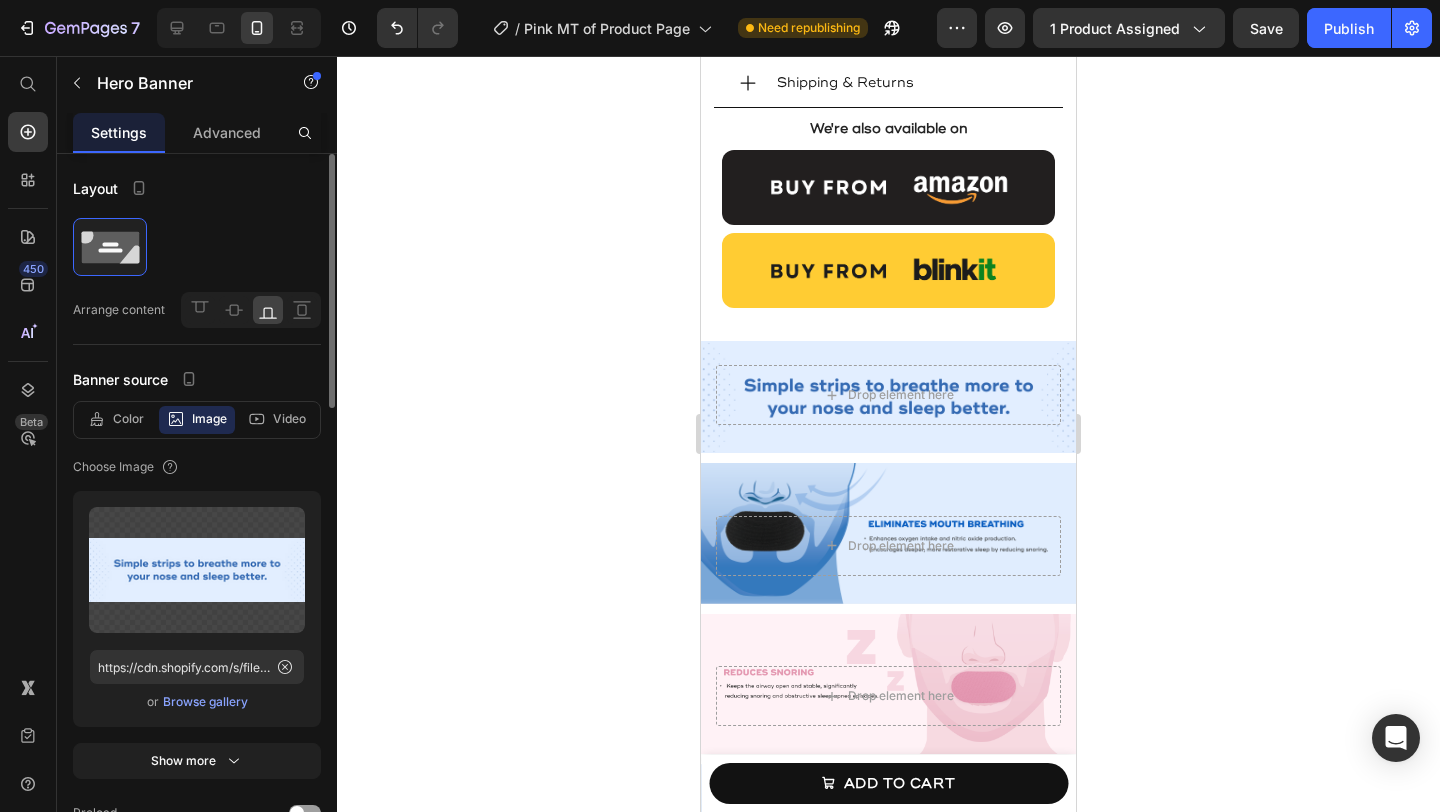 click on "Product Images BREATH FIX Pink Mouth Tape Product Title Rs. 599.00 Product Price Row This product has only default variant Product Variants & Swatches 1 Product Quantity
ADD TO CART Product Cart Button Row Product Sticky
Product Images Best Seller Text Block BREATH FIX Pink Mouth Tape Product Title Rs. 599.00 Product Price Judge.me - Preview Badge (Stars) Judge.me Row 30 strips – 1 month pack Text Block BreathFix Mouth Tapes are gentle adhesive strips worn over the lips during sleep to encourage nasal breathing. These mouth tapes are designed to Text Block
Icon Promote Nasal Breathing Heading Row
Icon Eliminate Dry Throat Heading Row
Icon Boosts Sleep Quality Heading Row Bundle & Save Text Block Image Pack of 1 Text Block 1 Month Pack Text Block Rs. 599.00 Product Price Rs. 599.00 Product Price Row Row MOST POPULAR Product Badge Image Pack of 3 Text Block 3 Month Pack Row Row" at bounding box center (888, 1676) 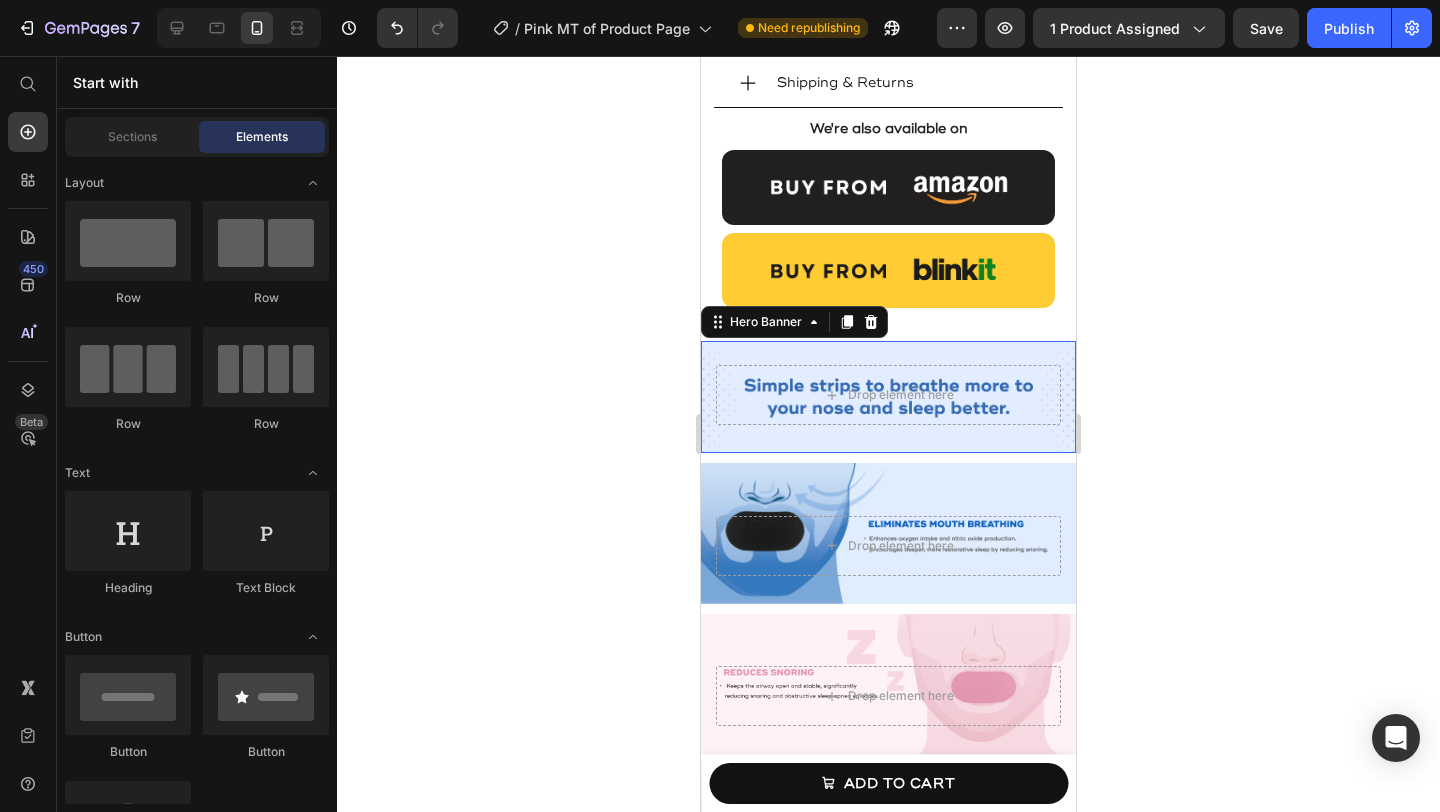 click on "Drop element here" at bounding box center (888, 395) 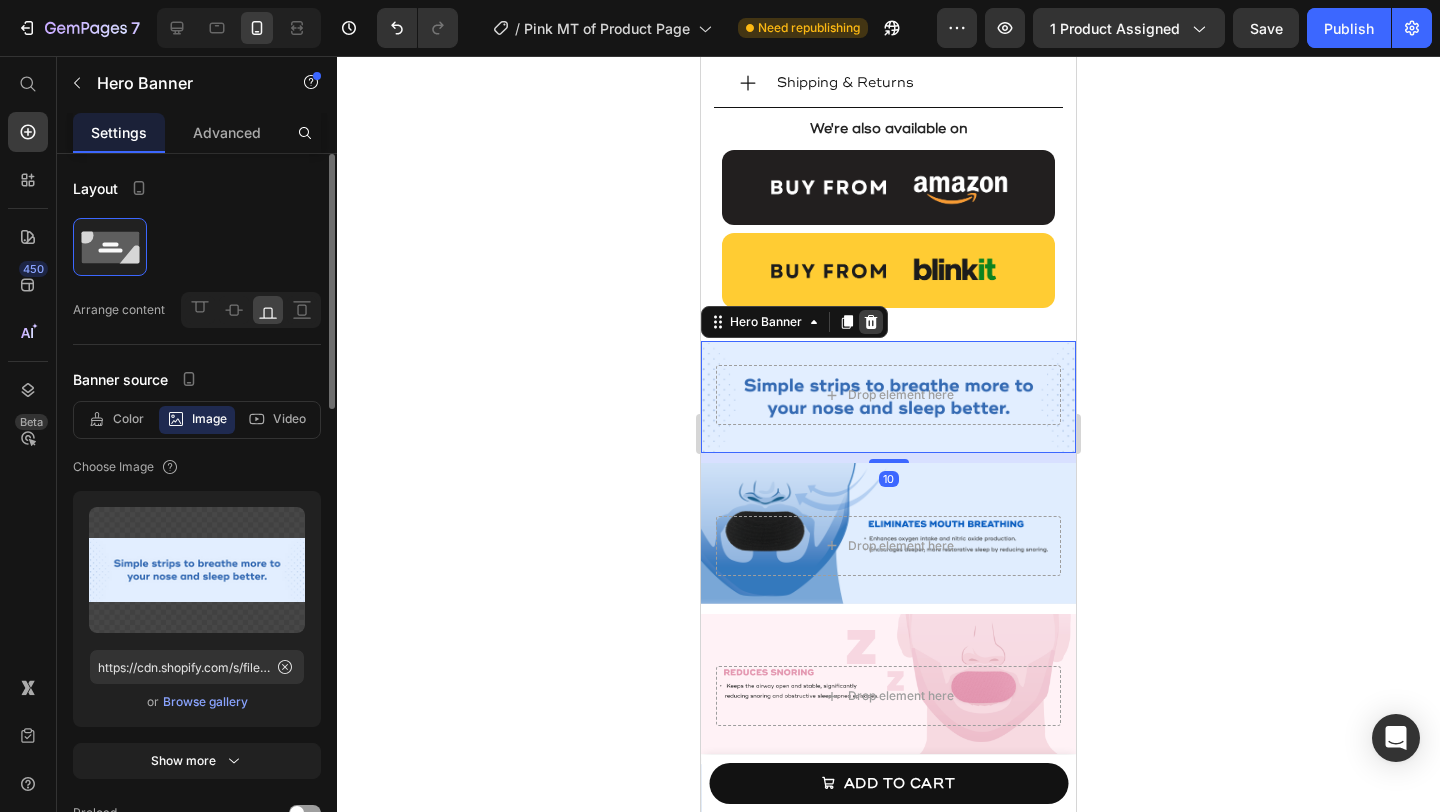 click 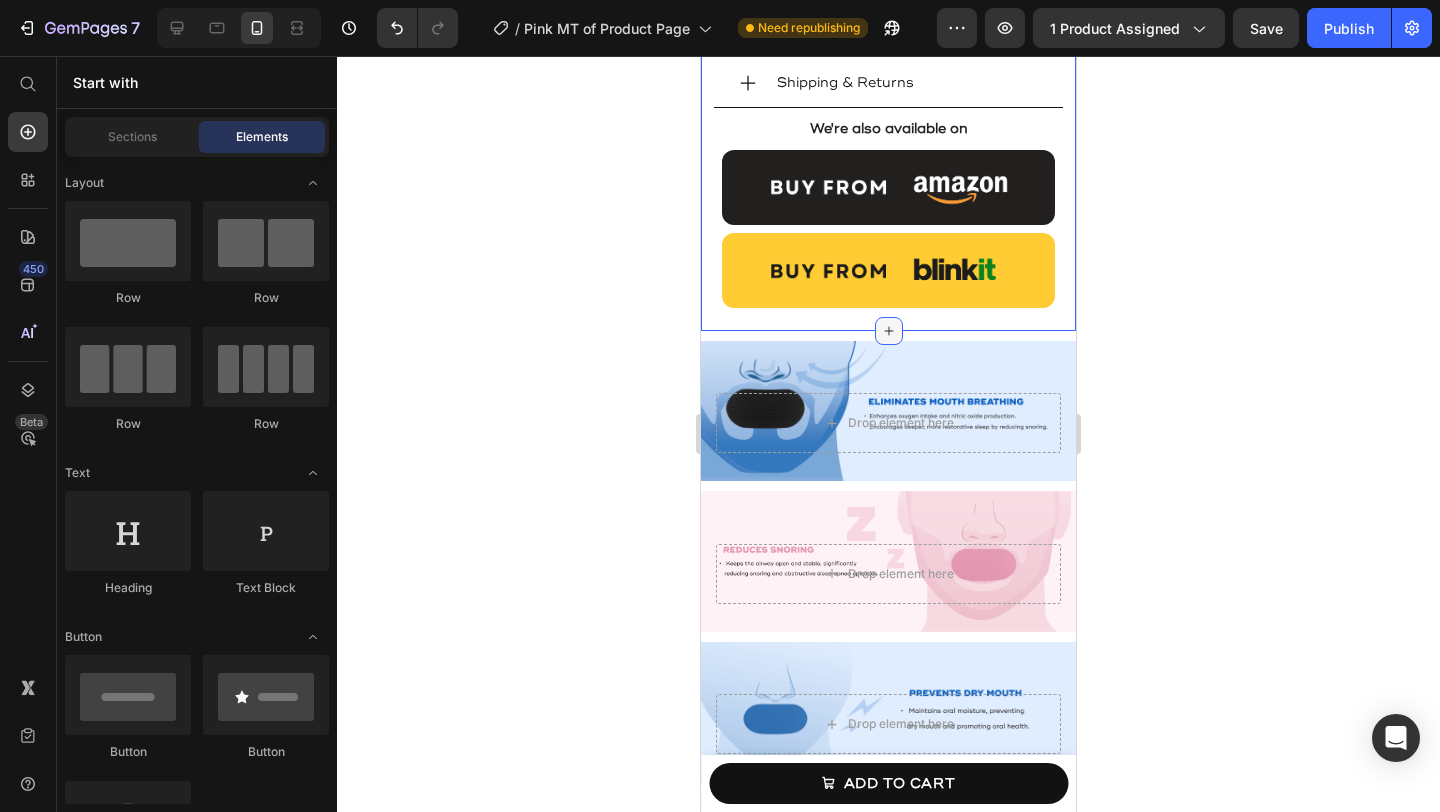 click 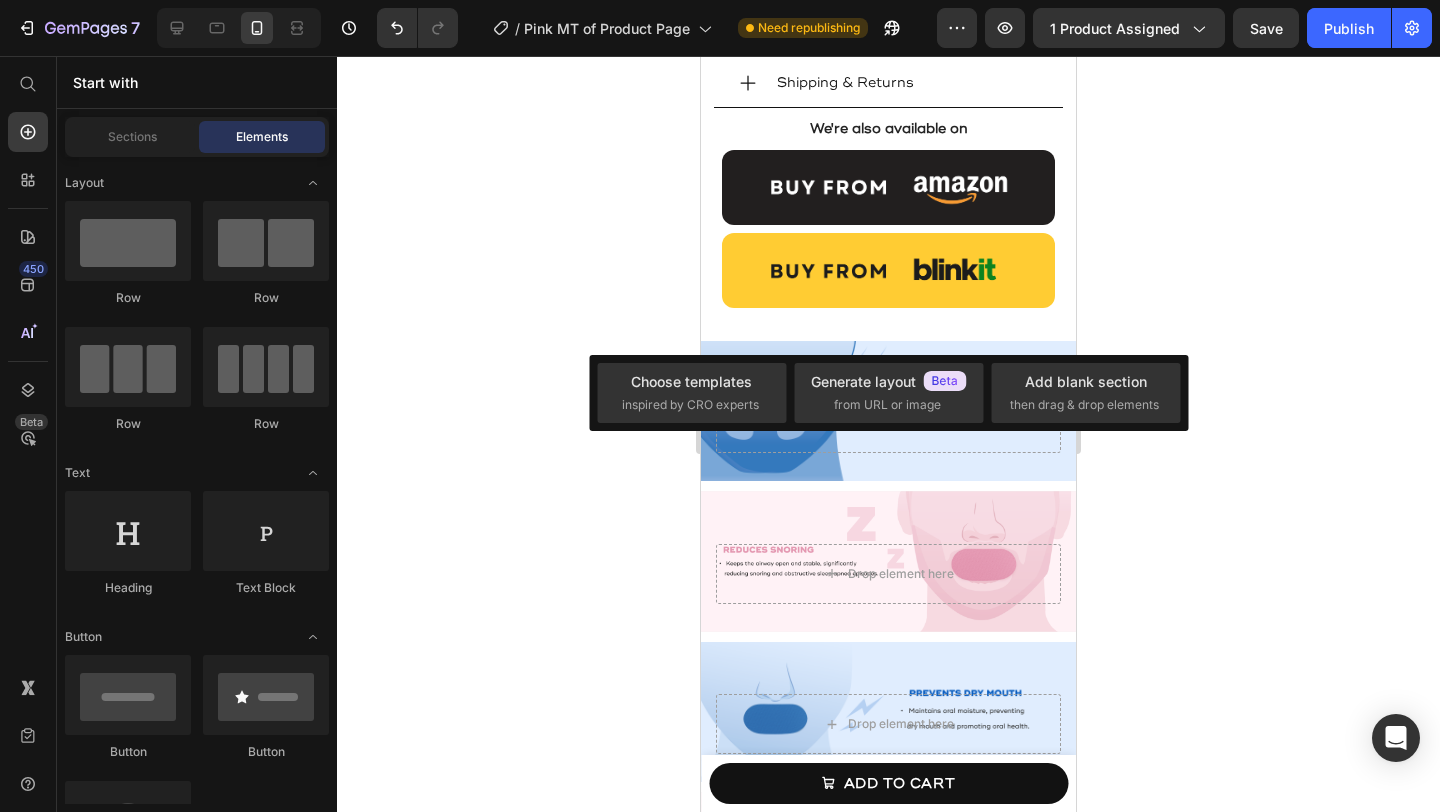 click on "Product Images BREATH FIX Pink Mouth Tape Product Title Rs. 599.00 Product Price Row This product has only default variant Product Variants & Swatches 1 Product Quantity
ADD TO CART Product Cart Button Row Product Sticky
Product Images Best Seller Text Block BREATH FIX Pink Mouth Tape Product Title Rs. 599.00 Product Price Judge.me - Preview Badge (Stars) Judge.me Row 30 strips – 1 month pack Text Block BreathFix Mouth Tapes are gentle adhesive strips worn over the lips during sleep to encourage nasal breathing. These mouth tapes are designed to Text Block
Icon Promote Nasal Breathing Heading Row
Icon Eliminate Dry Throat Heading Row
Icon Boosts Sleep Quality Heading Row Bundle & Save Text Block Image Pack of 1 Text Block 1 Month Pack Text Block Rs. 599.00 Product Price Rs. 599.00 Product Price Row Row MOST POPULAR Product Badge Image Pack of 3 Text Block 3 Month Pack Row Row" at bounding box center [888, 1614] 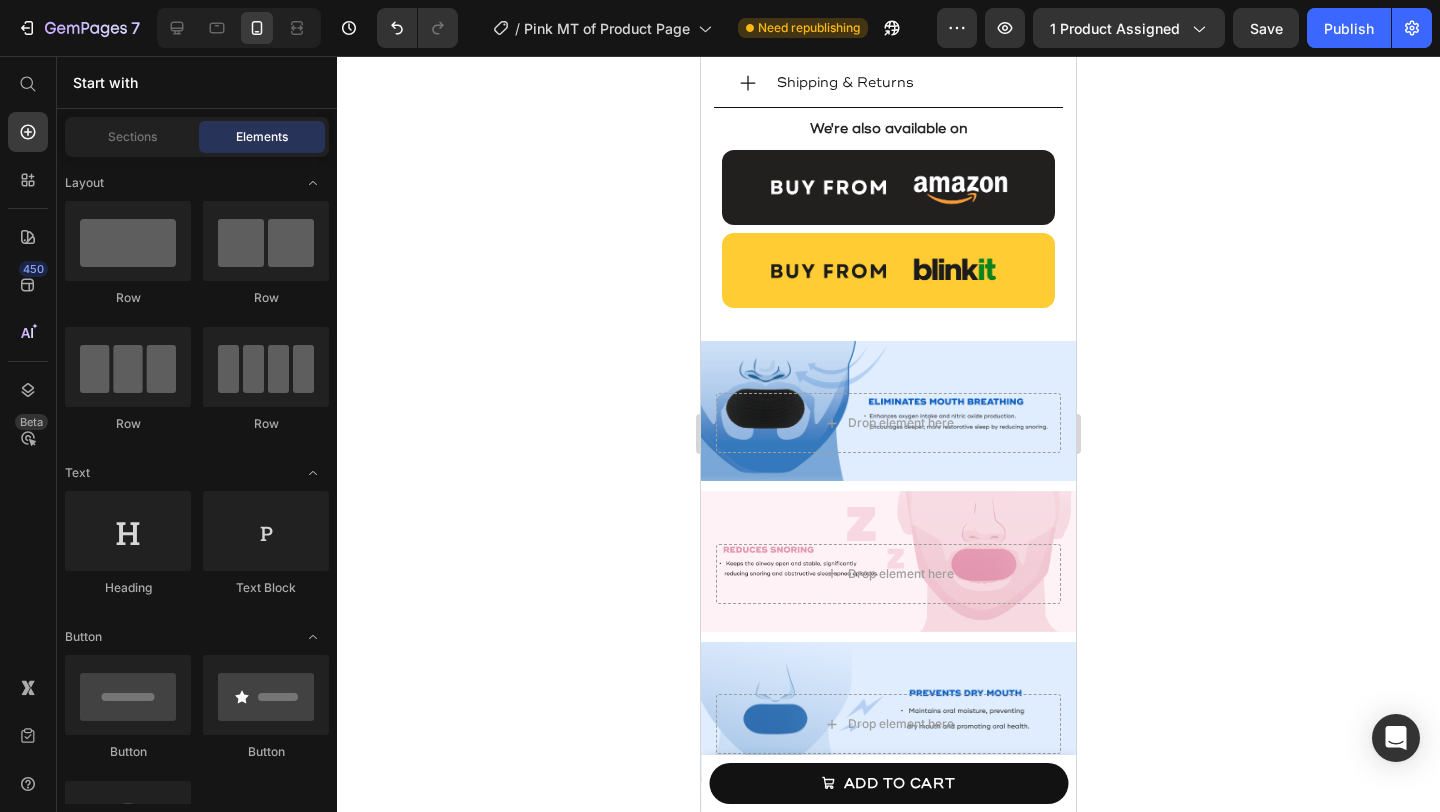 click on "Product Images BREATH FIX Pink Mouth Tape Product Title Rs. 599.00 Product Price Row This product has only default variant Product Variants & Swatches 1 Product Quantity
ADD TO CART Product Cart Button Row Product Sticky
Product Images Best Seller Text Block BREATH FIX Pink Mouth Tape Product Title Rs. 599.00 Product Price Judge.me - Preview Badge (Stars) Judge.me Row 30 strips – 1 month pack Text Block BreathFix Mouth Tapes are gentle adhesive strips worn over the lips during sleep to encourage nasal breathing. These mouth tapes are designed to Text Block
Icon Promote Nasal Breathing Heading Row
Icon Eliminate Dry Throat Heading Row
Icon Boosts Sleep Quality Heading Row Bundle & Save Text Block Image Pack of 1 Text Block 1 Month Pack Text Block Rs. 599.00 Product Price Rs. 599.00 Product Price Row Row MOST POPULAR Product Badge Image Pack of 3 Text Block 3 Month Pack Row Row" at bounding box center [888, 1614] 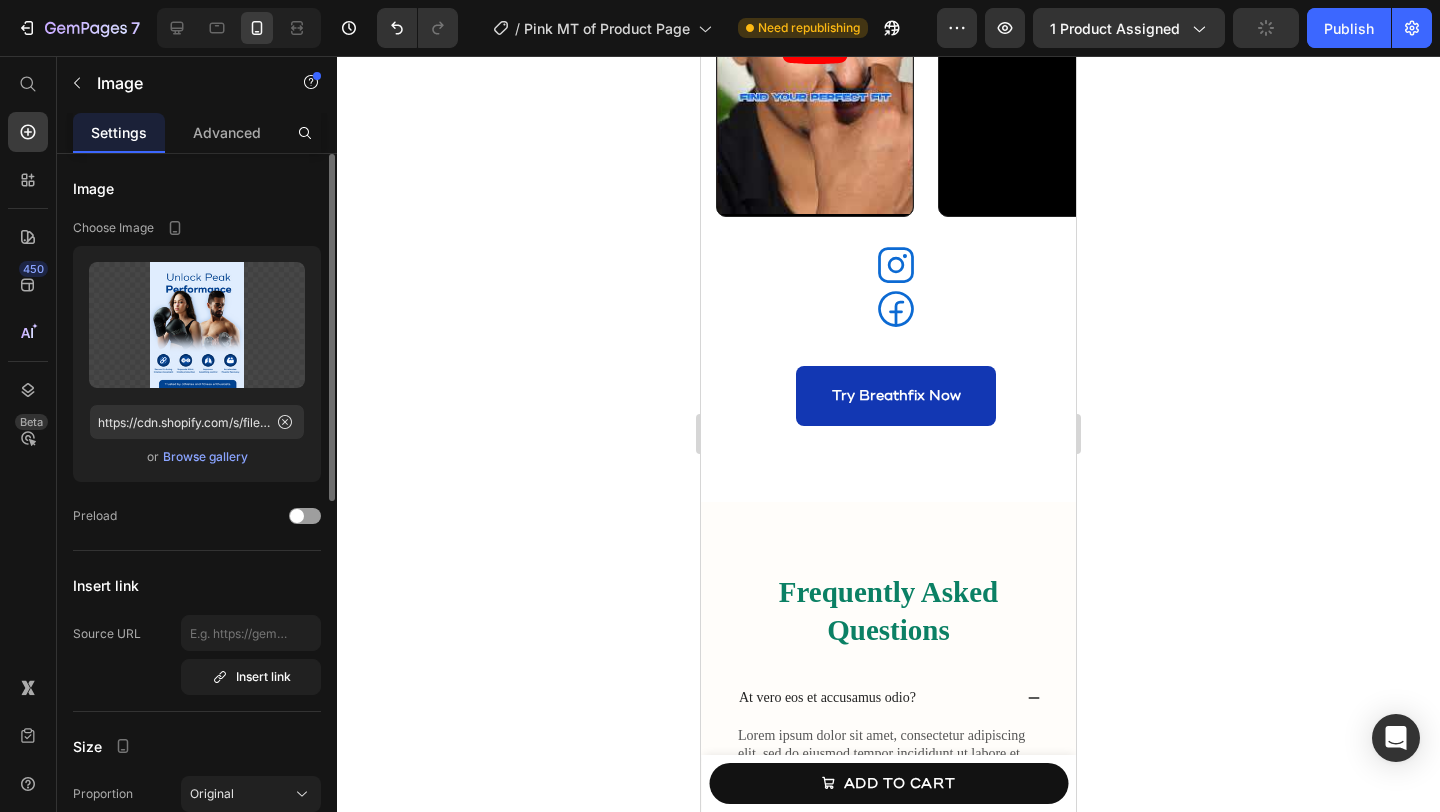scroll, scrollTop: 3484, scrollLeft: 0, axis: vertical 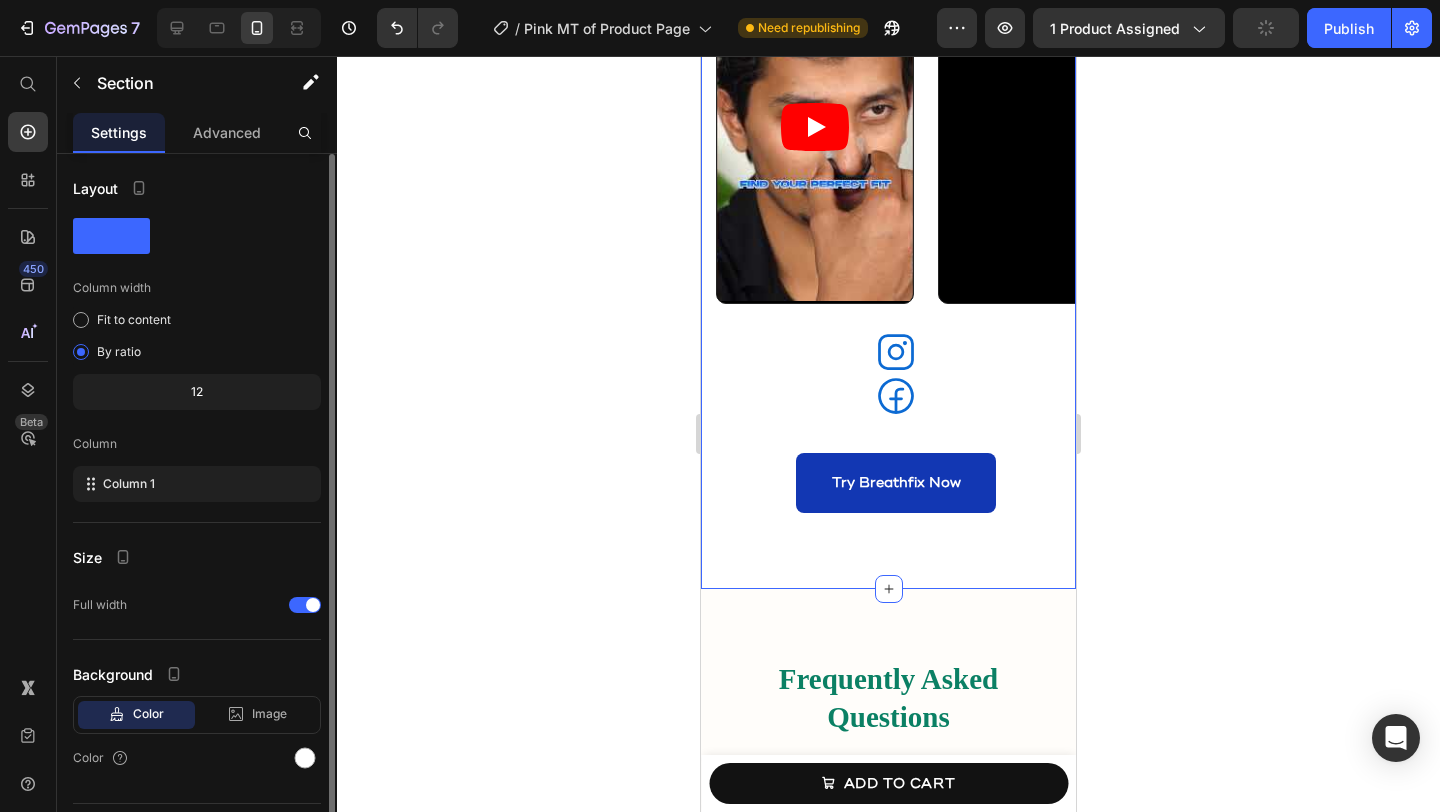 click on "Icon CHECK US OUT ON INSTAGRAM Heading Row Video Video Video Video Video Carousel
Icon
Icon Row Try Breathfix Now Button" at bounding box center [896, 177] 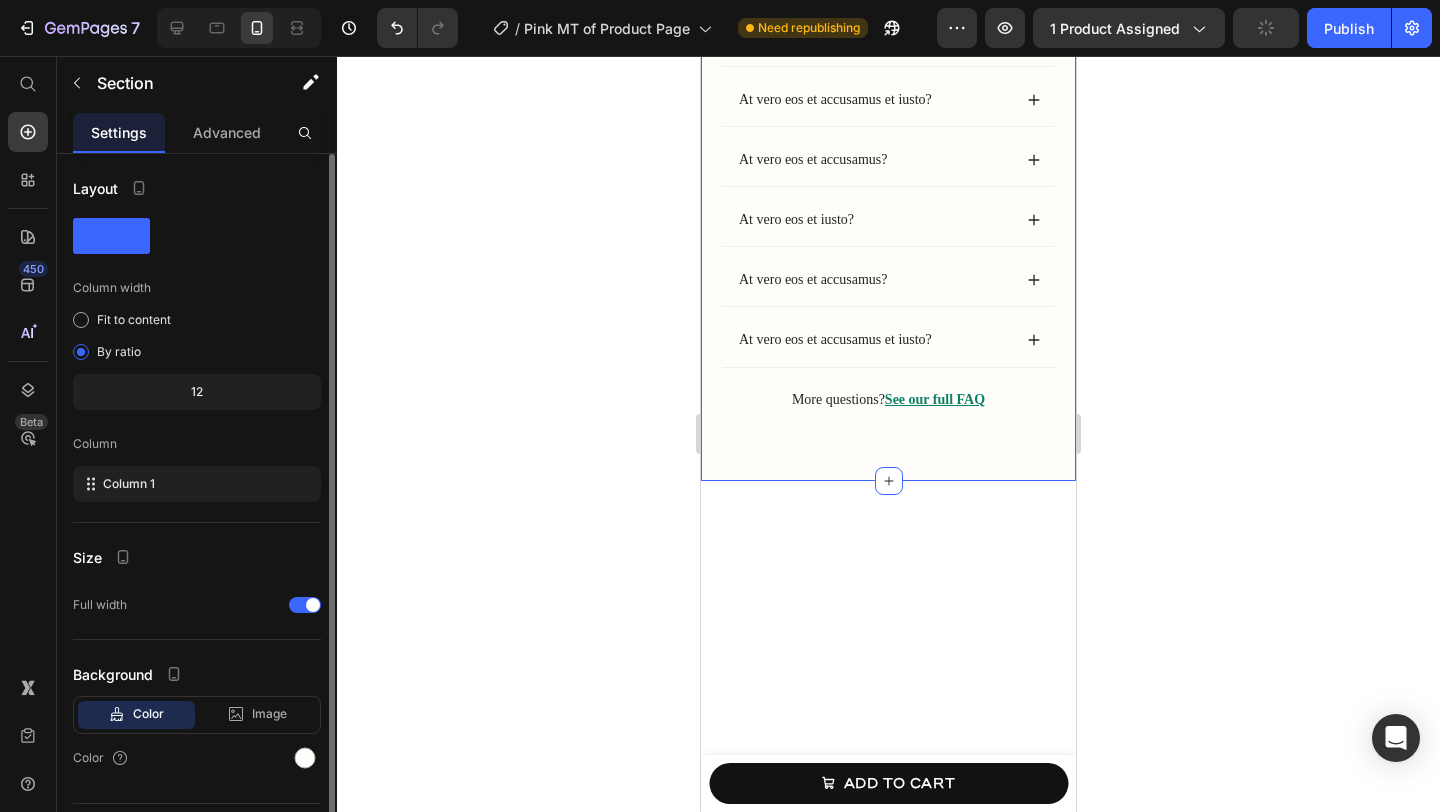 click on "Frequently Asked Questions Heading
At vero eos et accusamus odio? Lorem ipsum dolor sit amet, consectetur adipiscing elit, sed do eiusmod tempor incididunt ut labore et dolore magna aliqua. Ut enim ad minim veniam, quis nostrud exercitation. Text Block
At vero eos et accusamus et iusto?
At vero eos et accusamus?
At vero eos et iusto?
At vero eos et accusamus?
At vero eos et accusamus et iusto? Accordion More questions?  See our full FAQ Text Block Row Section 10" at bounding box center (888, 116) 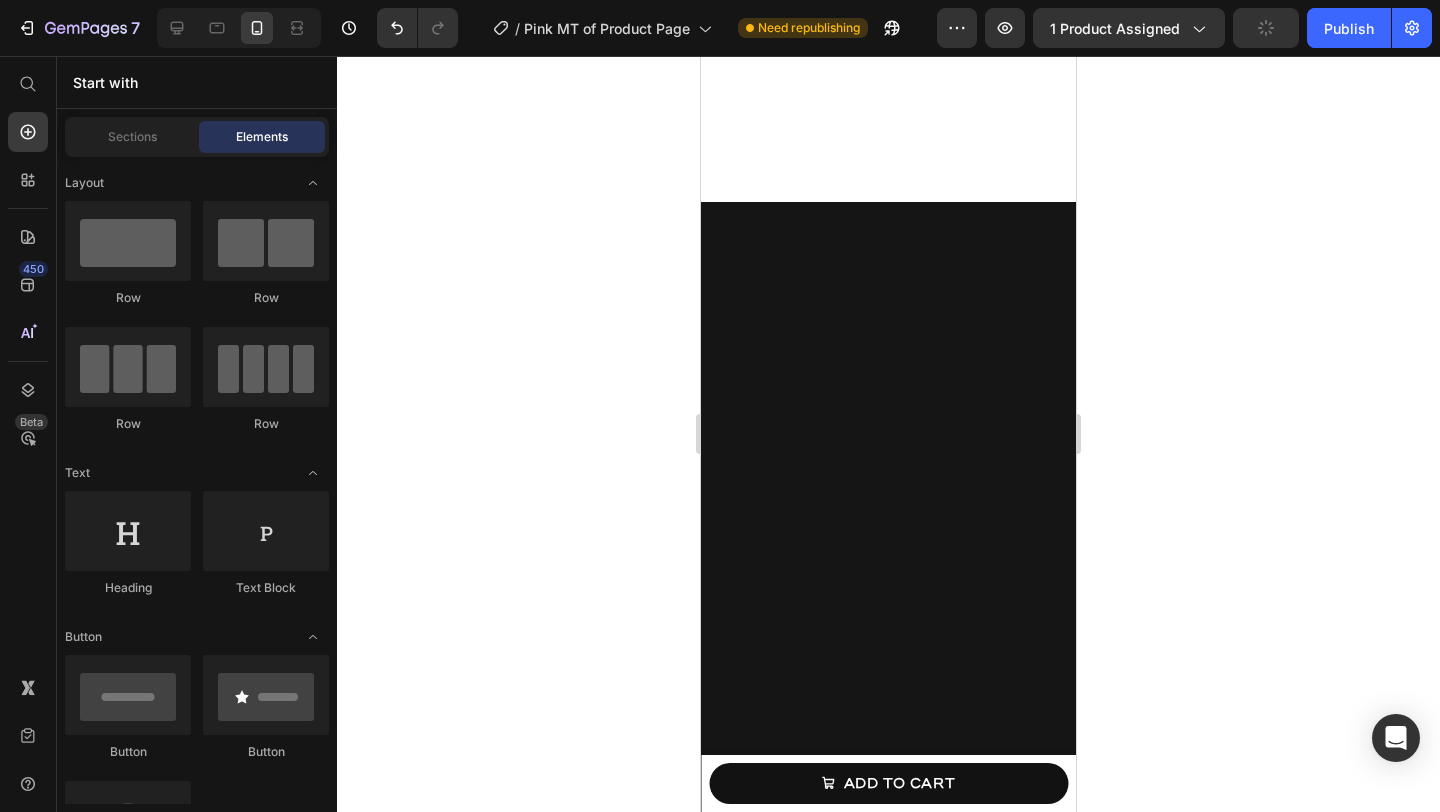 click at bounding box center (888, -23) 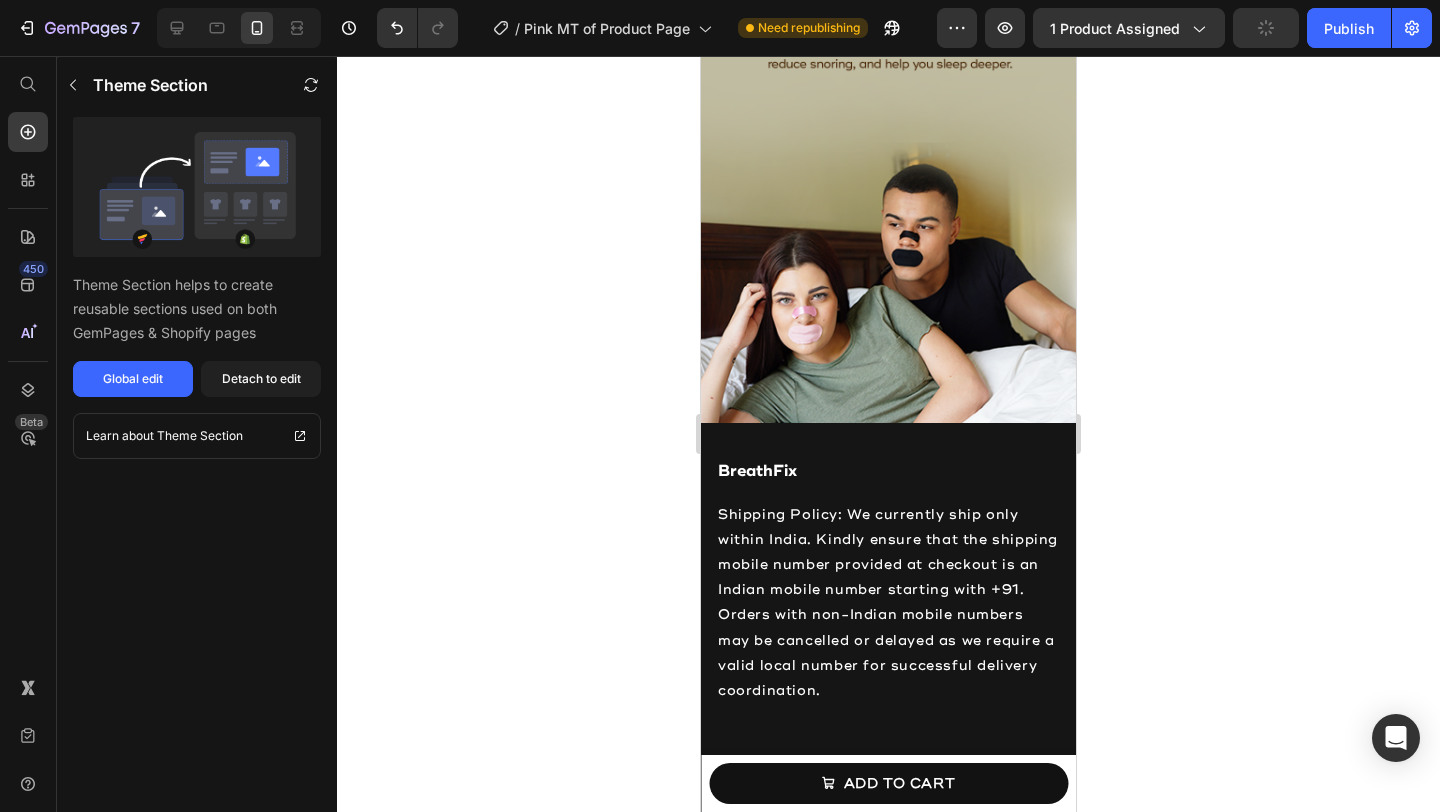 scroll, scrollTop: 3240, scrollLeft: 0, axis: vertical 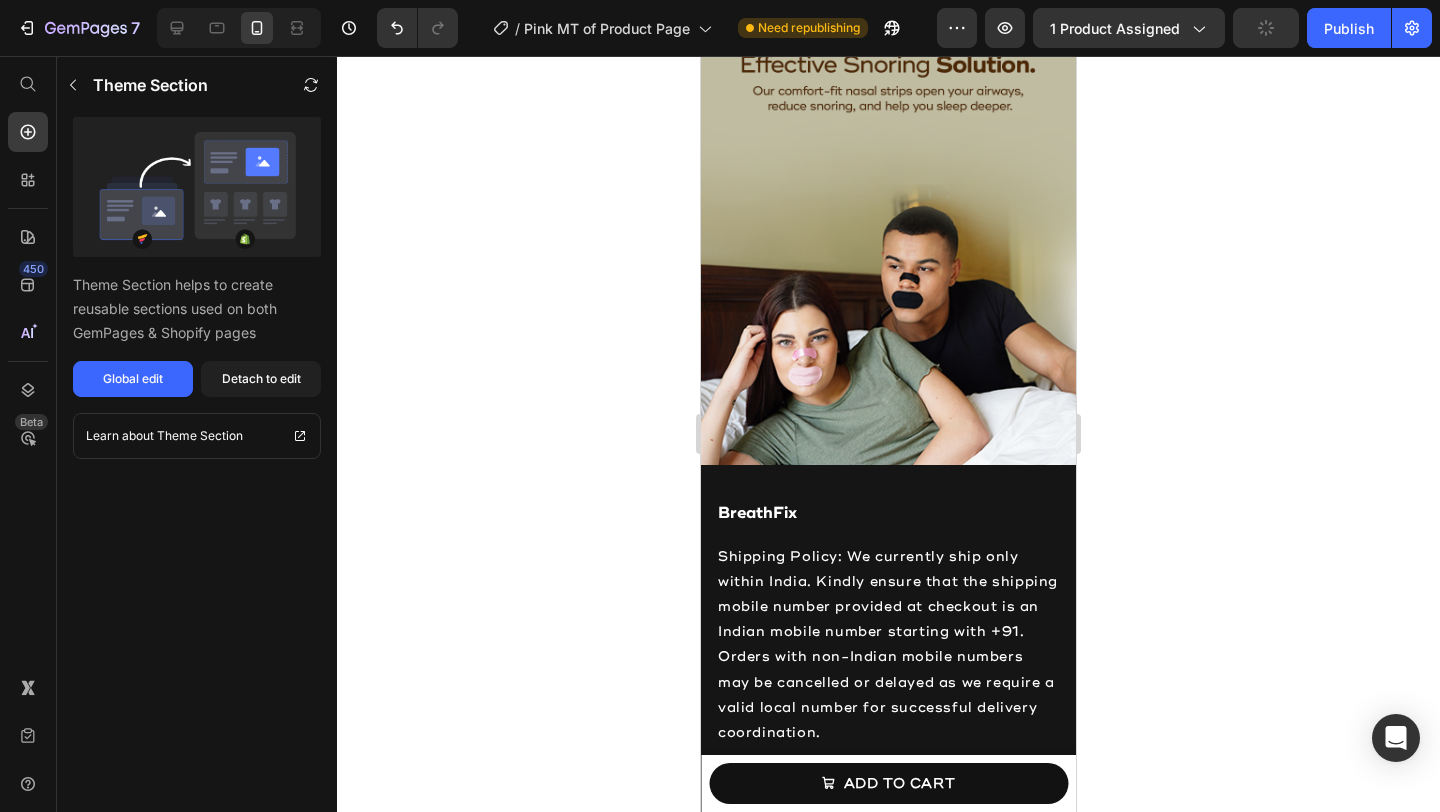 click at bounding box center [888, 230] 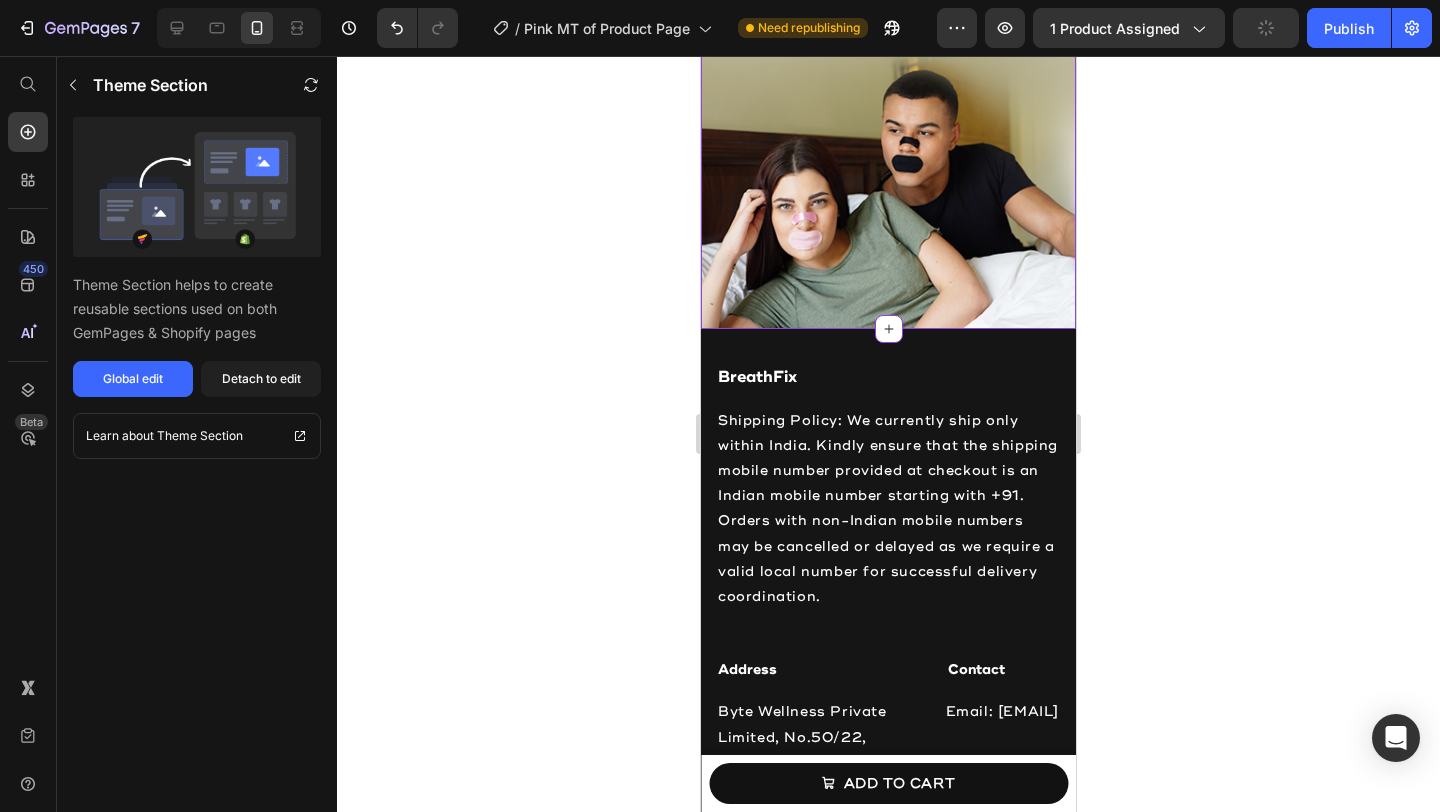 scroll, scrollTop: 3360, scrollLeft: 0, axis: vertical 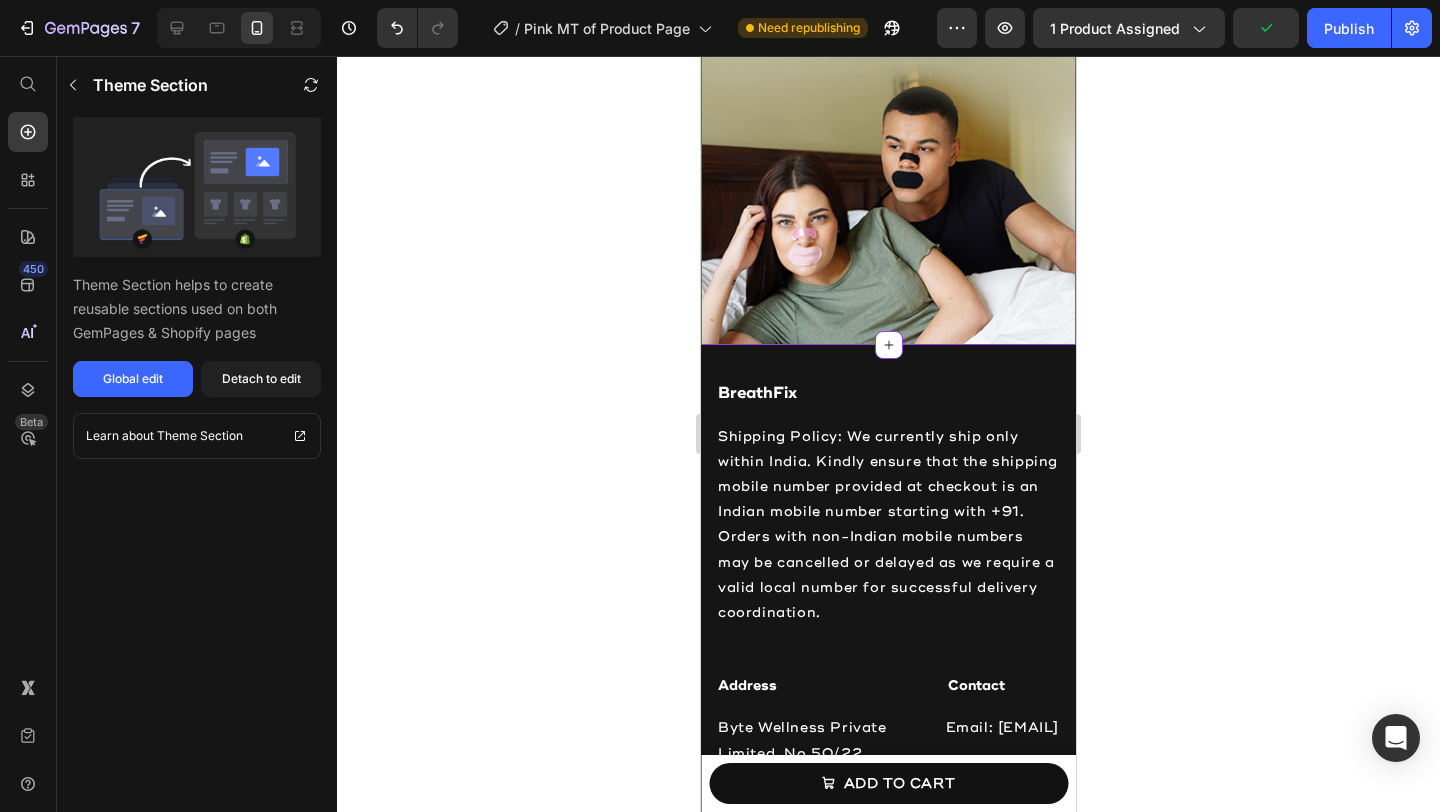 click 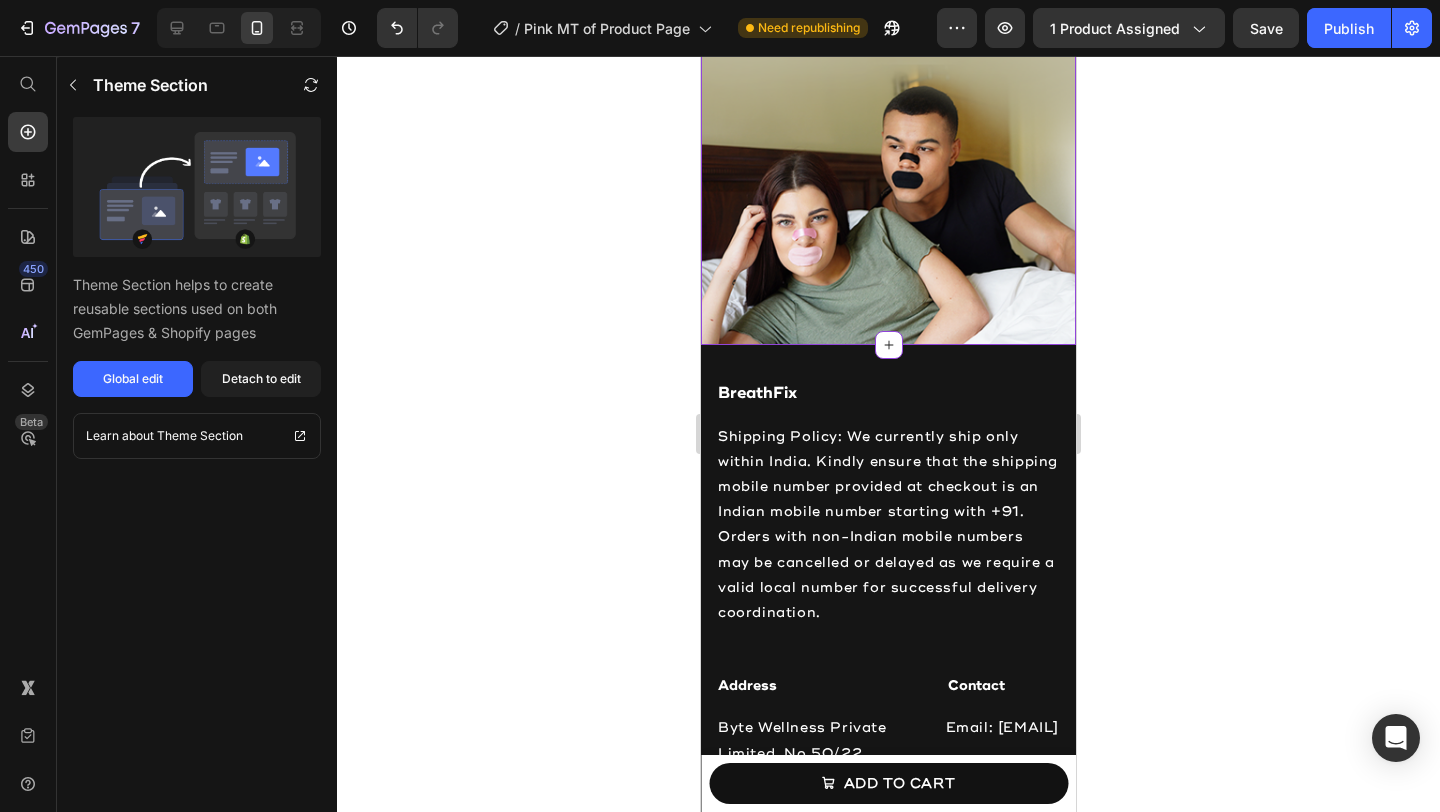 click at bounding box center (888, 110) 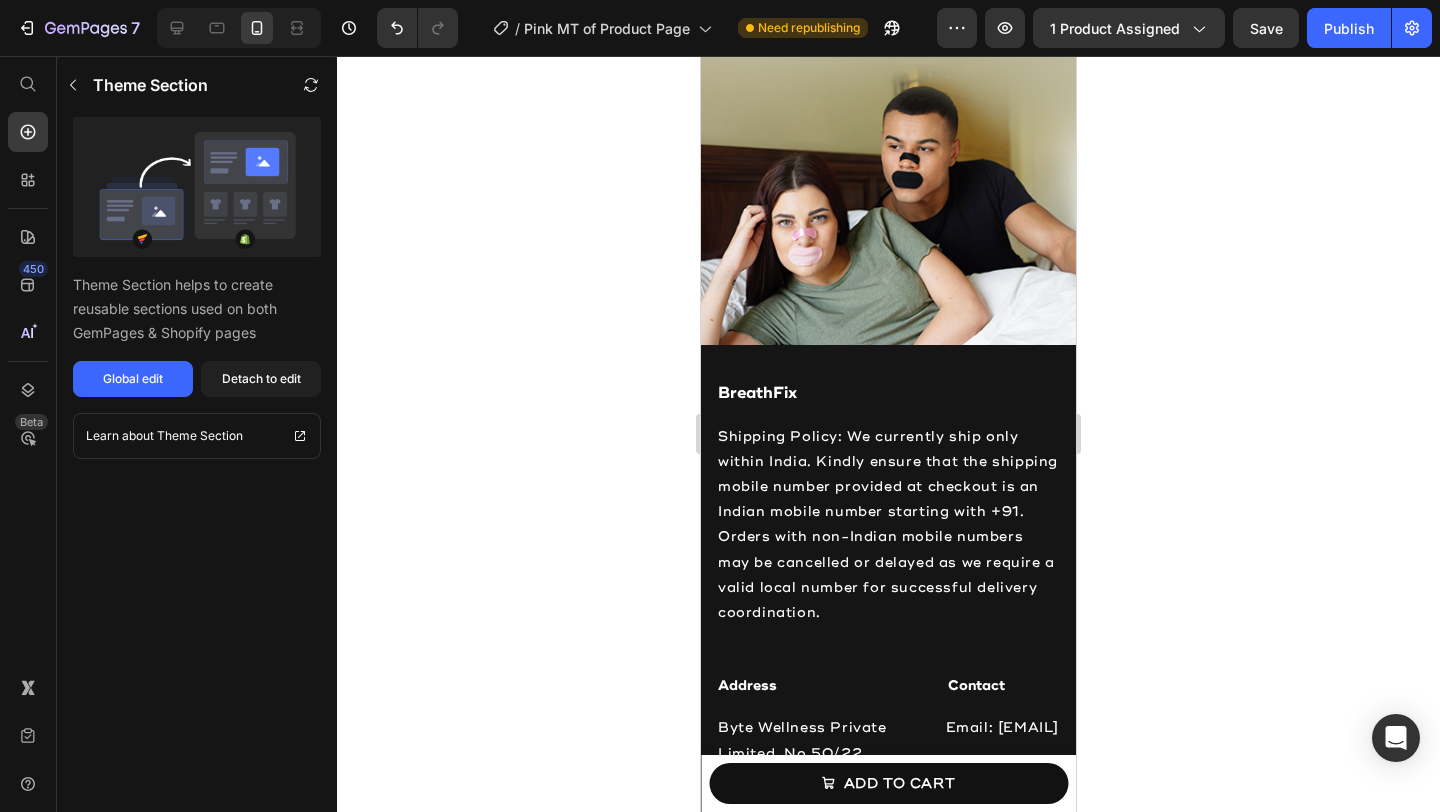 click on "Drop element here" at bounding box center [888, -182] 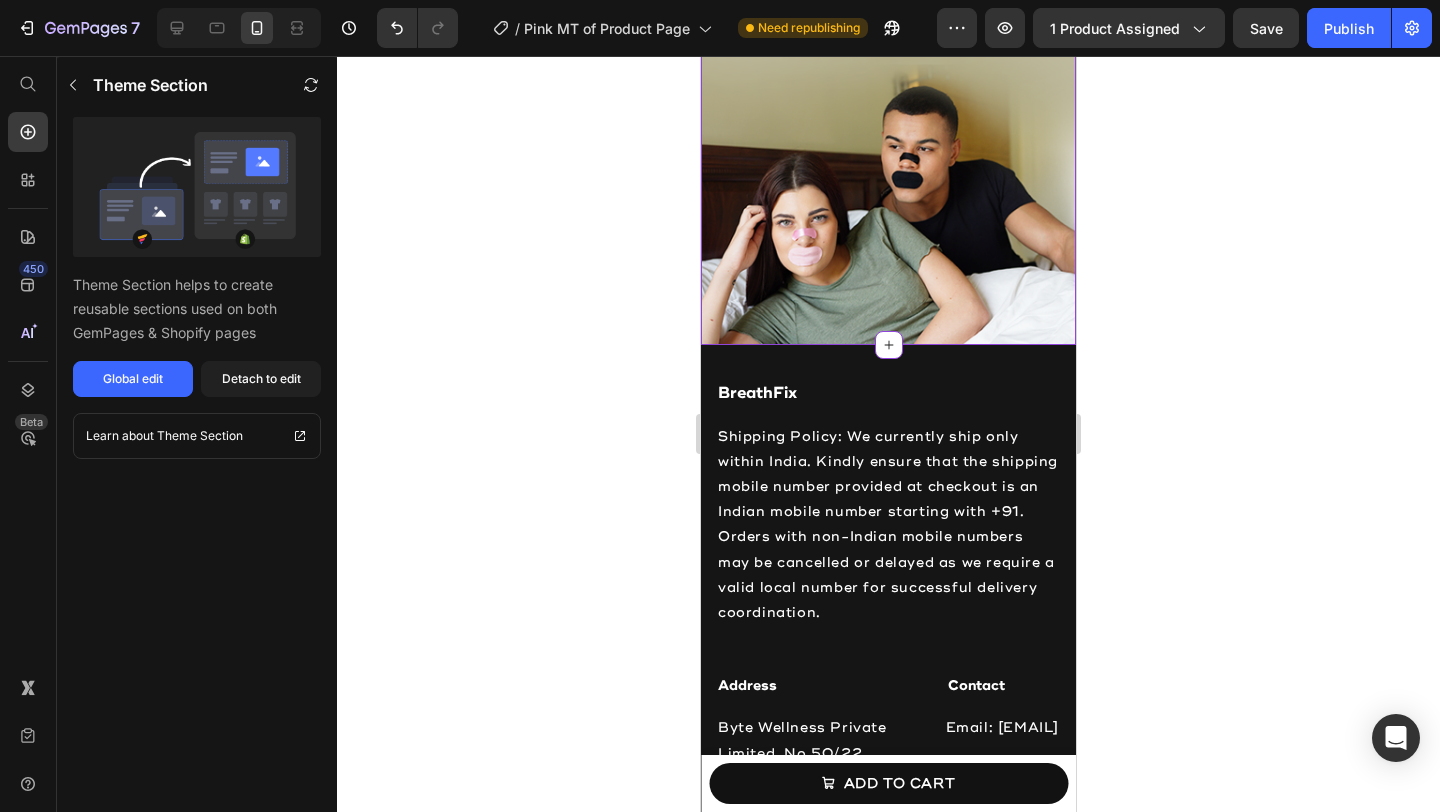 click at bounding box center (888, 110) 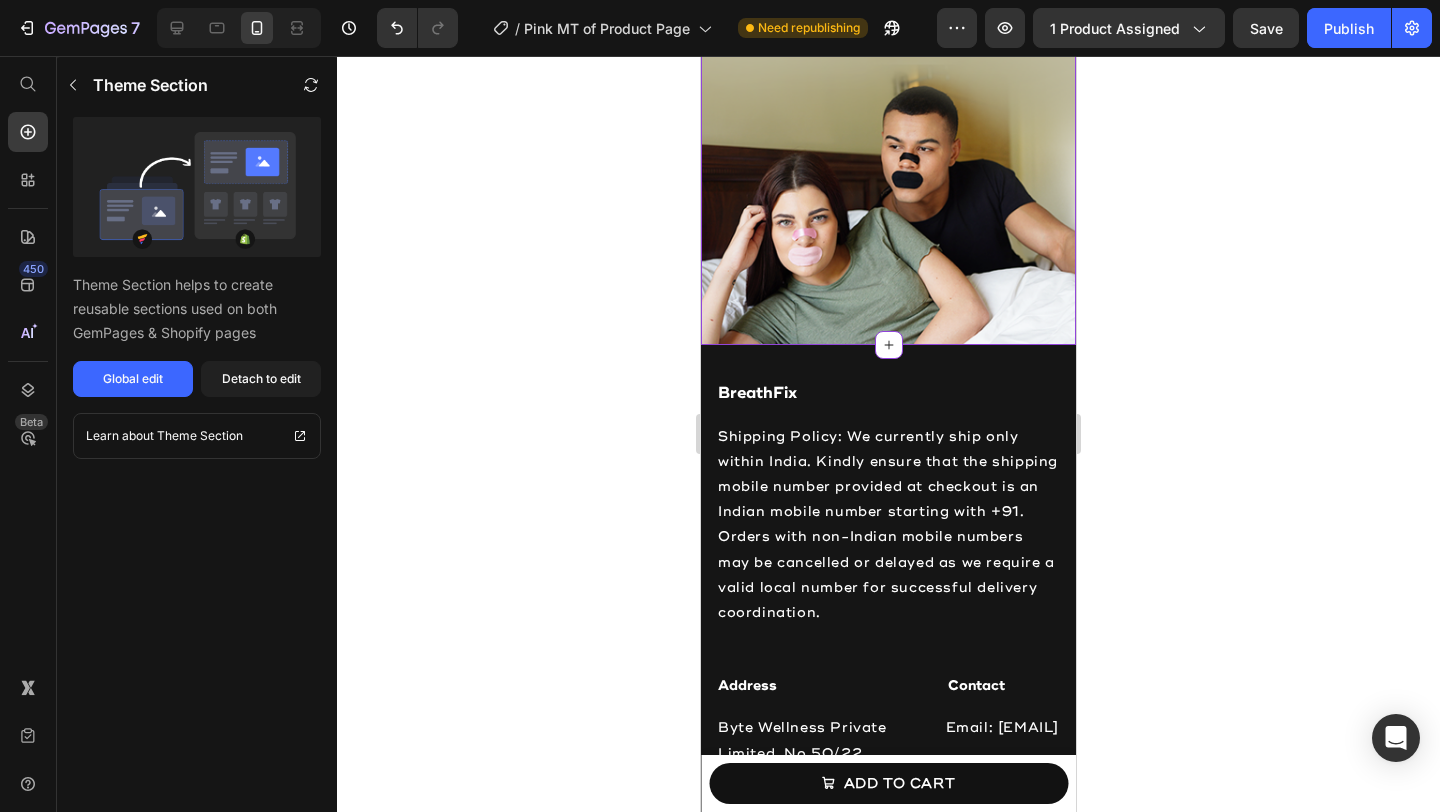 click 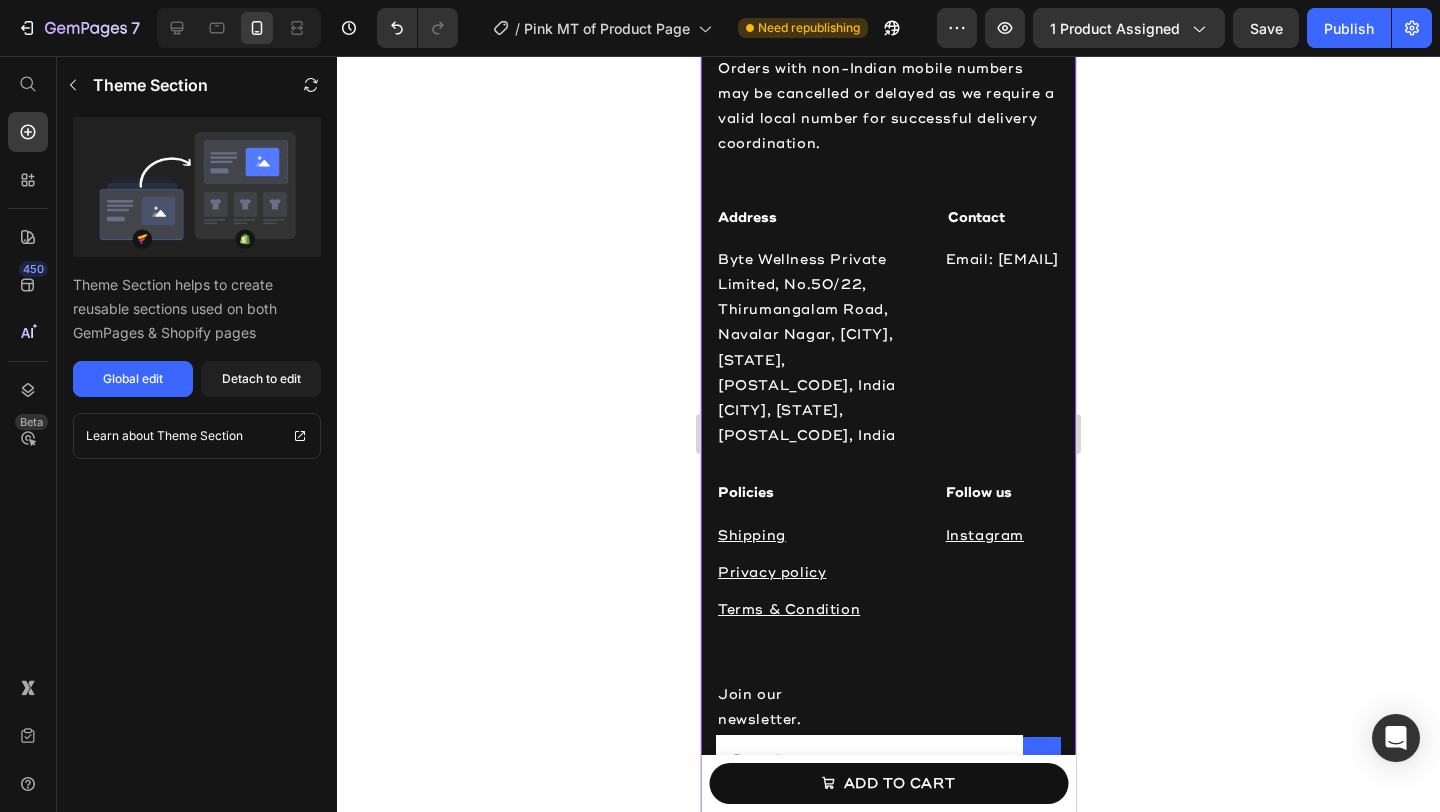 click on "BreathFix  Heading Shipping Policy: We currently ship only within India. Kindly ensure that the shipping mobile number provided at checkout is an Indian mobile number starting with +91. Orders with non-Indian mobile numbers may be cancelled or delayed as we require a valid local number for successful delivery coordination. Text block Address Heading Byte Wellness Private Limited, No.50/22, Thirumangalam Road, Navalar Nagar, Chennai, Tamil Nadu, 600040, India Text block Contact Heading Email: support@breathfix.in Text block Policies Heading Shipping Text block Privacy policy  Text block Terms & Condition Text block Follow us Heading Instagram Text block Row Row Join our newsletter. Text block Email Field
Submit Button Row Newsletter Row Image About us  Text block Contact us Text block Row Row Row Footer" at bounding box center [888, 420] 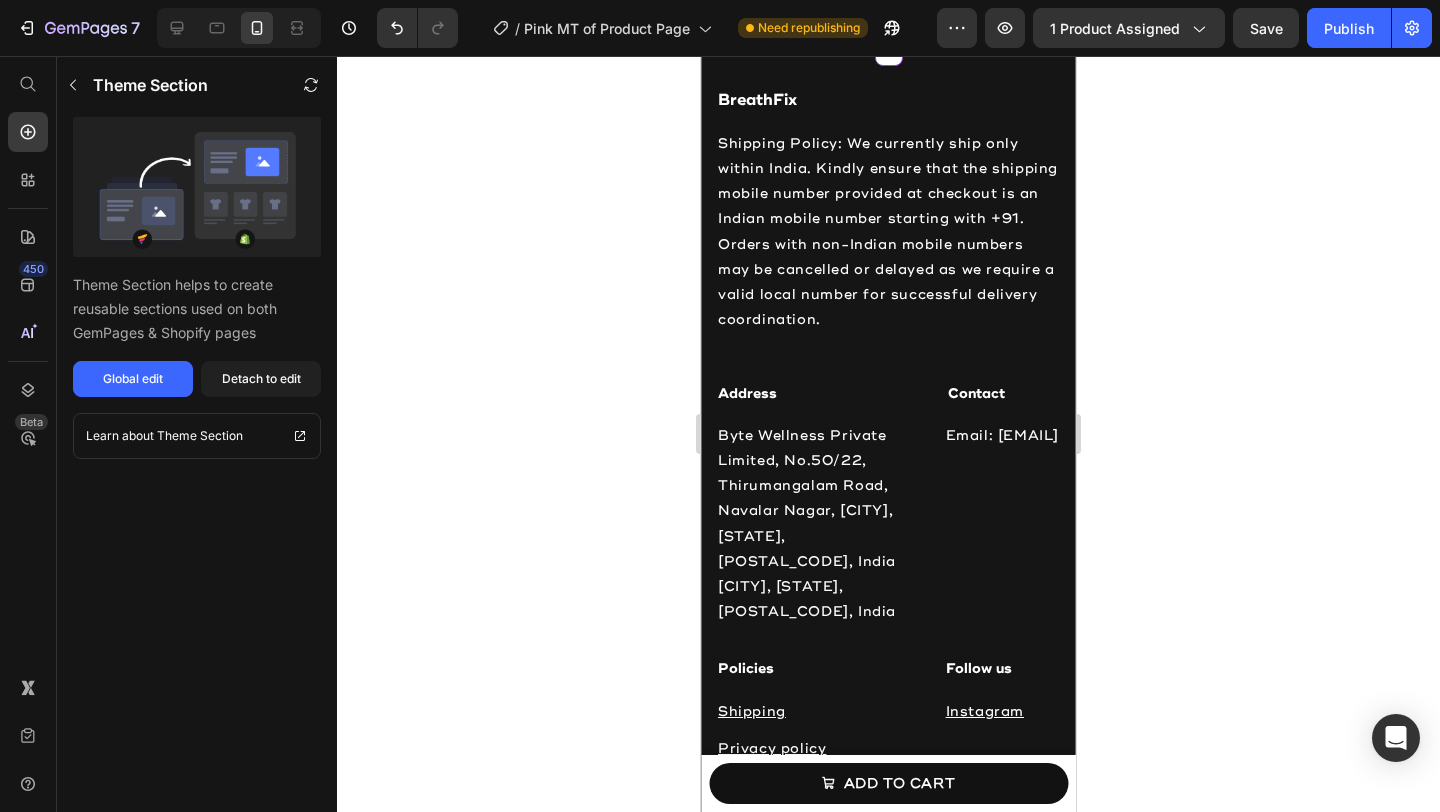 scroll, scrollTop: 3096, scrollLeft: 0, axis: vertical 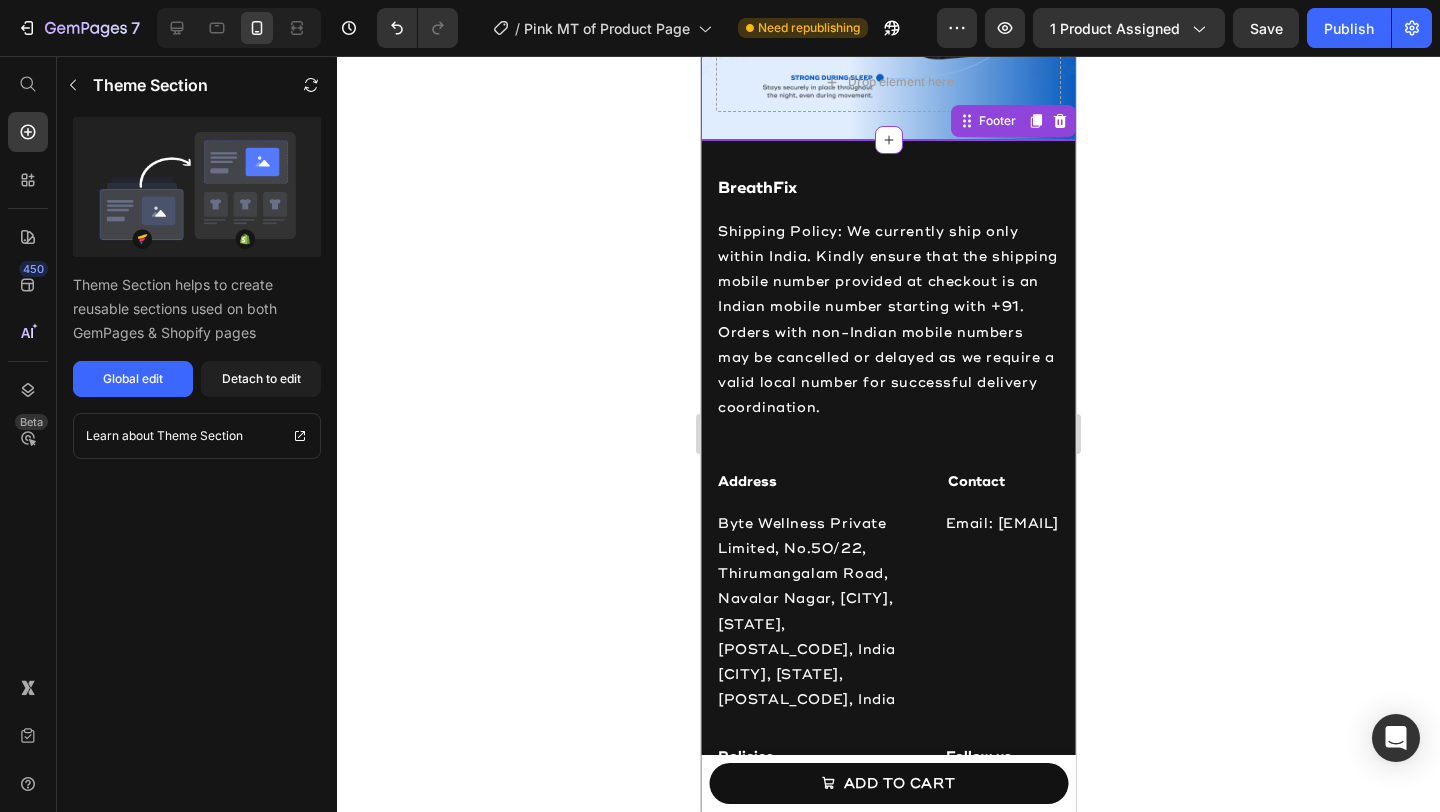 click at bounding box center (888, 29) 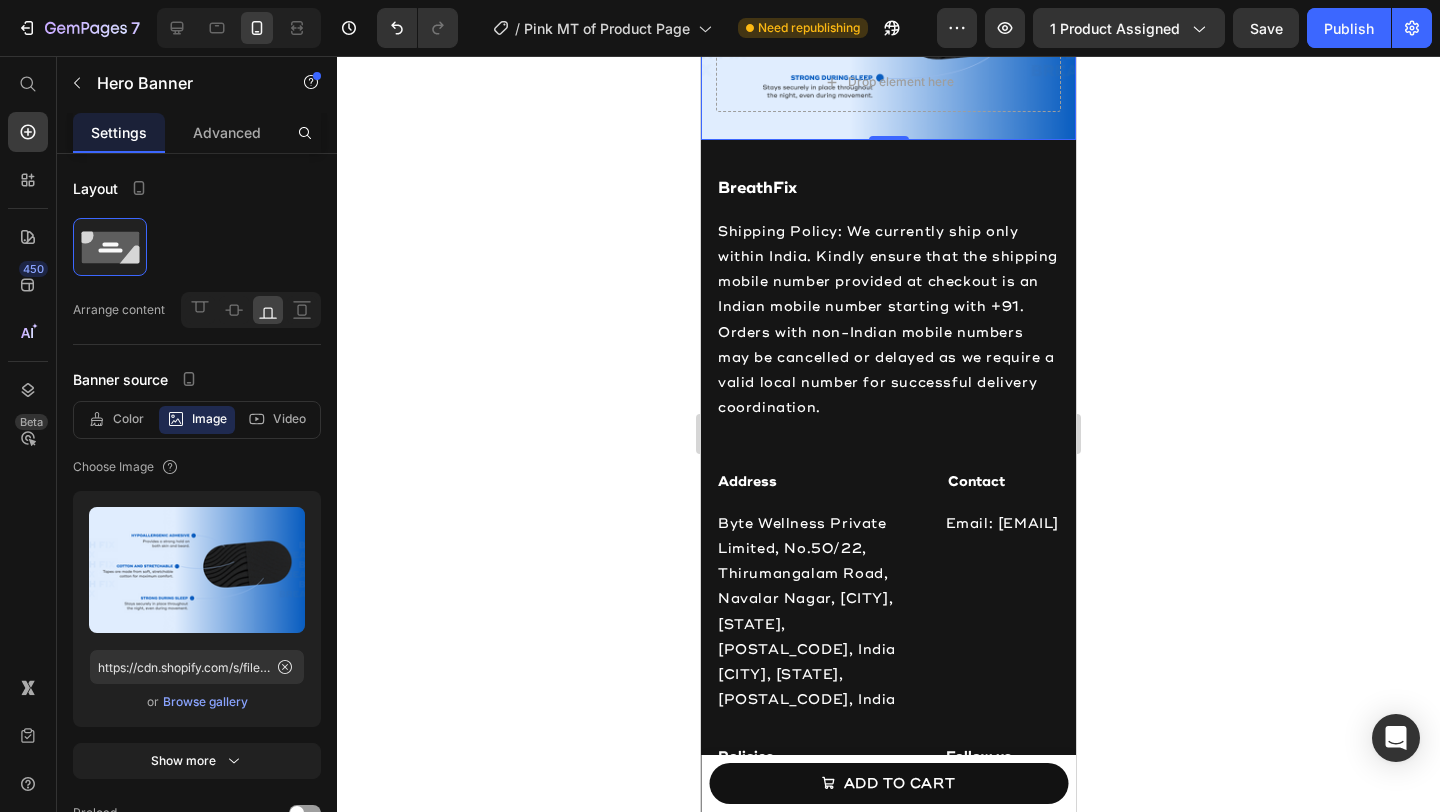 click at bounding box center (888, 29) 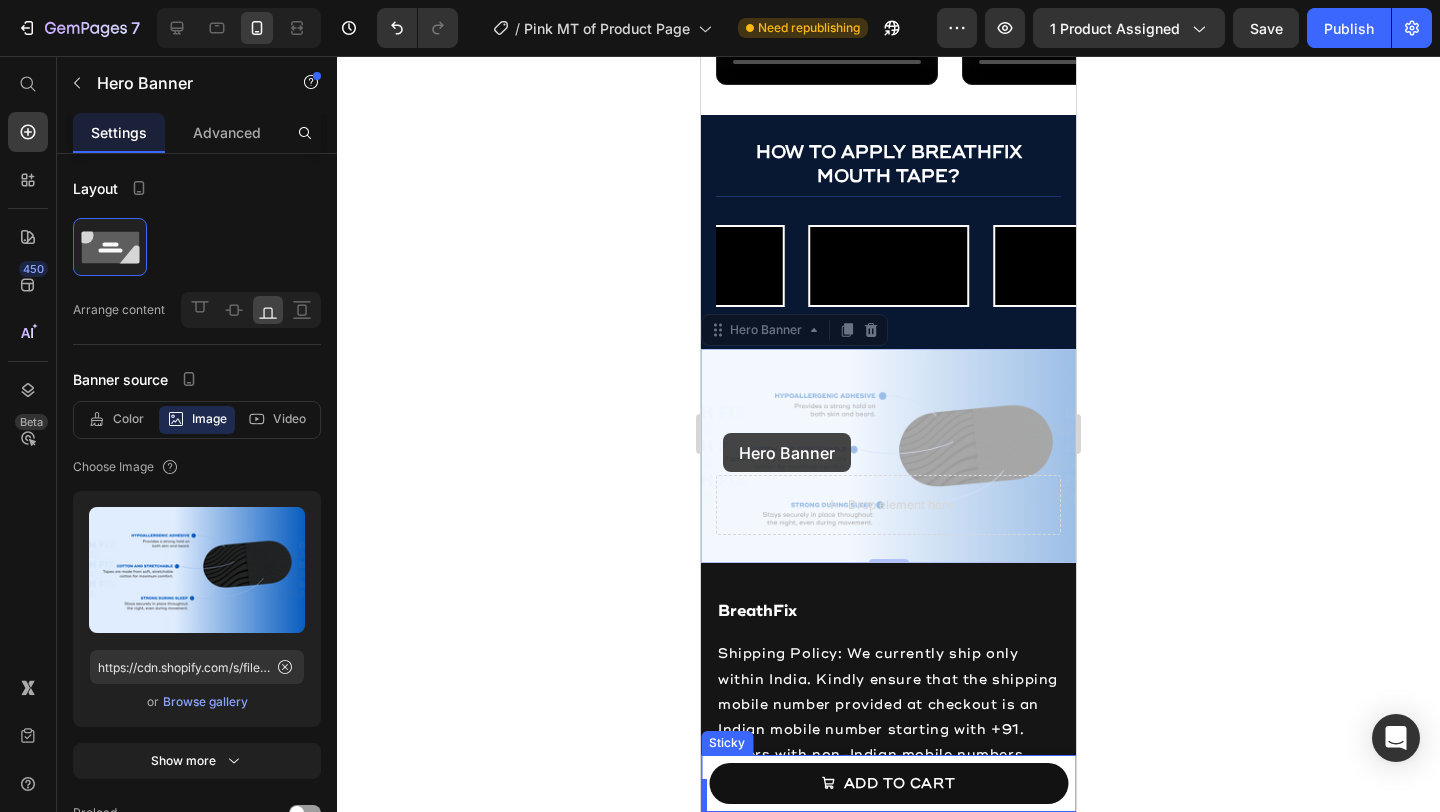 scroll, scrollTop: 2711, scrollLeft: 0, axis: vertical 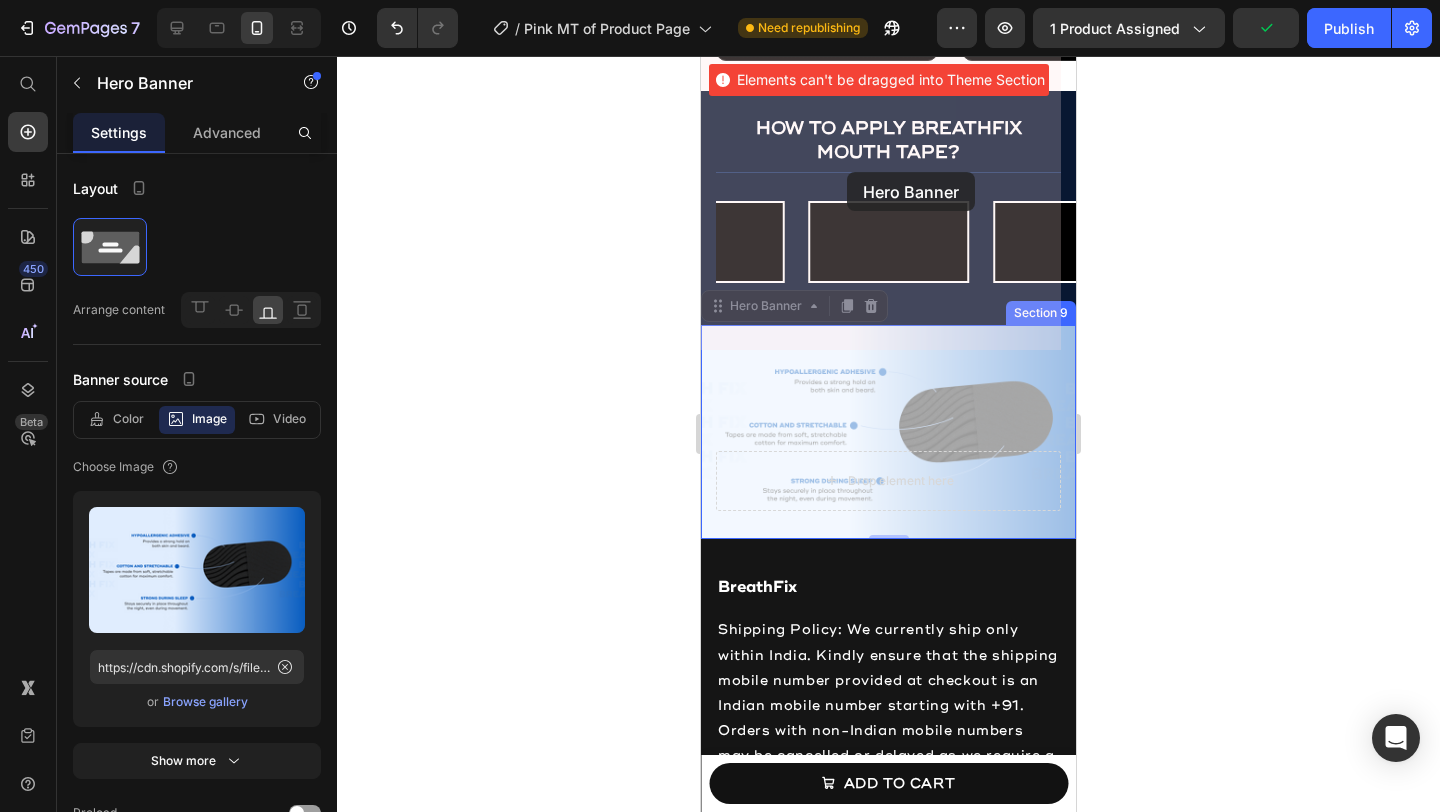 drag, startPoint x: 719, startPoint y: 314, endPoint x: 847, endPoint y: 172, distance: 191.17531 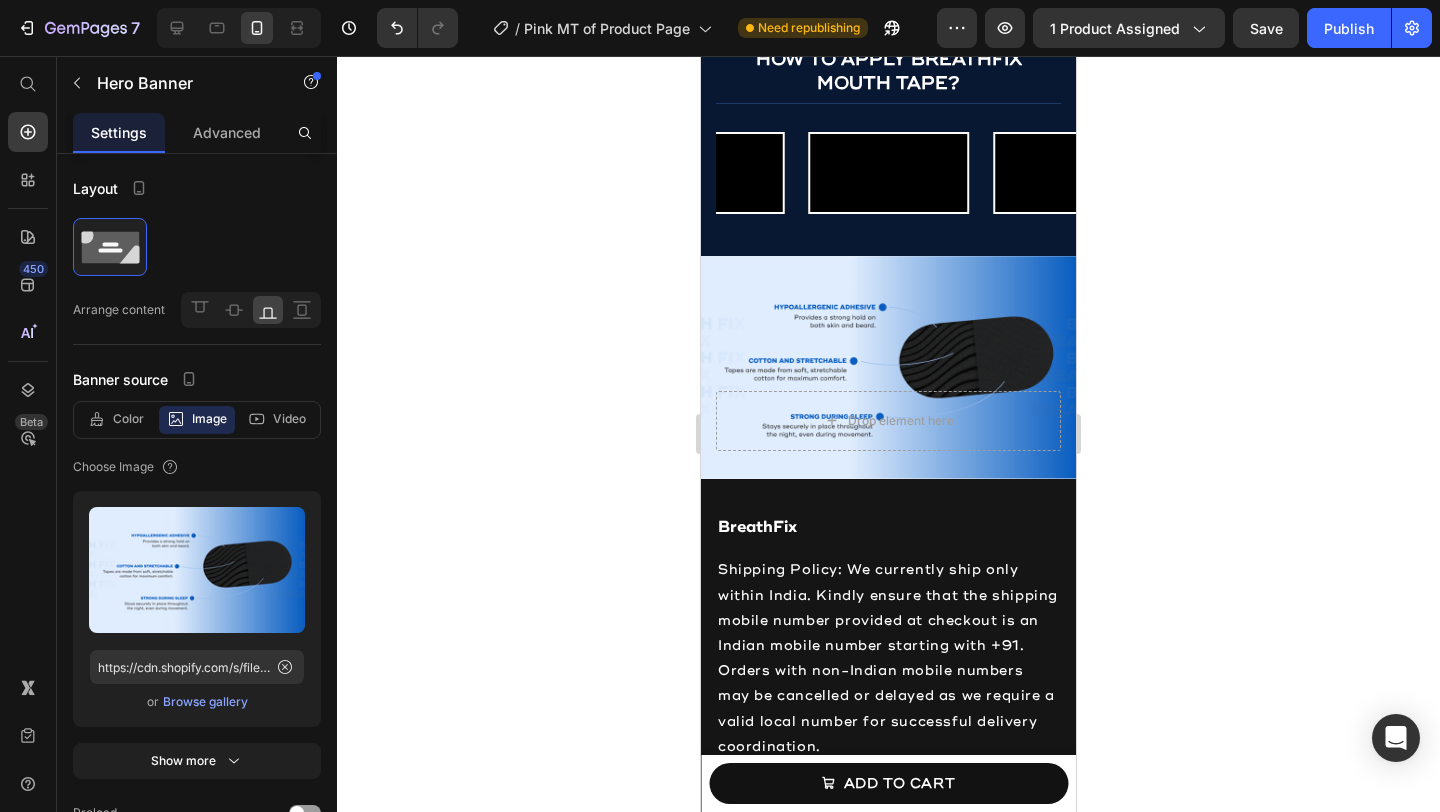 scroll, scrollTop: 2777, scrollLeft: 0, axis: vertical 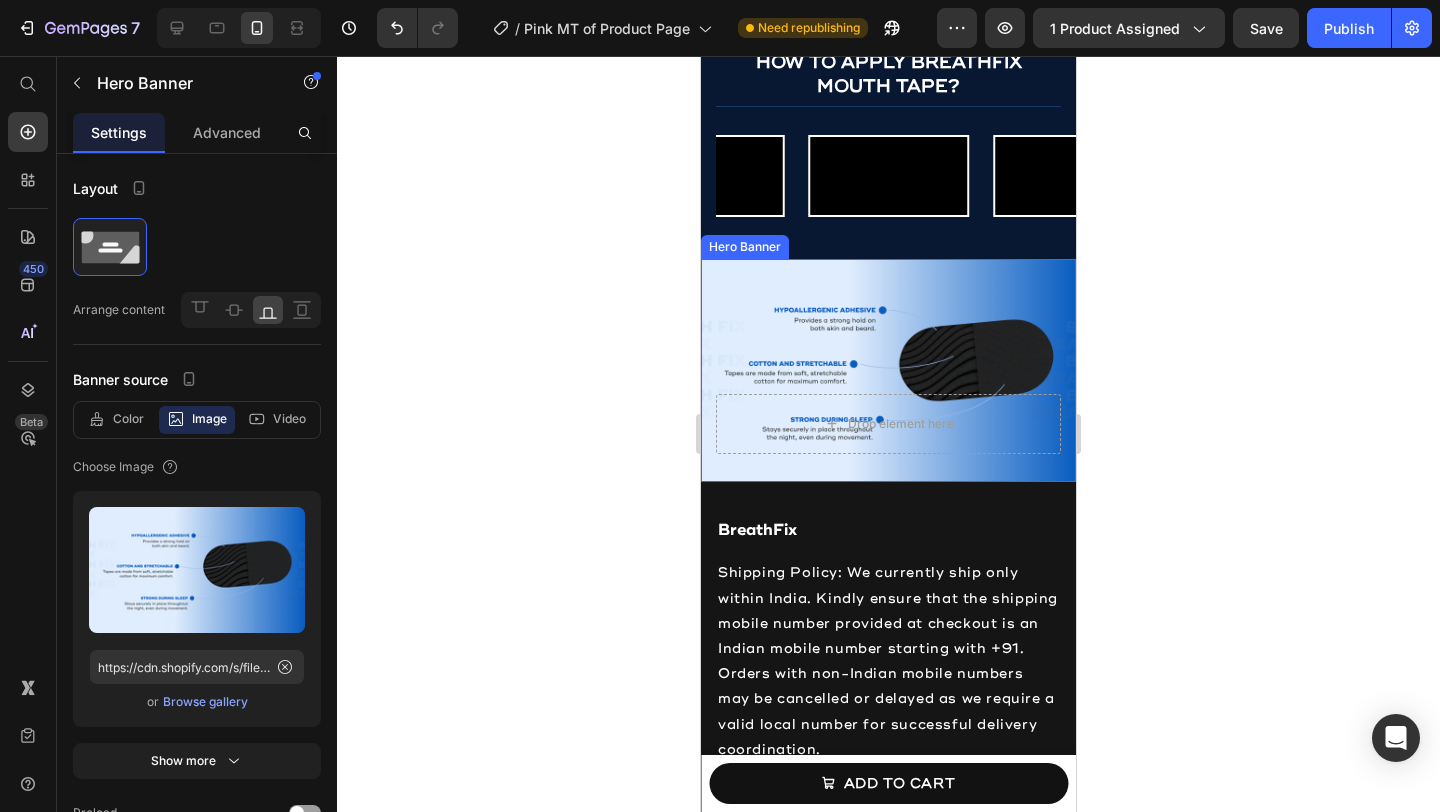 click at bounding box center [888, 370] 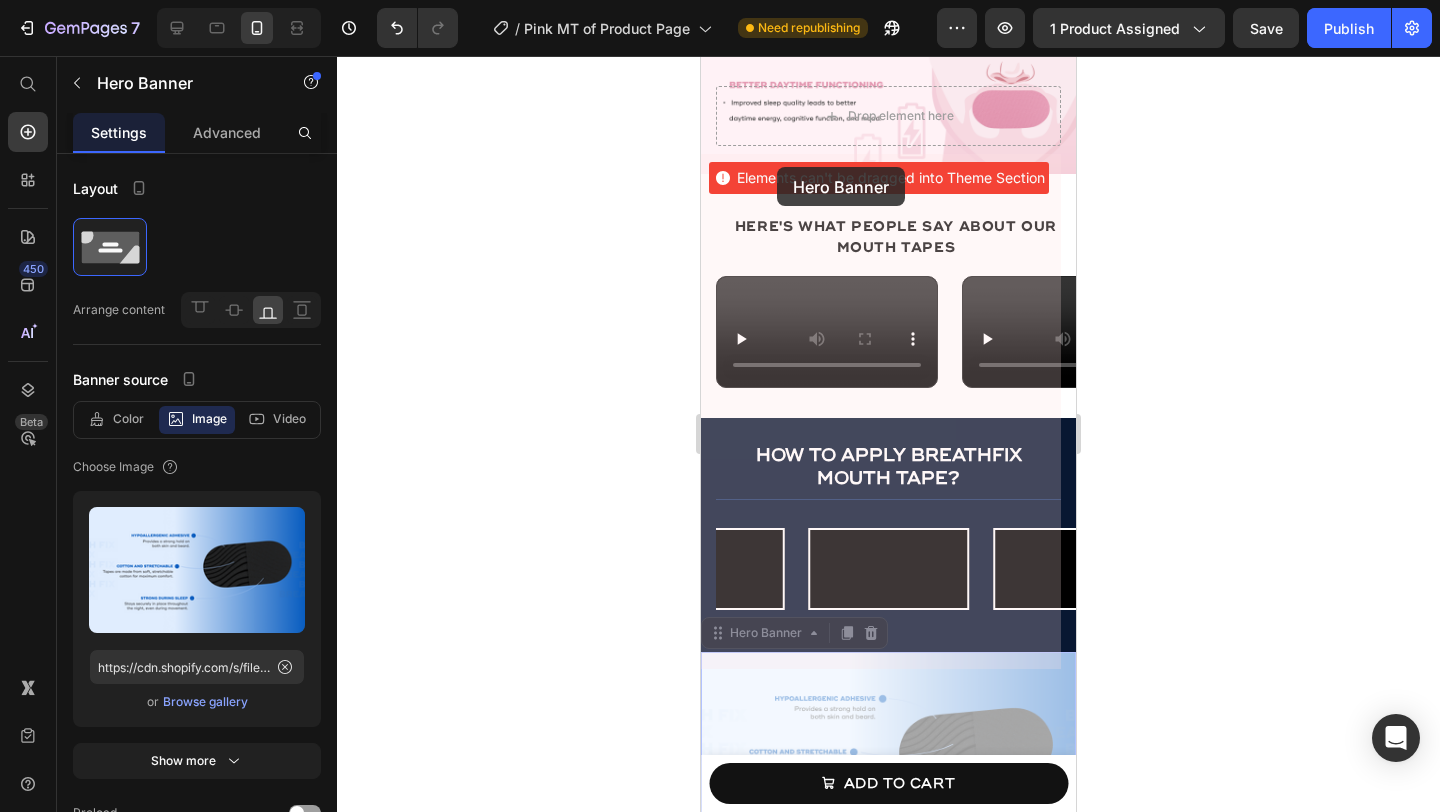 scroll, scrollTop: 2320, scrollLeft: 0, axis: vertical 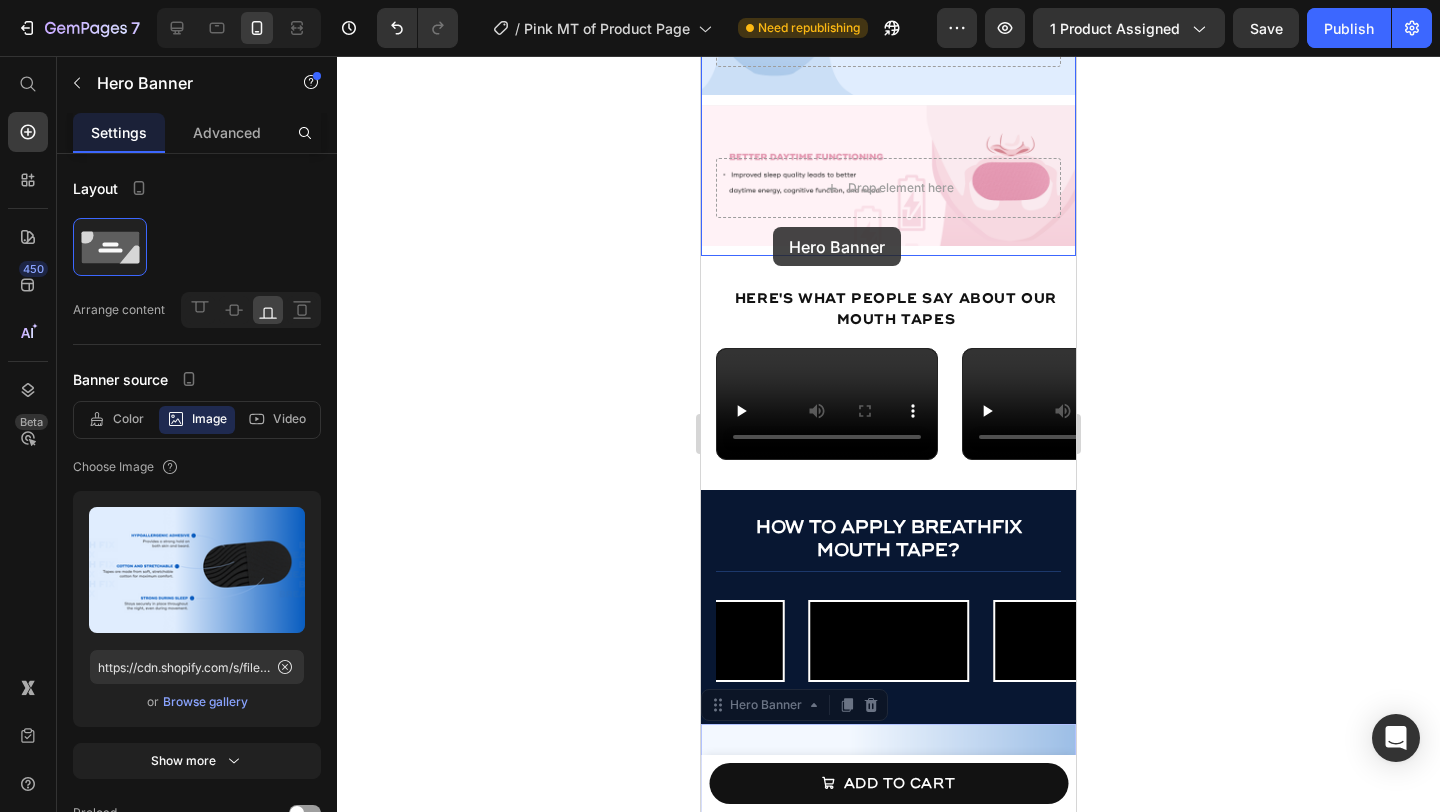 drag, startPoint x: 718, startPoint y: 634, endPoint x: 773, endPoint y: 227, distance: 410.6994 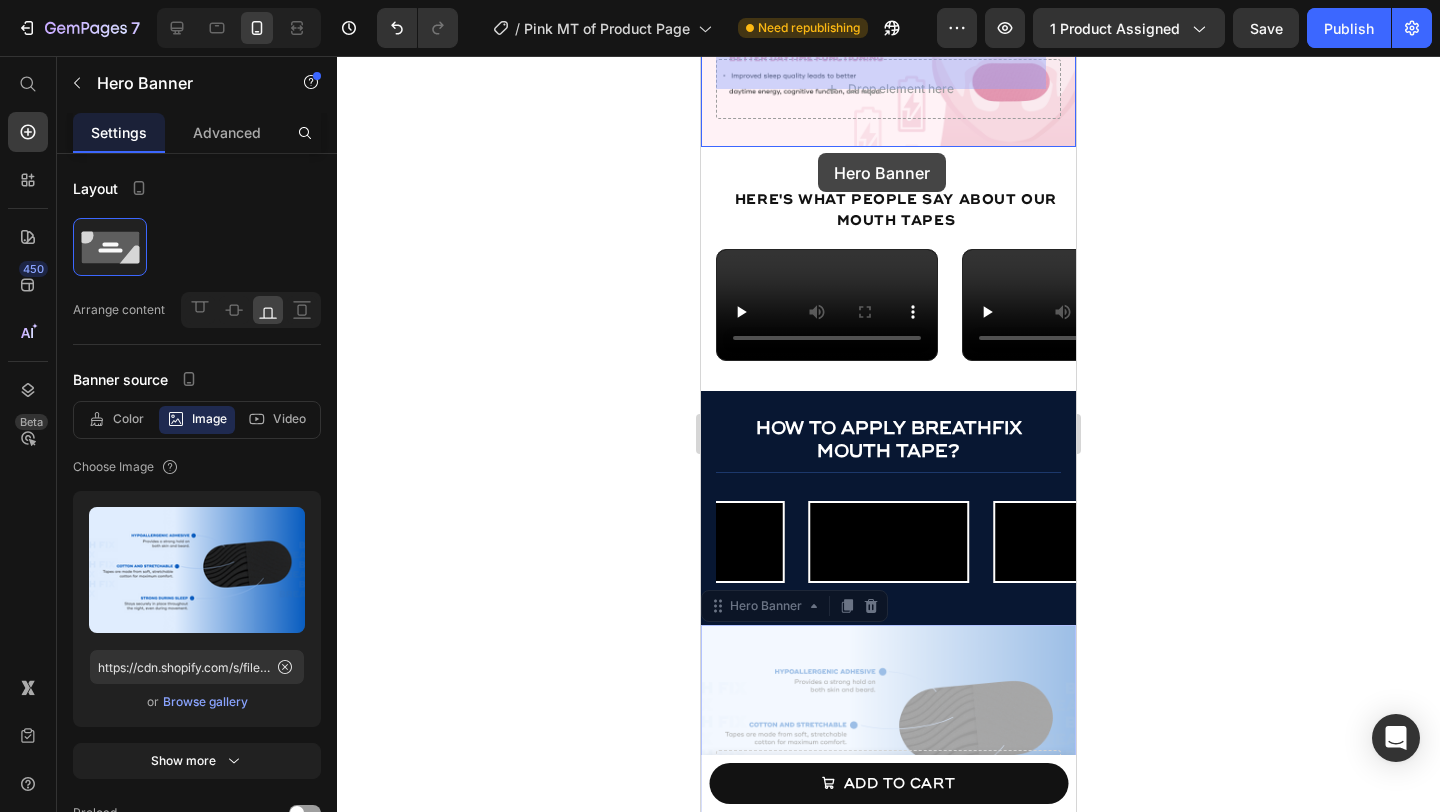 scroll, scrollTop: 2302, scrollLeft: 0, axis: vertical 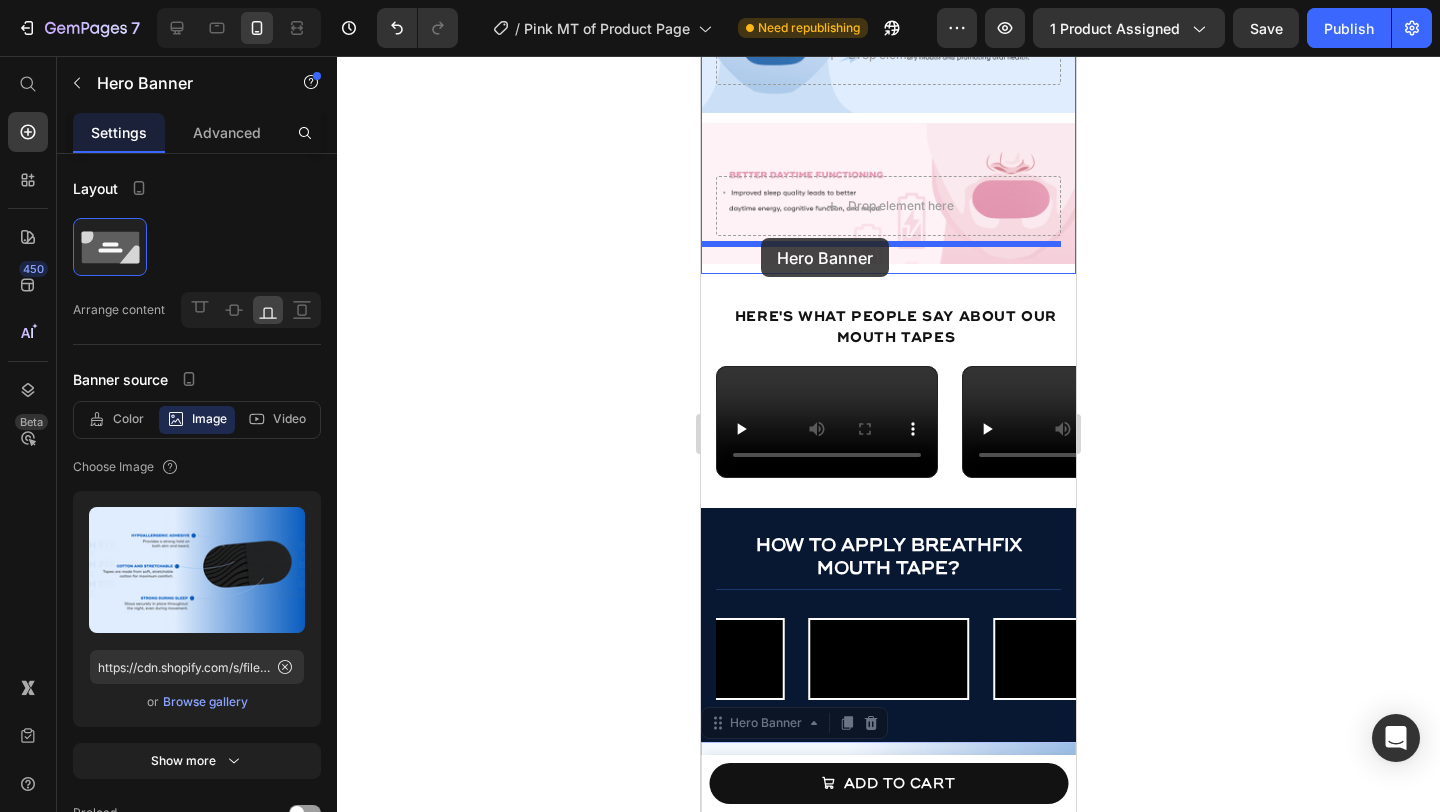 drag, startPoint x: 720, startPoint y: 588, endPoint x: 761, endPoint y: 239, distance: 351.40005 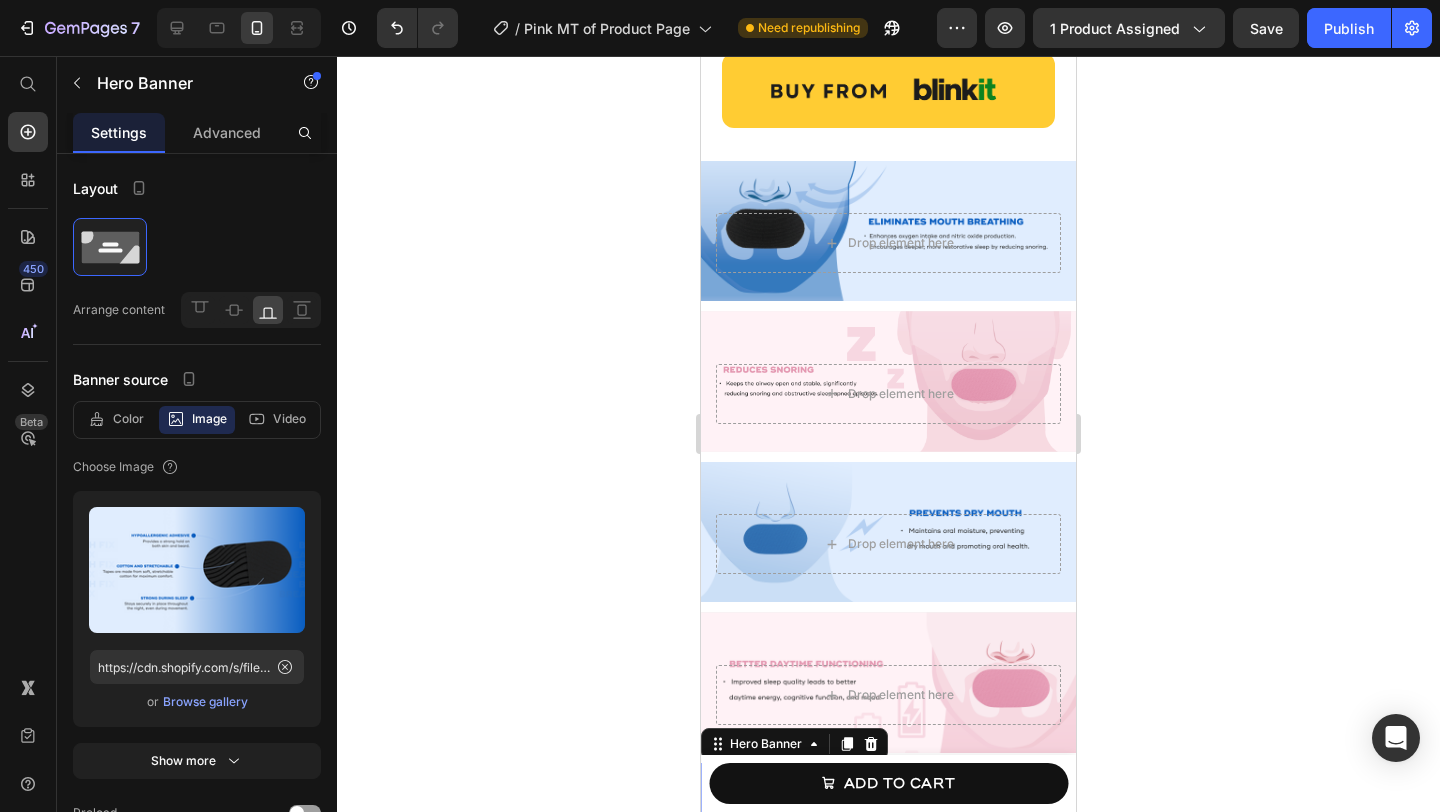 scroll, scrollTop: 1775, scrollLeft: 0, axis: vertical 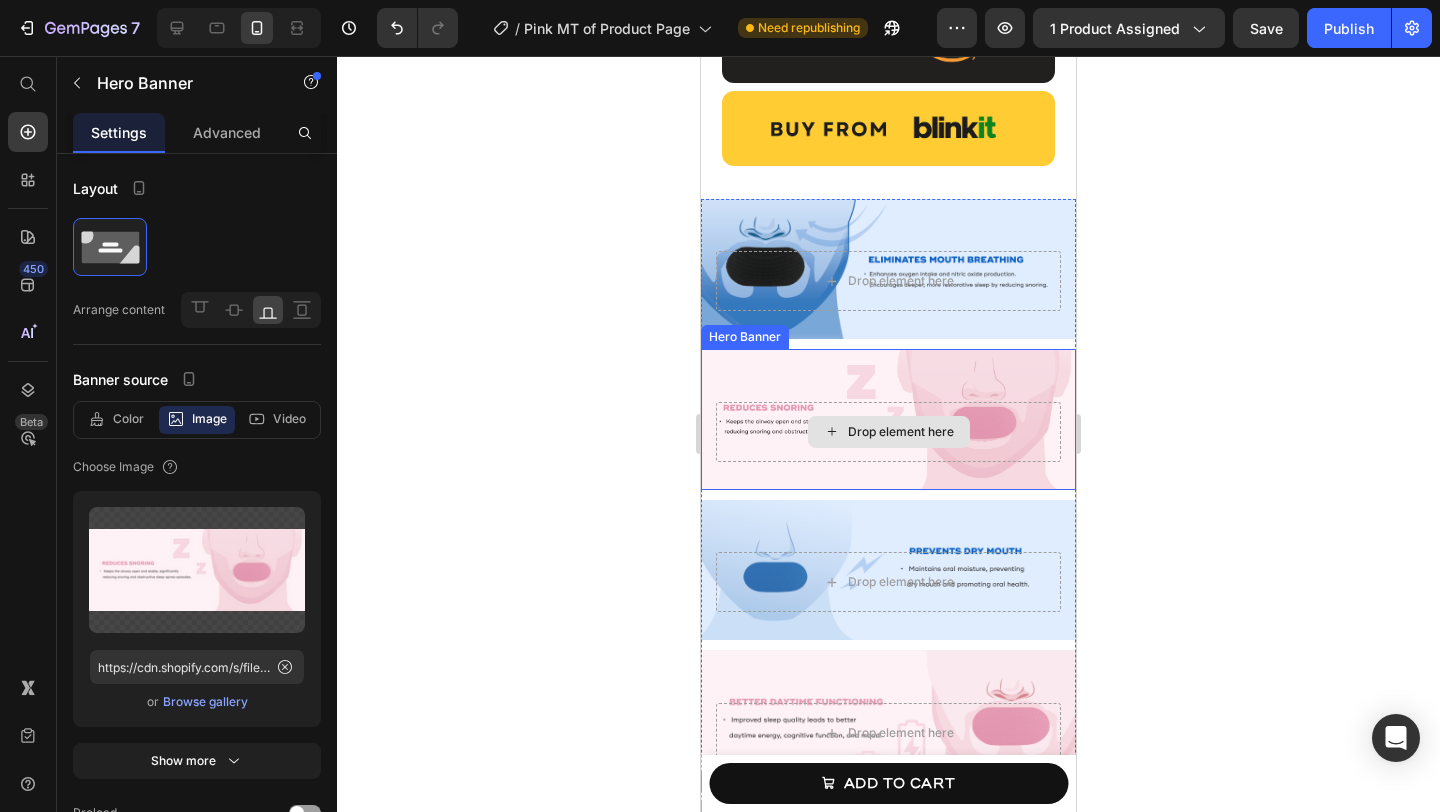click on "Drop element here" at bounding box center [888, 432] 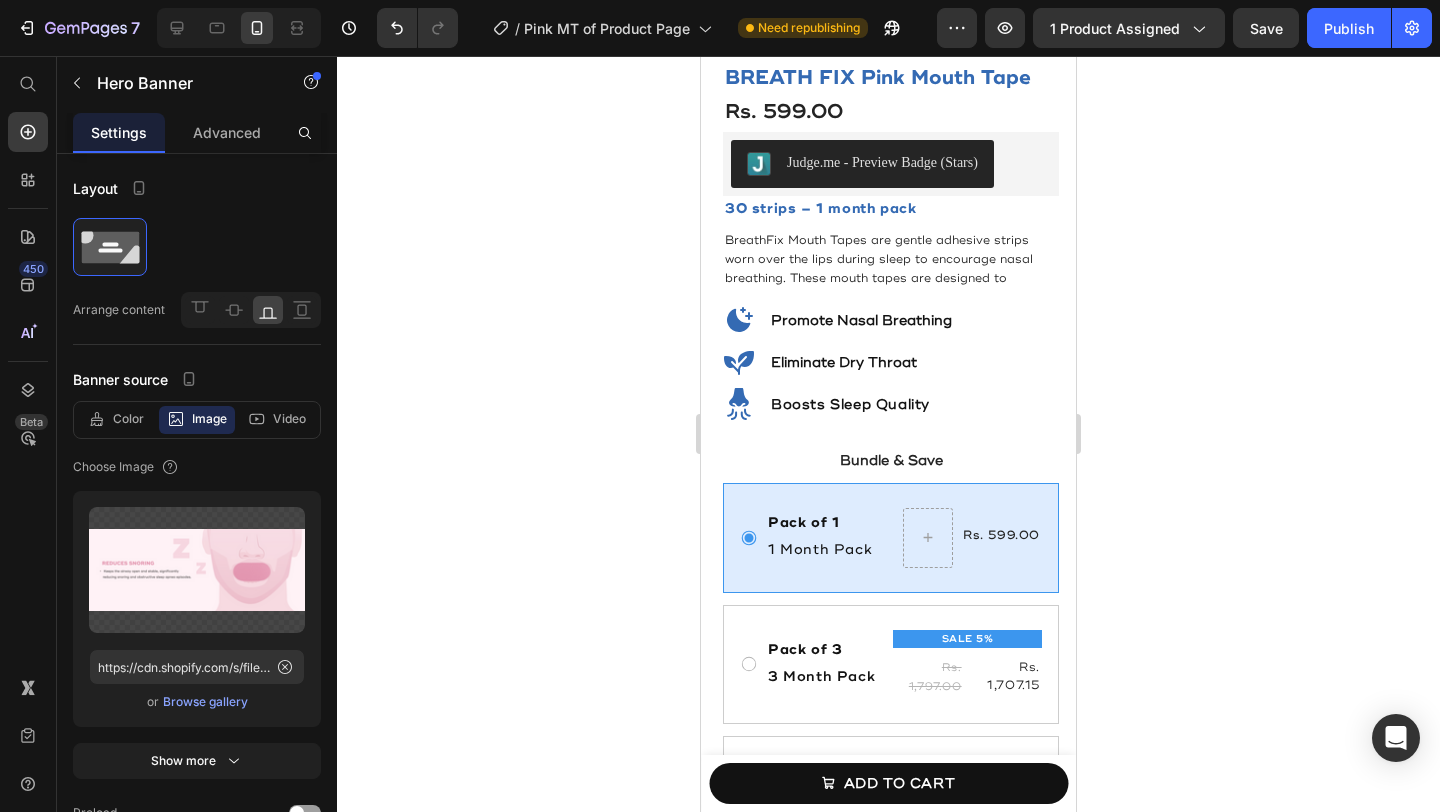 scroll, scrollTop: 0, scrollLeft: 0, axis: both 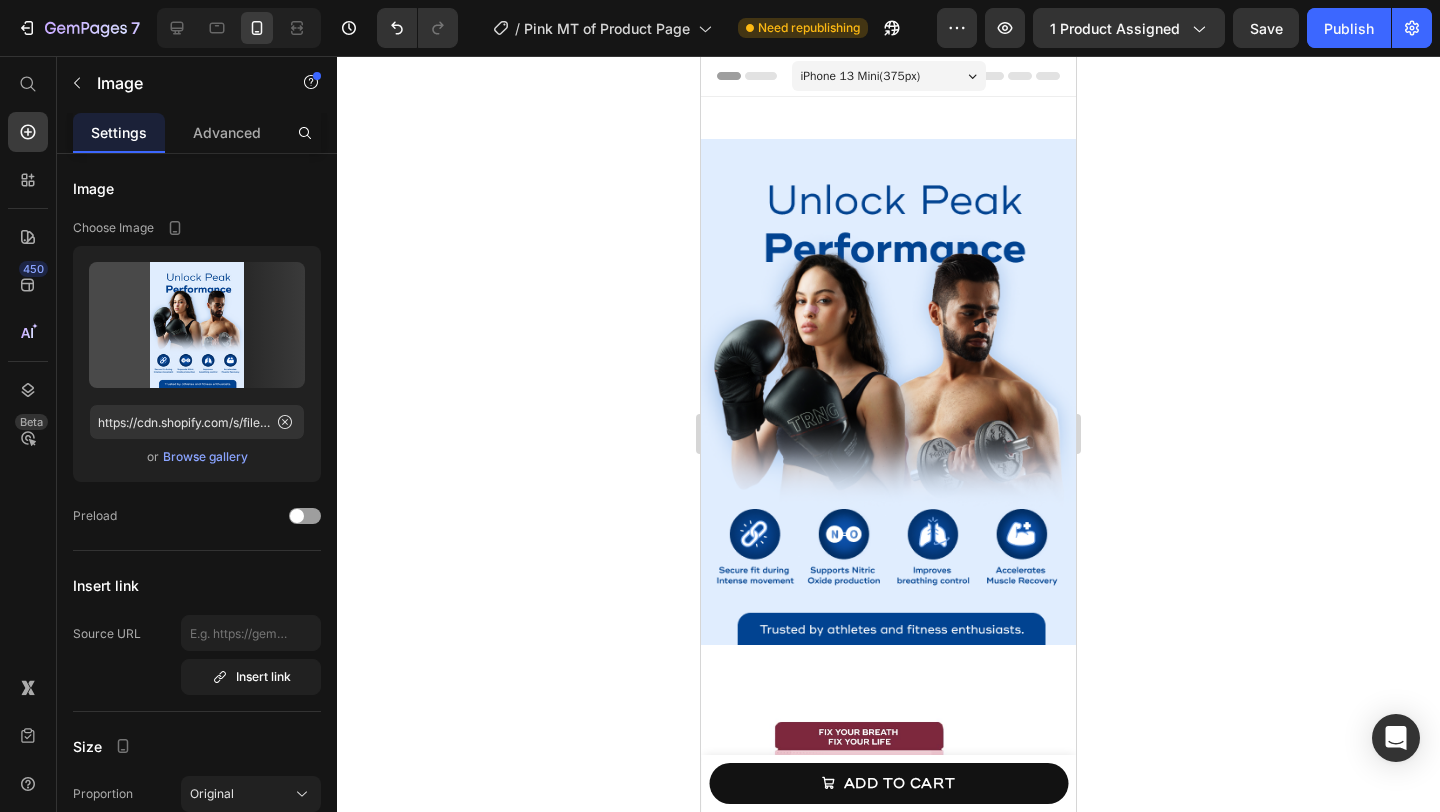click at bounding box center [888, 392] 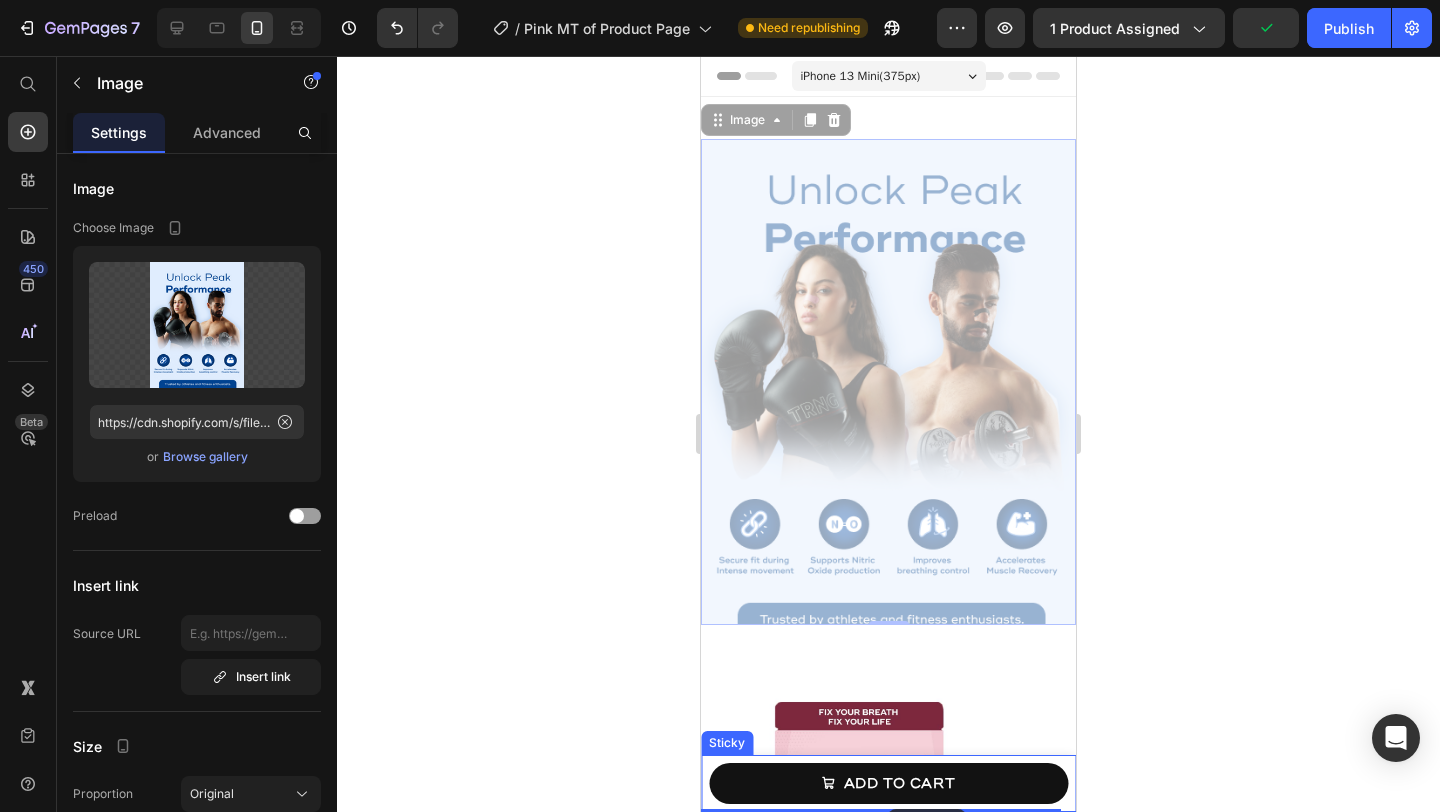 drag, startPoint x: 712, startPoint y: 117, endPoint x: 887, endPoint y: 811, distance: 715.7241 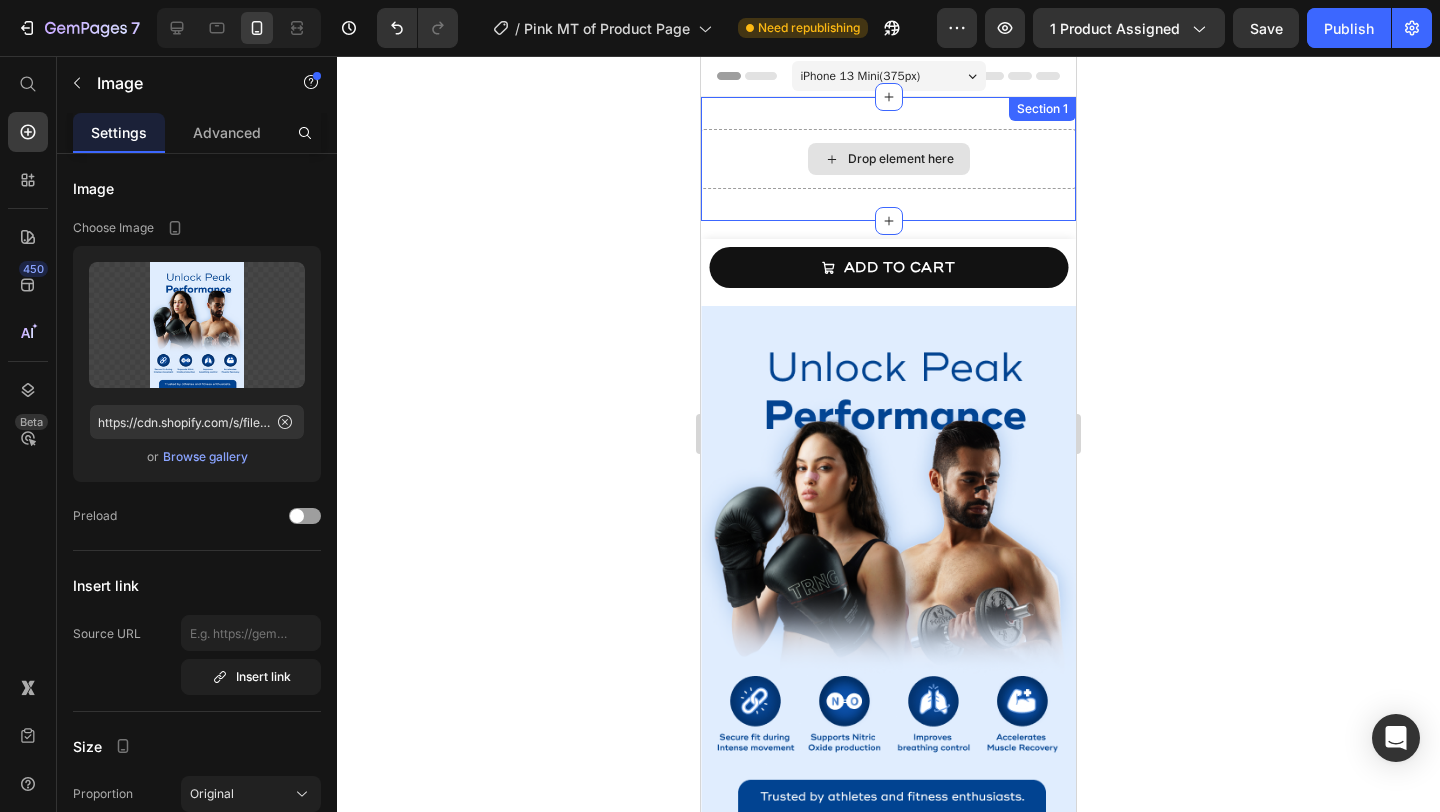 click on "Drop element here" at bounding box center [889, 159] 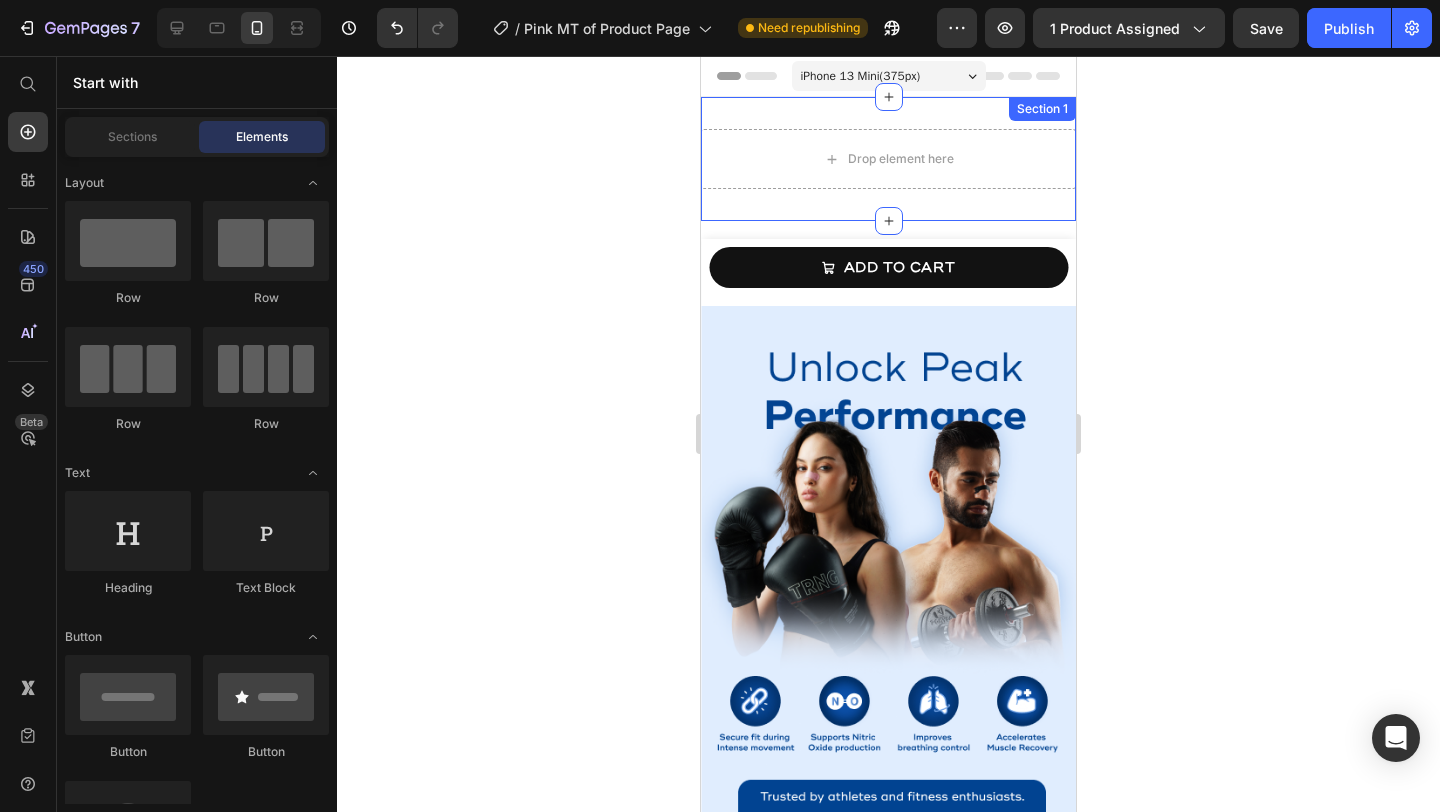 click on "Section 1" at bounding box center [1042, 109] 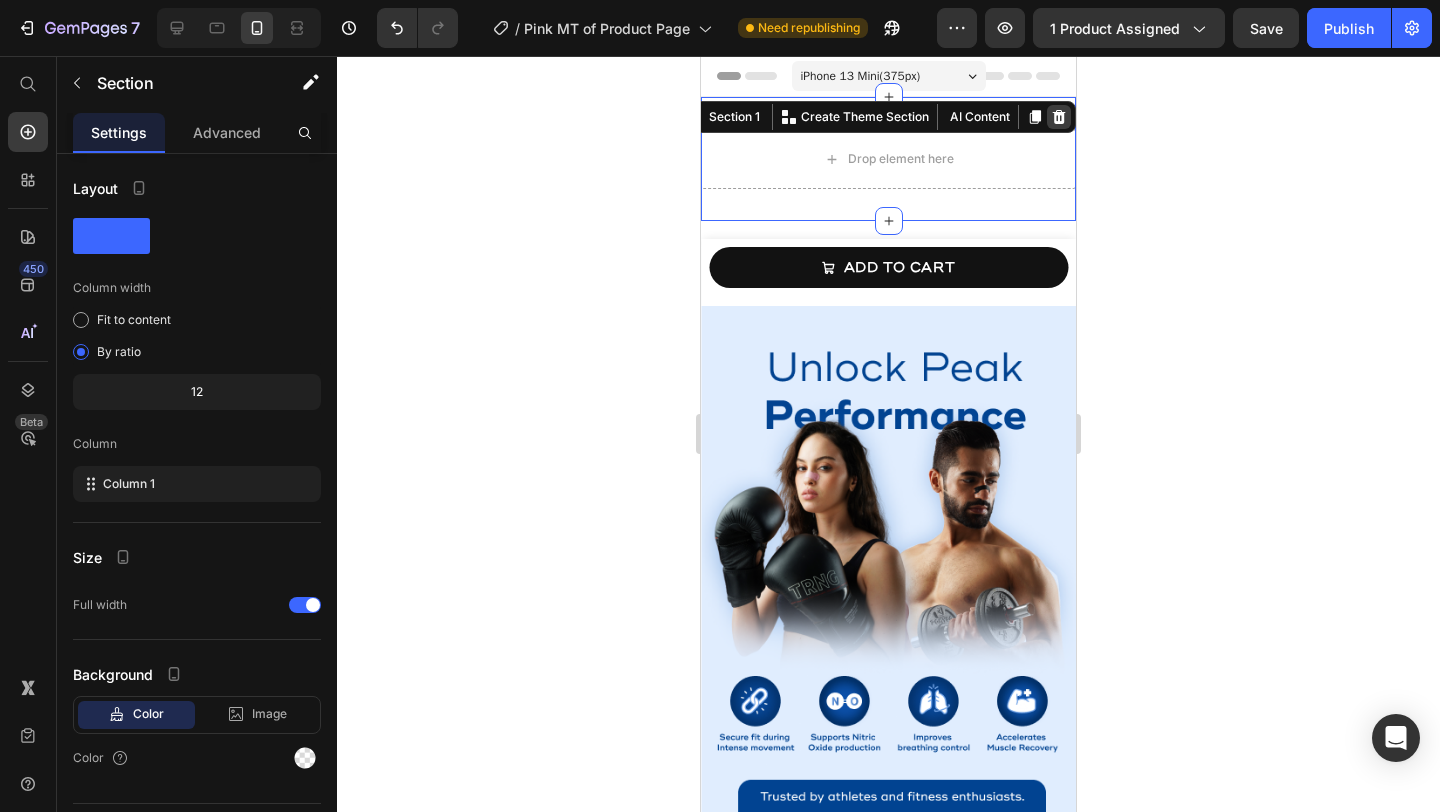 click 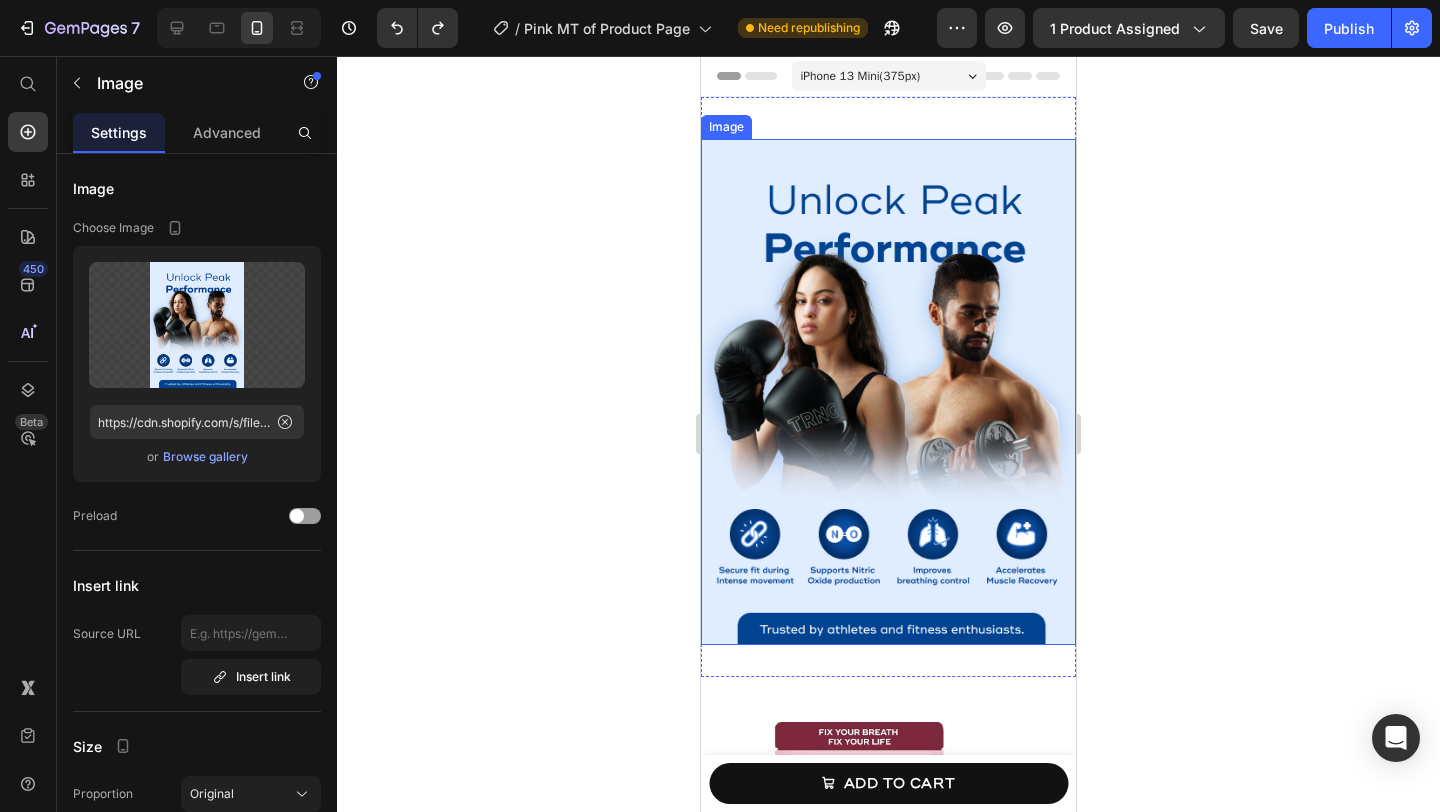 click at bounding box center (888, 392) 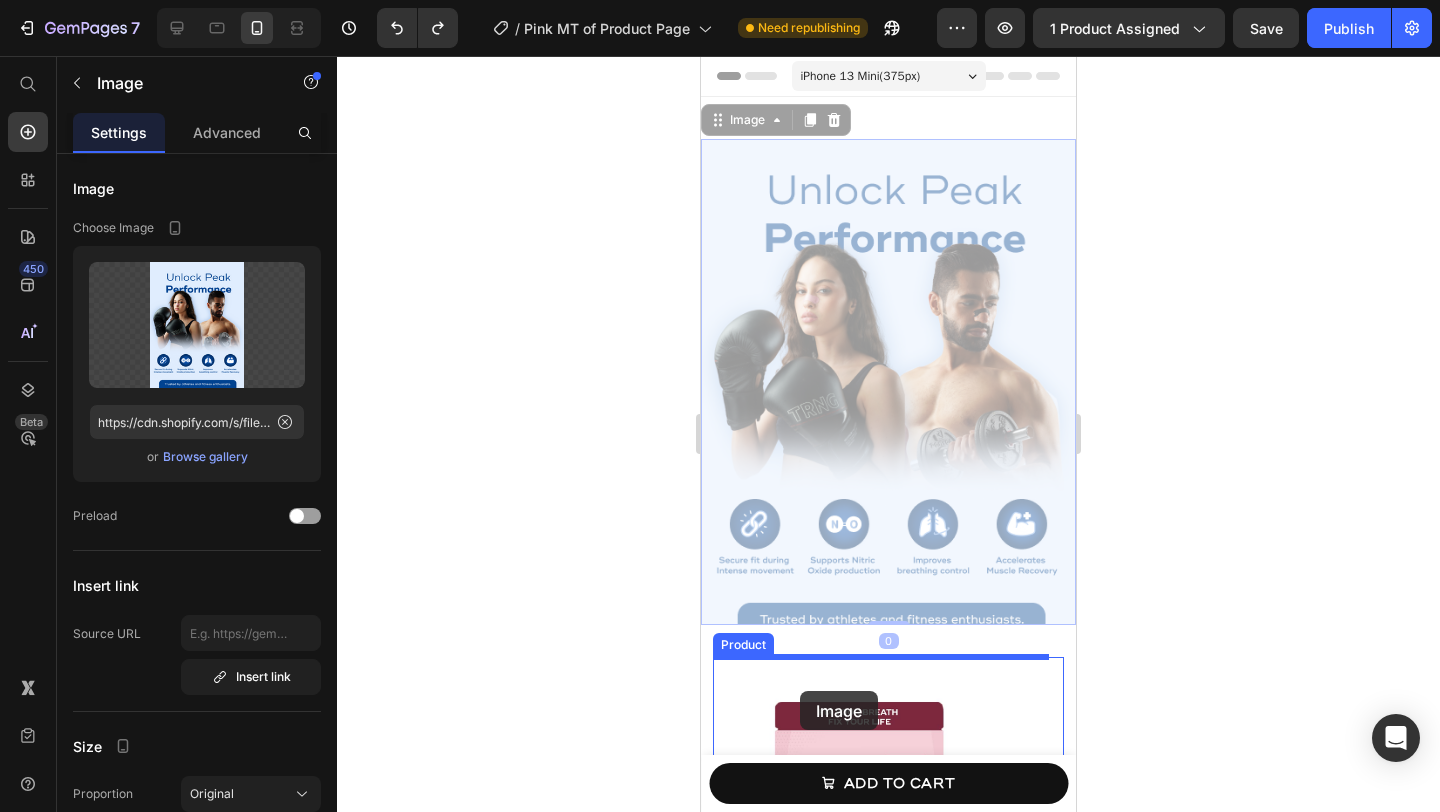 drag, startPoint x: 719, startPoint y: 122, endPoint x: 800, endPoint y: 691, distance: 574.73645 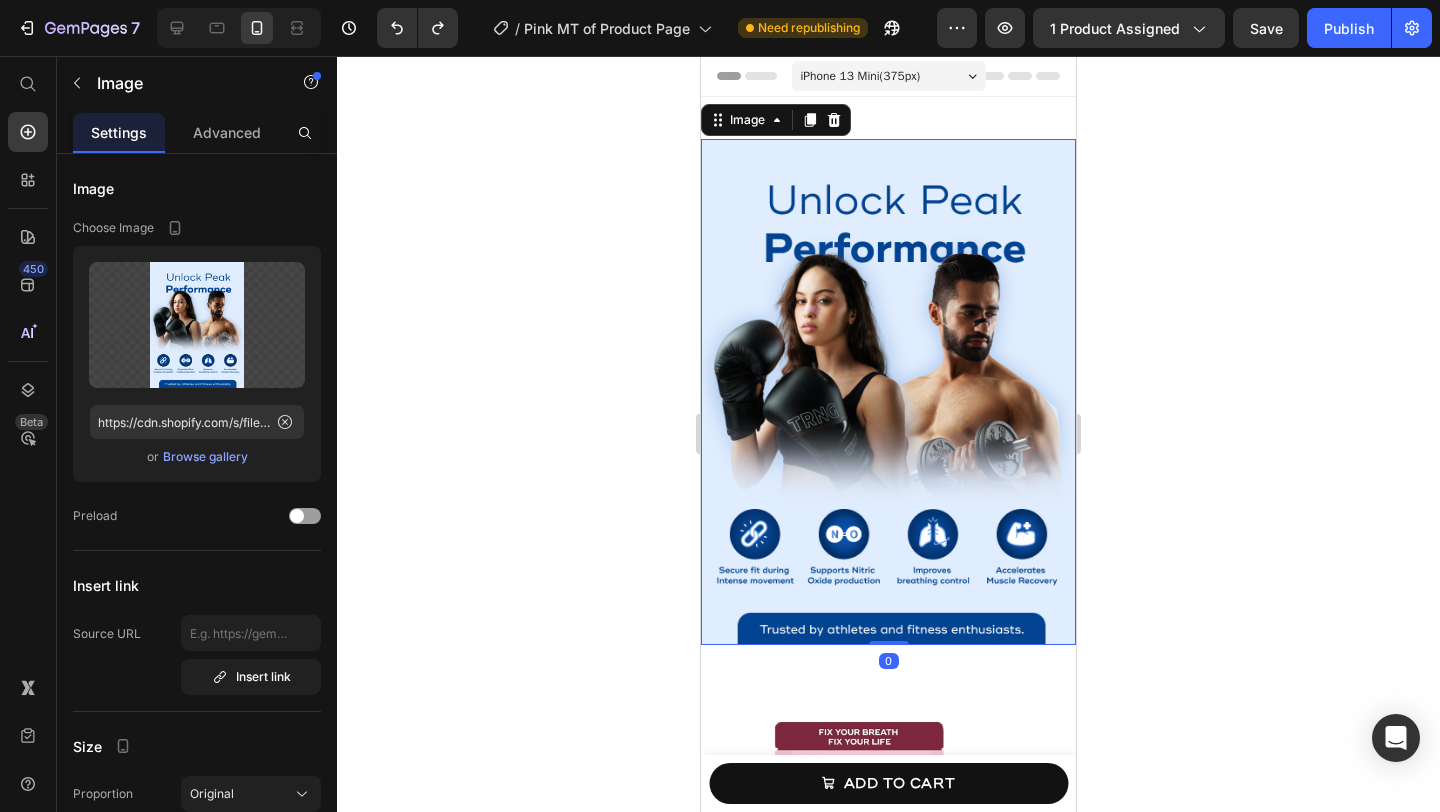 click at bounding box center (888, 392) 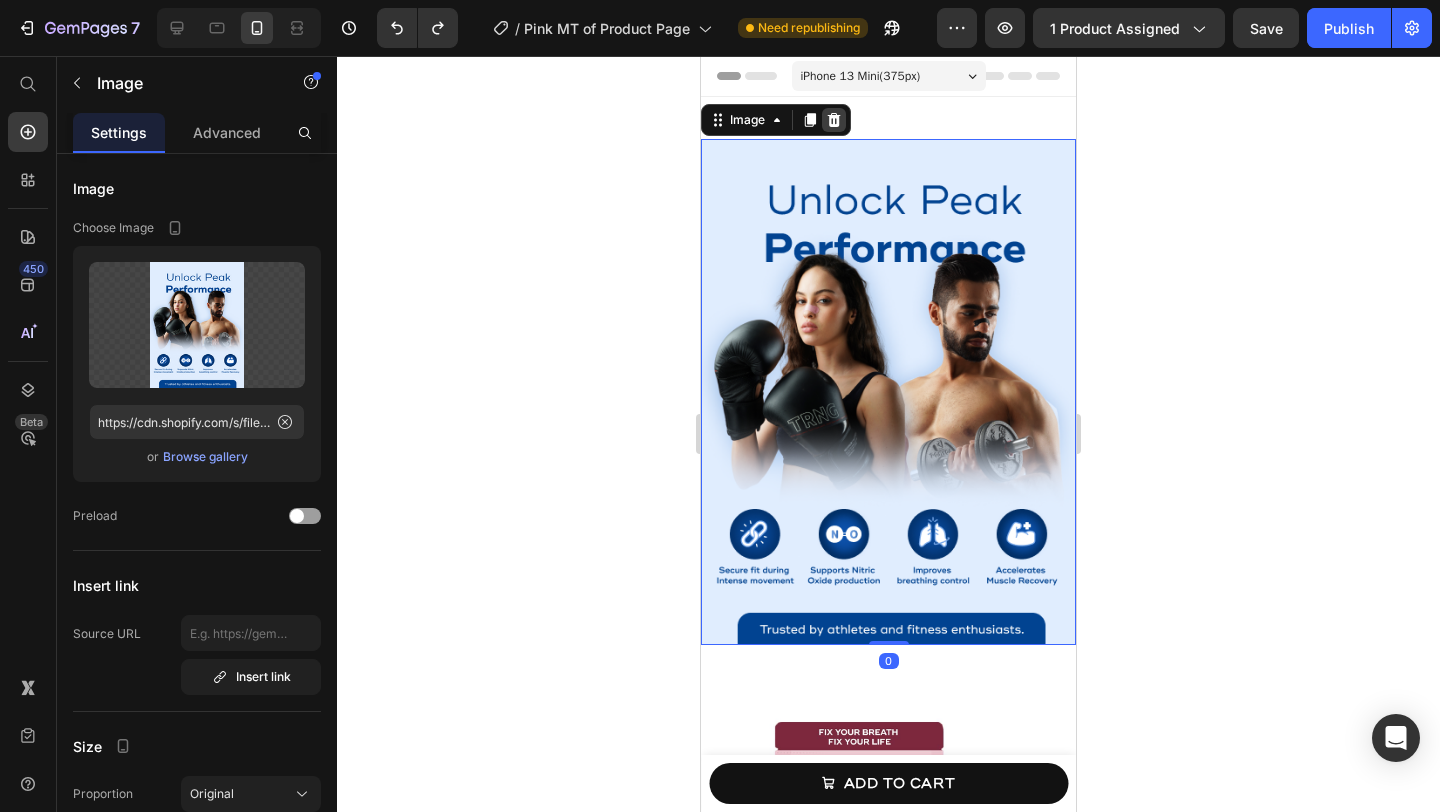 click 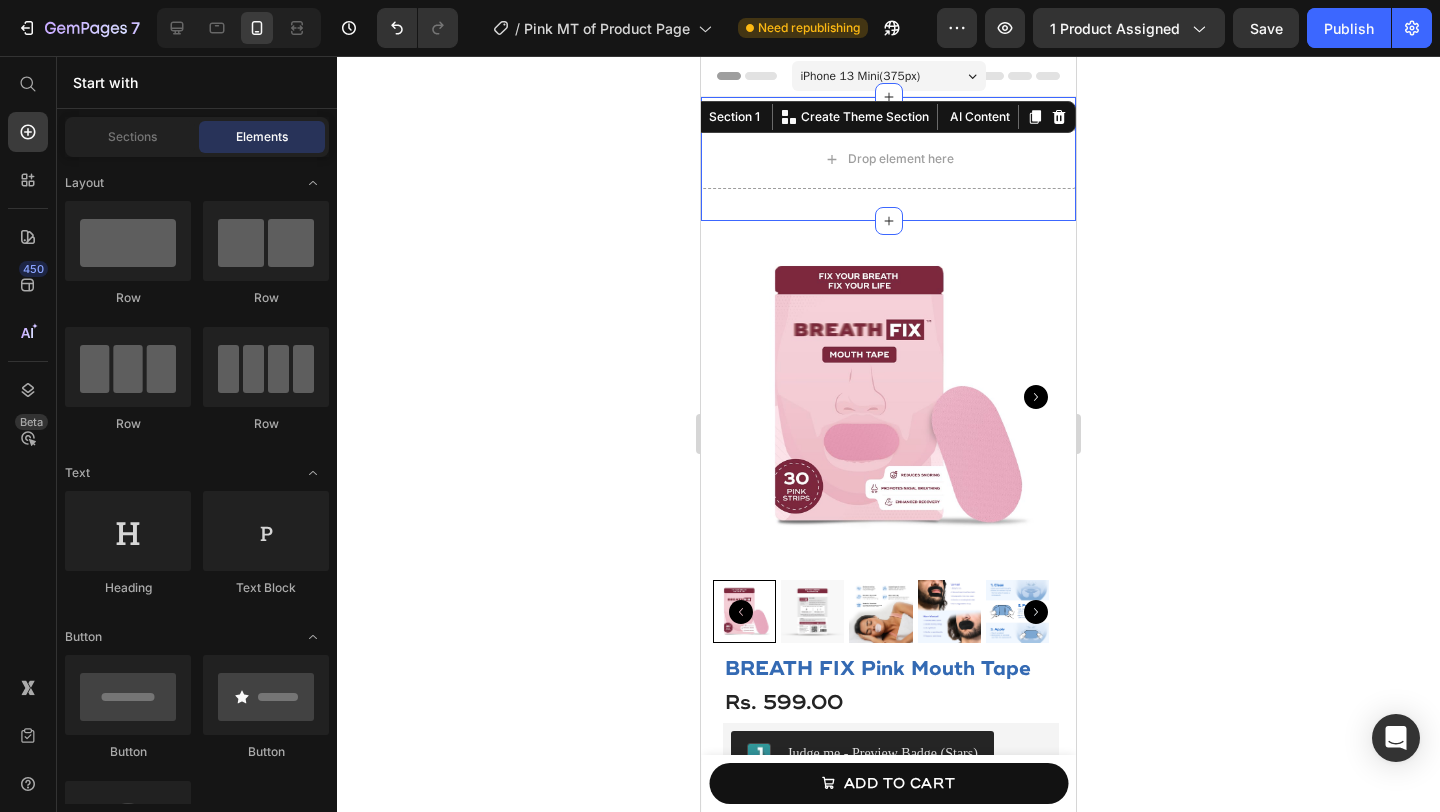 click on "Drop element here Section 1   You can create reusable sections Create Theme Section AI Content Write with GemAI What would you like to describe here? Tone and Voice Persuasive Product BREATH FIX Deep Sleep Biohacking Combo – Blue Nasal Strips 2.0 (30 Strips) + Mouth Tape (30 Tapes) Show more Generate" at bounding box center (888, 159) 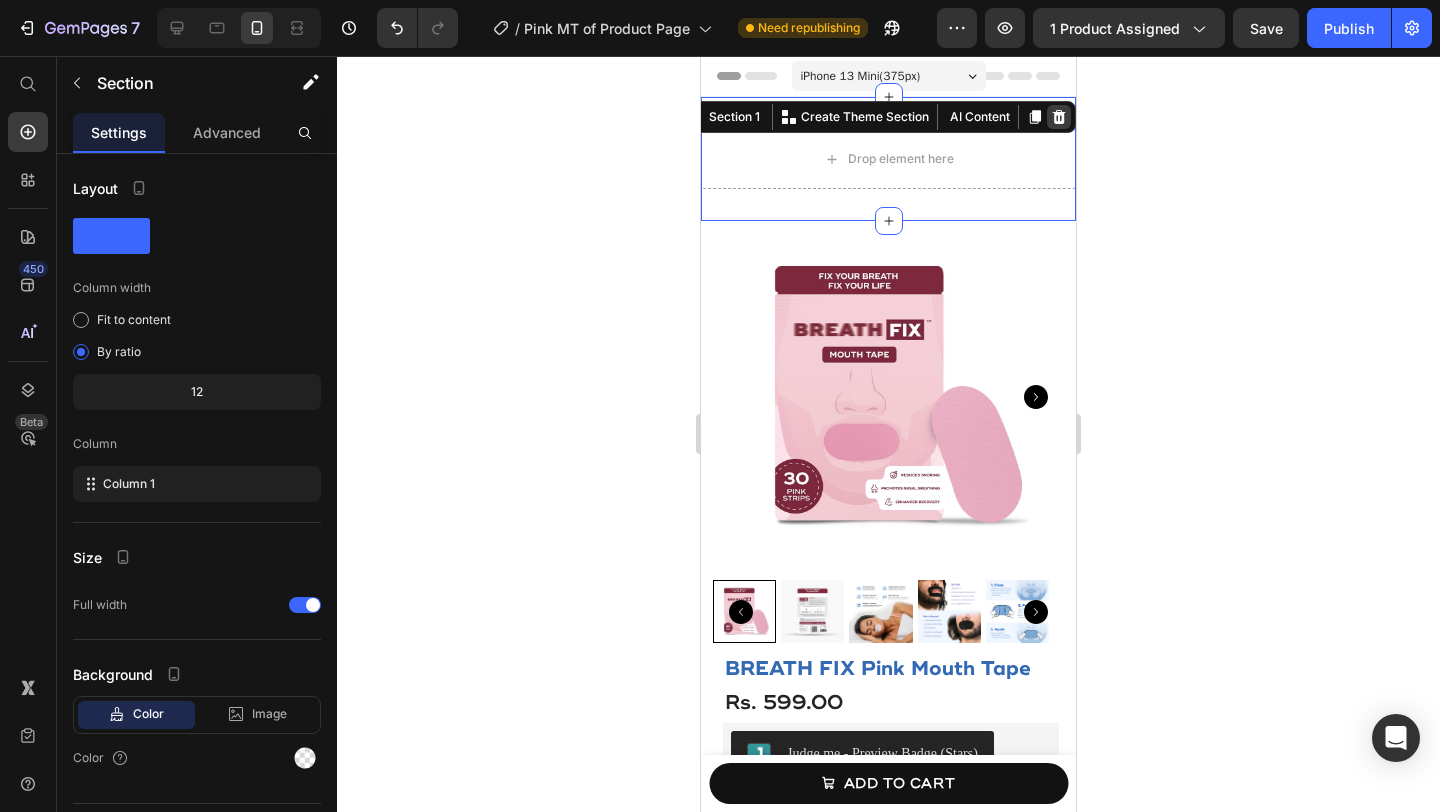 click 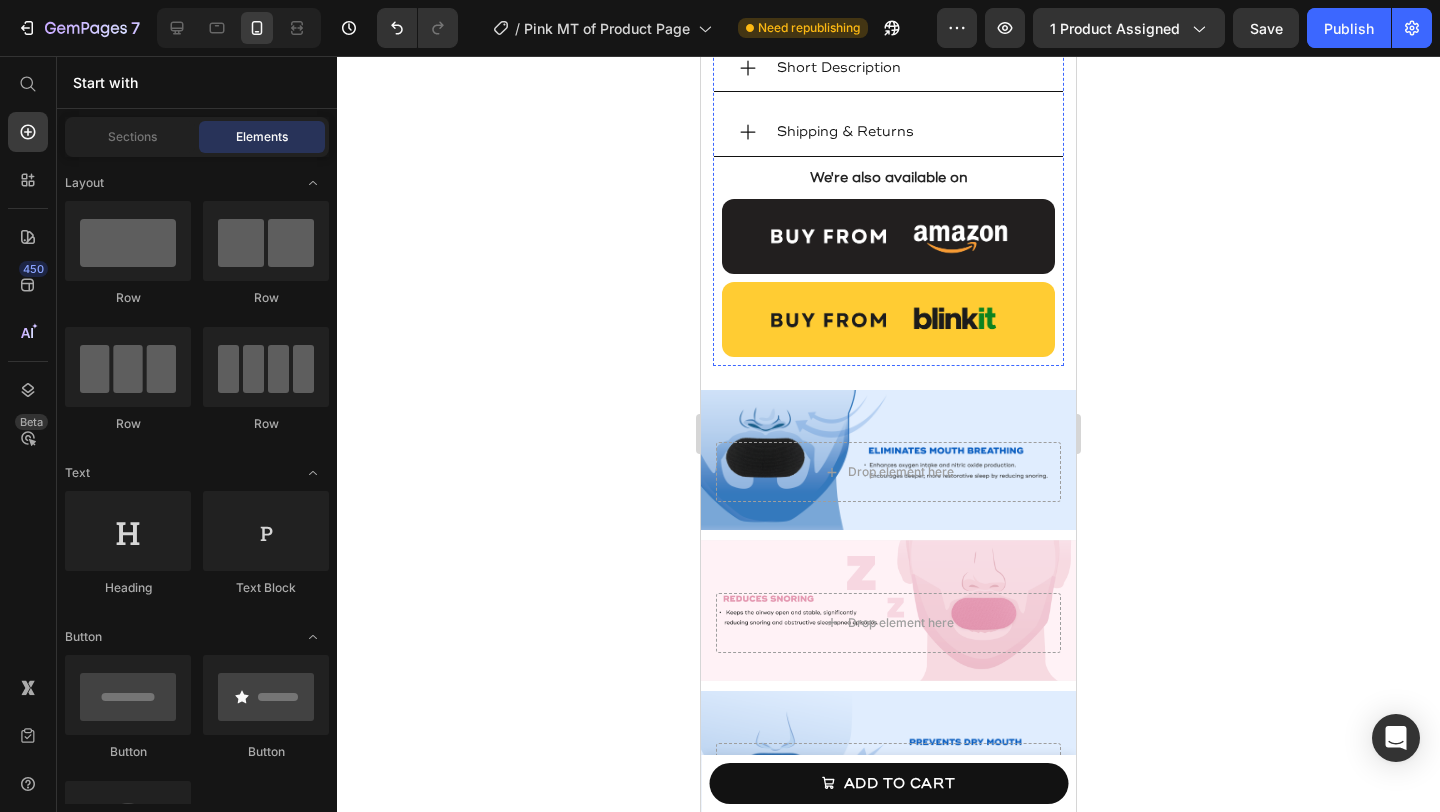 scroll, scrollTop: 1632, scrollLeft: 0, axis: vertical 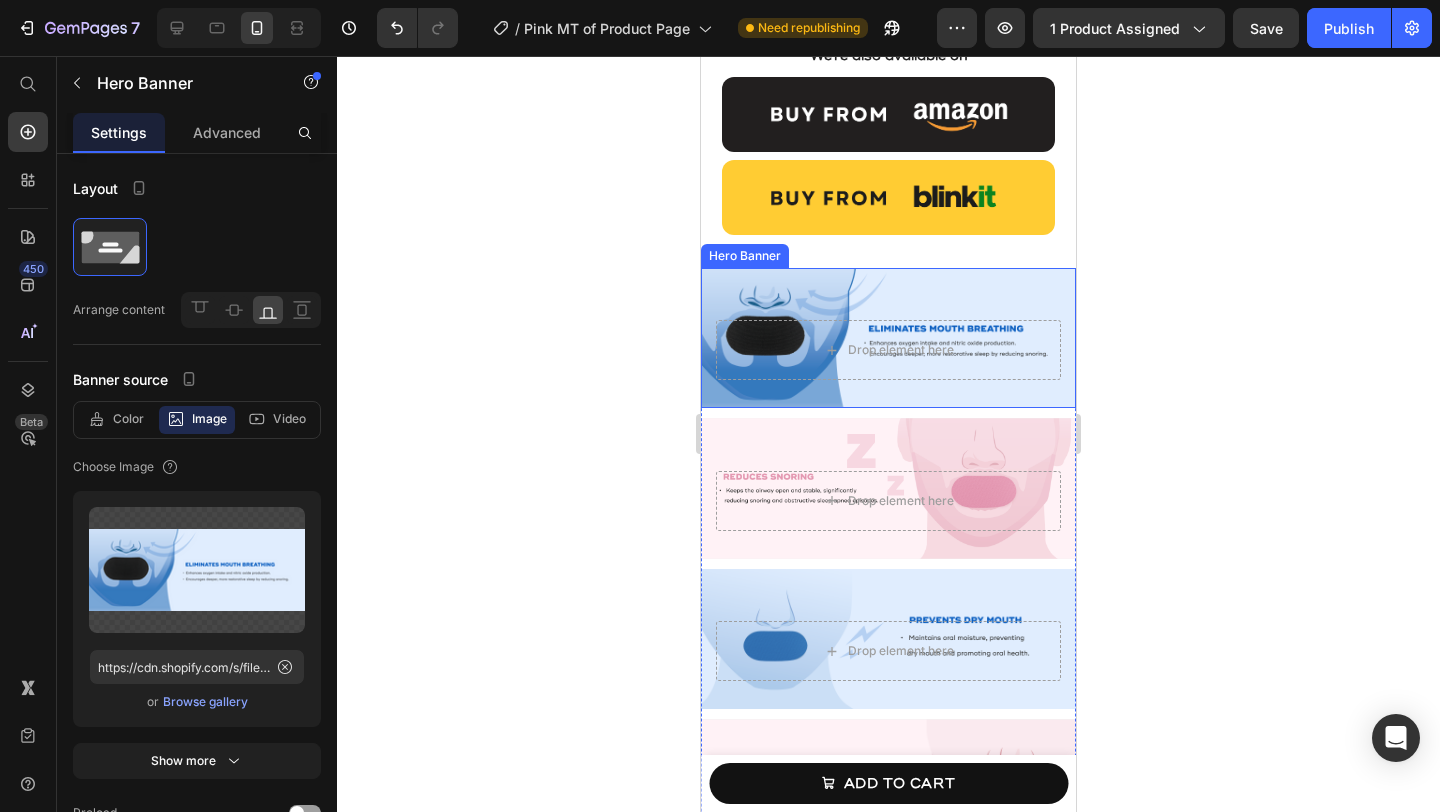 click on "Drop element here" at bounding box center (888, 350) 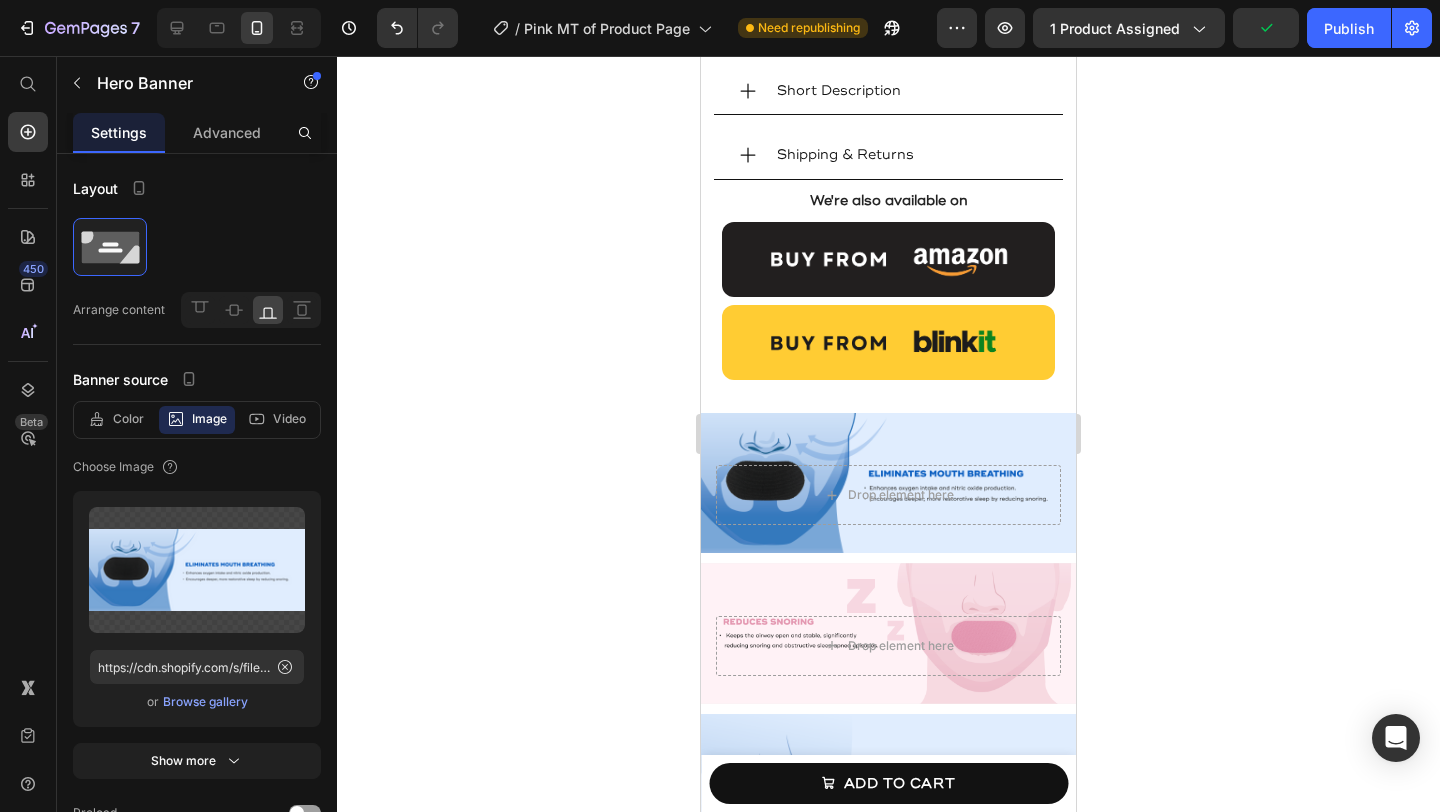 scroll, scrollTop: 1486, scrollLeft: 0, axis: vertical 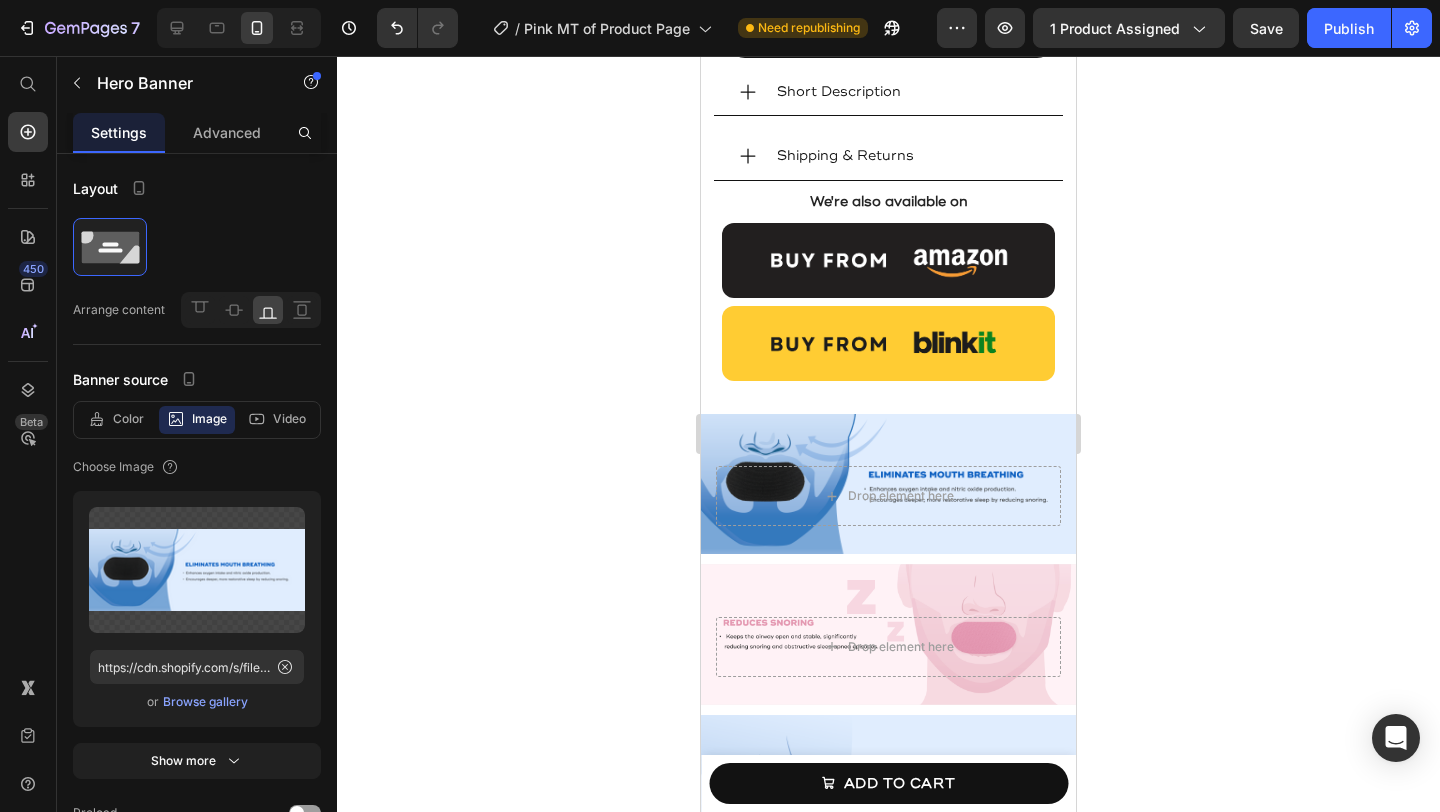 click on "Drop element here" at bounding box center (888, 496) 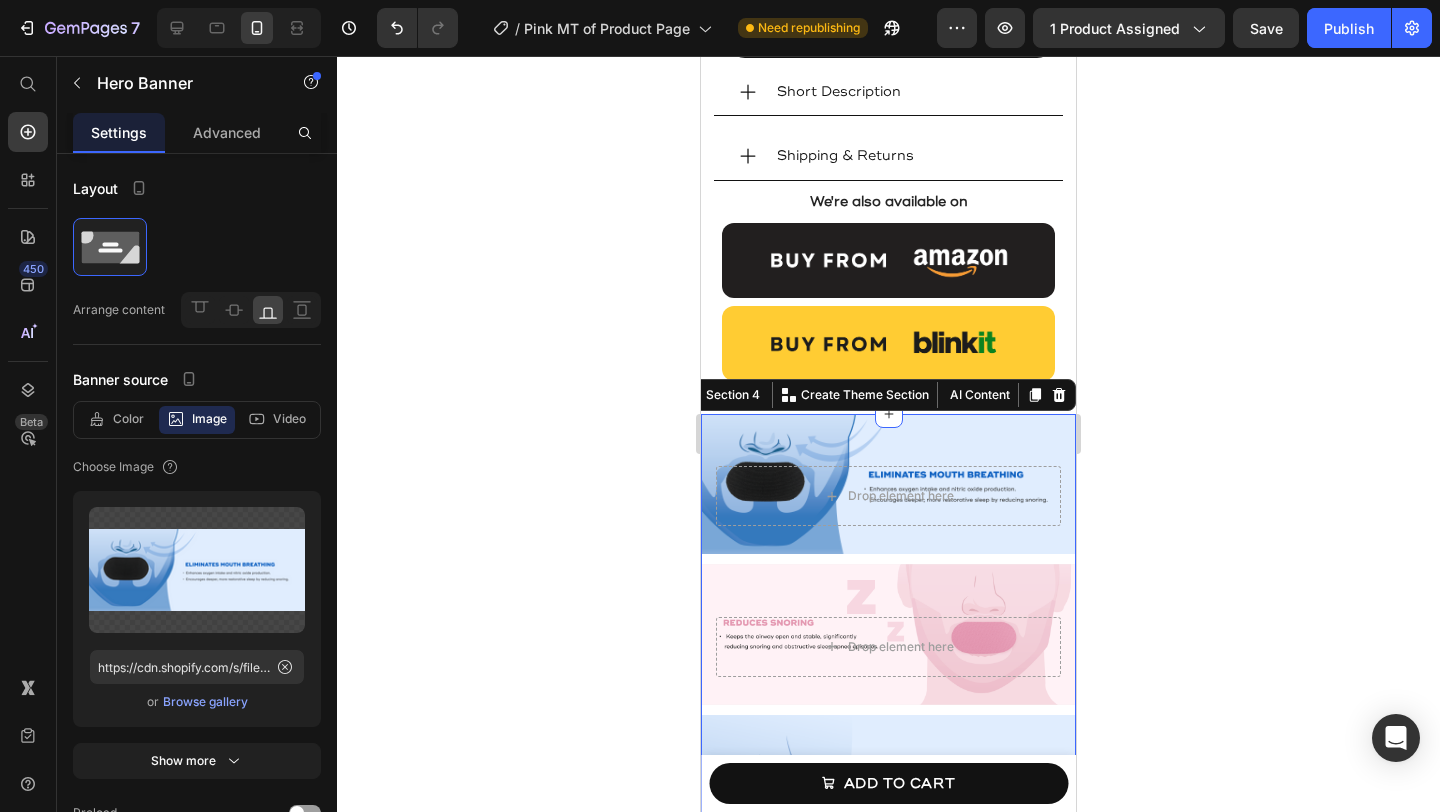 click on "Drop element here Hero Banner
Drop element here Hero Banner
Drop element here Hero Banner
Drop element here Hero Banner
Drop element here Hero Banner
Hero Banner
Hero Banner
Hero Banner
Hero Banner" at bounding box center (888, 831) 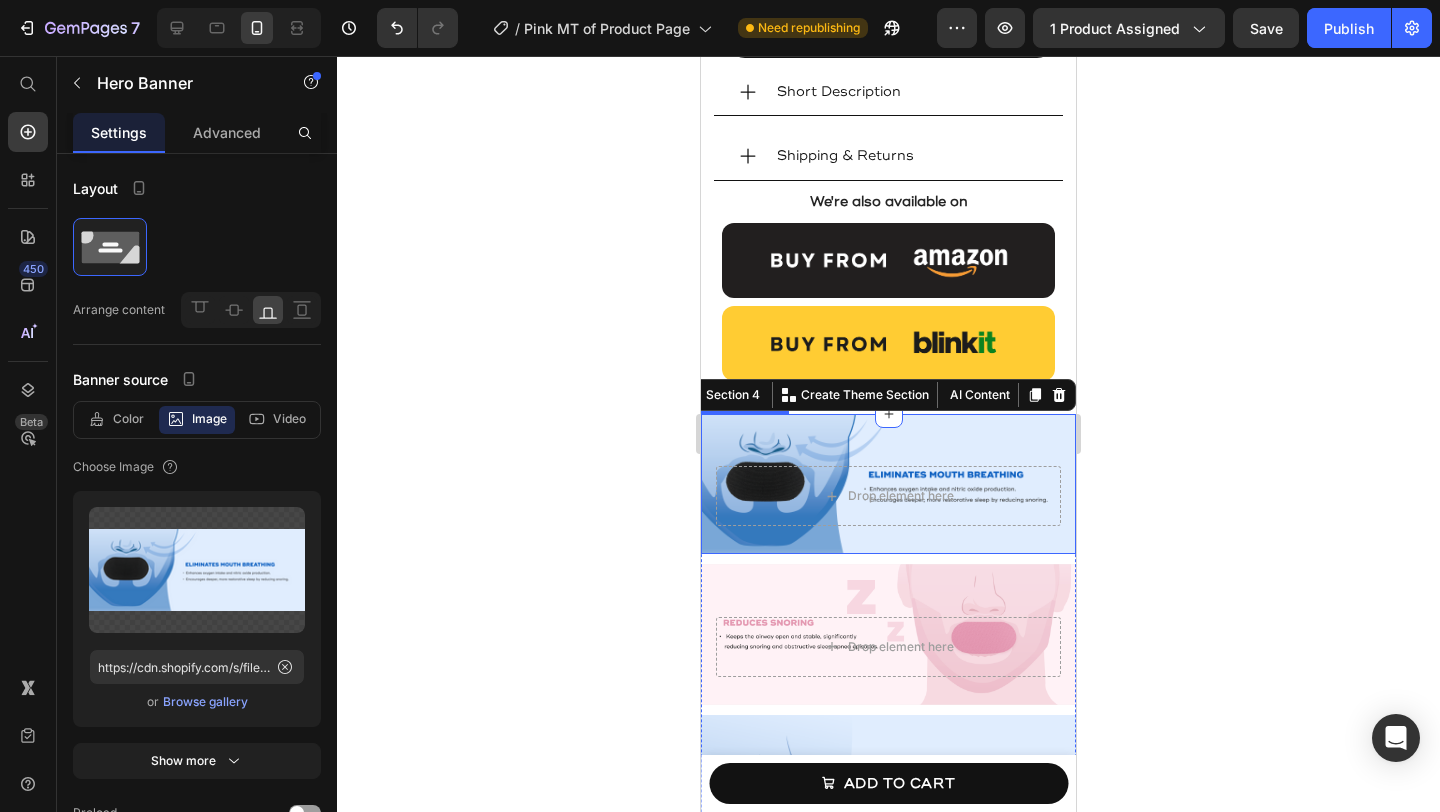click on "Drop element here" at bounding box center [888, 496] 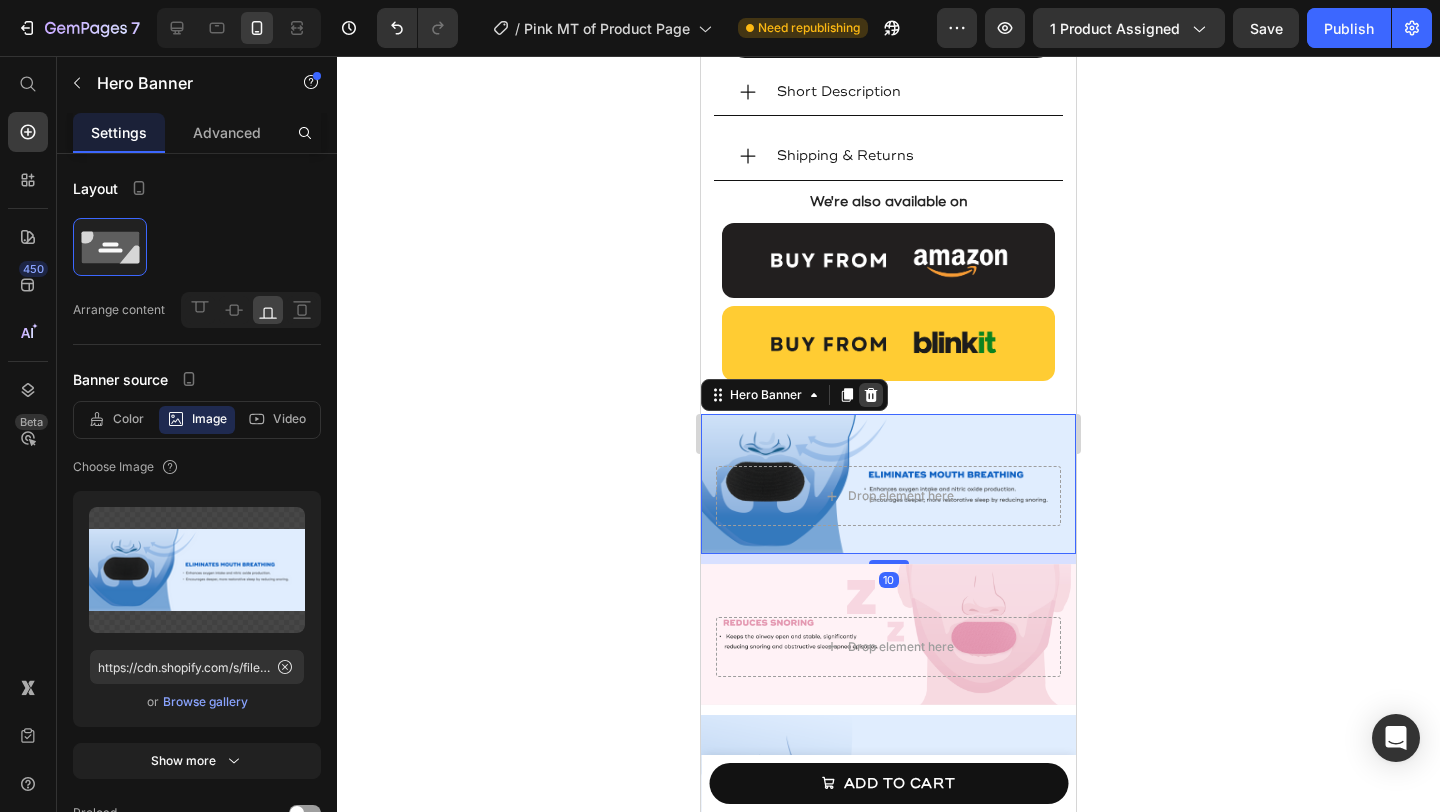 click 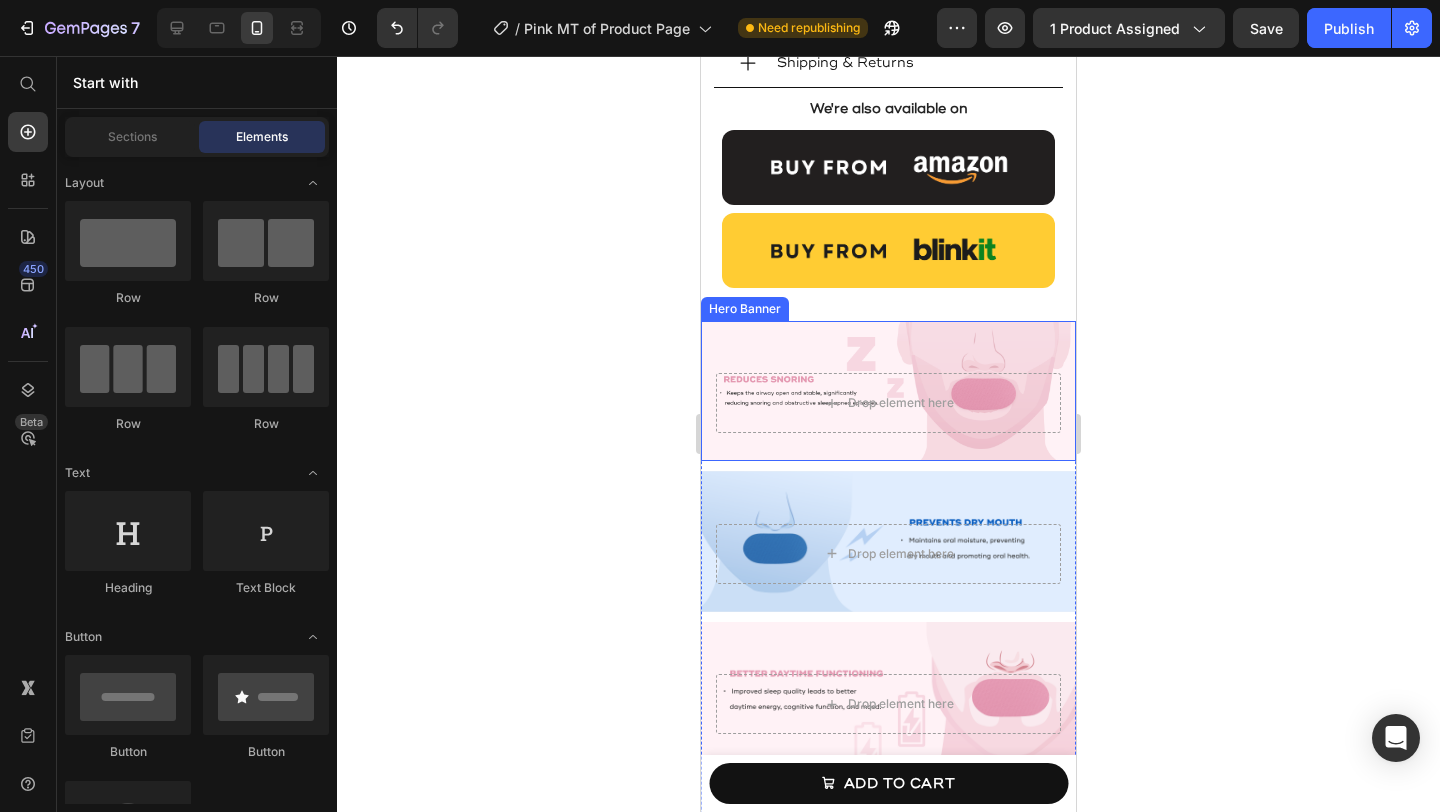 scroll, scrollTop: 1580, scrollLeft: 0, axis: vertical 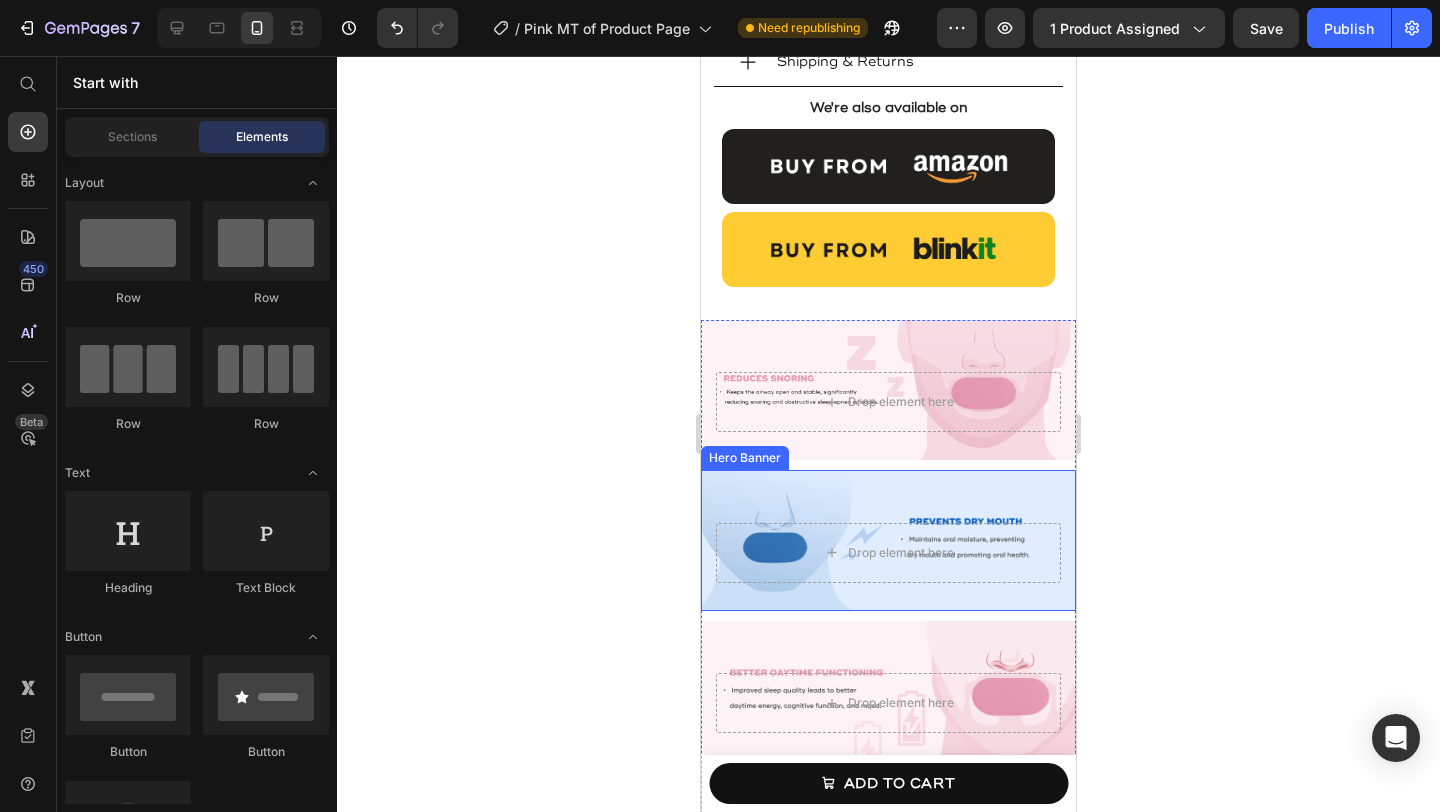 click on "Drop element here" at bounding box center [888, 553] 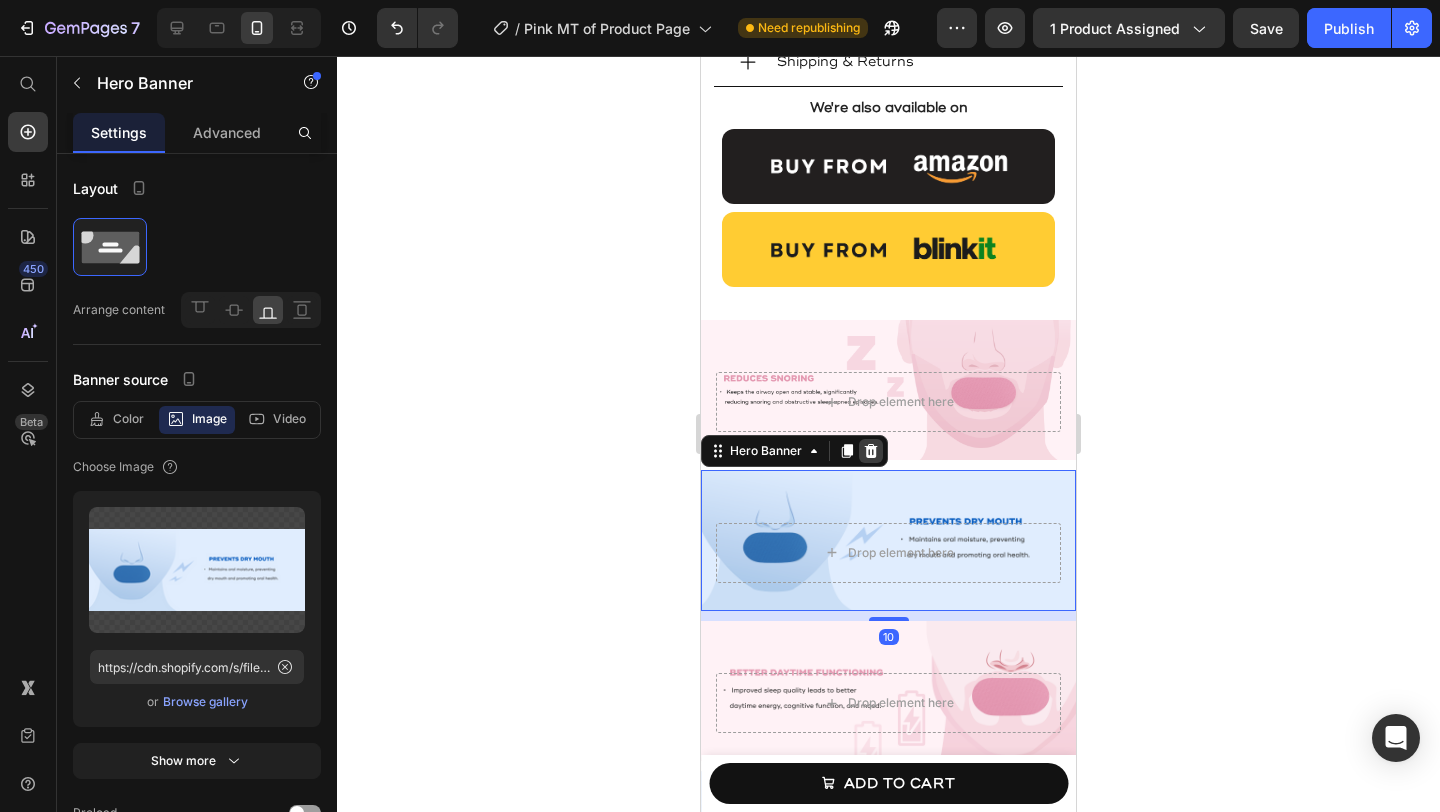 click 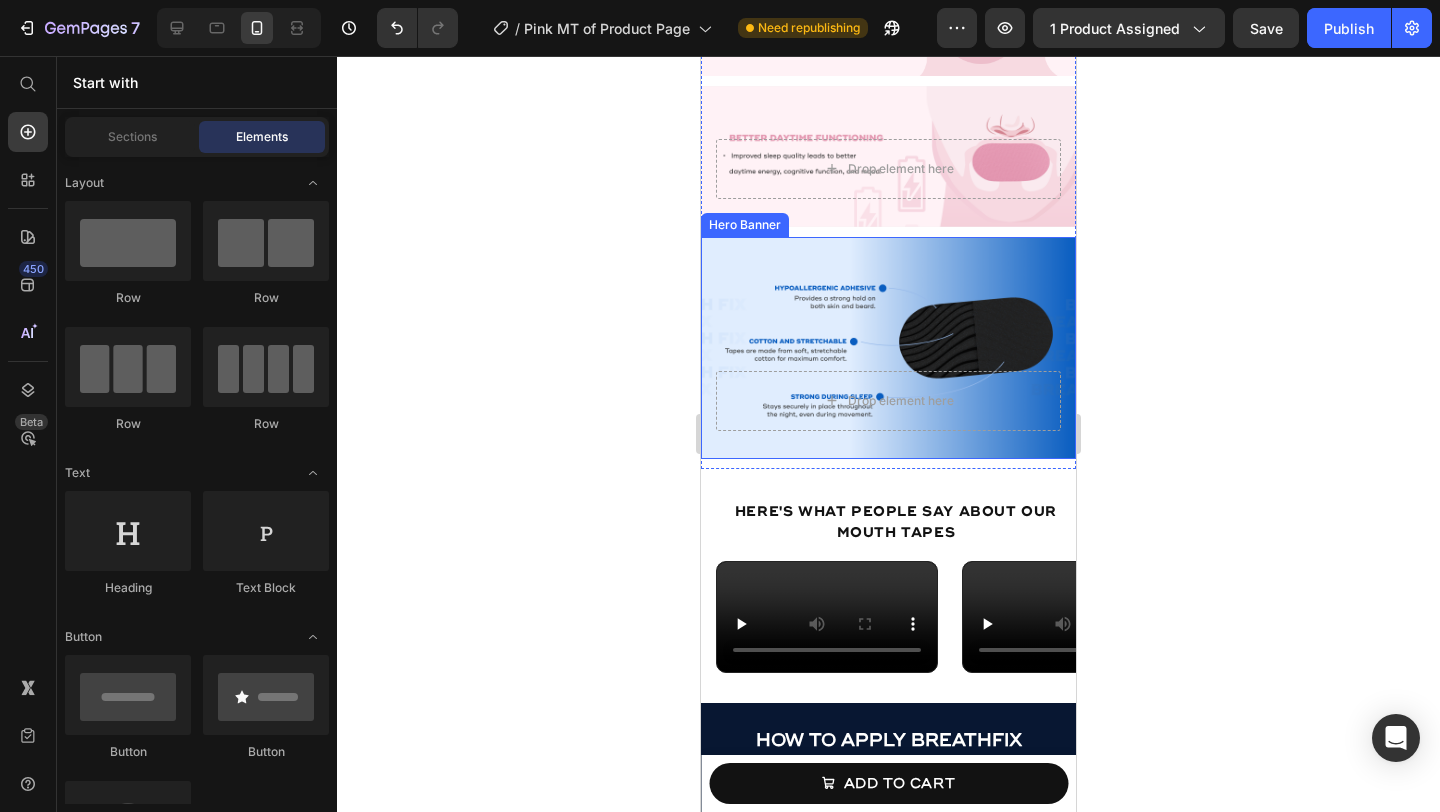 scroll, scrollTop: 1955, scrollLeft: 0, axis: vertical 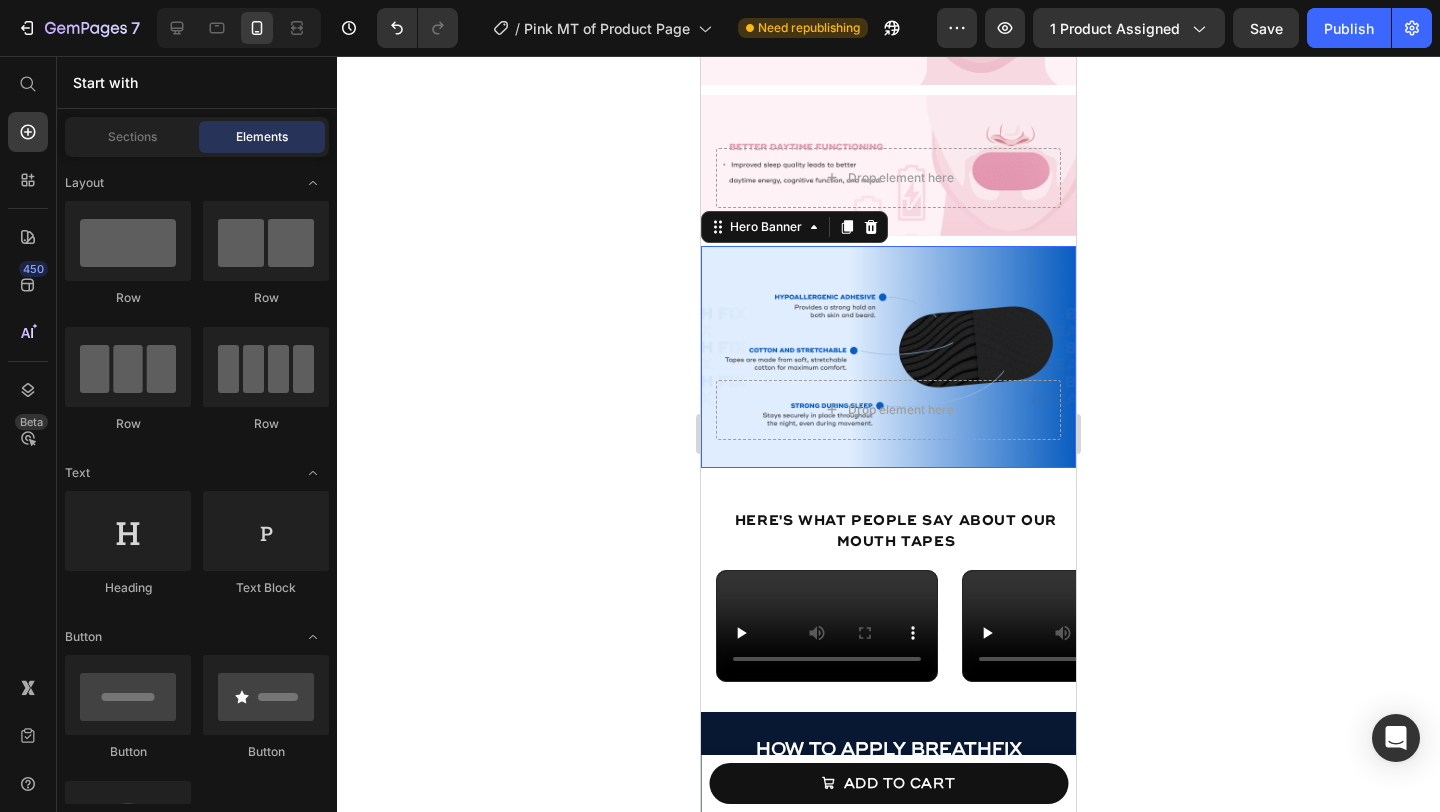 click at bounding box center (888, 357) 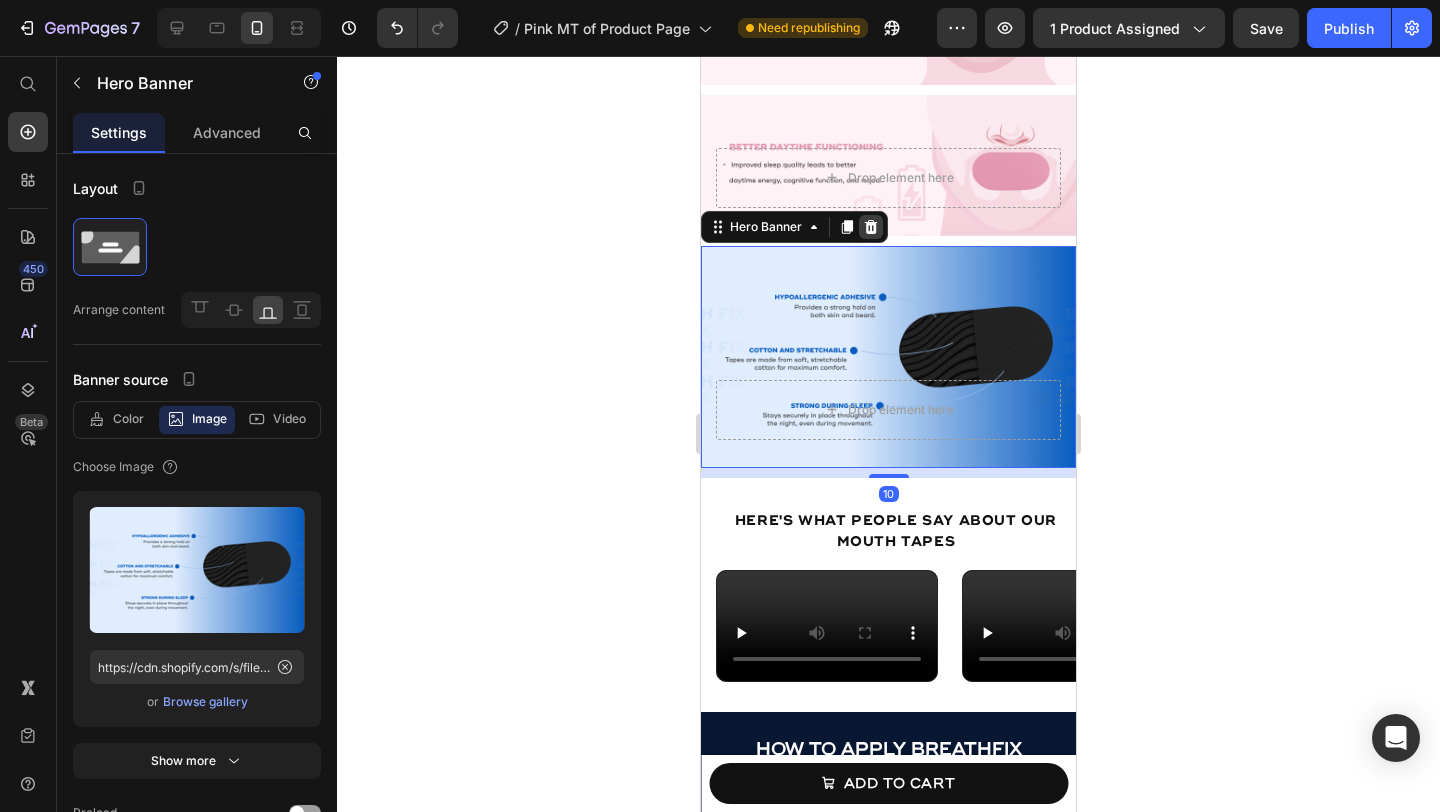 click 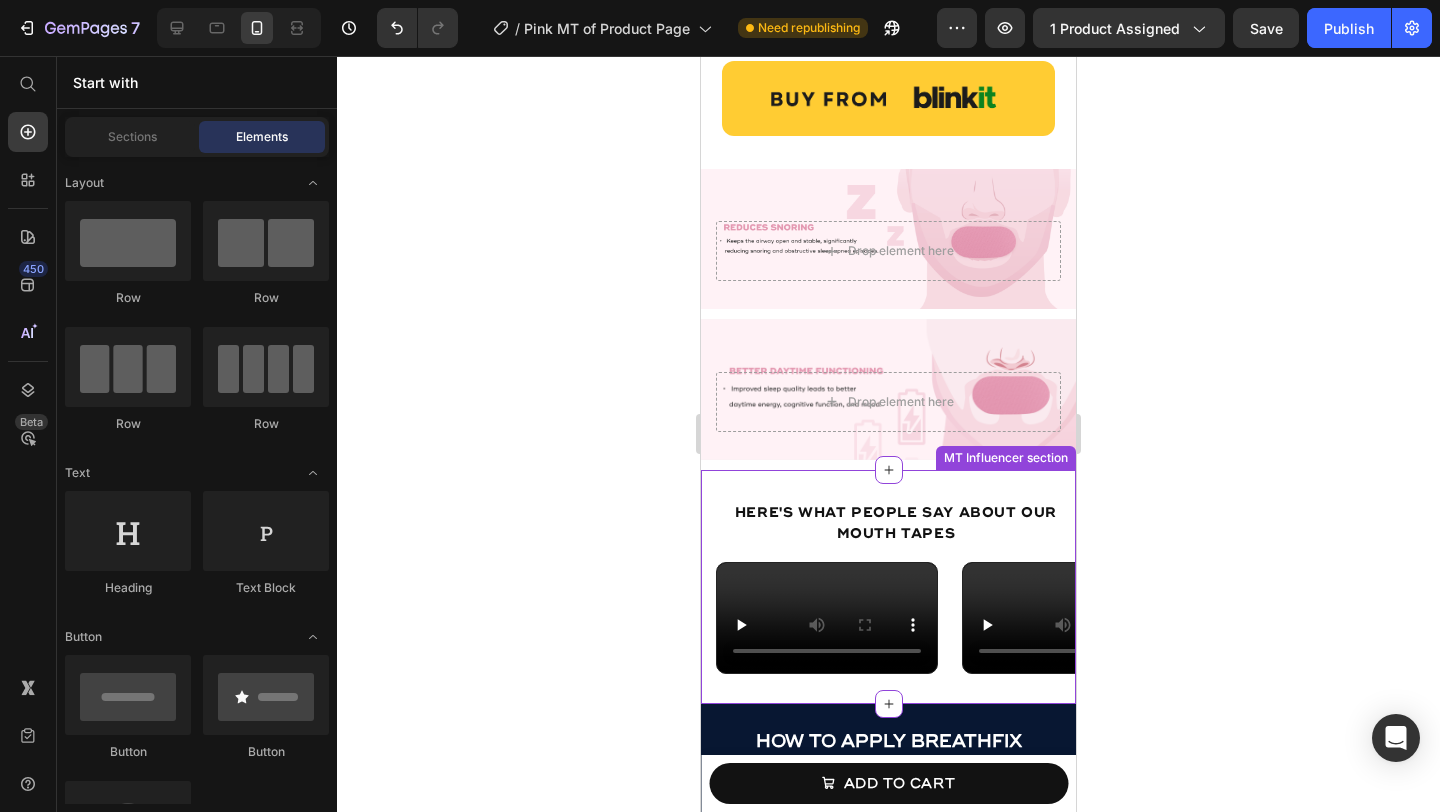 scroll, scrollTop: 1630, scrollLeft: 0, axis: vertical 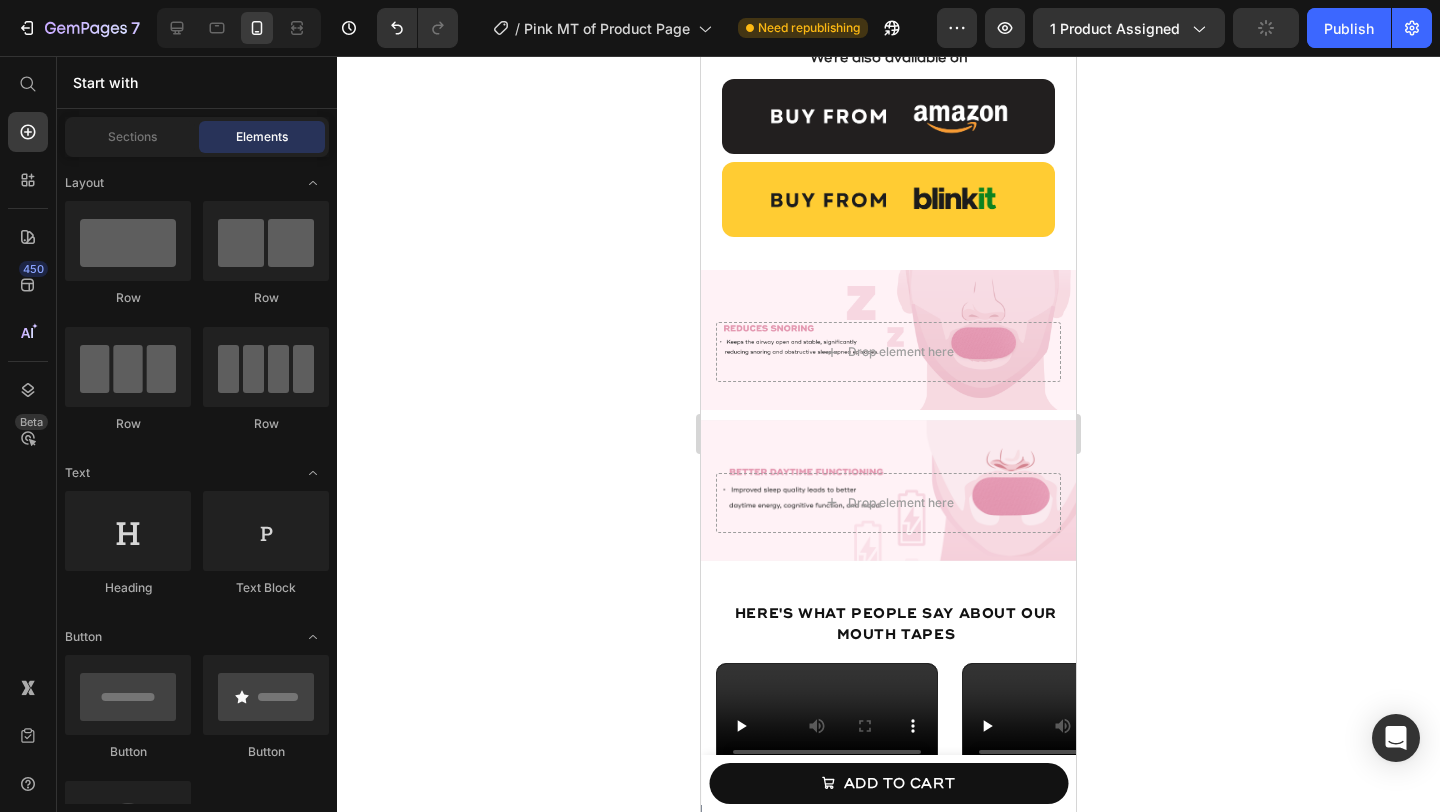 click on "Product Images BREATH FIX Pink Mouth Tape Product Title Rs. 599.00 Product Price Row This product has only default variant Product Variants & Swatches 1 Product Quantity
ADD TO CART Product Cart Button Row Product Sticky
Product Images Best Seller Text Block BREATH FIX Pink Mouth Tape Product Title Rs. 599.00 Product Price Judge.me - Preview Badge (Stars) Judge.me Row 30 strips – 1 month pack Text Block BreathFix Mouth Tapes are gentle adhesive strips worn over the lips during sleep to encourage nasal breathing. These mouth tapes are designed to Text Block
Icon Promote Nasal Breathing Heading Row
Icon Eliminate Dry Throat Heading Row
Icon Boosts Sleep Quality Heading Row Bundle & Save Text Block Image Pack of 1 Text Block 1 Month Pack Text Block Rs. 599.00 Product Price Rs. 599.00 Product Price Row Row MOST POPULAR Product Badge Image Pack of 3 Text Block 3 Month Pack Row Row" at bounding box center (888, 340) 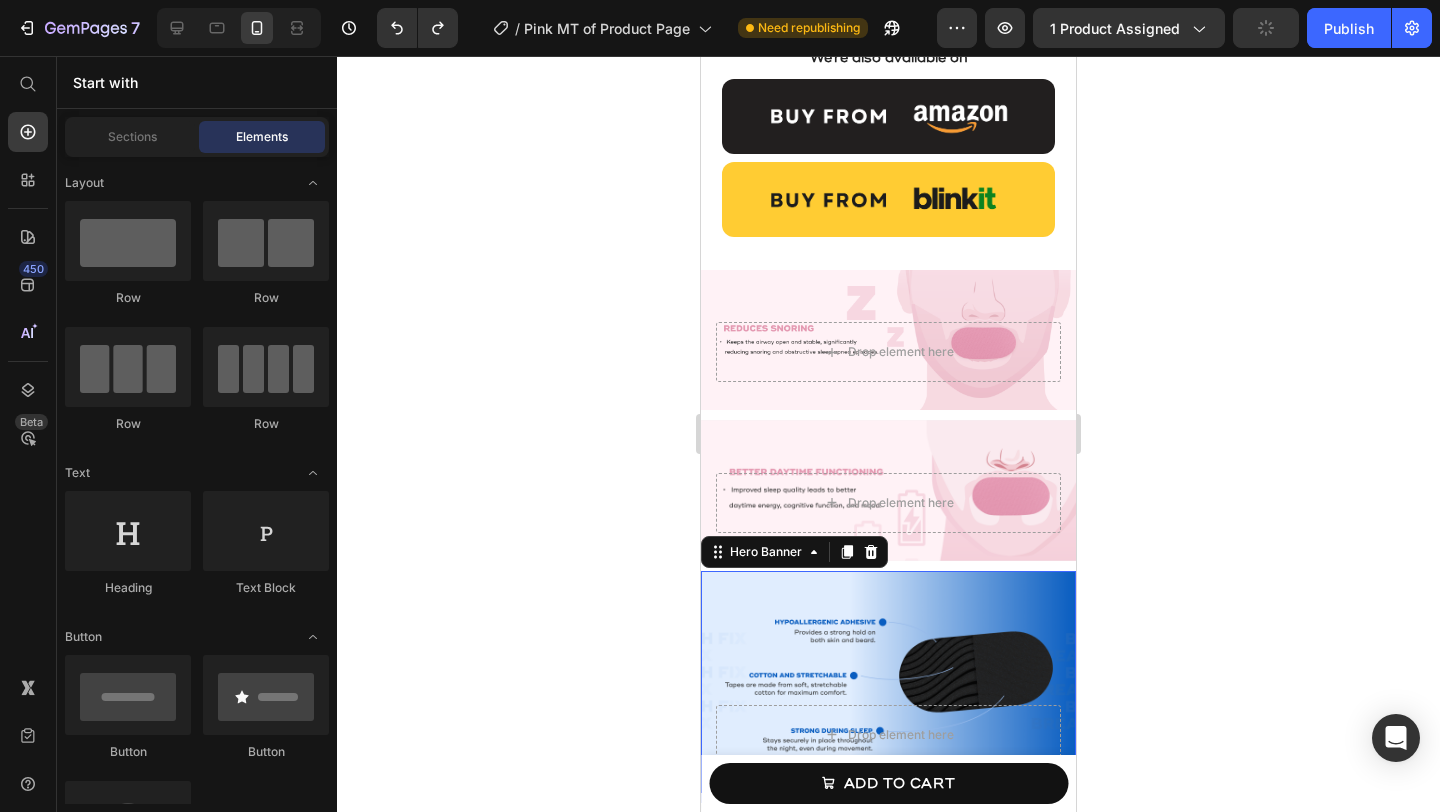 click at bounding box center [888, 682] 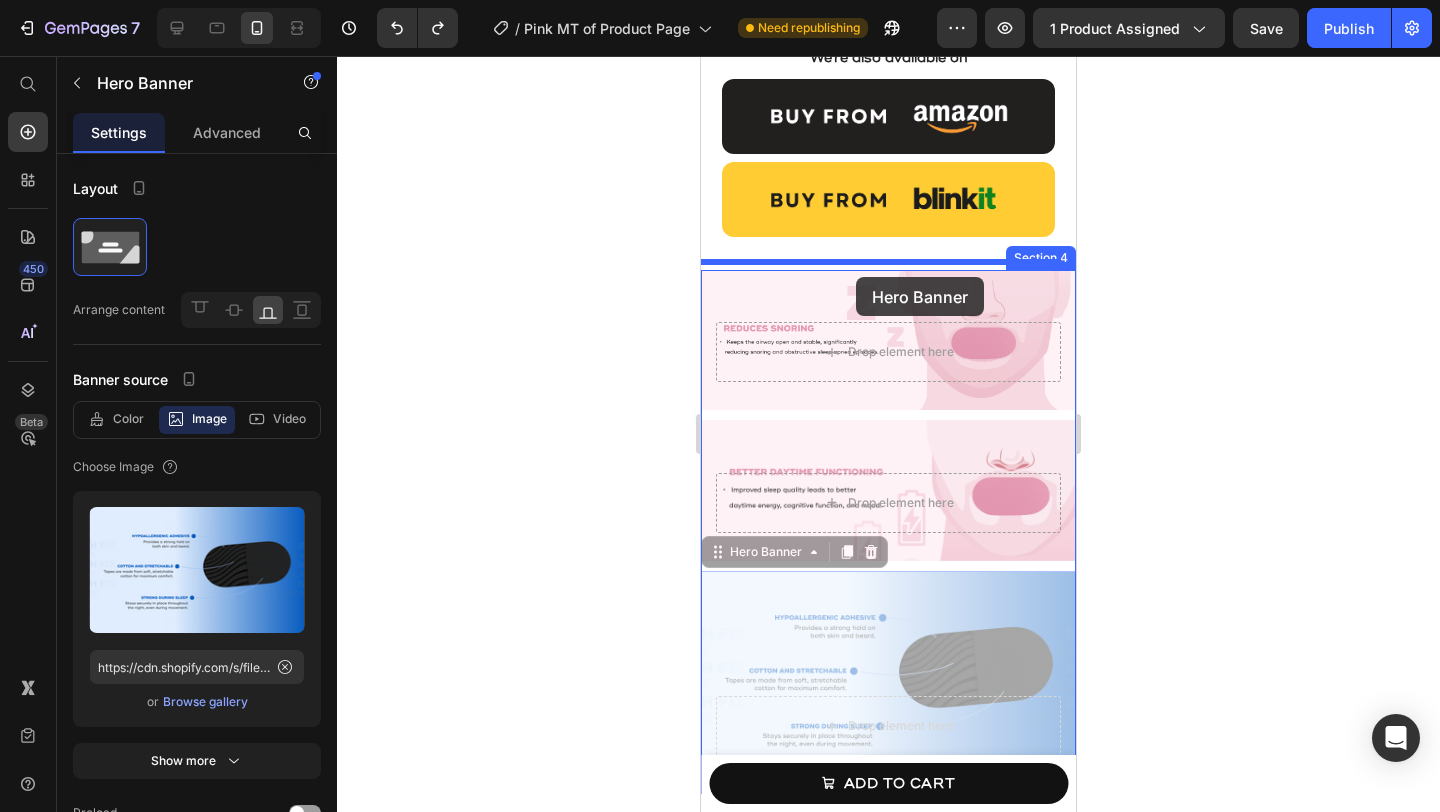 drag, startPoint x: 718, startPoint y: 534, endPoint x: 856, endPoint y: 277, distance: 291.70703 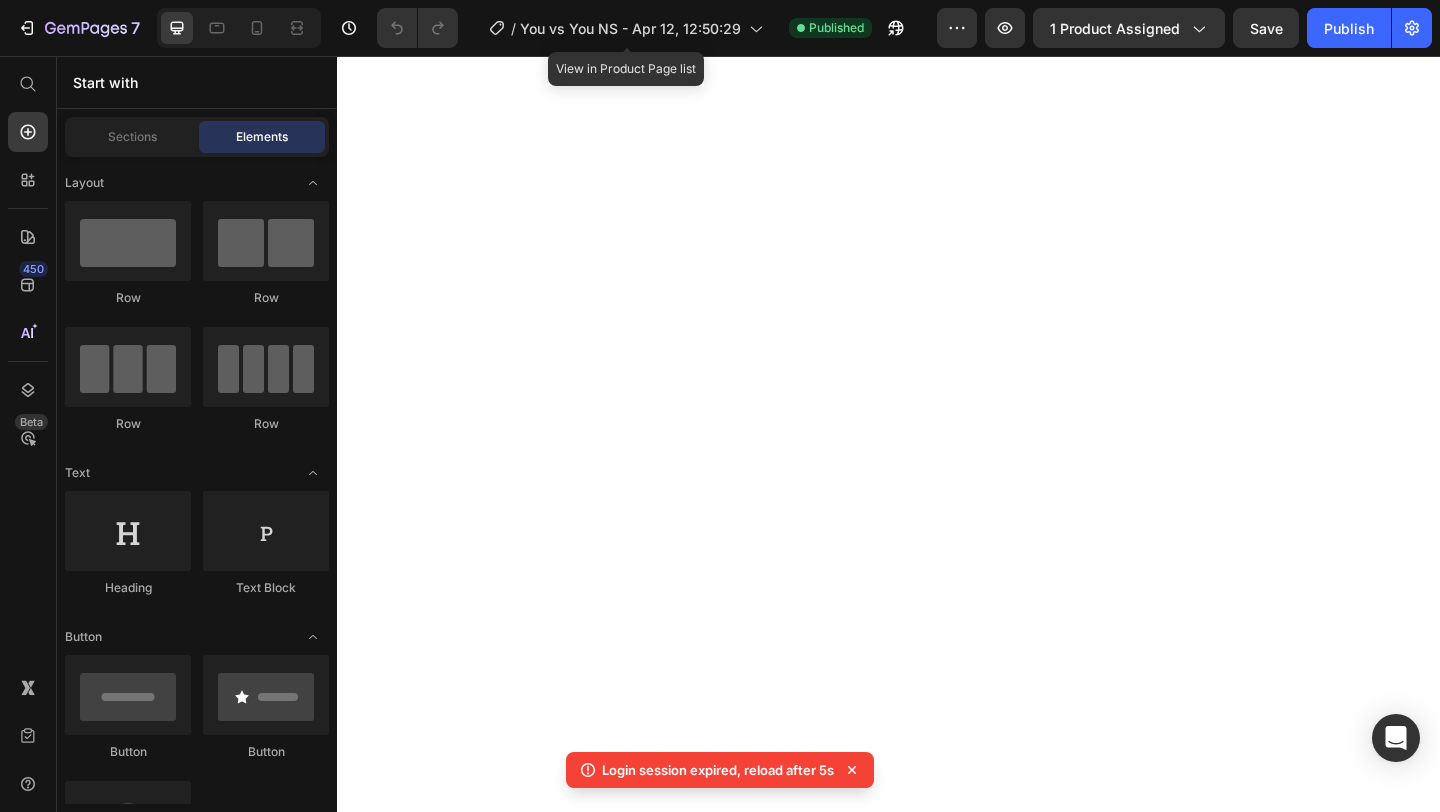 scroll, scrollTop: 0, scrollLeft: 0, axis: both 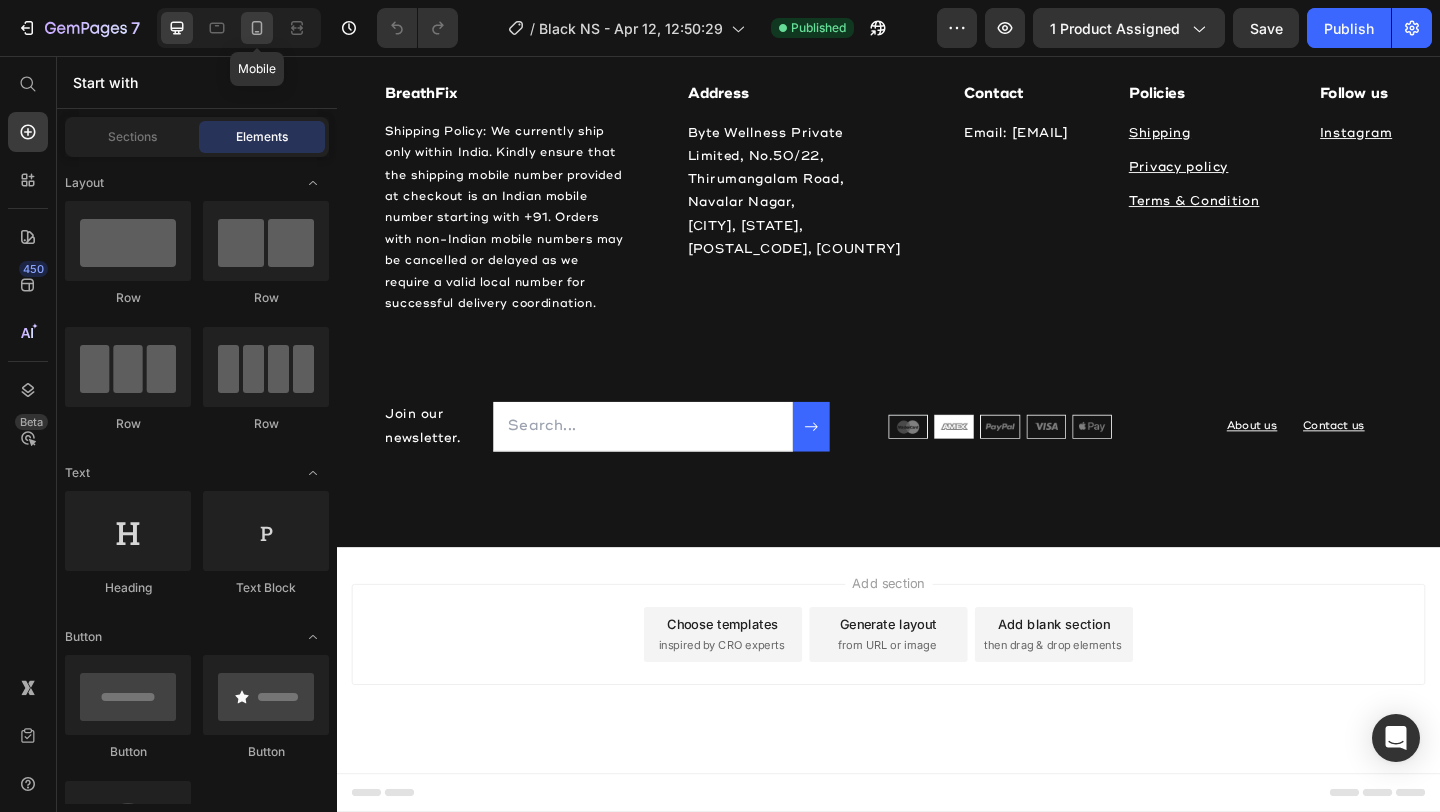 click 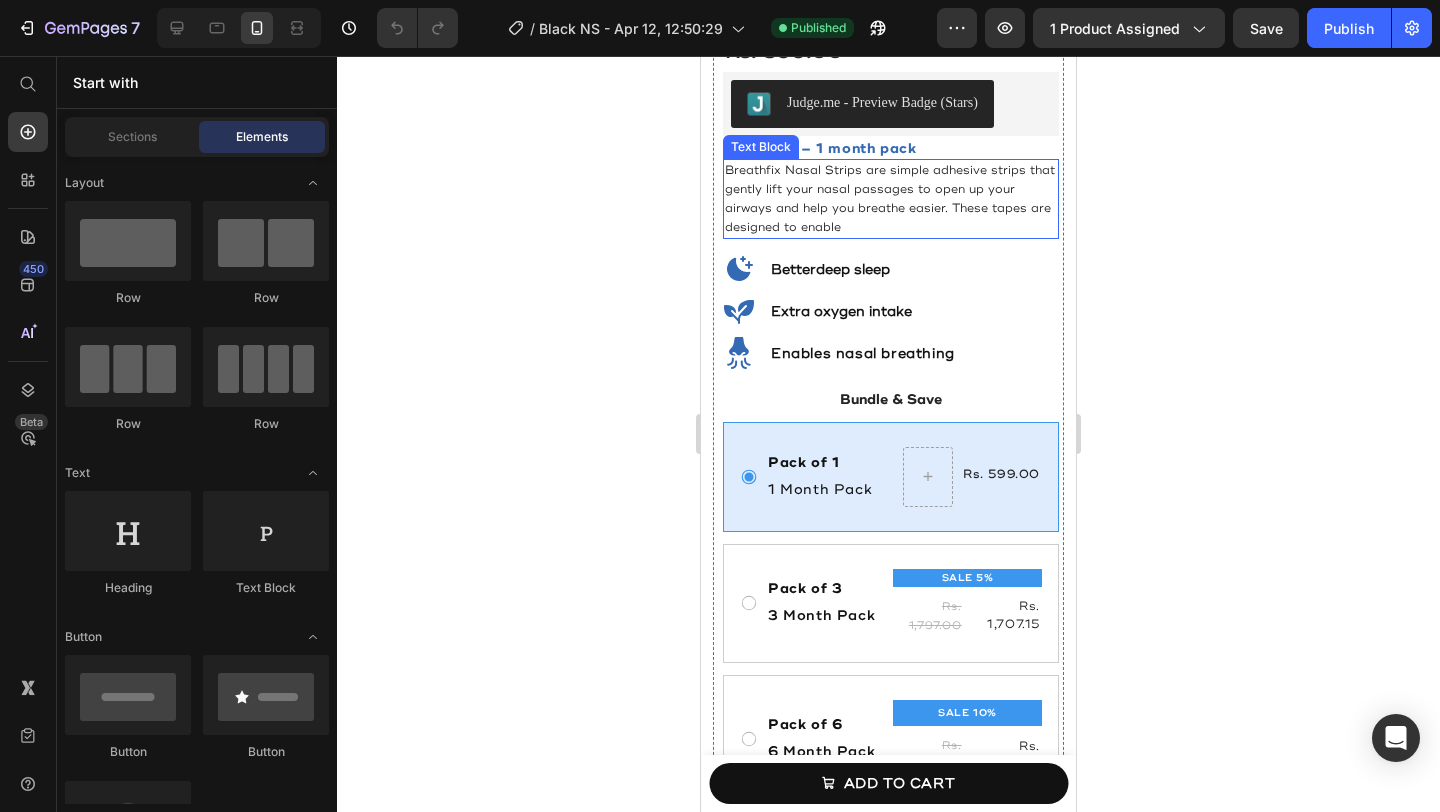 scroll, scrollTop: 428, scrollLeft: 0, axis: vertical 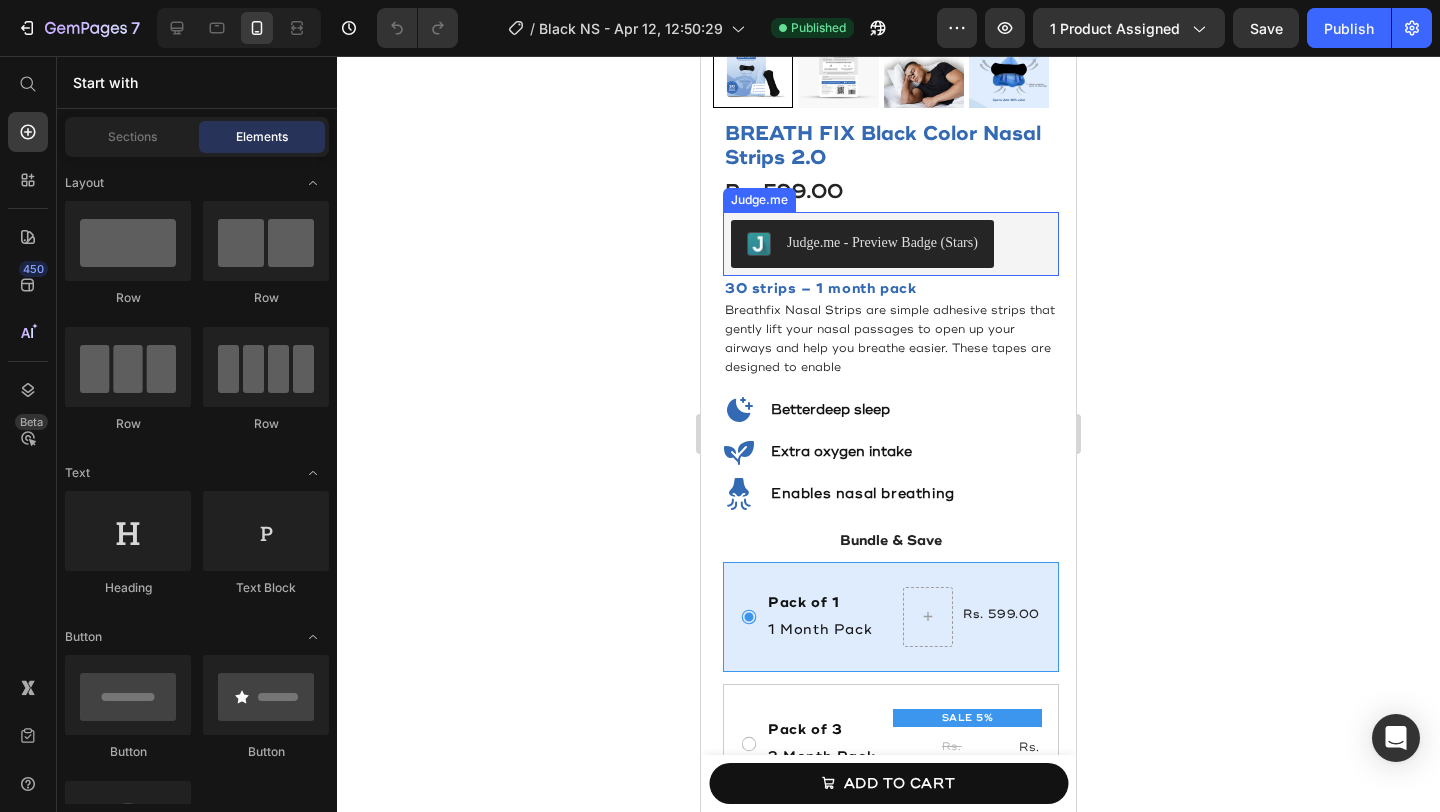 click on "Judge.me - Preview Badge (Stars)" at bounding box center [891, 244] 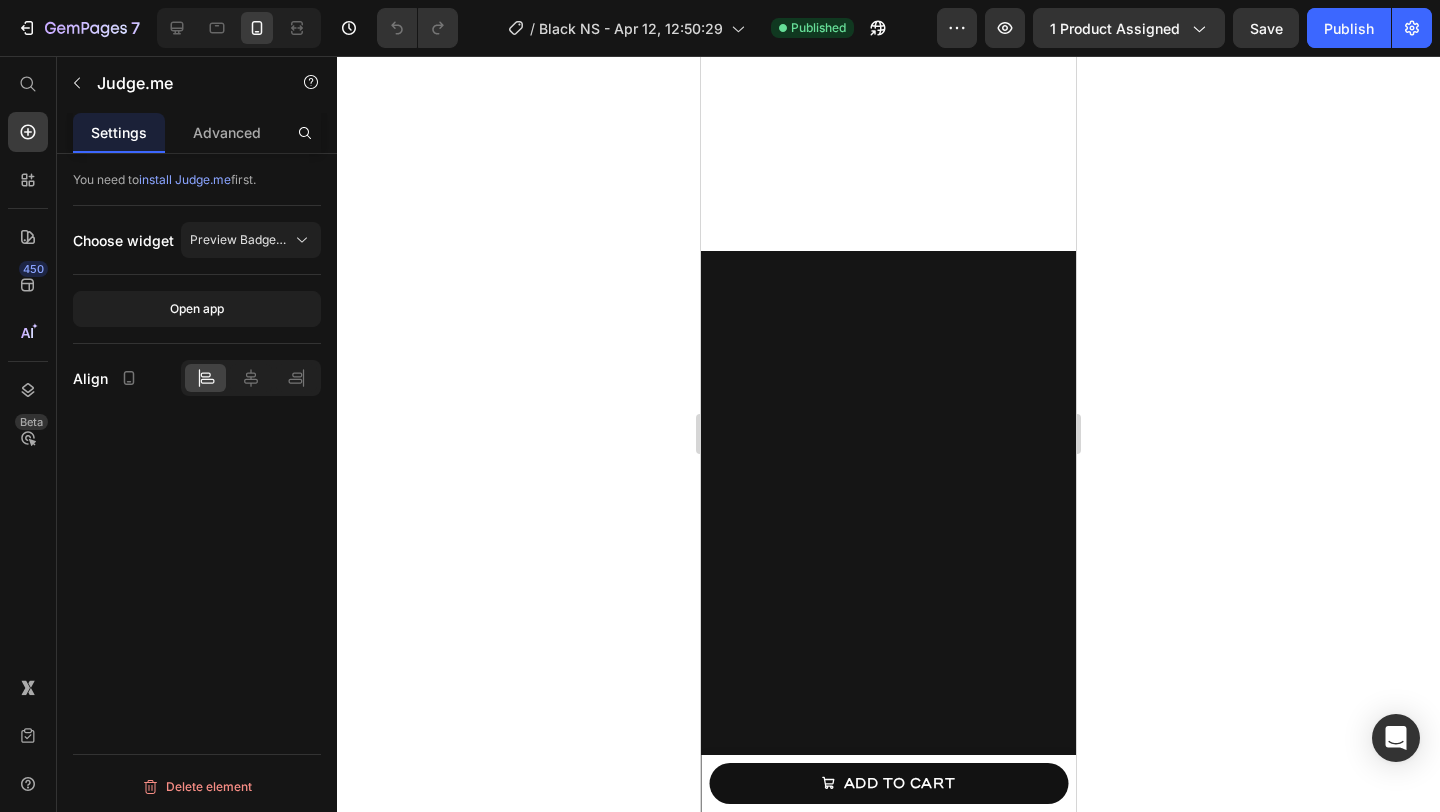 scroll, scrollTop: 2880, scrollLeft: 0, axis: vertical 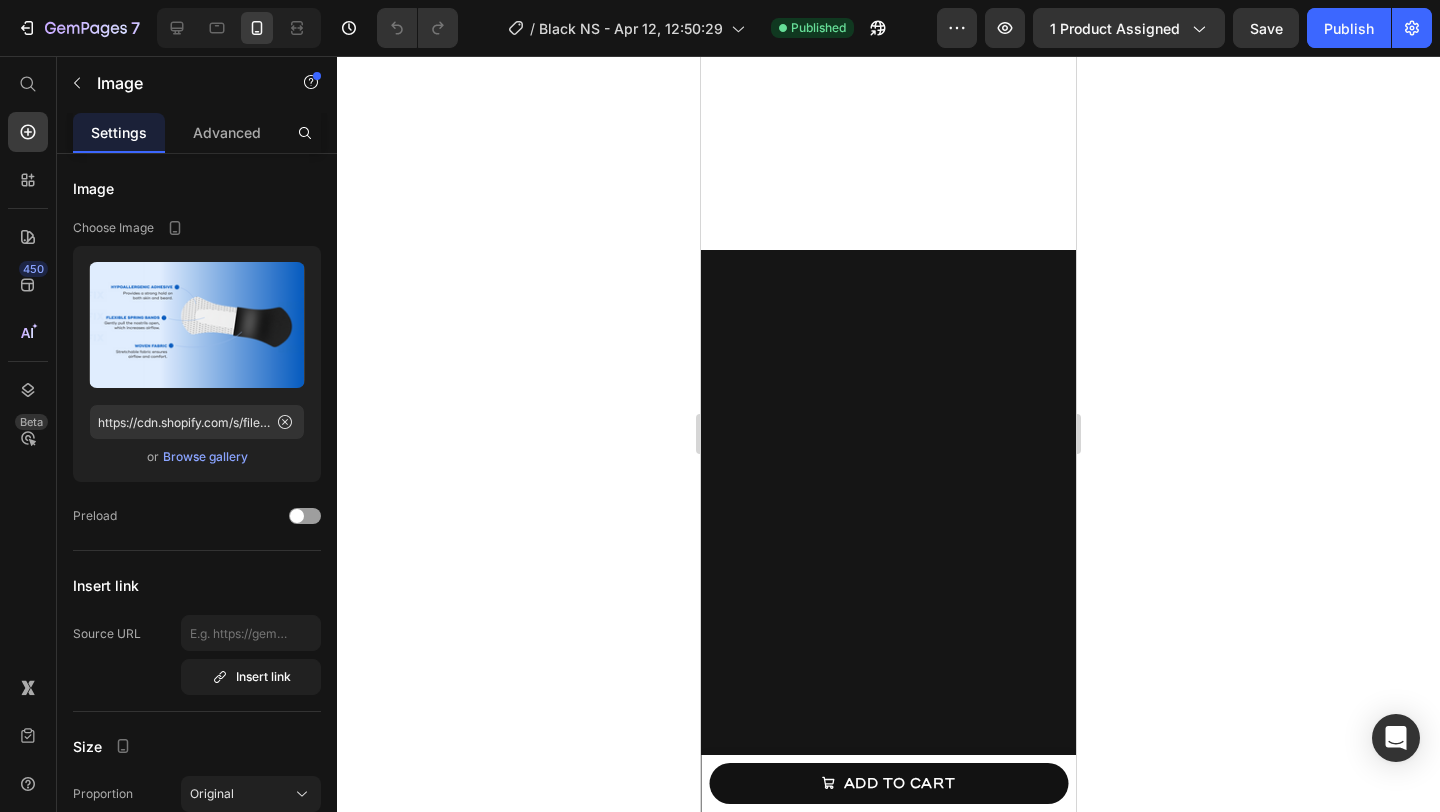 click at bounding box center [888, -246] 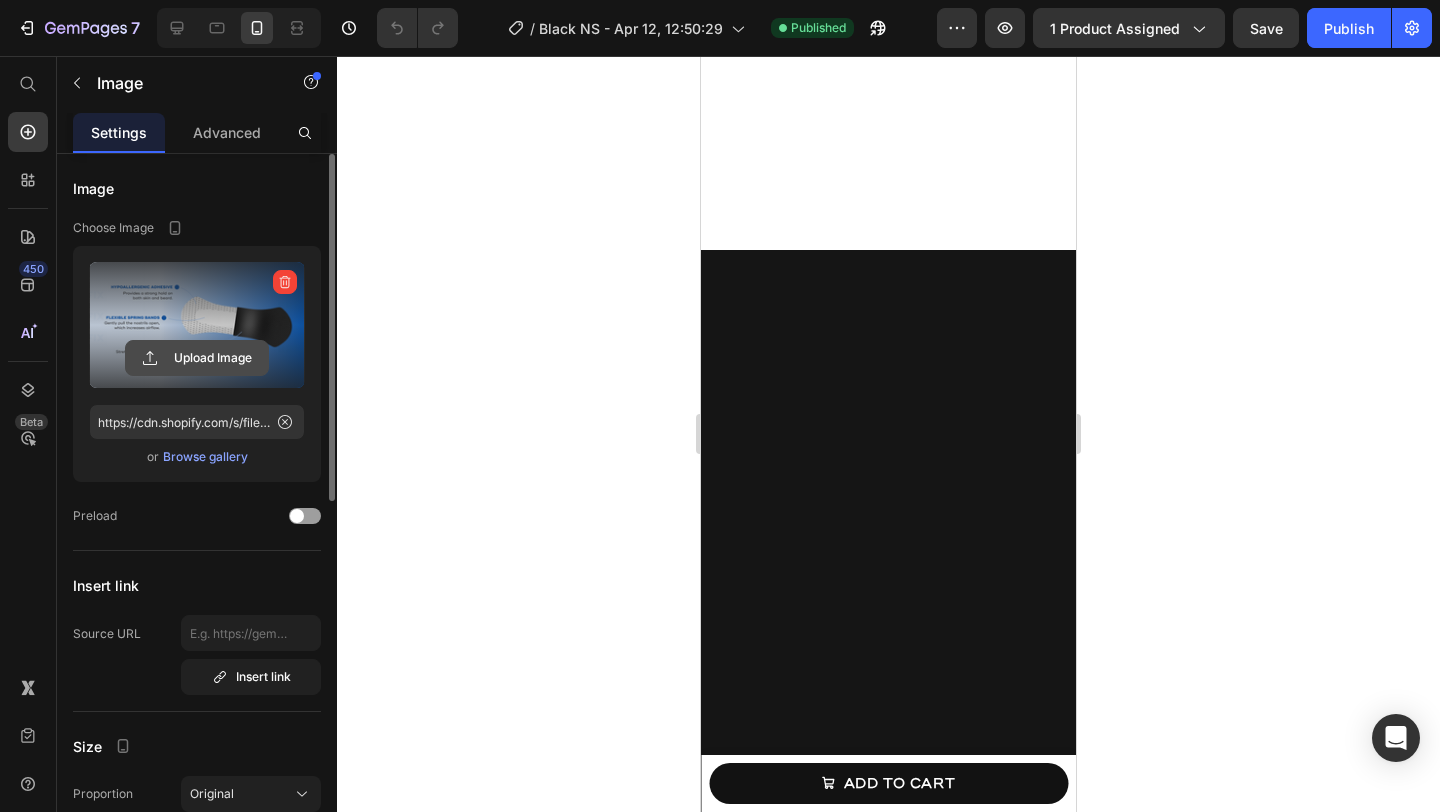 click 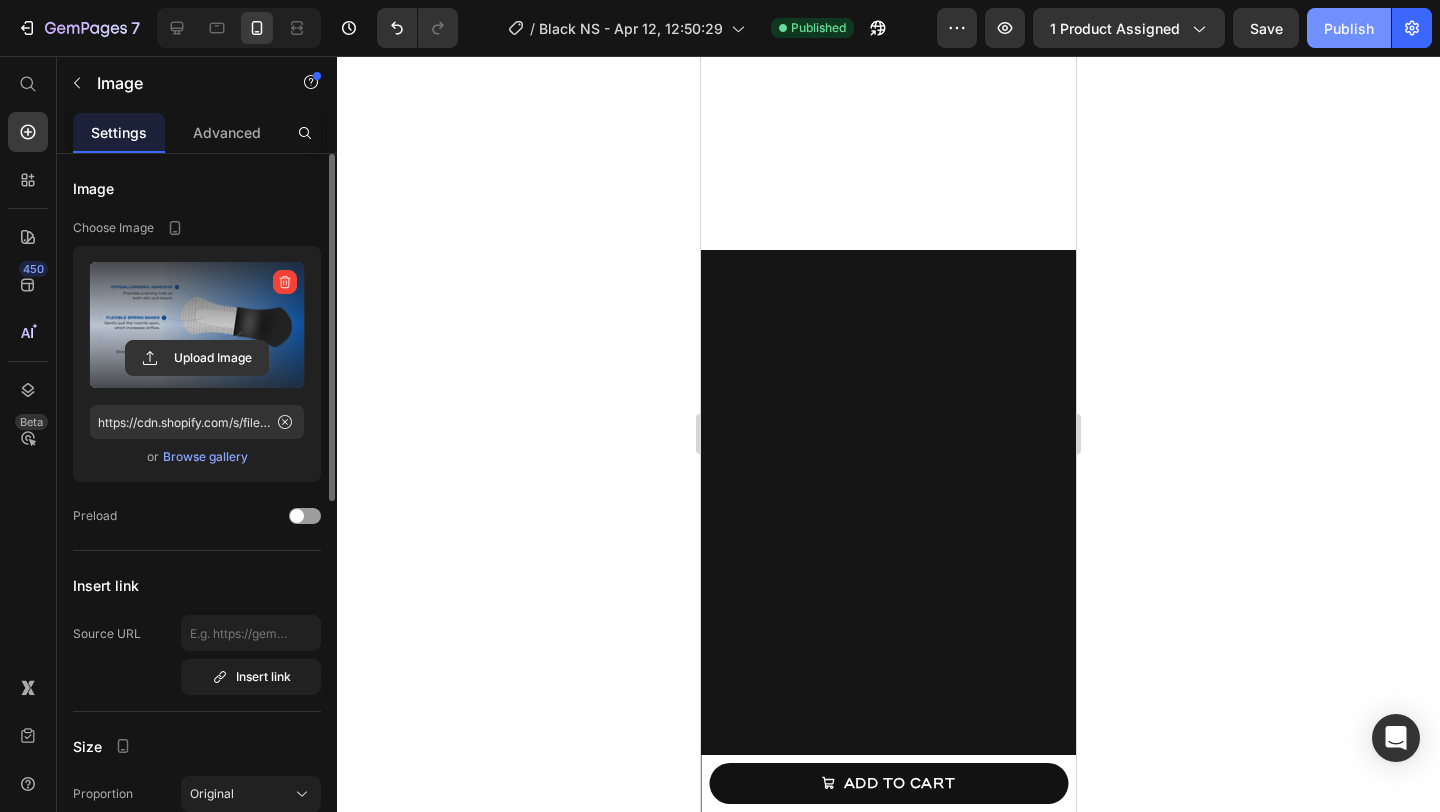 click on "Publish" 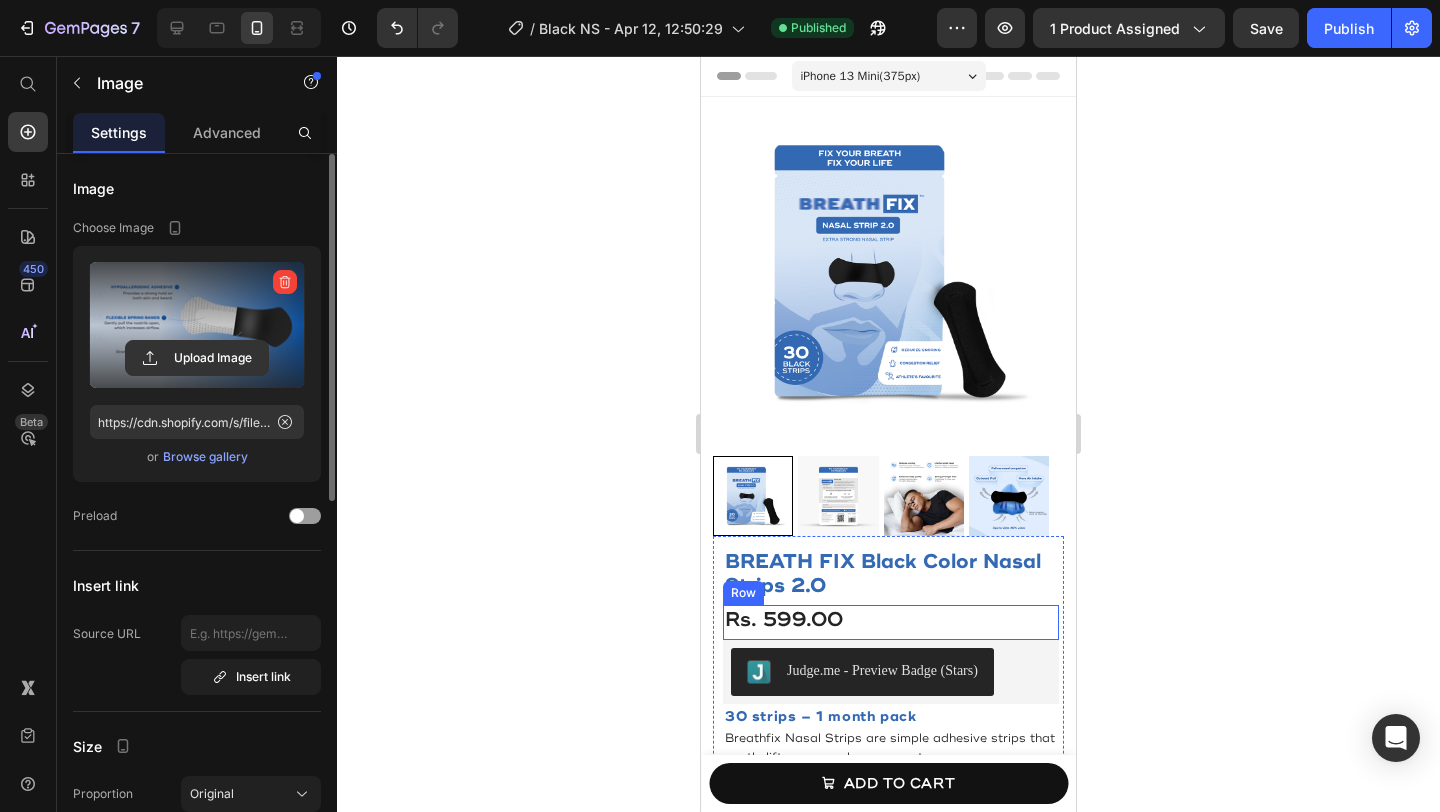 scroll, scrollTop: 164, scrollLeft: 0, axis: vertical 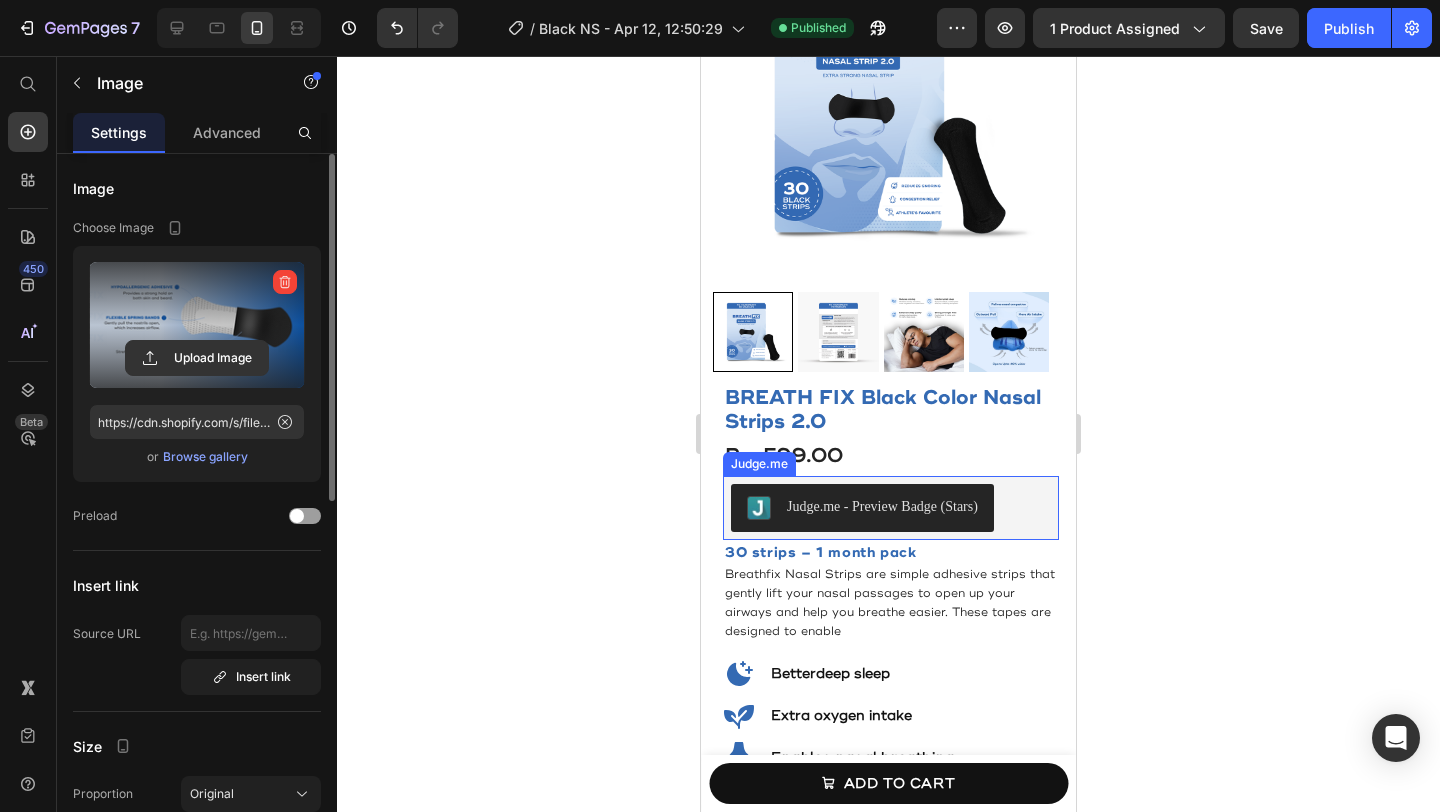 click on "Judge.me - Preview Badge (Stars)" at bounding box center [882, 506] 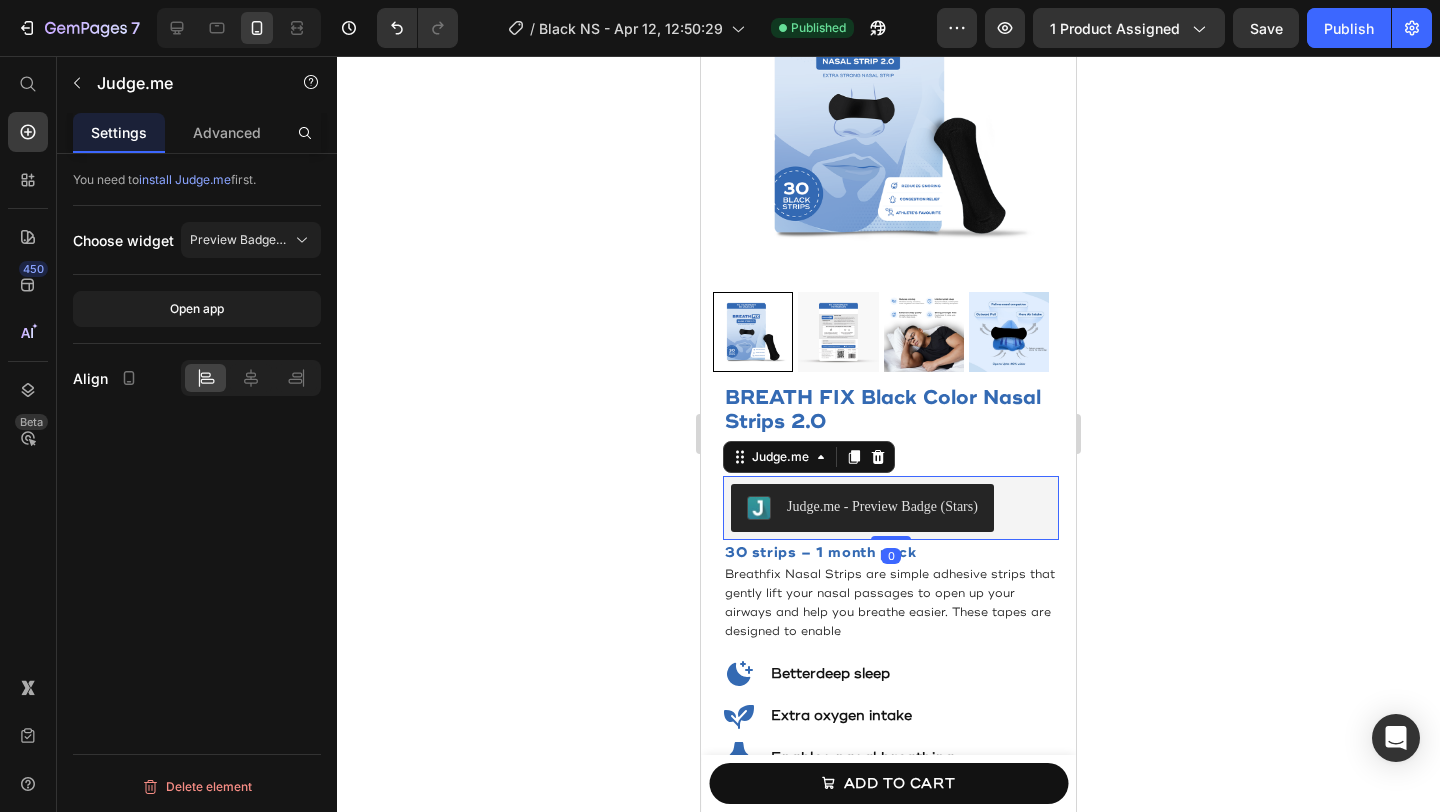 type 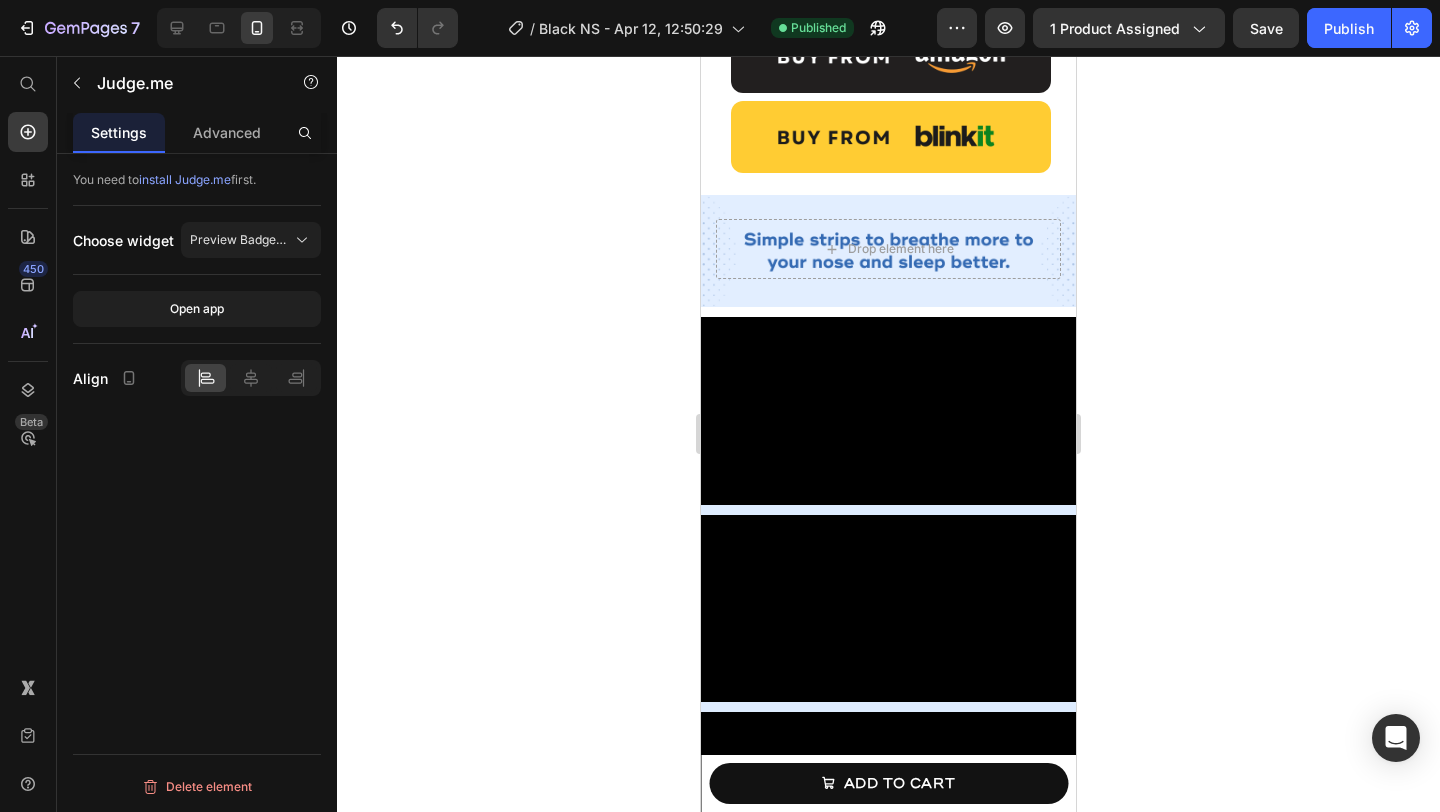 scroll, scrollTop: 1835, scrollLeft: 0, axis: vertical 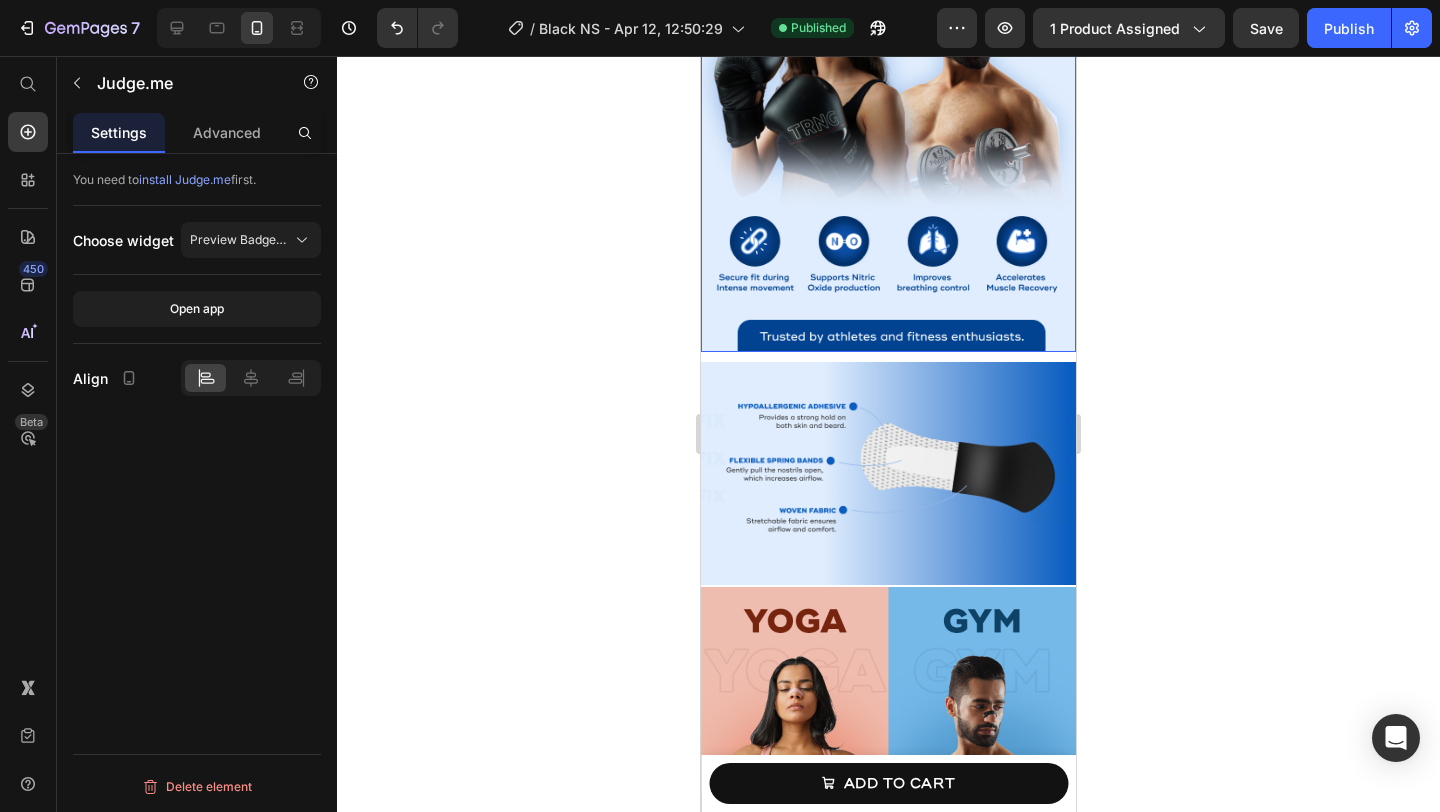 click at bounding box center [888, 100] 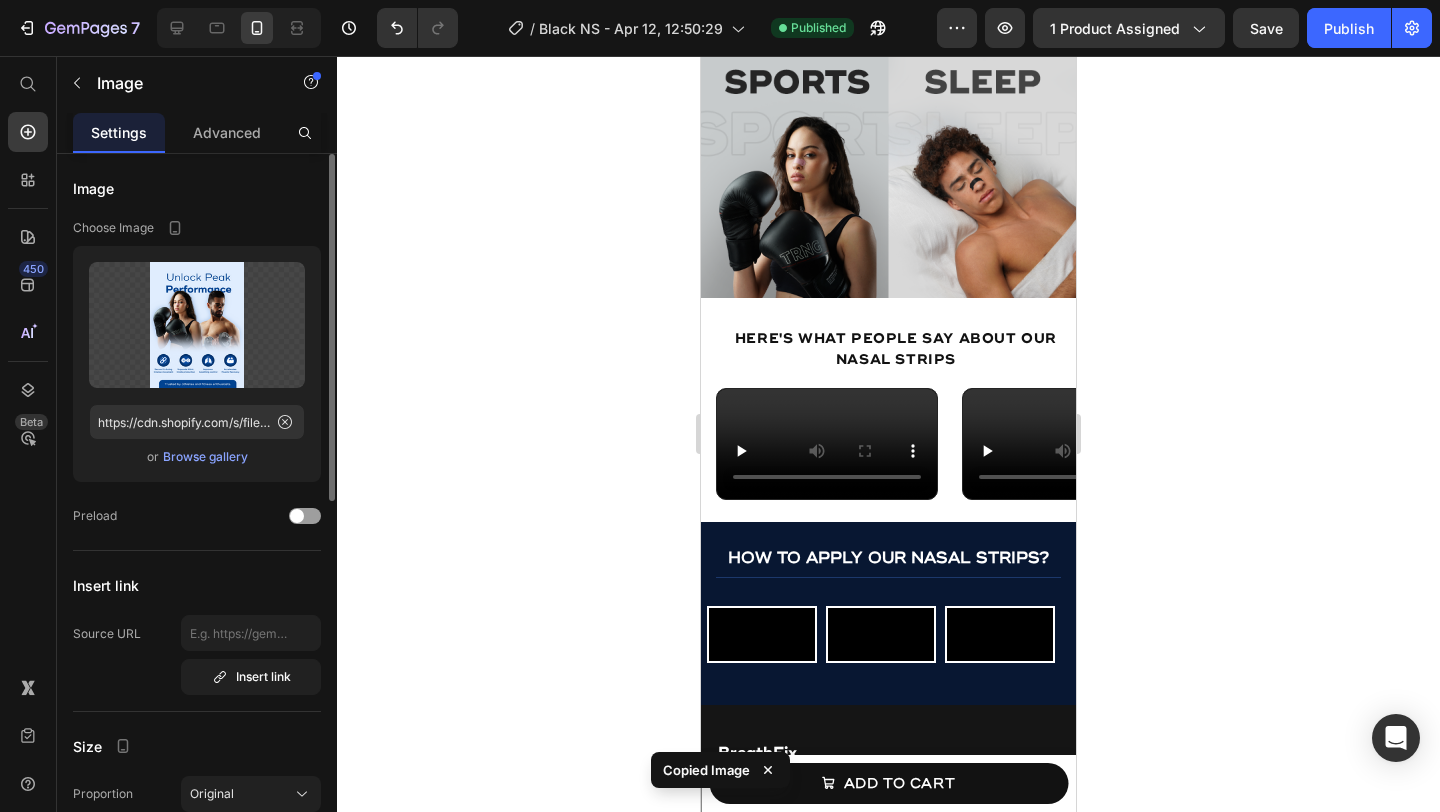 scroll, scrollTop: 3698, scrollLeft: 0, axis: vertical 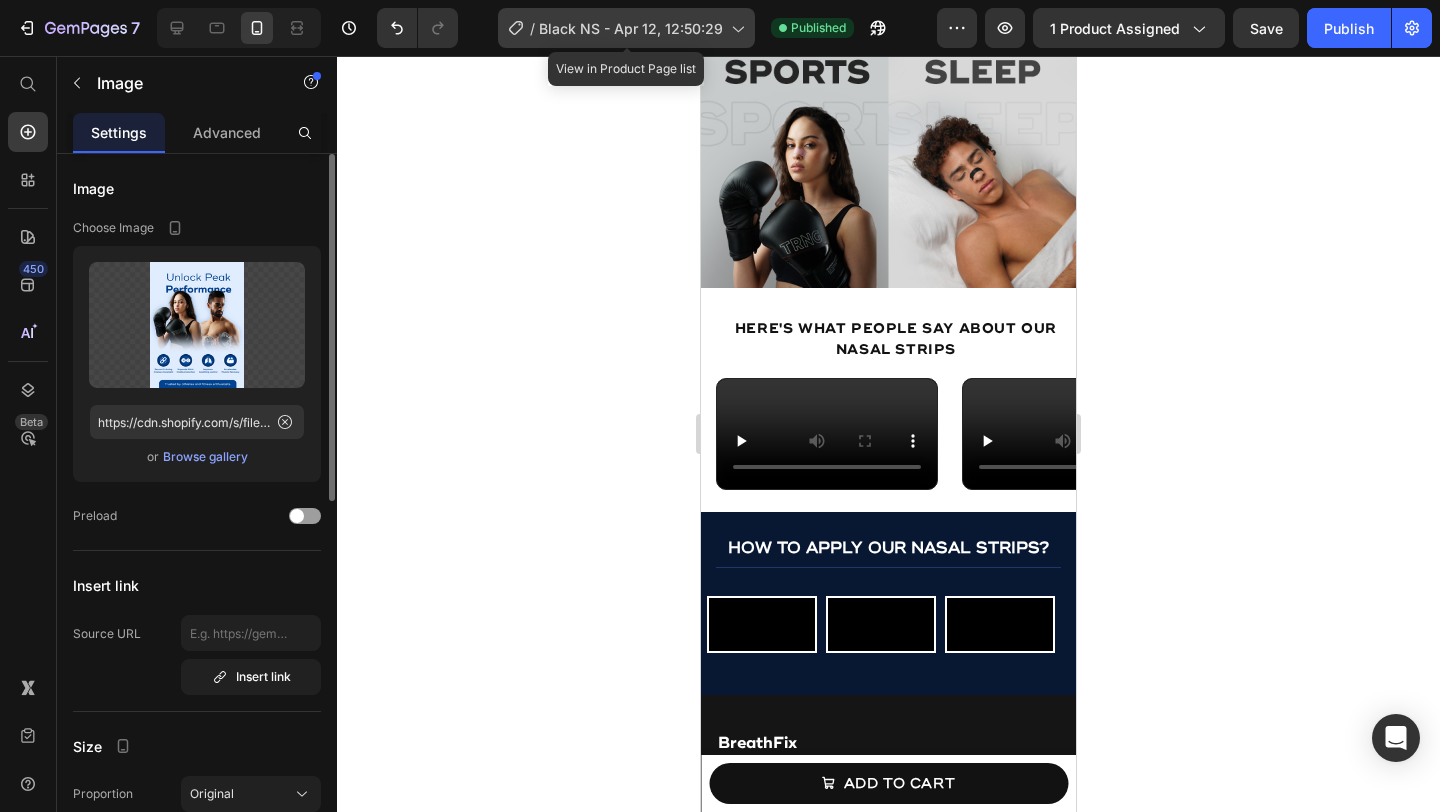 click on "Black NS - Apr 12, 12:50:29" at bounding box center (631, 28) 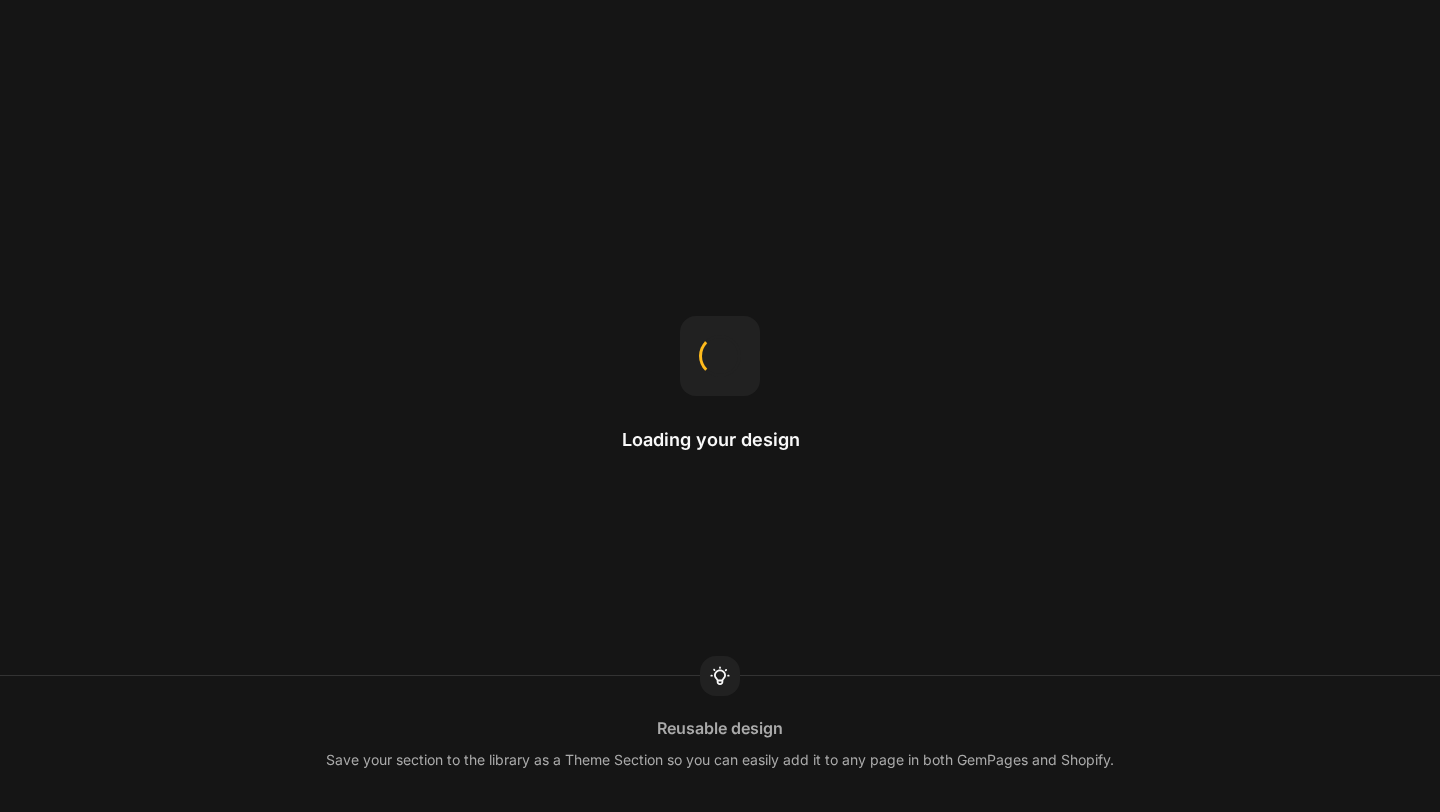 scroll, scrollTop: 0, scrollLeft: 0, axis: both 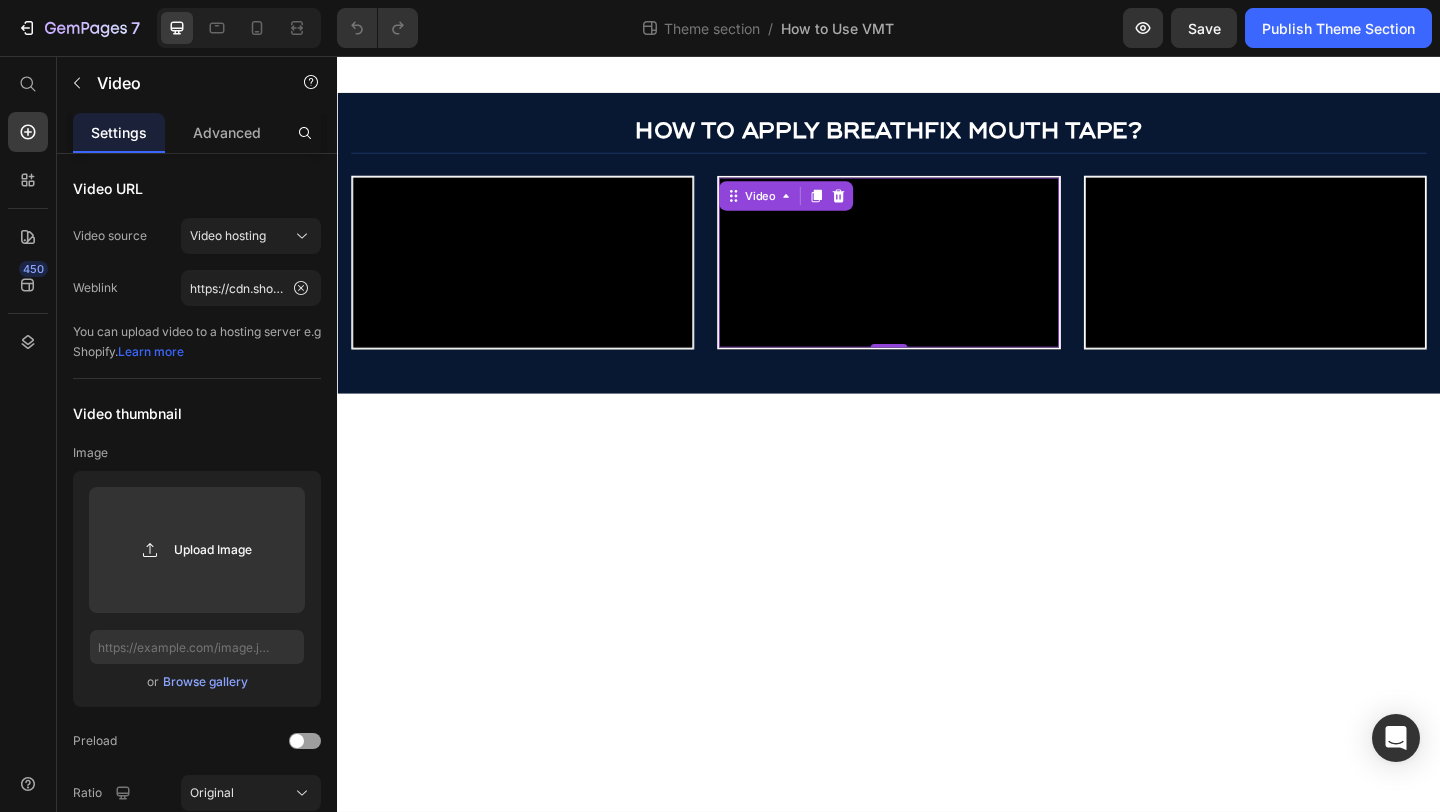 click at bounding box center (936, 280) 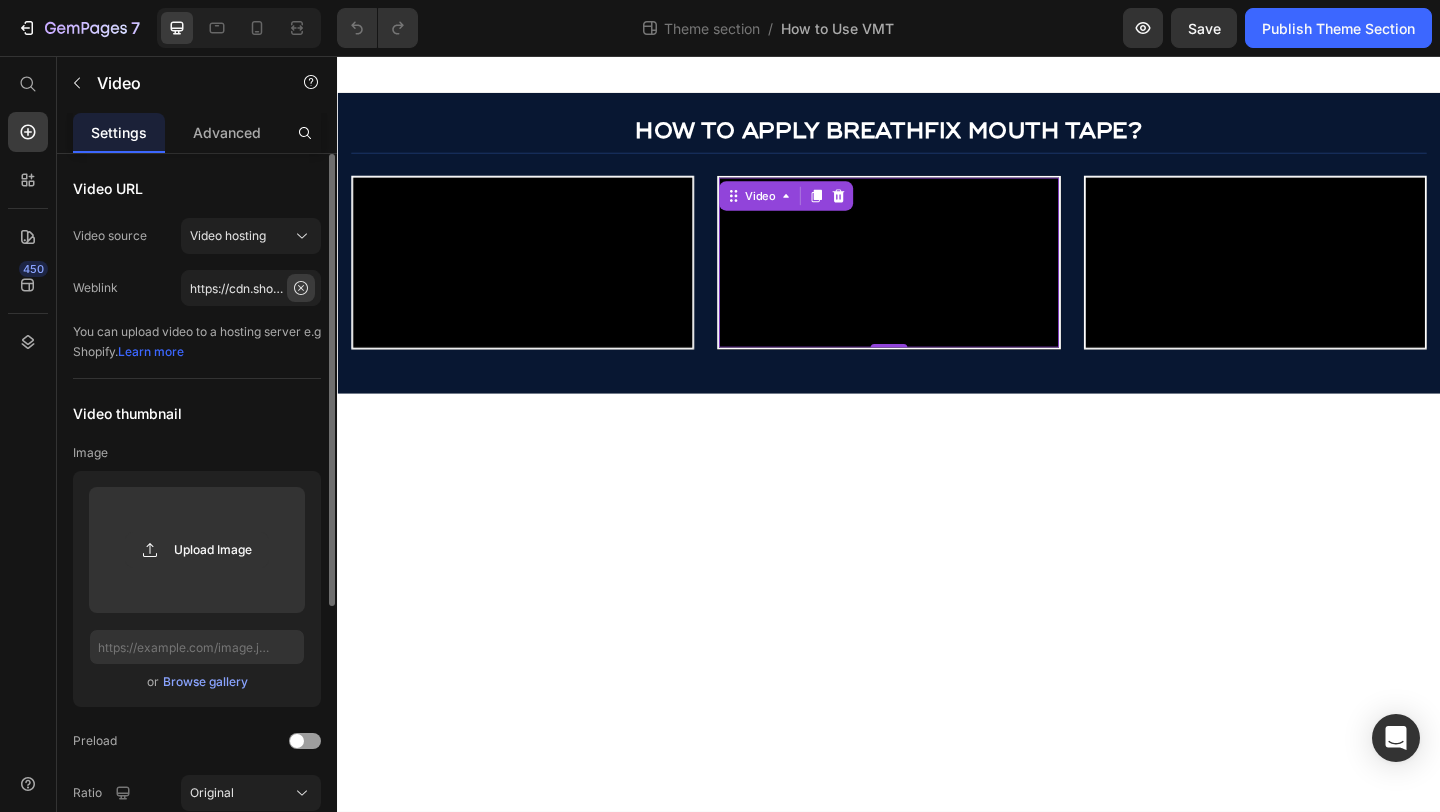 click 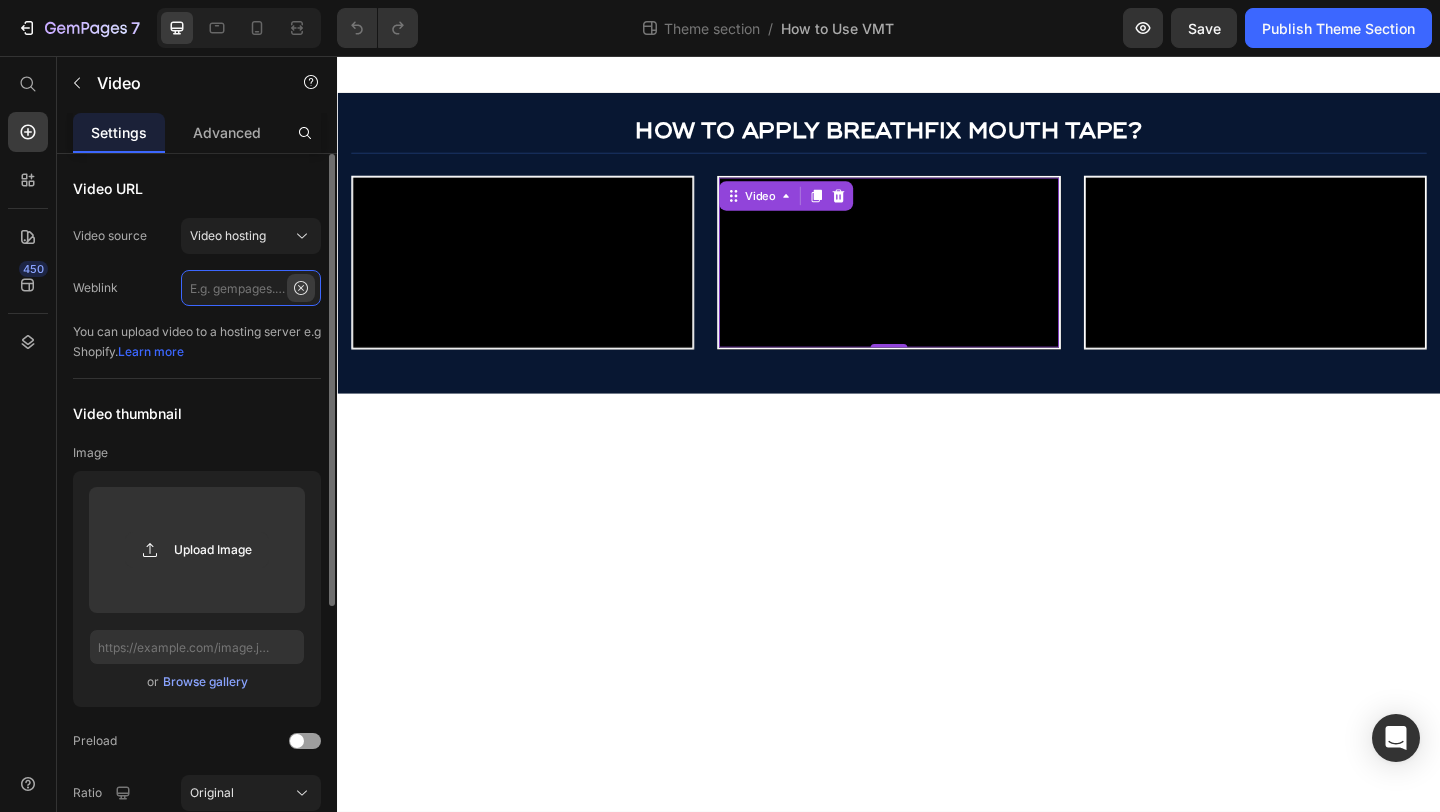 scroll, scrollTop: 0, scrollLeft: 0, axis: both 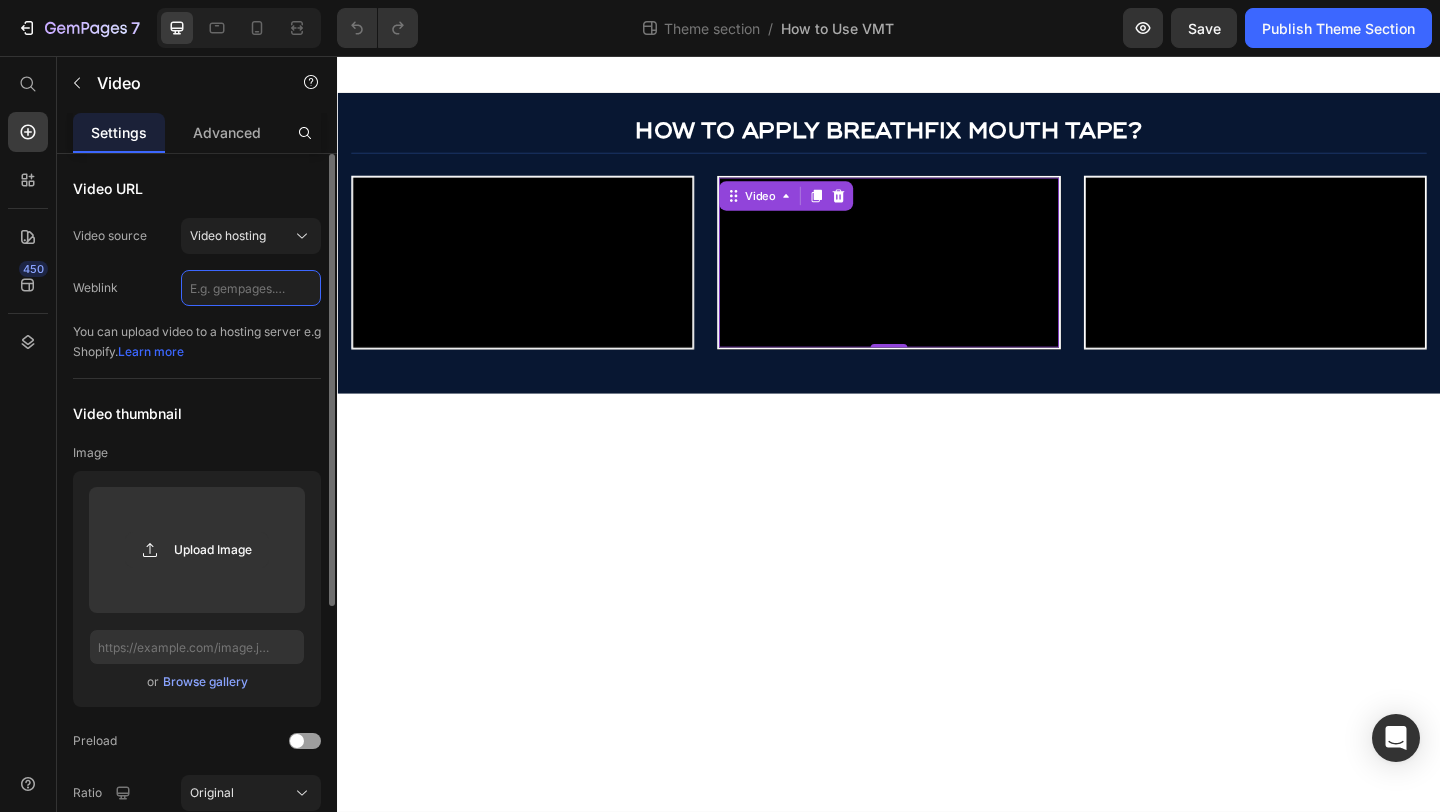 click 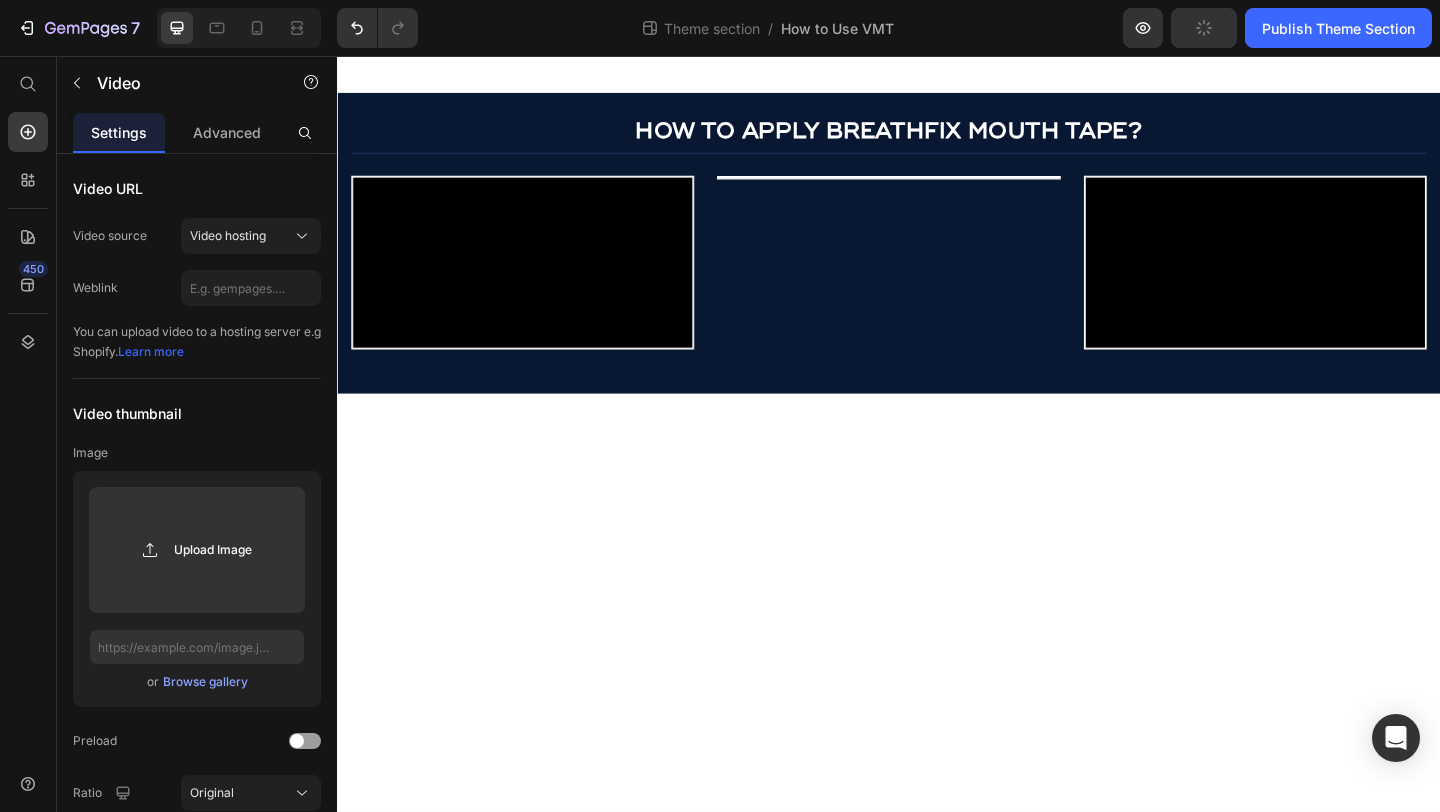 scroll, scrollTop: 0, scrollLeft: 0, axis: both 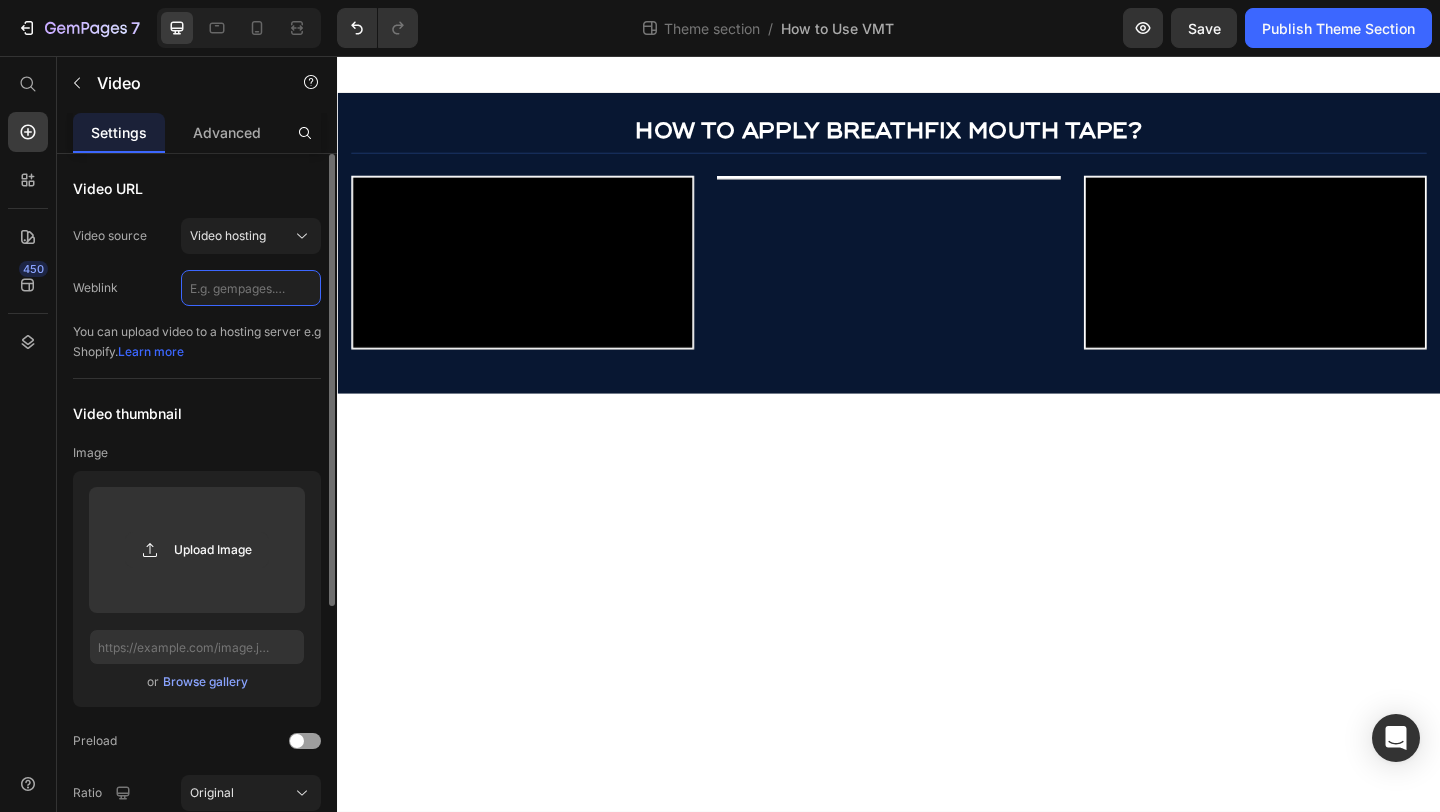 click 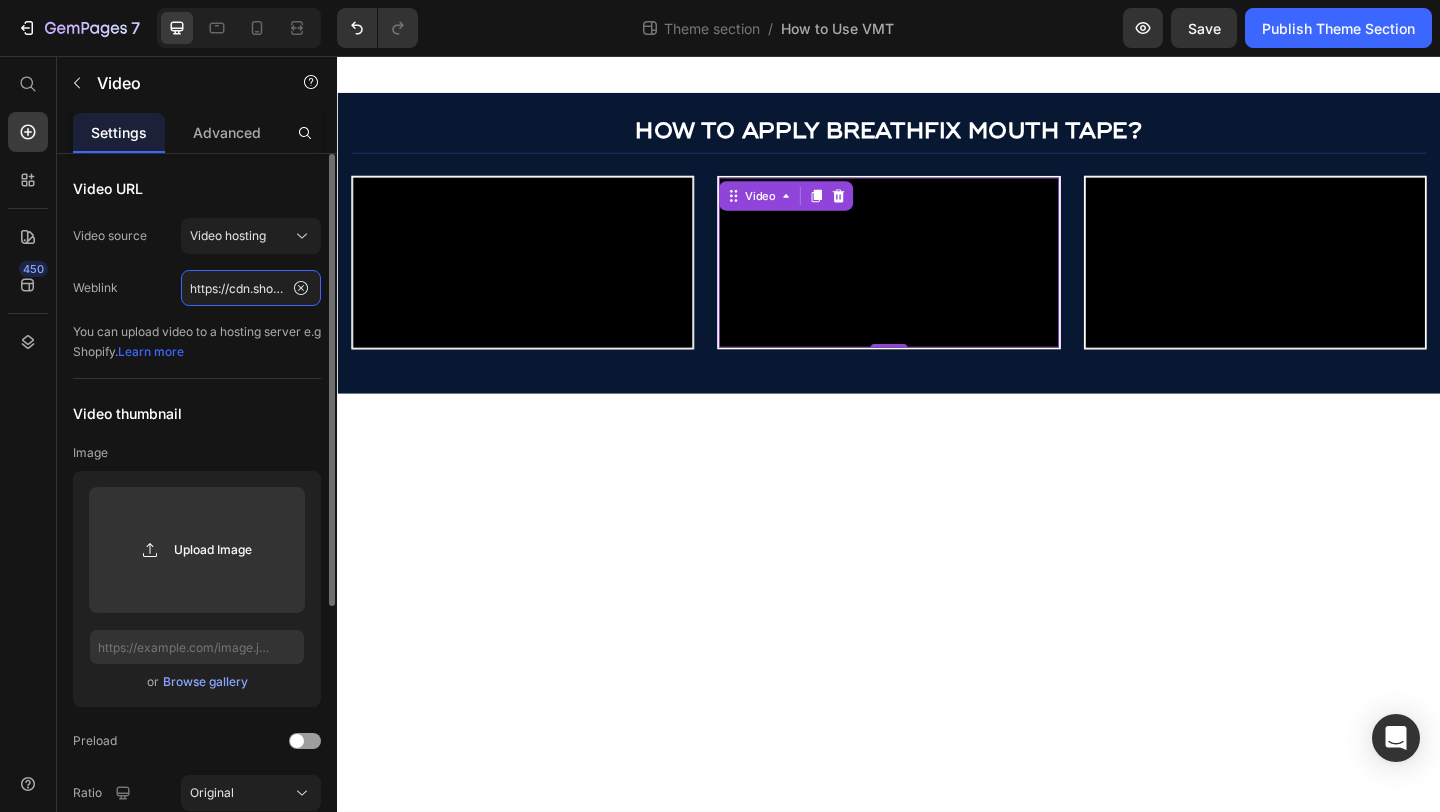 scroll, scrollTop: 0, scrollLeft: 366, axis: horizontal 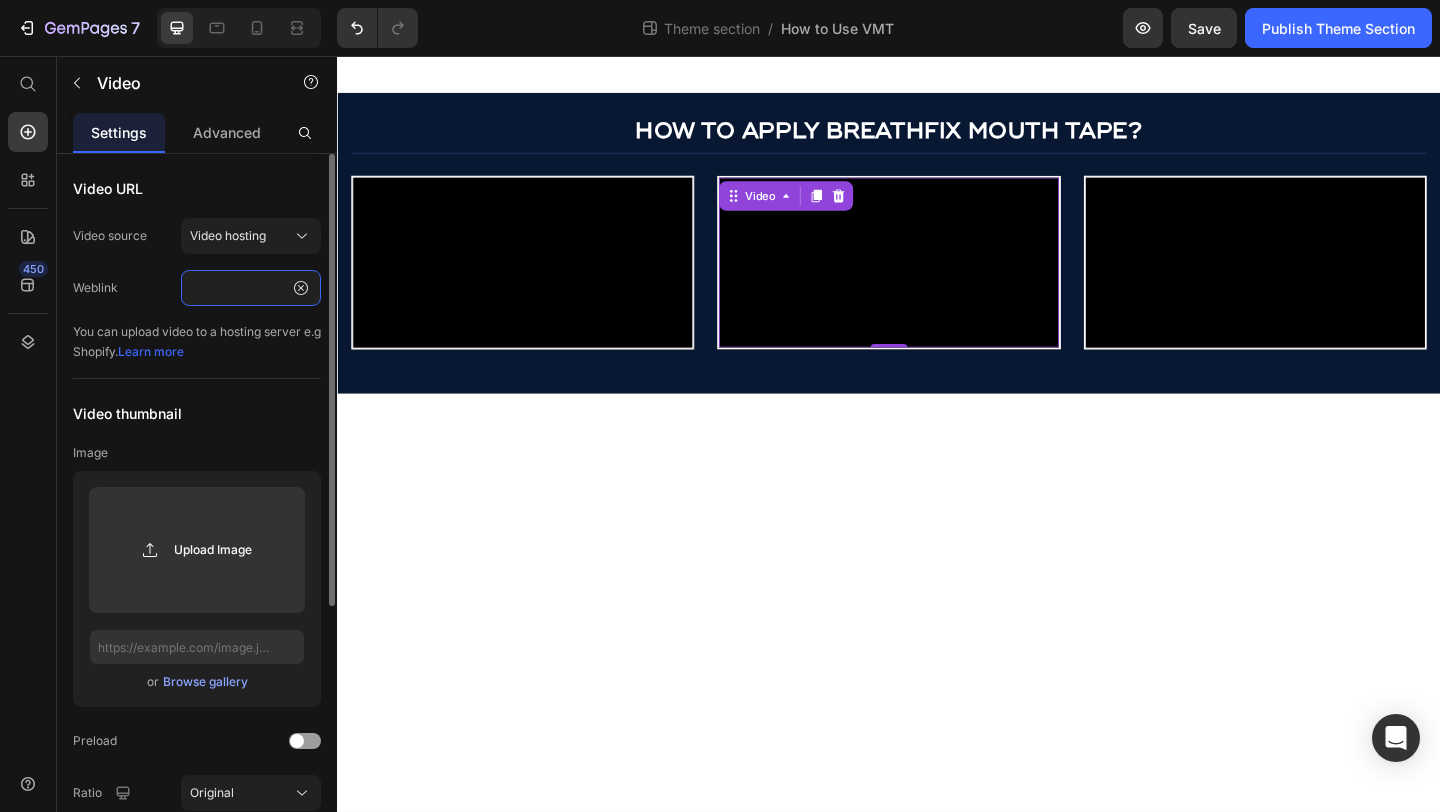 type on "https://cdn.shopify.com/videos/c/o/v/ad0a646cf8374763afeea3ceceb1962d.mp4" 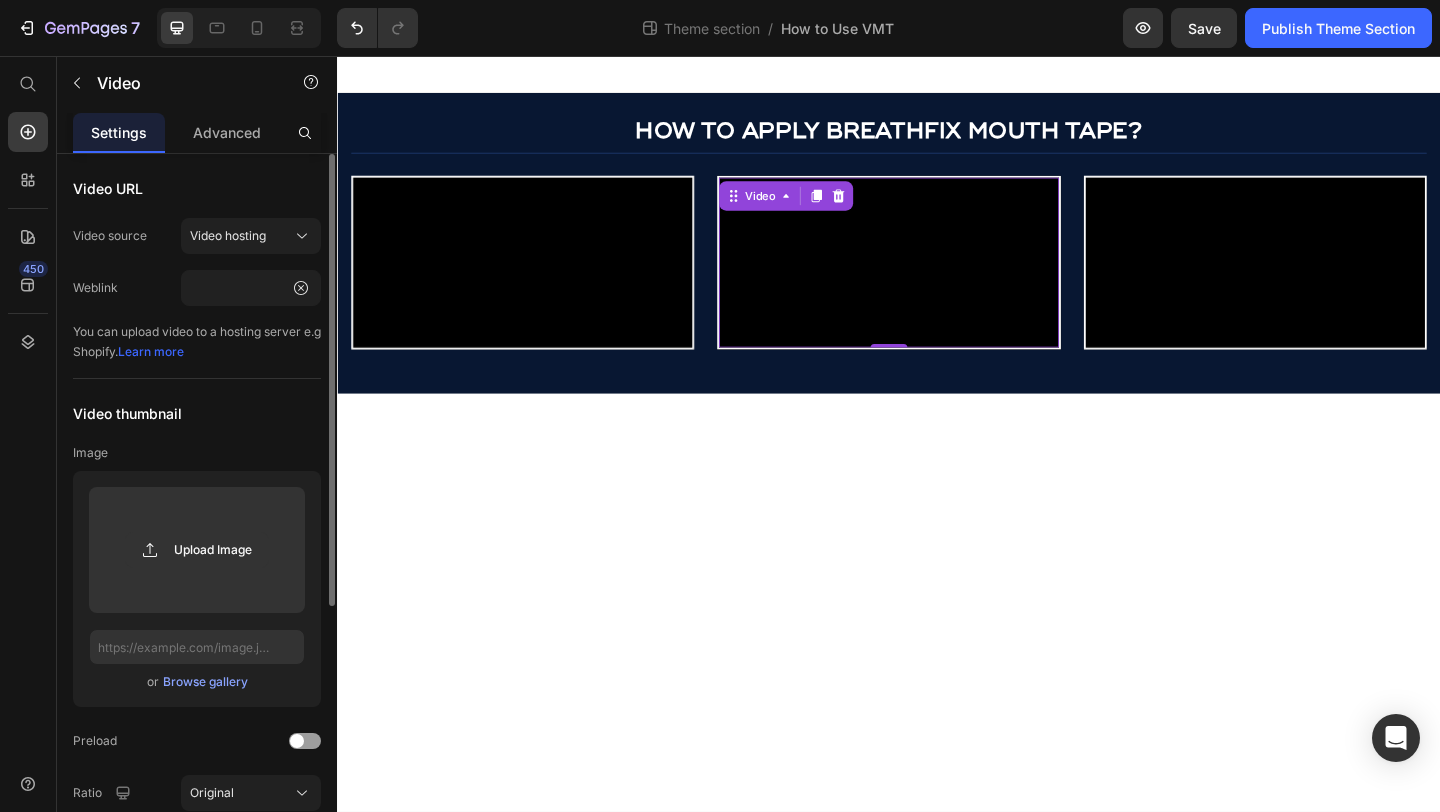 click on "Weblink https://cdn.shopify.com/videos/c/o/v/ad0a646cf8374763afeea3ceceb1962d.mp4" 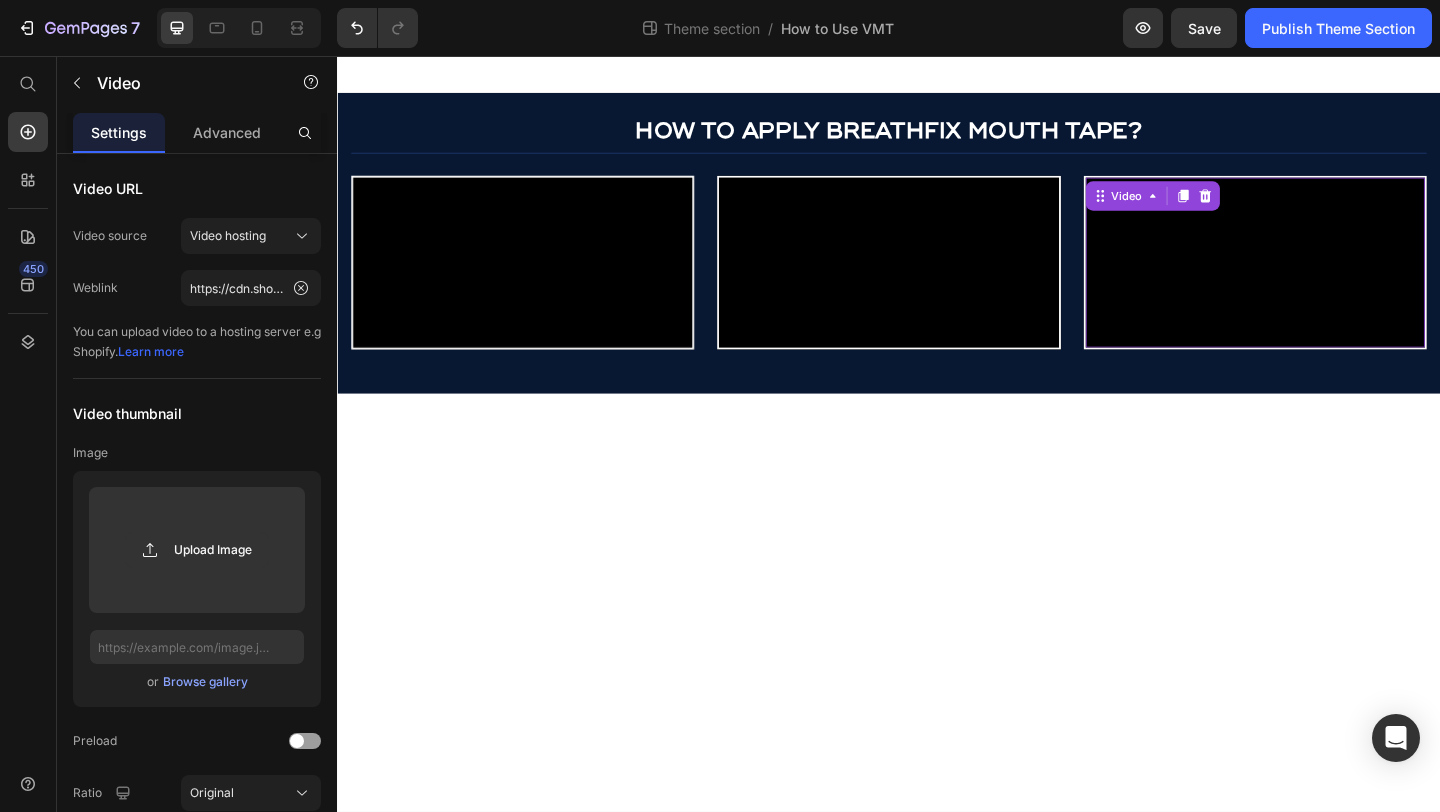 click at bounding box center (1335, 280) 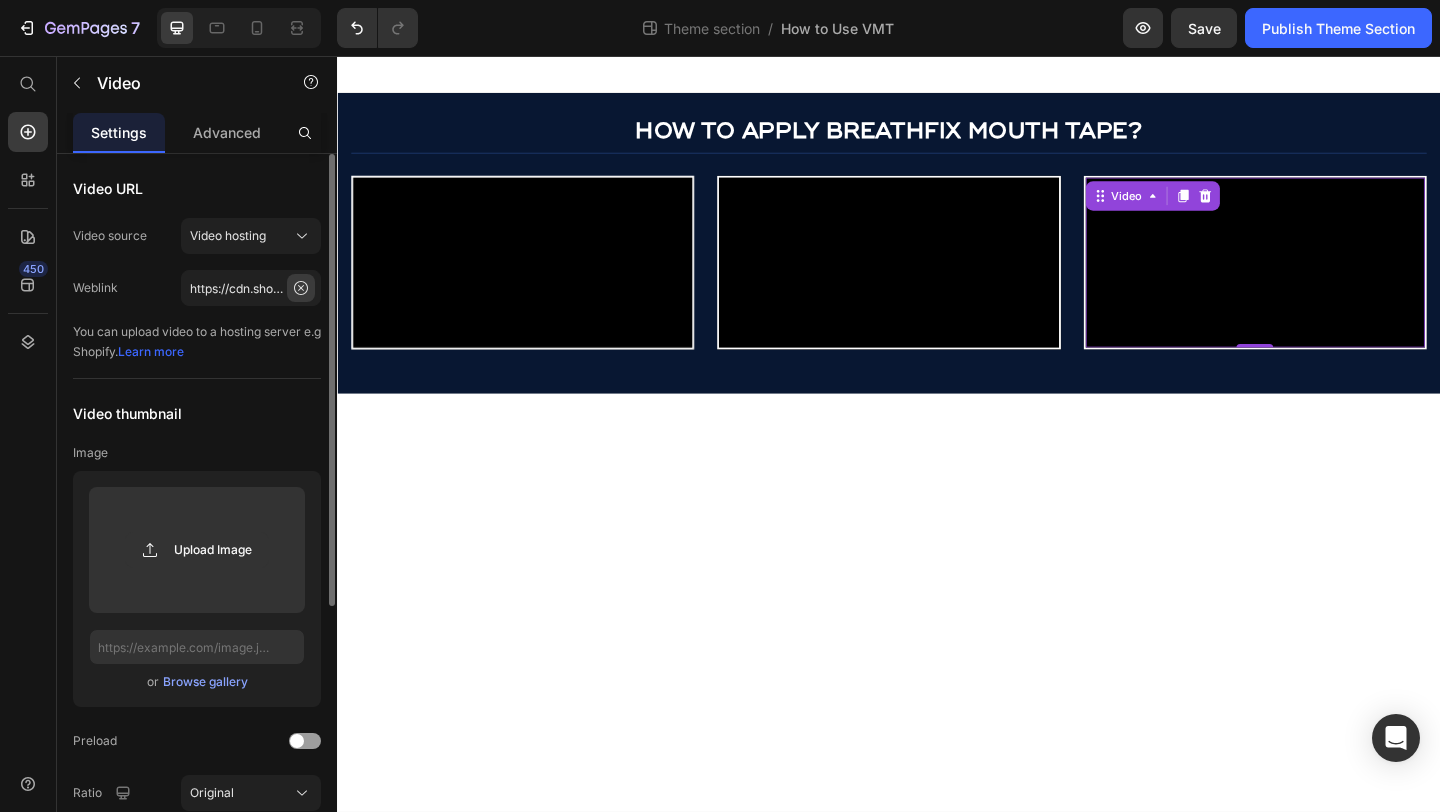 click 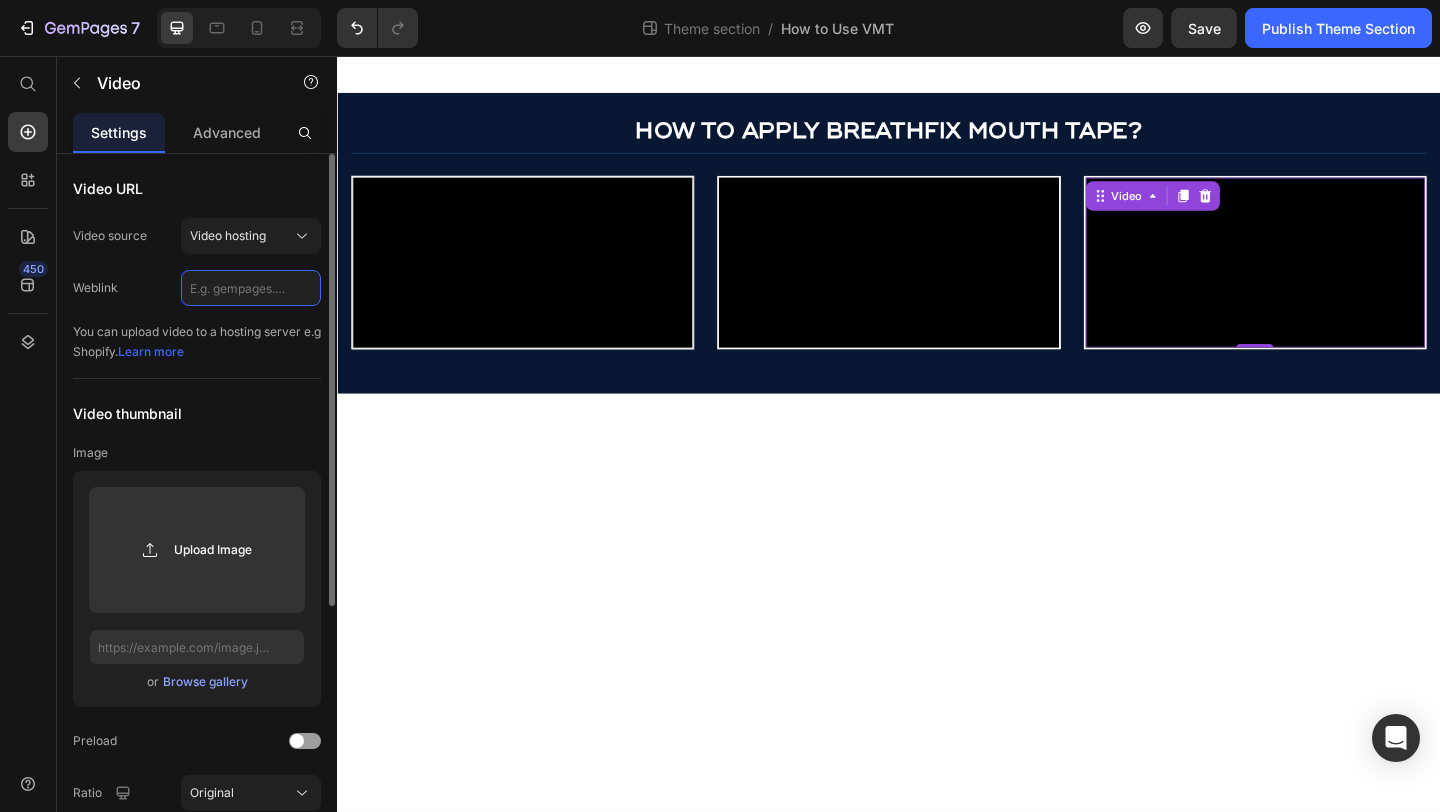 scroll, scrollTop: 0, scrollLeft: 0, axis: both 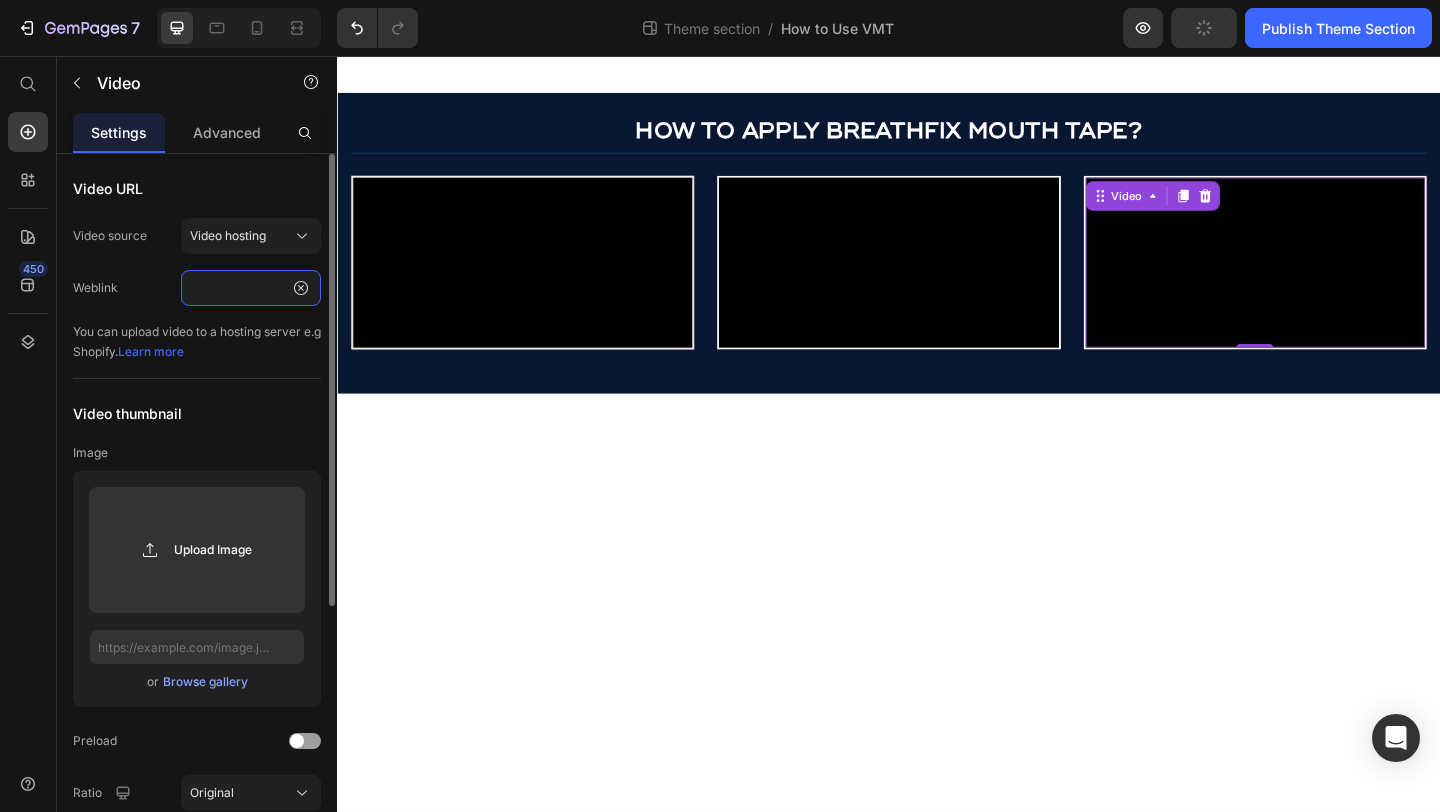 type on "https://cdn.shopify.com/videos/c/o/v/1bc3584d9ebc4a3f99b894bd757507ef.mp4" 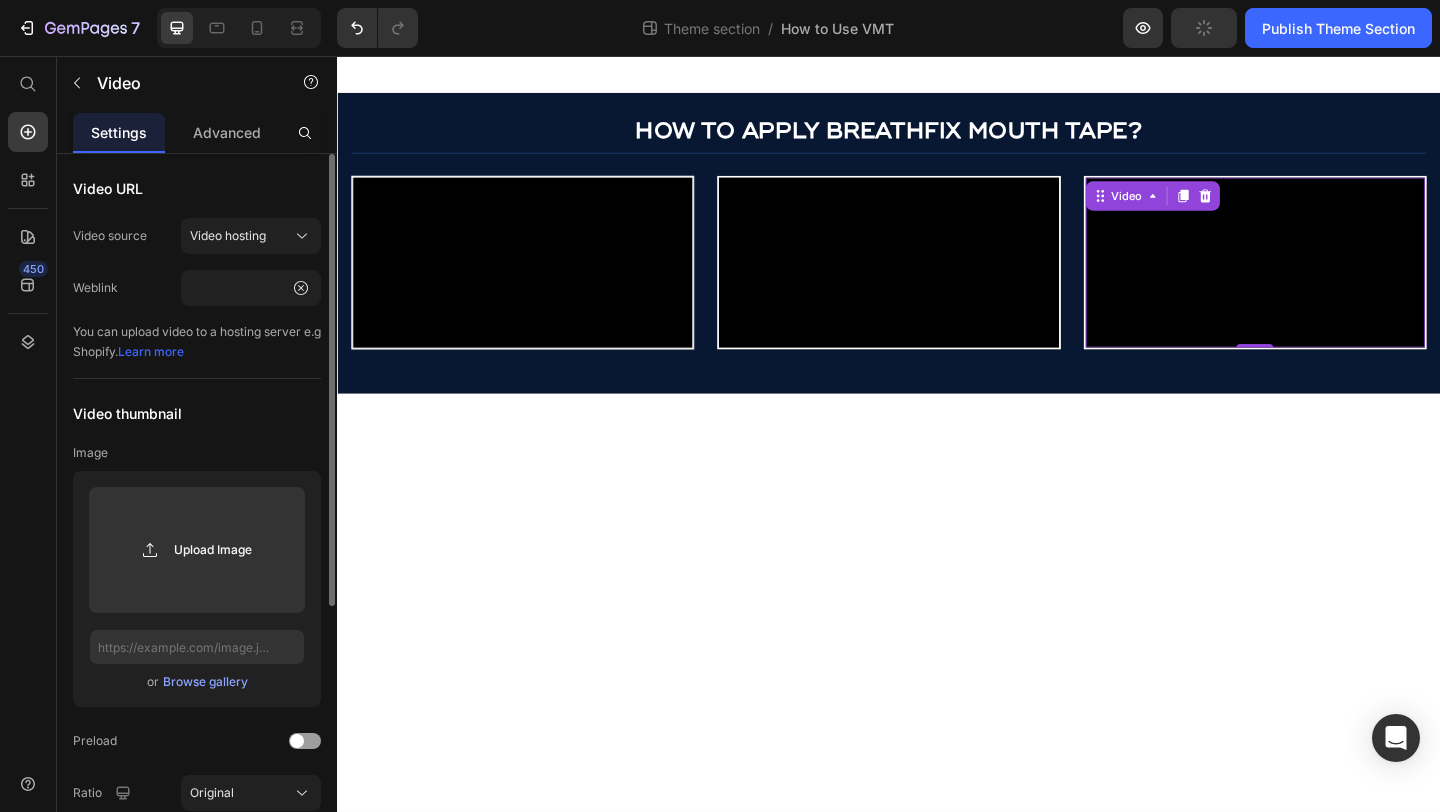 click on "Weblink https://cdn.shopify.com/videos/c/o/v/1bc3584d9ebc4a3f99b894bd757507ef.mp4" 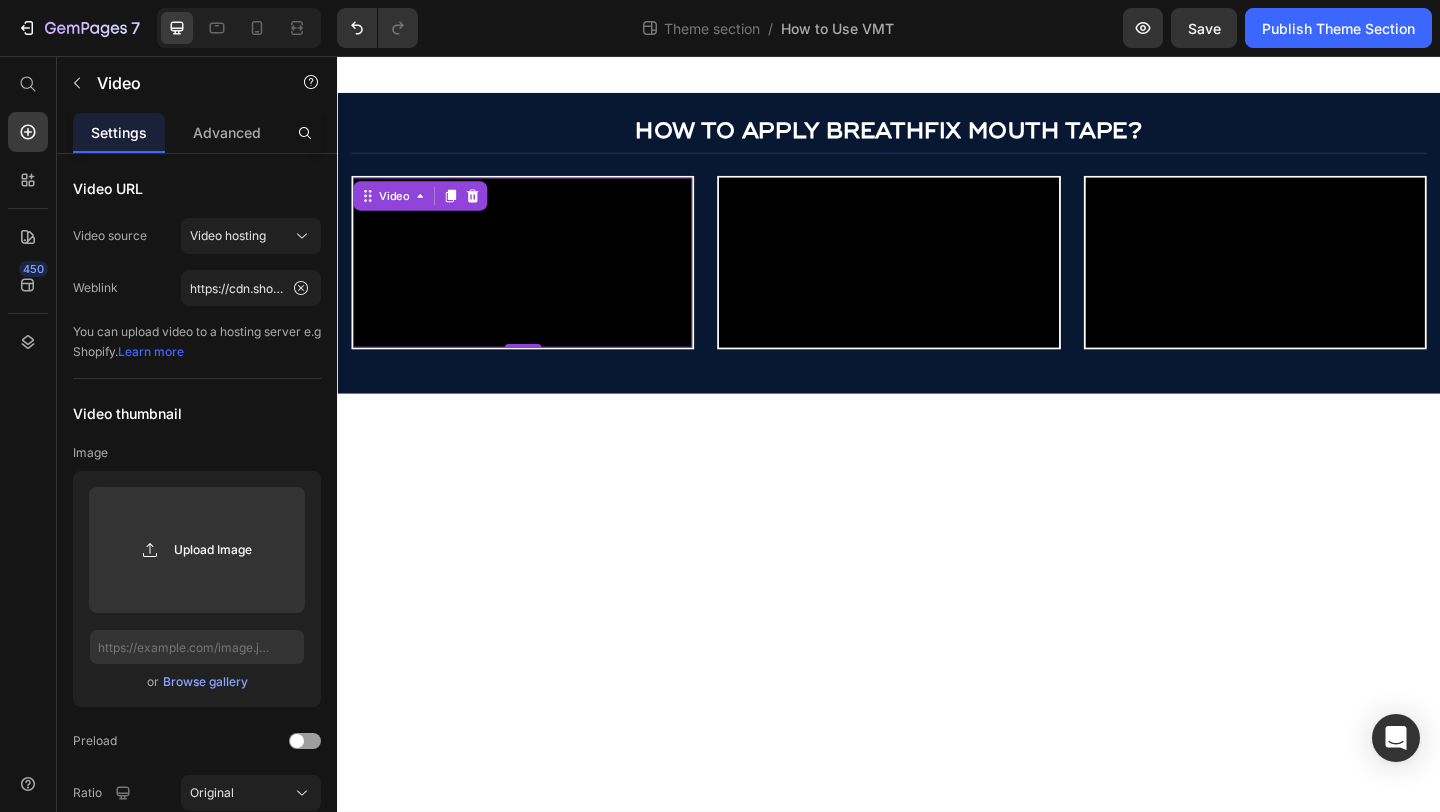 click at bounding box center (538, 280) 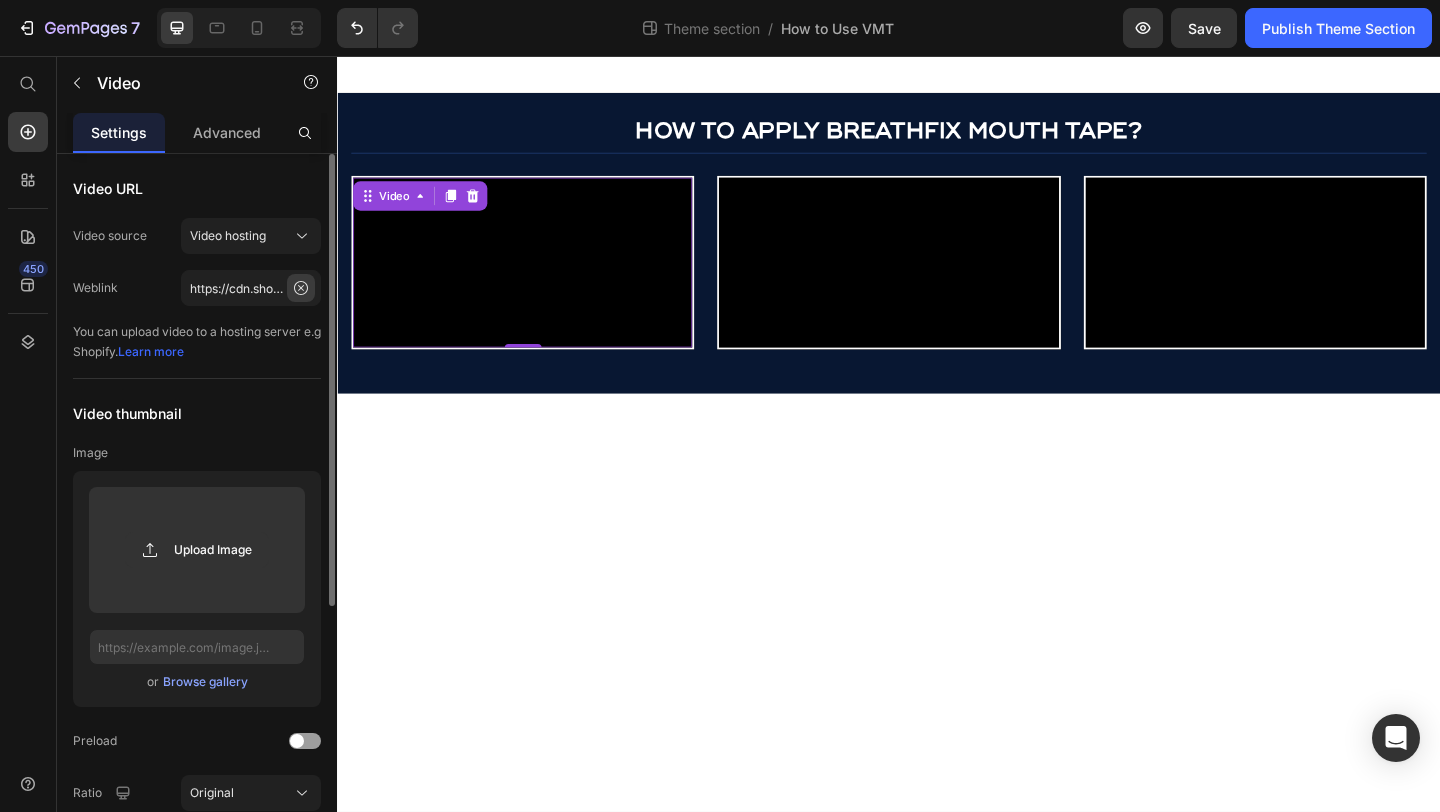 click 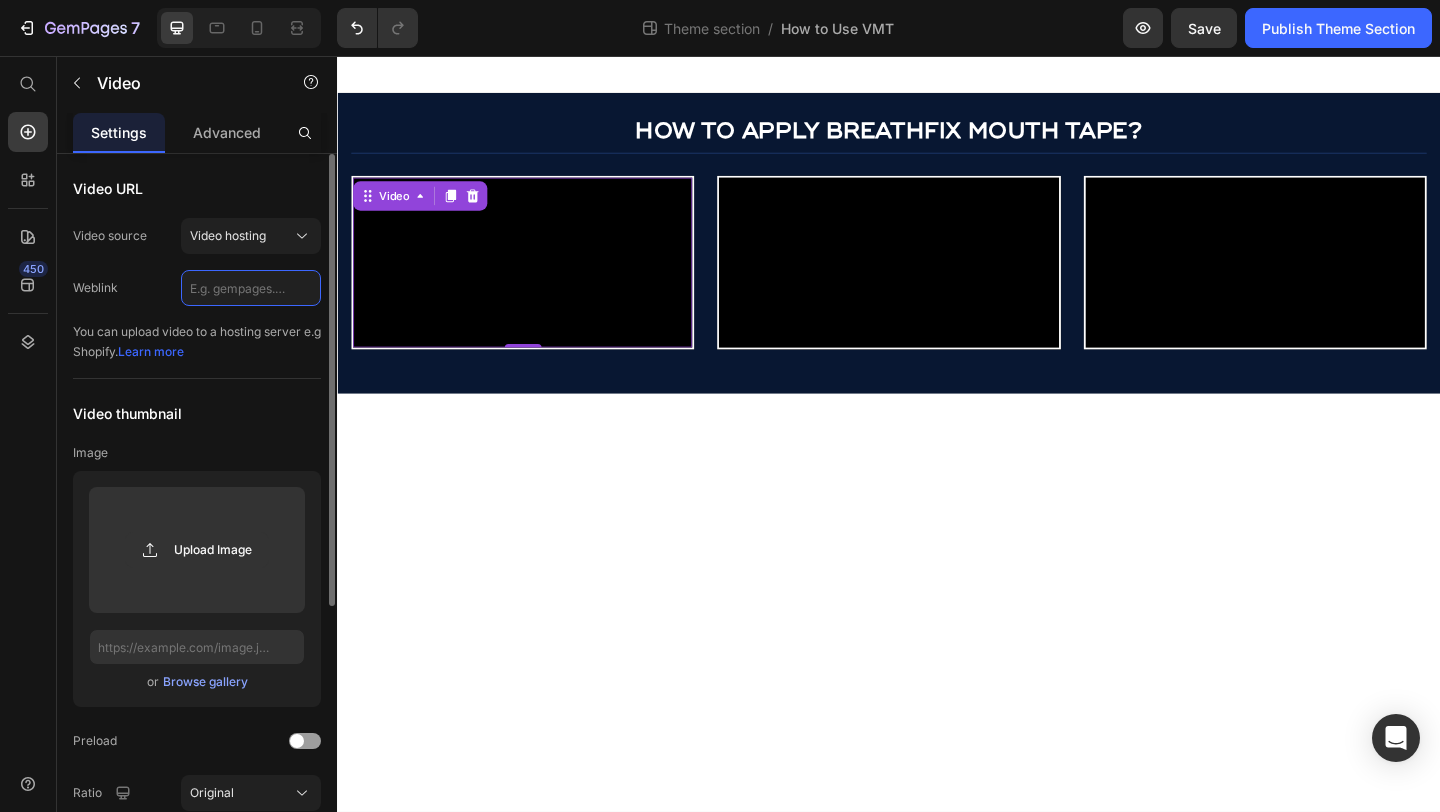 scroll, scrollTop: 0, scrollLeft: 0, axis: both 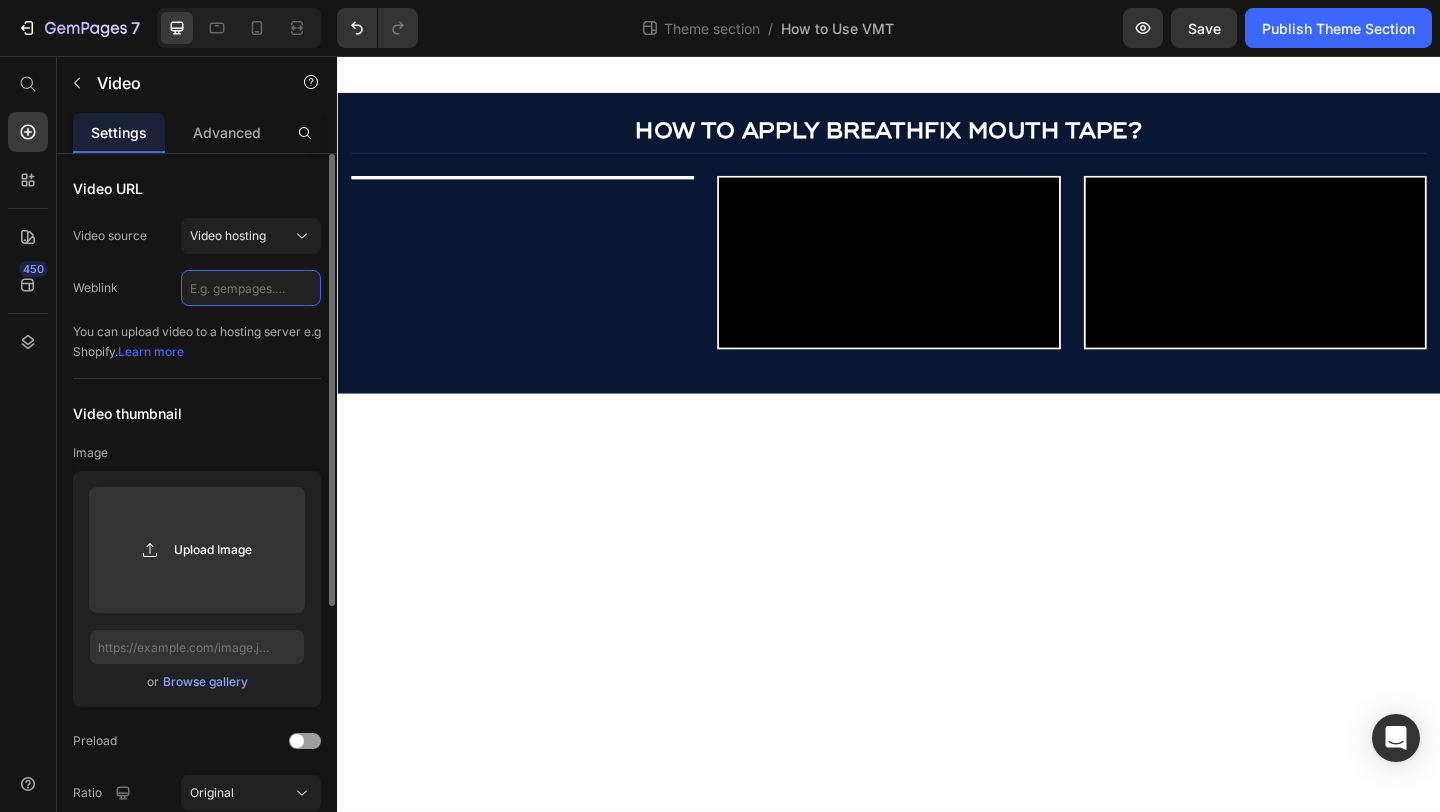 click 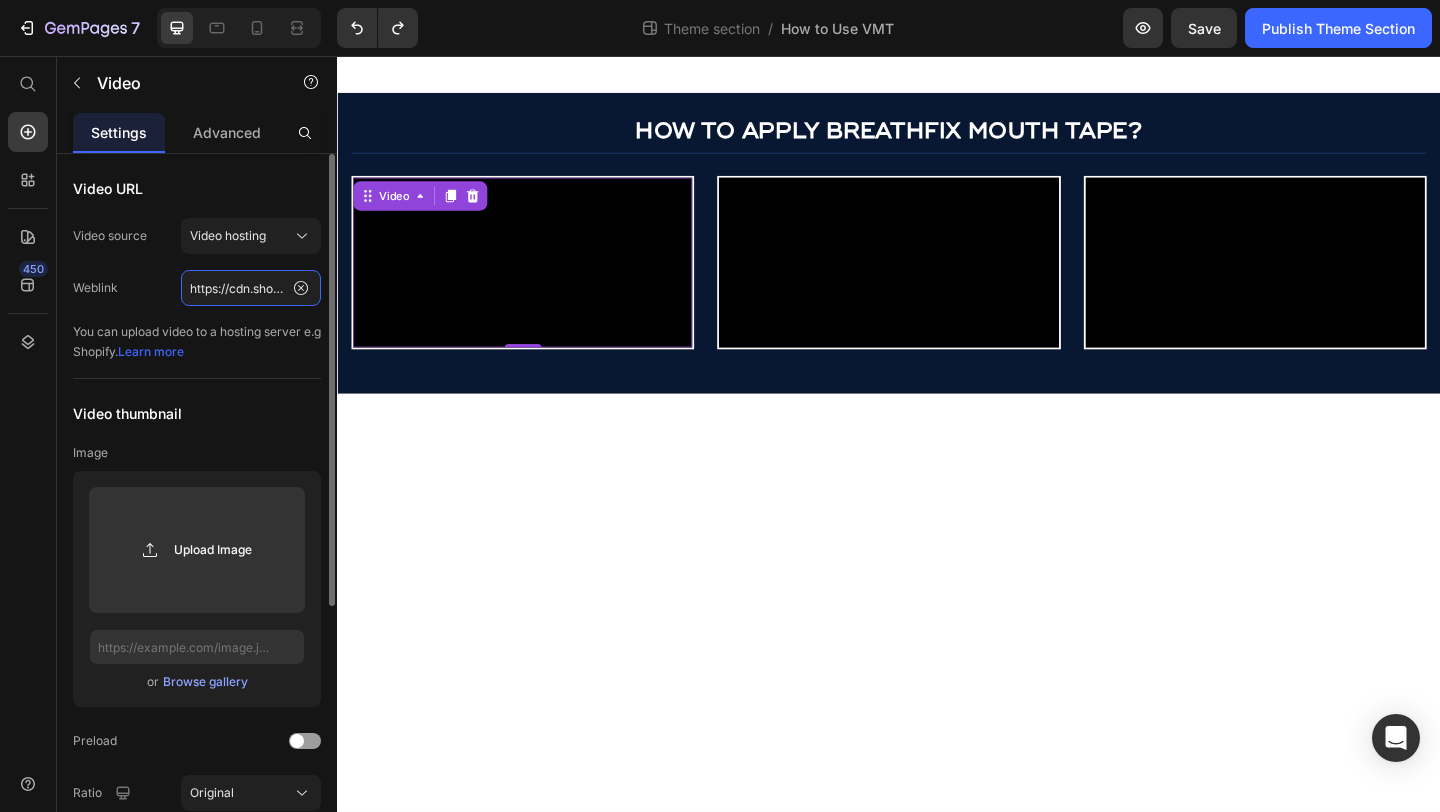 paste on "da1b7eae8c864f98b68425fb706baec5" 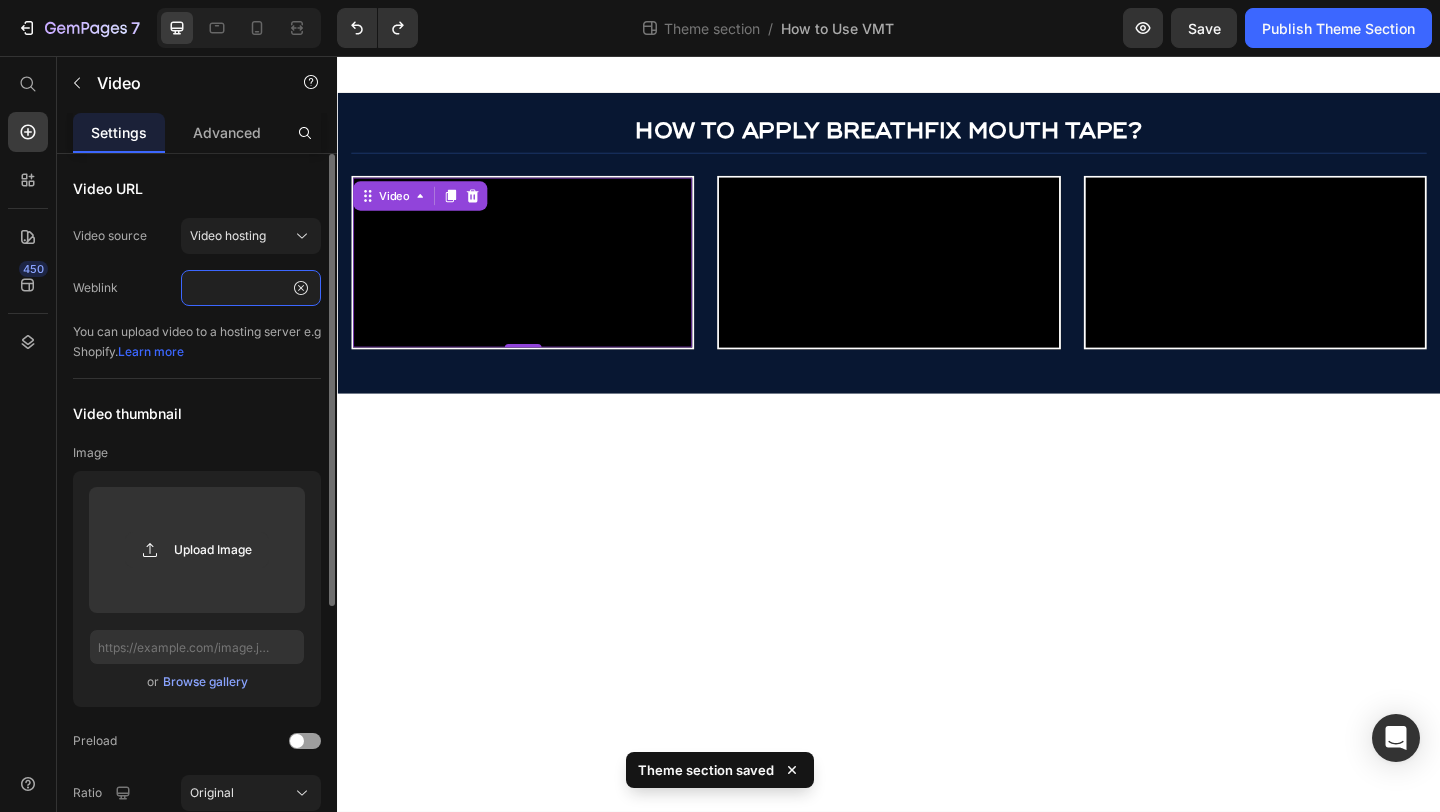 type on "https://cdn.shopify.com/videos/c/o/v/da1b7eae8c864f98b68425fb706baec5.mp4" 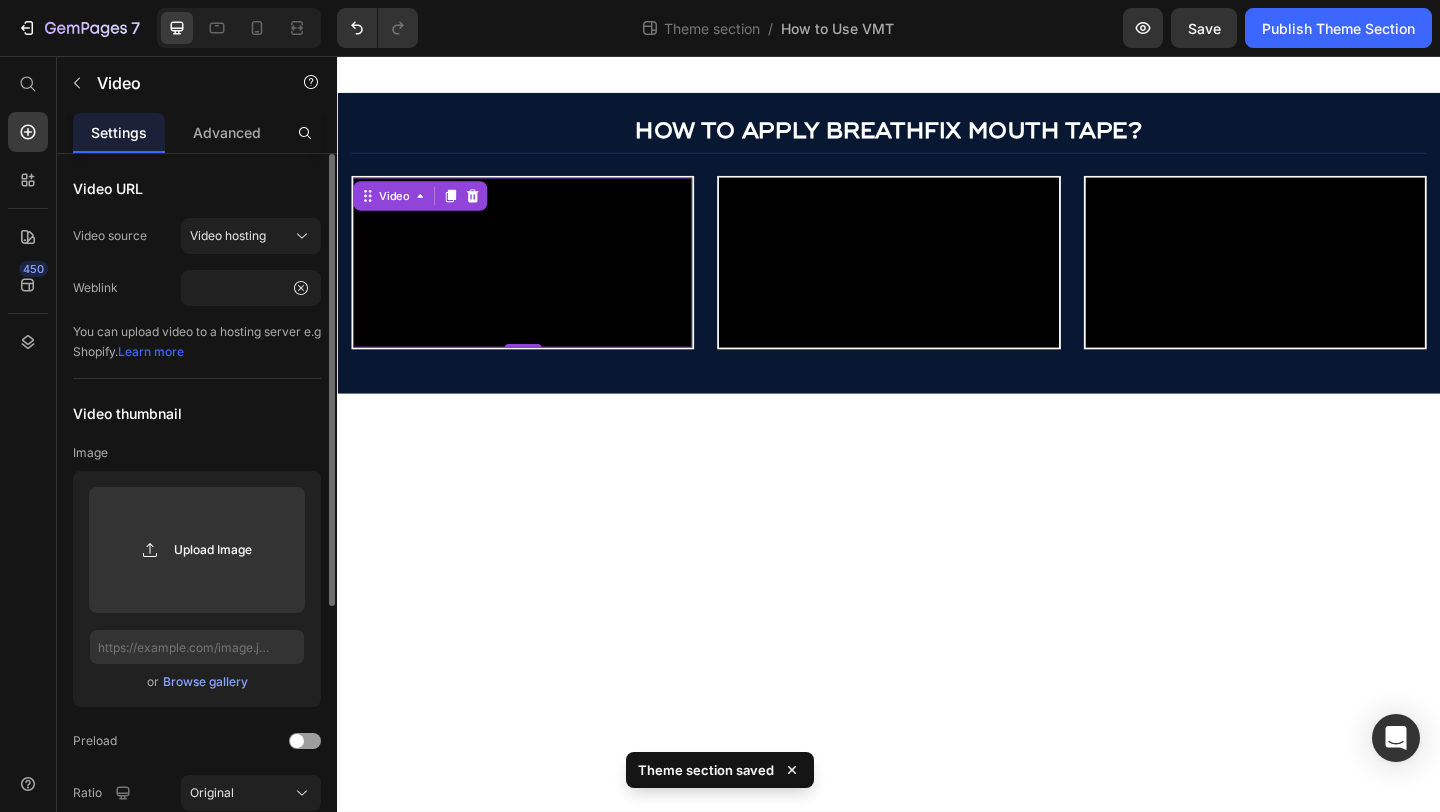 scroll, scrollTop: 0, scrollLeft: 0, axis: both 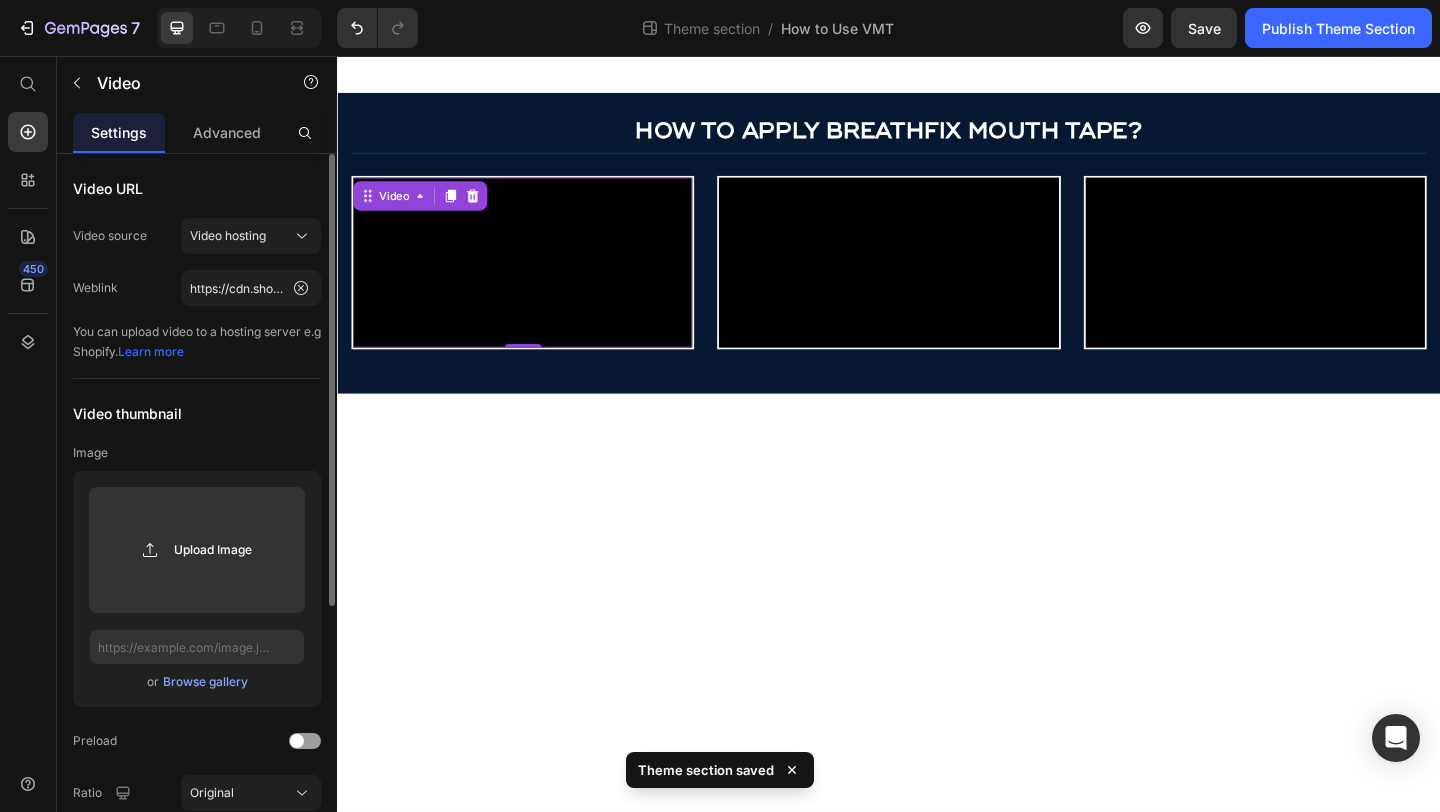 click on "Weblink https://cdn.shopify.com/videos/c/o/v/da1b7eae8c864f98b68425fb706baec5.mp4" 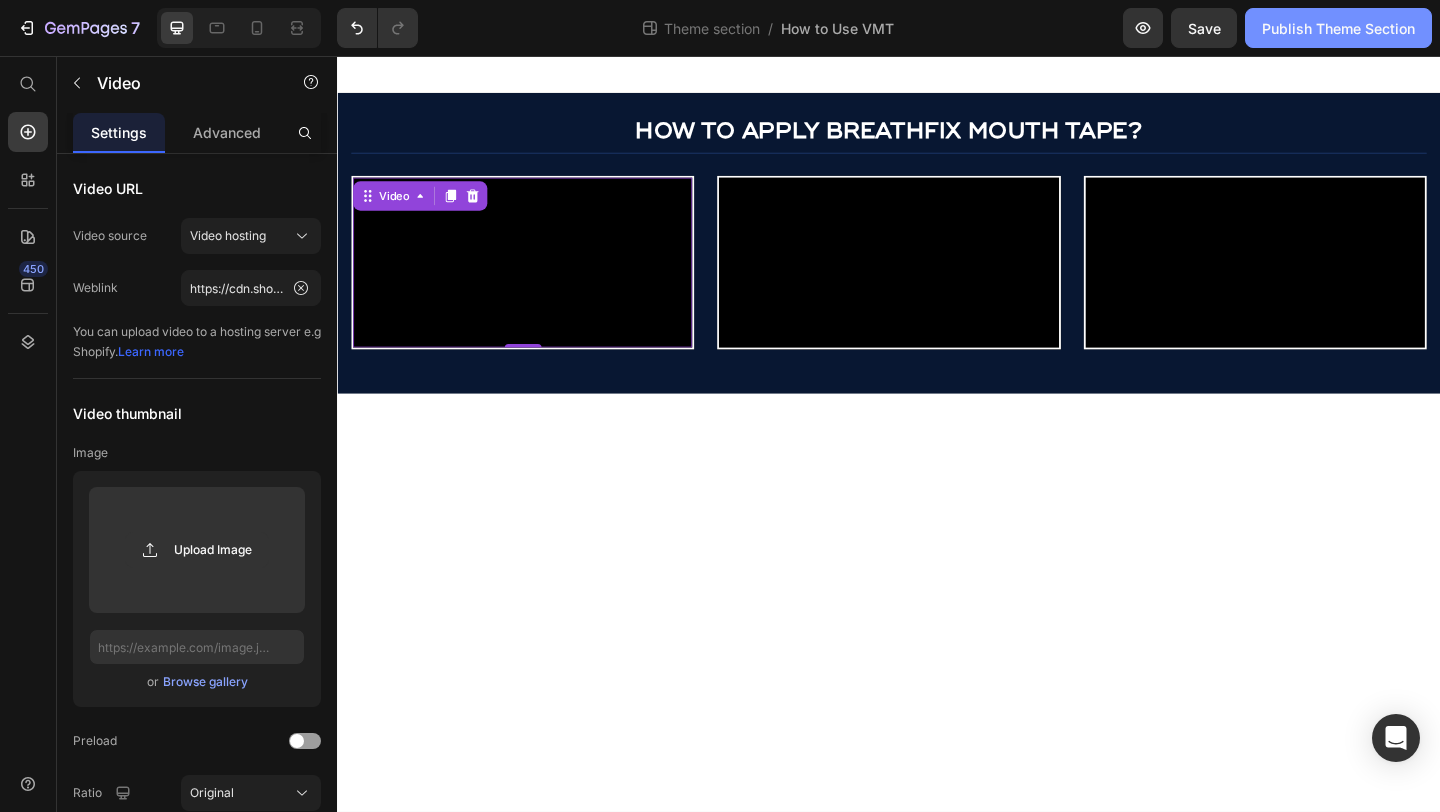 click on "Publish Theme Section" at bounding box center [1338, 28] 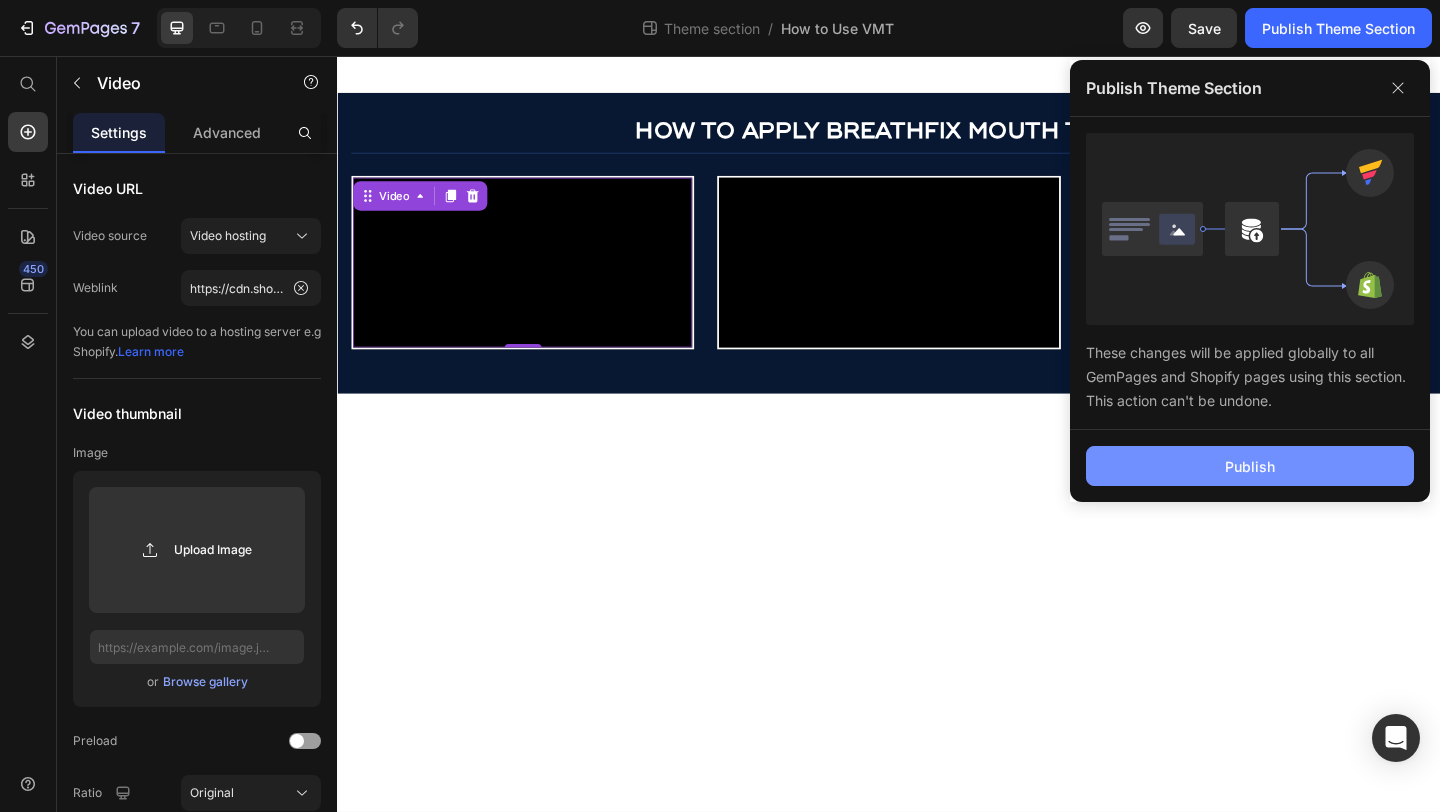 click on "Publish" at bounding box center (1250, 466) 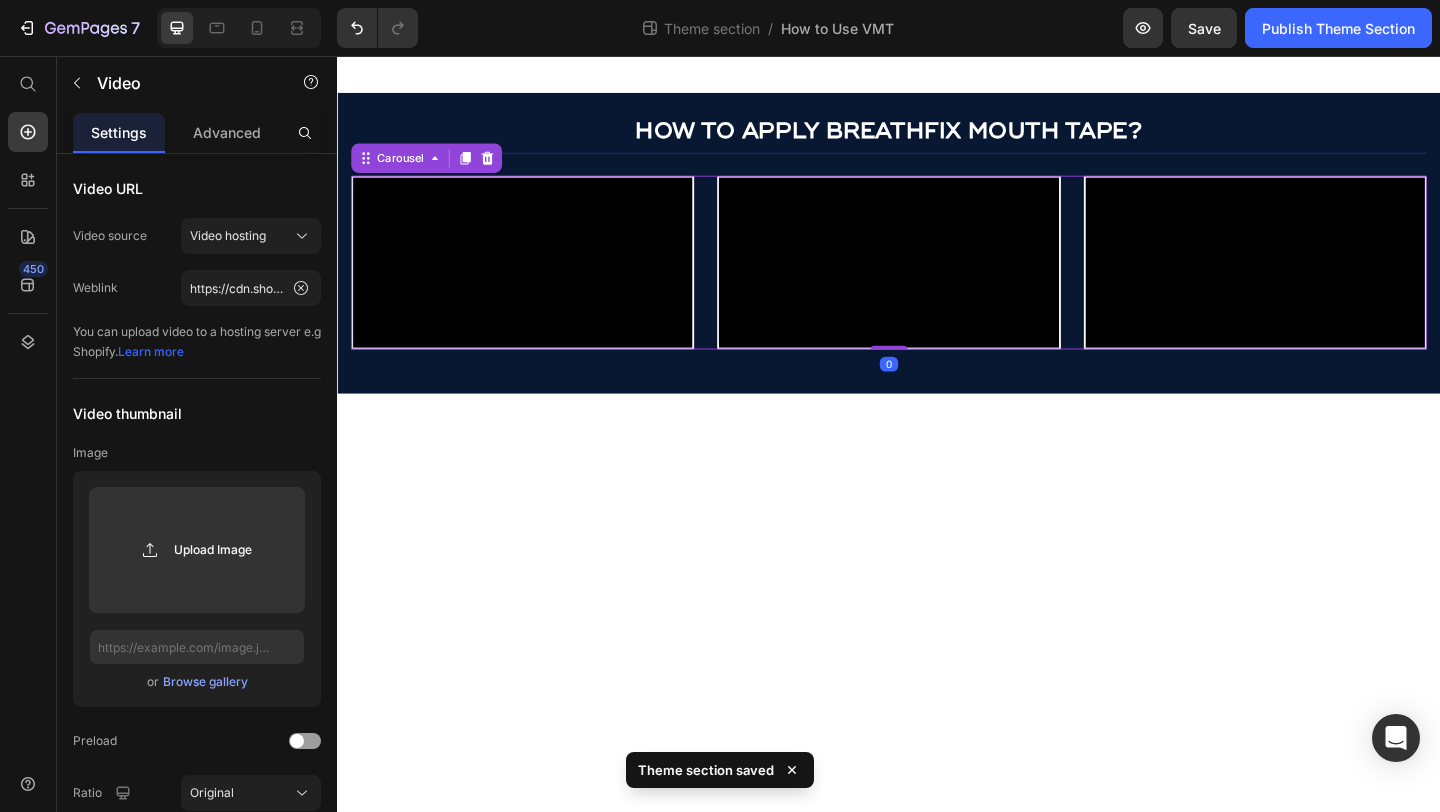 click on "Video Video Video" at bounding box center (937, 280) 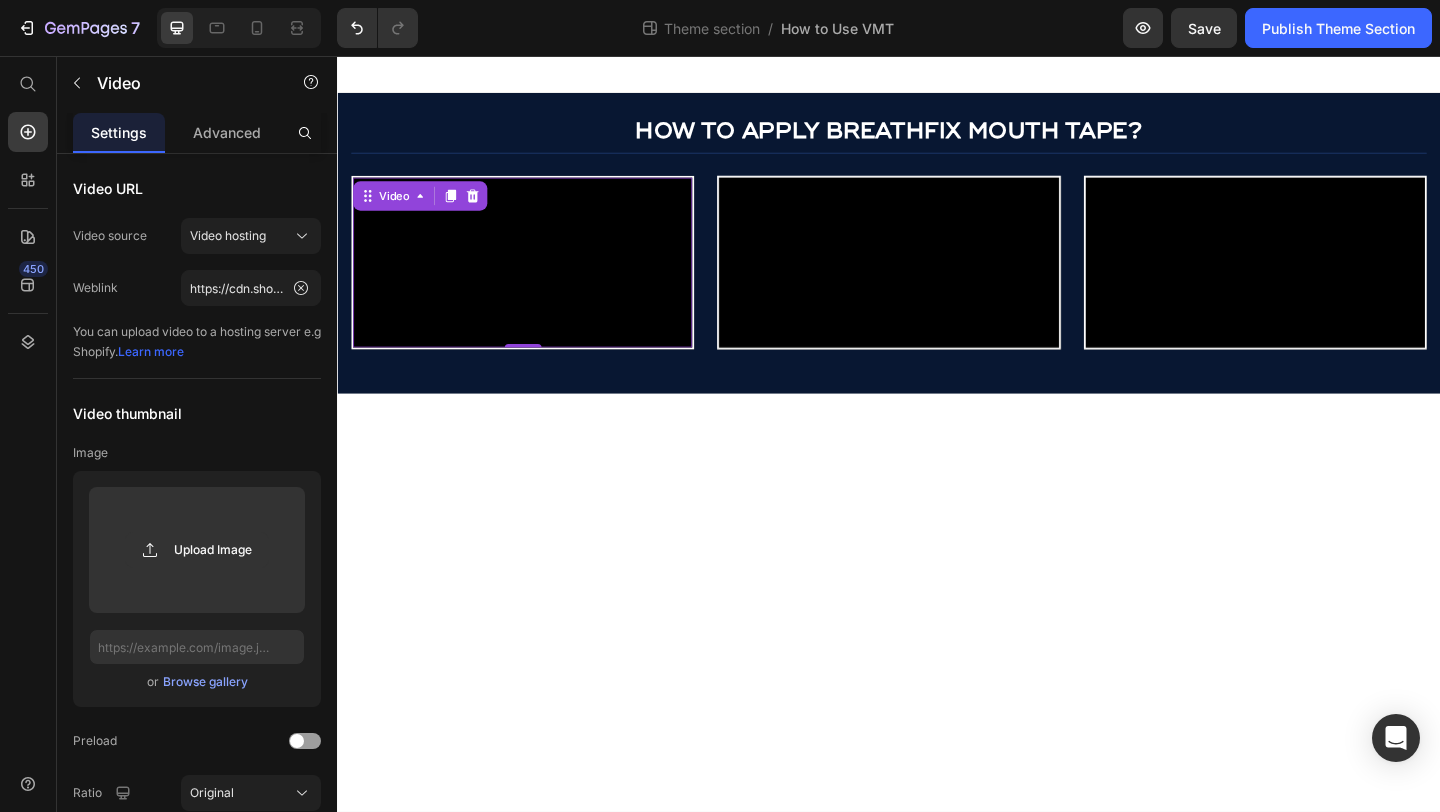 click at bounding box center (538, 280) 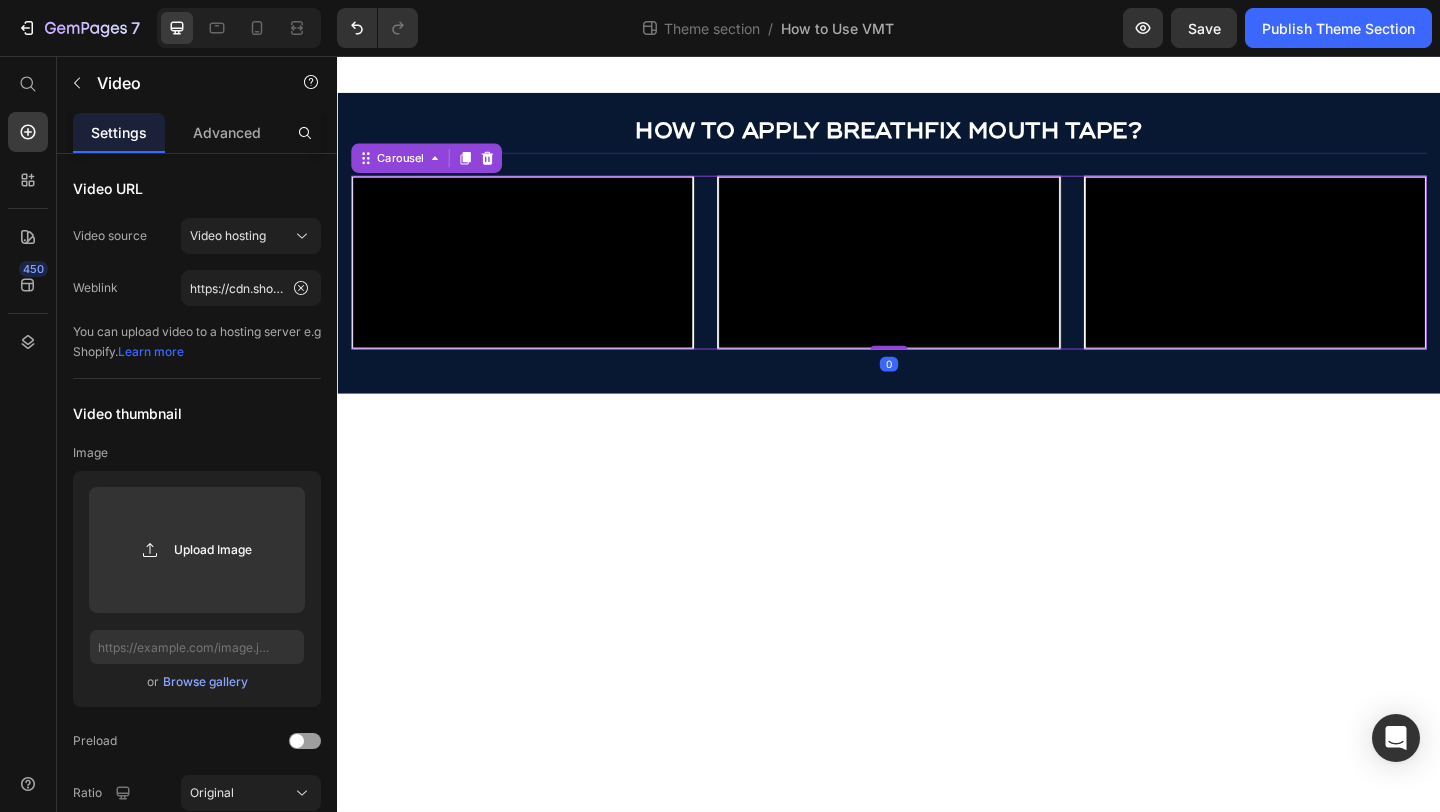 click on "Video Video Video" at bounding box center [937, 280] 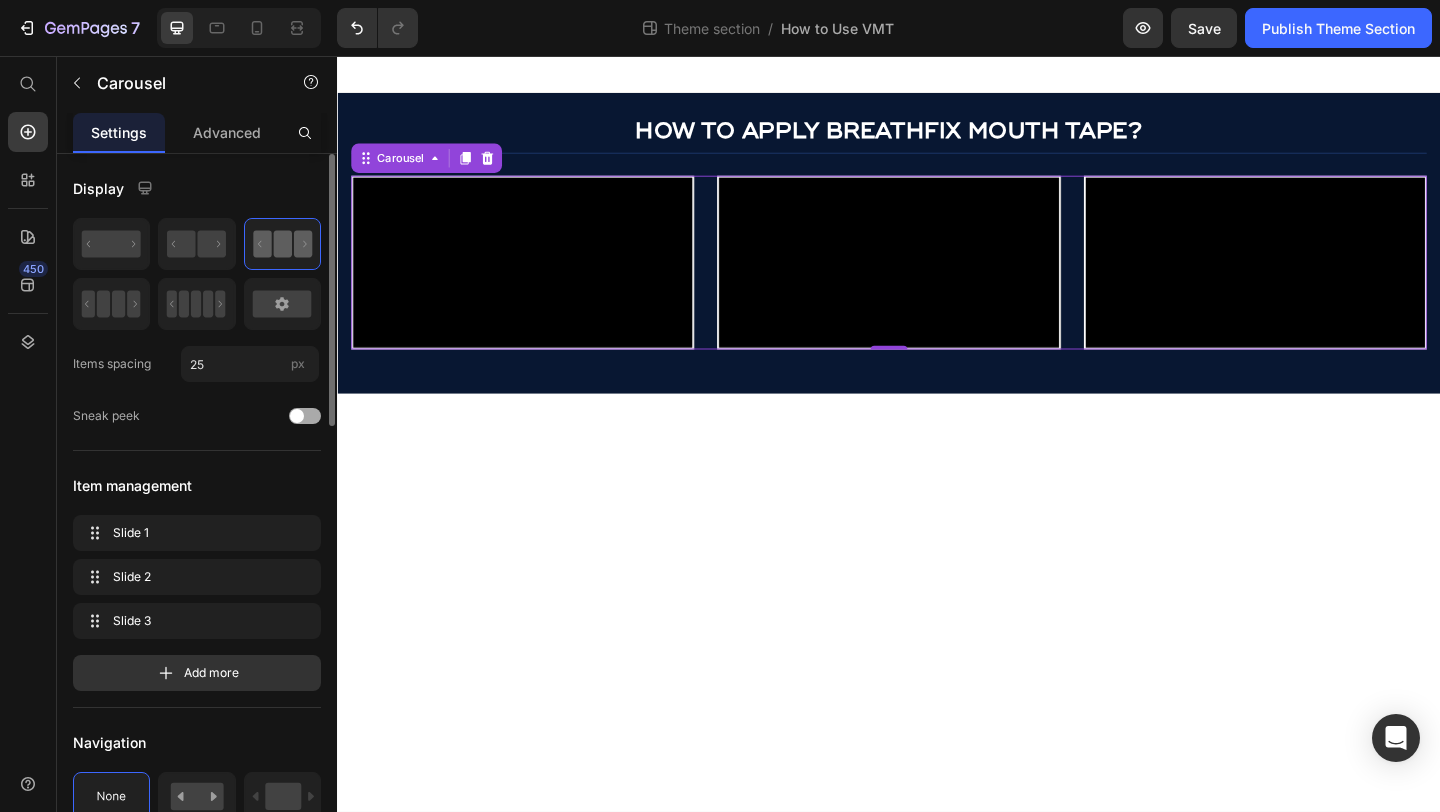 click at bounding box center [305, 416] 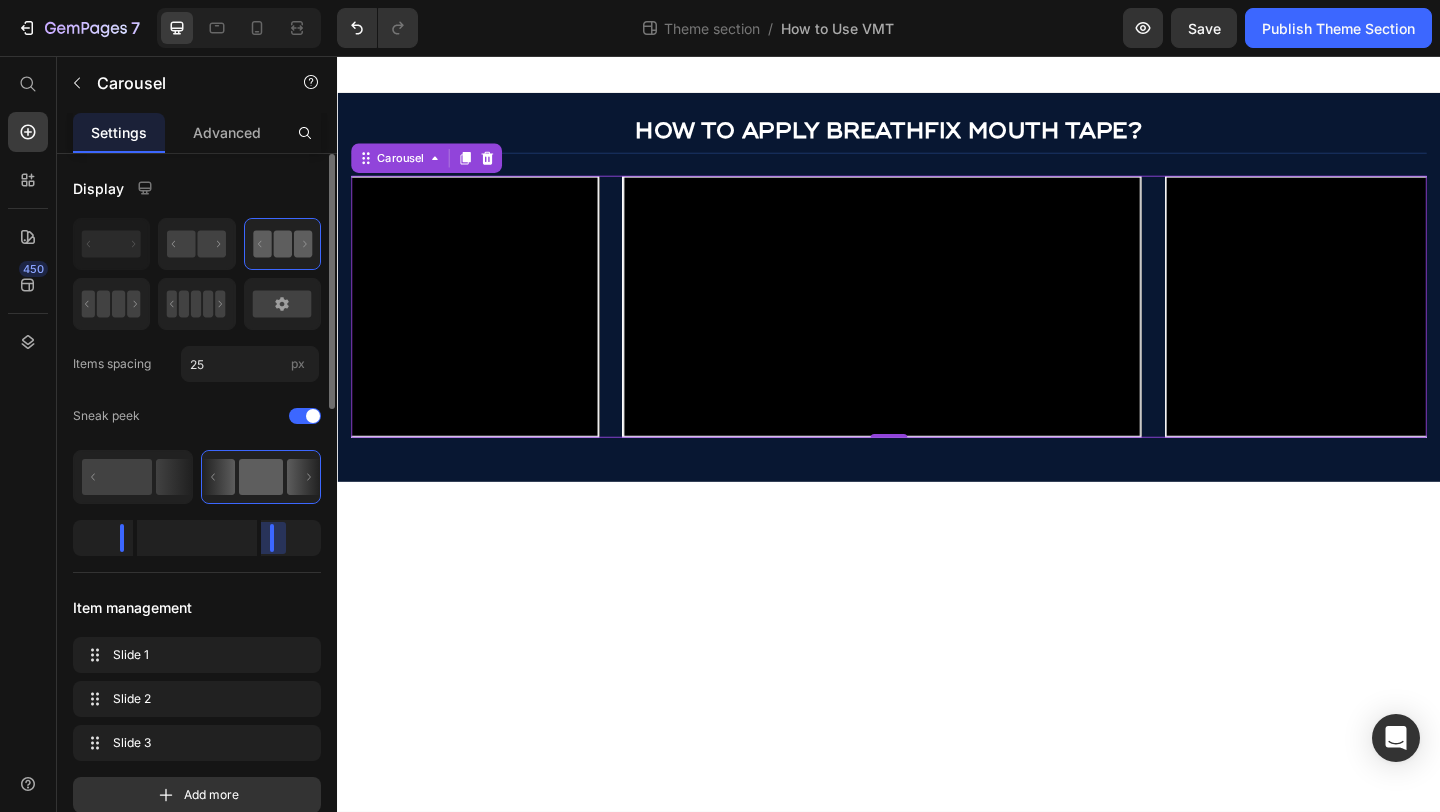drag, startPoint x: 289, startPoint y: 549, endPoint x: 259, endPoint y: 545, distance: 30.265491 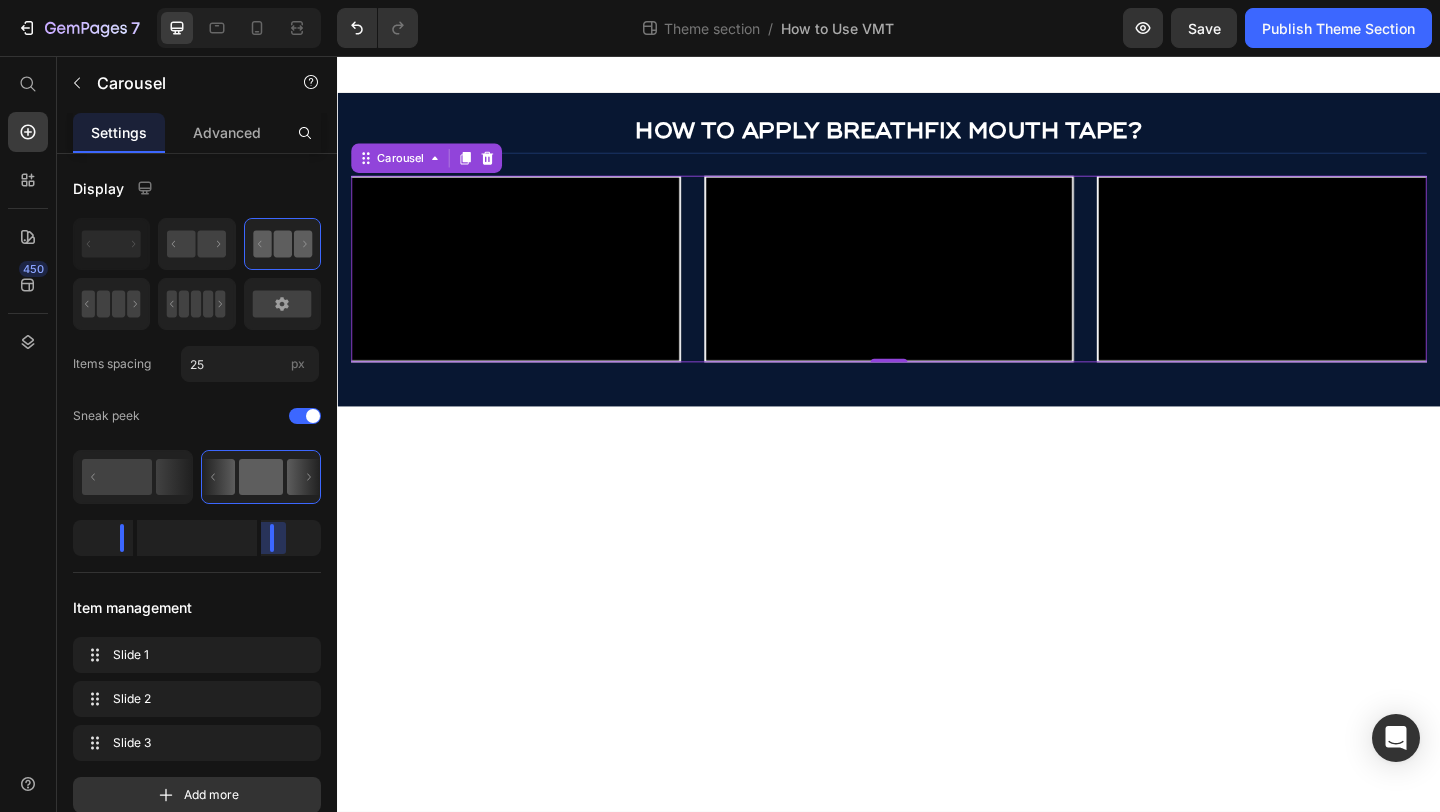 drag, startPoint x: 272, startPoint y: 539, endPoint x: 231, endPoint y: 540, distance: 41.01219 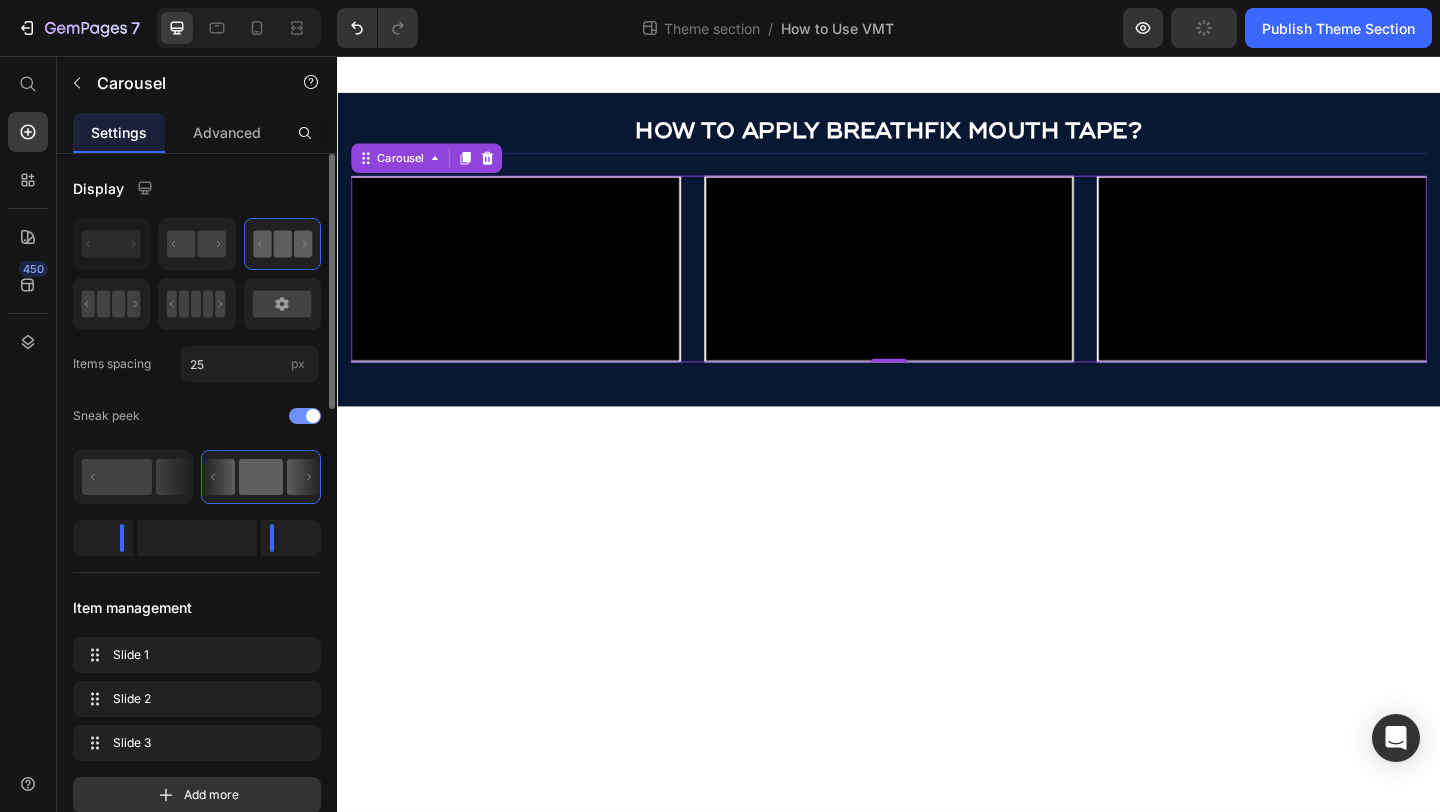 click at bounding box center (313, 416) 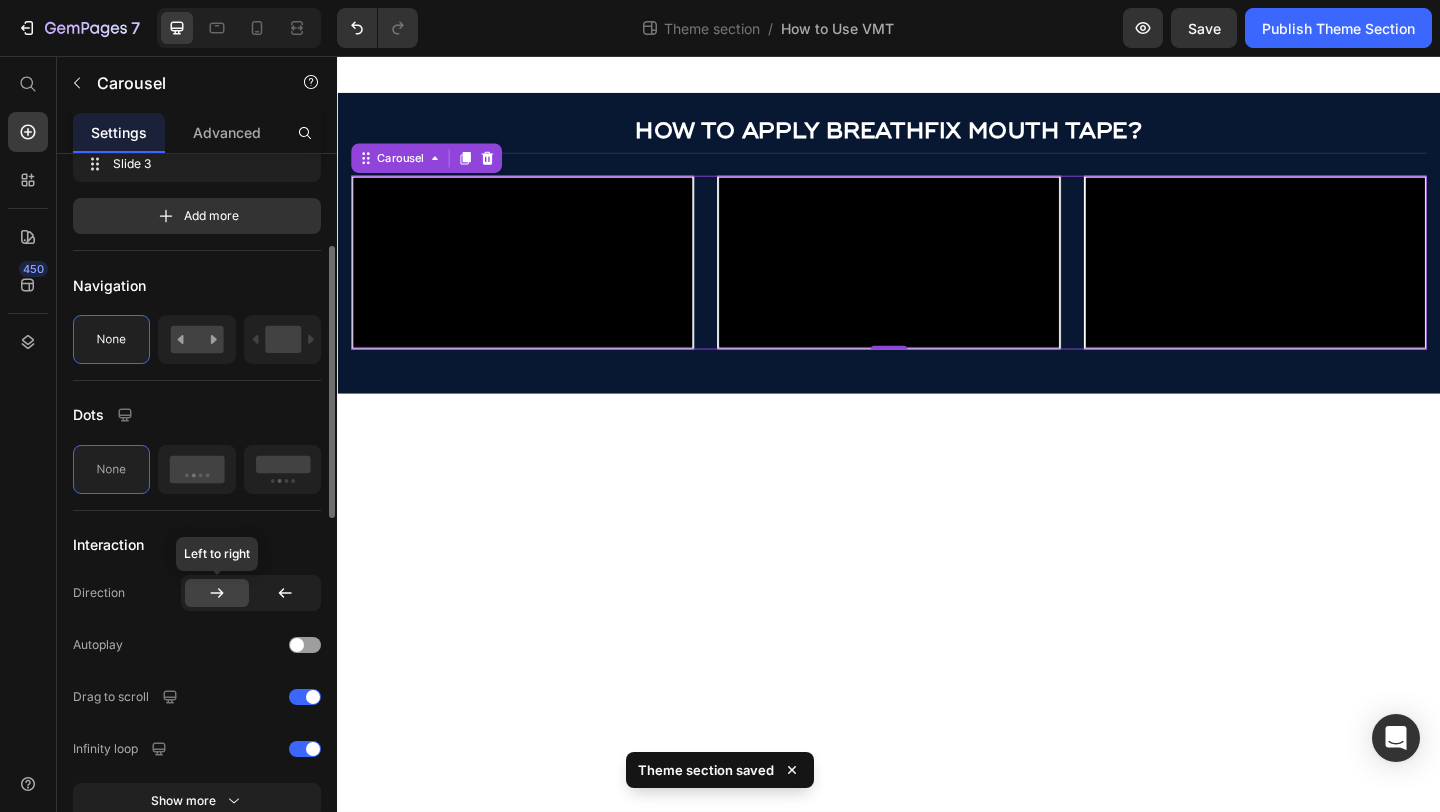 scroll, scrollTop: 613, scrollLeft: 0, axis: vertical 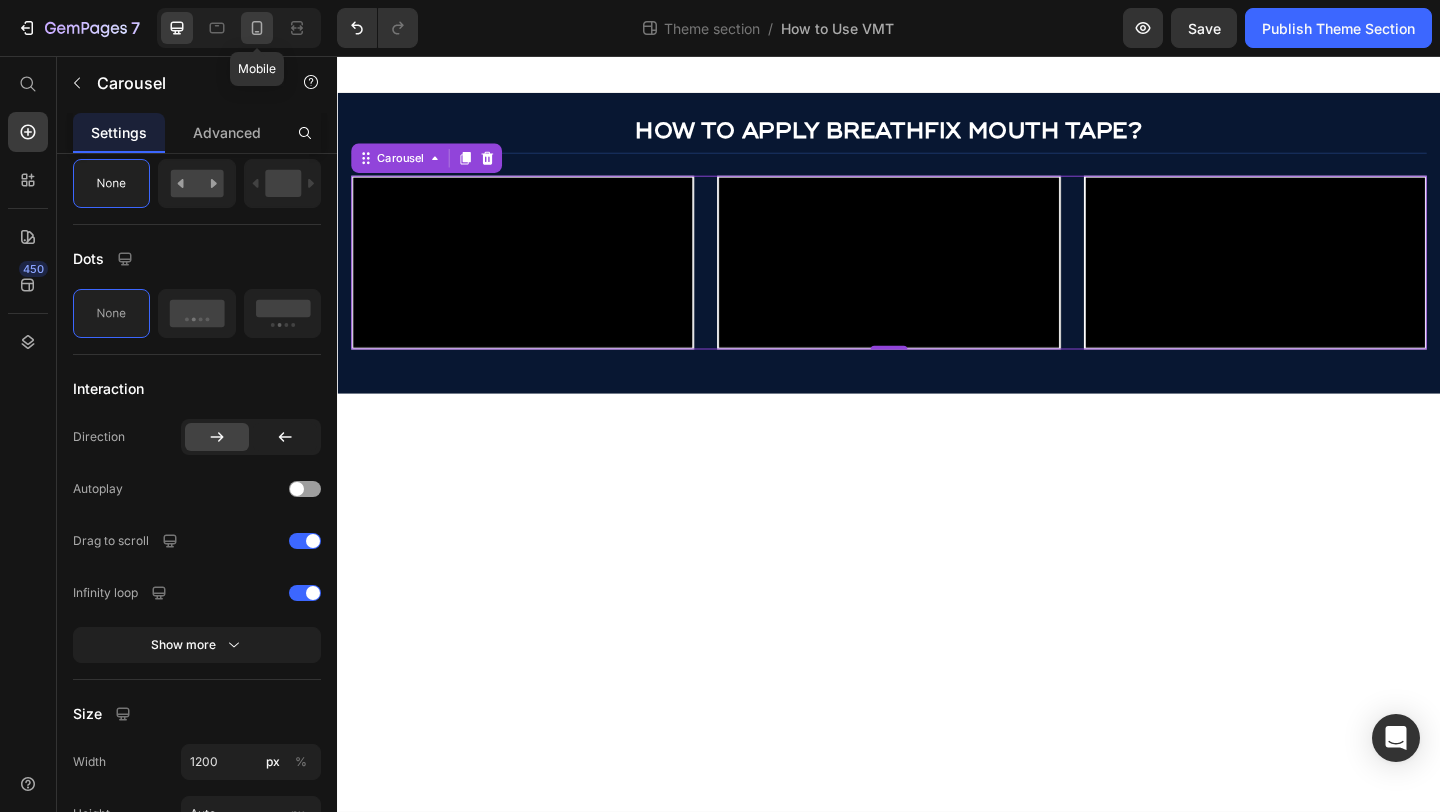 click 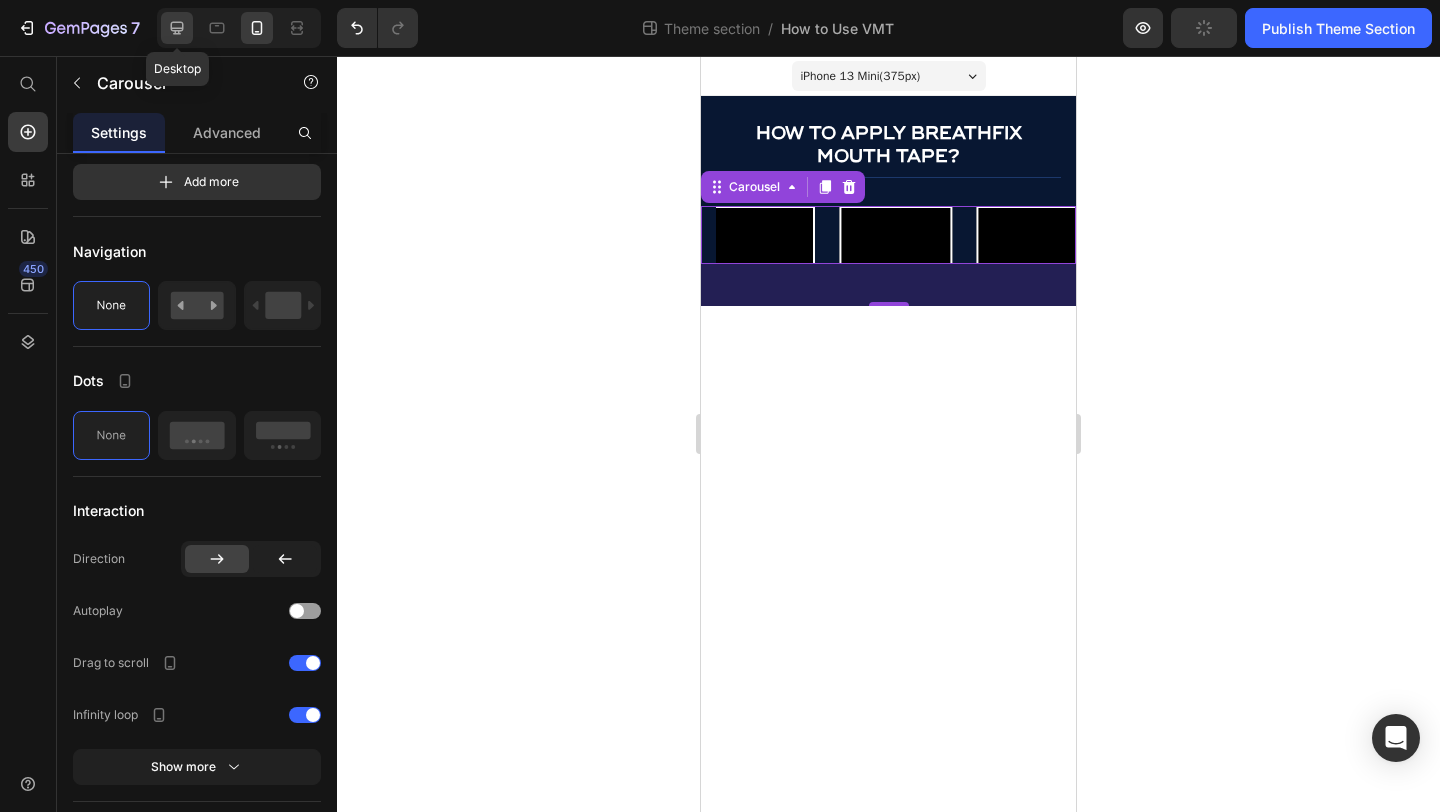 click 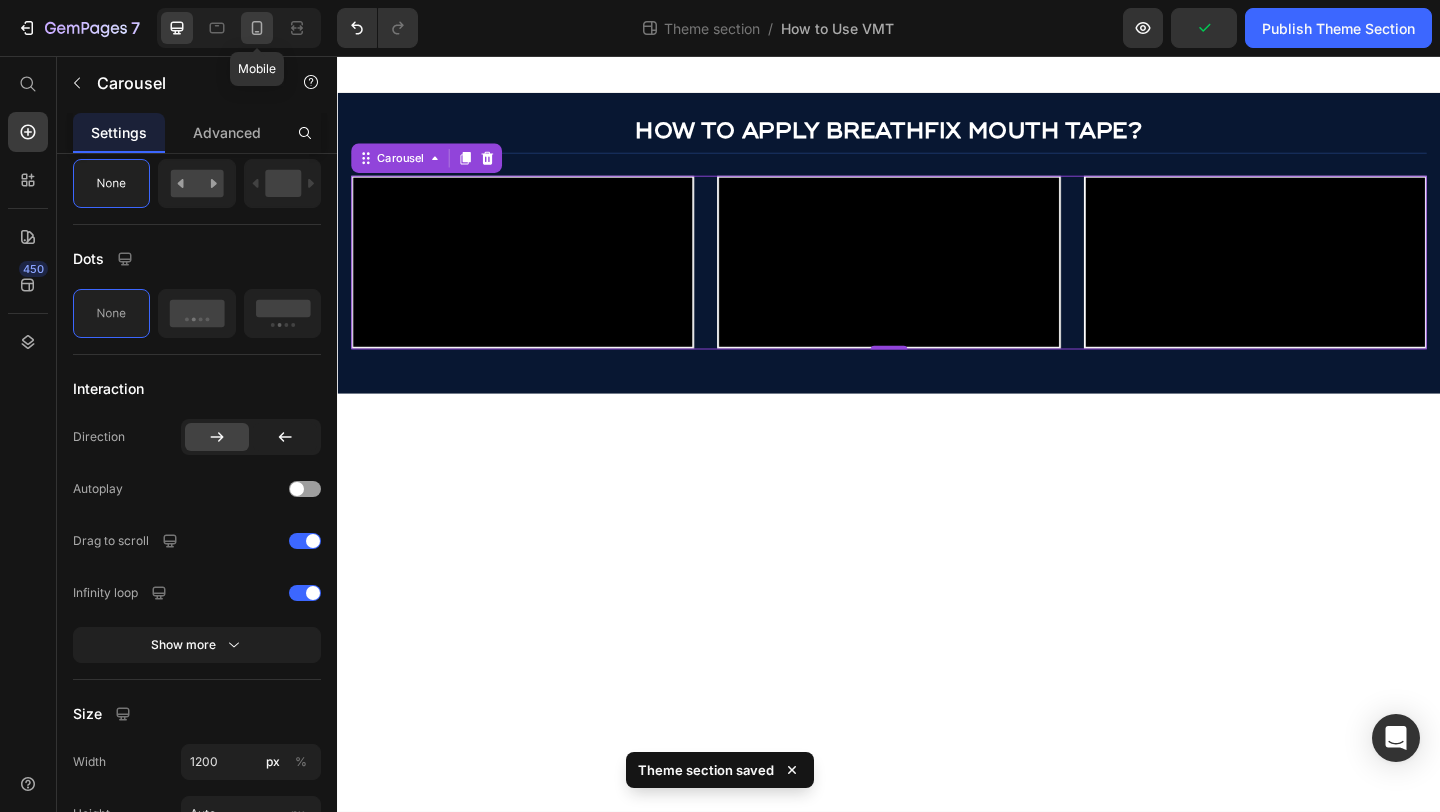 click 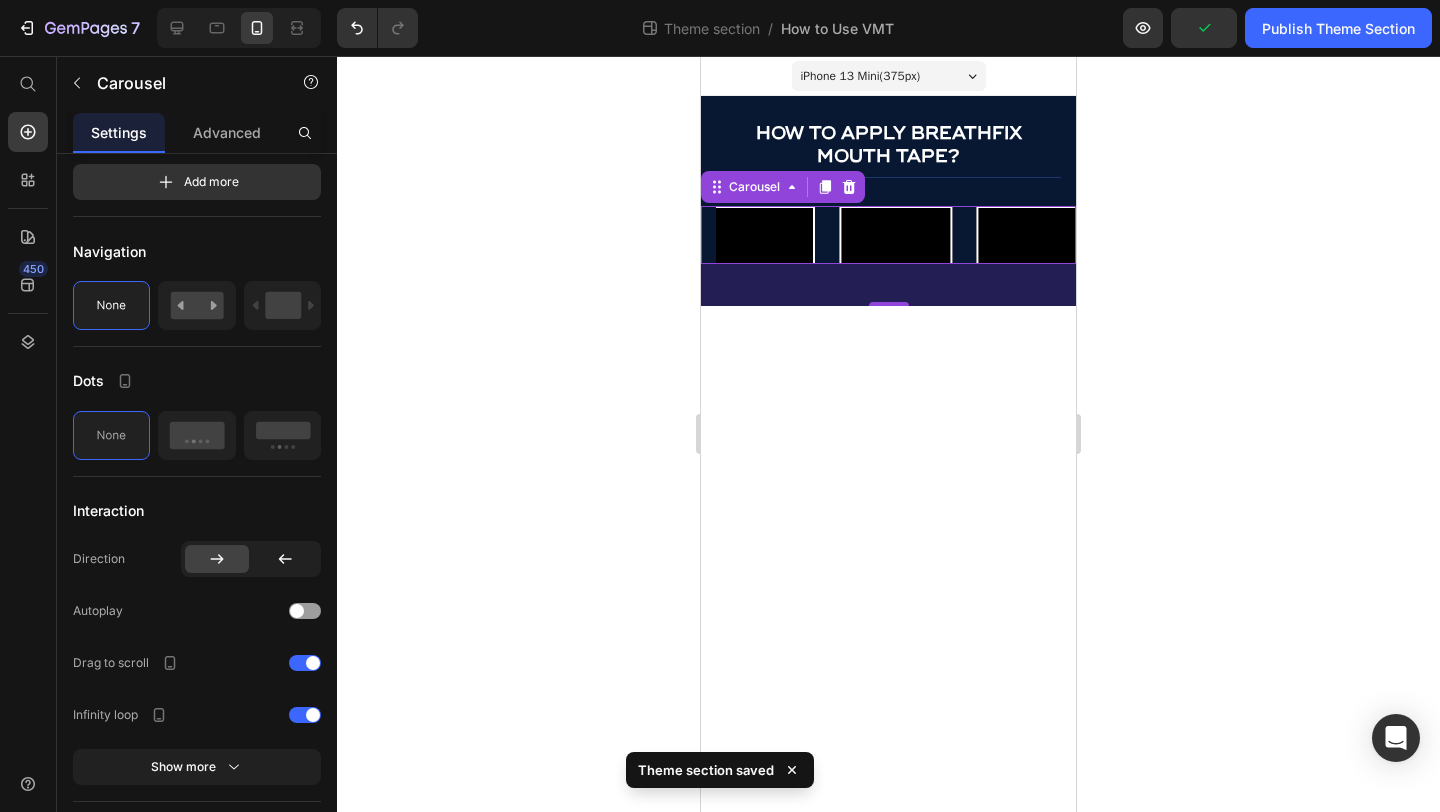 click on "0" at bounding box center [888, 285] 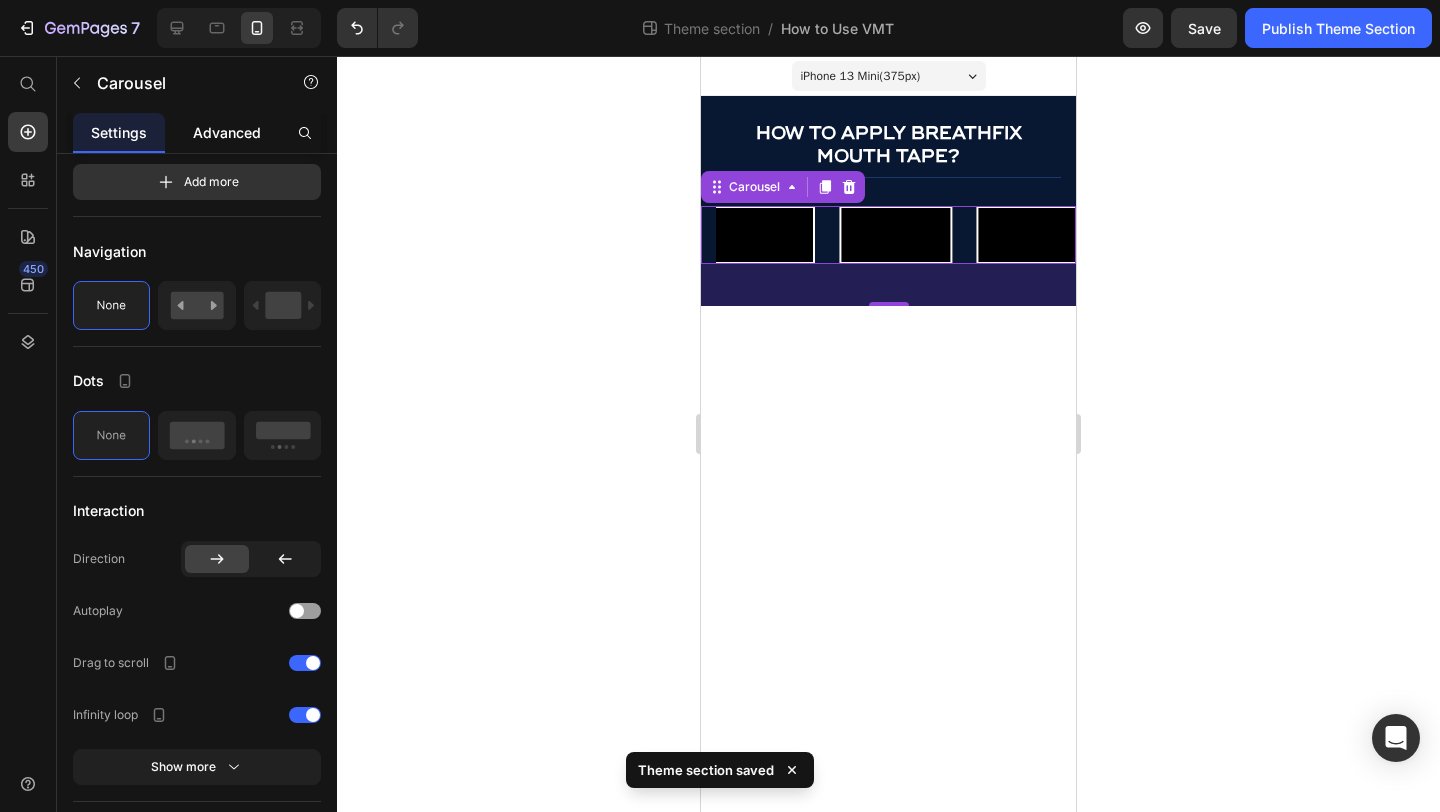 click on "Advanced" at bounding box center [227, 132] 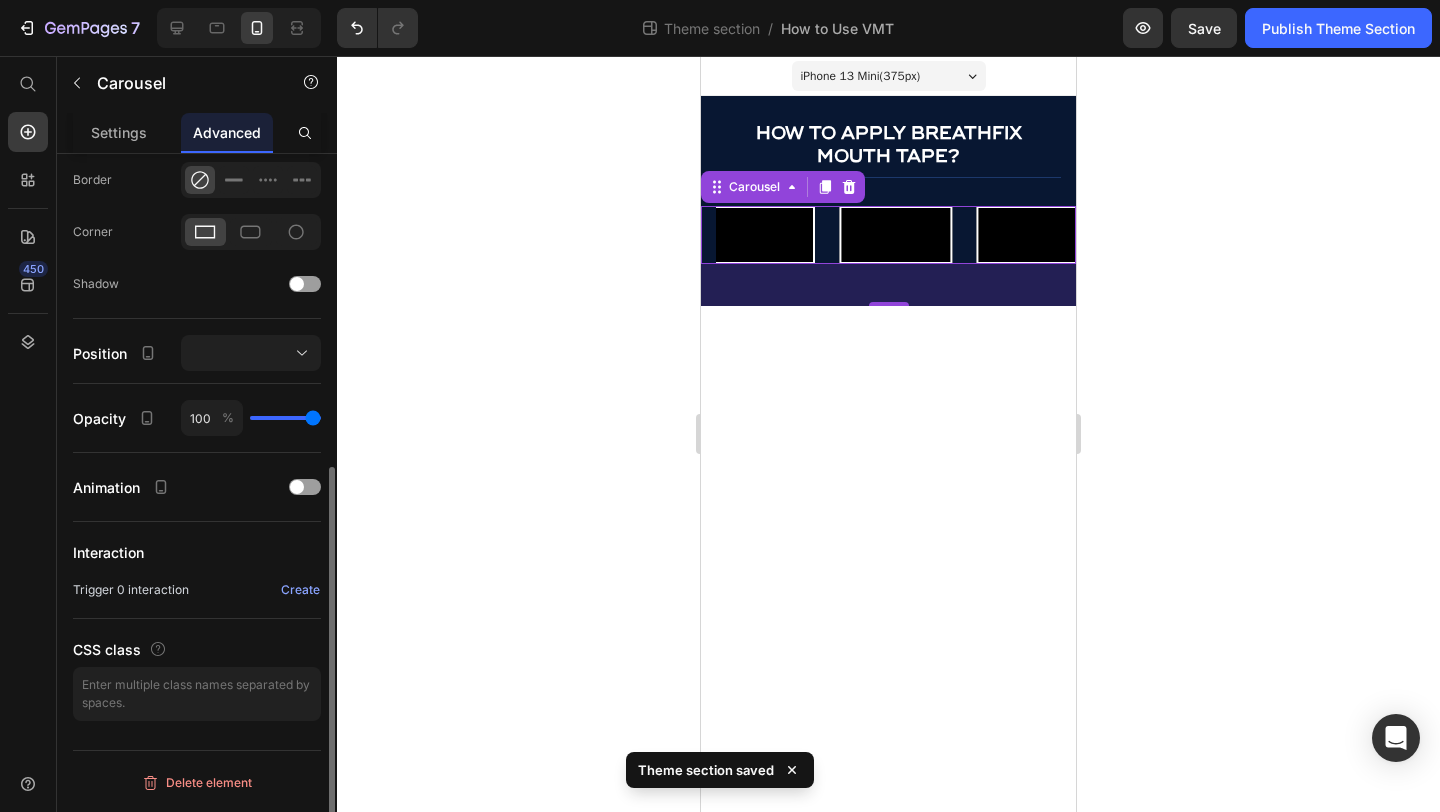 scroll, scrollTop: 0, scrollLeft: 0, axis: both 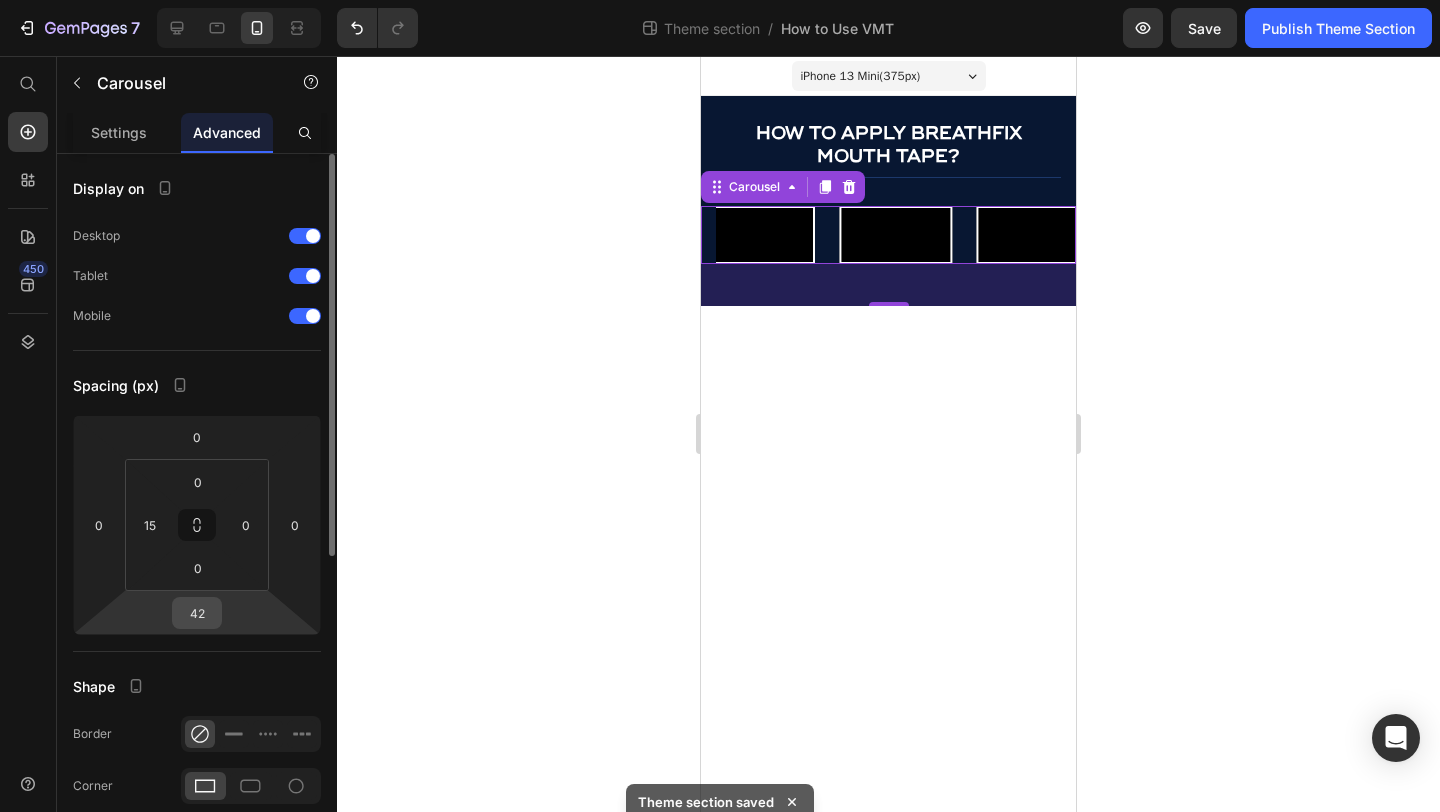 click on "42" at bounding box center [197, 613] 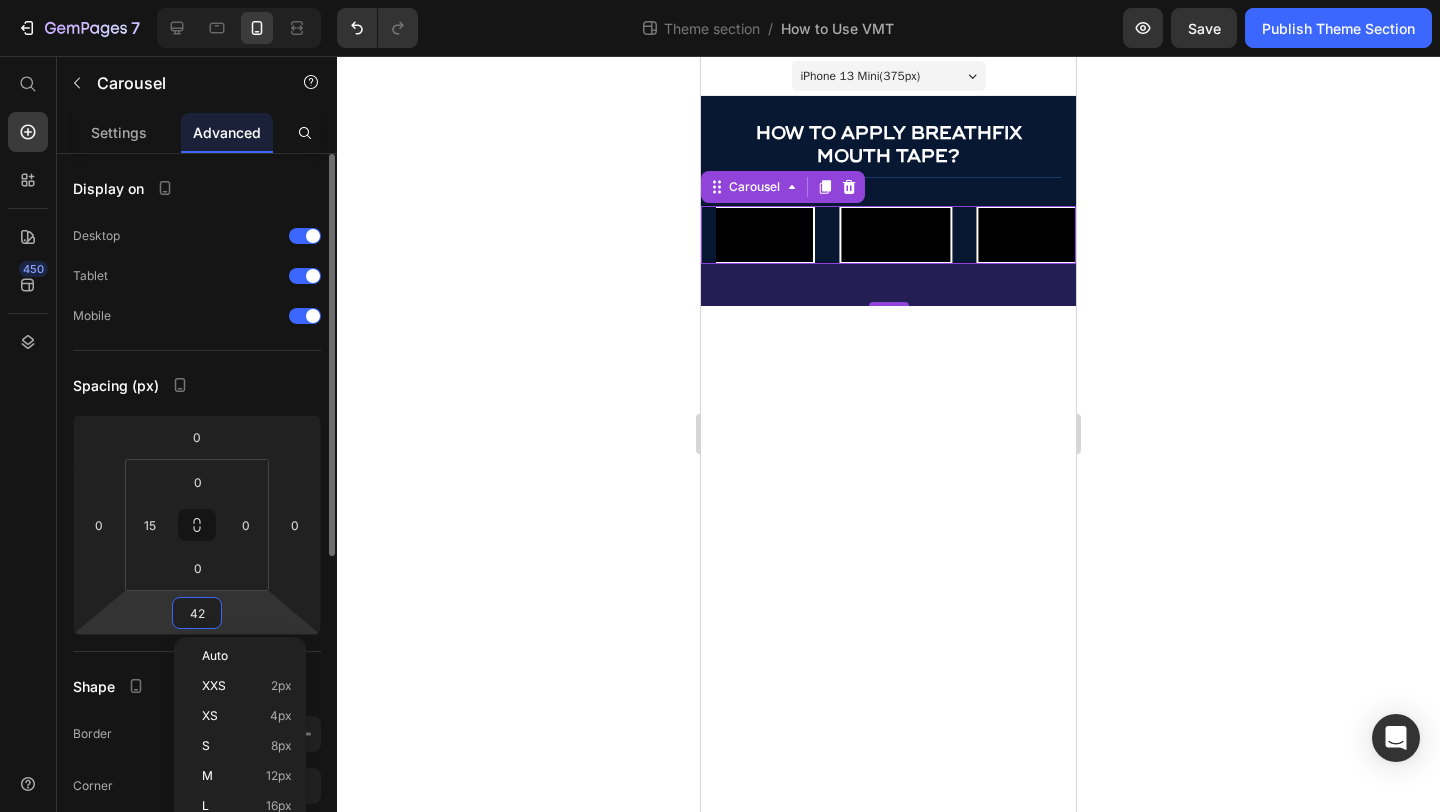 click on "42" at bounding box center (197, 613) 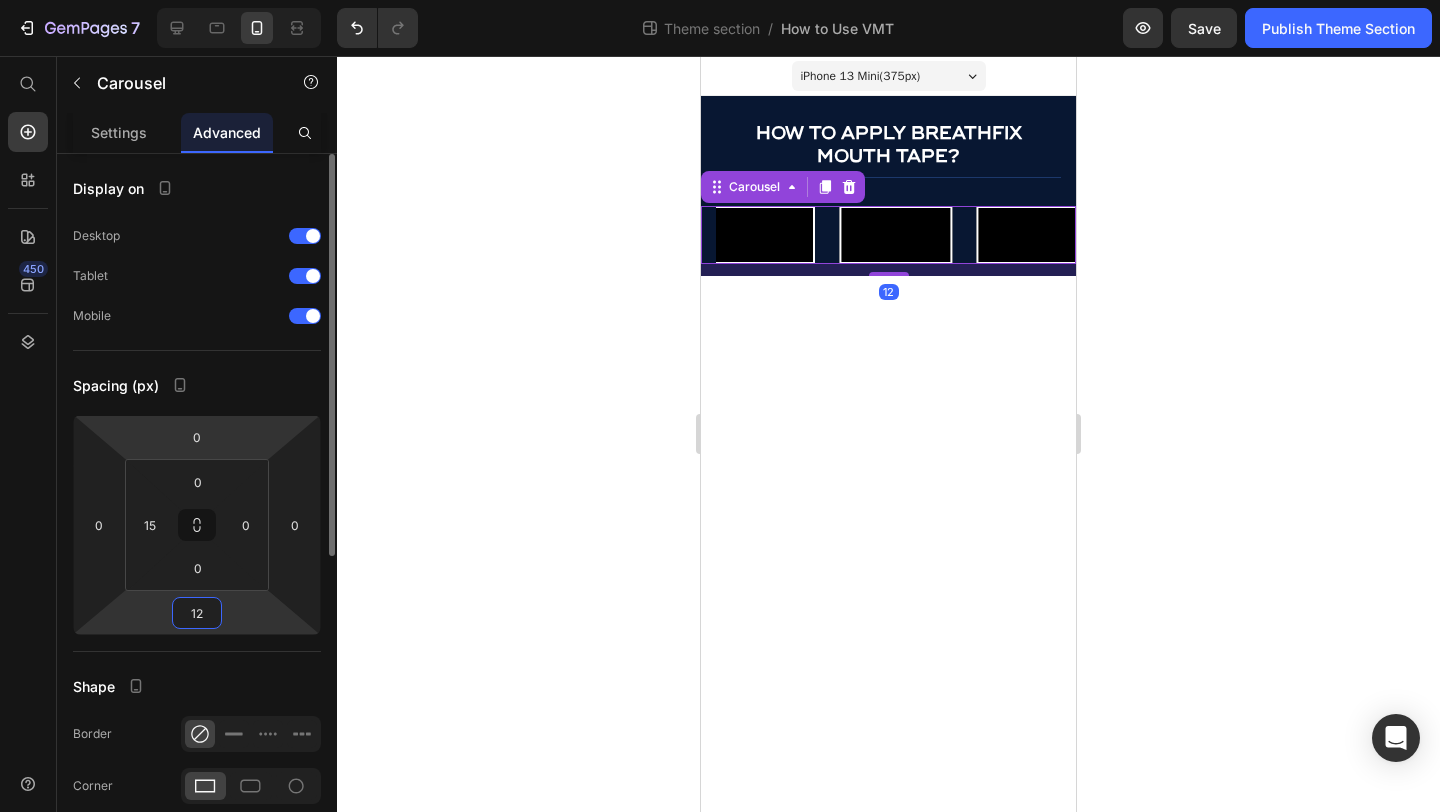 type on "12" 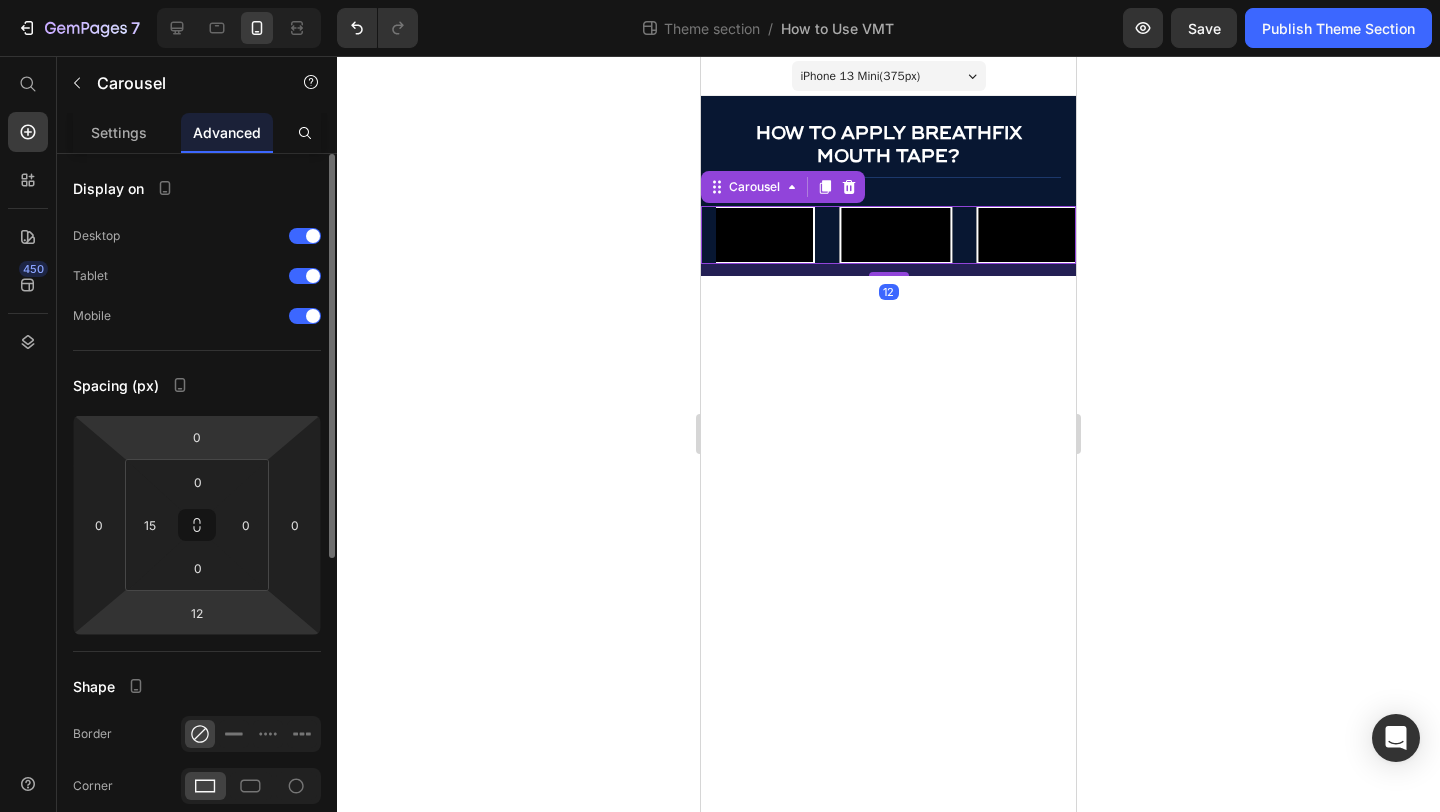 click on "Spacing (px)" at bounding box center [197, 385] 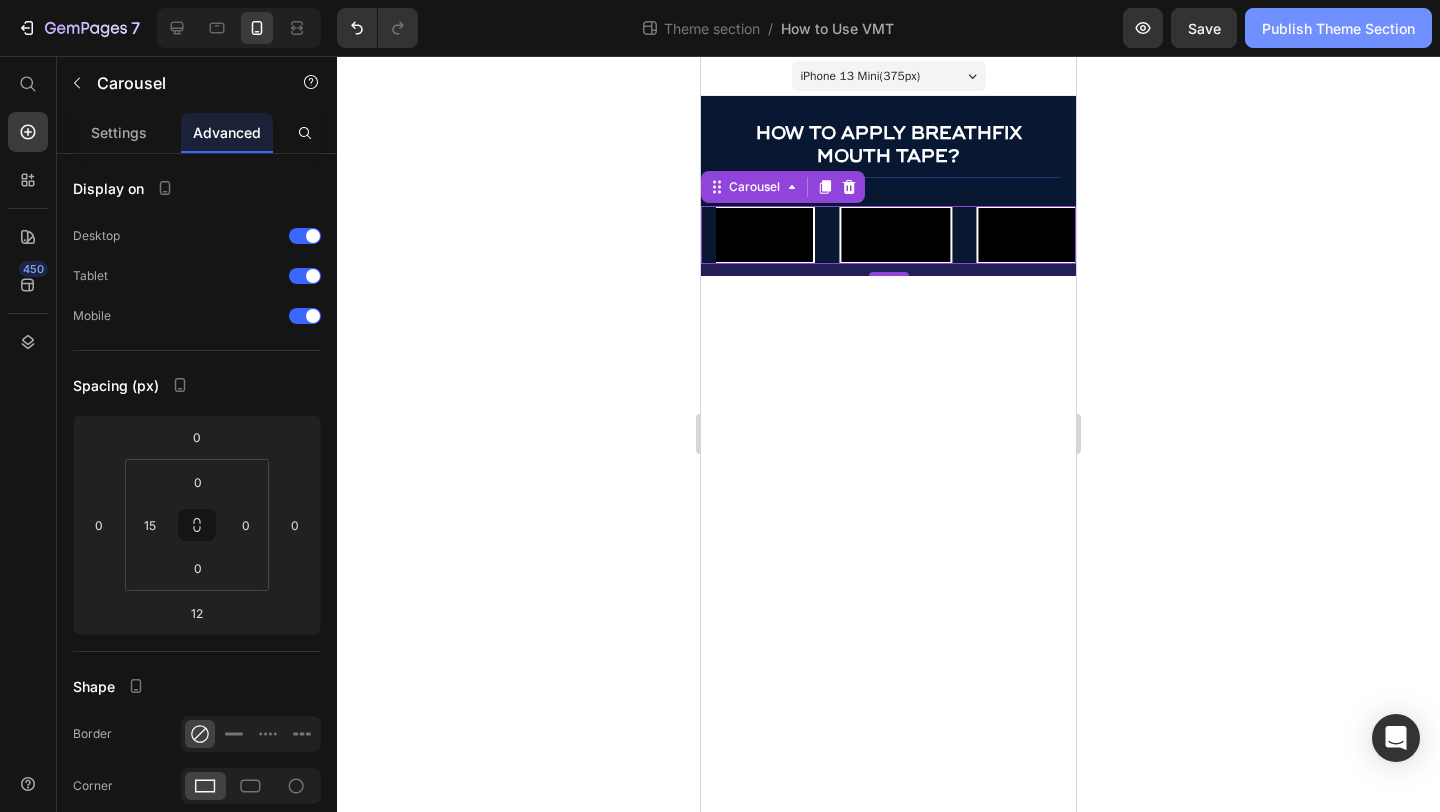 click on "Publish Theme Section" at bounding box center [1338, 28] 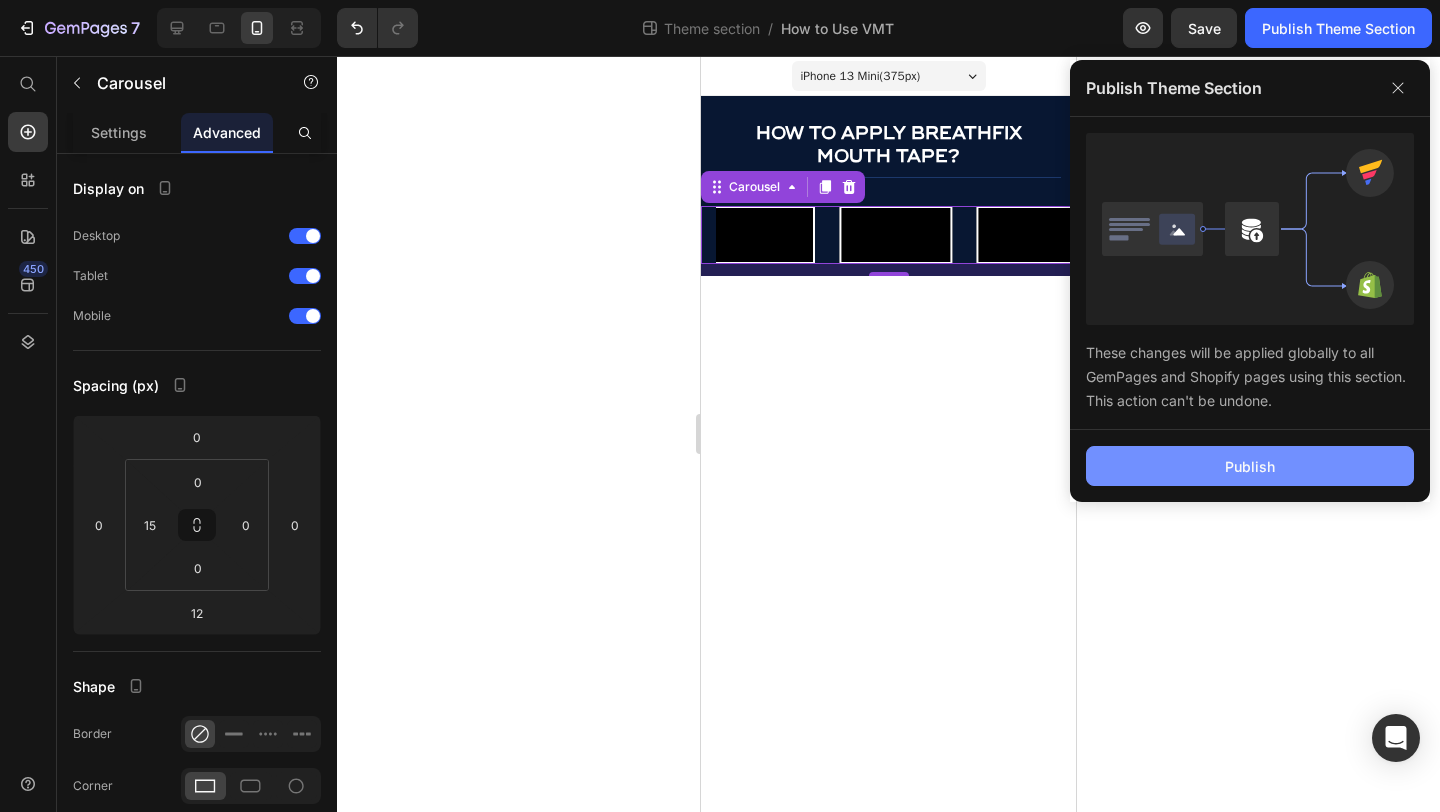 click on "Publish" 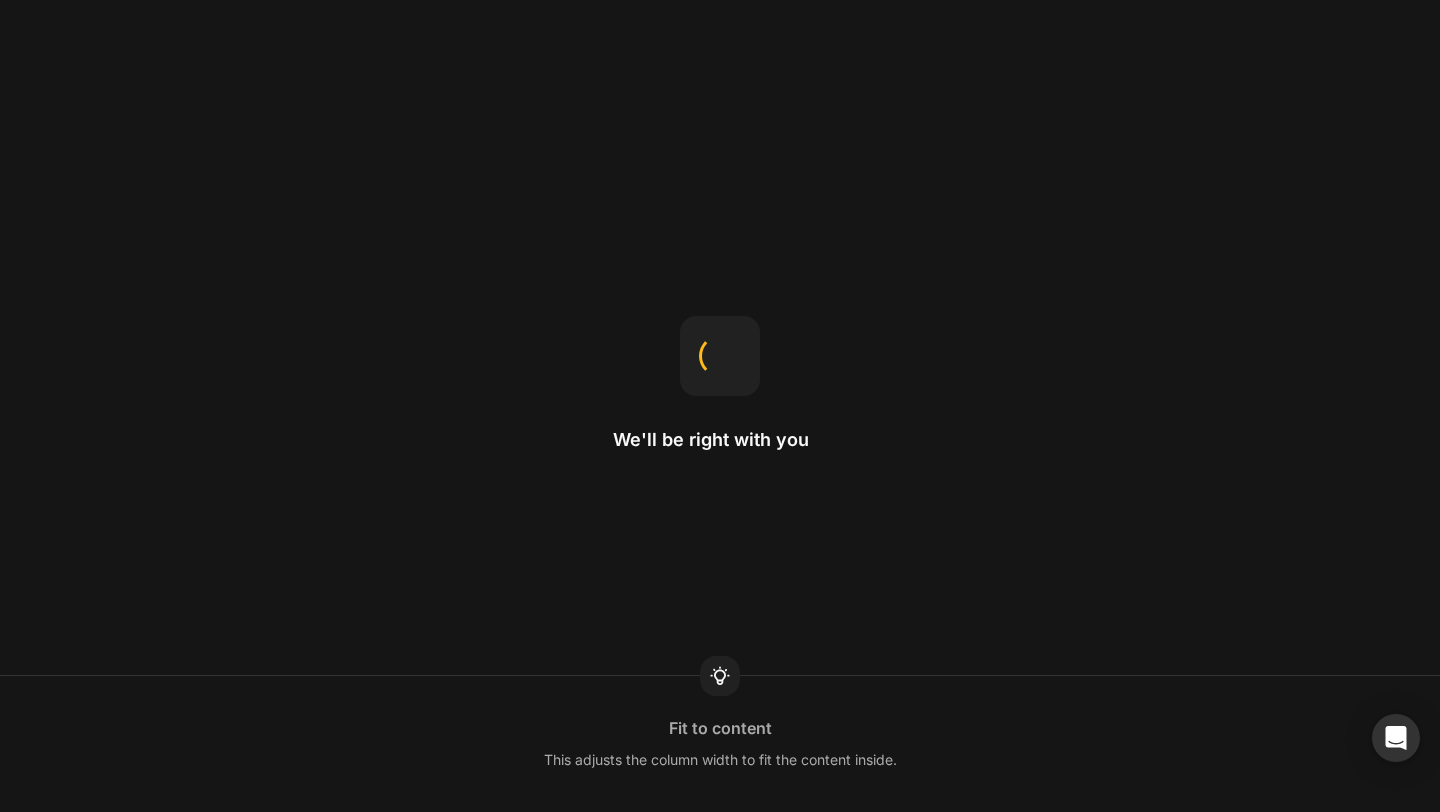 scroll, scrollTop: 0, scrollLeft: 0, axis: both 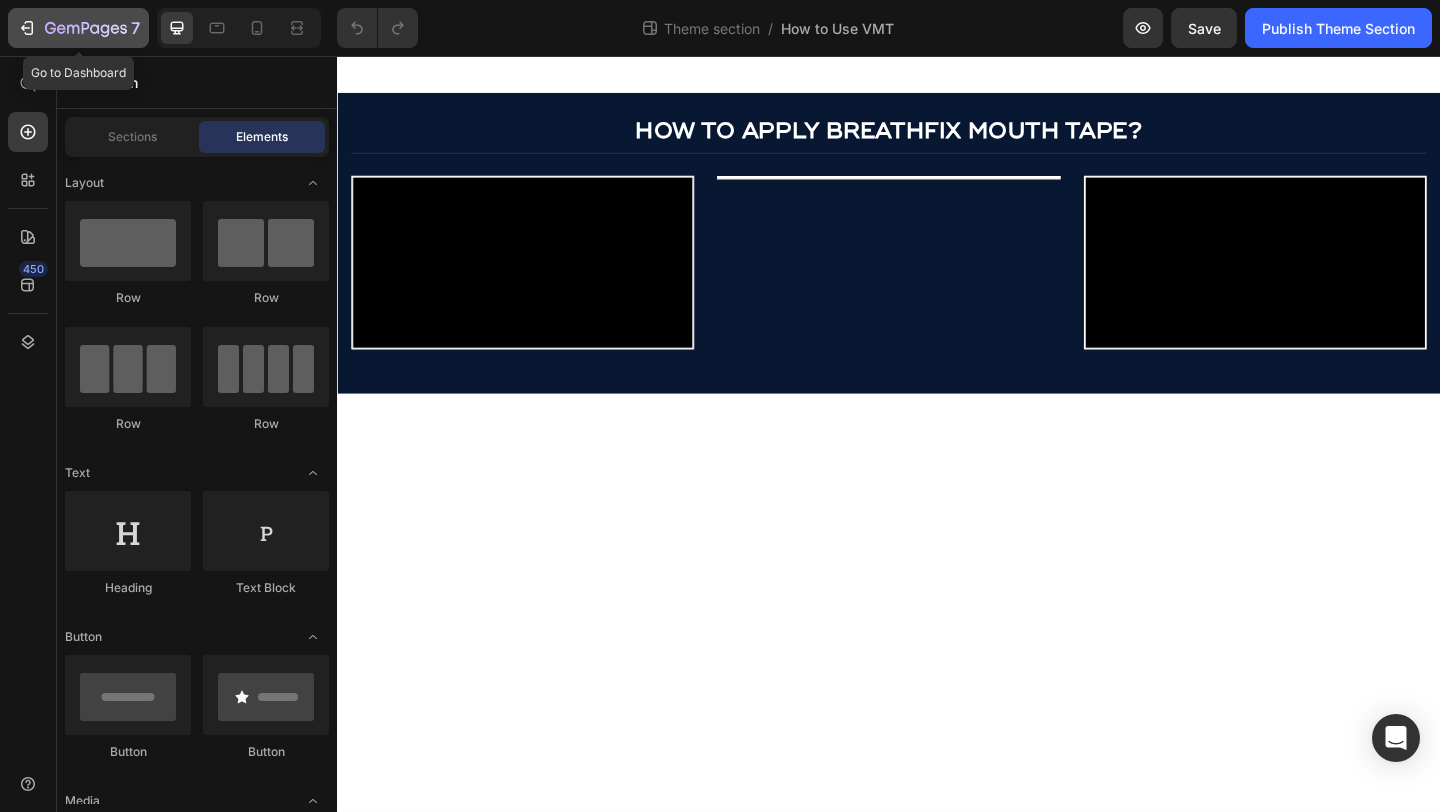click 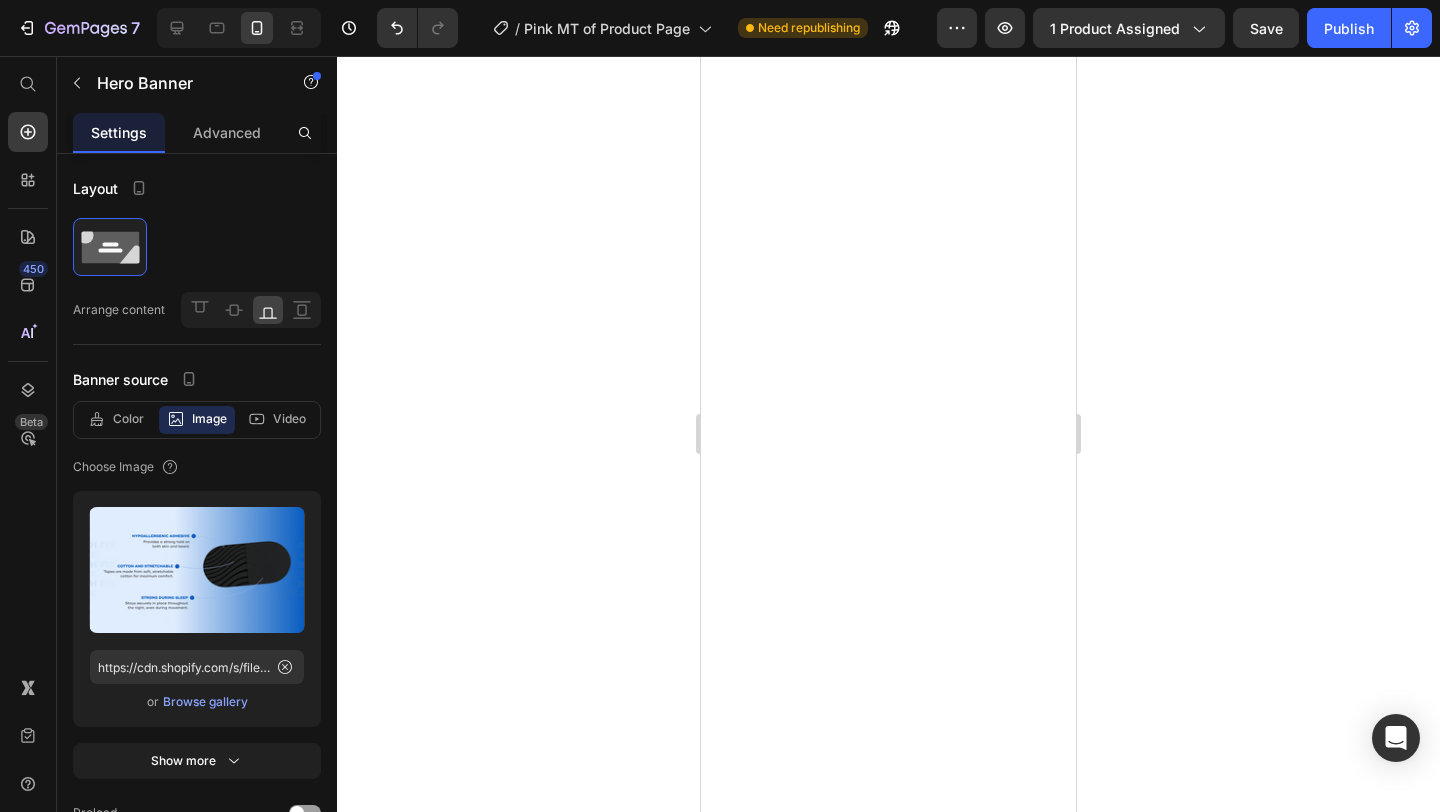 scroll, scrollTop: 0, scrollLeft: 0, axis: both 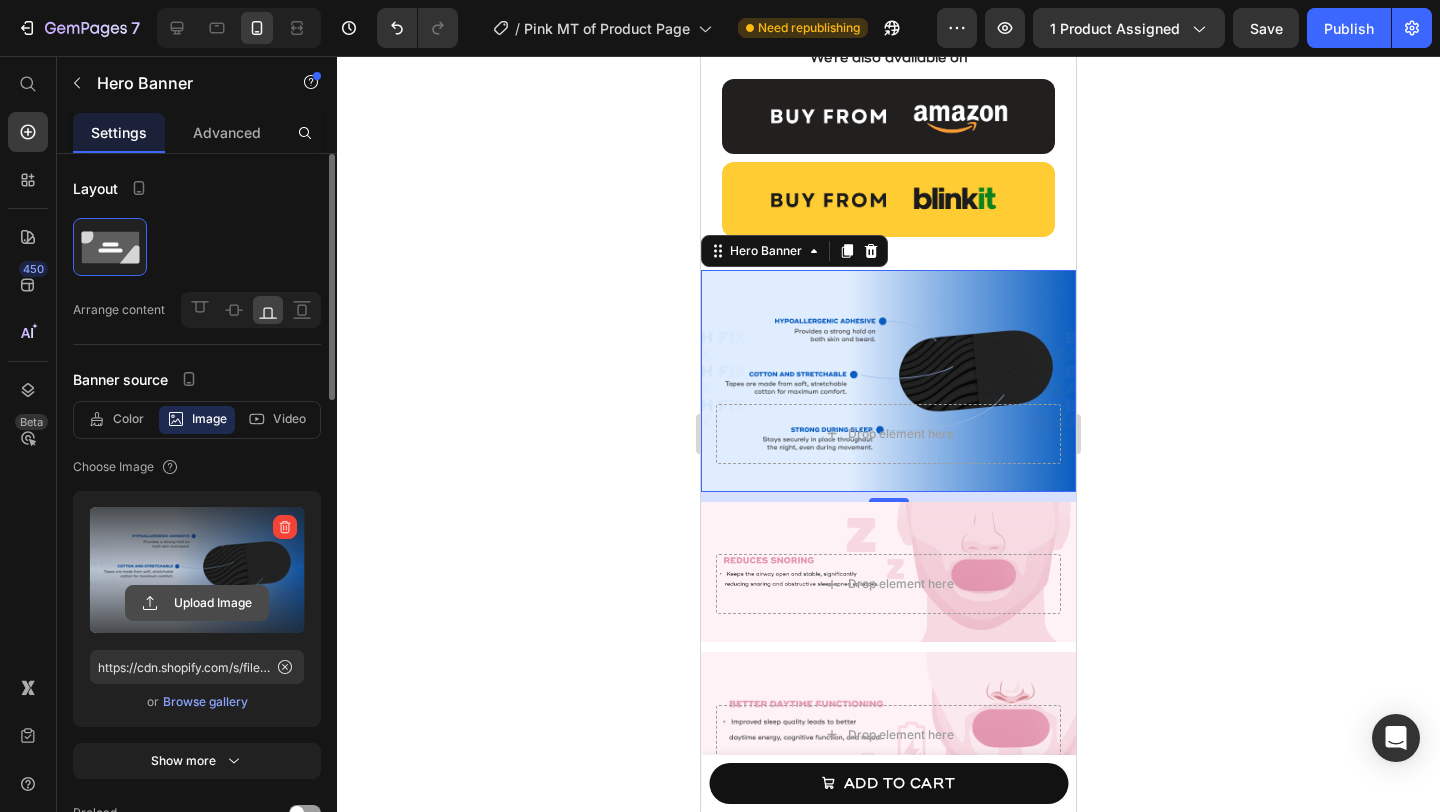 click 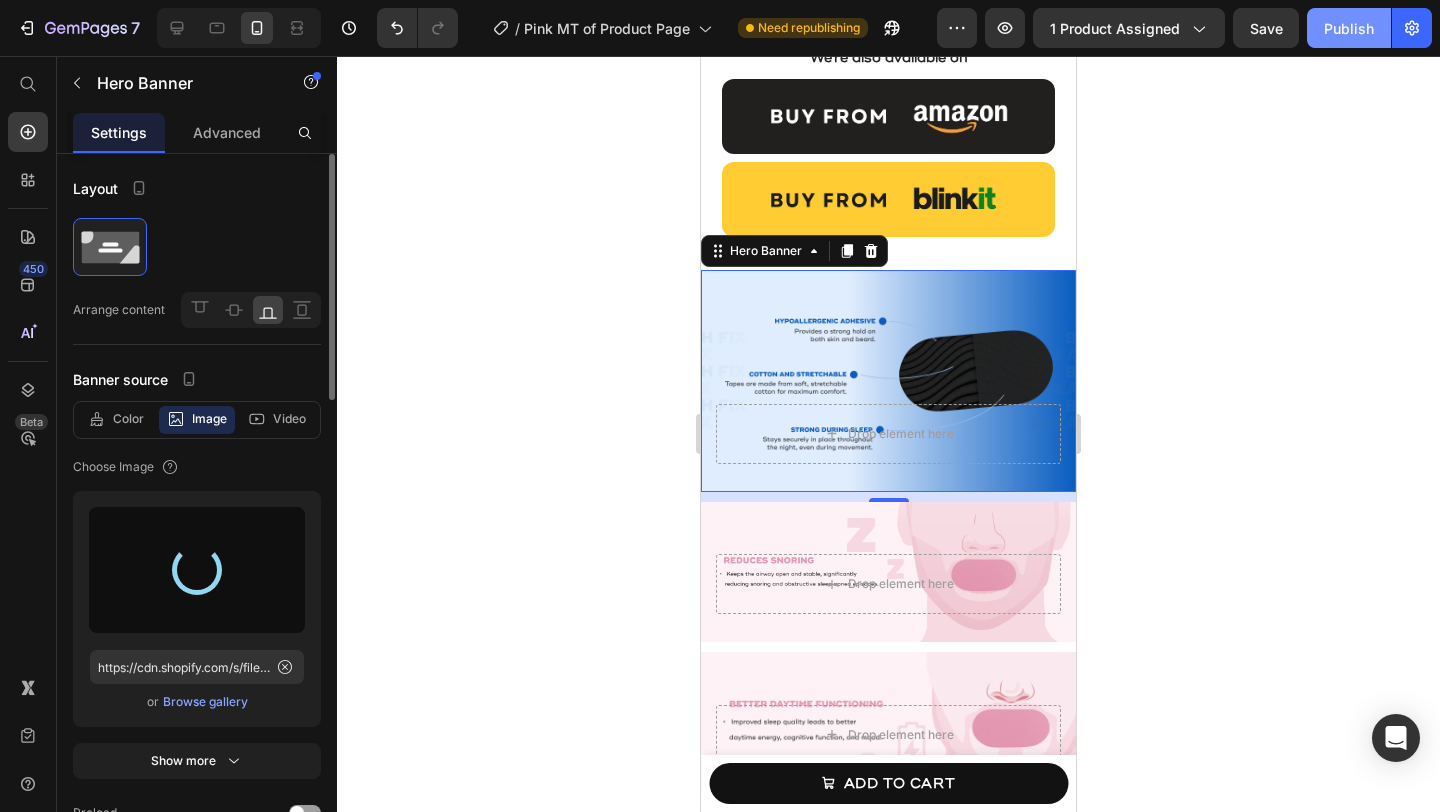 type on "https://cdn.shopify.com/s/files/1/0668/9492/1864/files/gempages_551003808356893569-884bb7fa-9d56-44cb-868f-462d8b88c47e.png" 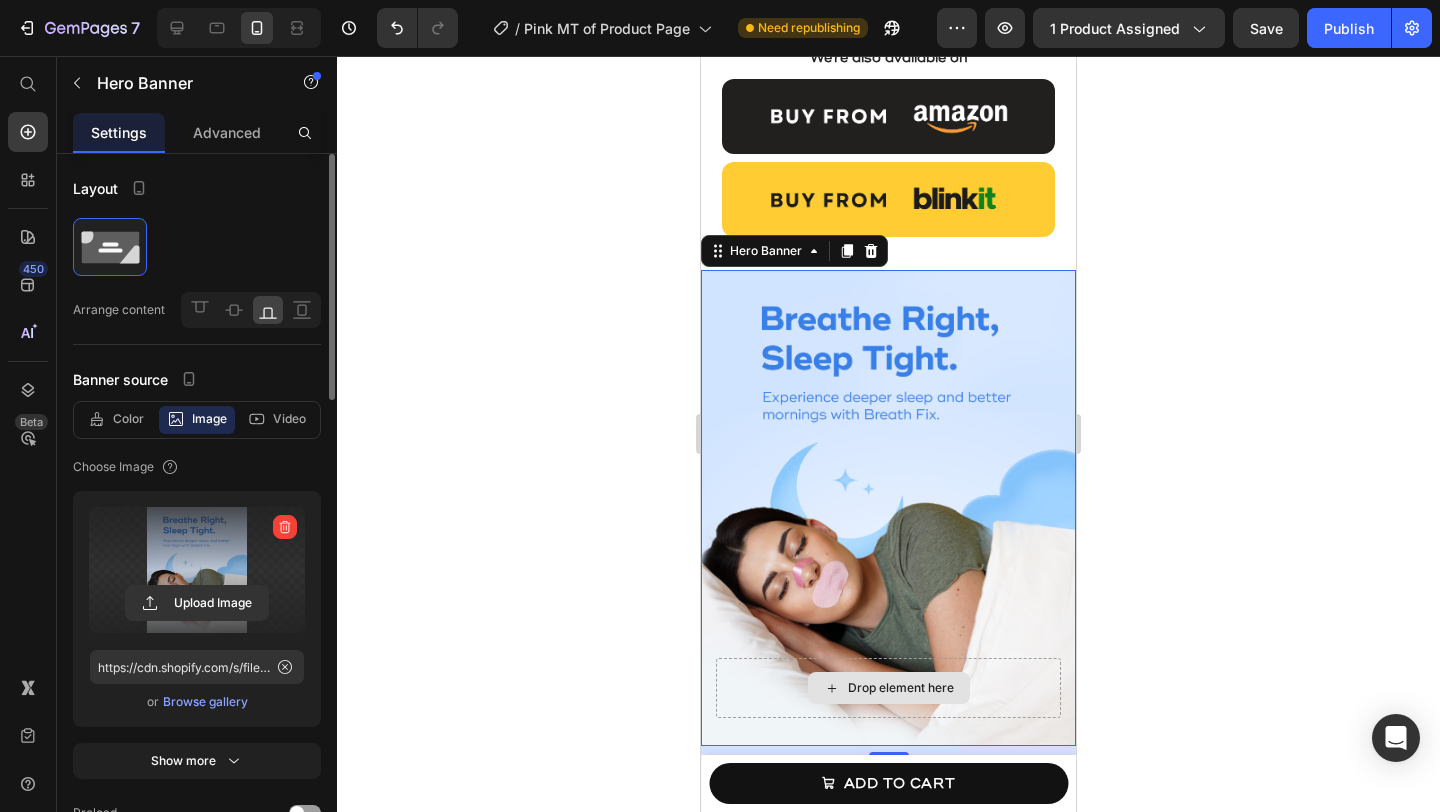 click on "Drop element here" at bounding box center (888, 688) 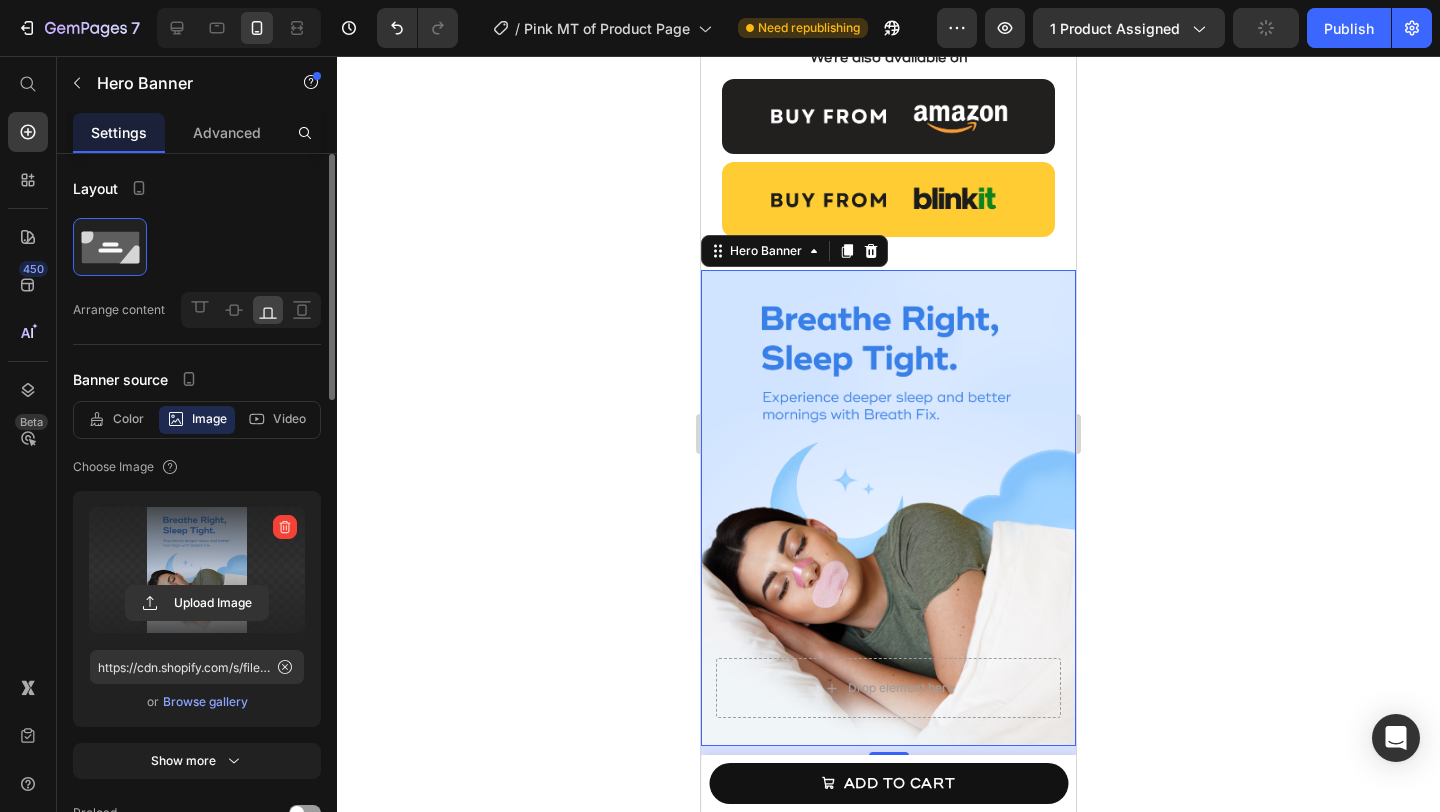 click at bounding box center (888, 508) 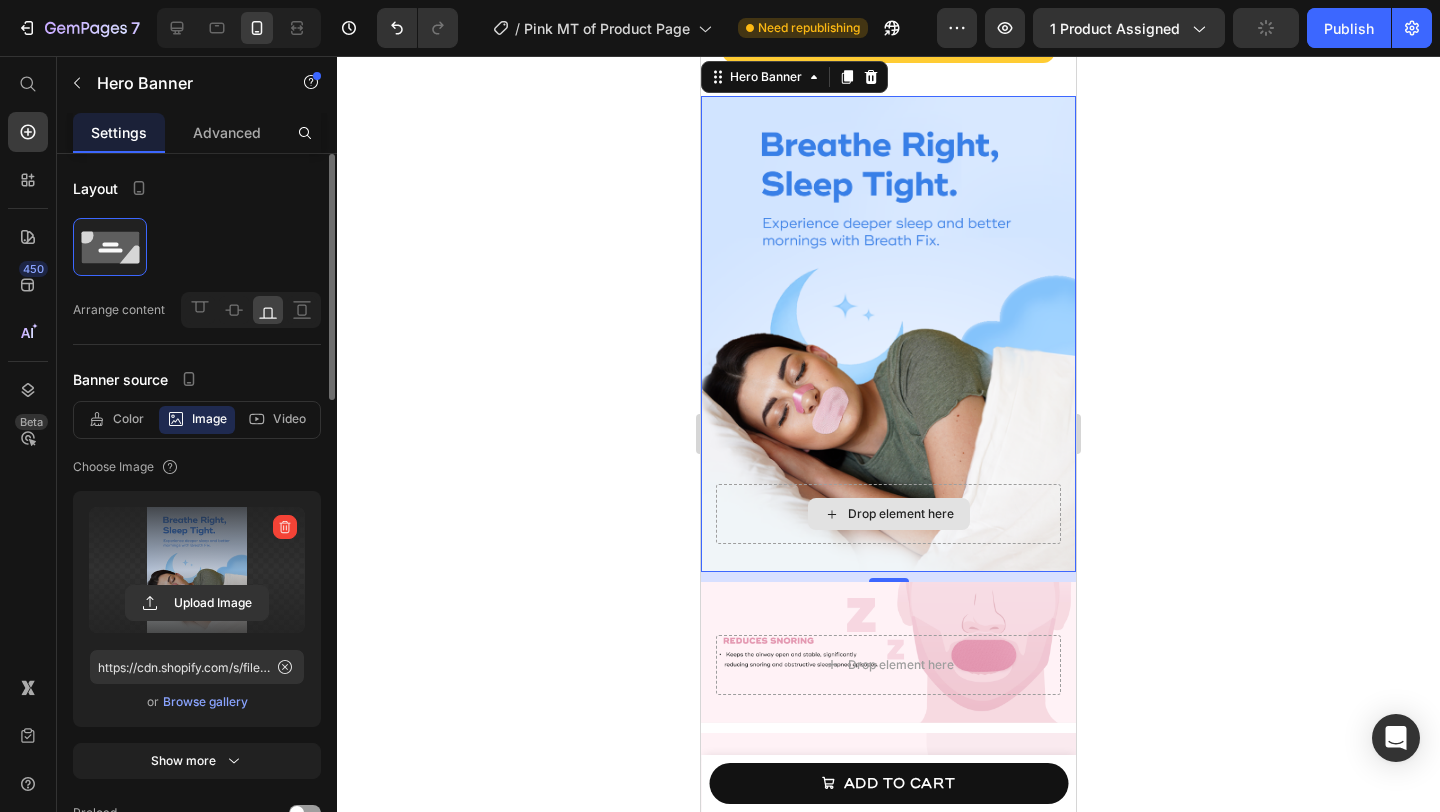 scroll, scrollTop: 1796, scrollLeft: 0, axis: vertical 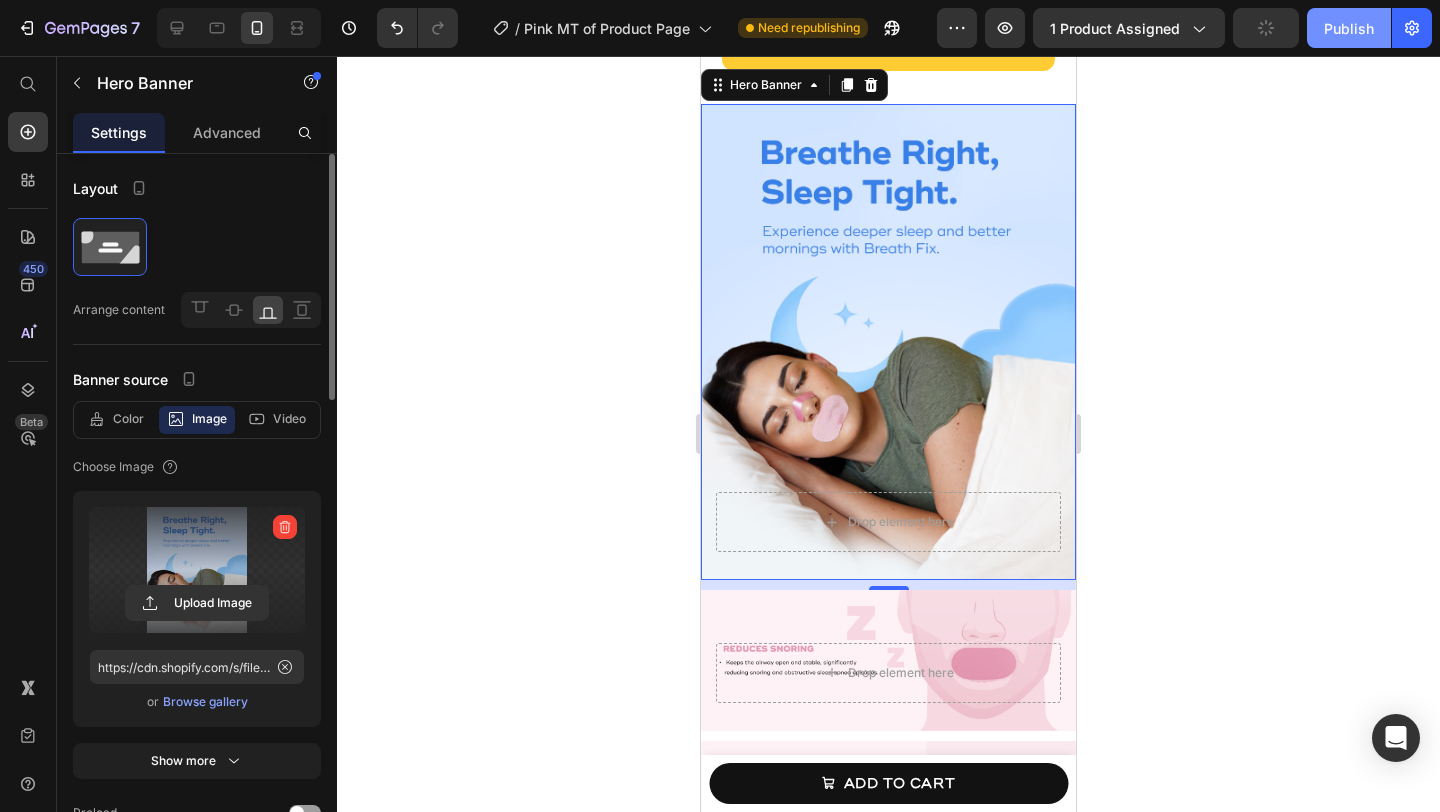 click on "Publish" 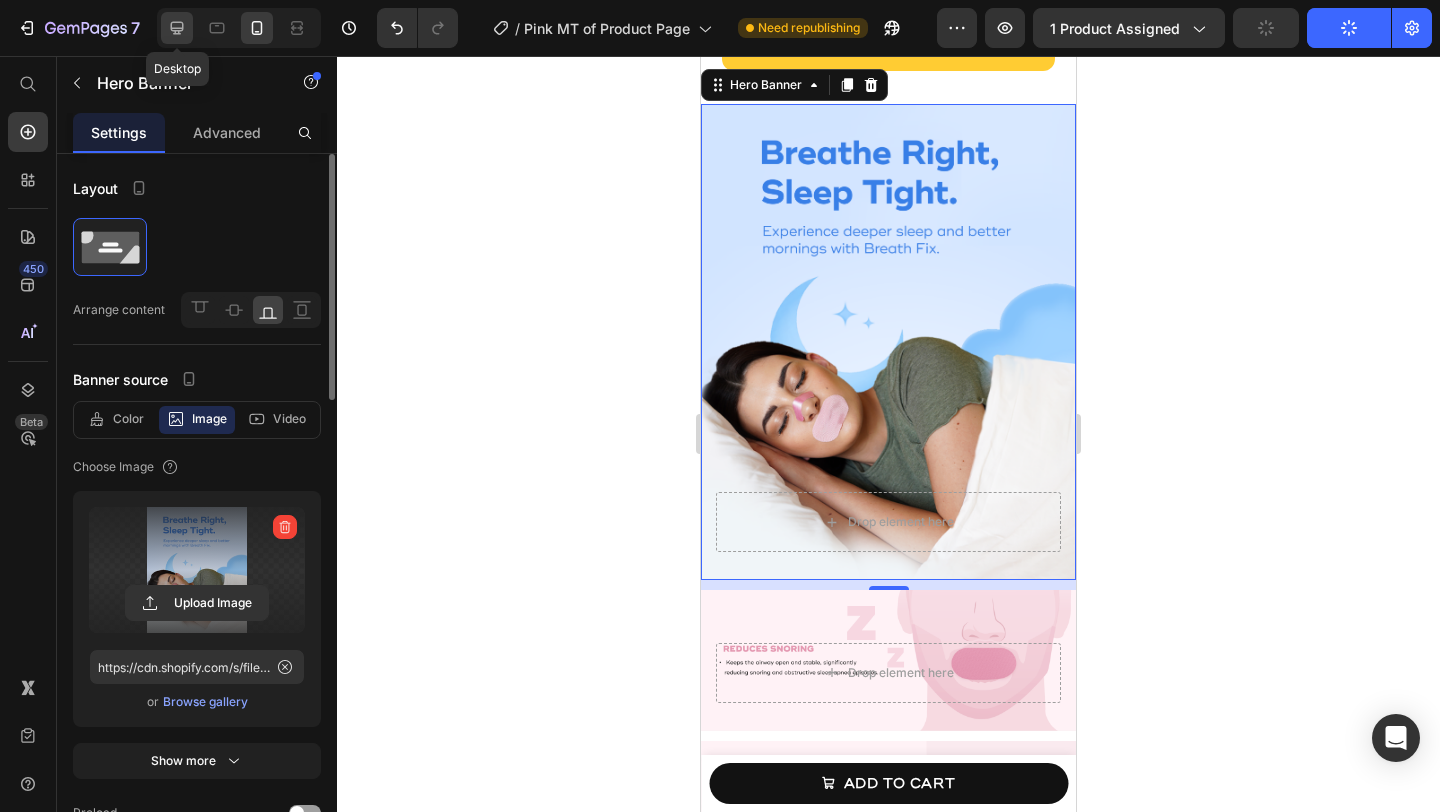 click 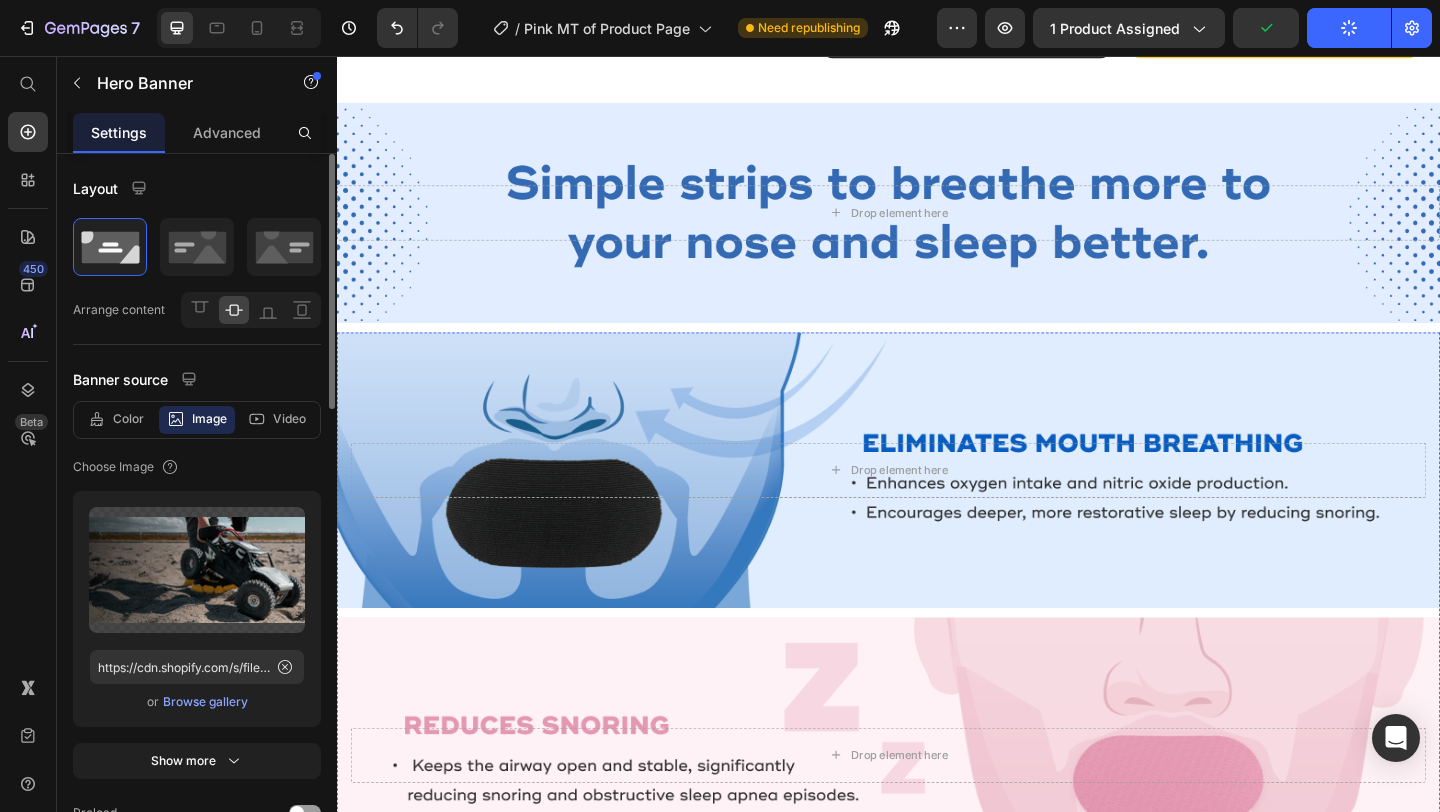 scroll, scrollTop: 961, scrollLeft: 0, axis: vertical 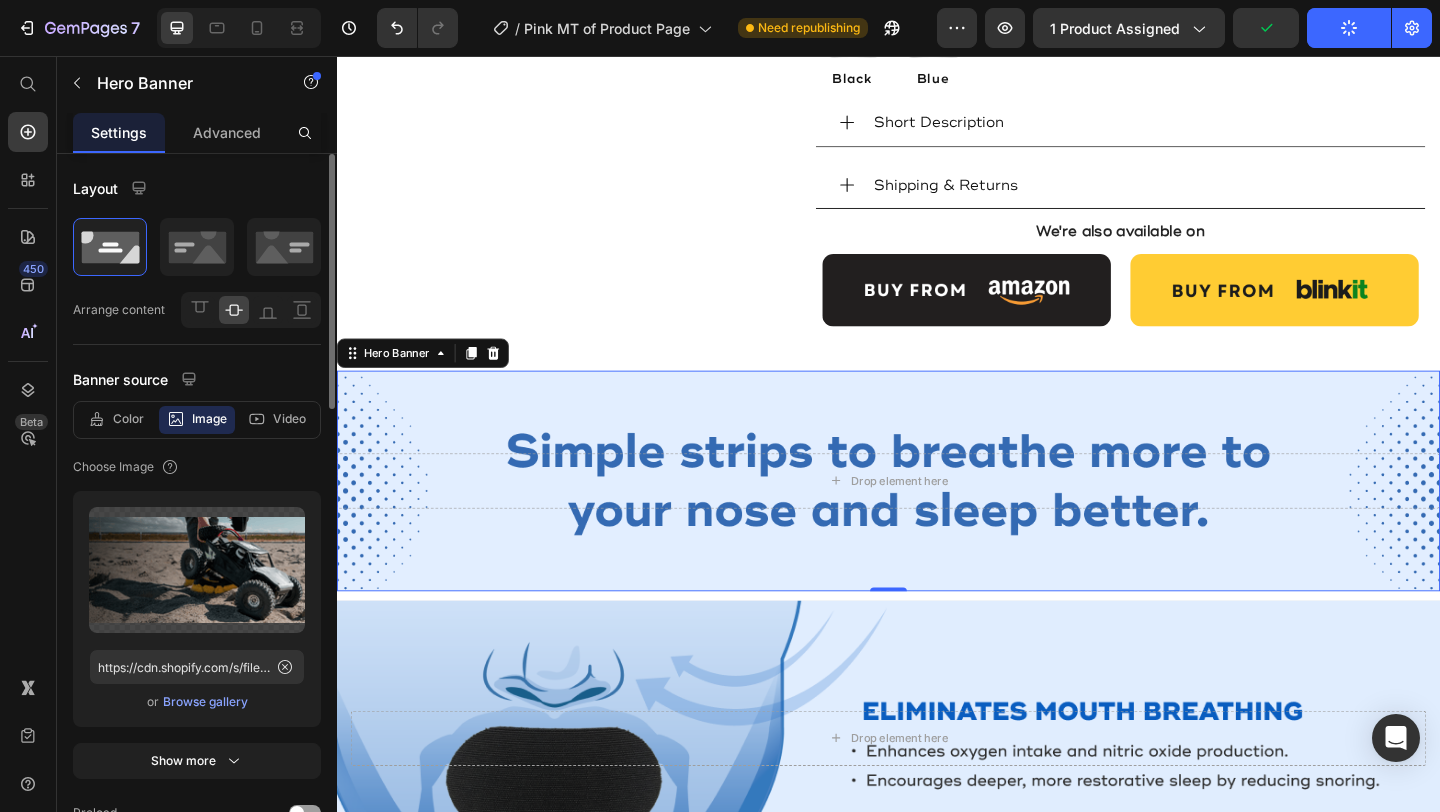 click at bounding box center (937, 518) 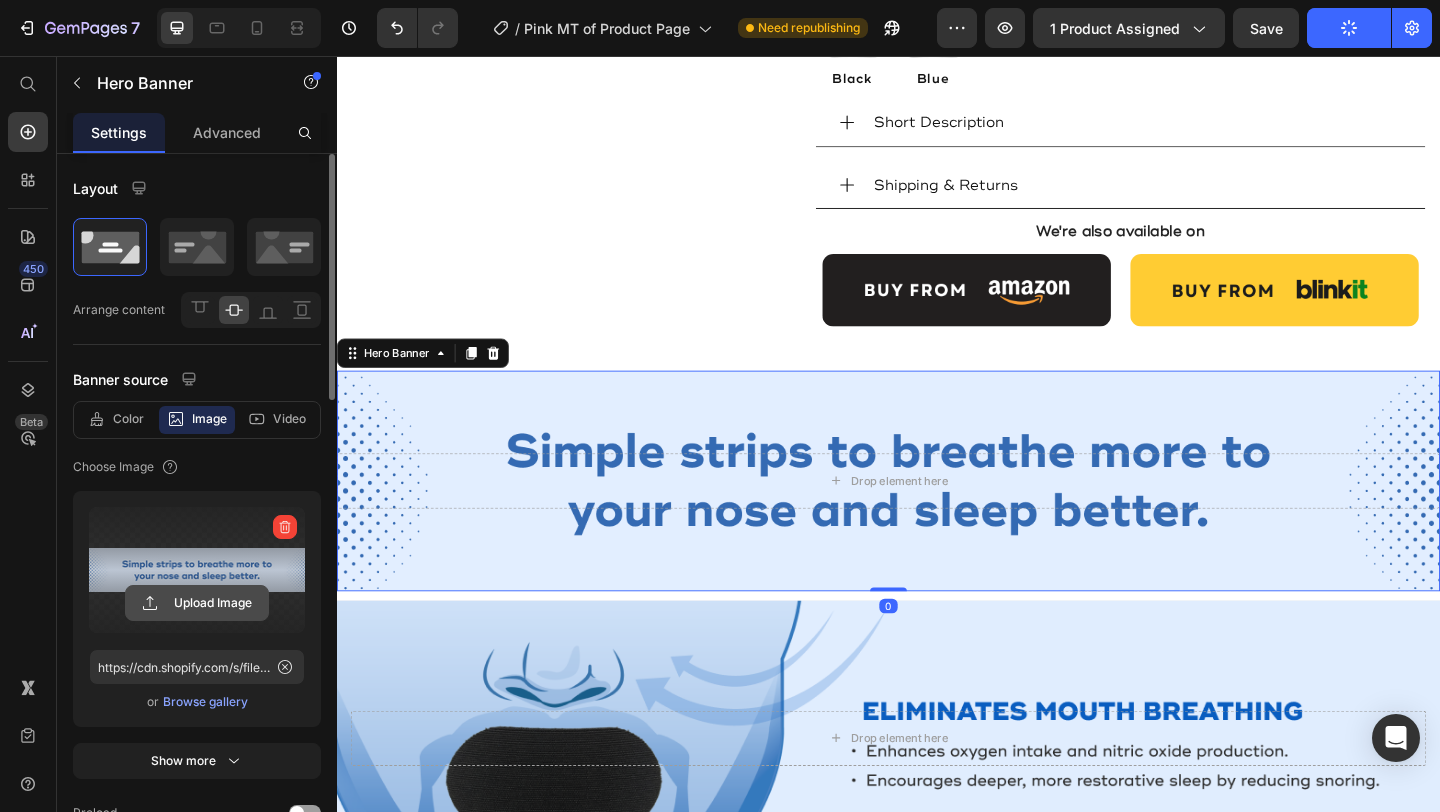 click 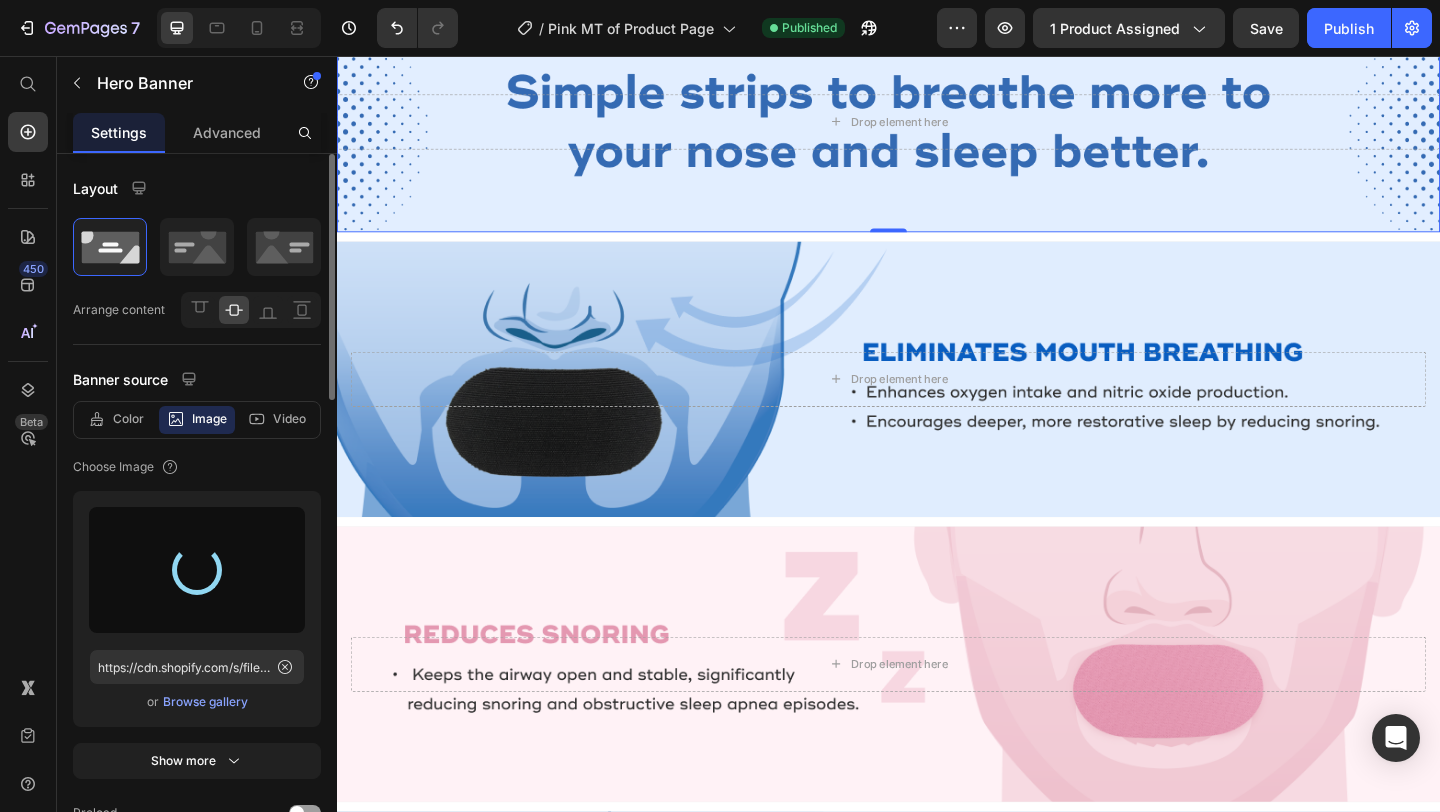 scroll, scrollTop: 1461, scrollLeft: 0, axis: vertical 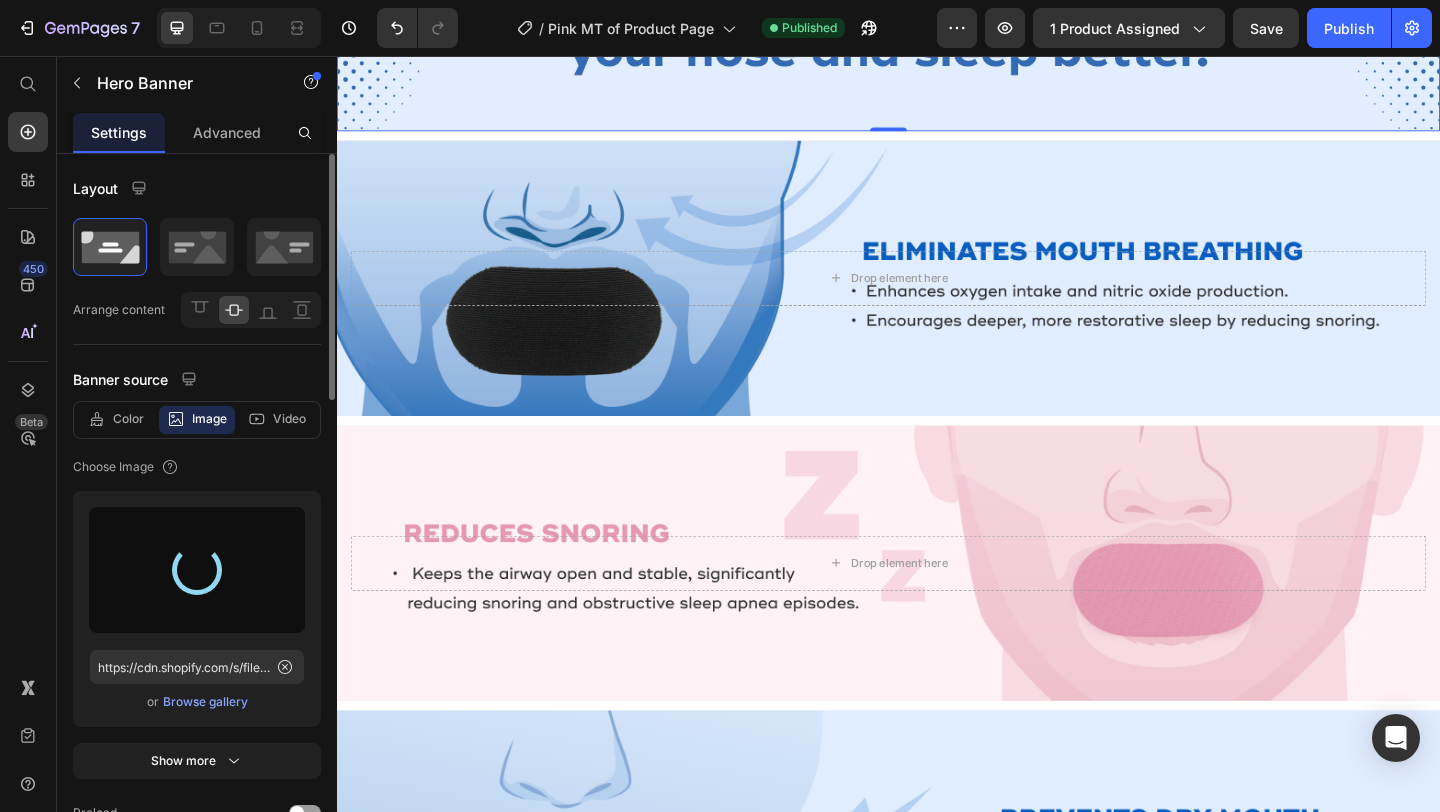 type on "https://cdn.shopify.com/s/files/1/0668/9492/1864/files/gempages_551003808356893569-265c75eb-2d53-4cfc-a013-90f448574ee2.png" 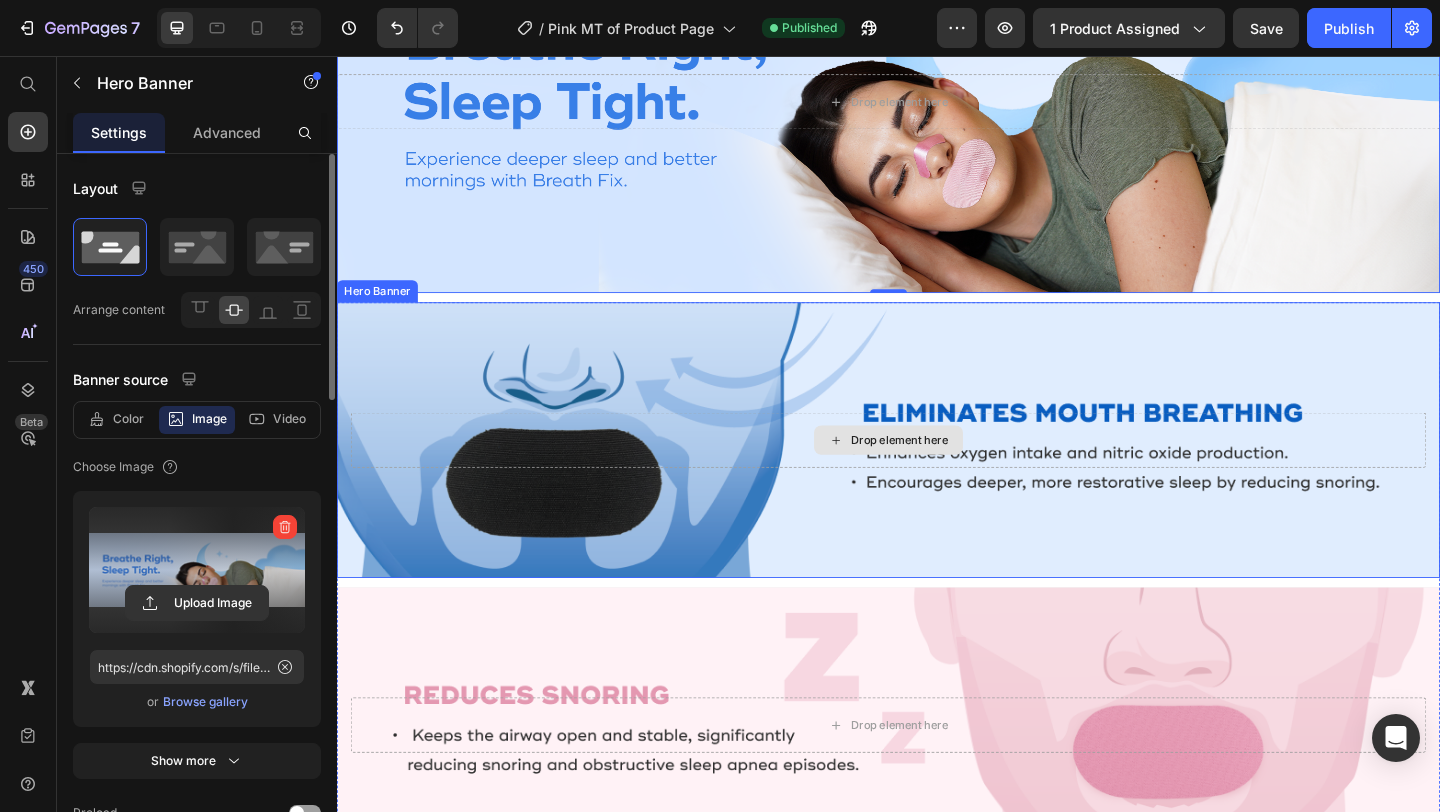 click on "Drop element here" at bounding box center [937, 474] 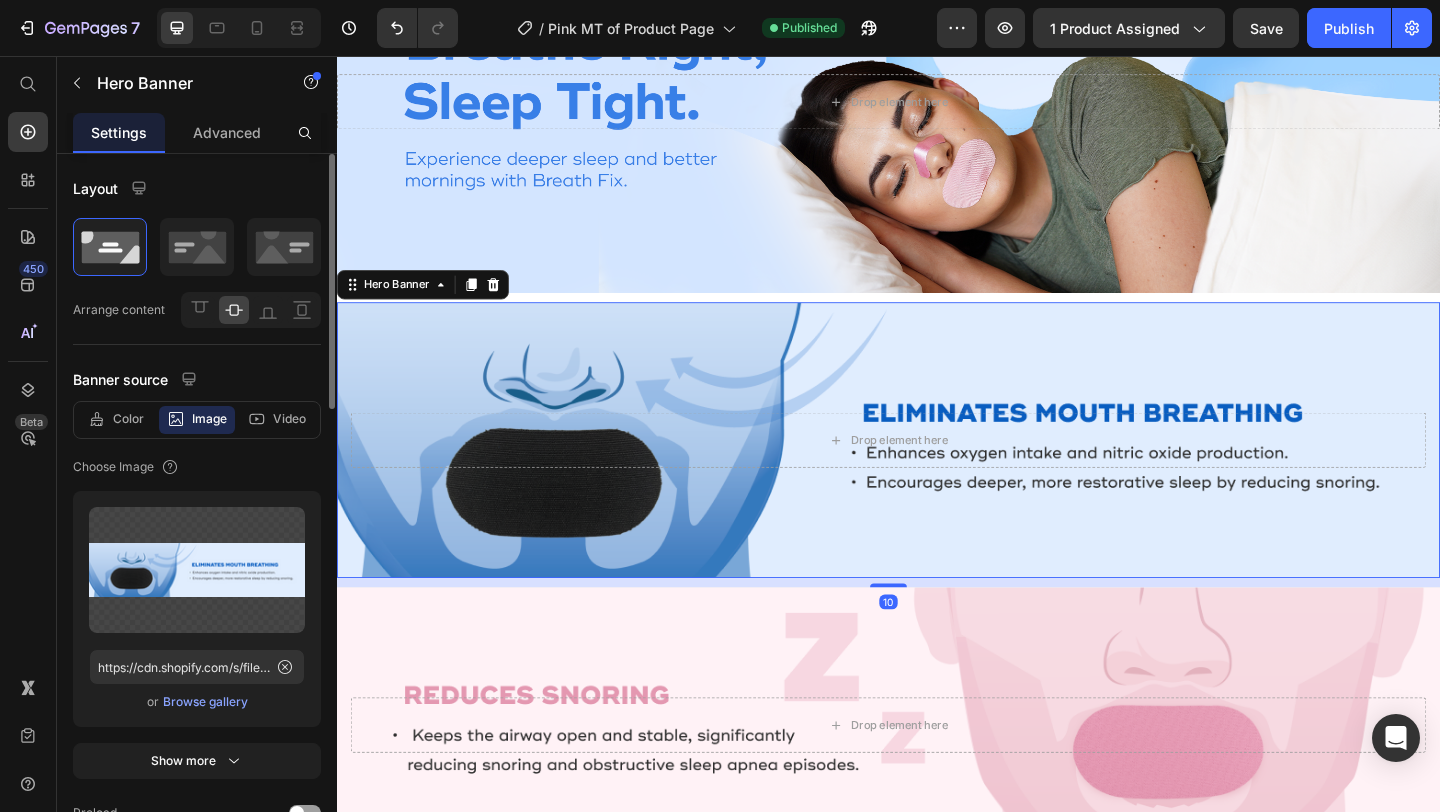 click at bounding box center [937, 474] 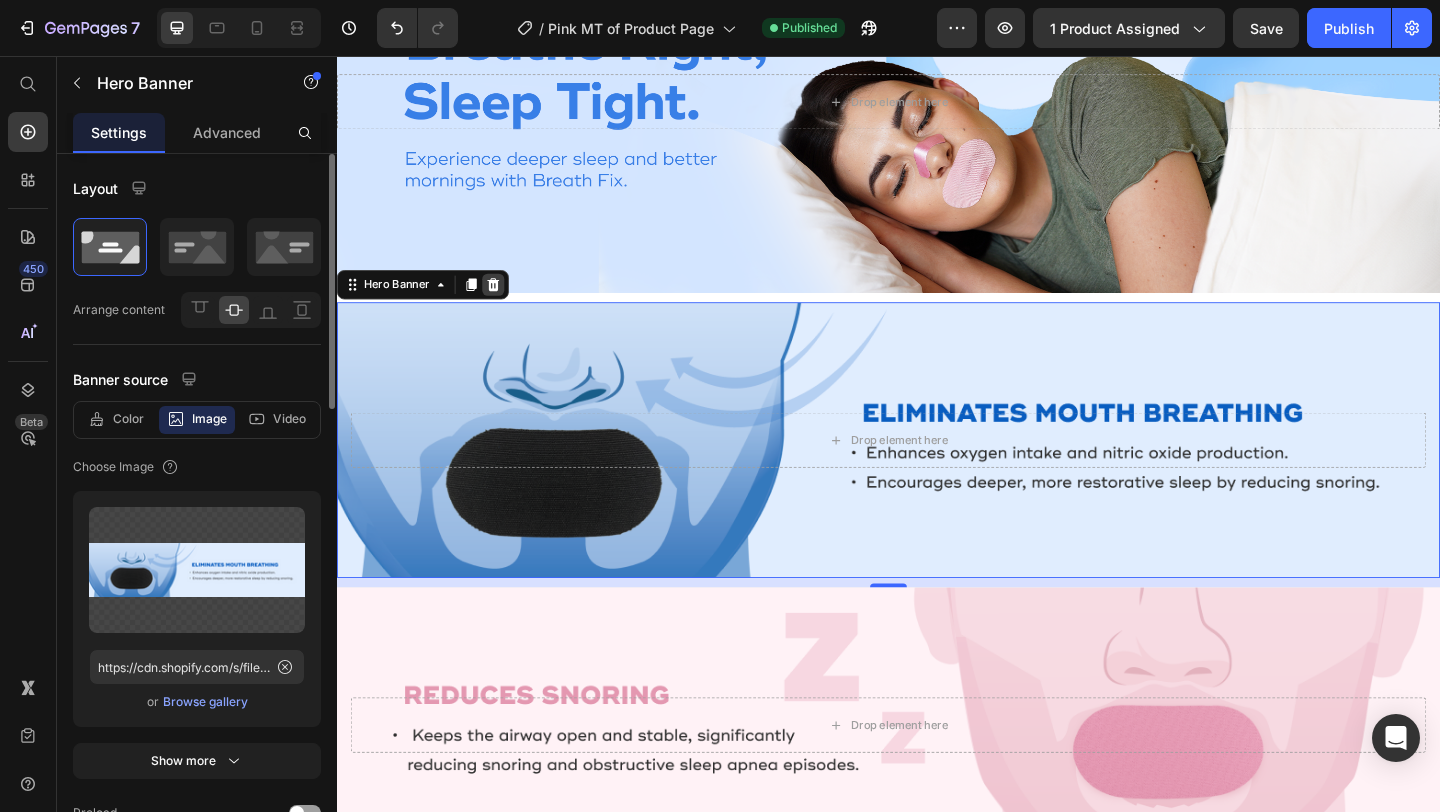 click 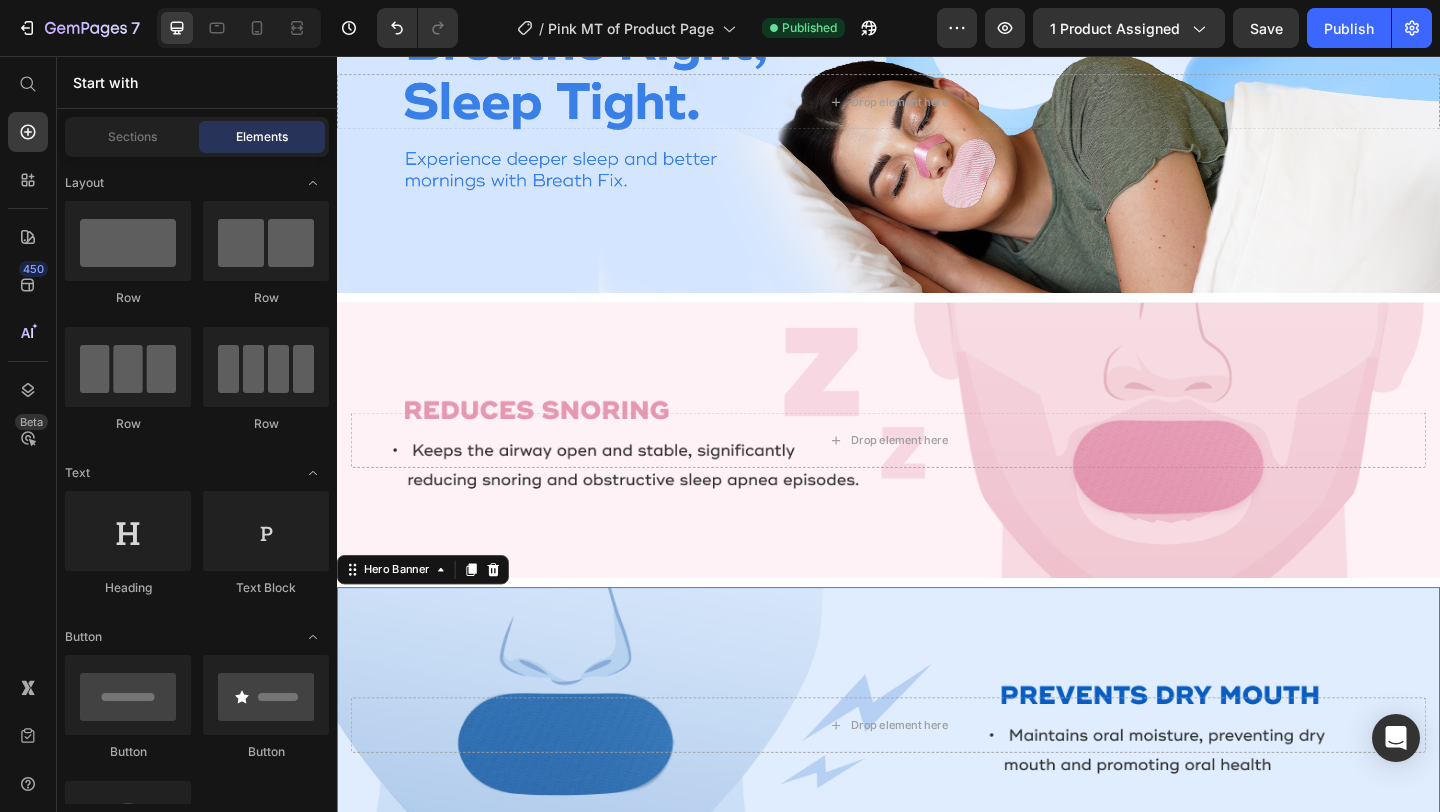 click at bounding box center [937, 784] 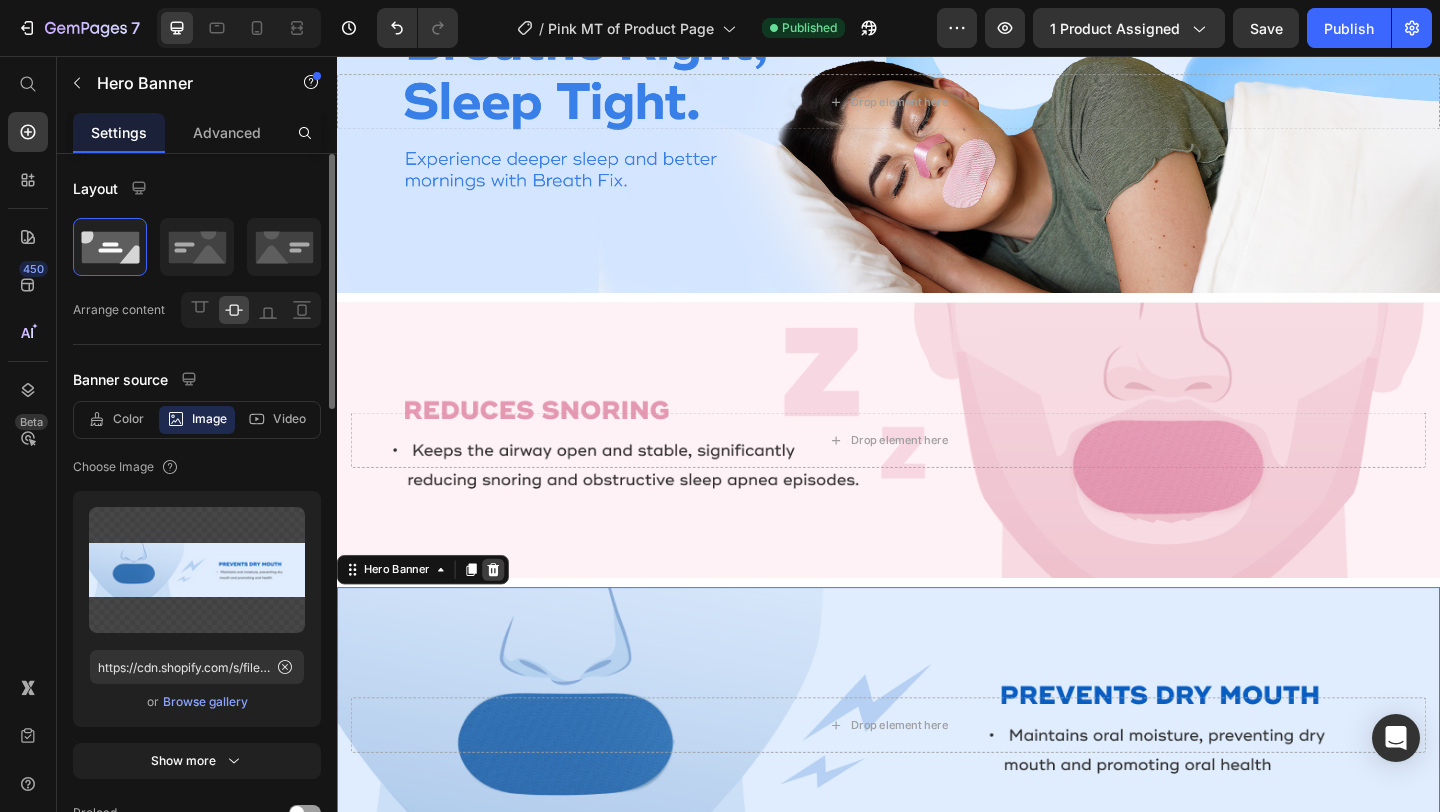 click 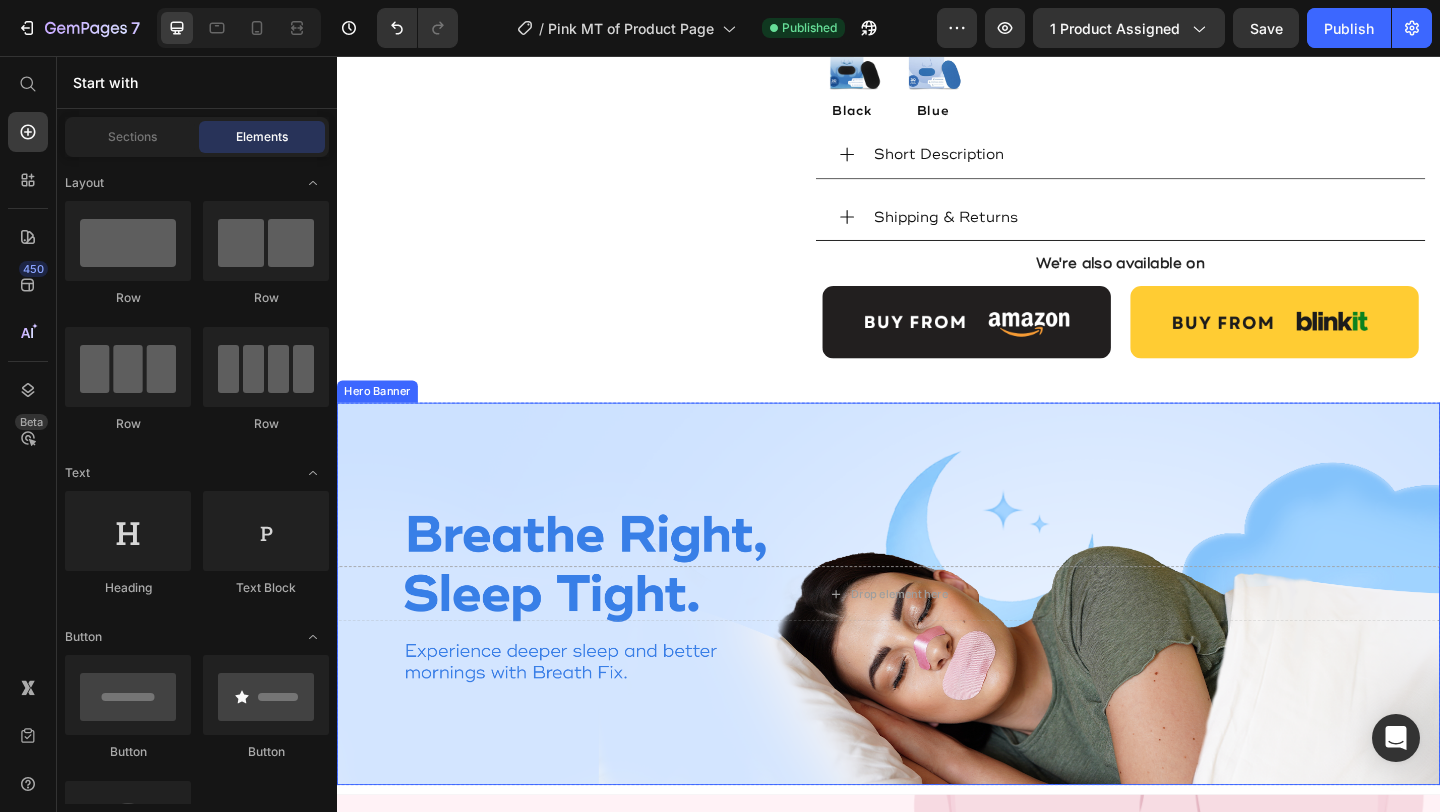 scroll, scrollTop: 1039, scrollLeft: 0, axis: vertical 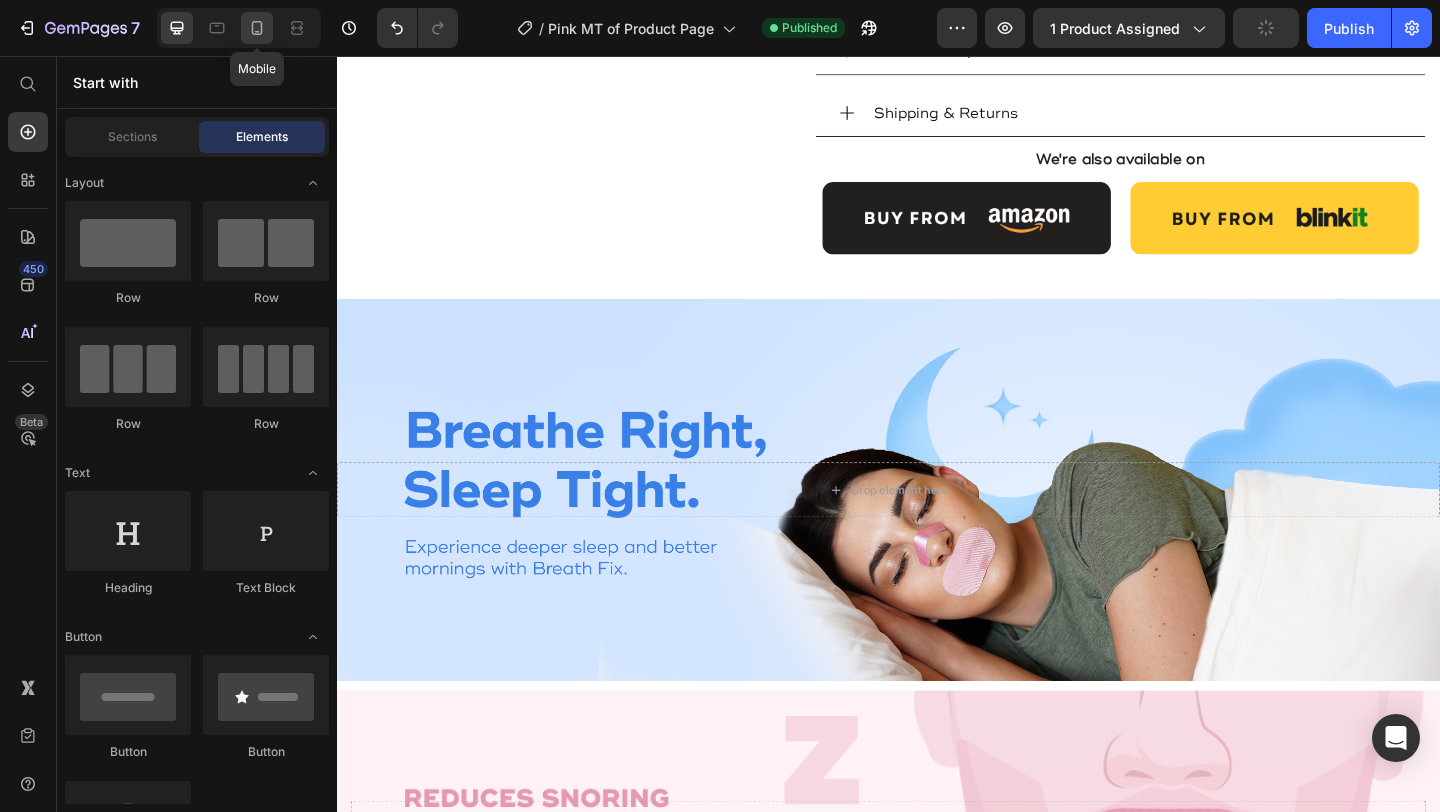 click 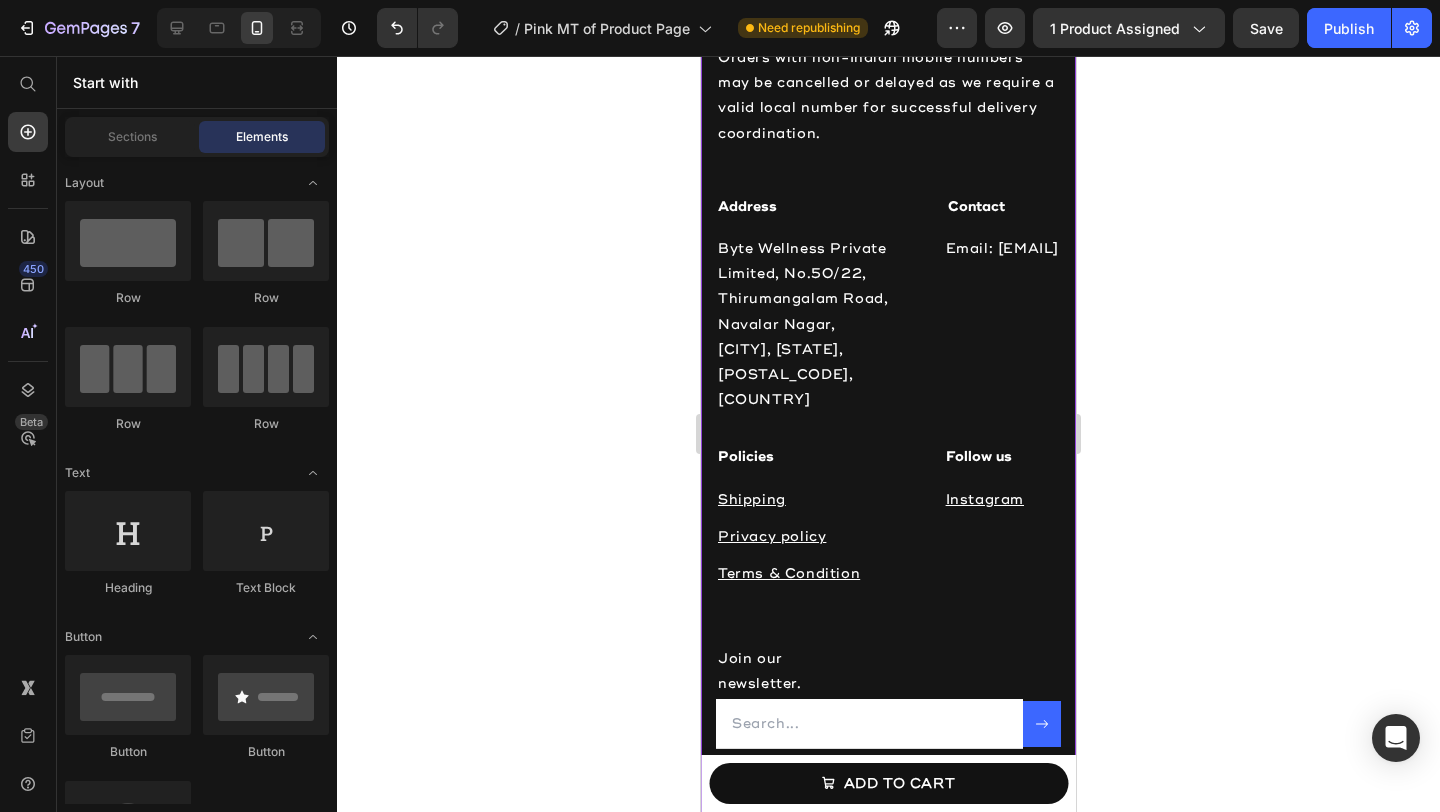 scroll, scrollTop: 3313, scrollLeft: 0, axis: vertical 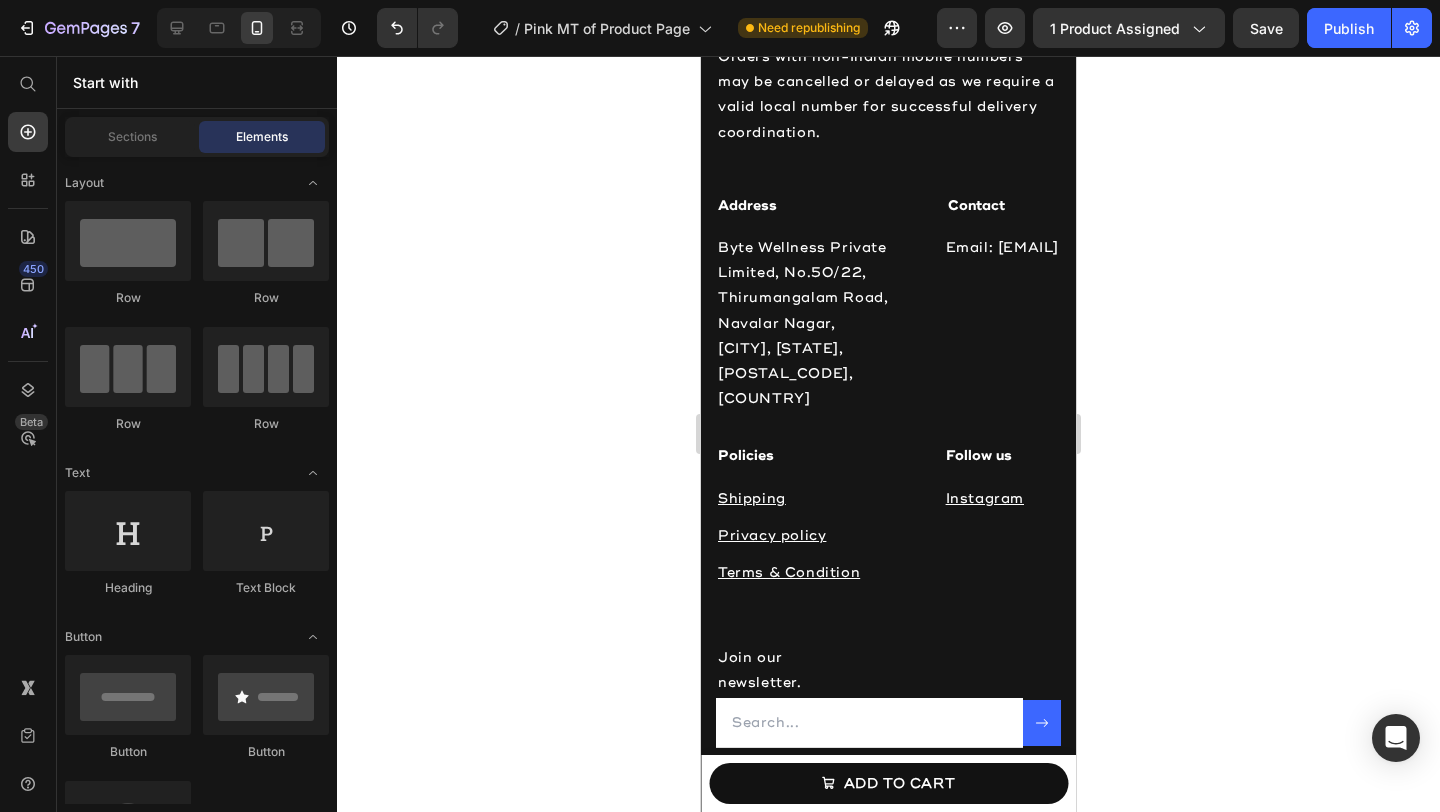 click 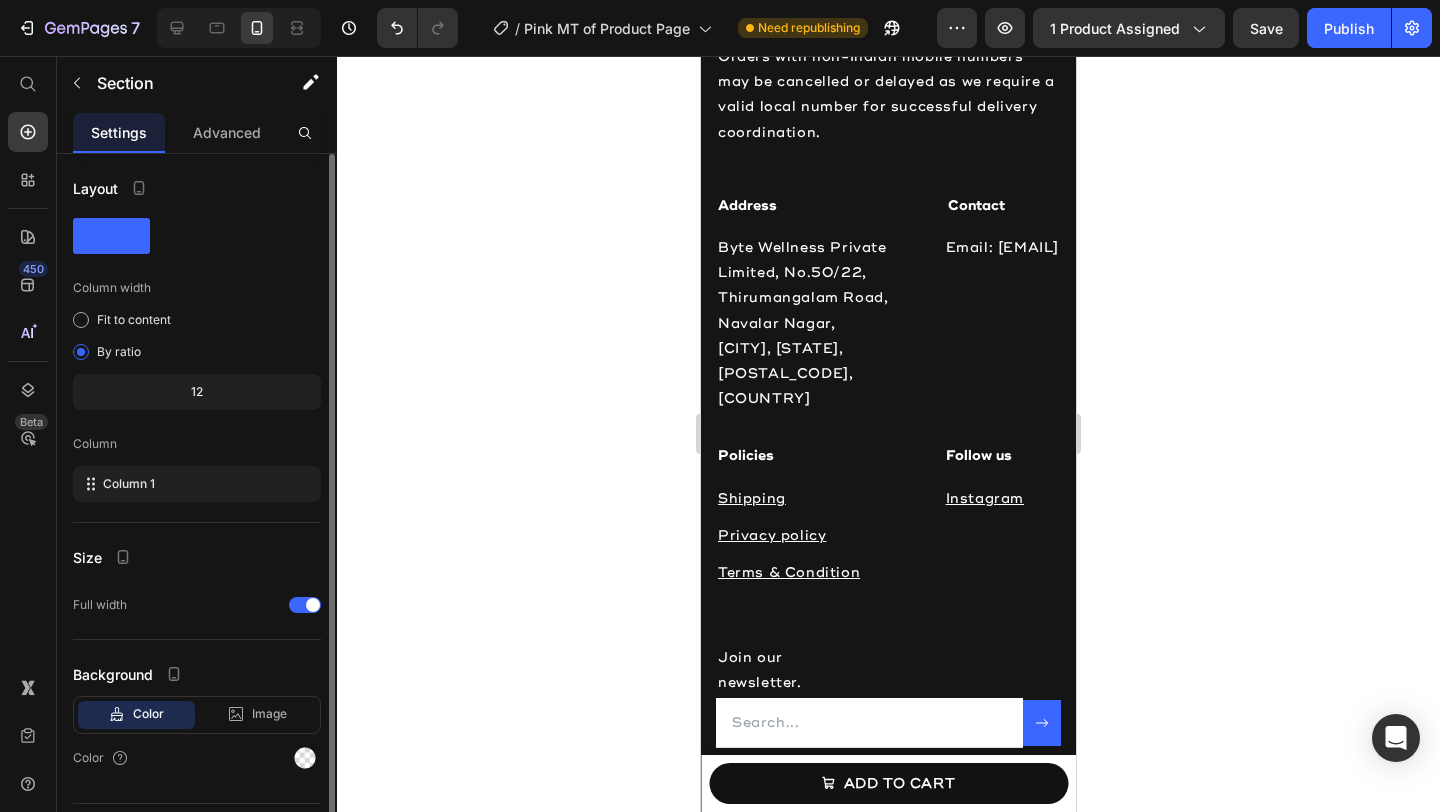 click 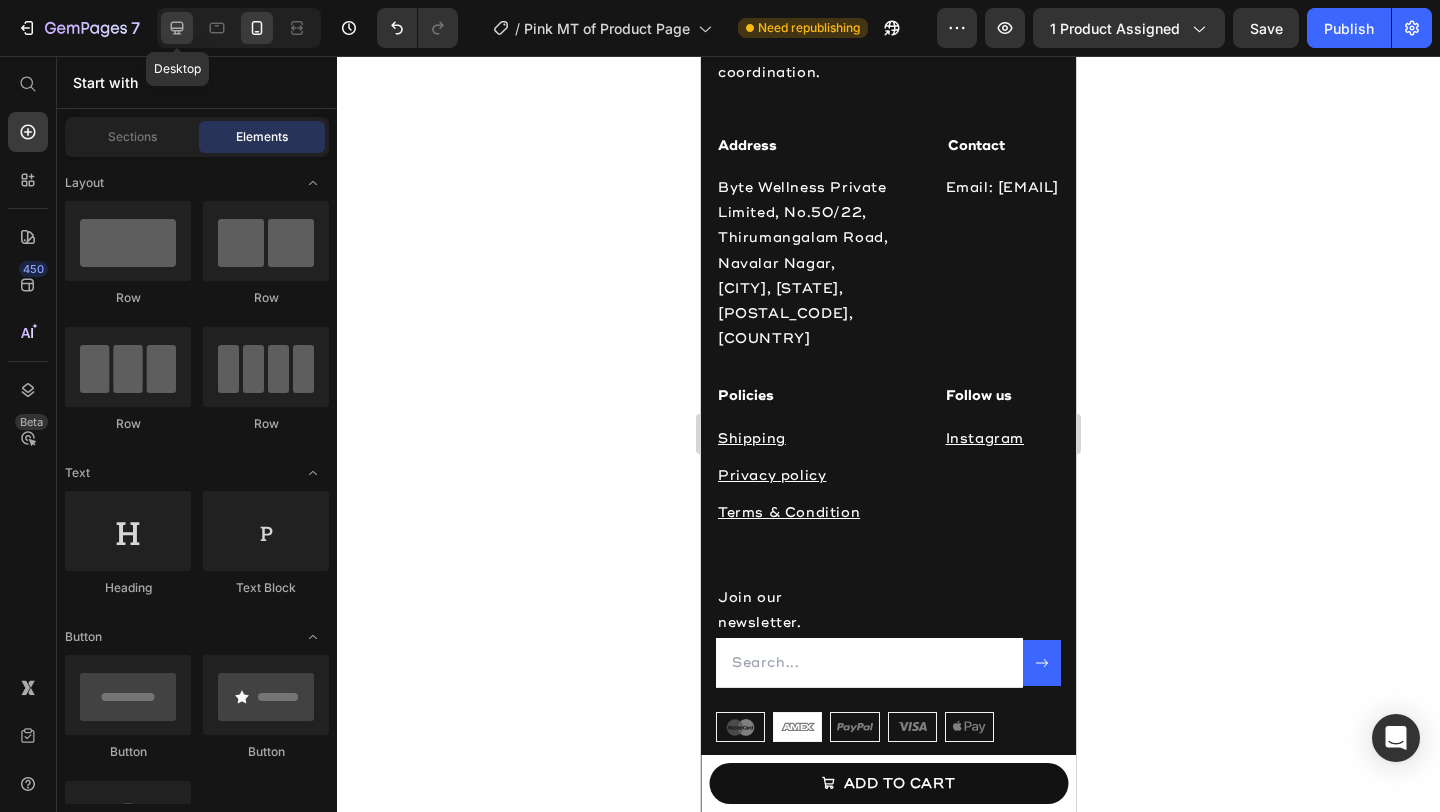 click 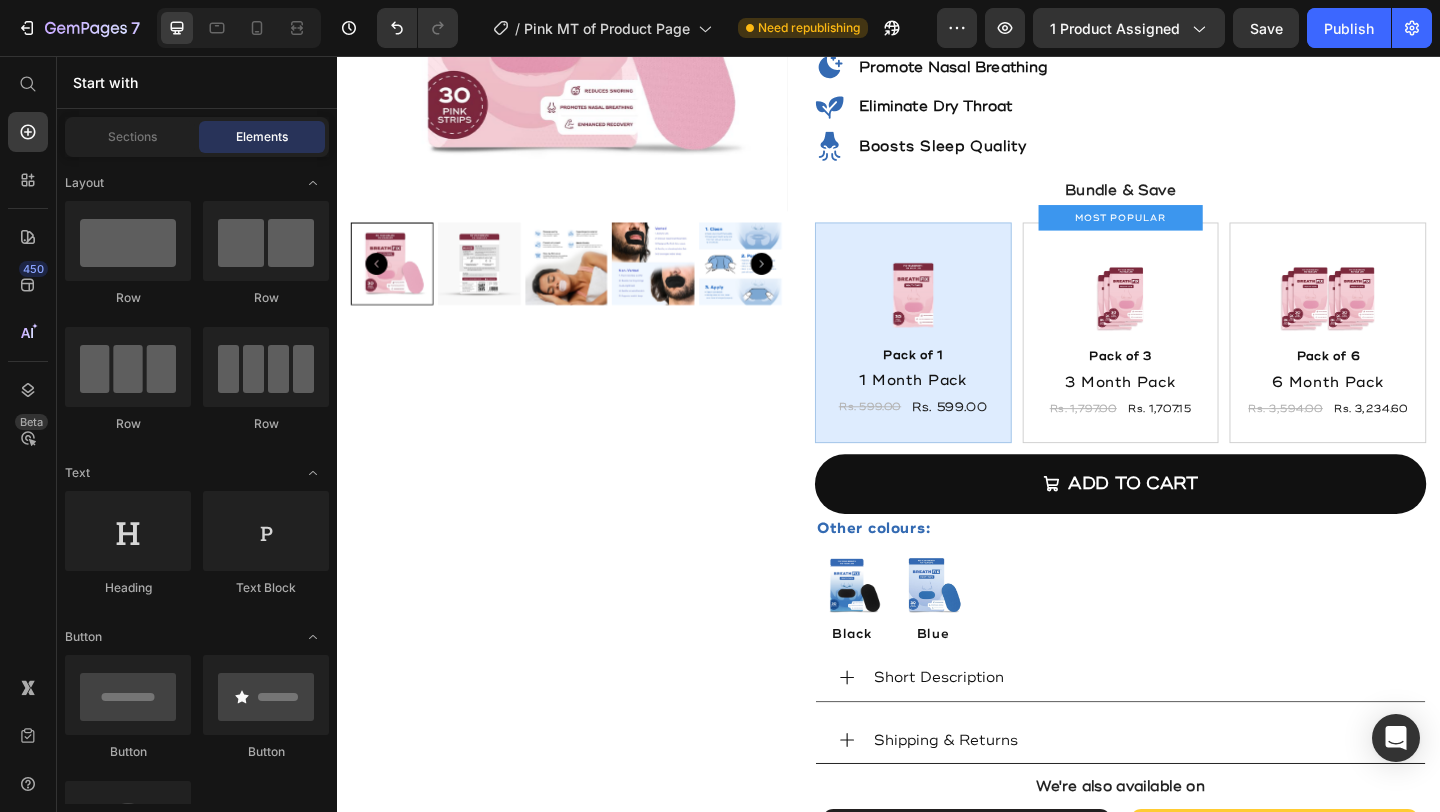 scroll, scrollTop: 0, scrollLeft: 0, axis: both 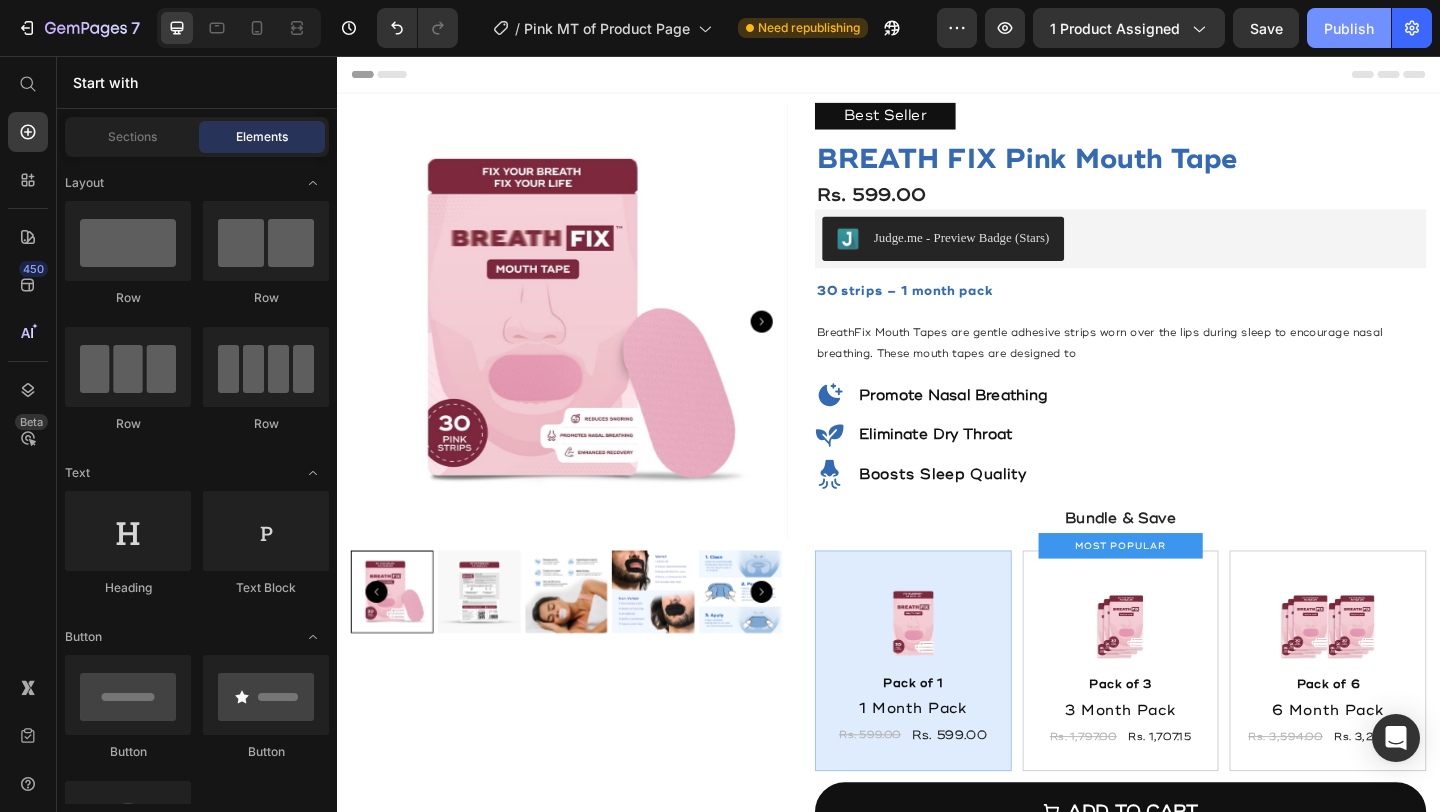 click on "Publish" 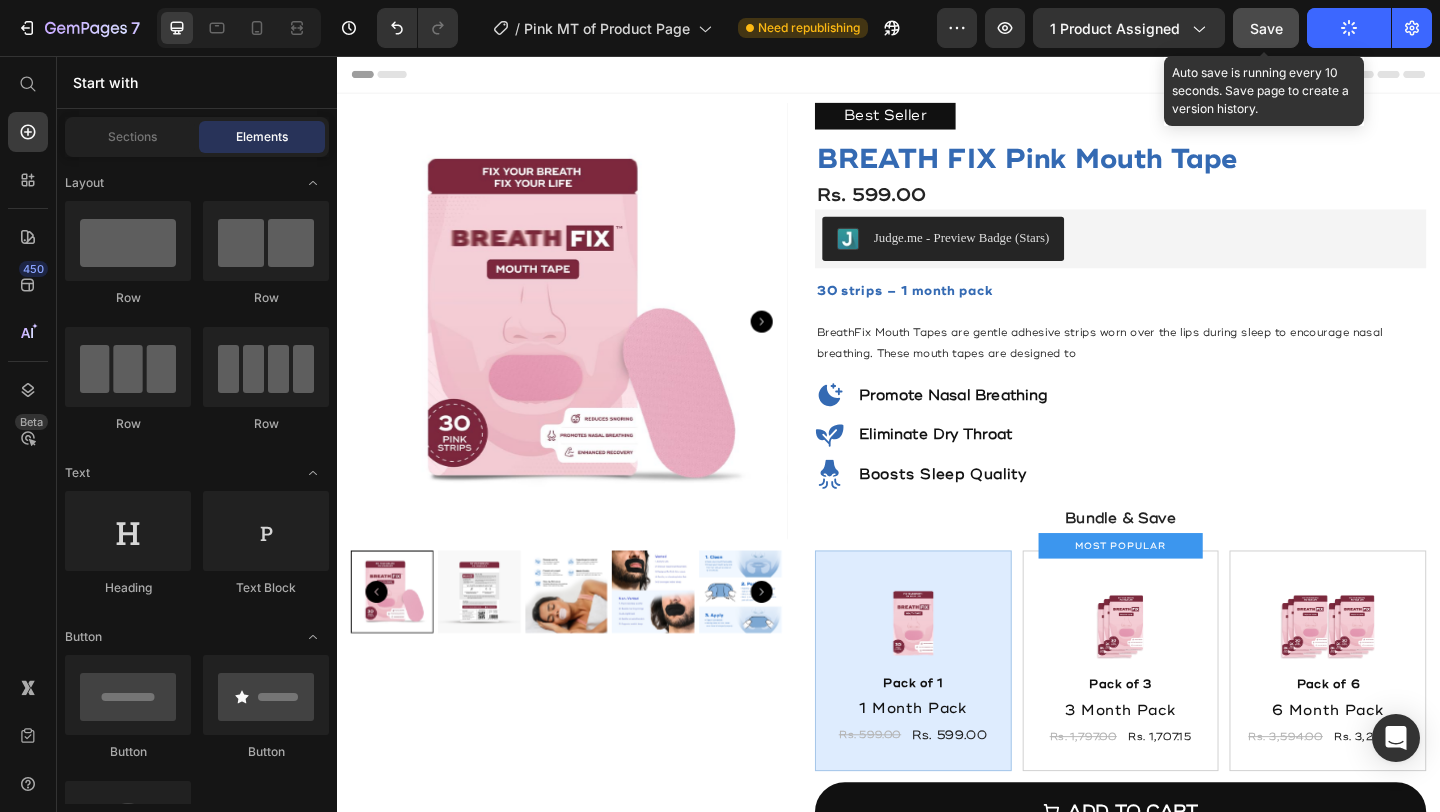 click on "Save" 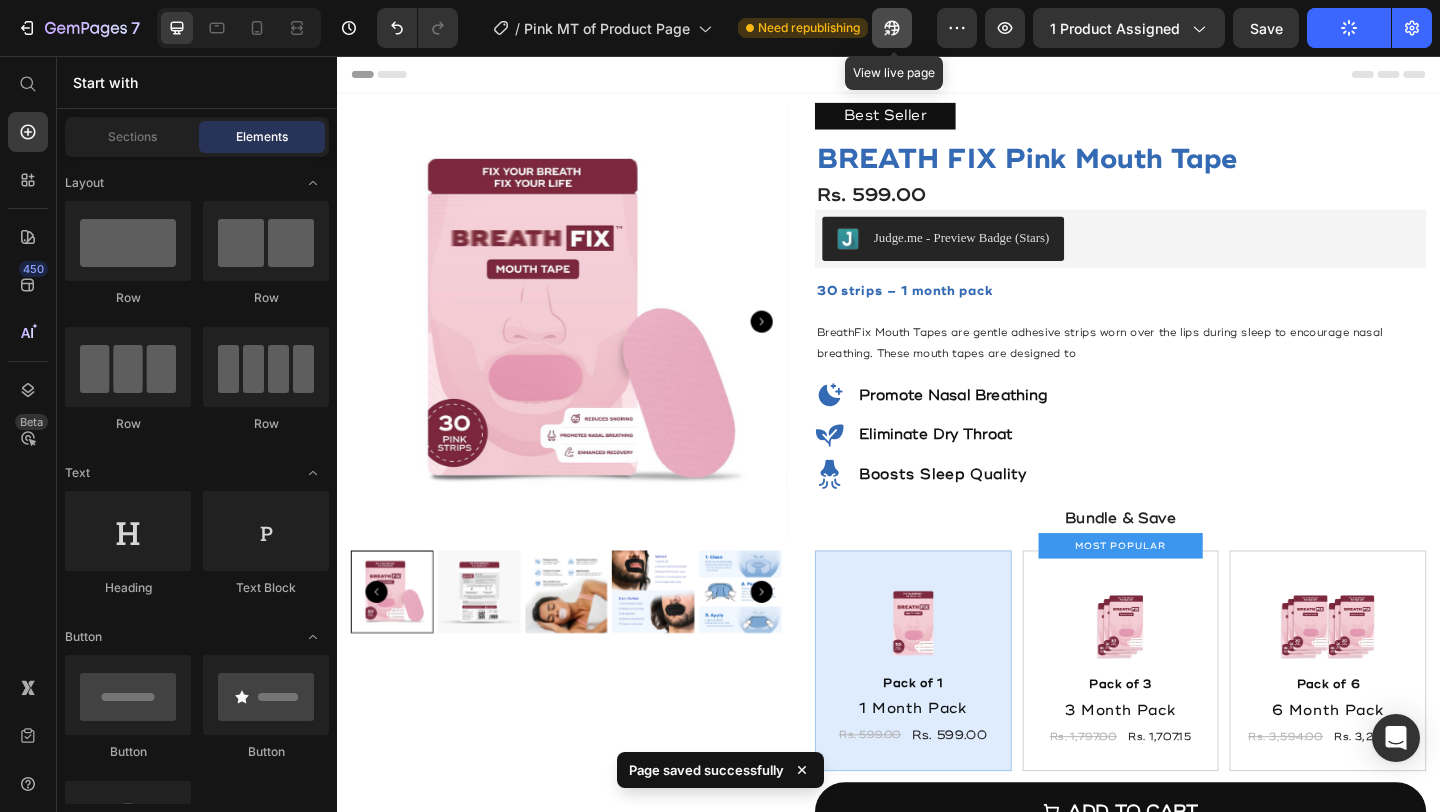 click 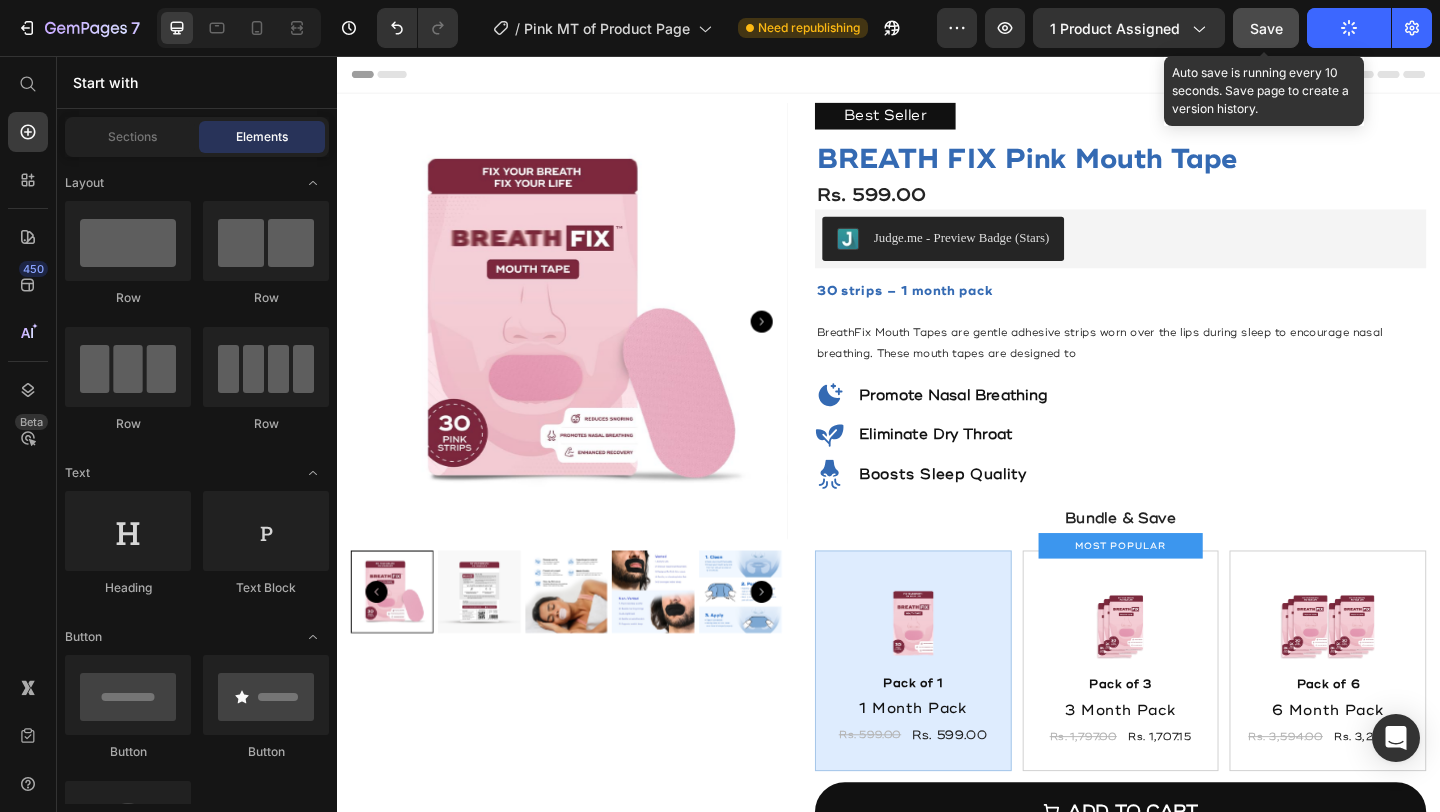 click on "Save" at bounding box center (1266, 28) 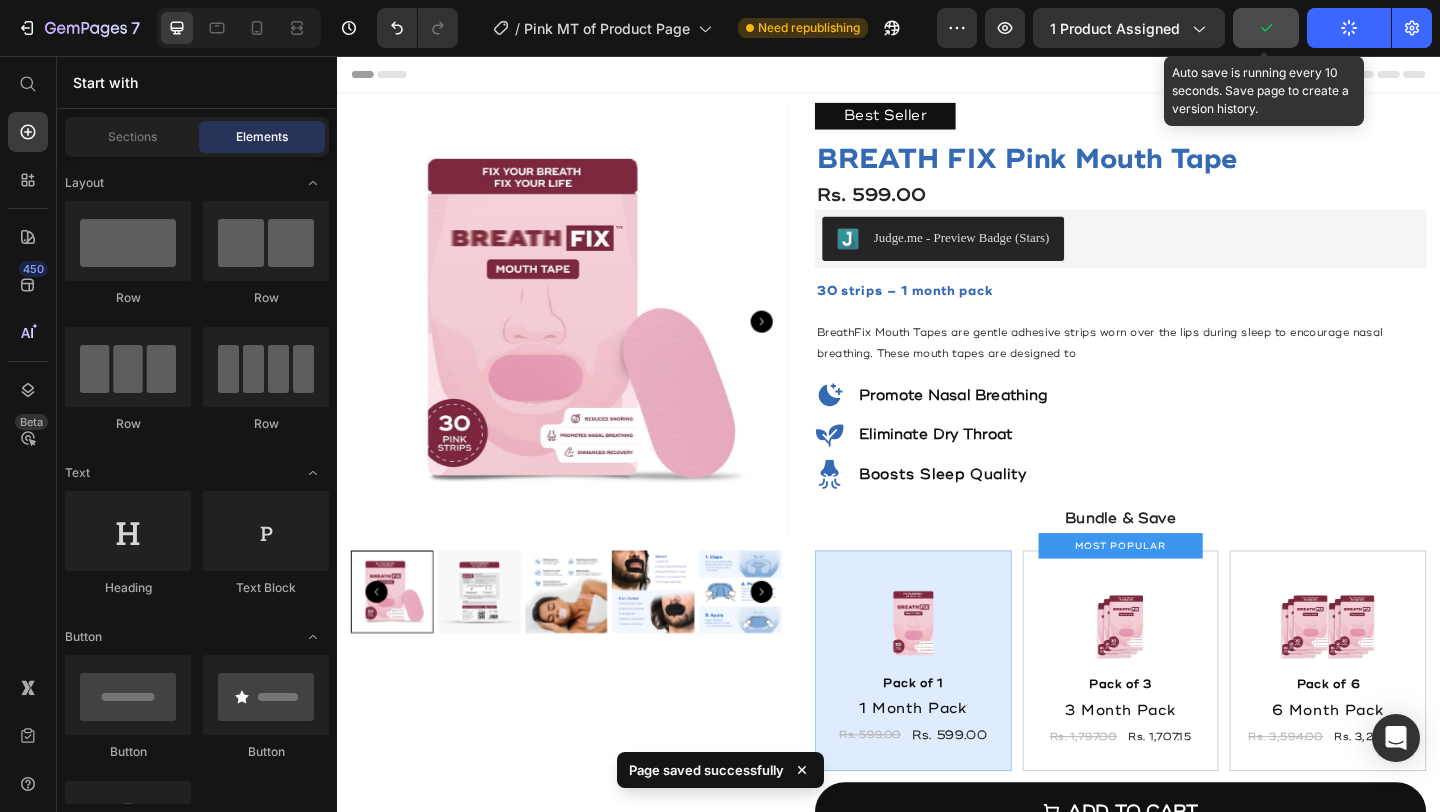 click 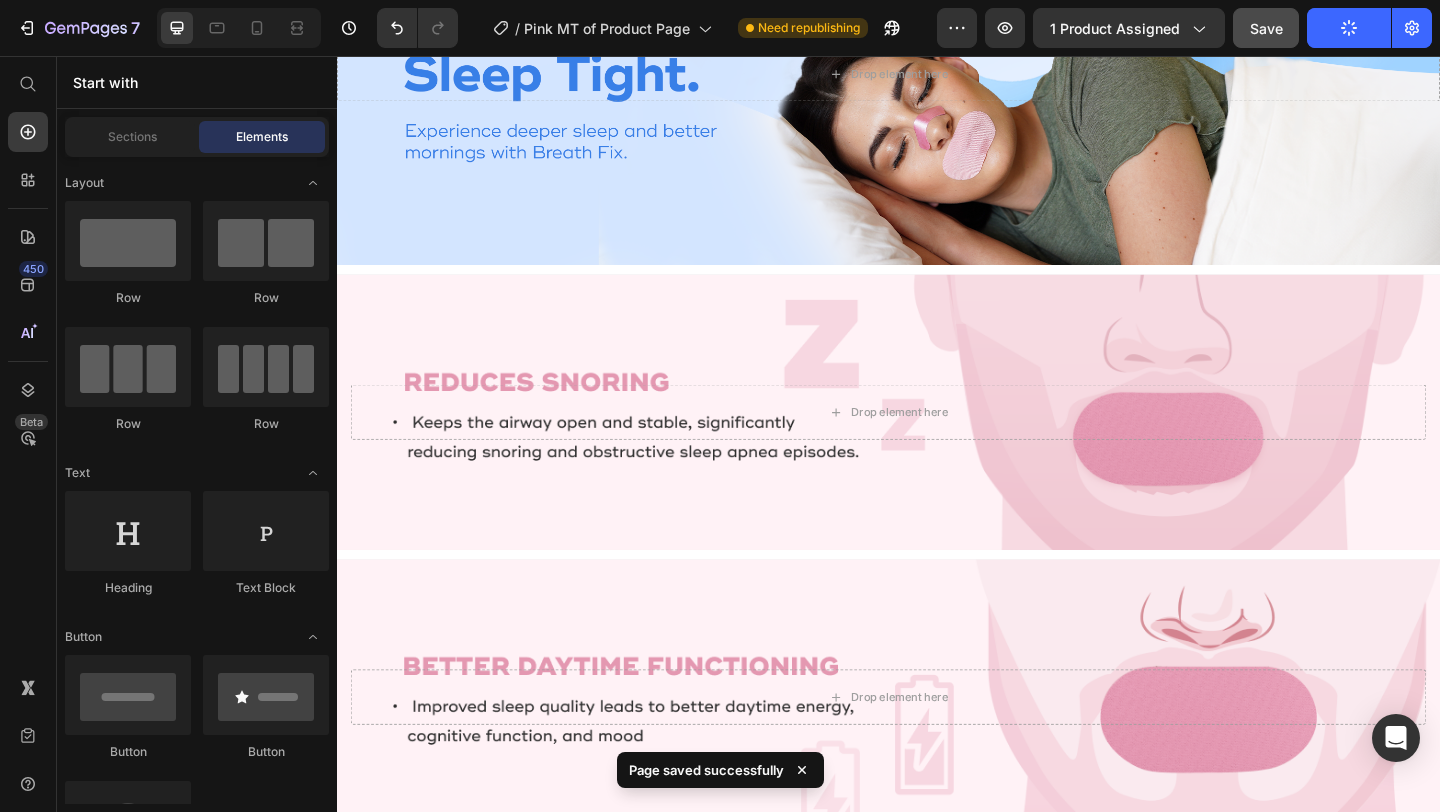 scroll, scrollTop: 1515, scrollLeft: 0, axis: vertical 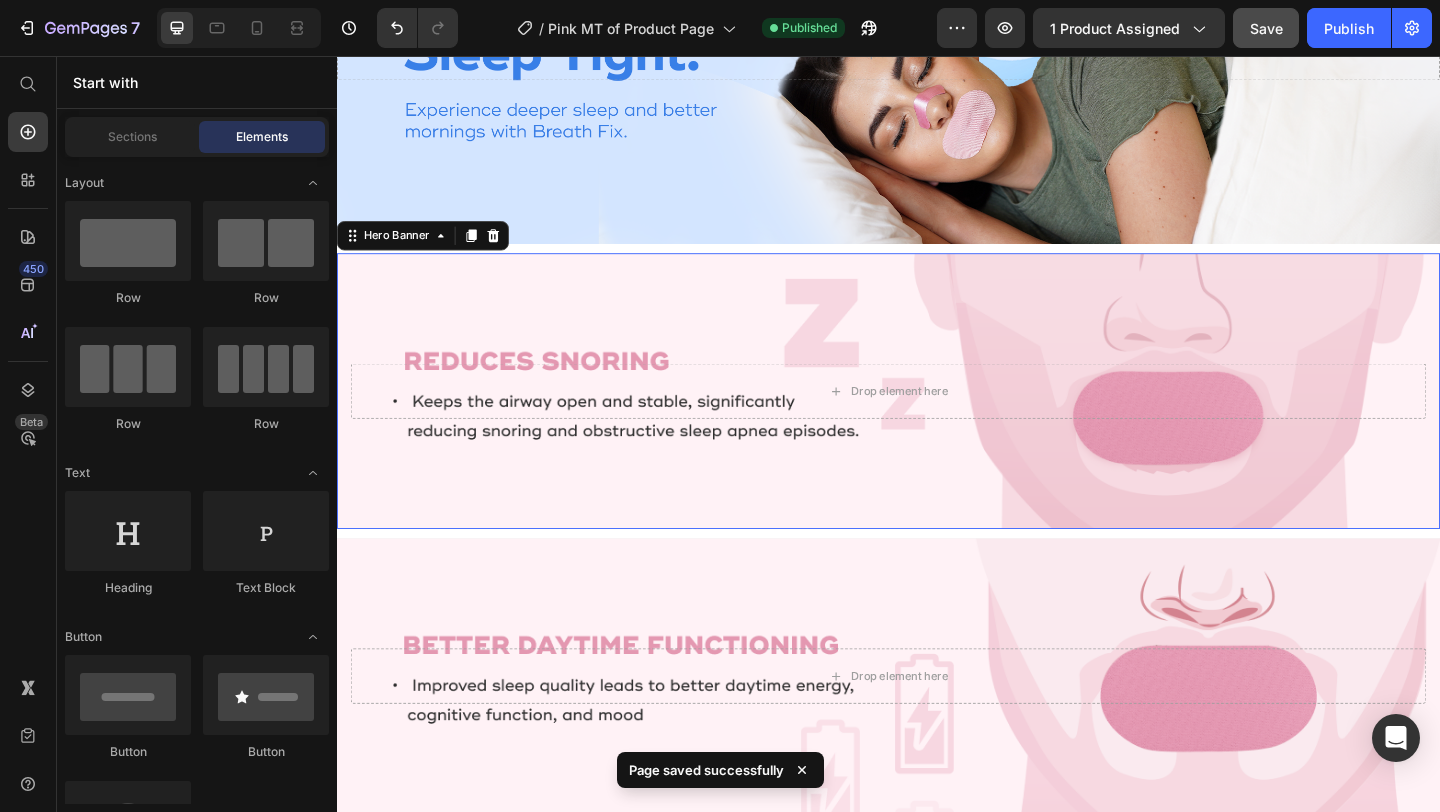 click at bounding box center [937, 420] 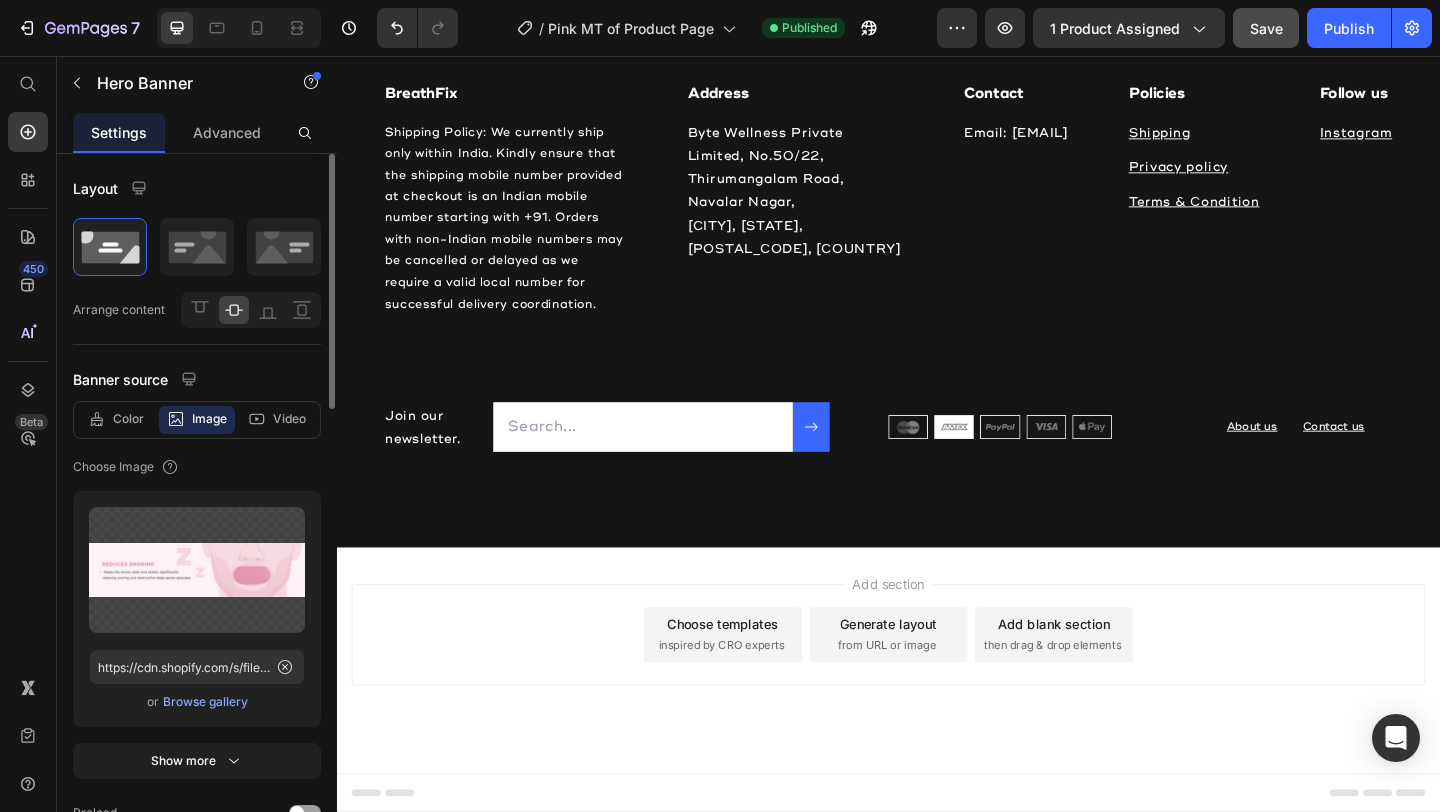 scroll, scrollTop: 3730, scrollLeft: 0, axis: vertical 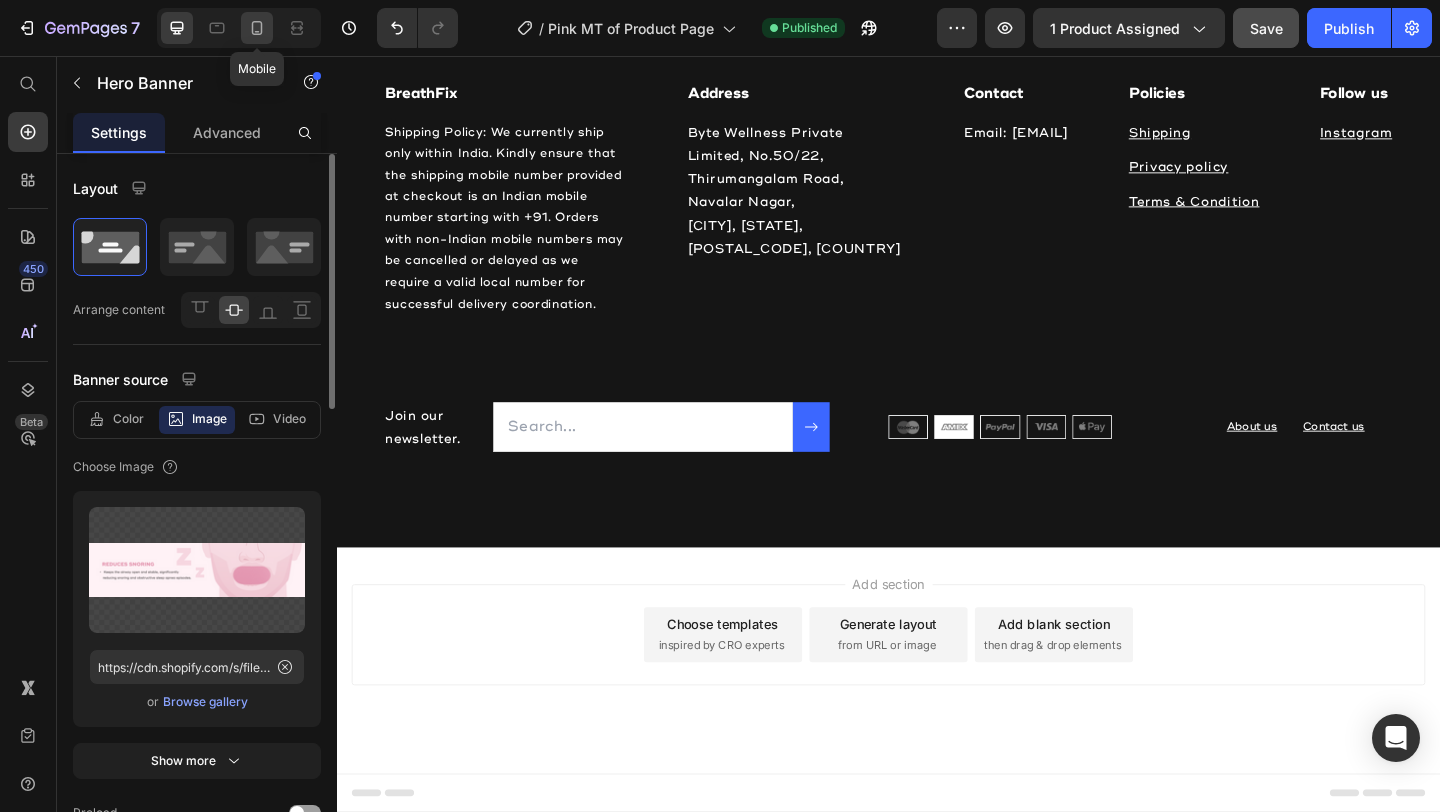 click 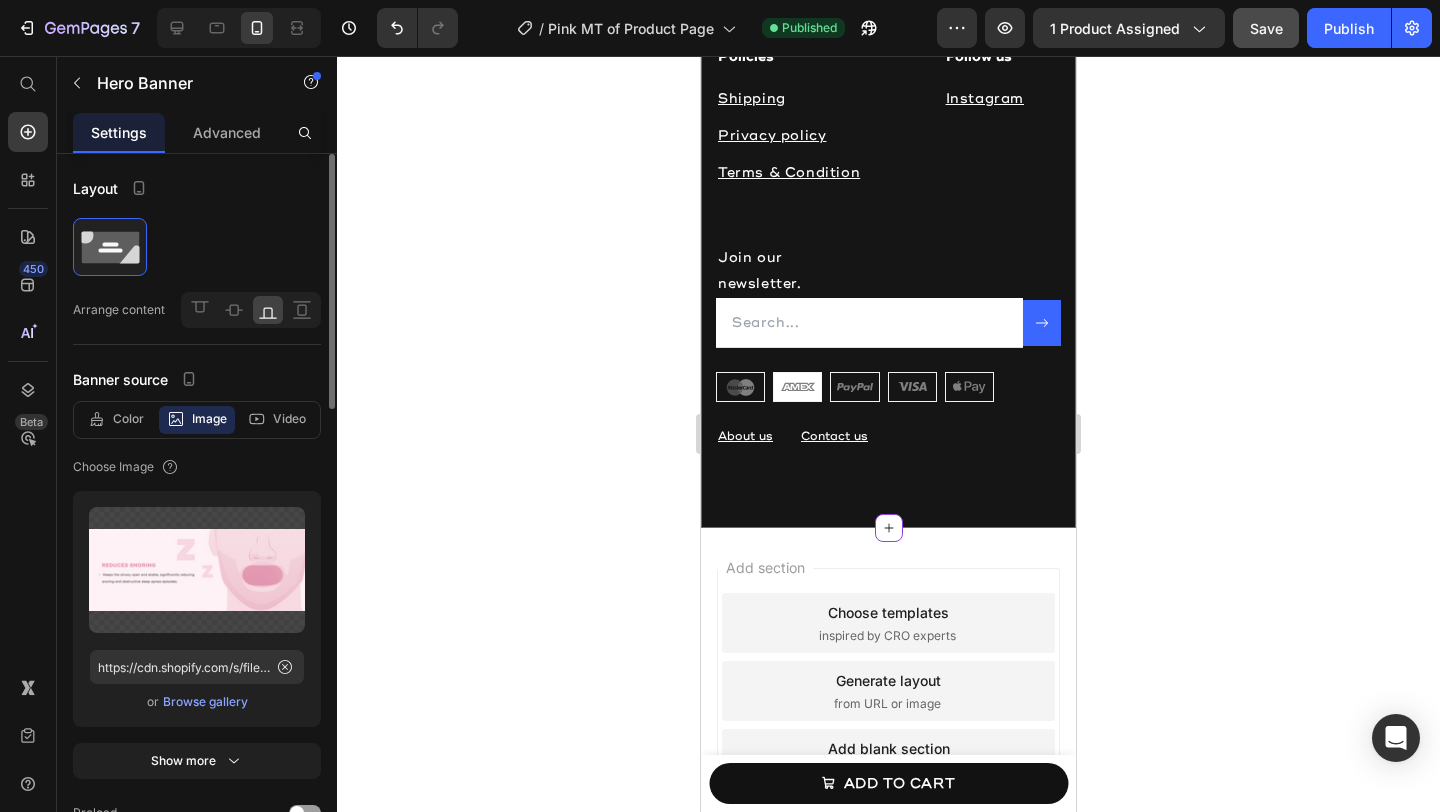 scroll, scrollTop: 3813, scrollLeft: 0, axis: vertical 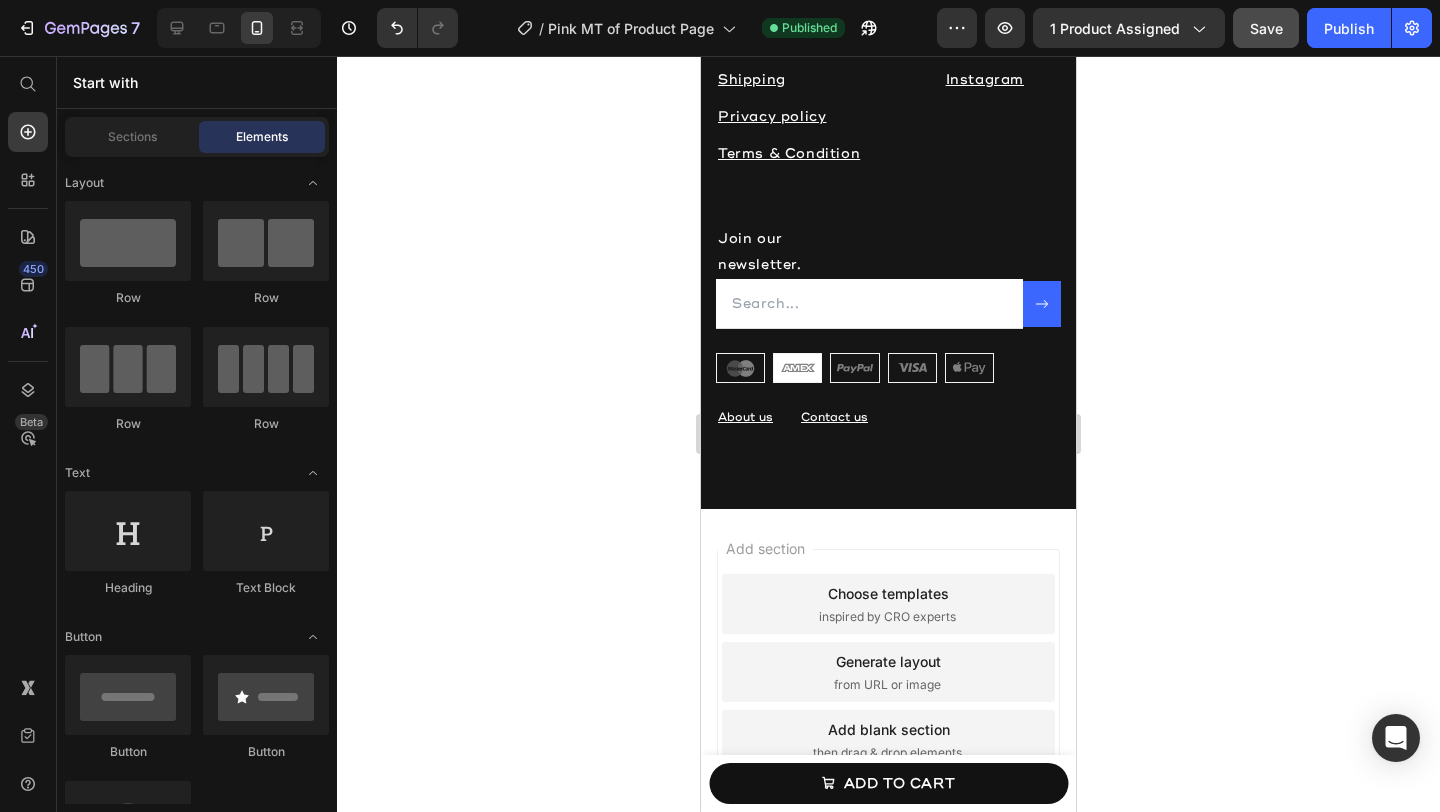 click on "Add section Choose templates inspired by CRO experts Generate layout from URL or image Add blank section then drag & drop elements" at bounding box center [888, 700] 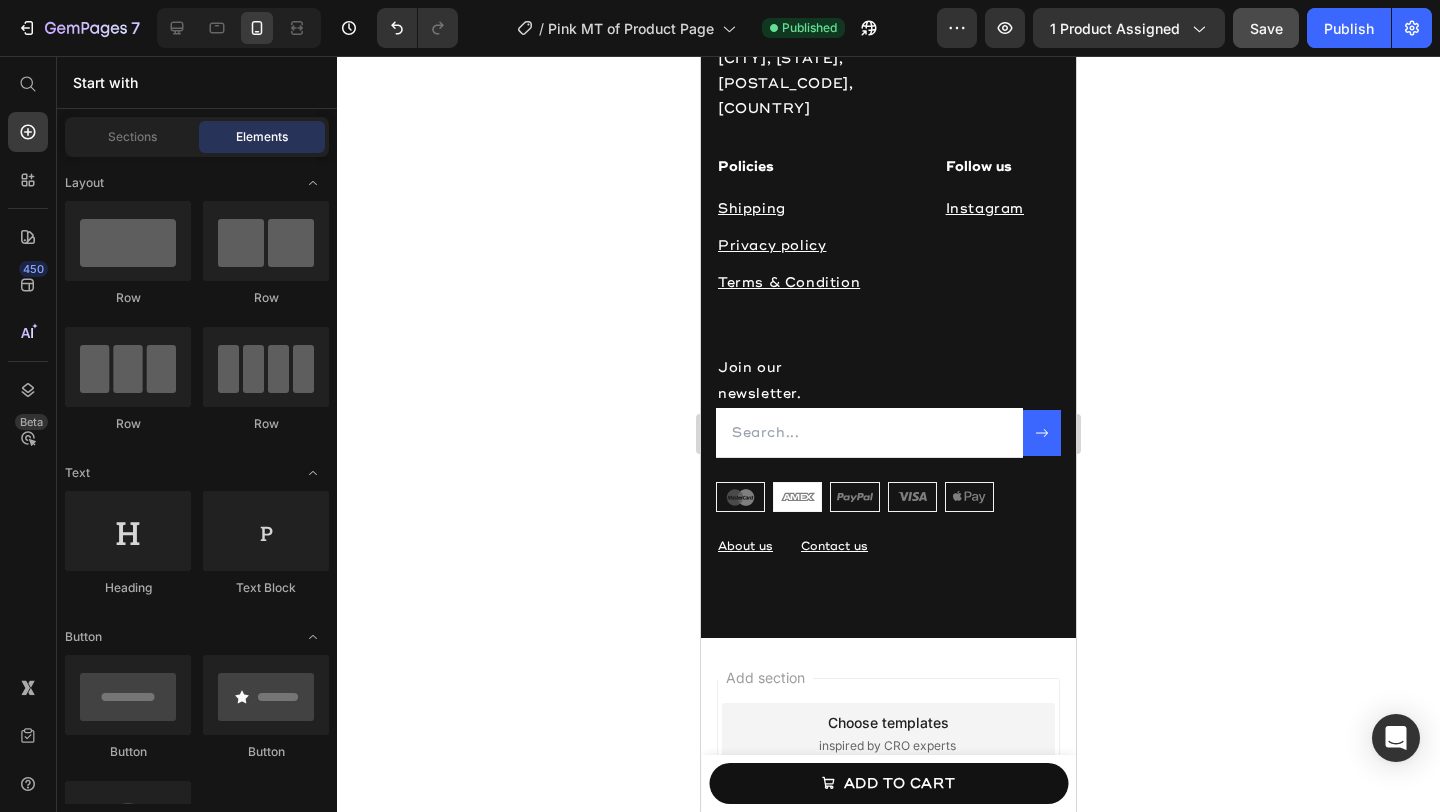 scroll, scrollTop: 4113, scrollLeft: 0, axis: vertical 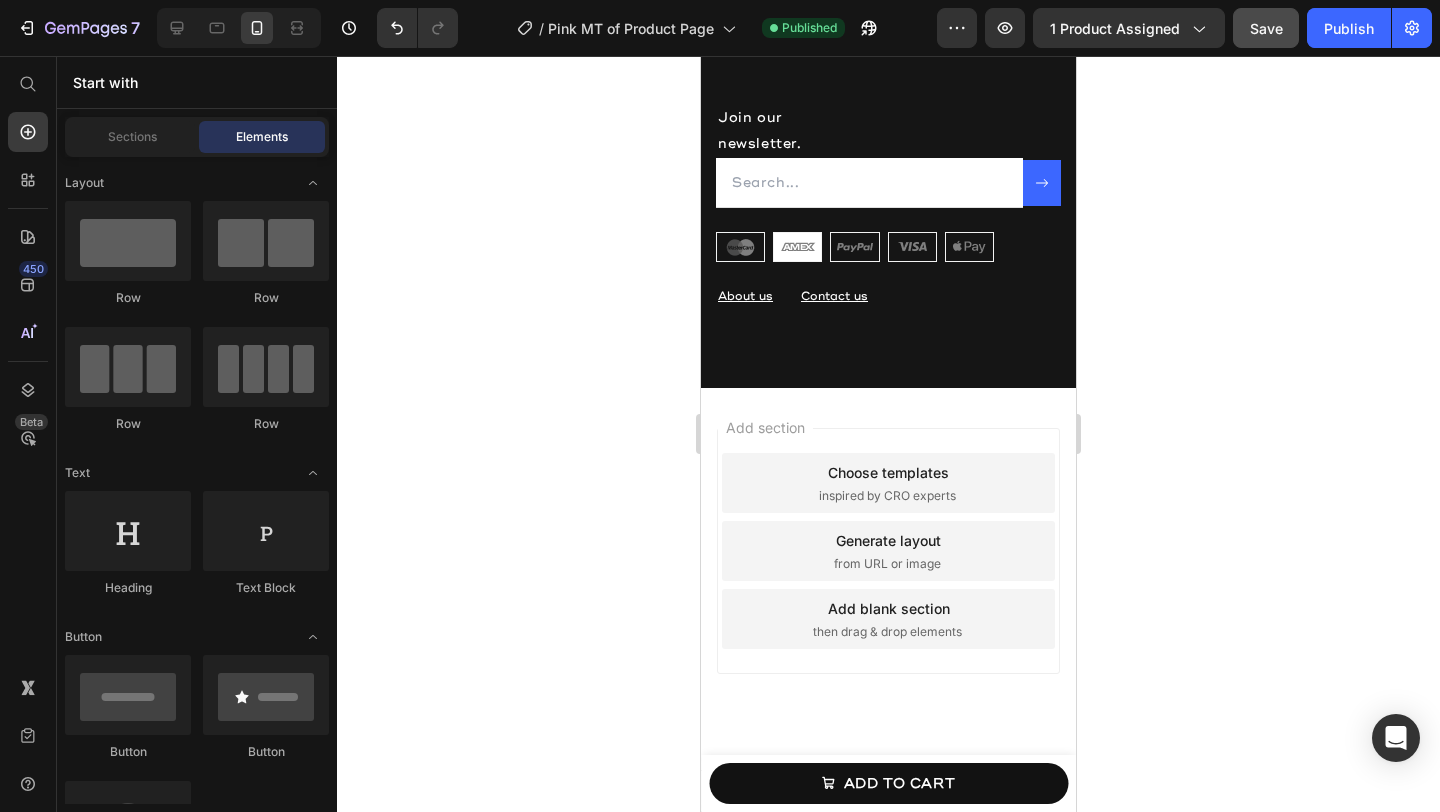 click on "Add section Choose templates inspired by CRO experts Generate layout from URL or image Add blank section then drag & drop elements" at bounding box center (888, 551) 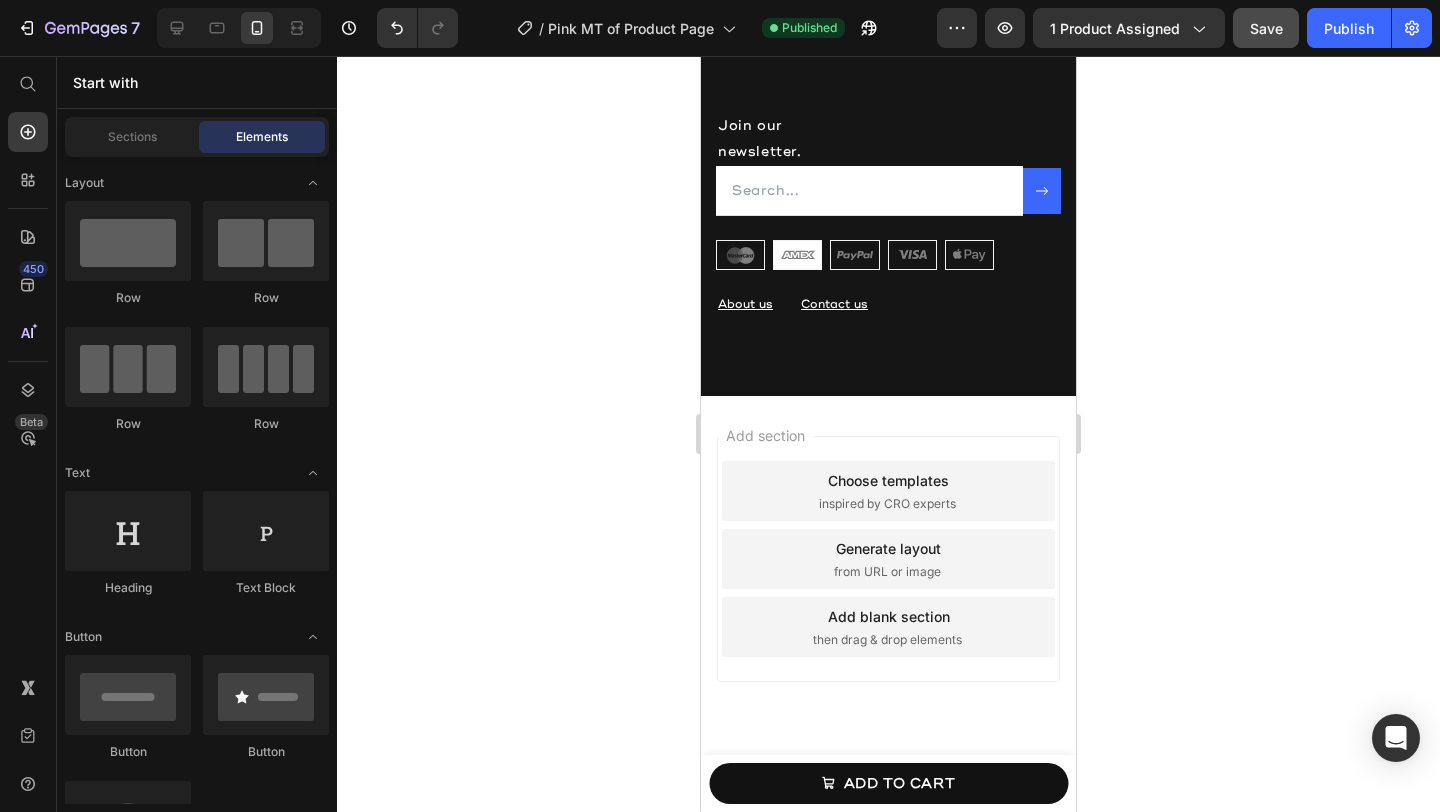 scroll, scrollTop: 4059, scrollLeft: 0, axis: vertical 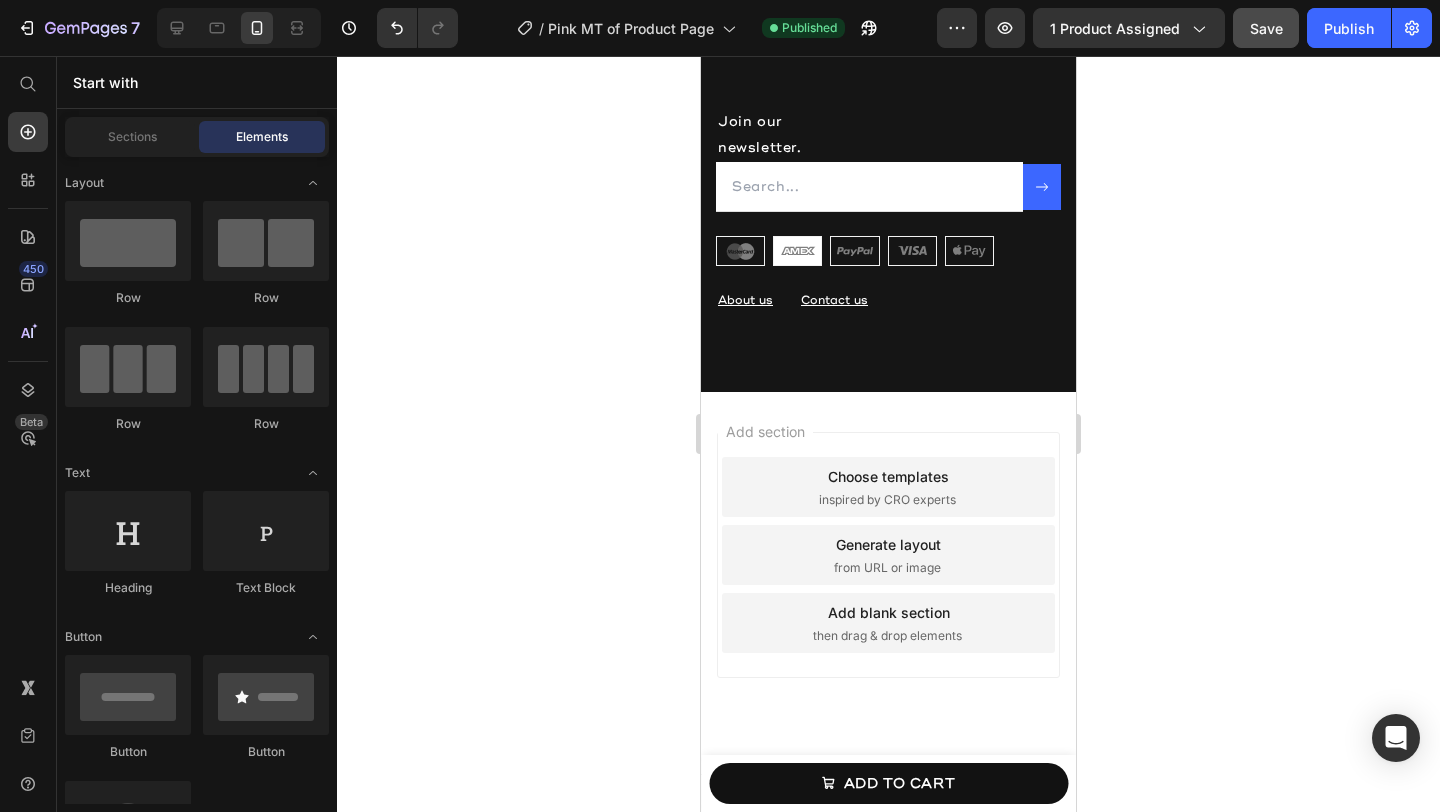 click on "Add section Choose templates inspired by CRO experts Generate layout from URL or image Add blank section then drag & drop elements" at bounding box center [888, 583] 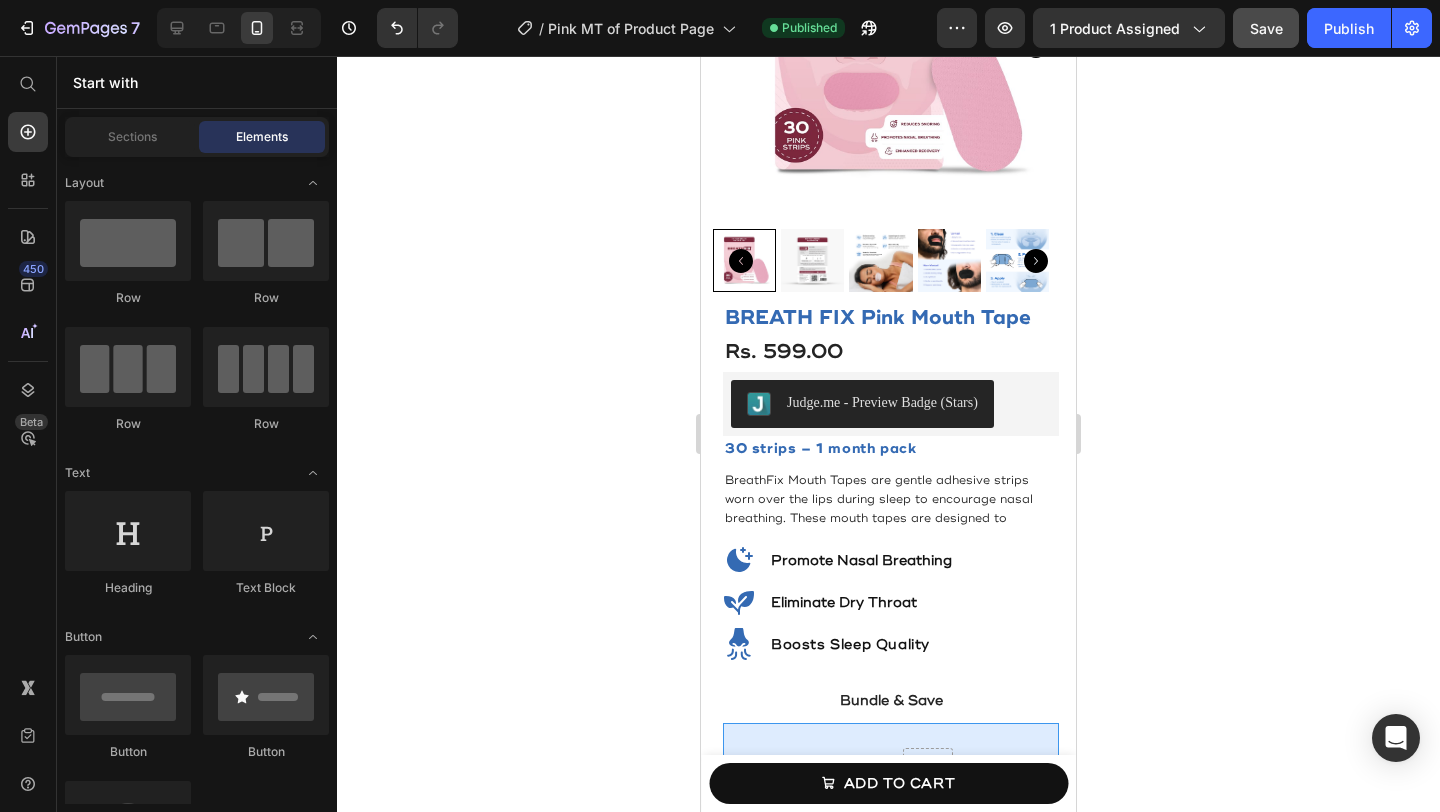 scroll, scrollTop: 0, scrollLeft: 0, axis: both 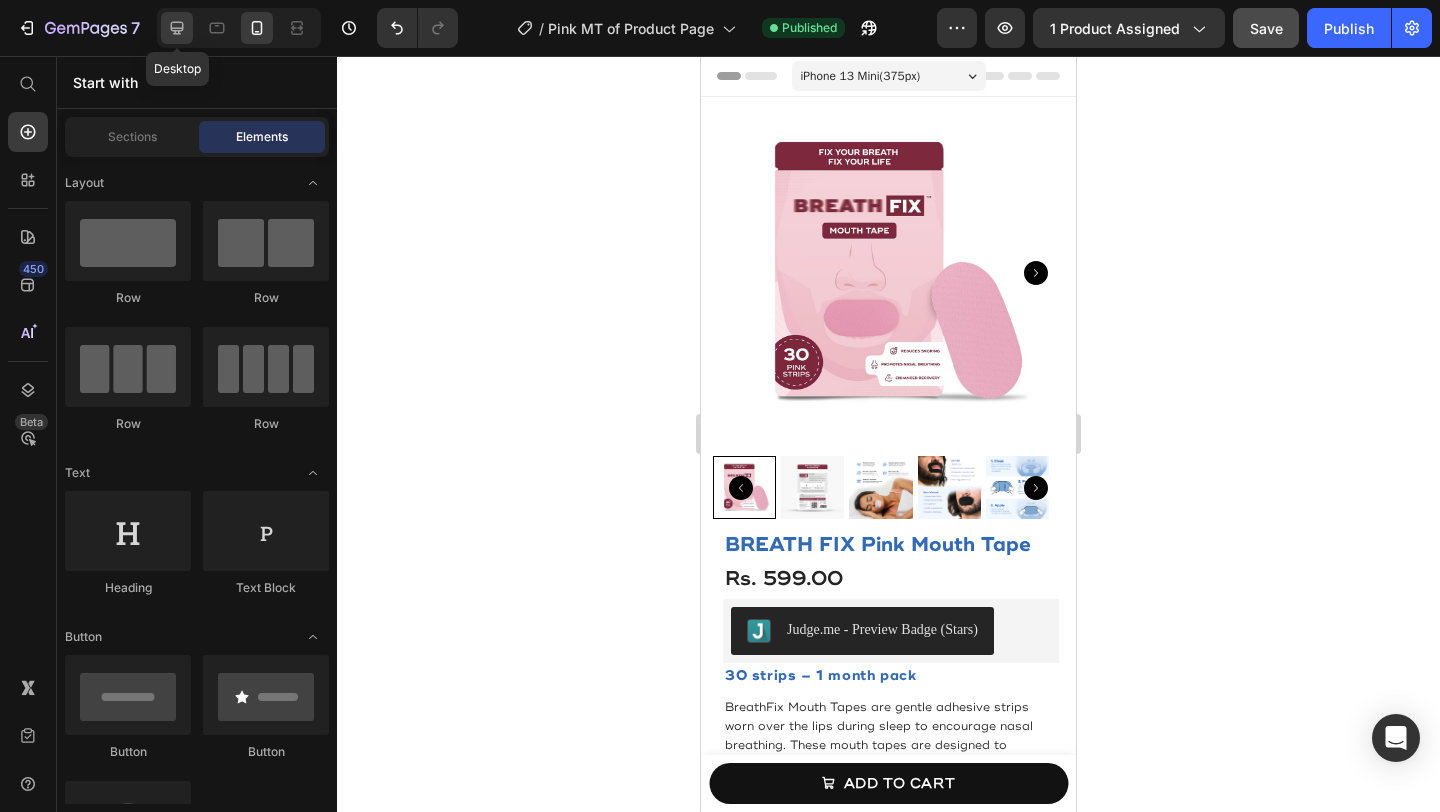 click 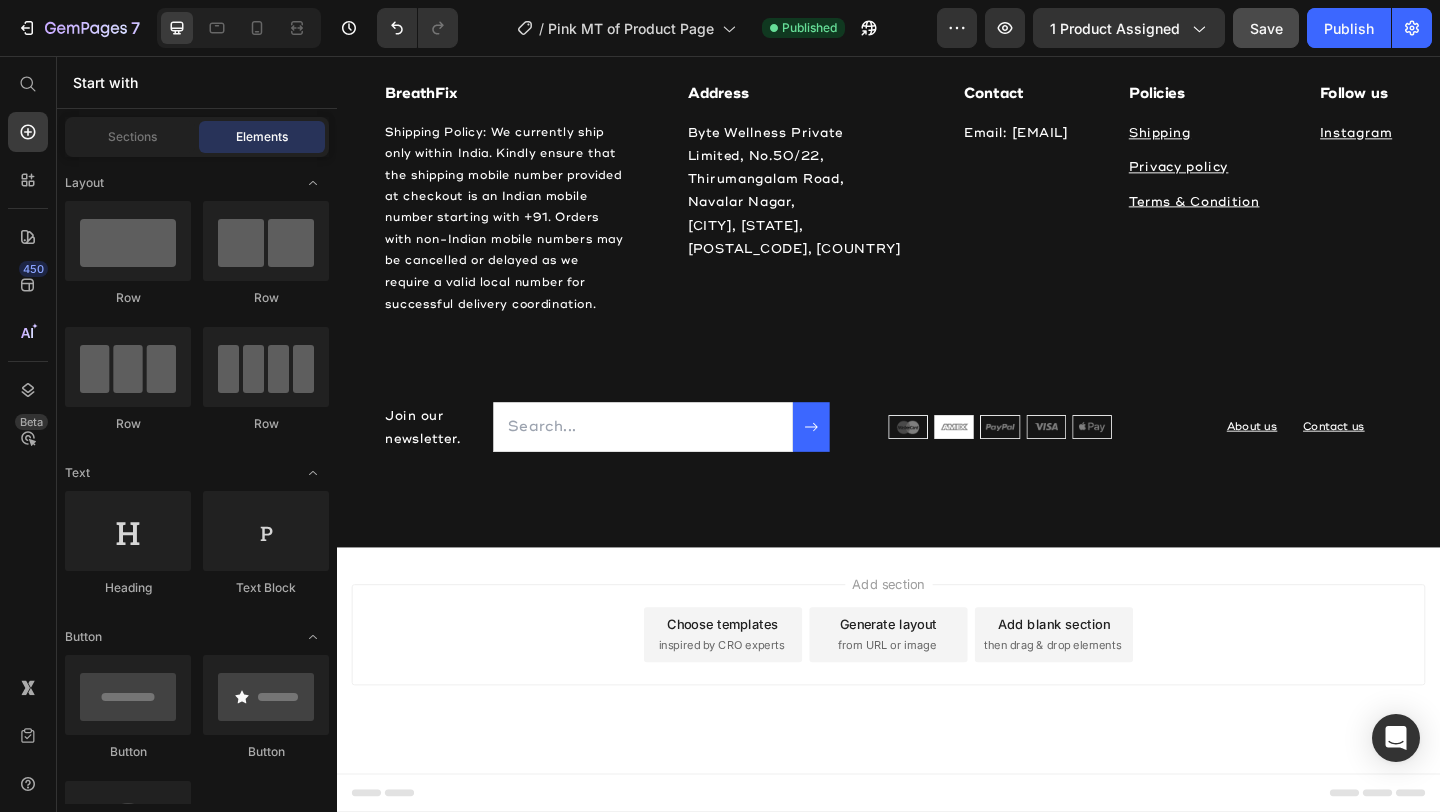 scroll, scrollTop: 3576, scrollLeft: 0, axis: vertical 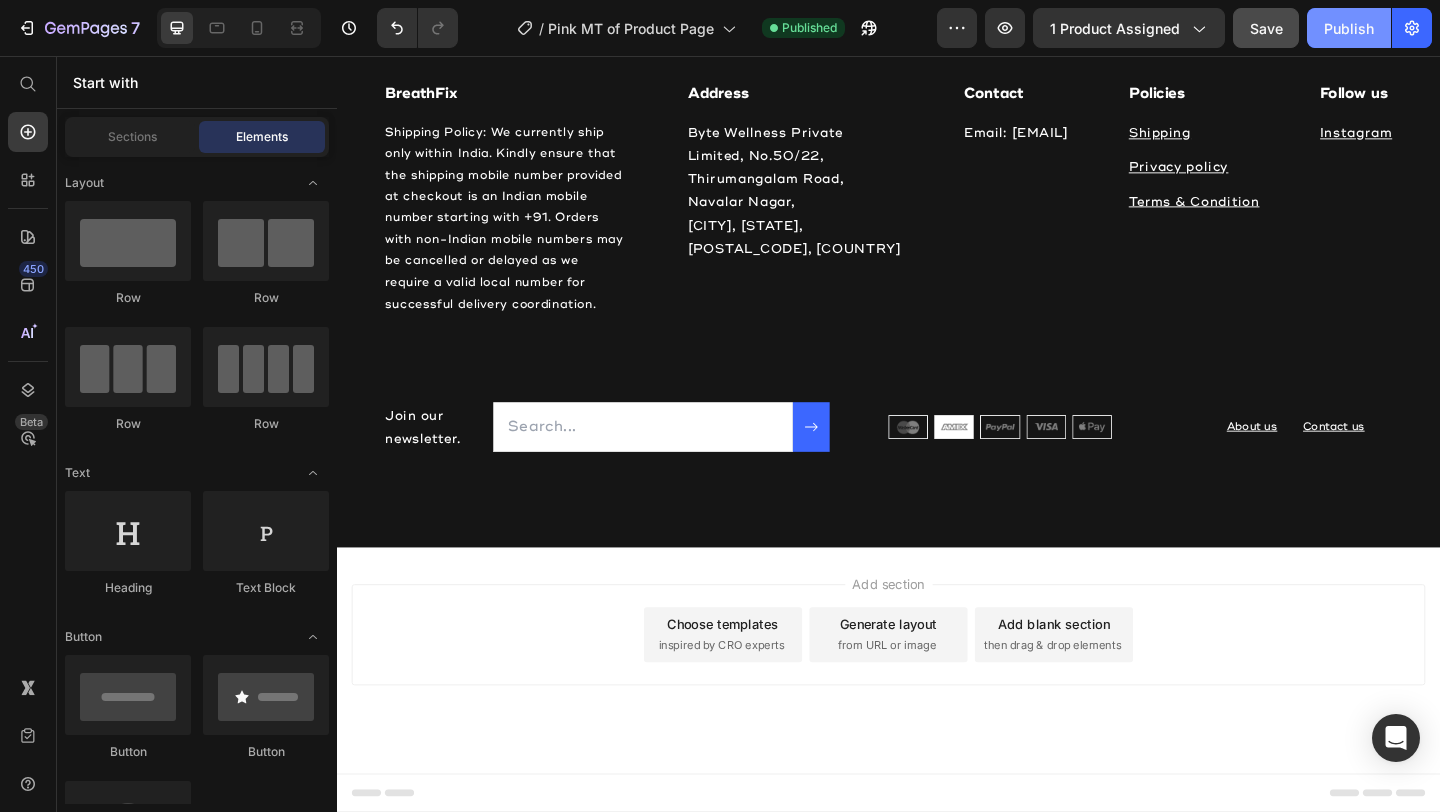 click on "Publish" at bounding box center [1349, 28] 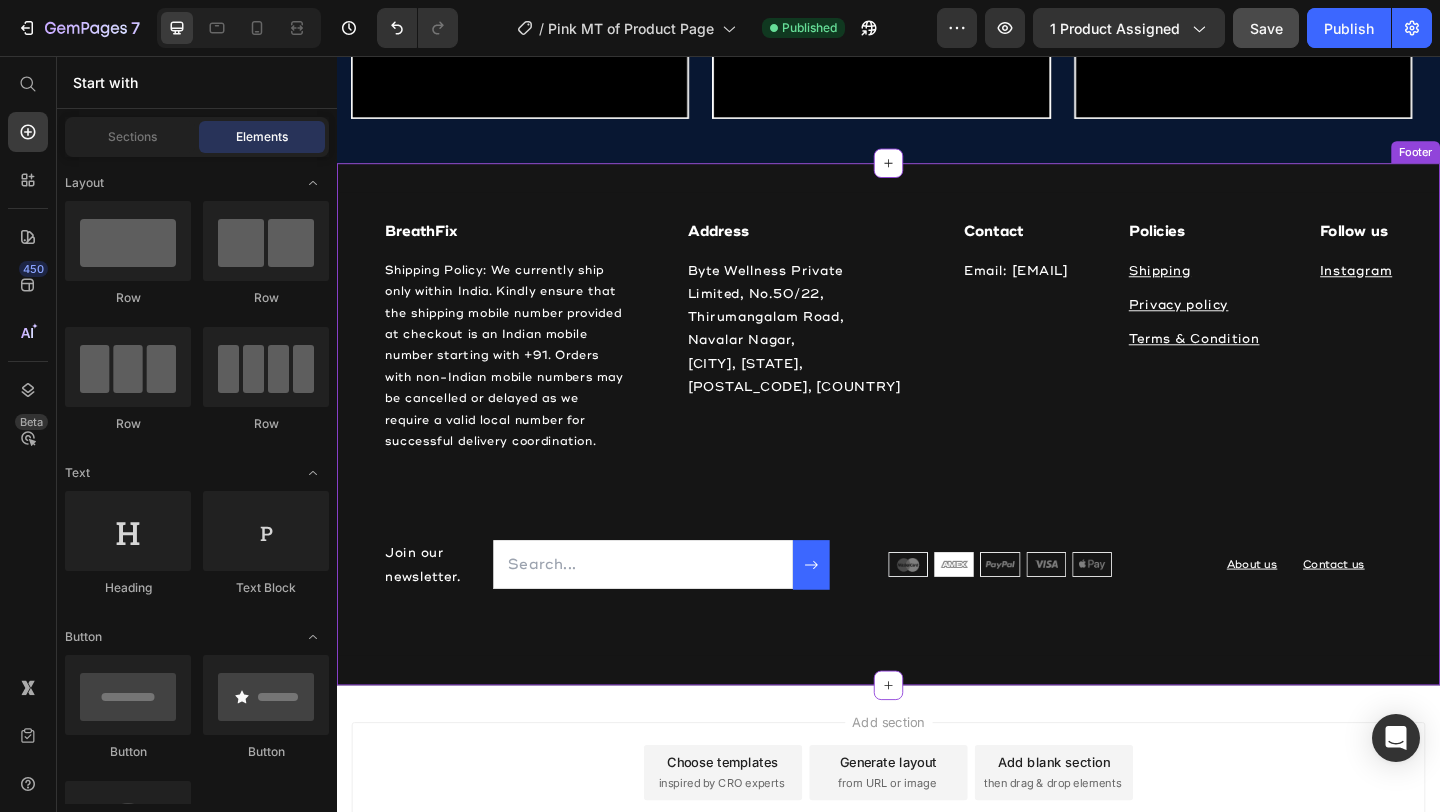 scroll, scrollTop: 3028, scrollLeft: 0, axis: vertical 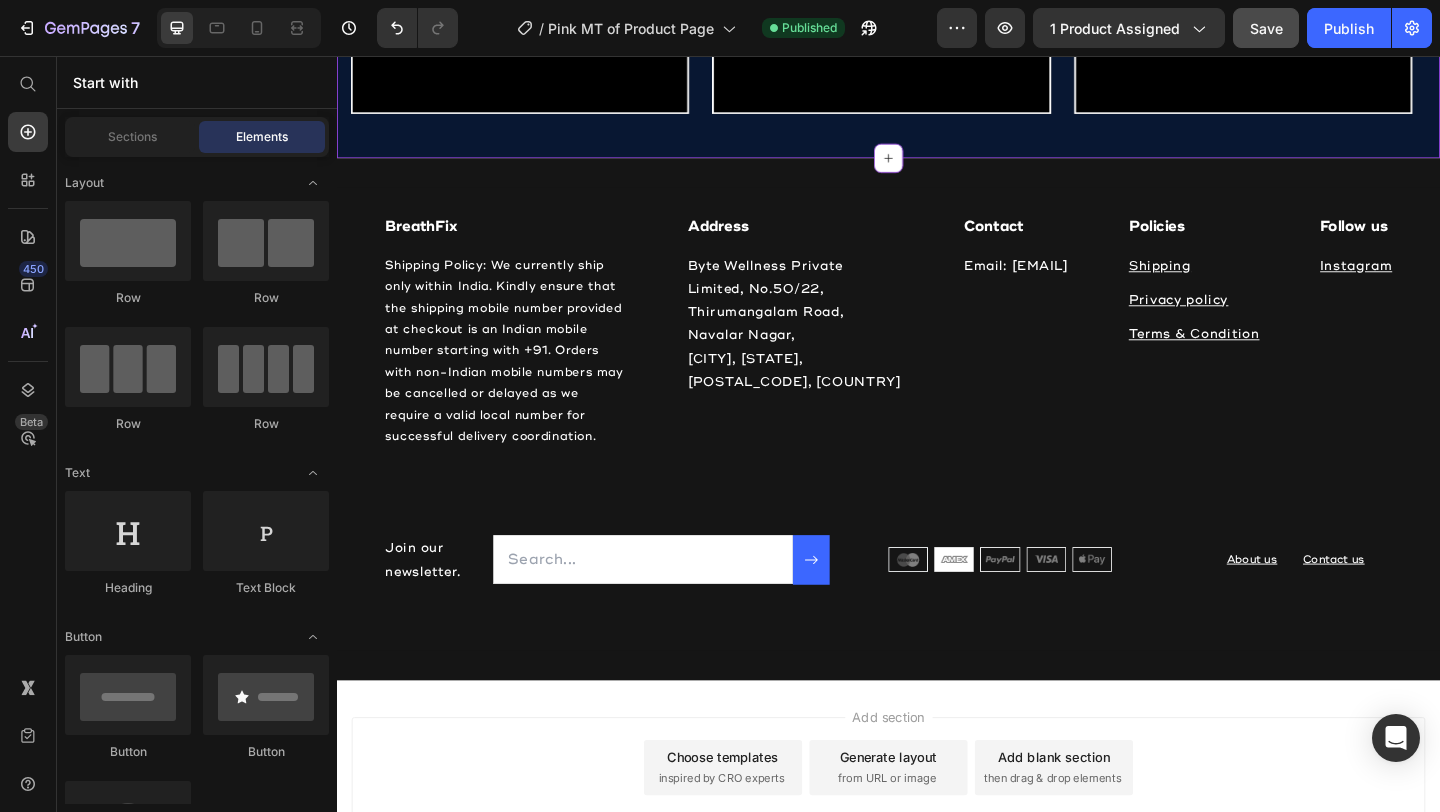 click on "HOW TO APPLY BREATHFIX MOUTH TAPE?" at bounding box center (937, -116) 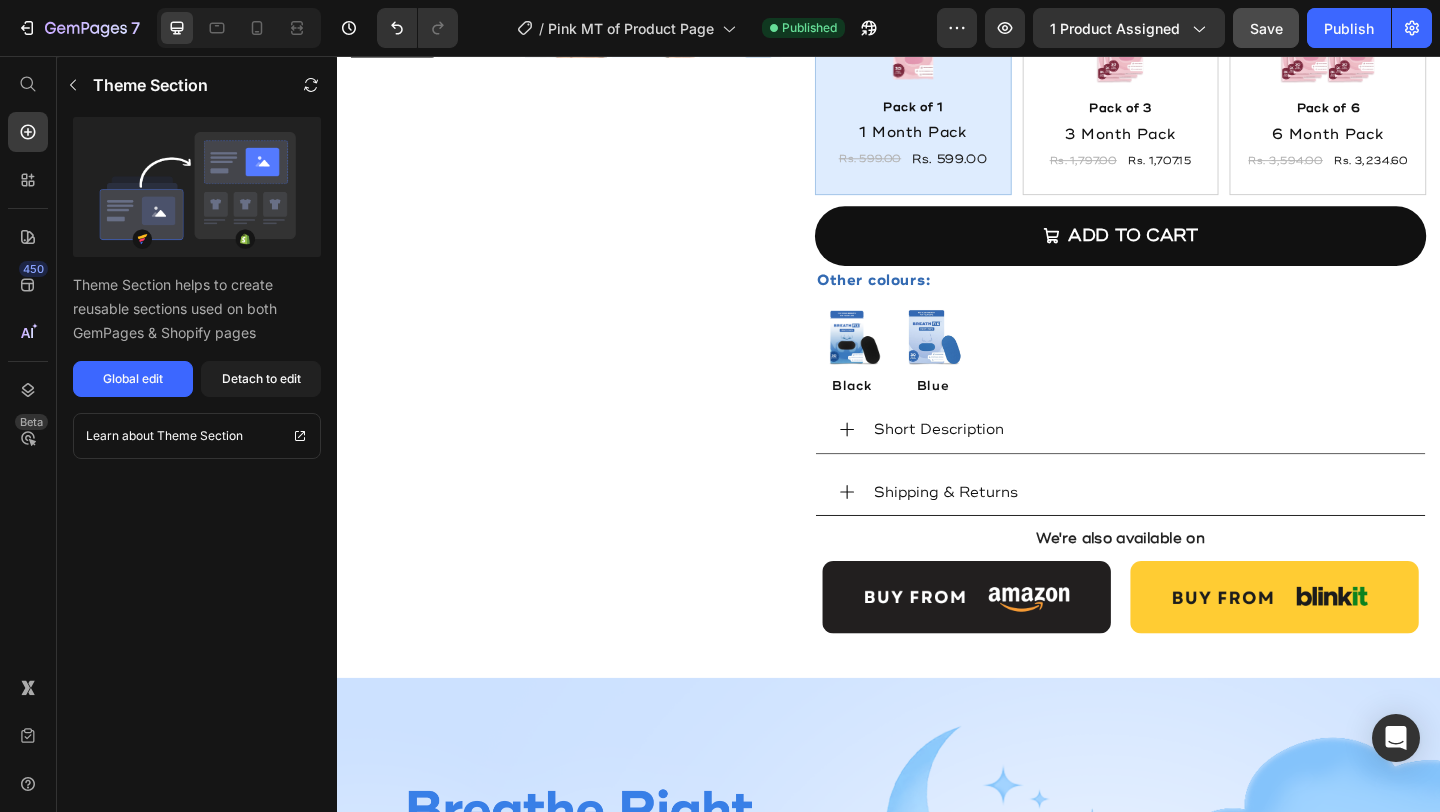 scroll, scrollTop: 0, scrollLeft: 0, axis: both 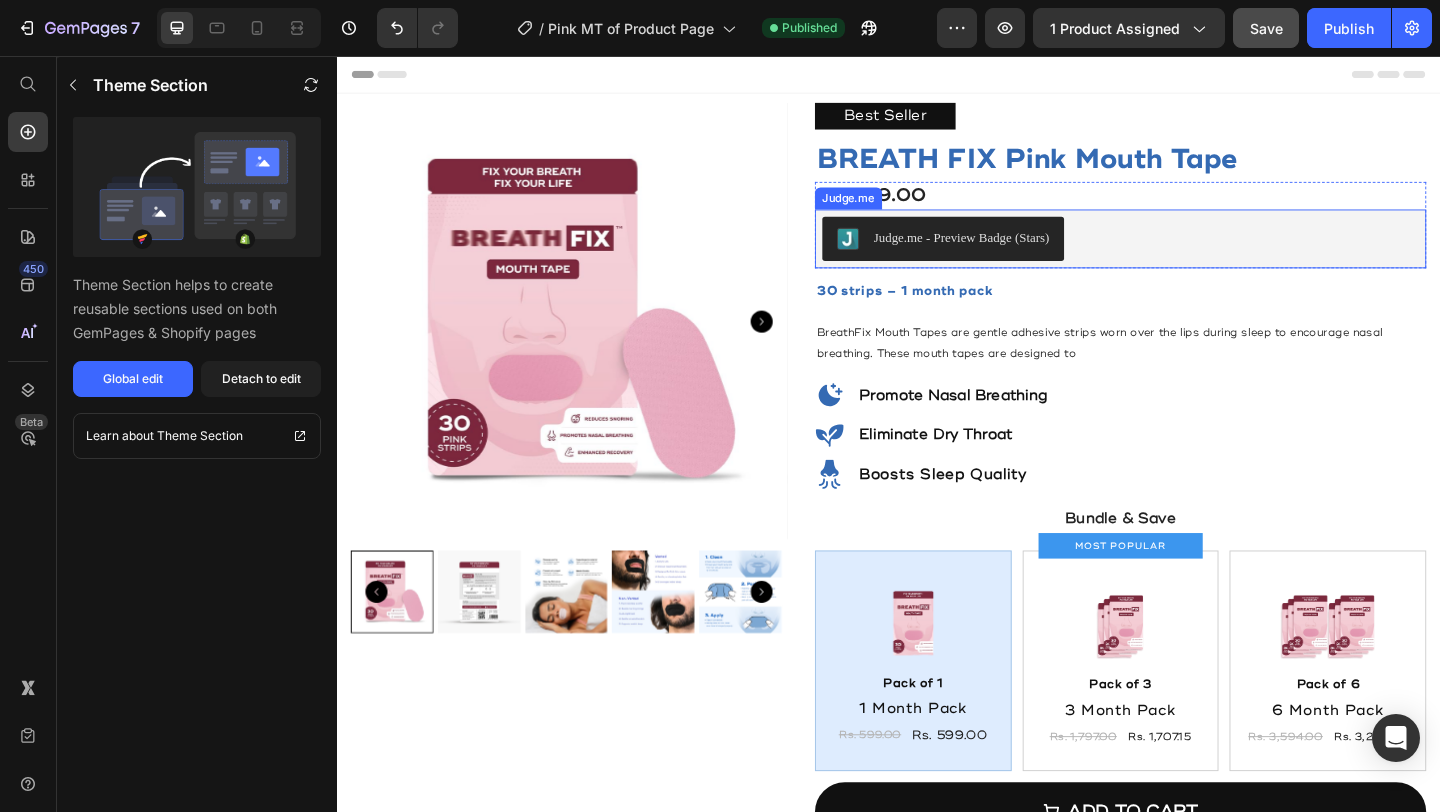 click on "Judge.me - Preview Badge (Stars)" at bounding box center (1189, 255) 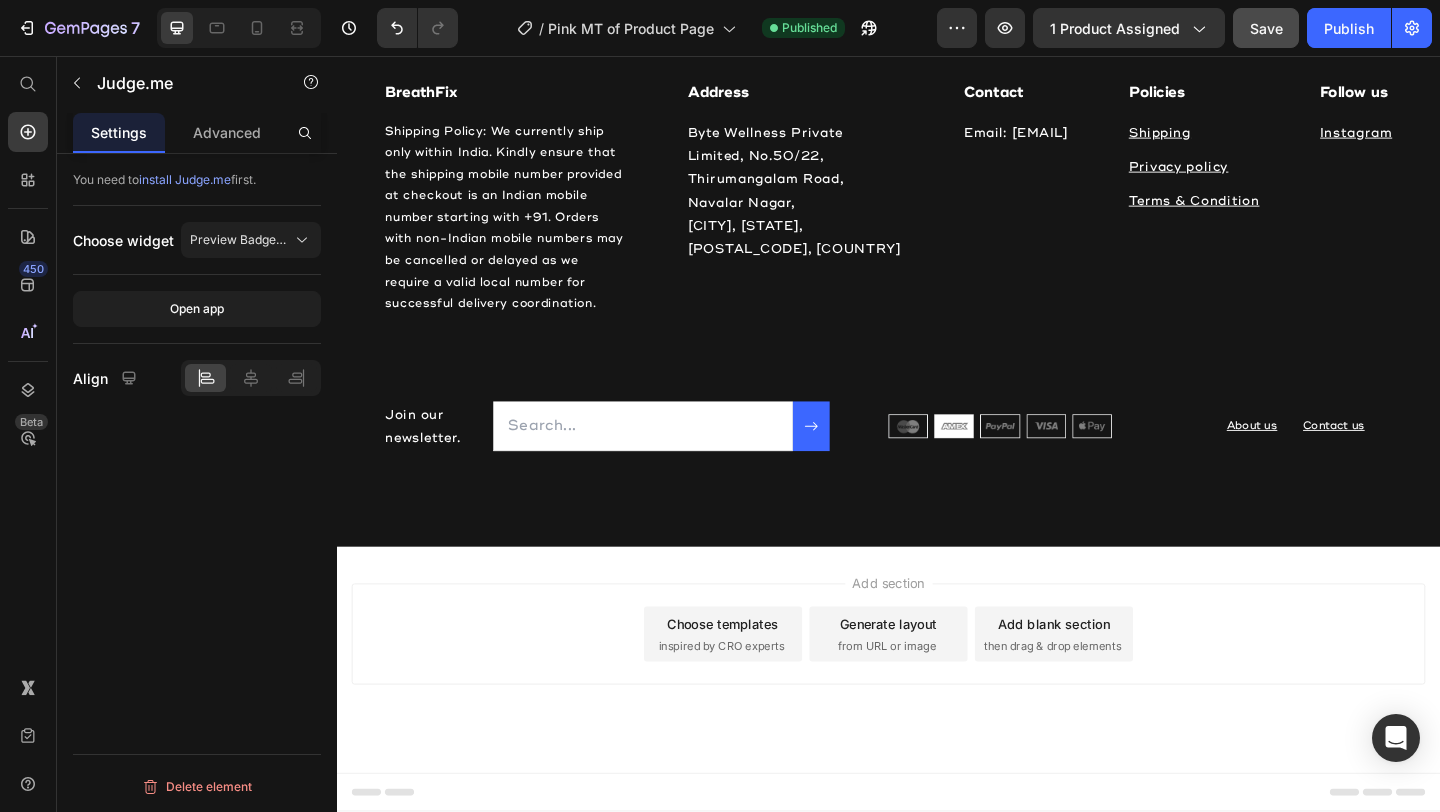 scroll, scrollTop: 3431, scrollLeft: 0, axis: vertical 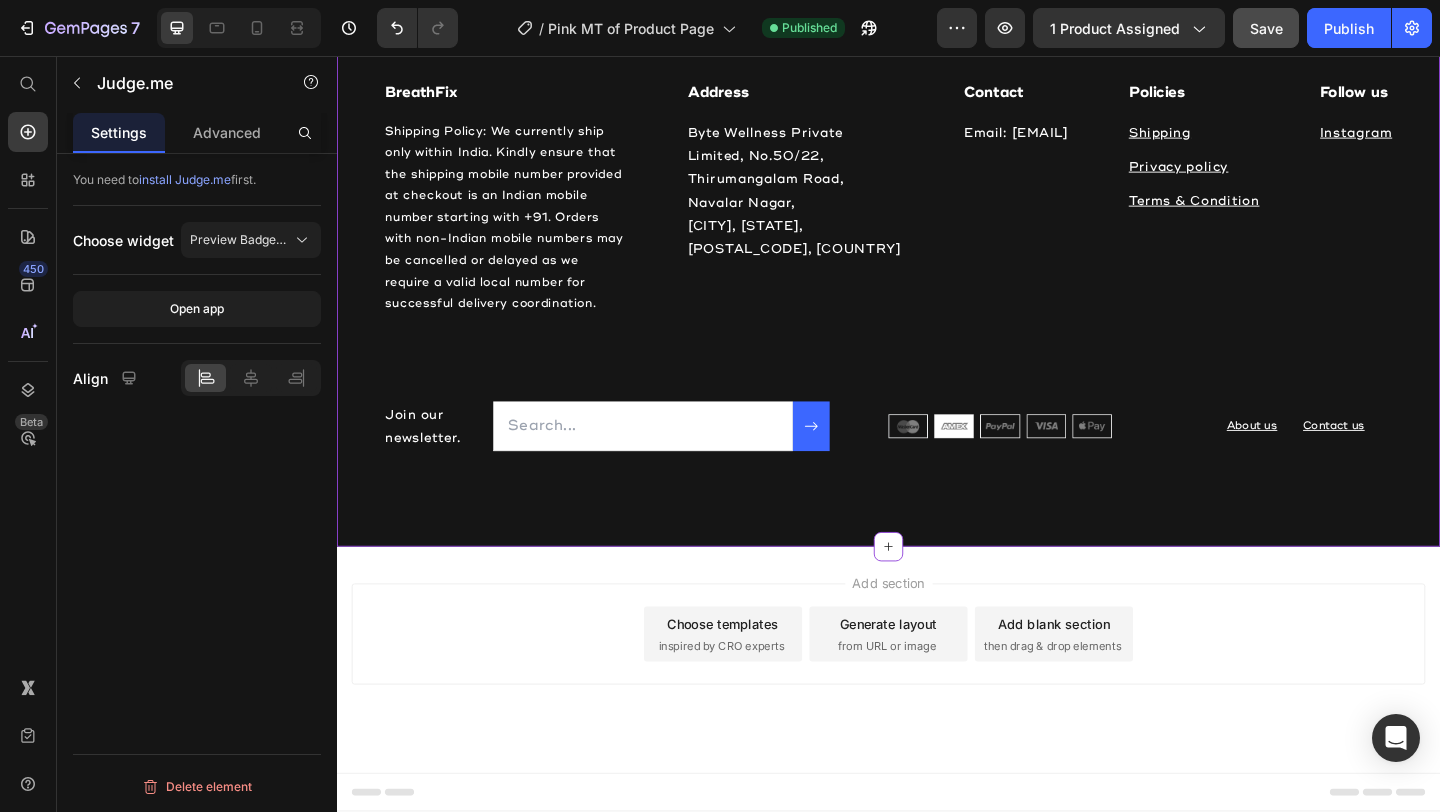 click at bounding box center (937, 22) 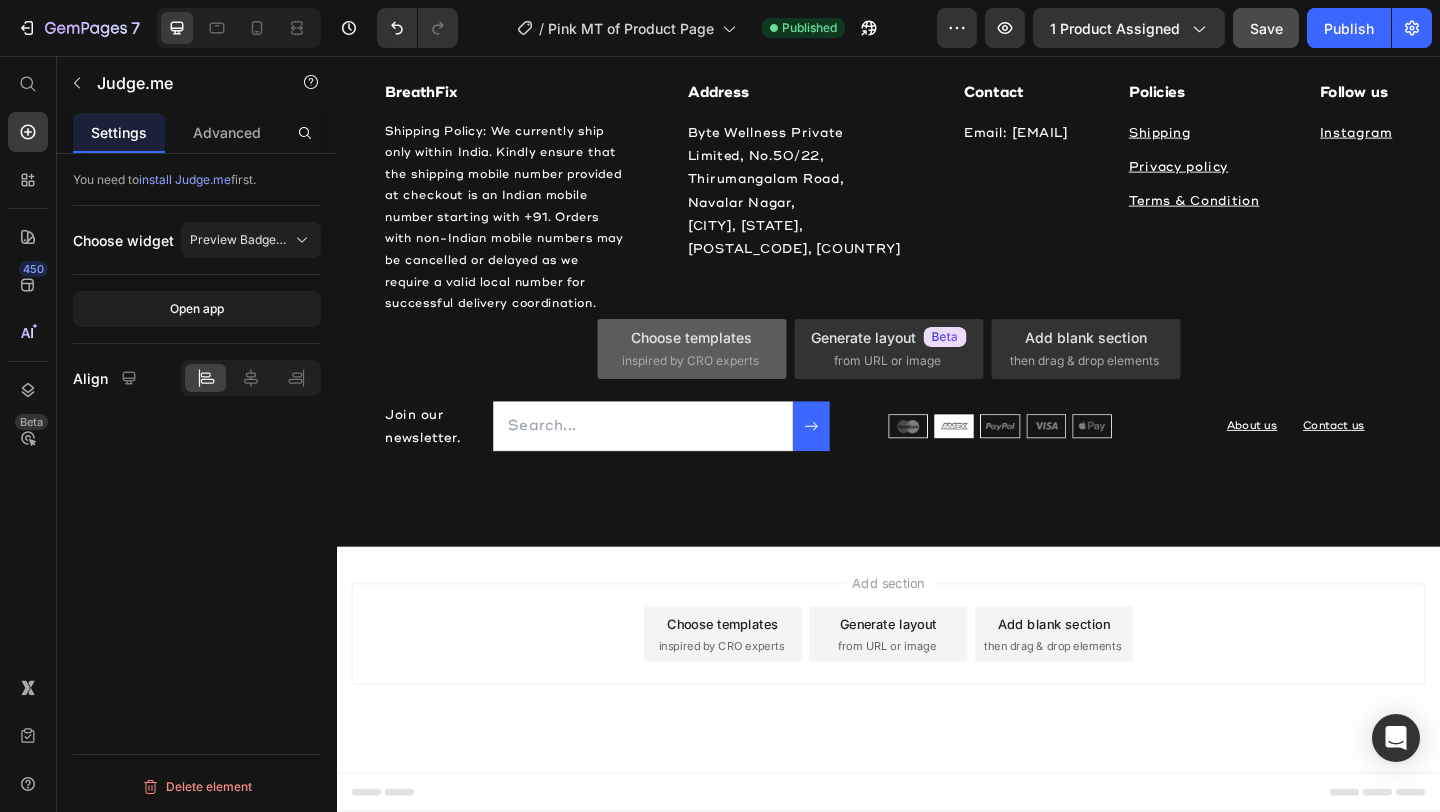 click on "inspired by CRO experts" at bounding box center [690, 361] 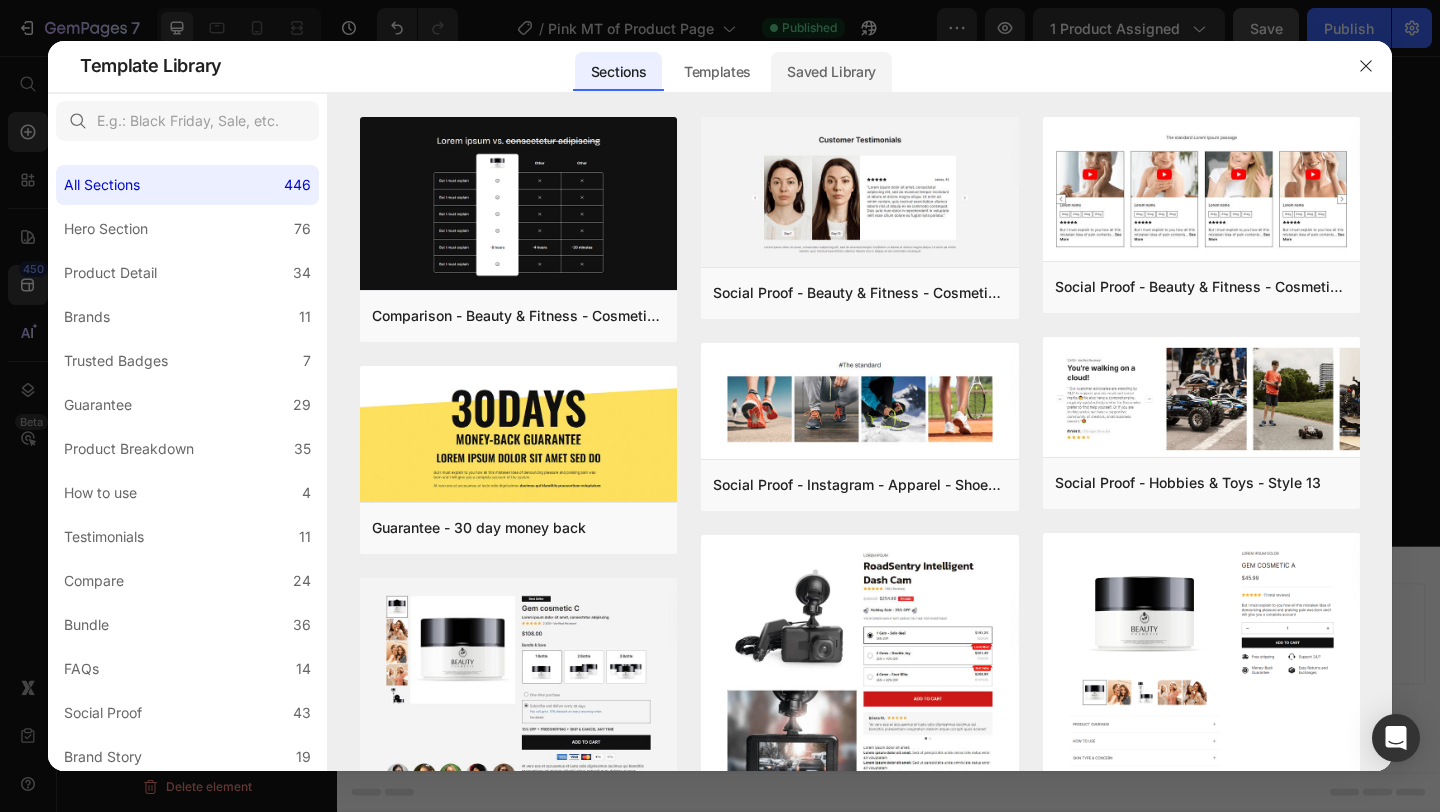 click on "Saved Library" 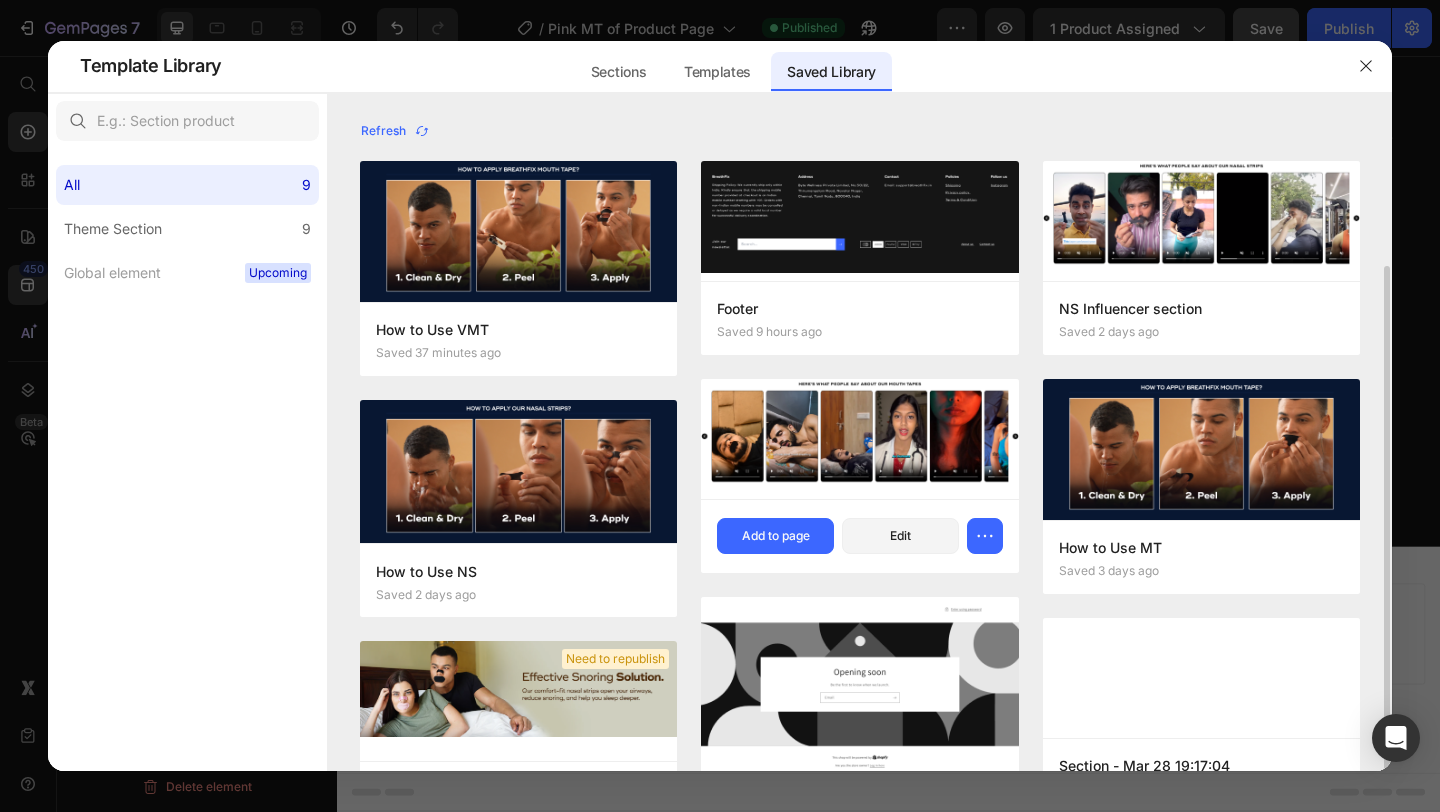 scroll, scrollTop: 103, scrollLeft: 0, axis: vertical 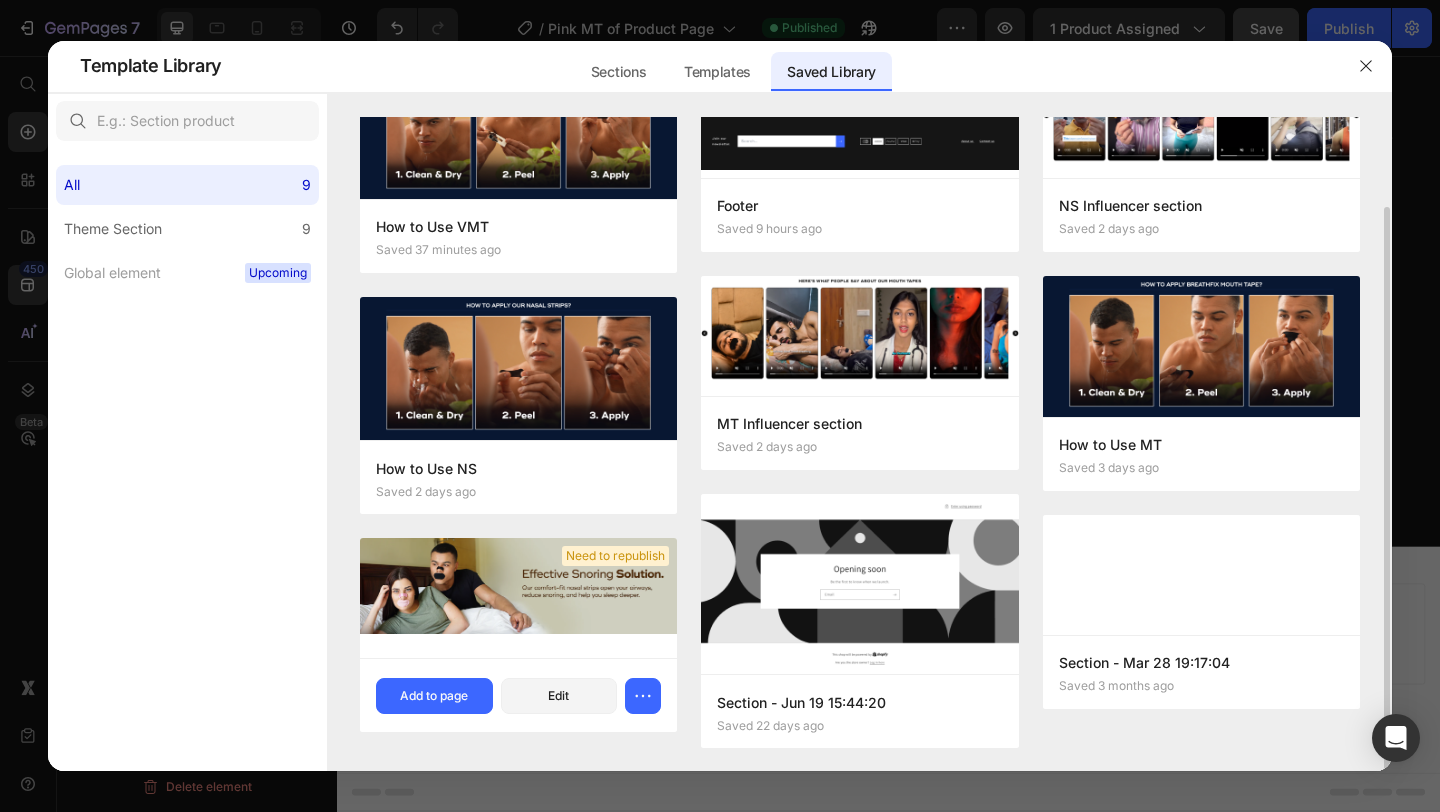 click at bounding box center (518, 586) 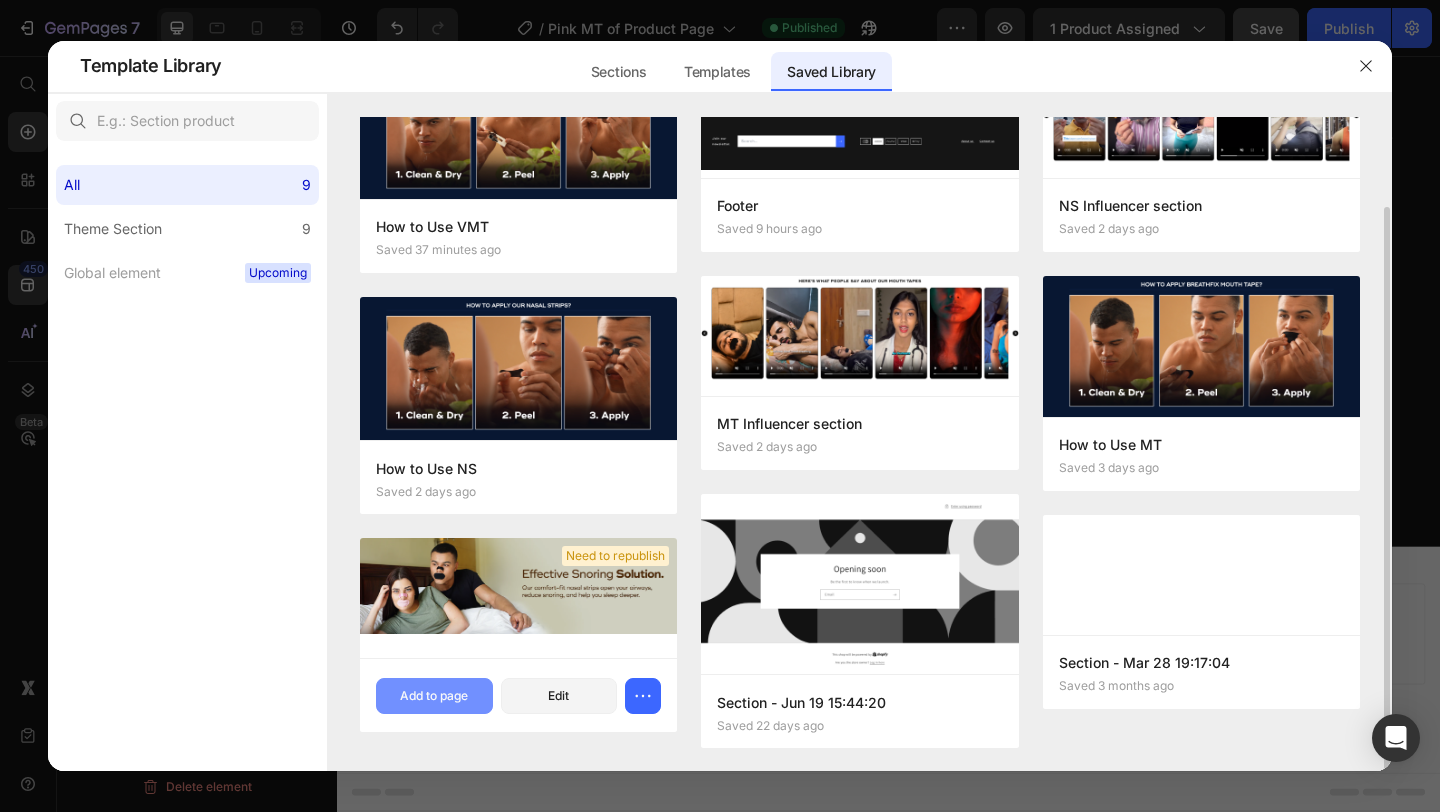 click on "Add to page" at bounding box center [434, 696] 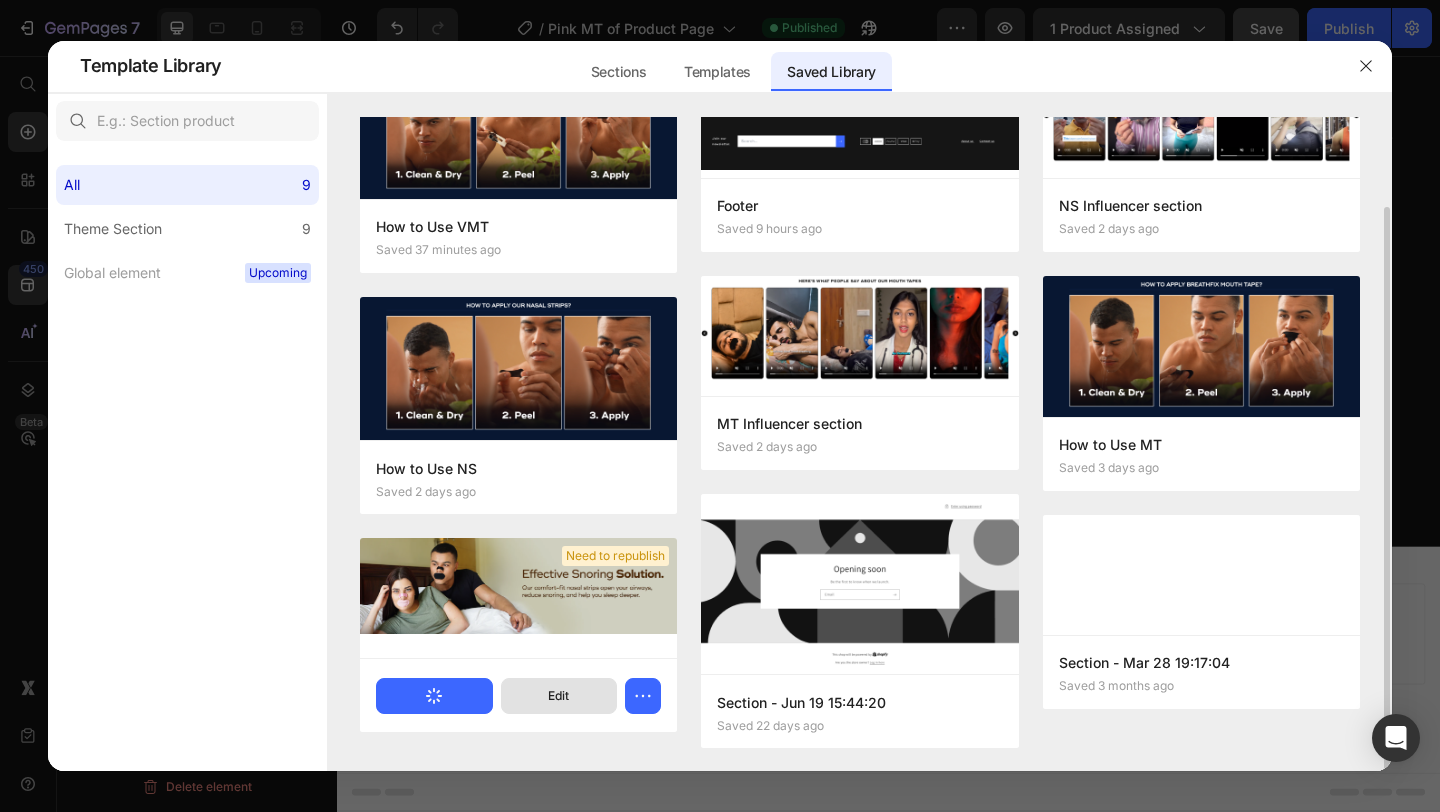 click on "Edit" at bounding box center [559, 696] 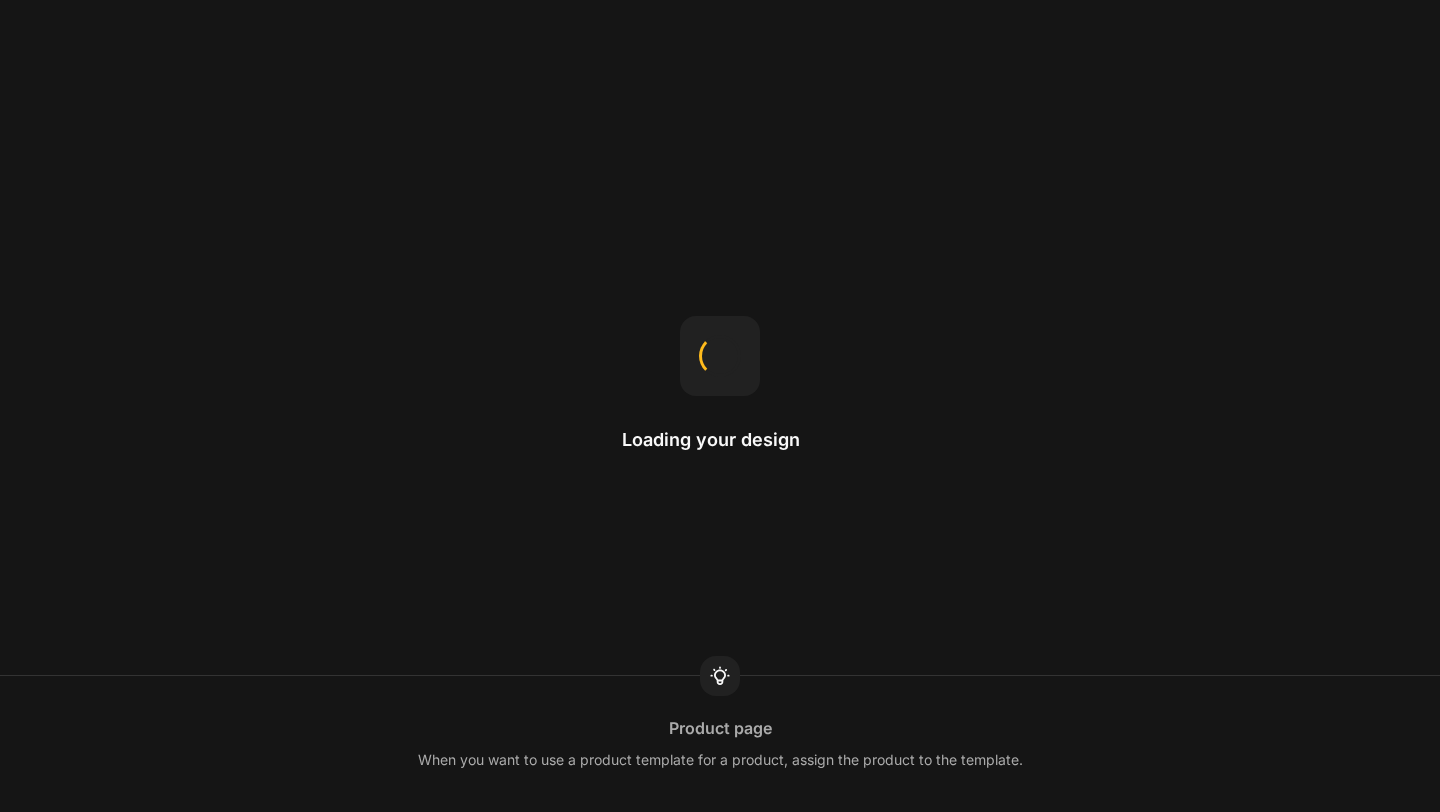 scroll, scrollTop: 0, scrollLeft: 0, axis: both 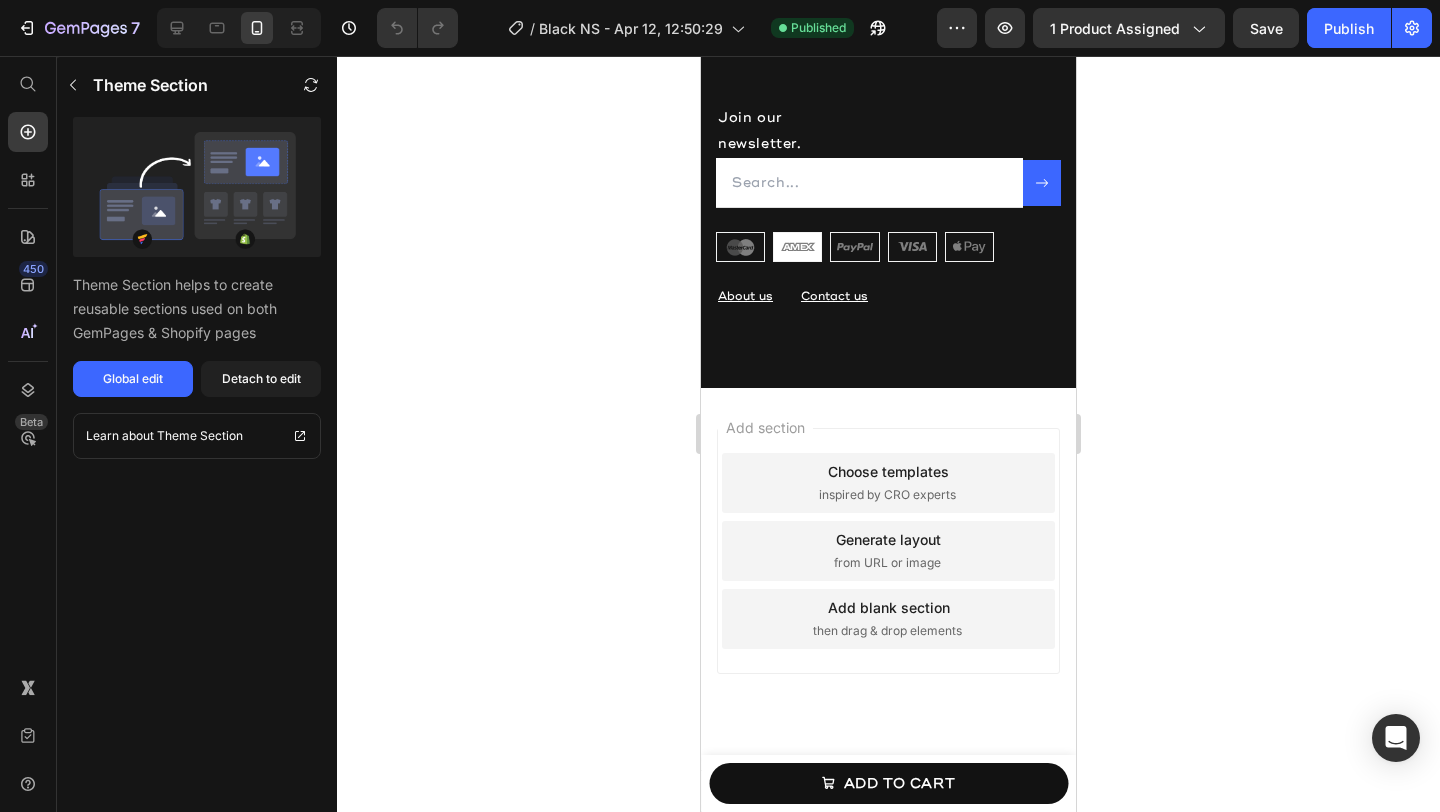 click at bounding box center [762, -747] 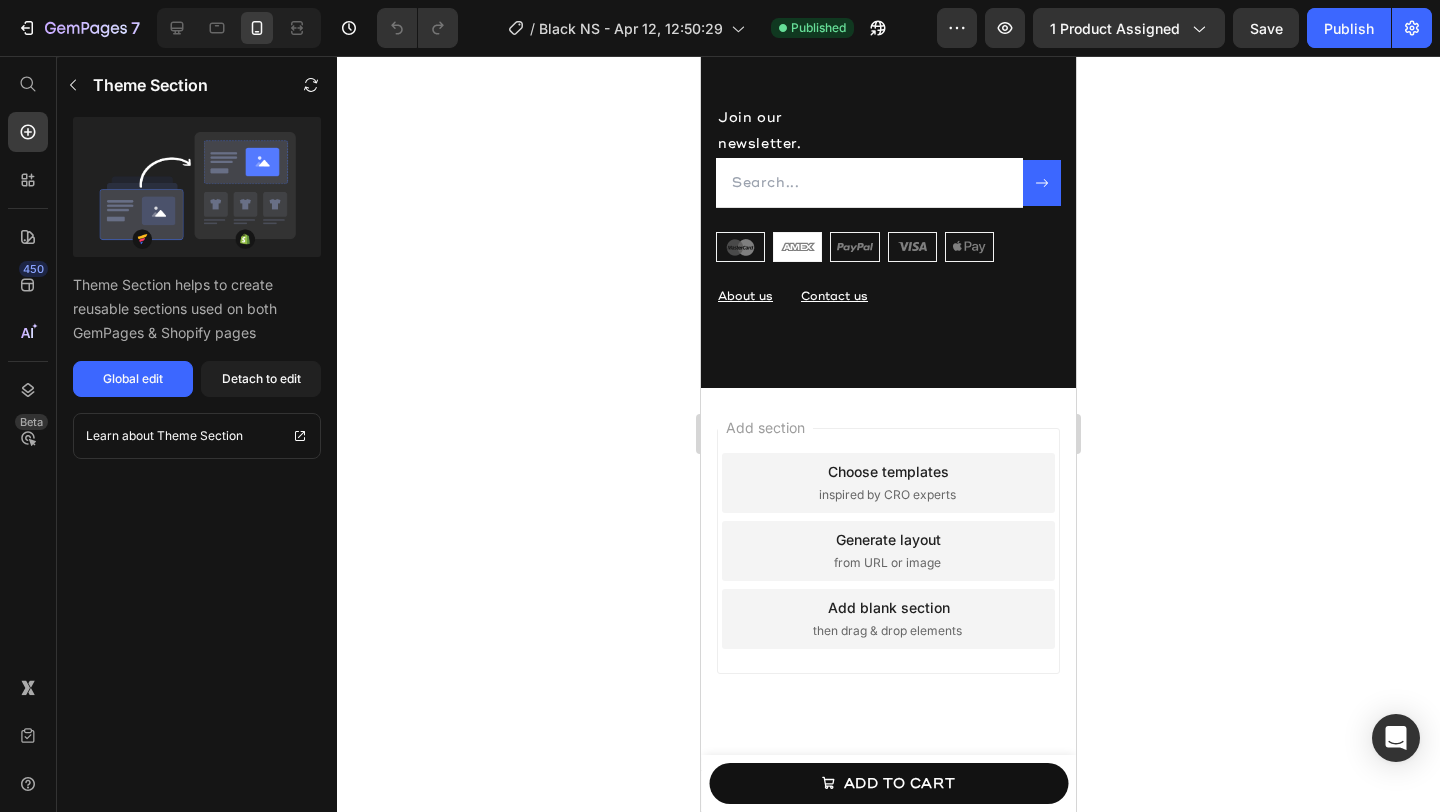 click 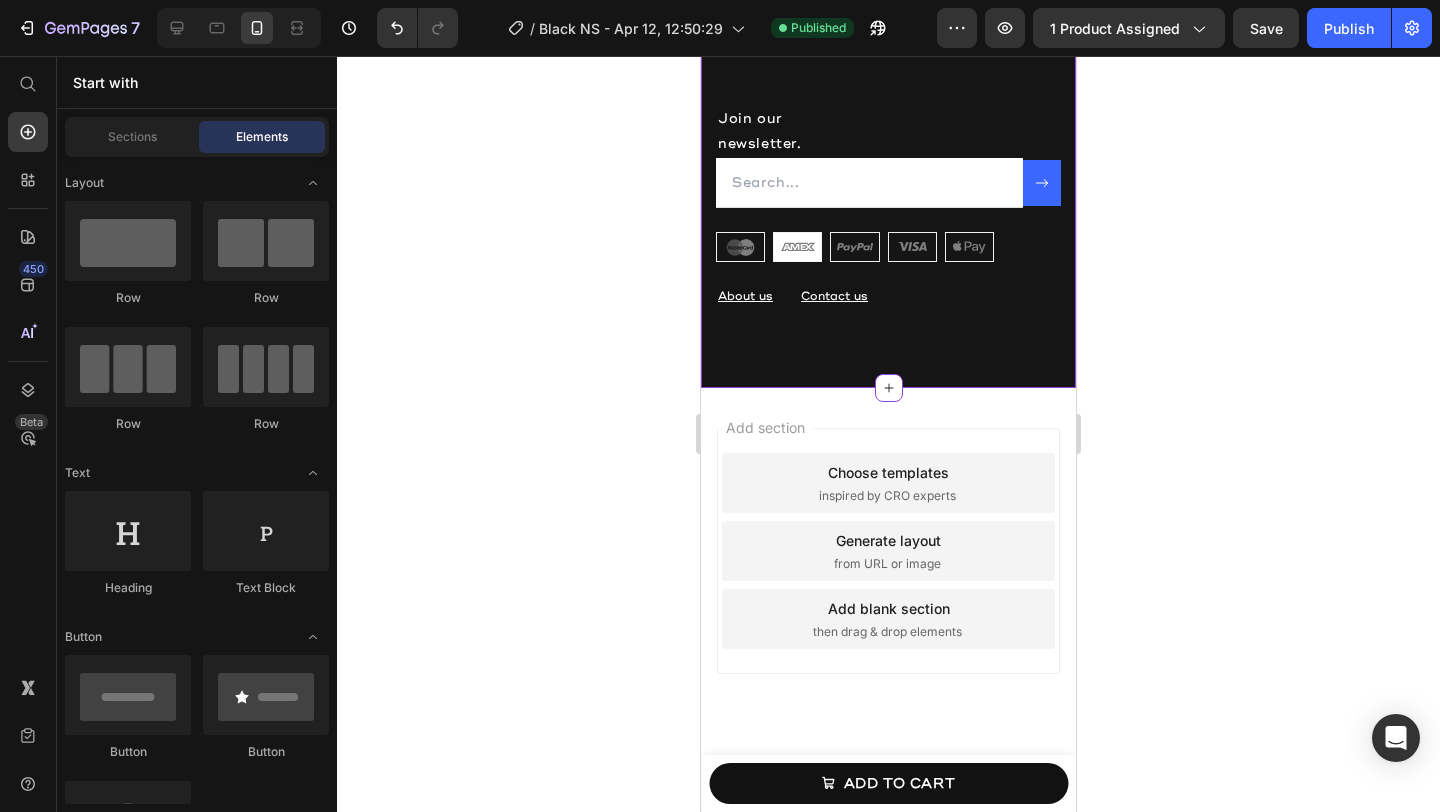 click at bounding box center (889, -675) 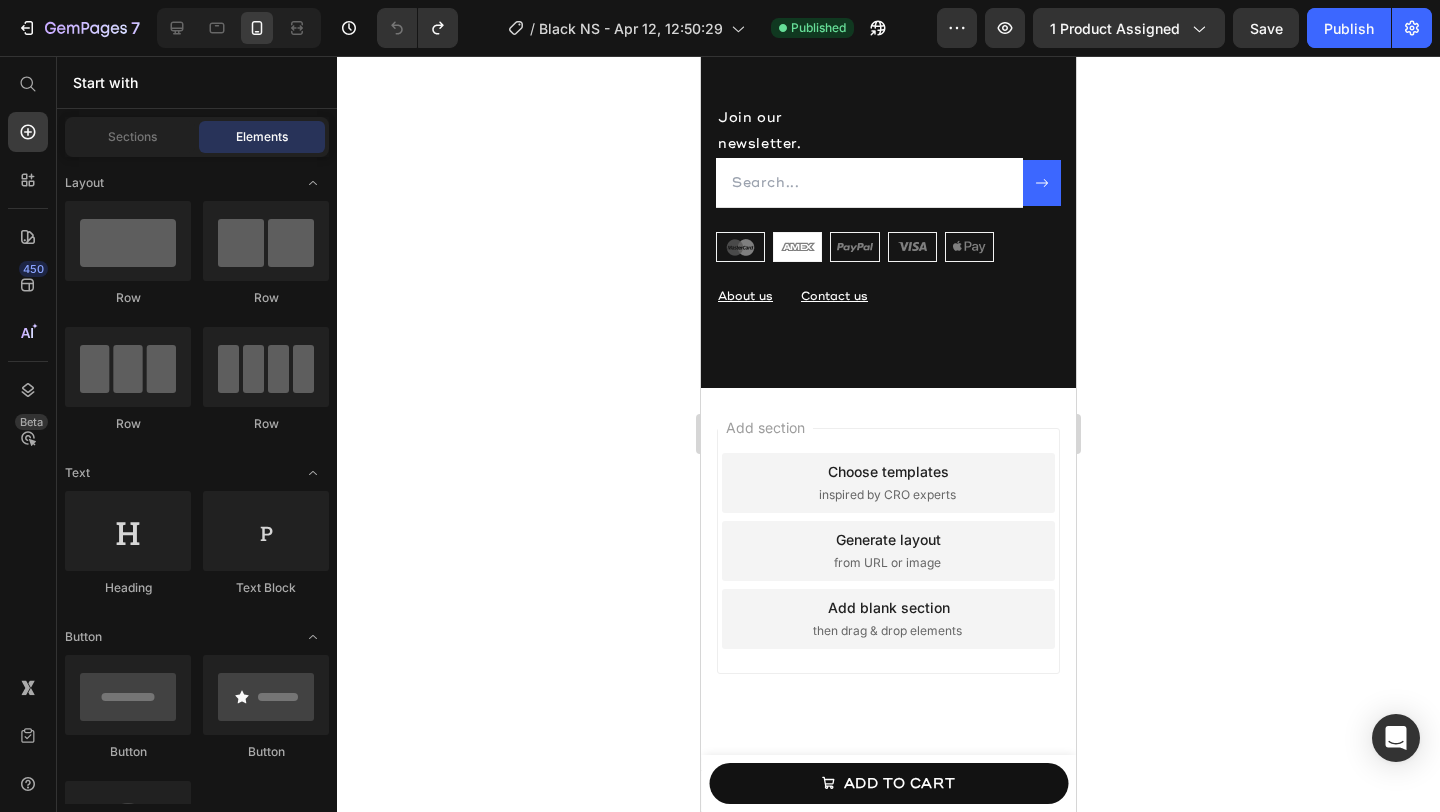 click 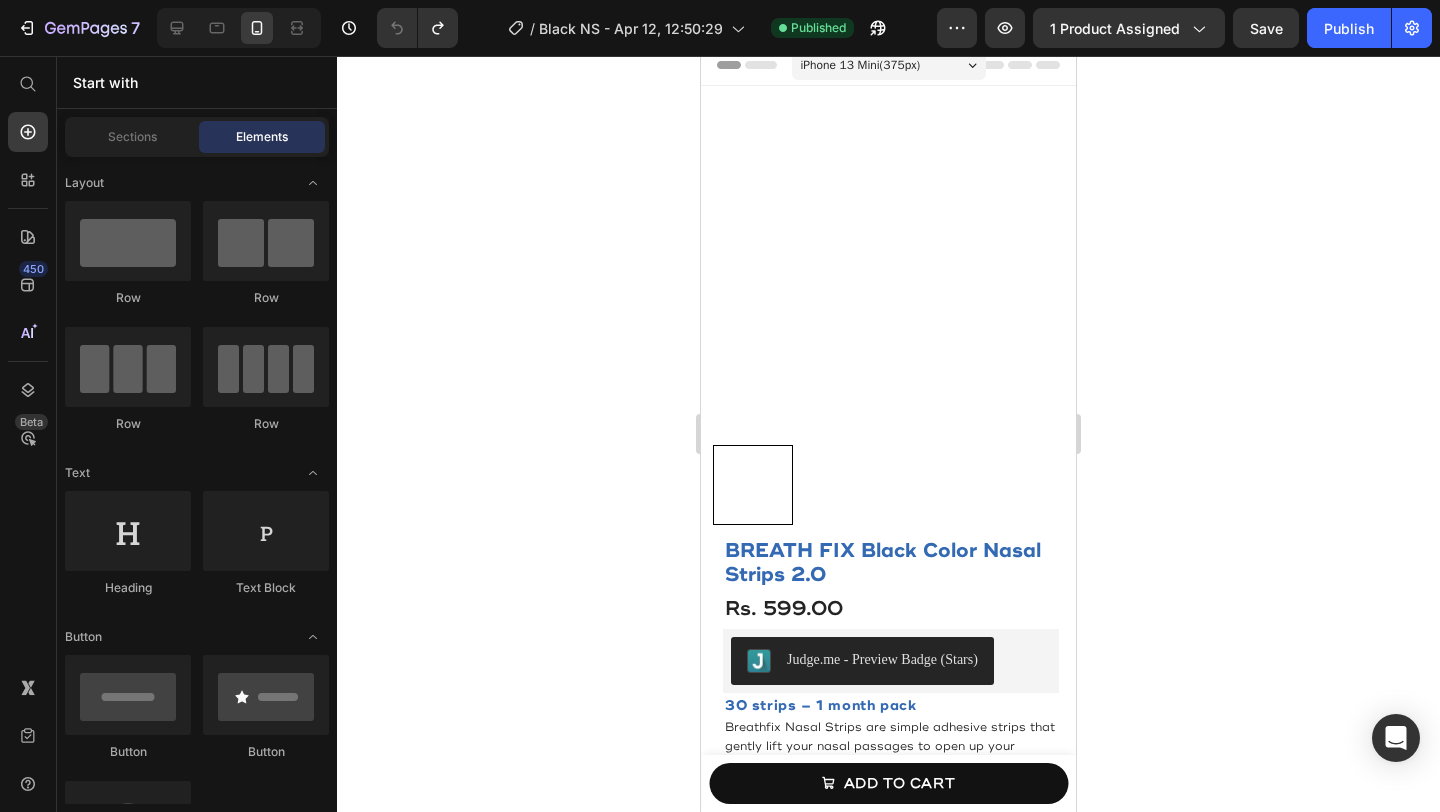 scroll, scrollTop: 0, scrollLeft: 0, axis: both 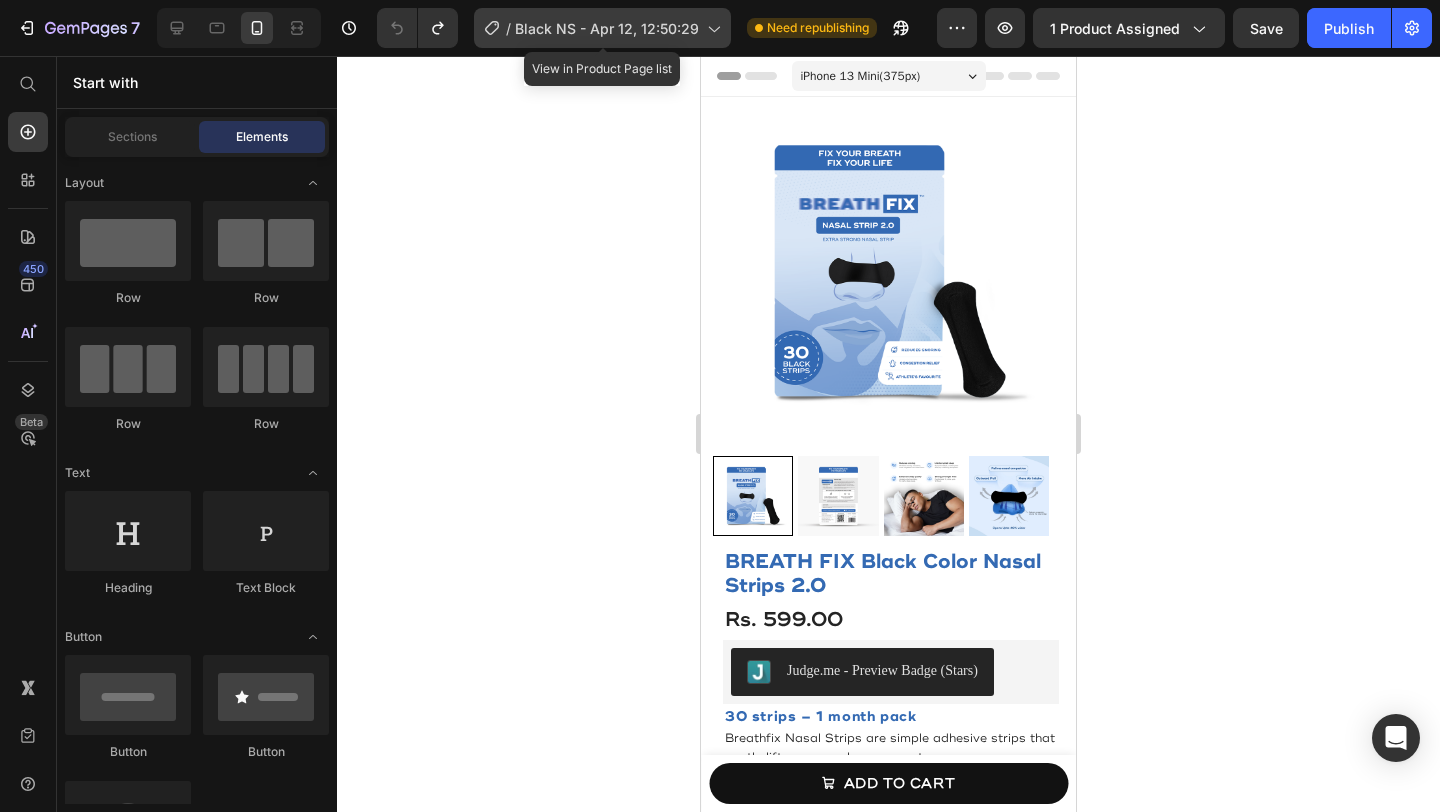 click on "/ Black NS - [DATE]" 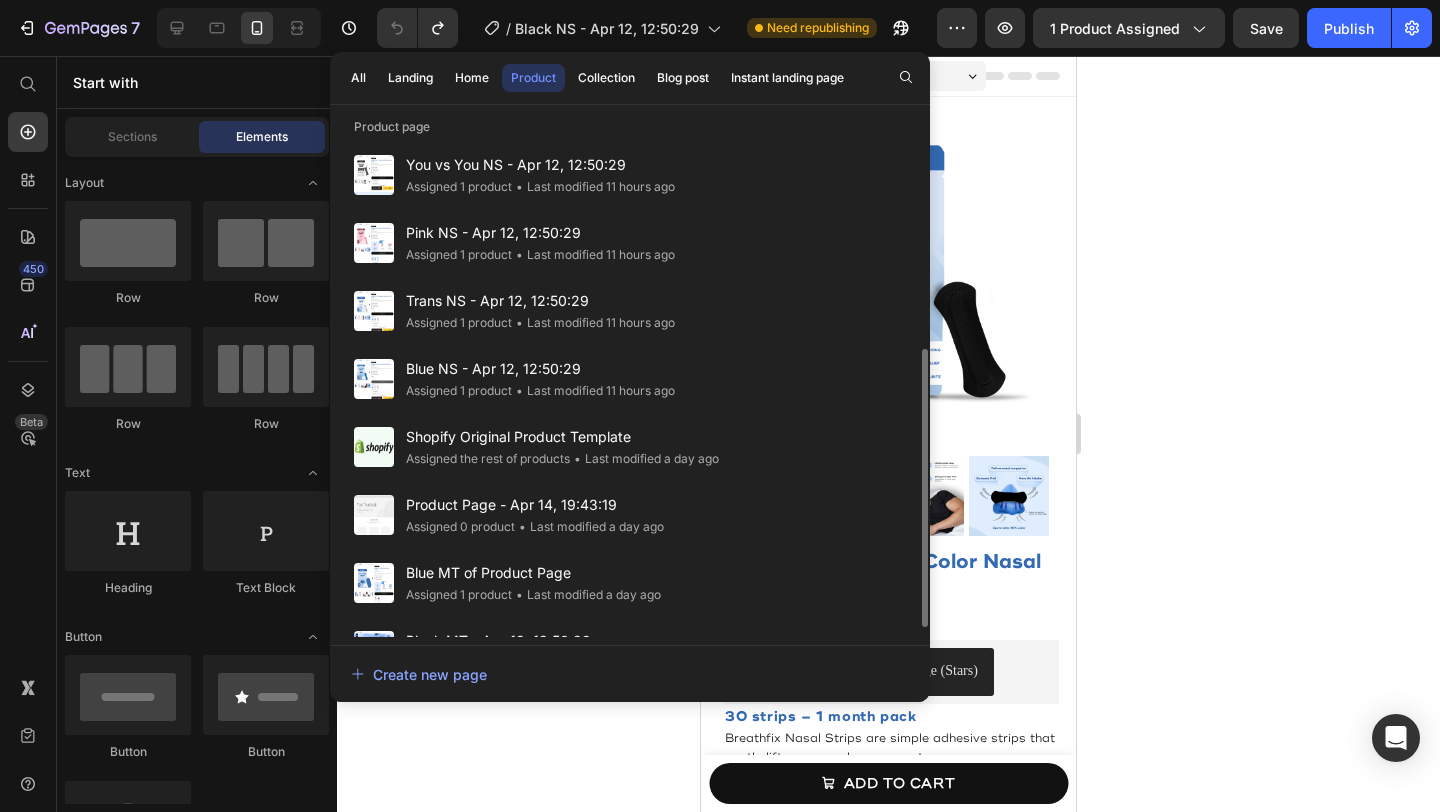 scroll, scrollTop: 398, scrollLeft: 0, axis: vertical 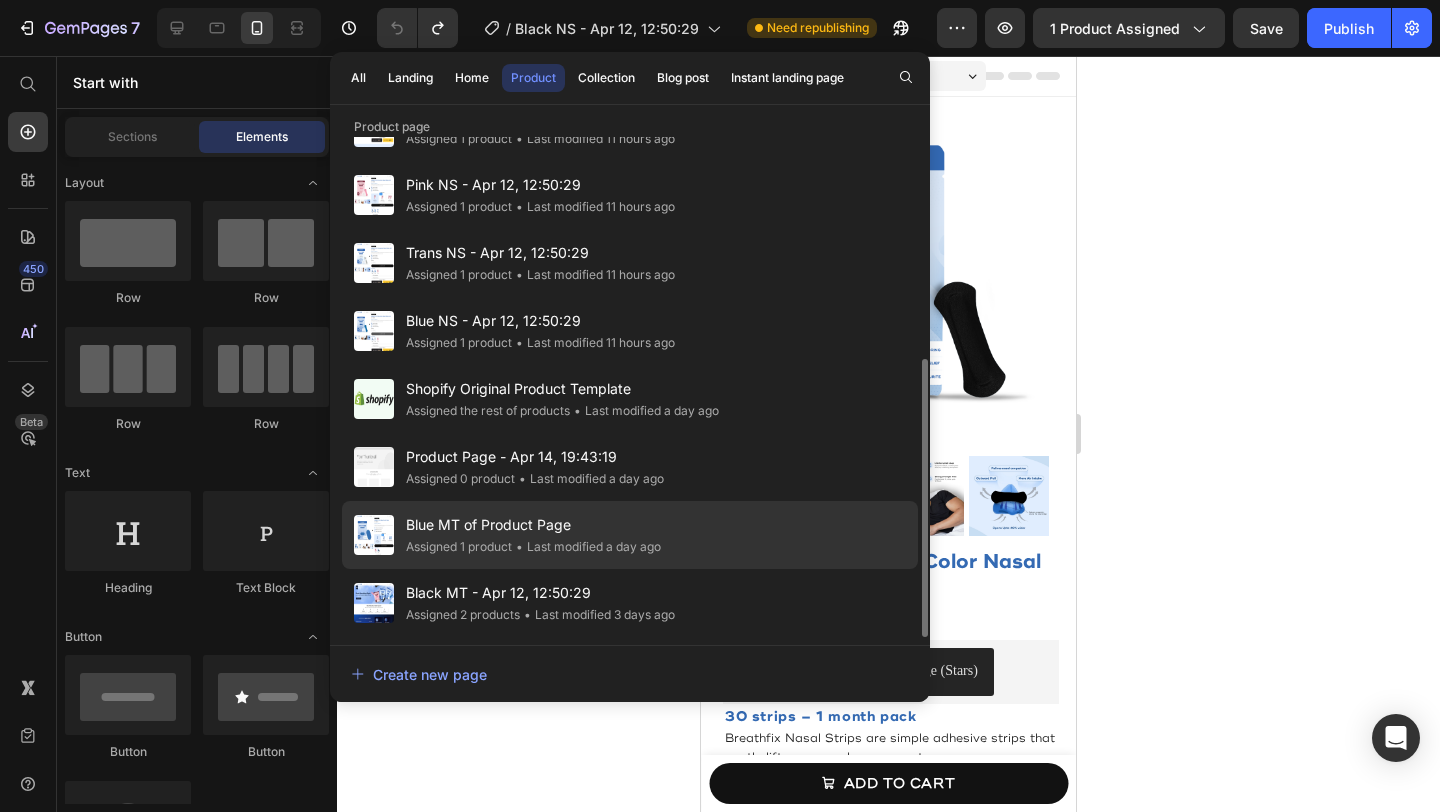 click on "Blue MT of Product Page" at bounding box center (533, 525) 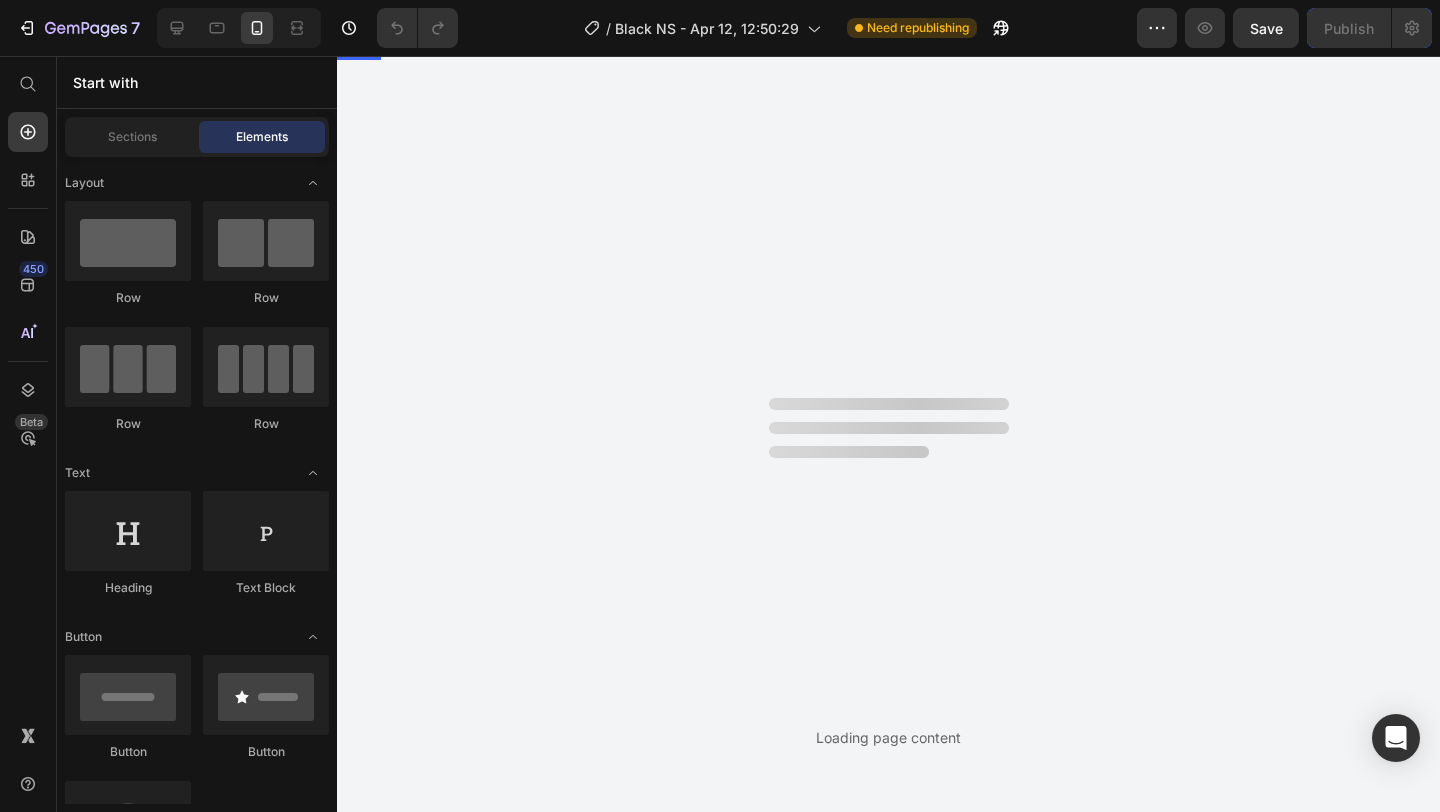 scroll, scrollTop: 0, scrollLeft: 0, axis: both 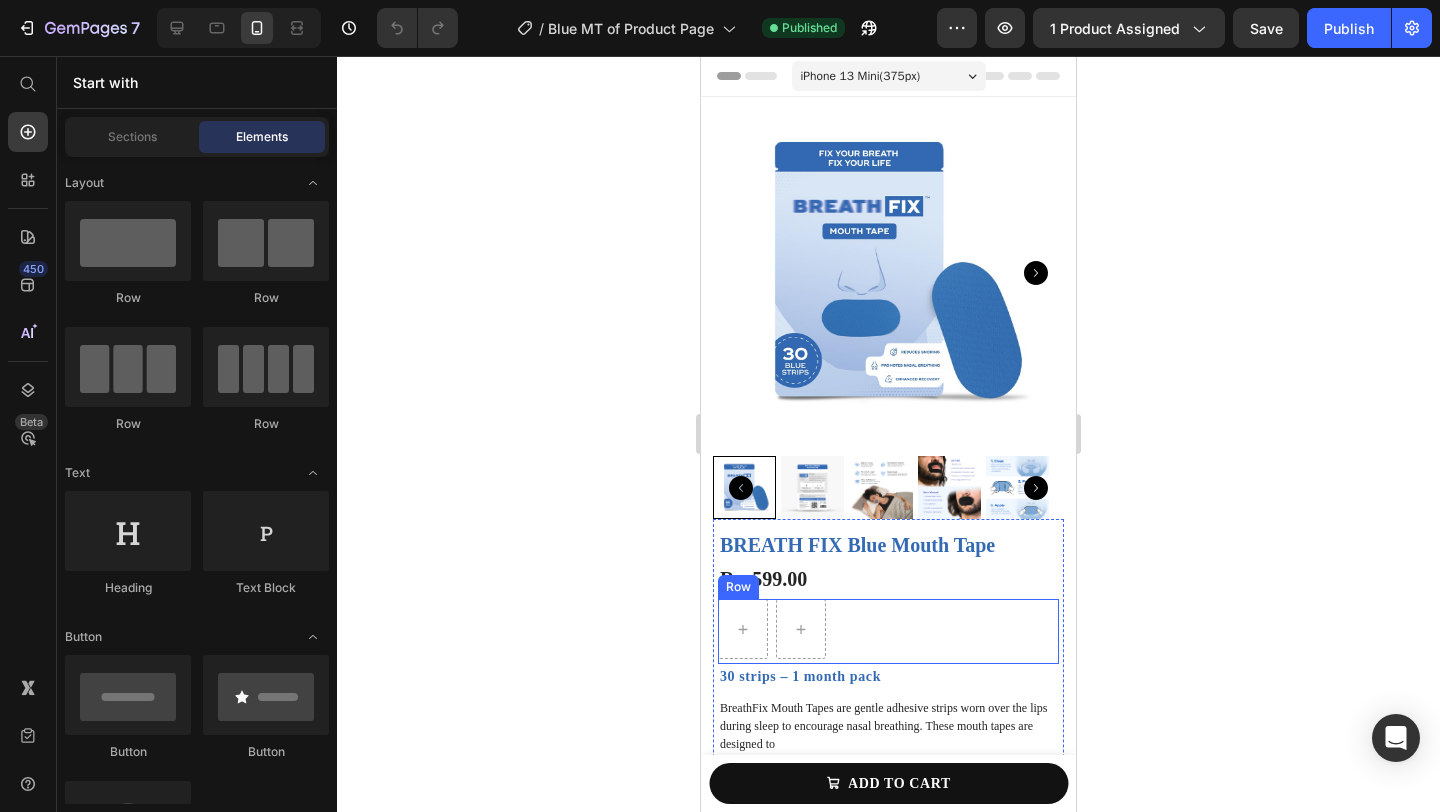 click on "Row" at bounding box center (888, 631) 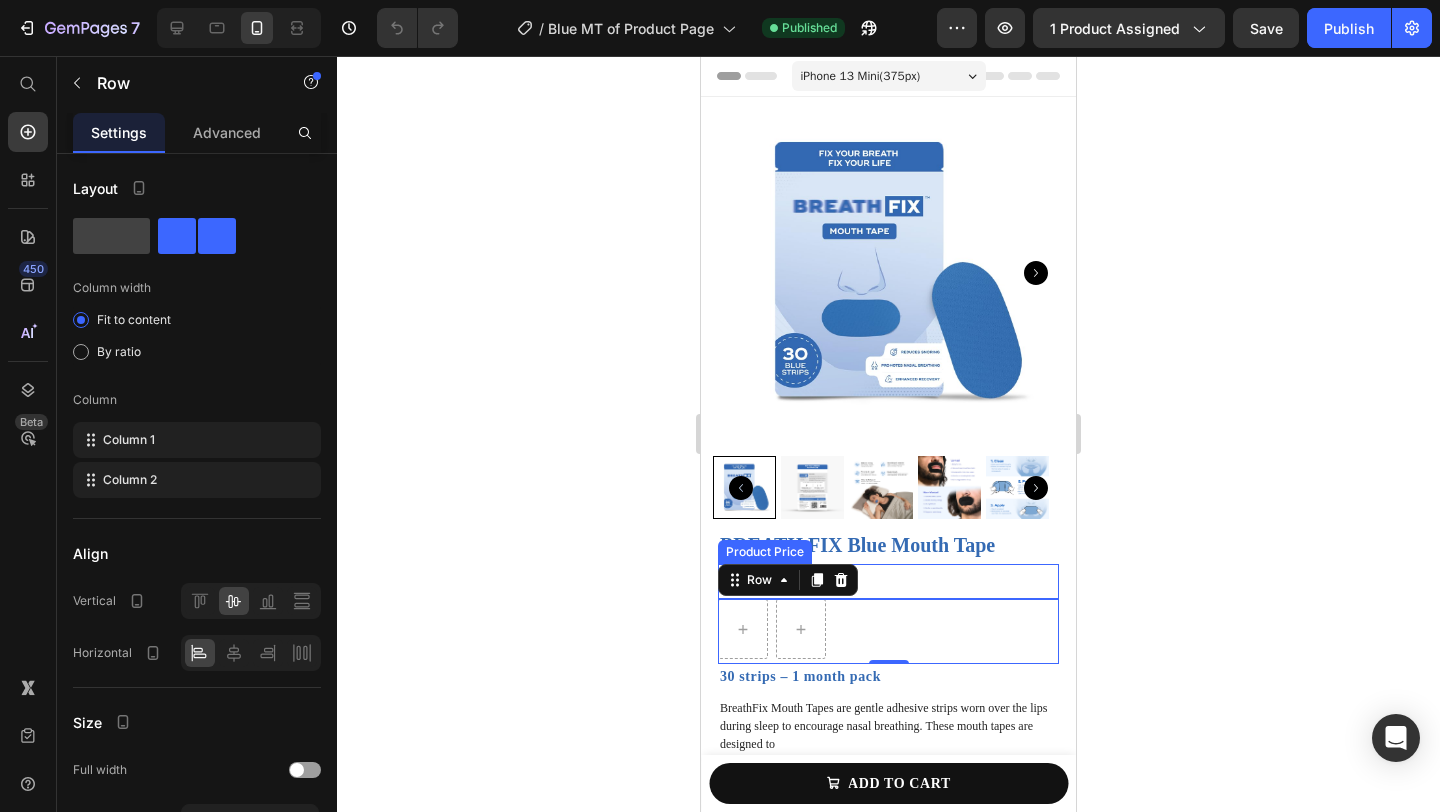 click on "Rs. 599.00 Product Price" at bounding box center [888, 581] 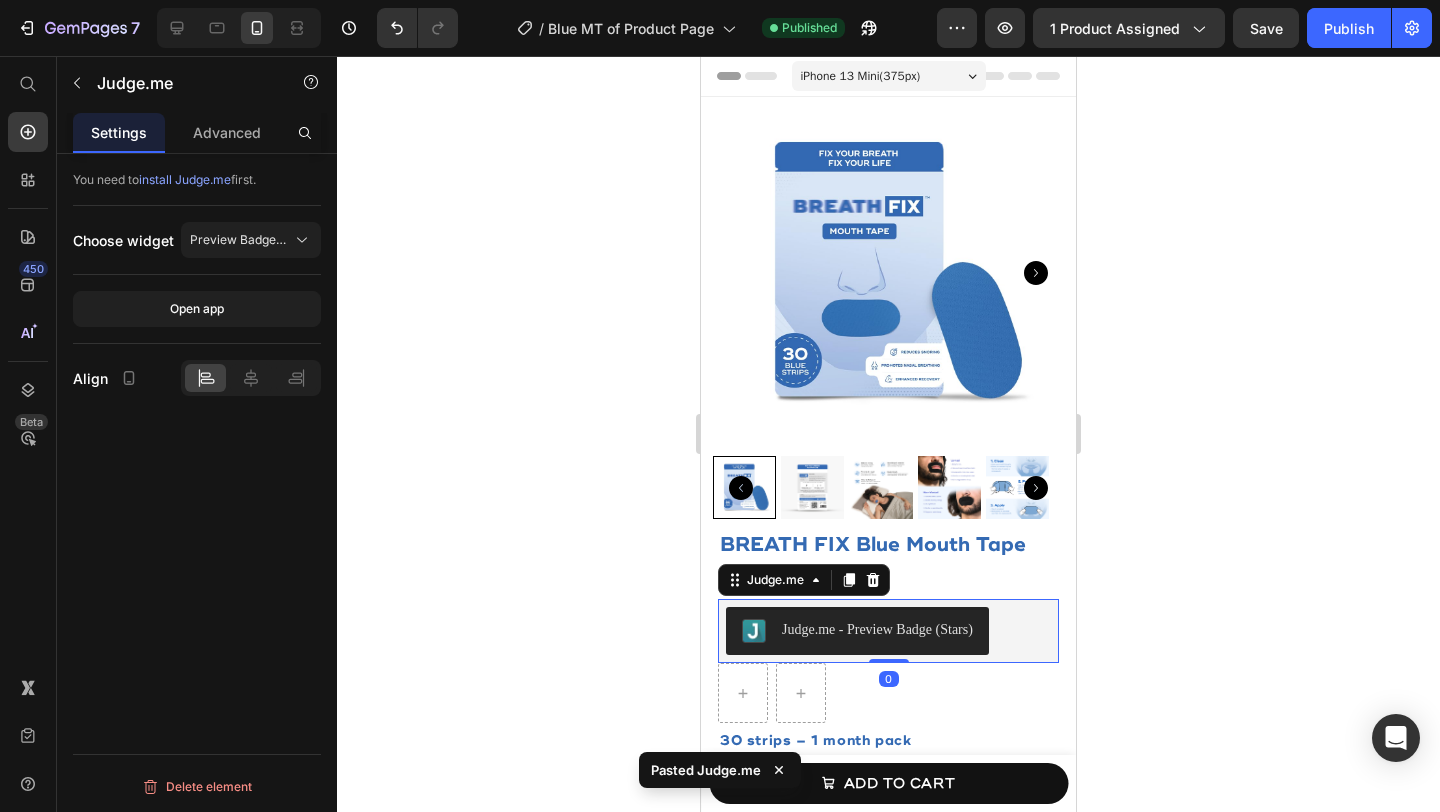 scroll, scrollTop: 158, scrollLeft: 0, axis: vertical 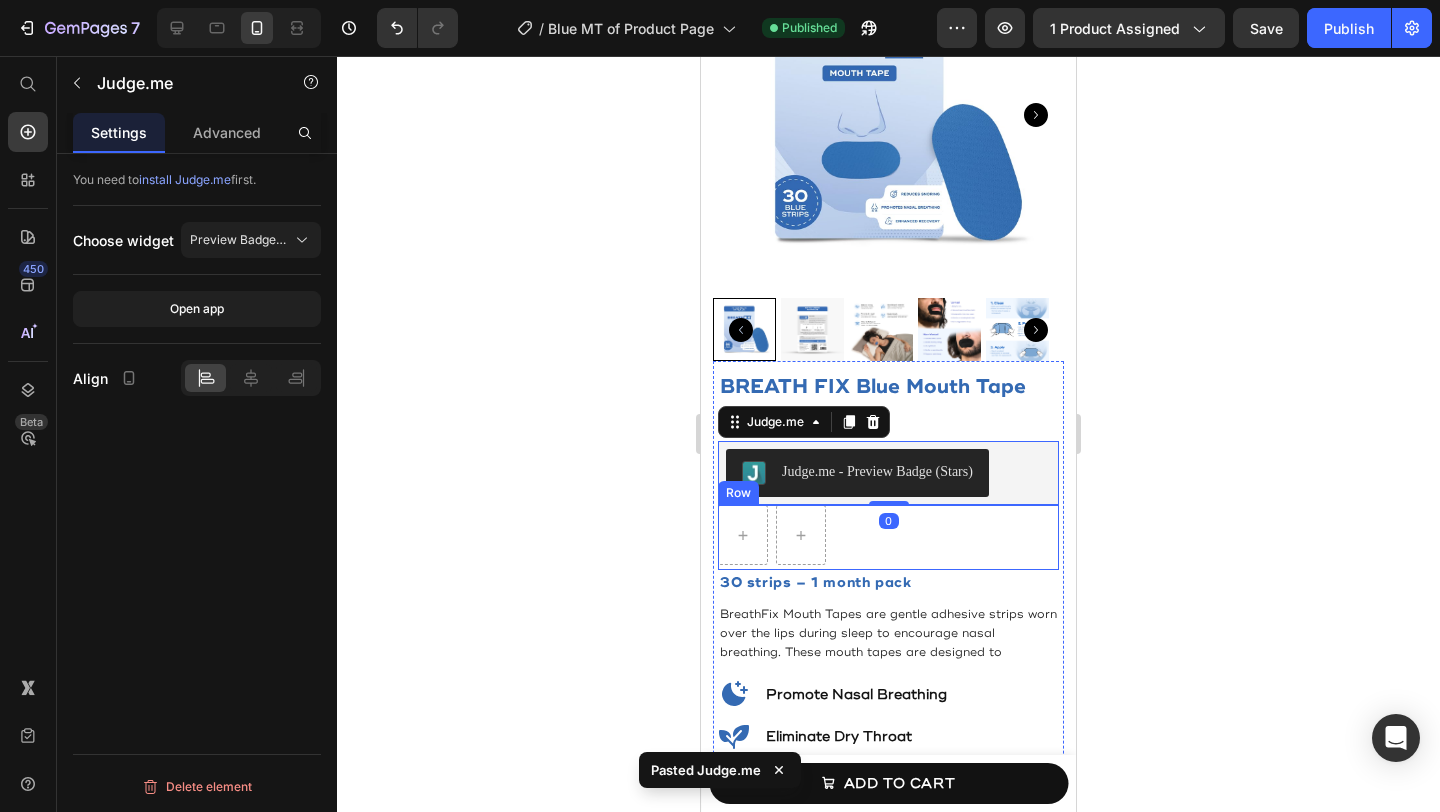 click on "Row" at bounding box center [888, 537] 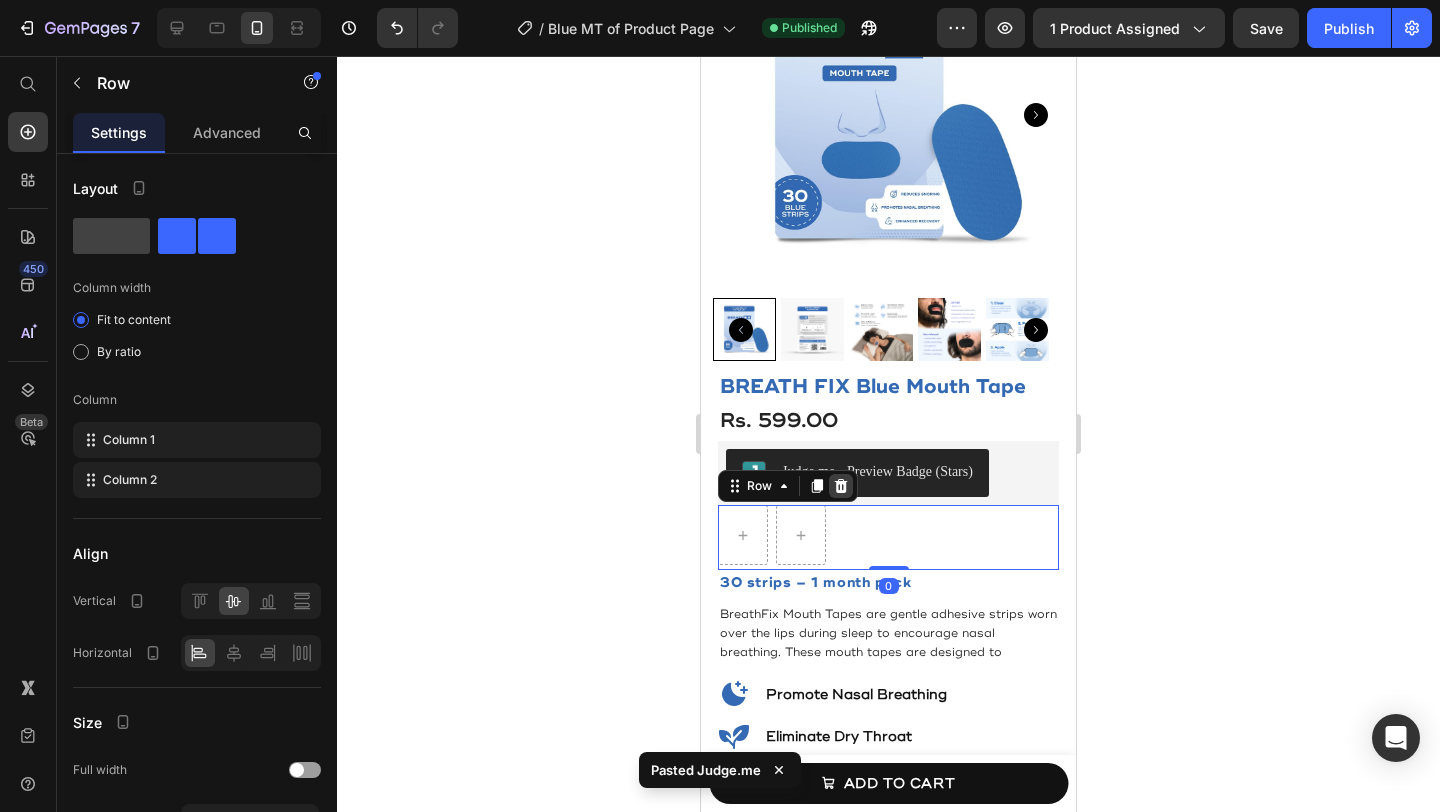 click 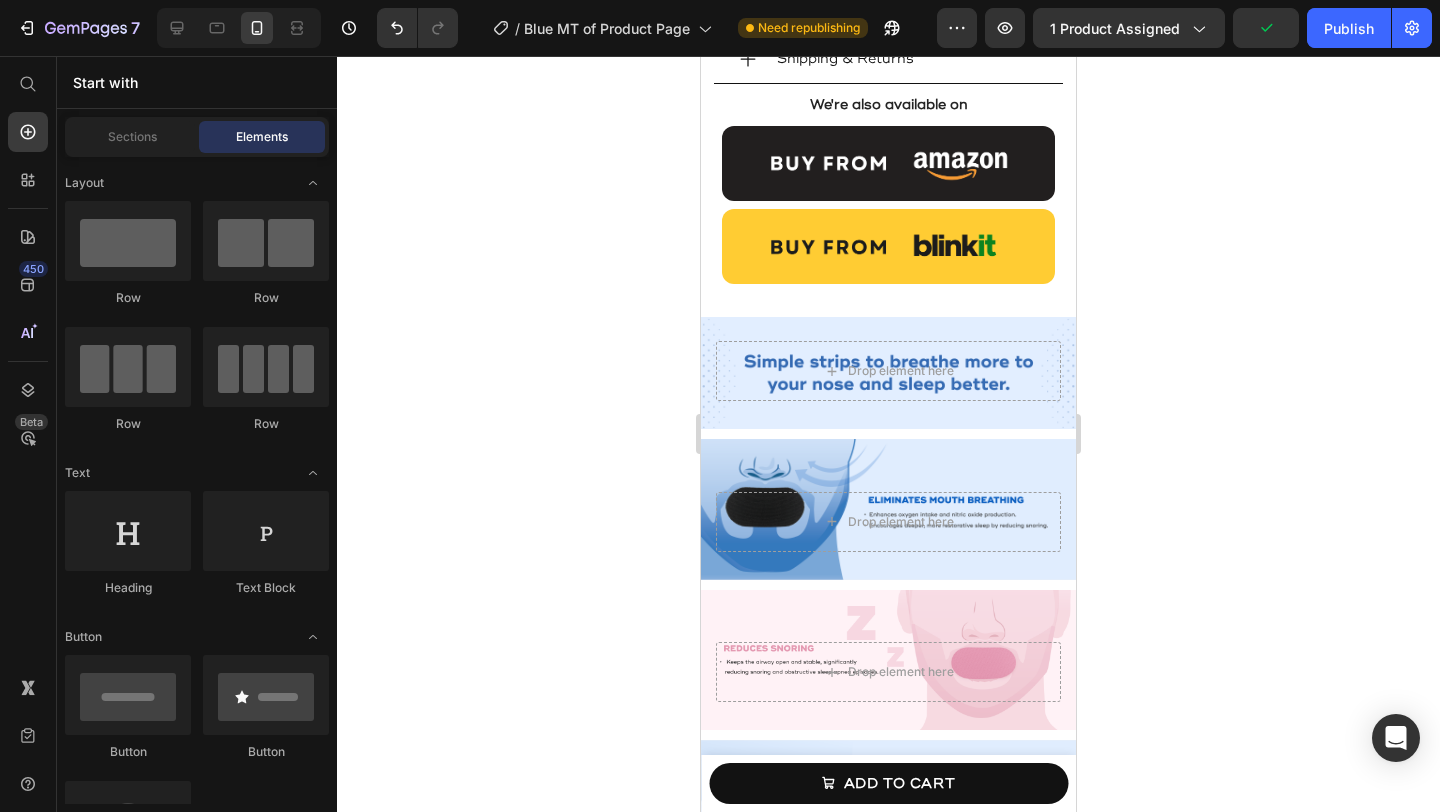 scroll, scrollTop: 1650, scrollLeft: 0, axis: vertical 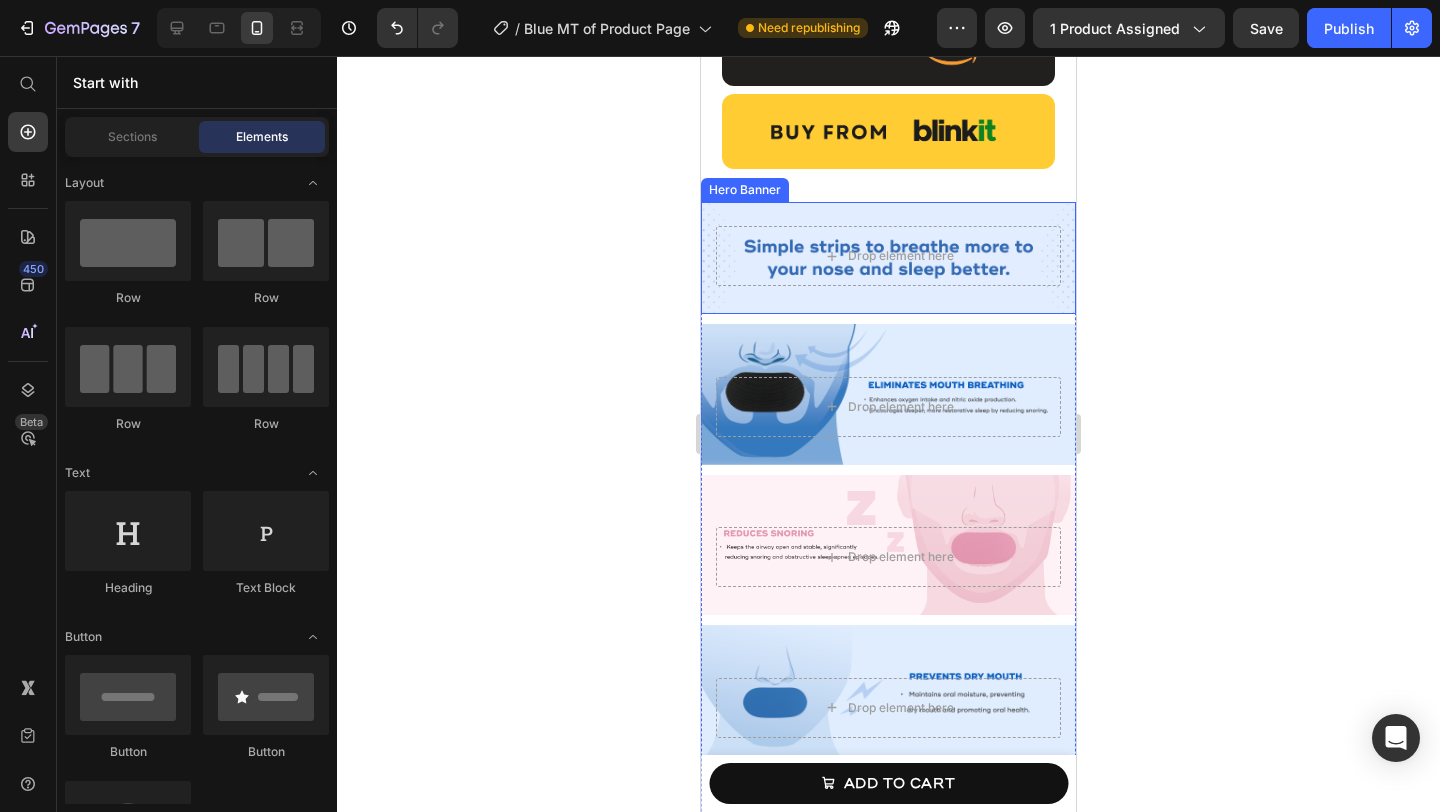 click on "Drop element here" at bounding box center (888, 256) 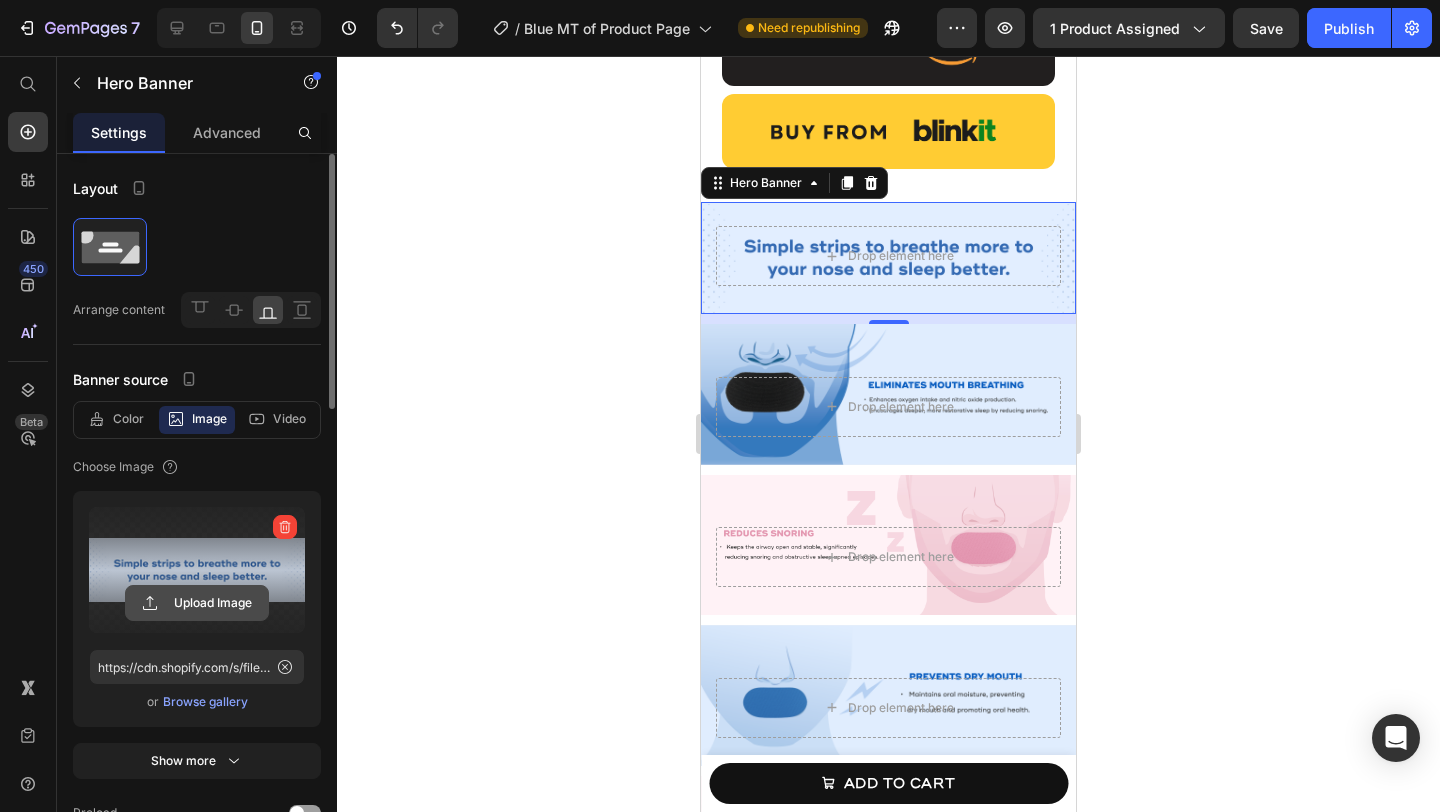 click 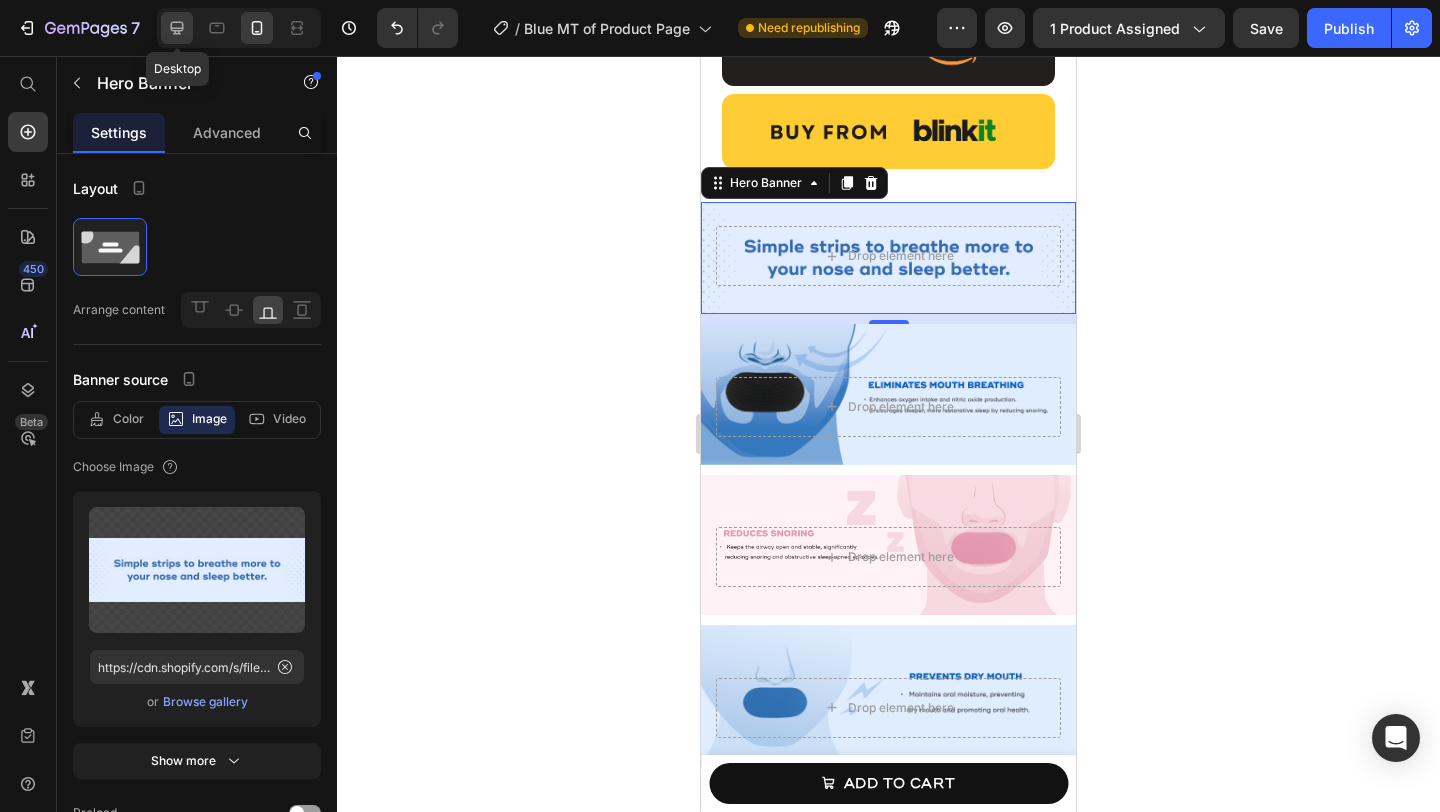 click 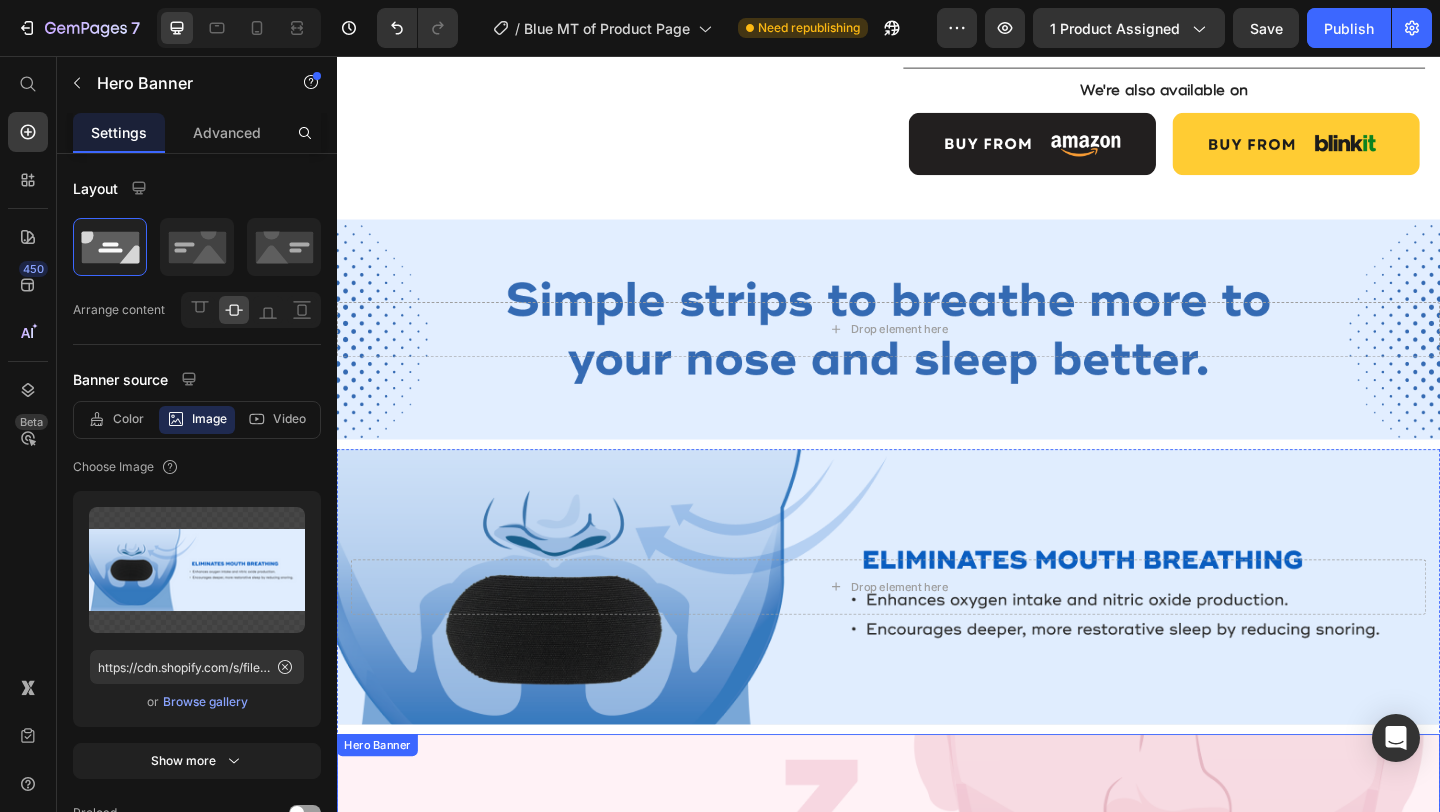 scroll, scrollTop: 1010, scrollLeft: 0, axis: vertical 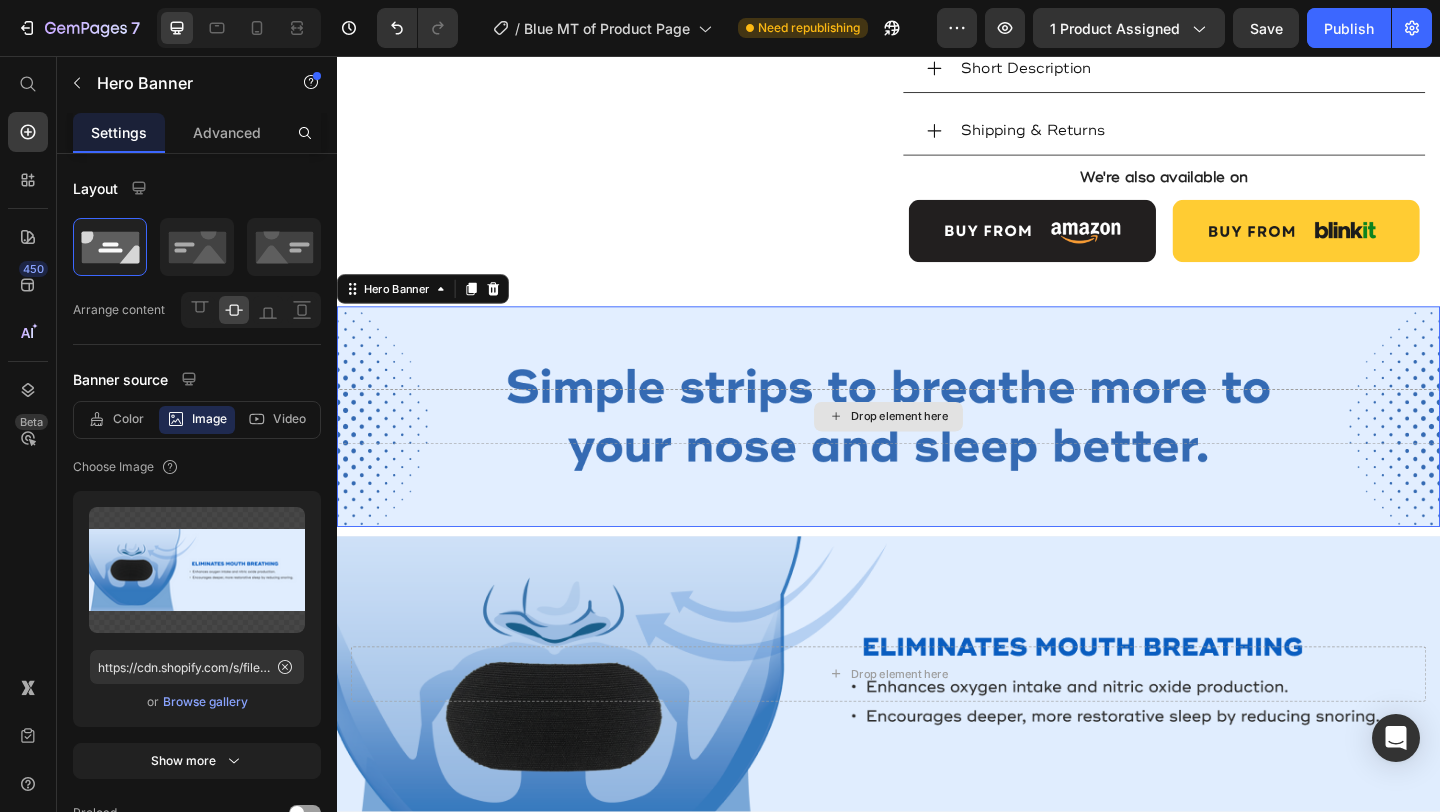 click on "Drop element here" at bounding box center (937, 448) 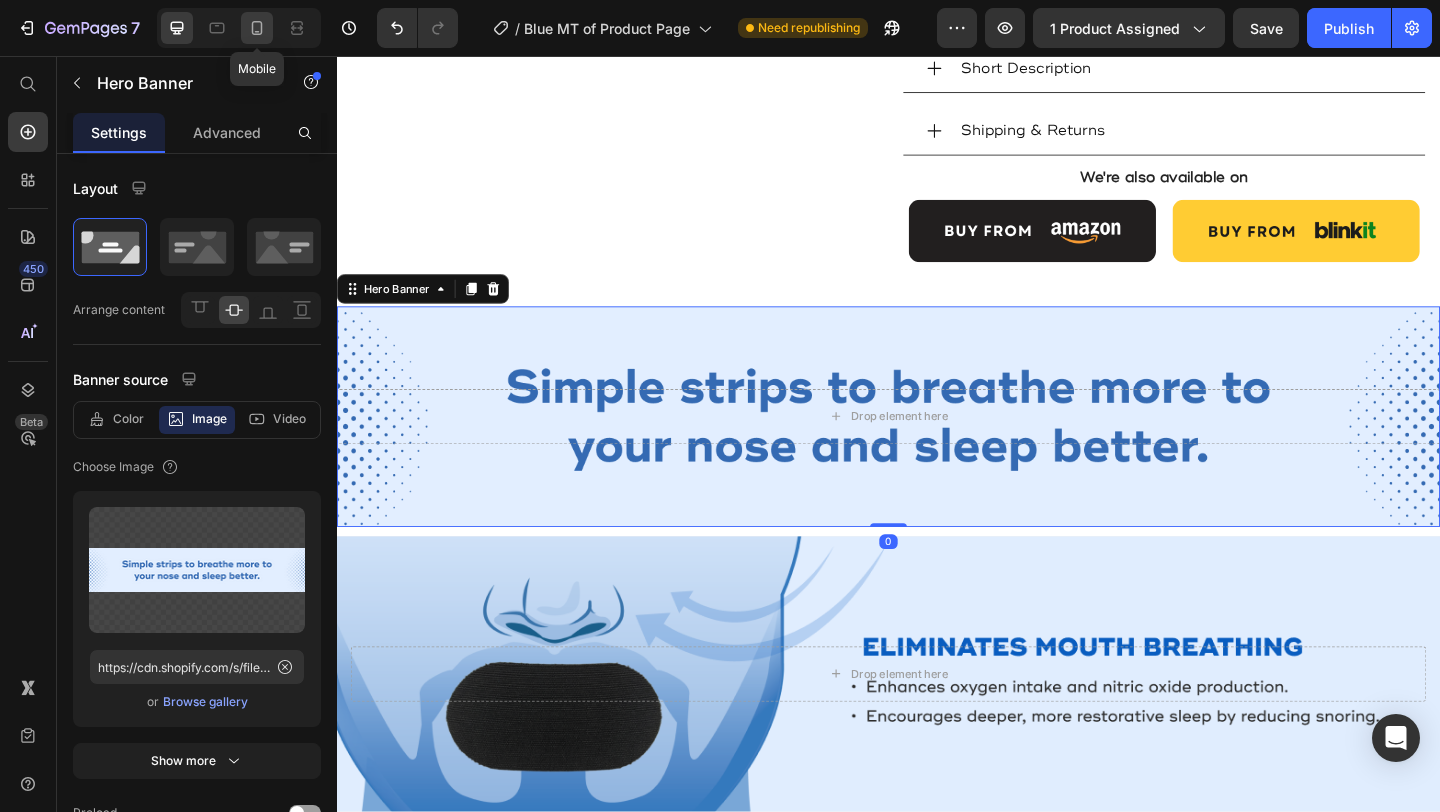 click 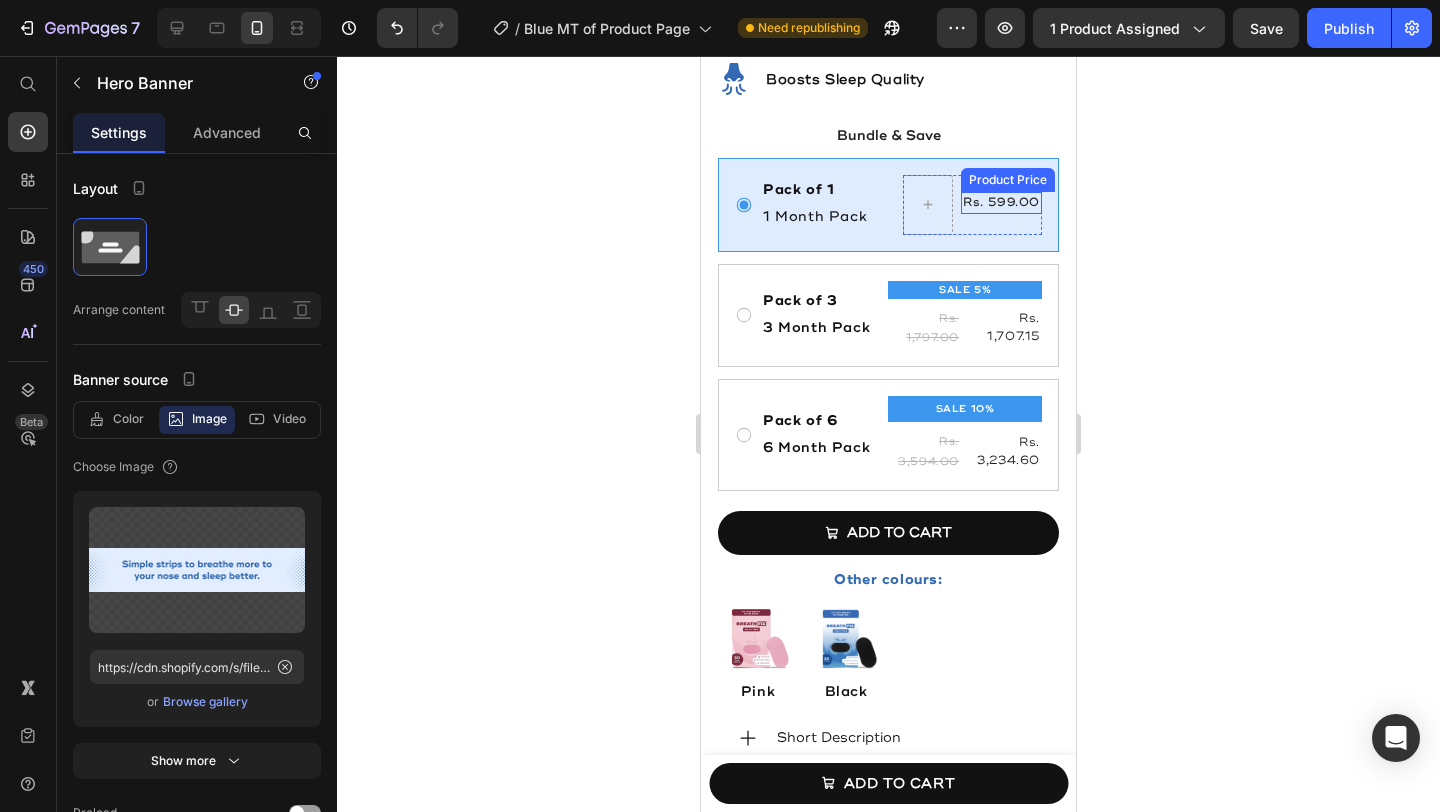 scroll, scrollTop: 1376, scrollLeft: 0, axis: vertical 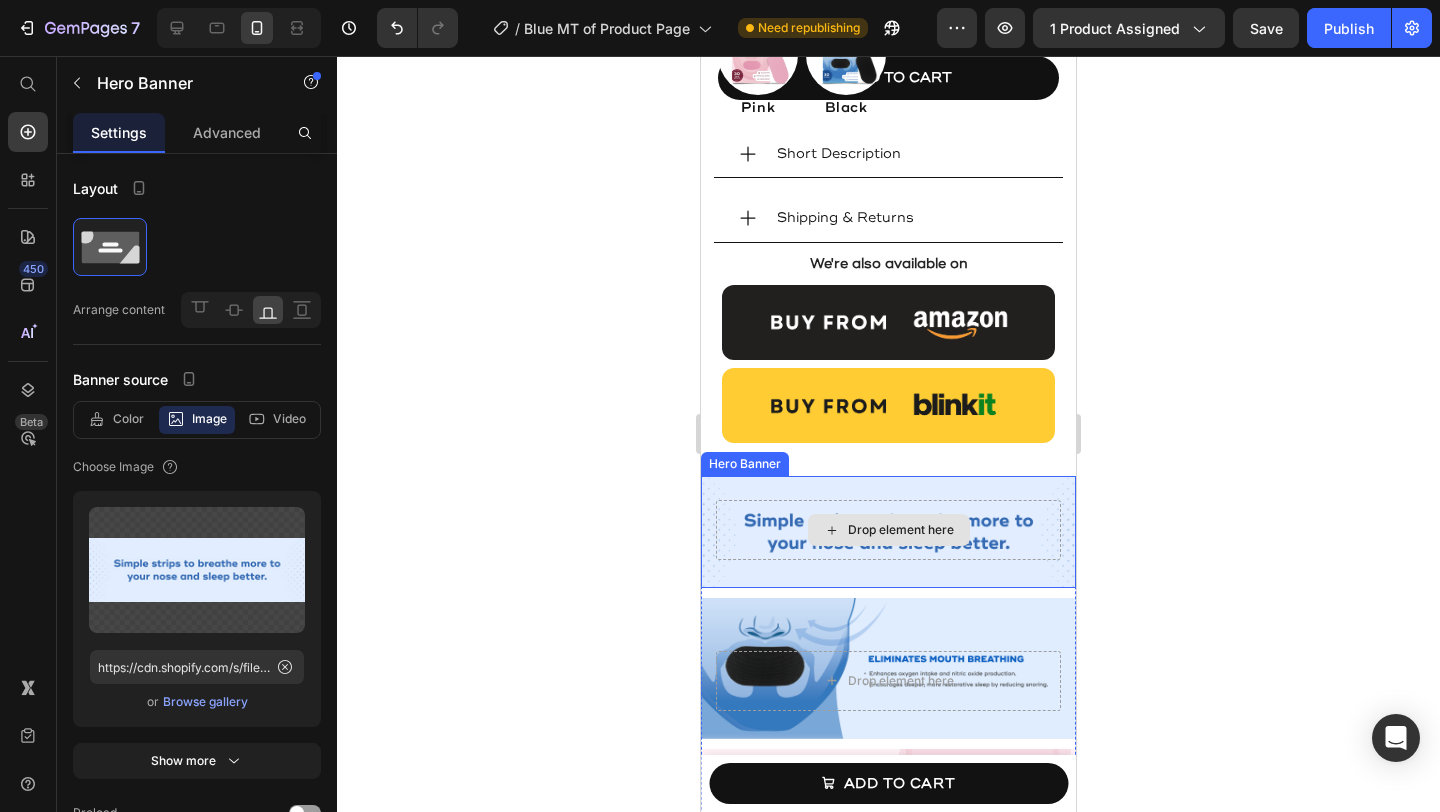 click on "Drop element here" at bounding box center [888, 530] 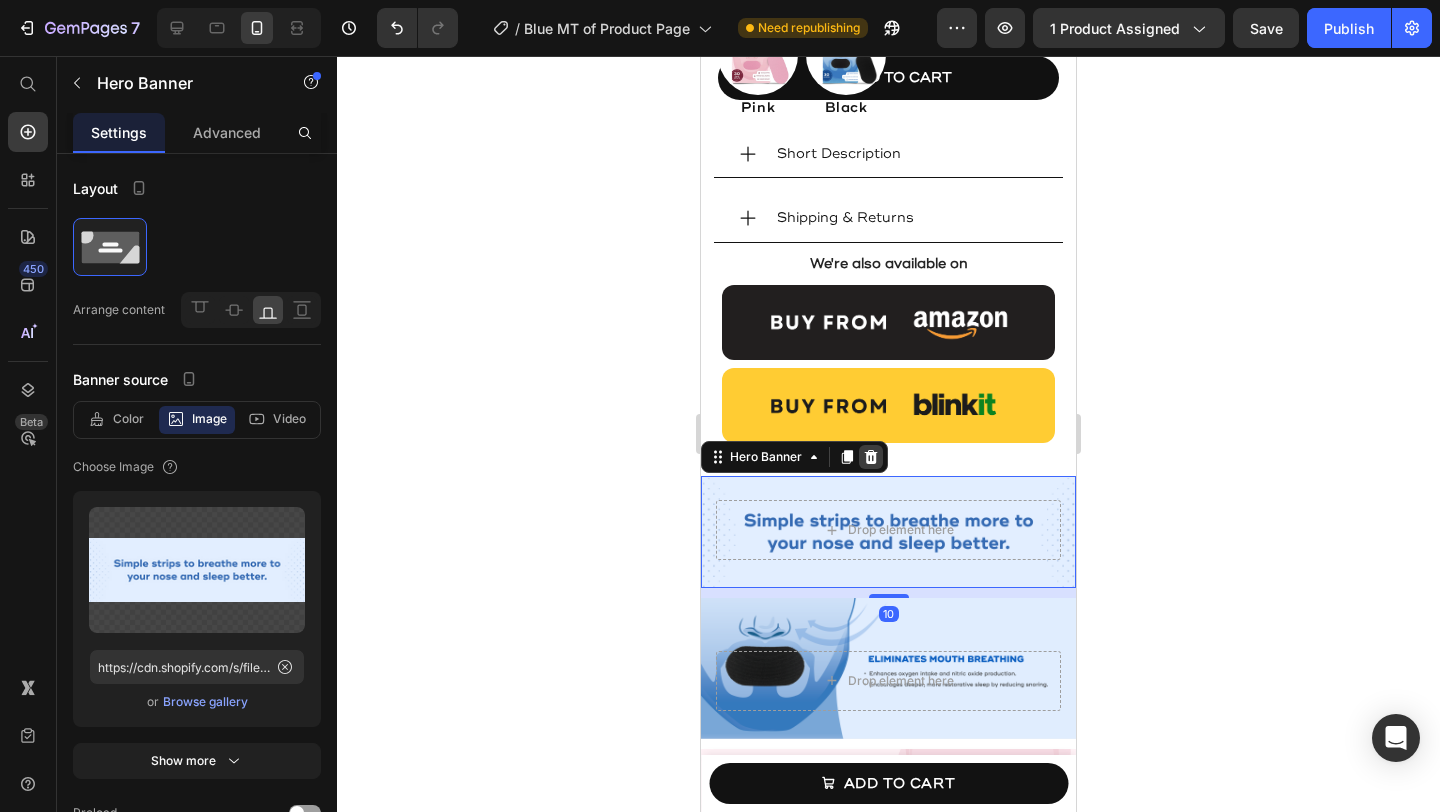 click 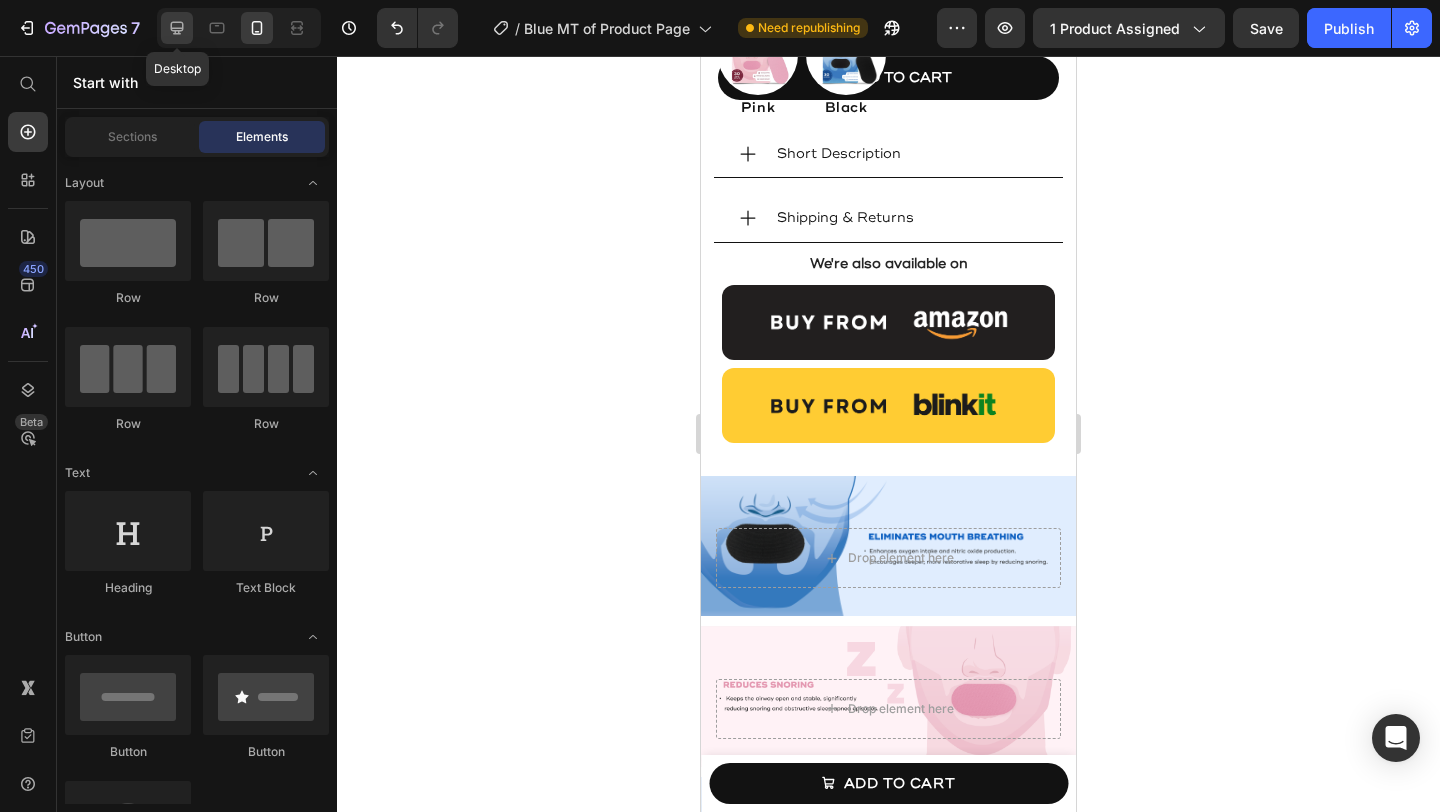 click 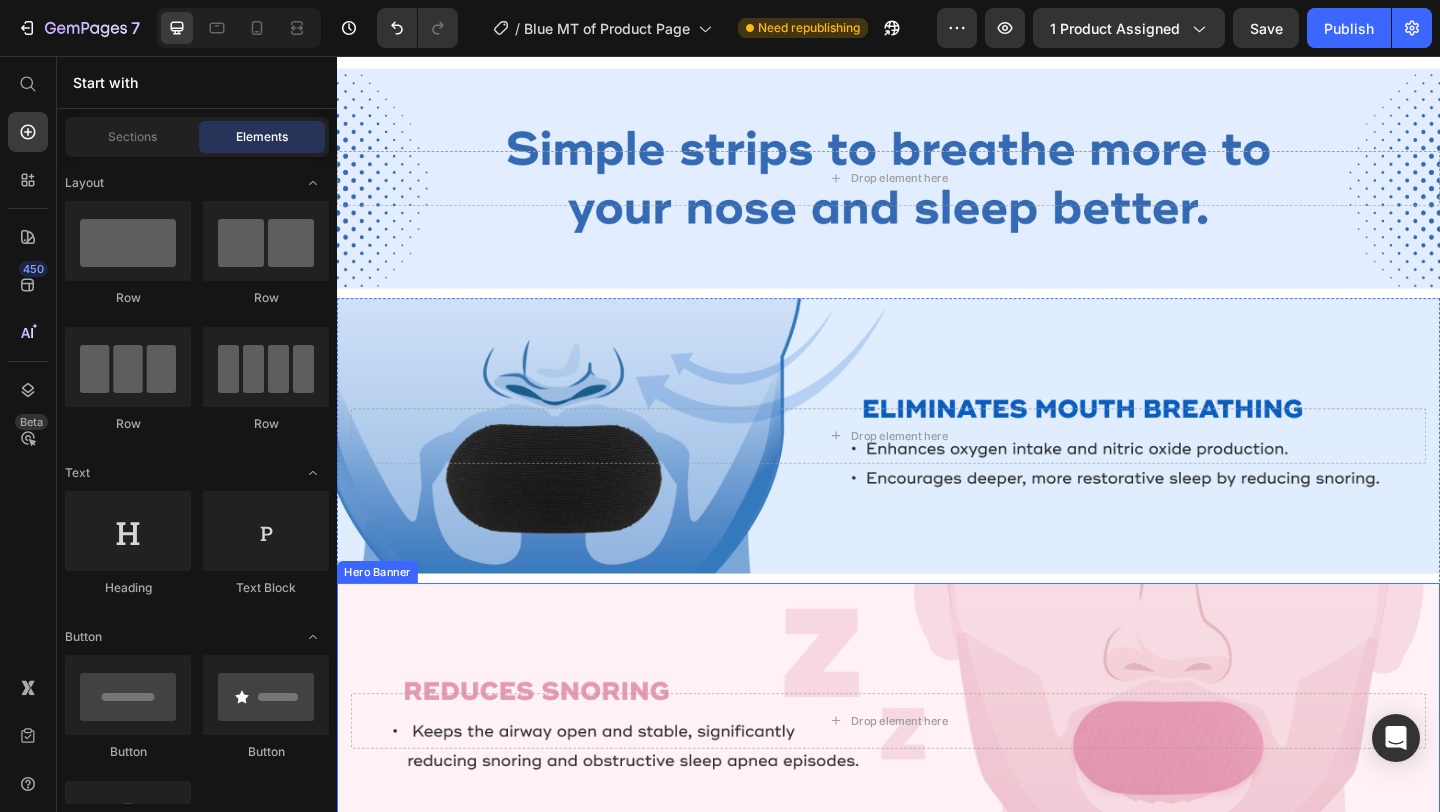 scroll, scrollTop: 1167, scrollLeft: 0, axis: vertical 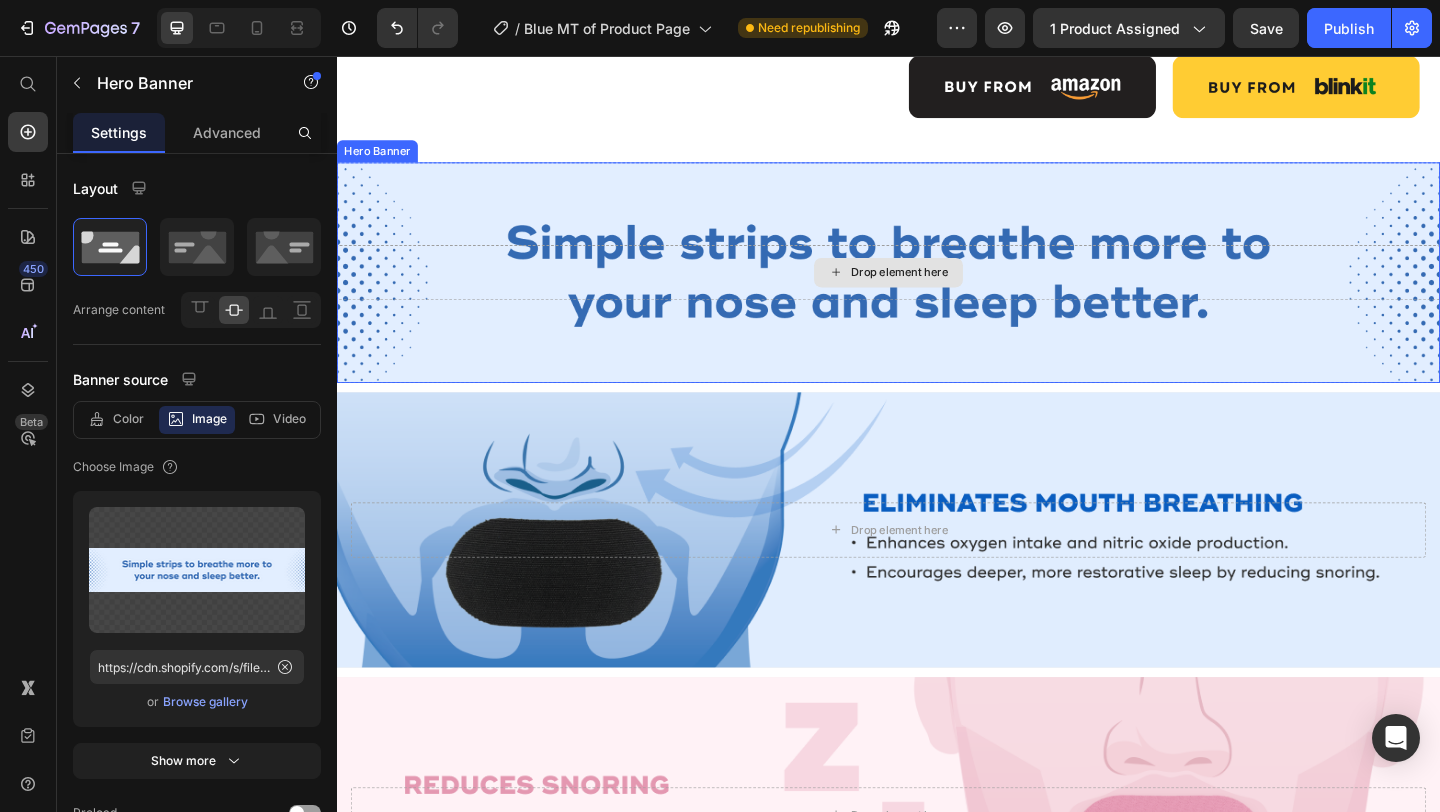 click on "Drop element here" at bounding box center [937, 291] 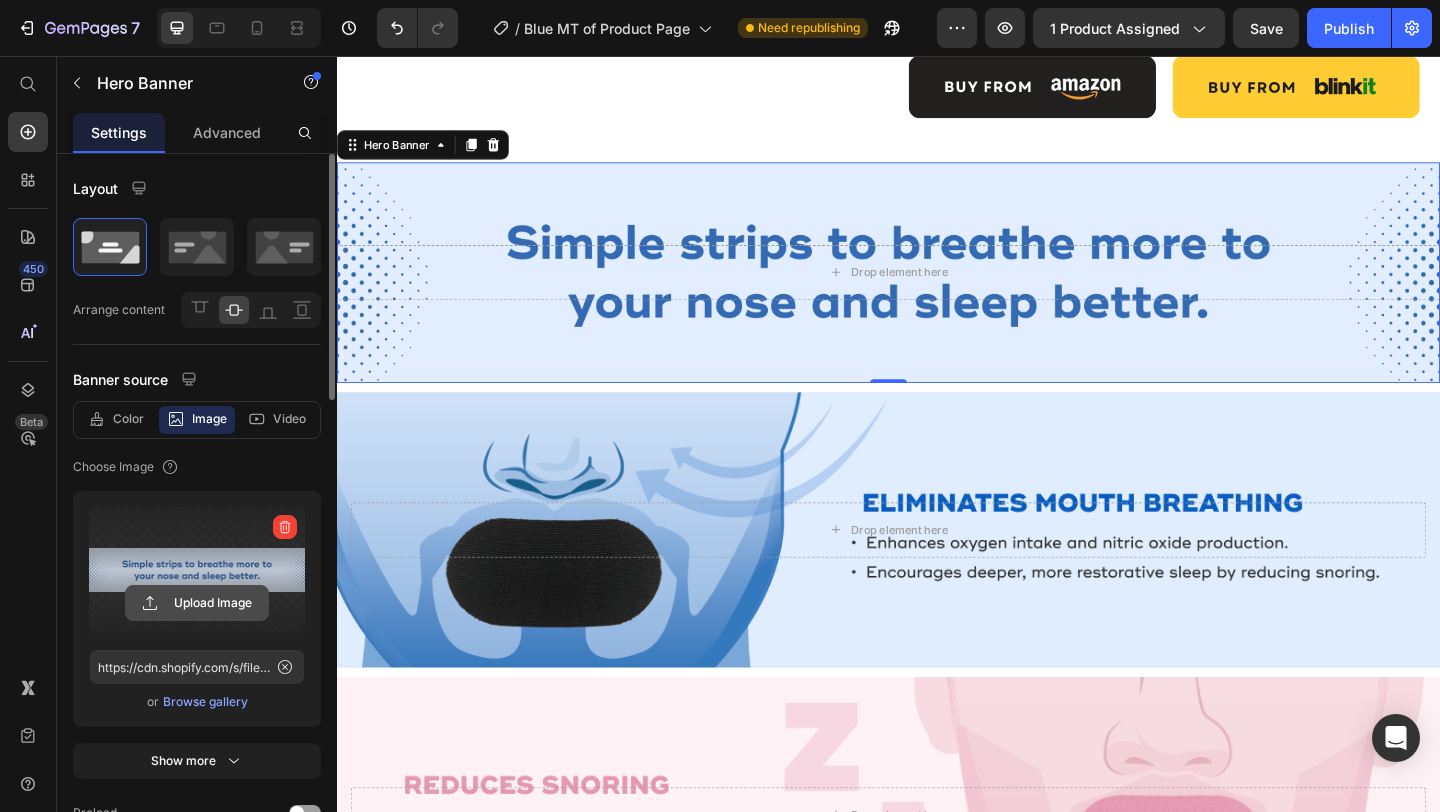 click 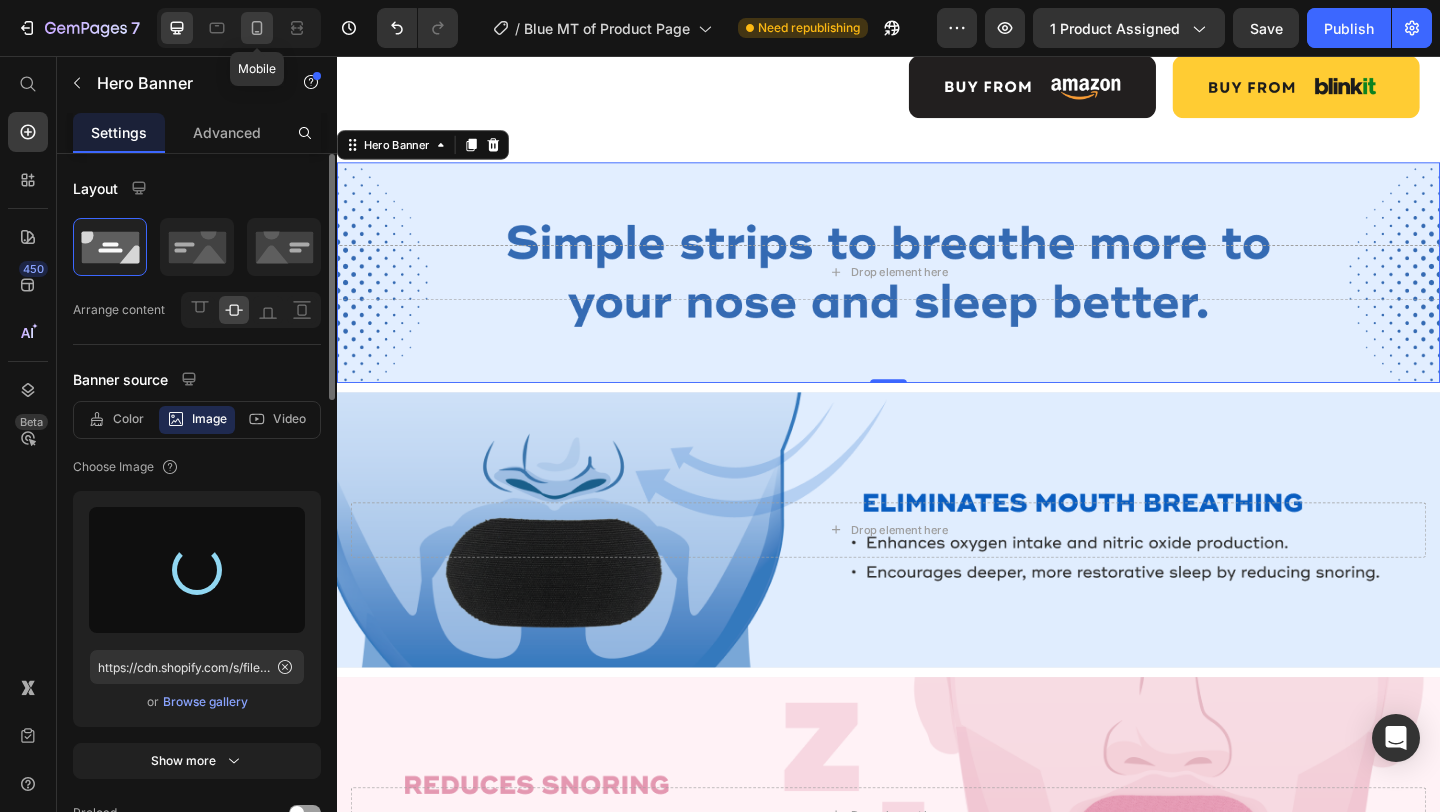 type on "https://cdn.shopify.com/s/files/1/0668/9492/1864/files/gempages_551003808356893569-ad097d4a-c0ed-48c6-8f95-56fa03790fc7.png" 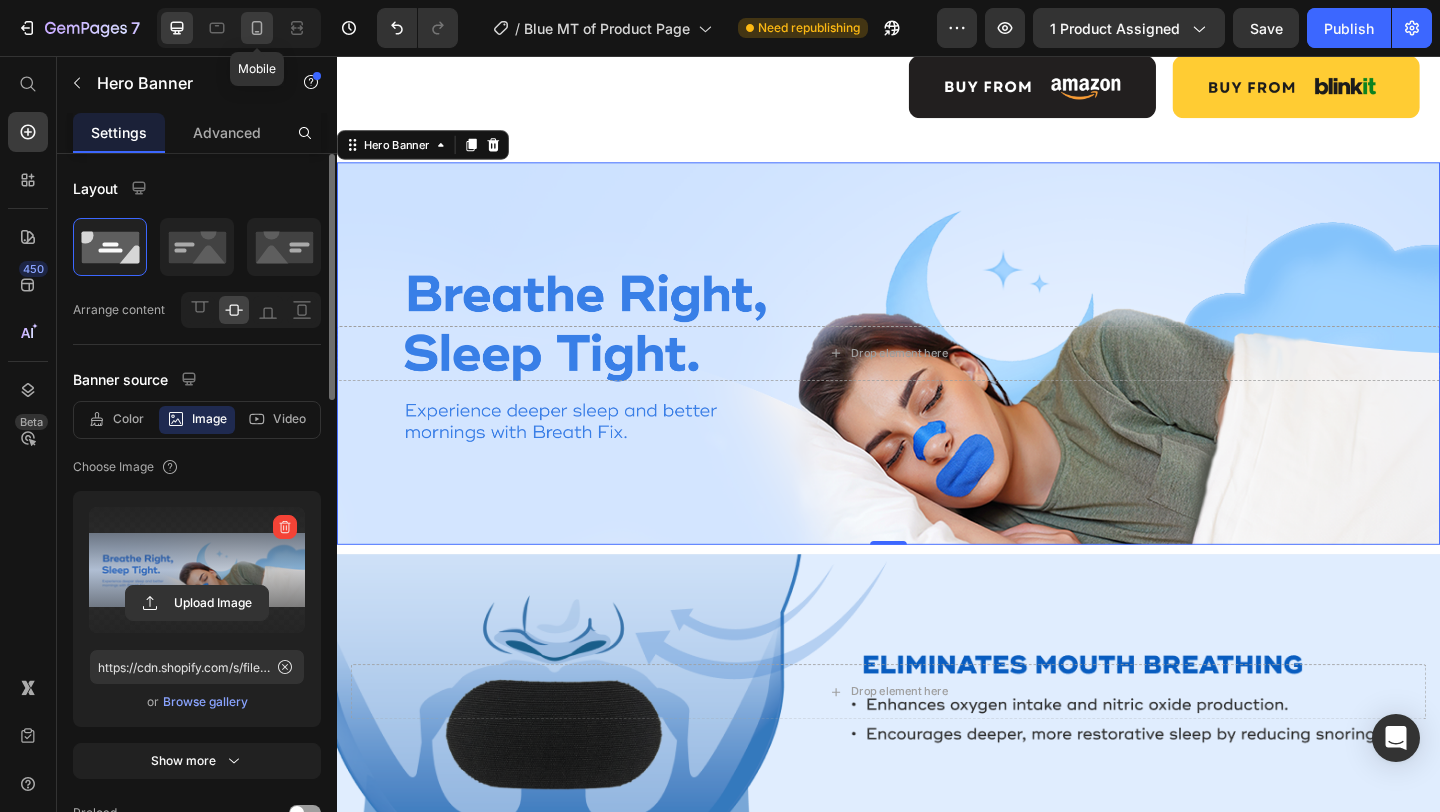 click 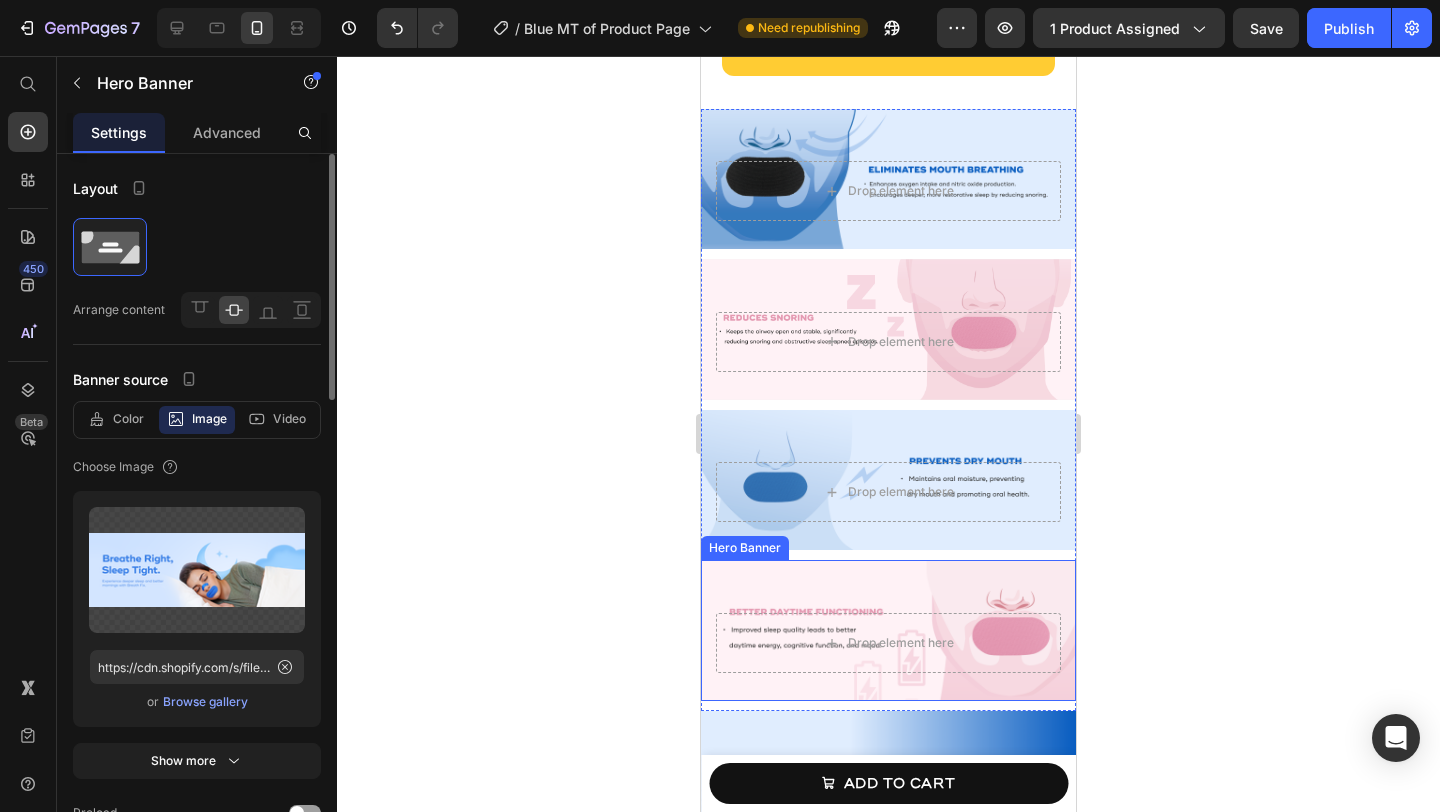 scroll, scrollTop: 1713, scrollLeft: 0, axis: vertical 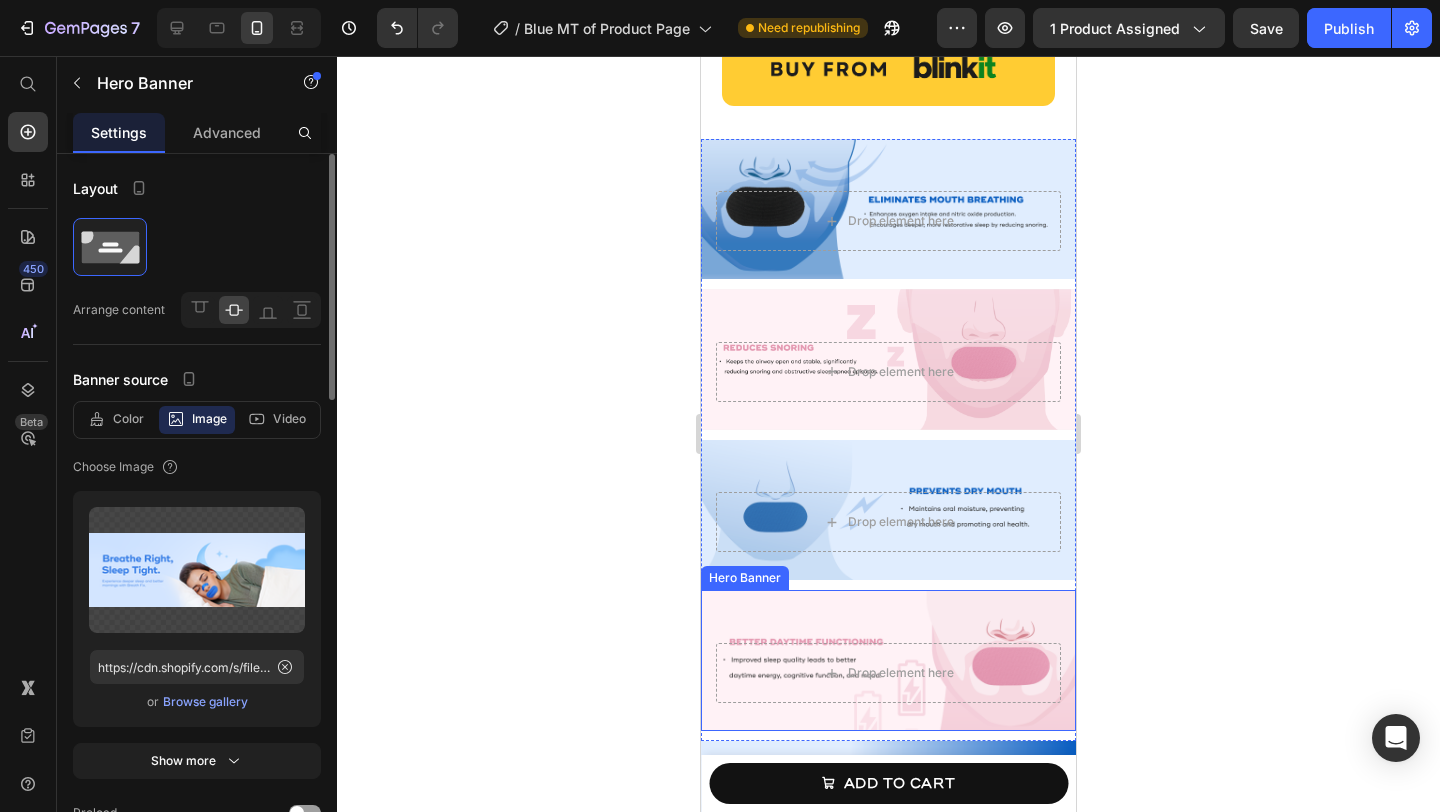 click on "Drop element here" at bounding box center (888, 673) 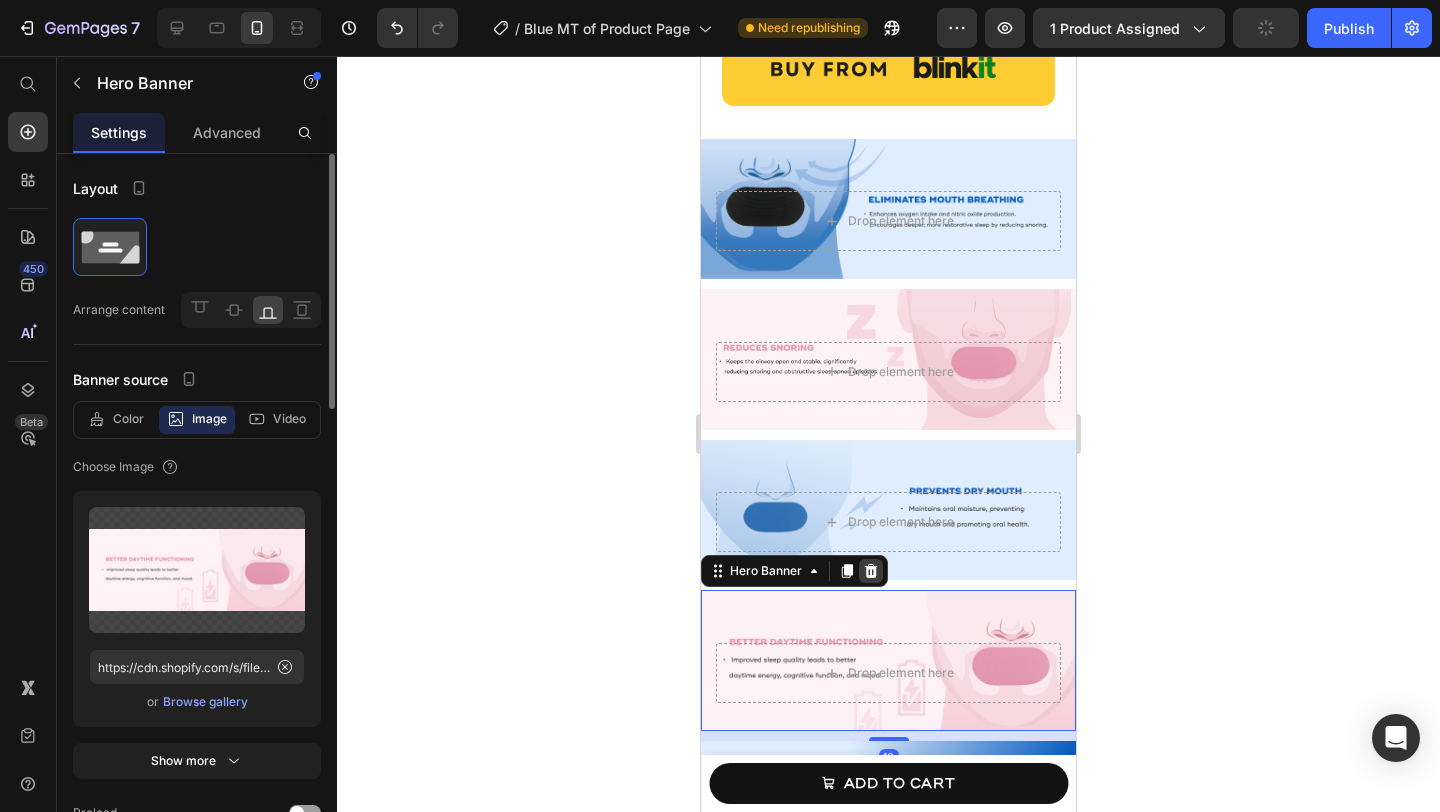 click 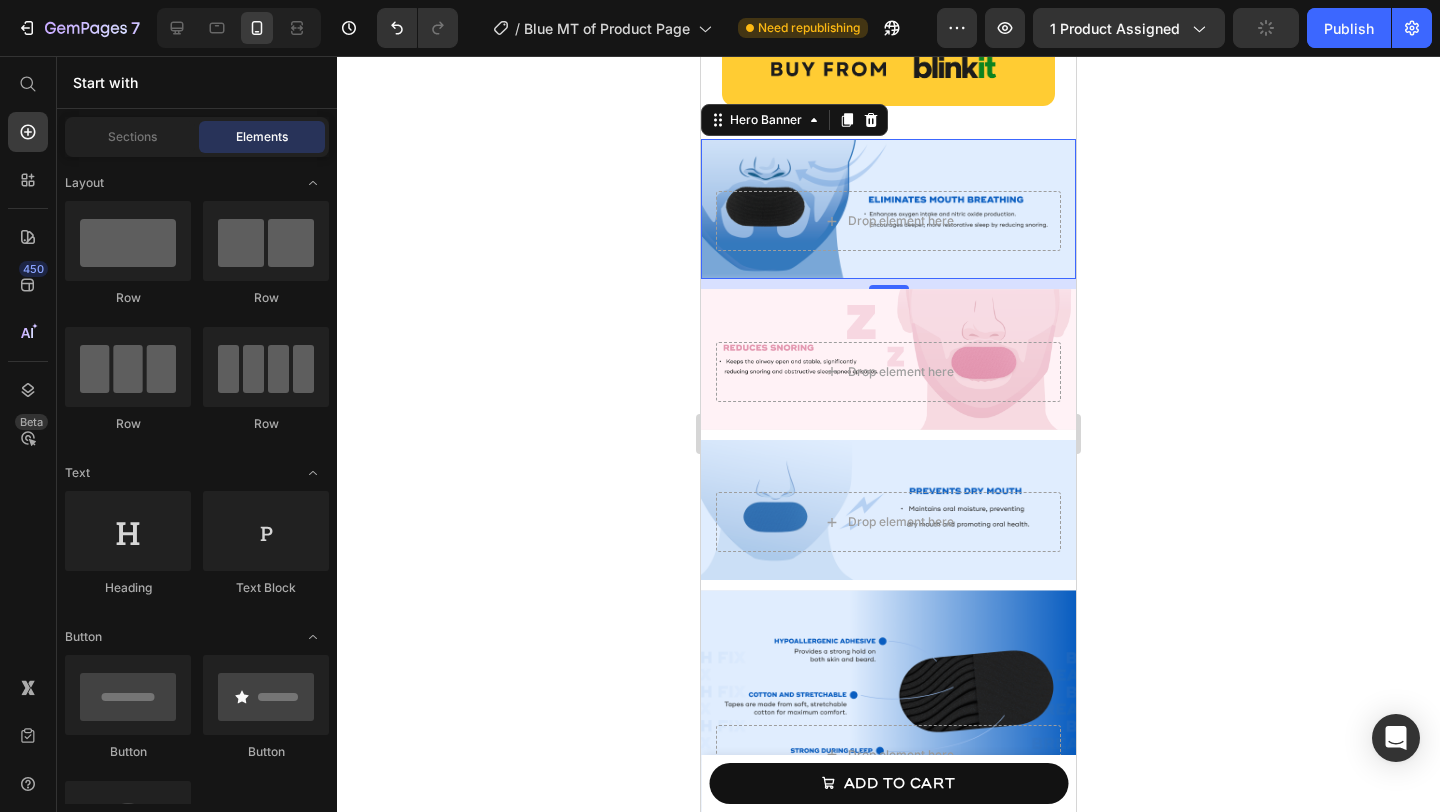 click on "Drop element here" at bounding box center (888, 221) 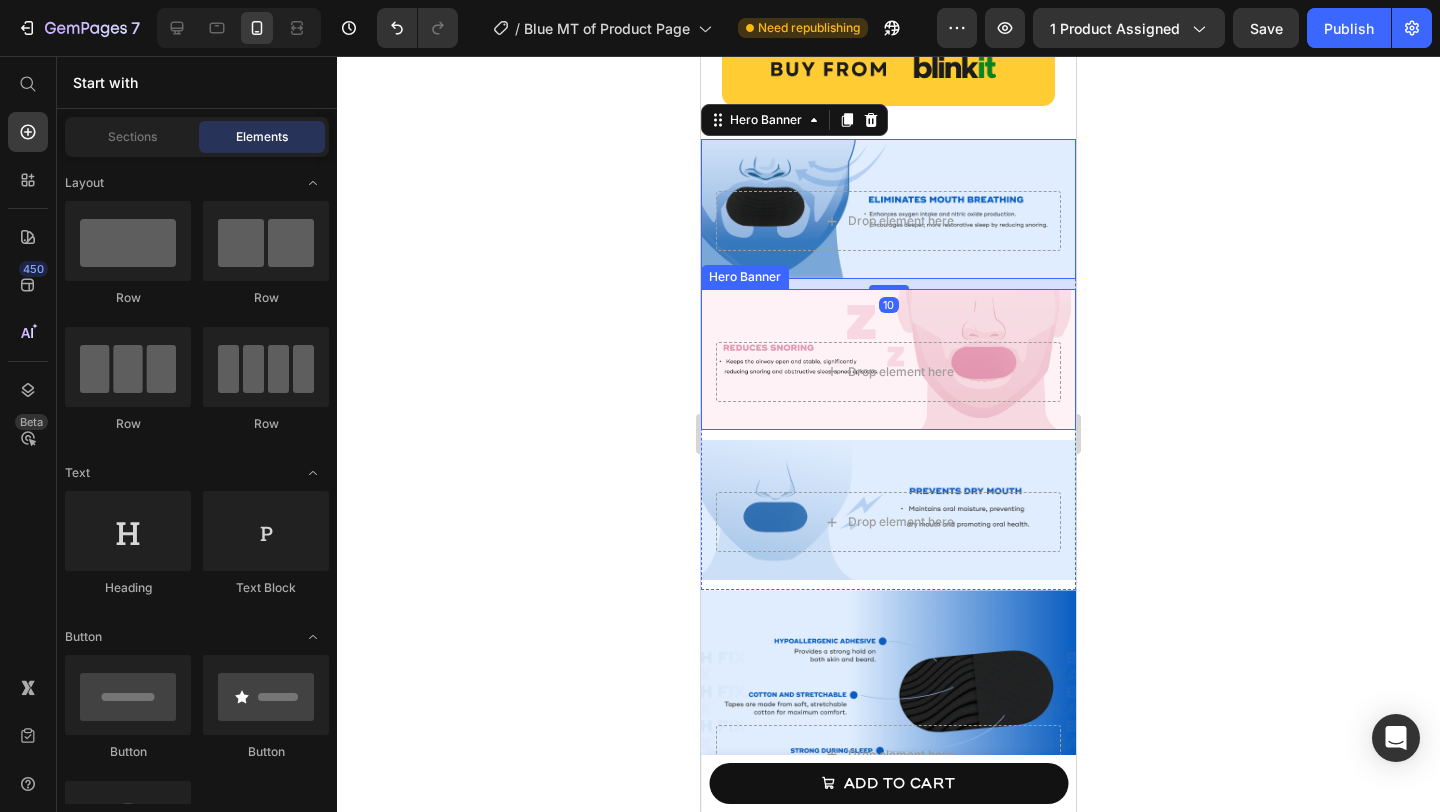 click on "Drop element here" at bounding box center (901, 372) 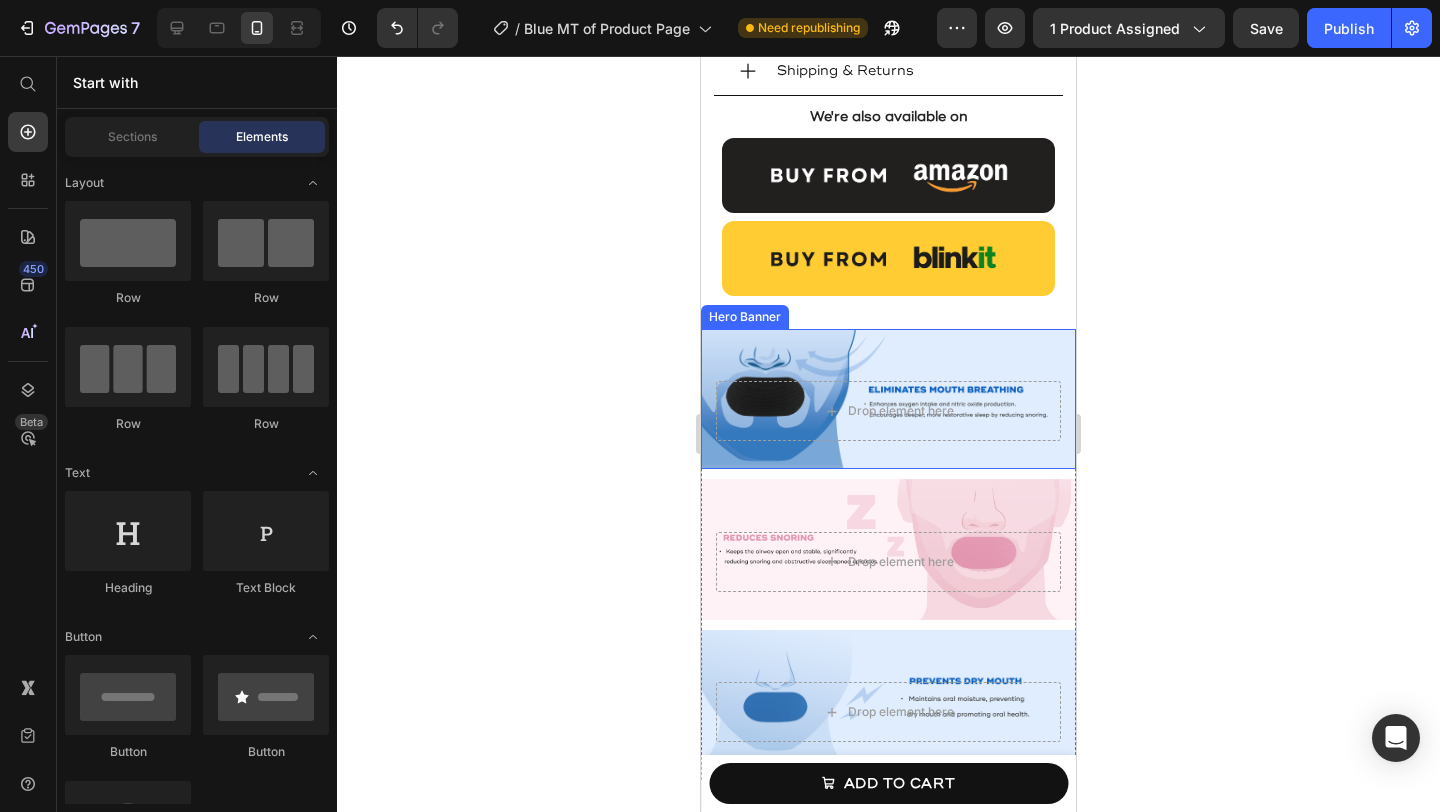 scroll, scrollTop: 1521, scrollLeft: 0, axis: vertical 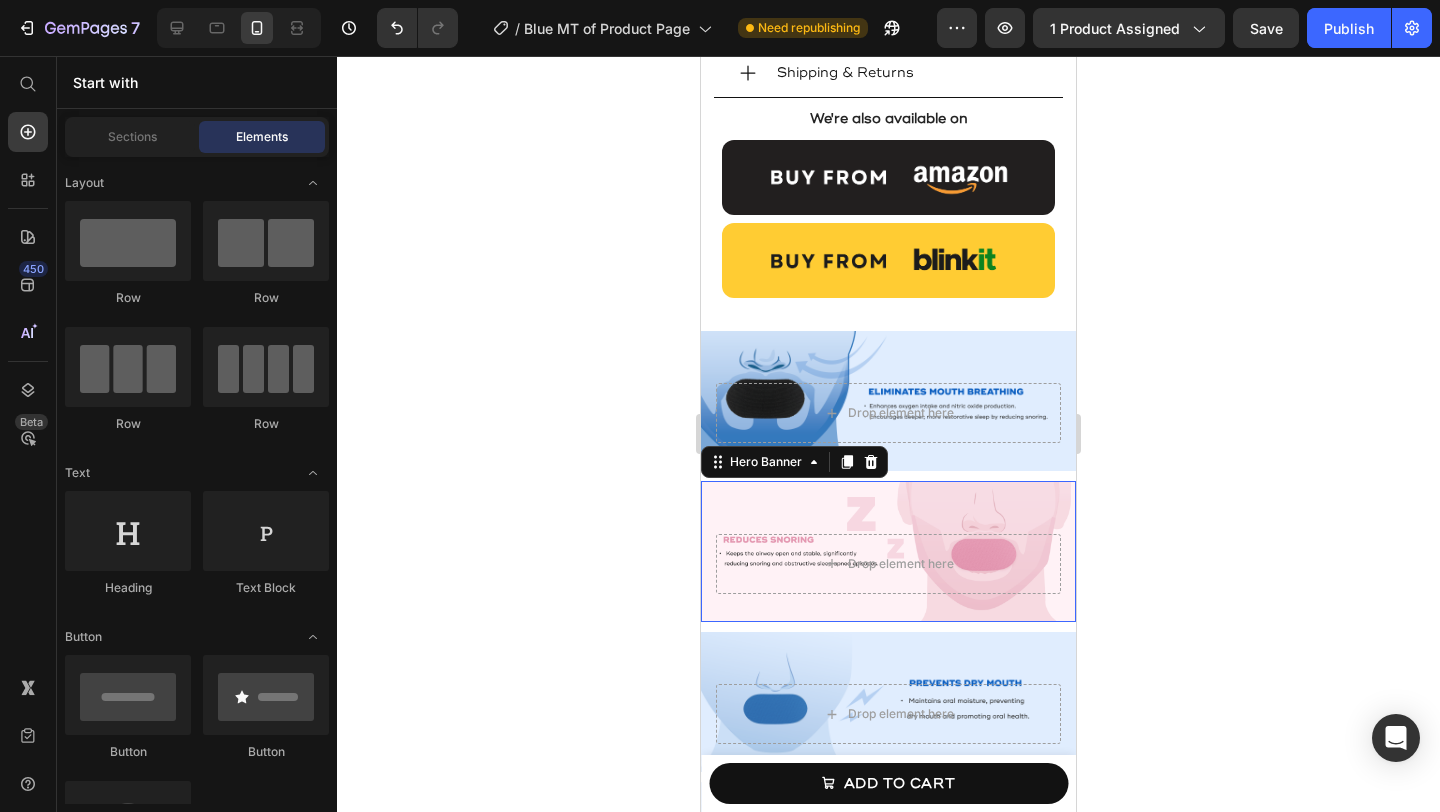 click on "Drop element here" at bounding box center (888, 564) 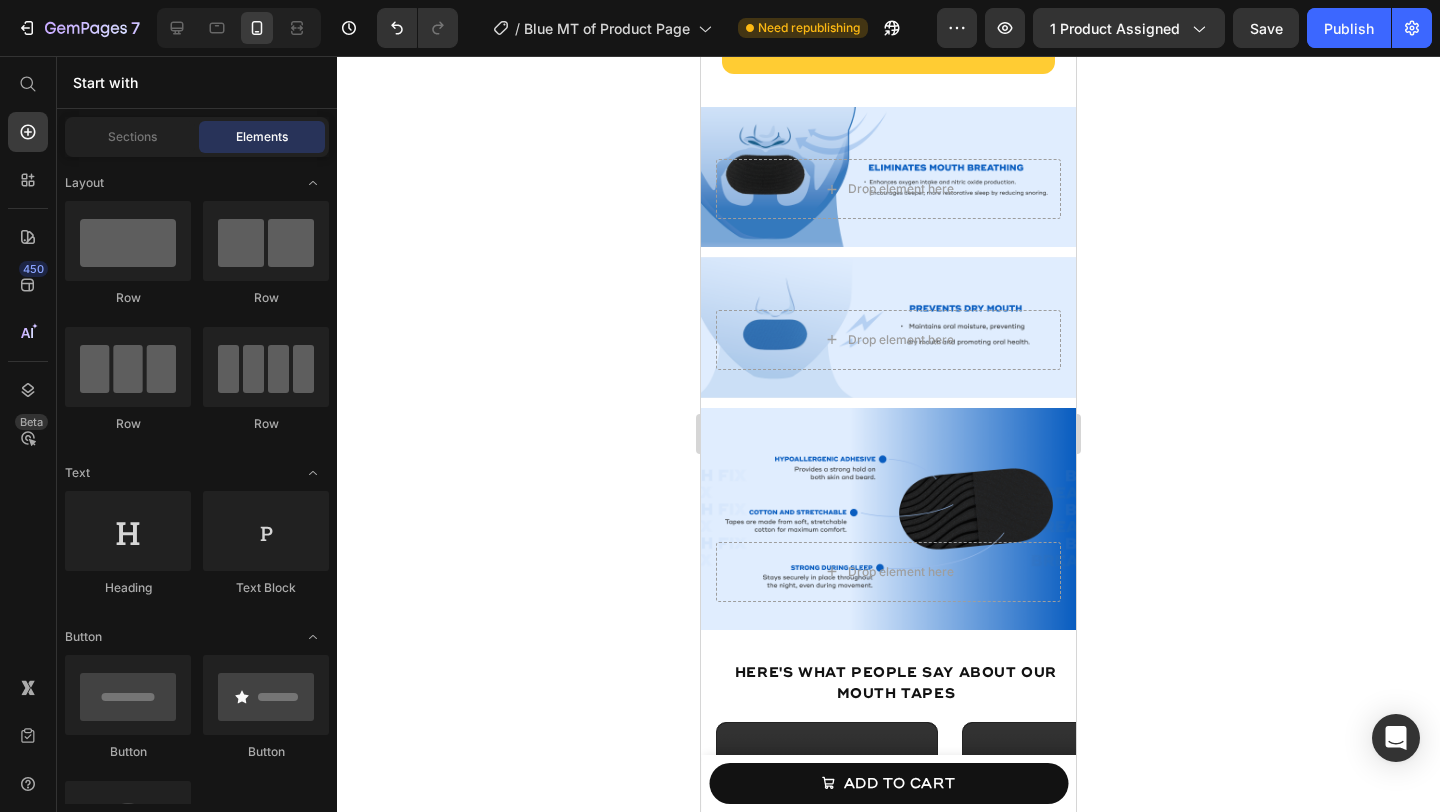 scroll, scrollTop: 1555, scrollLeft: 0, axis: vertical 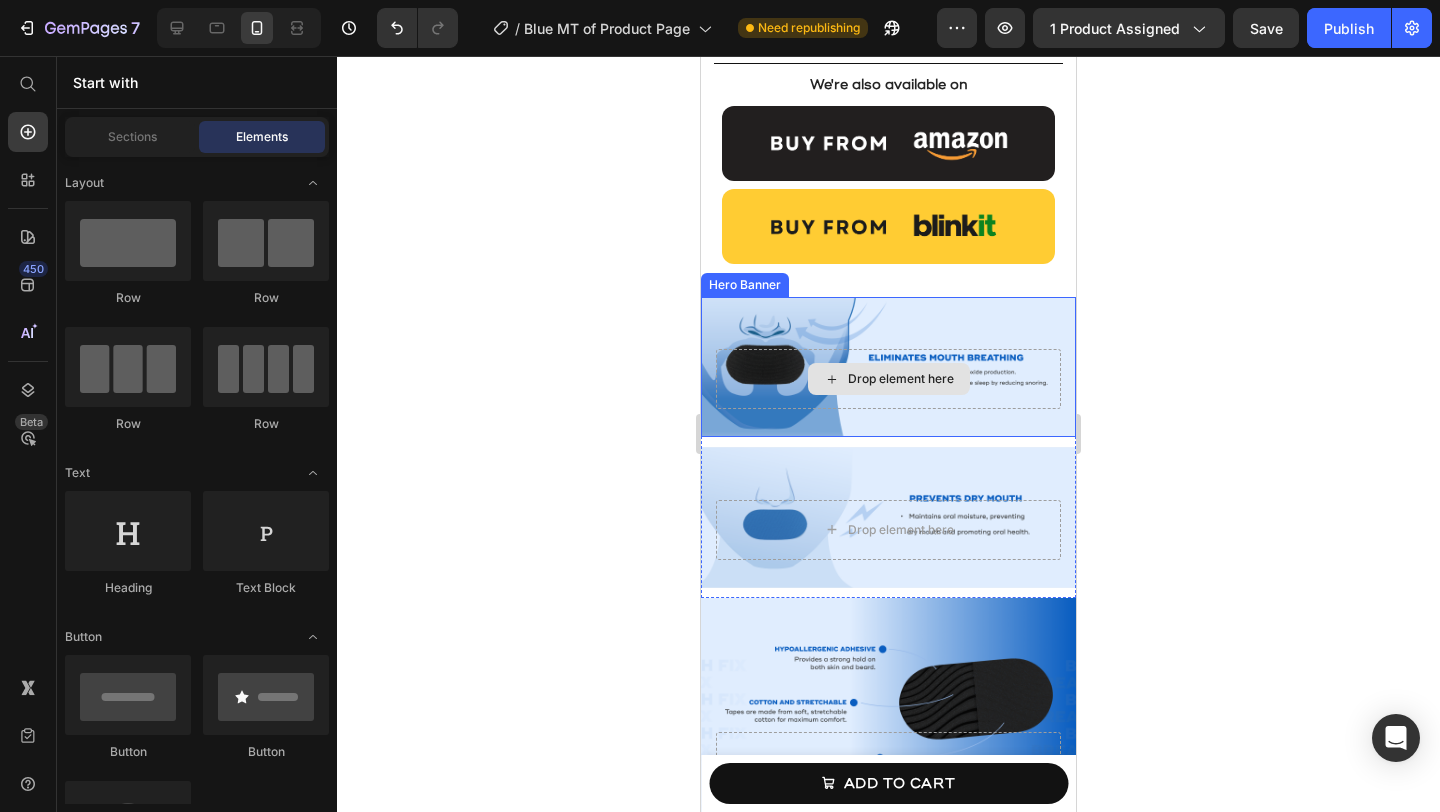 click on "Drop element here" at bounding box center [901, 379] 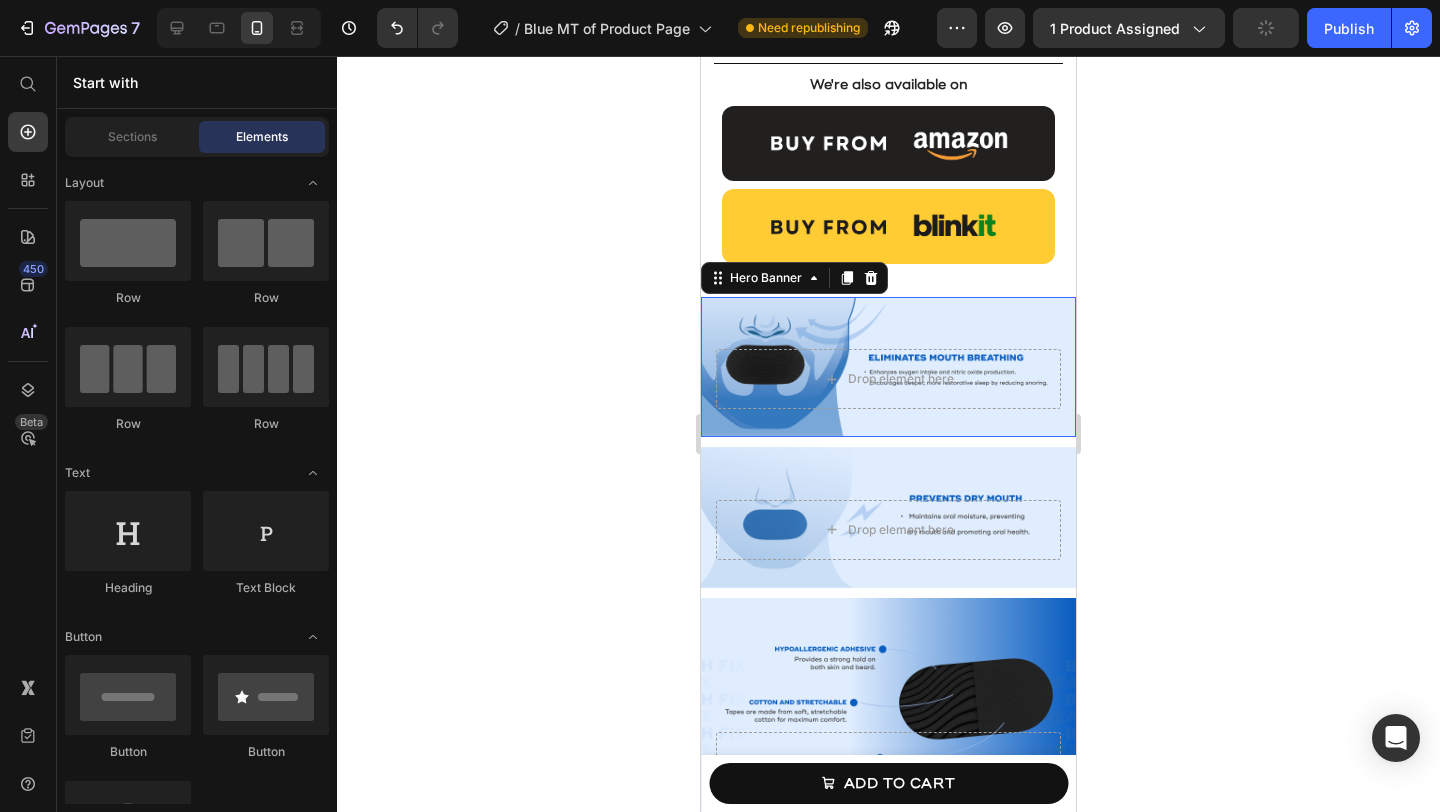 click on "Drop element here" at bounding box center (888, 379) 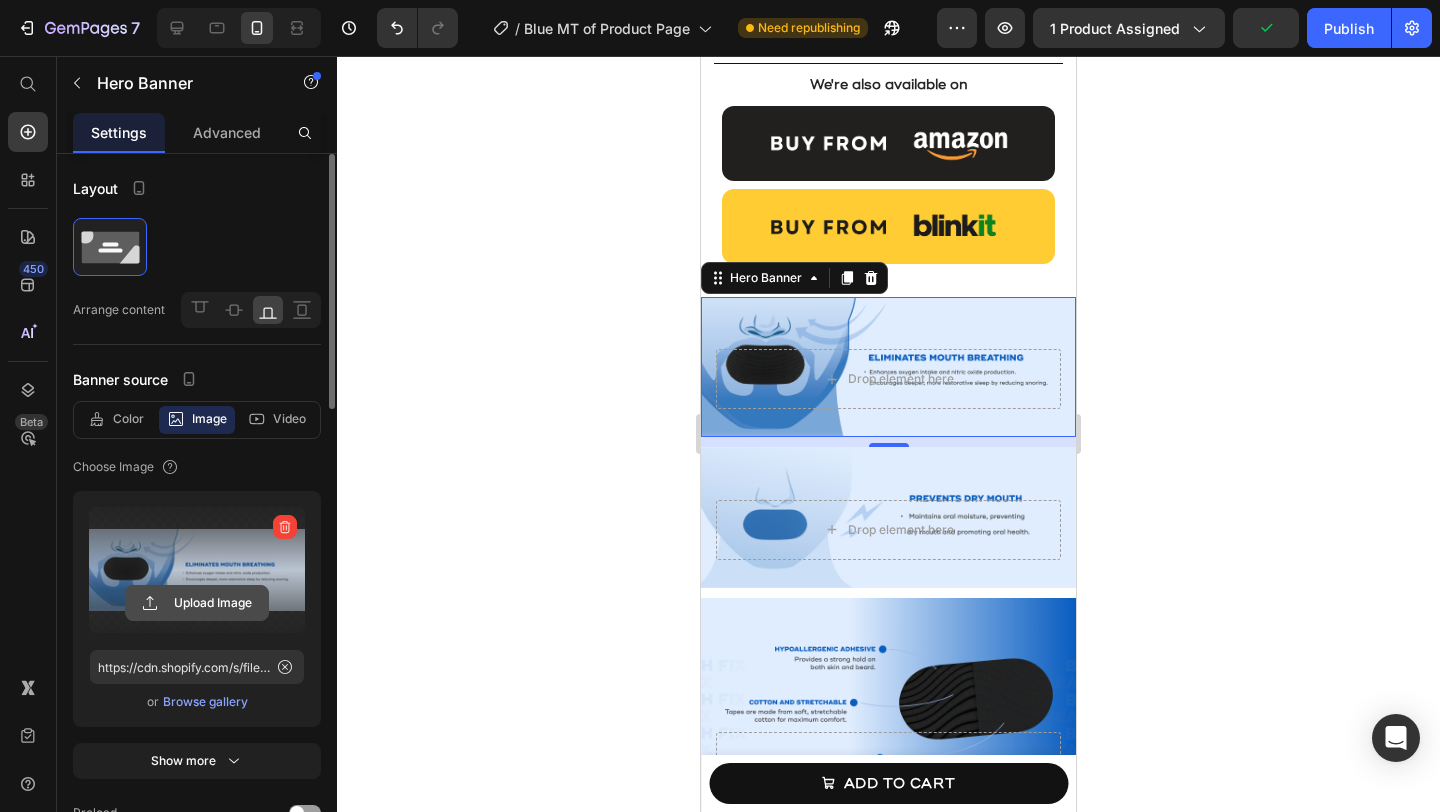click 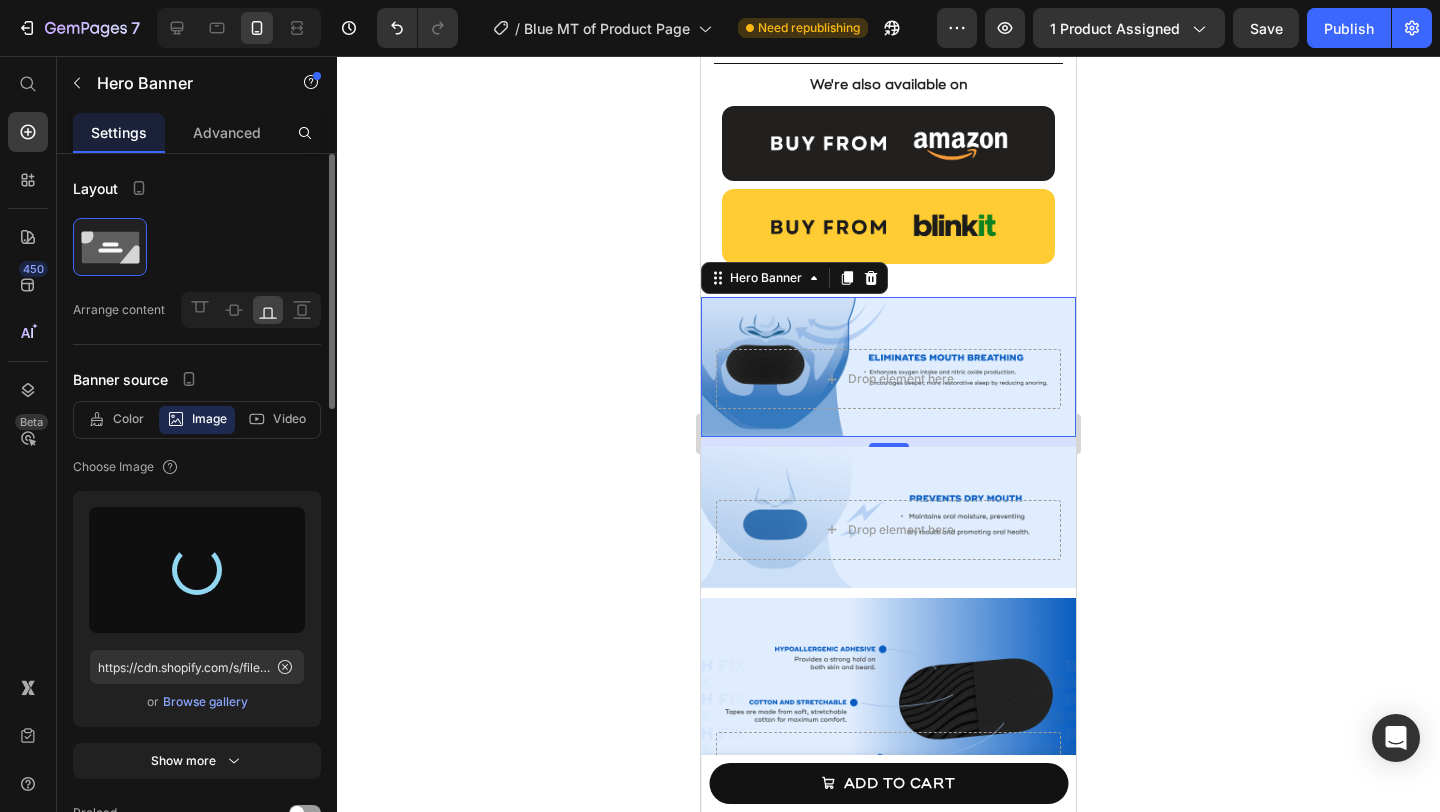 type on "https://cdn.shopify.com/s/files/1/0668/9492/1864/files/gempages_551003808356893569-2c8e4a69-40e6-4678-bd6d-a1f8a1abca98.png" 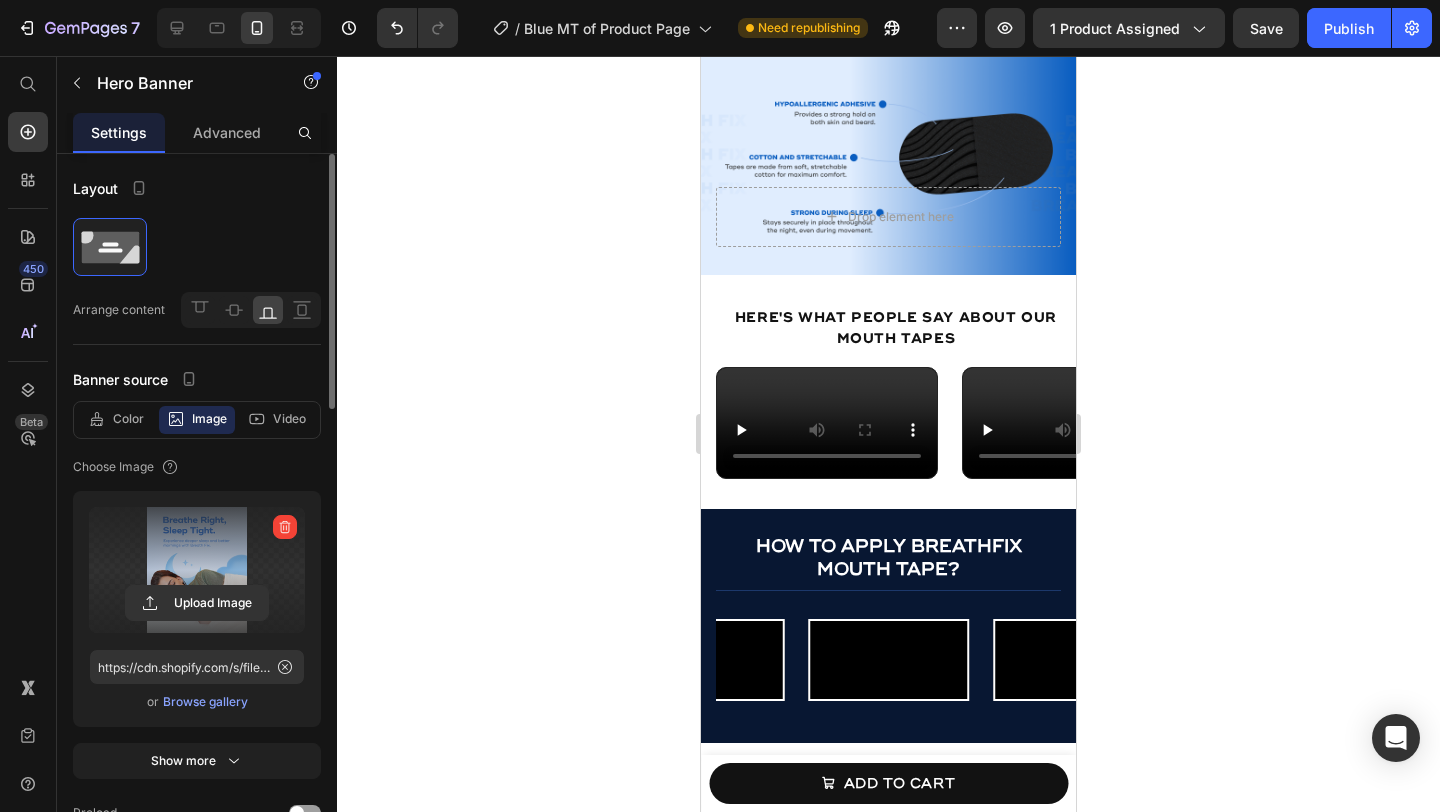 scroll, scrollTop: 2104, scrollLeft: 0, axis: vertical 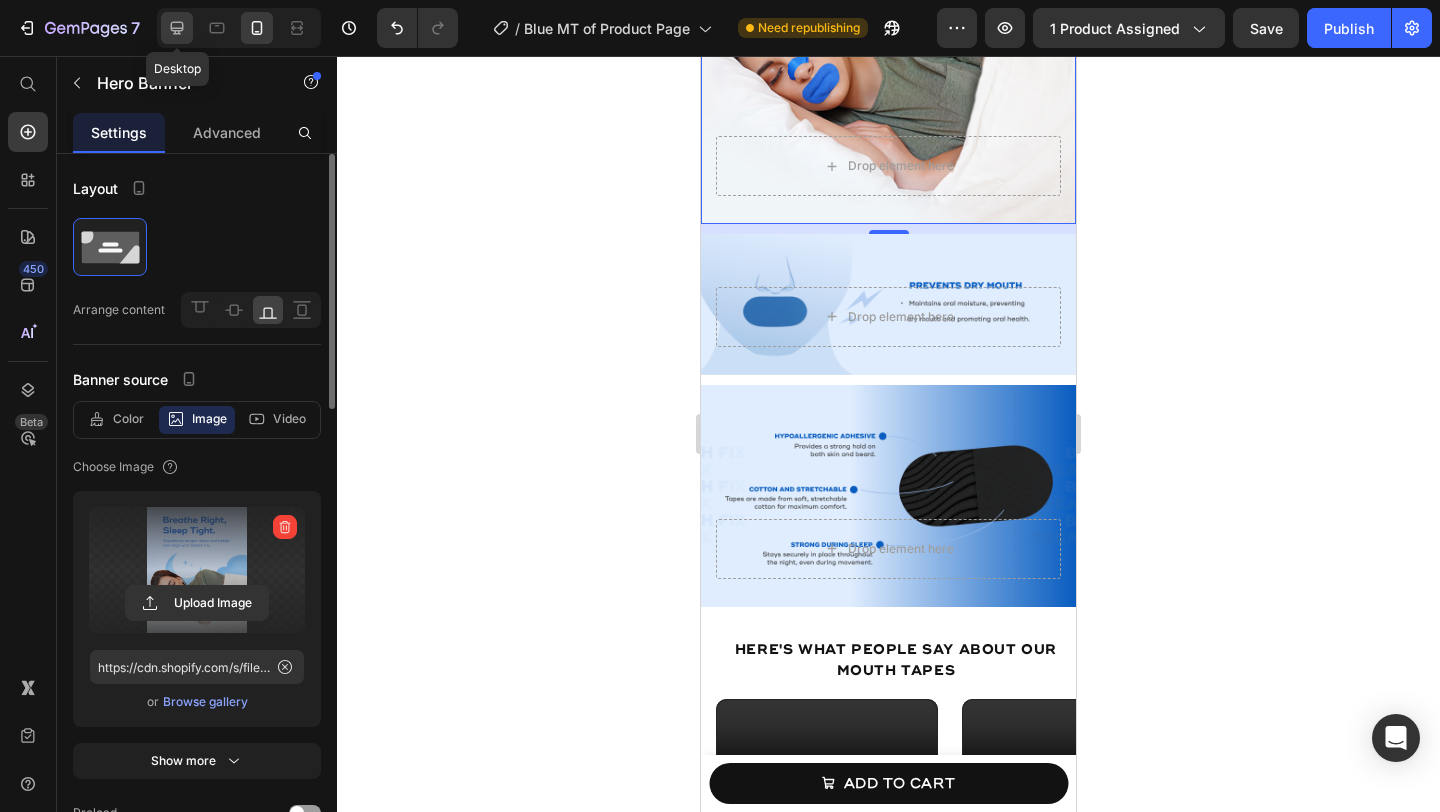 click 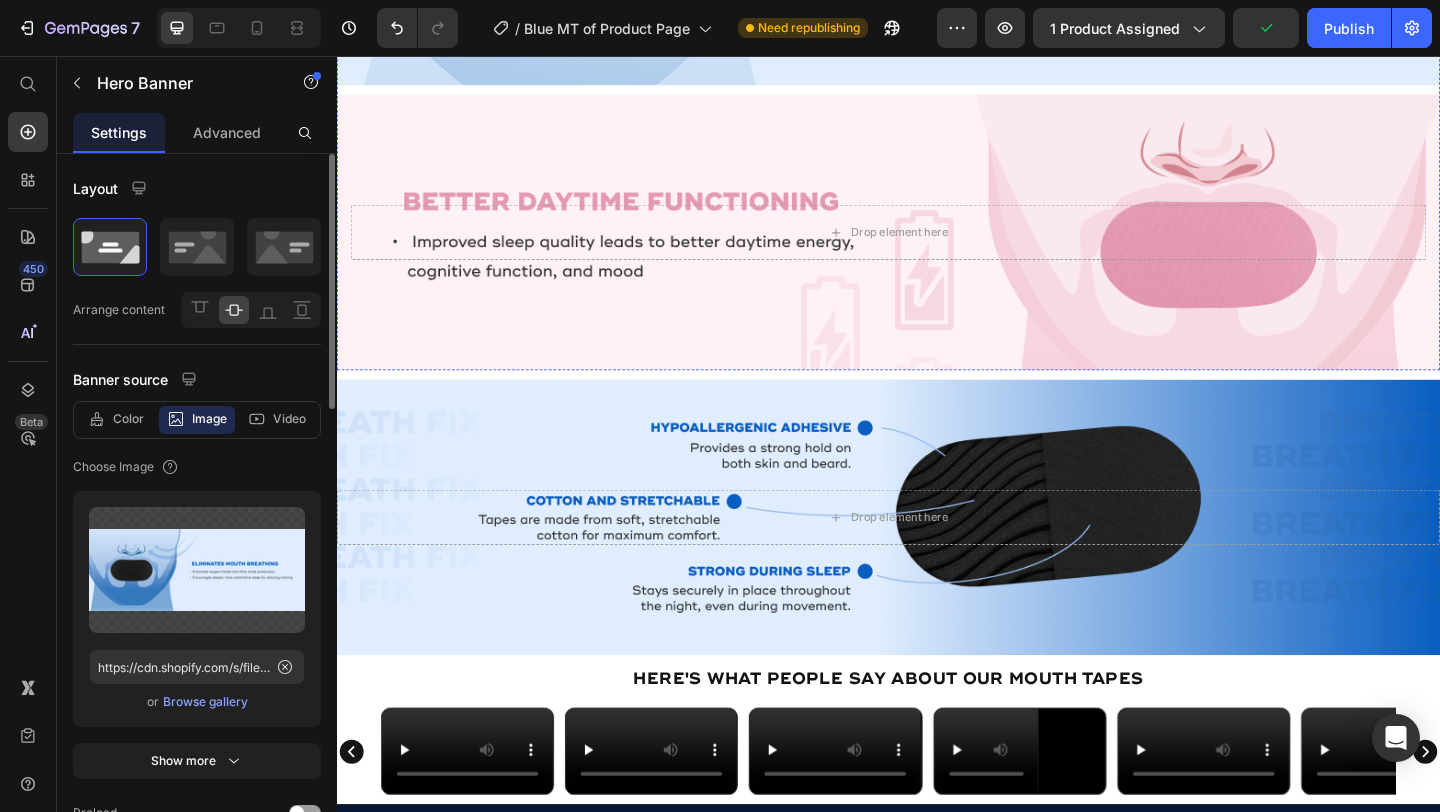 scroll, scrollTop: 2294, scrollLeft: 0, axis: vertical 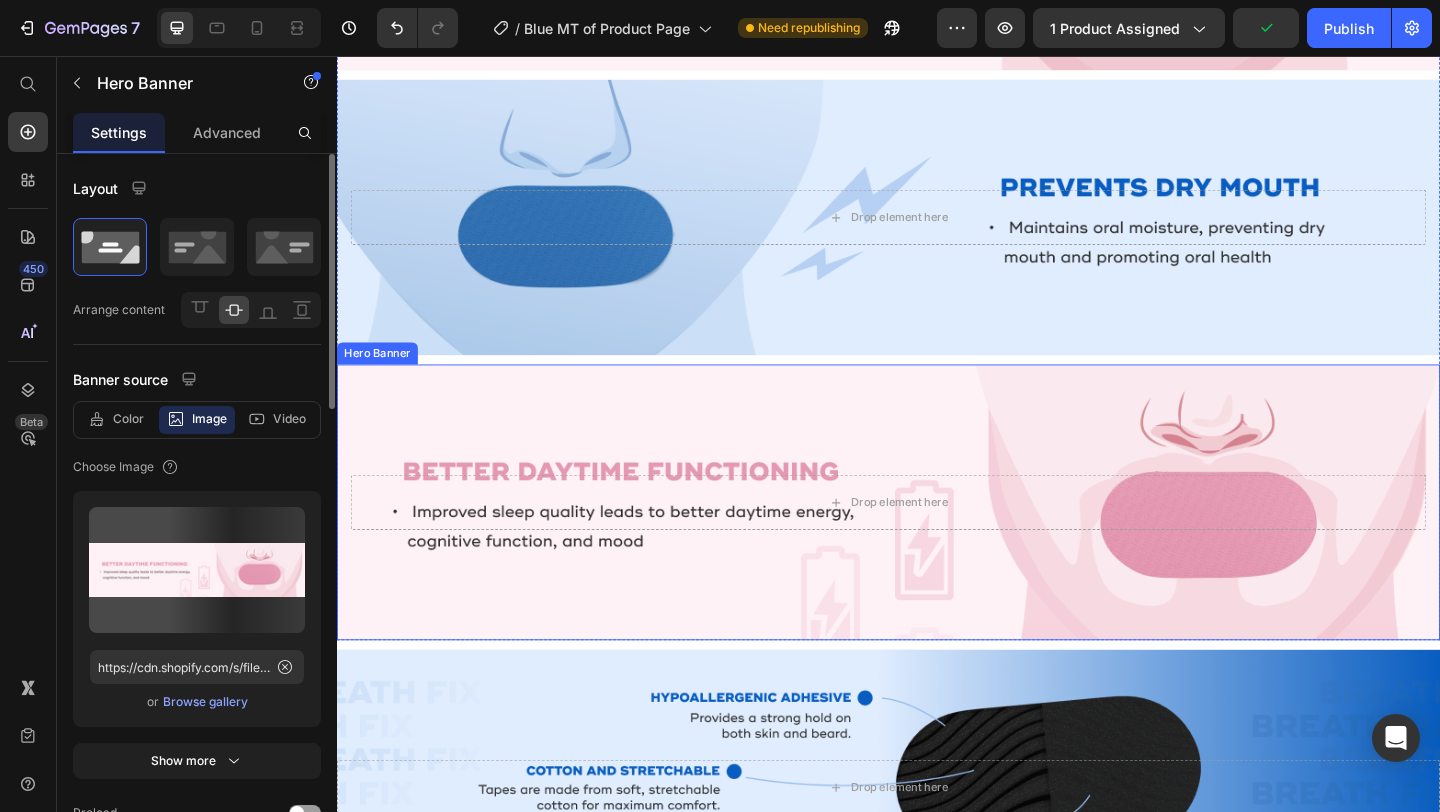 click at bounding box center (937, 541) 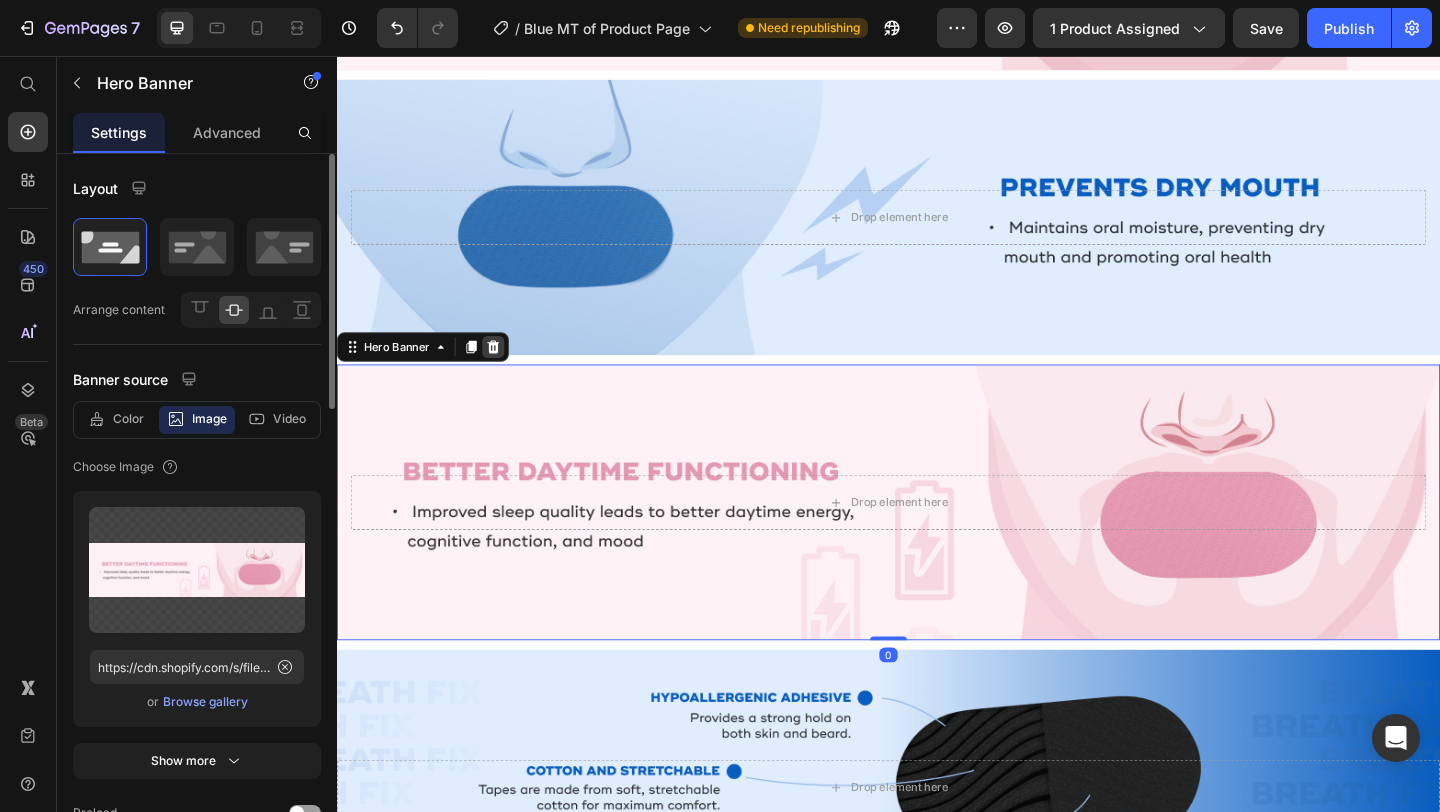 click 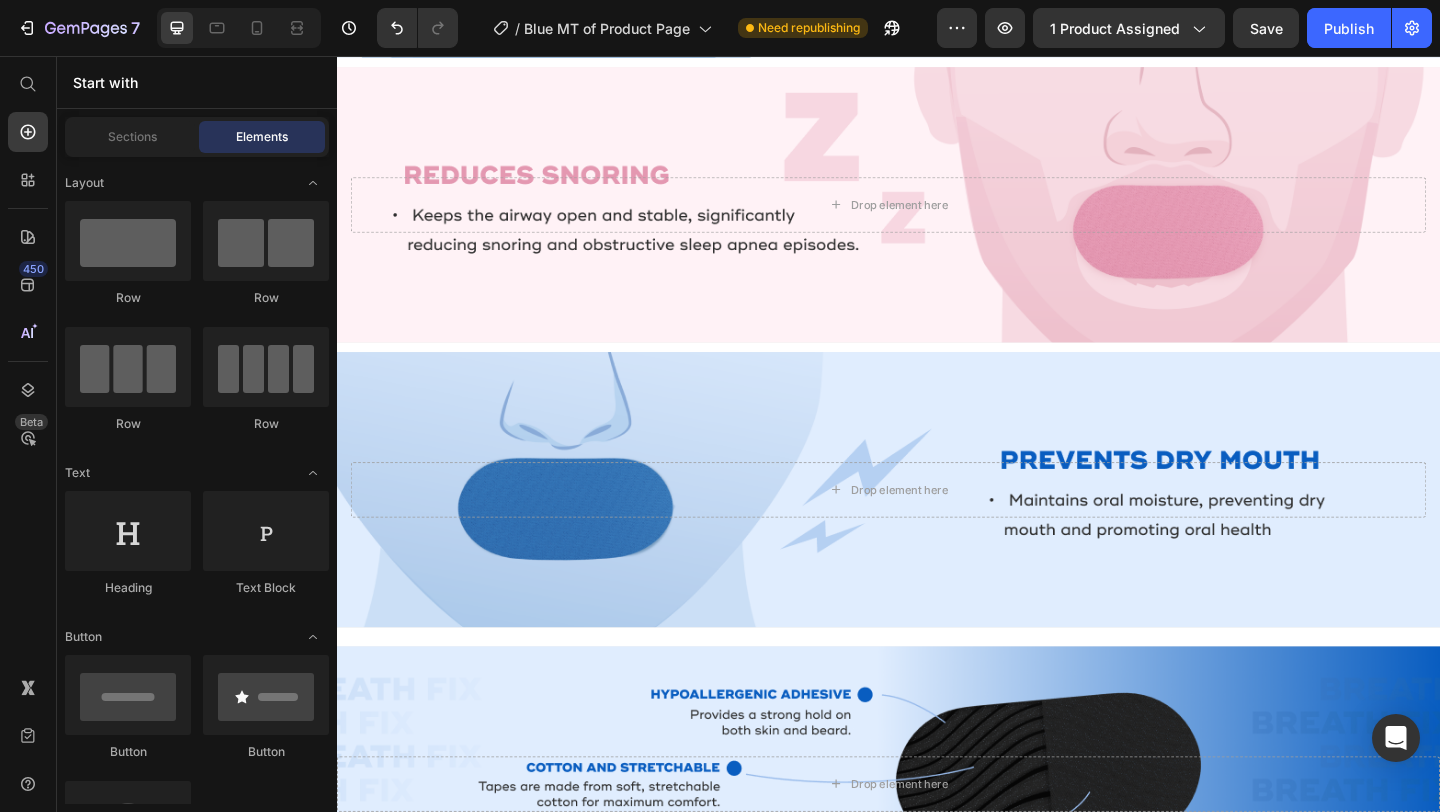 scroll, scrollTop: 1930, scrollLeft: 0, axis: vertical 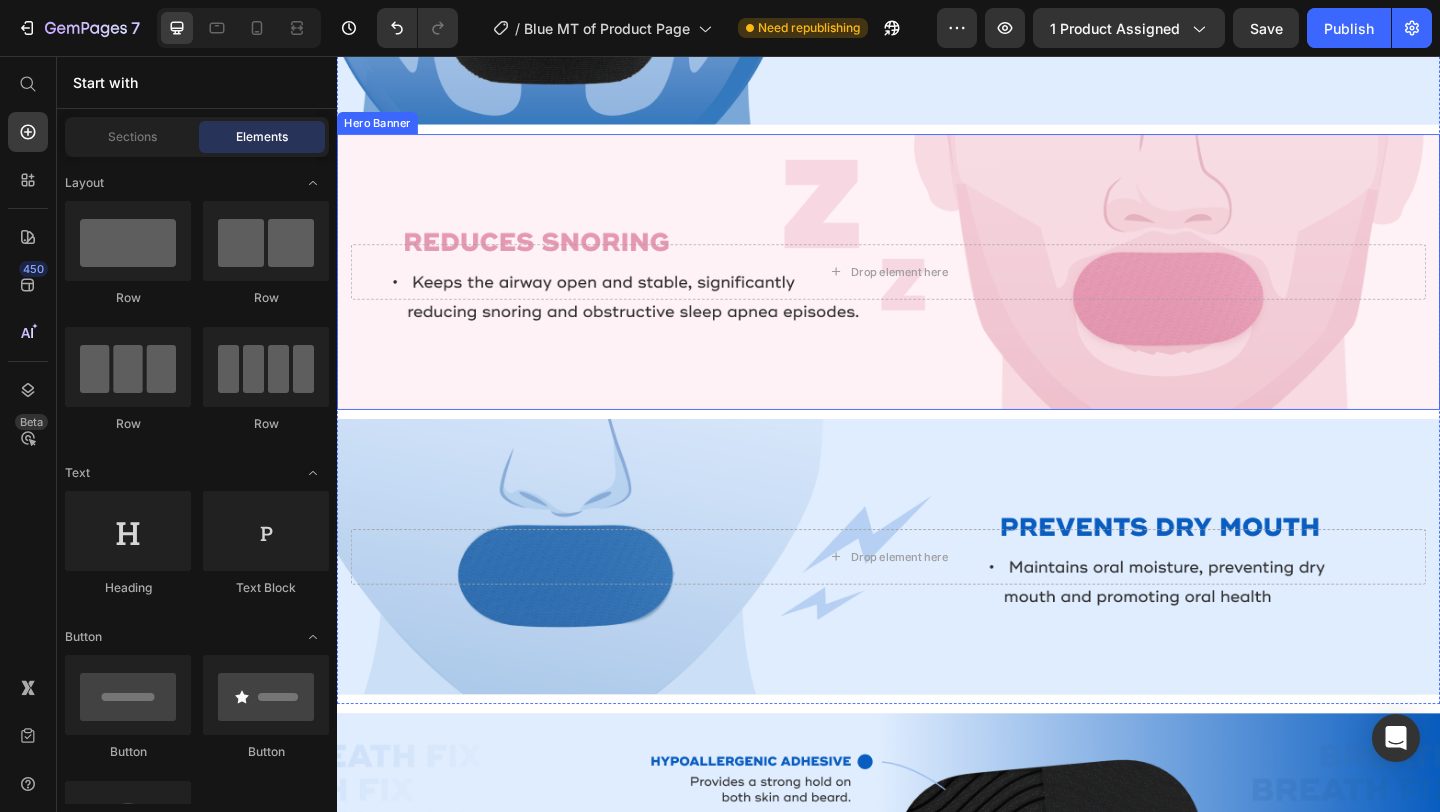 click at bounding box center (937, 291) 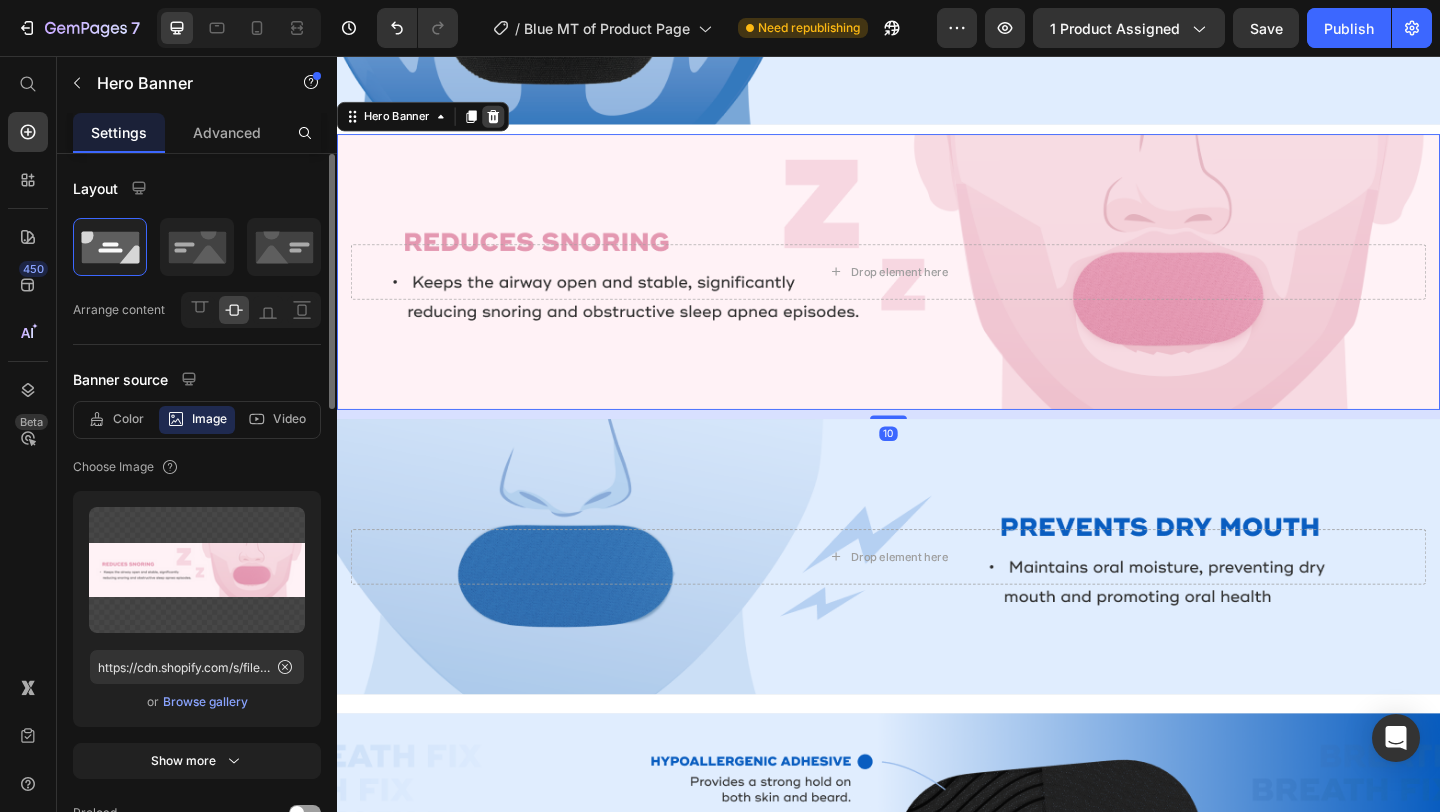click 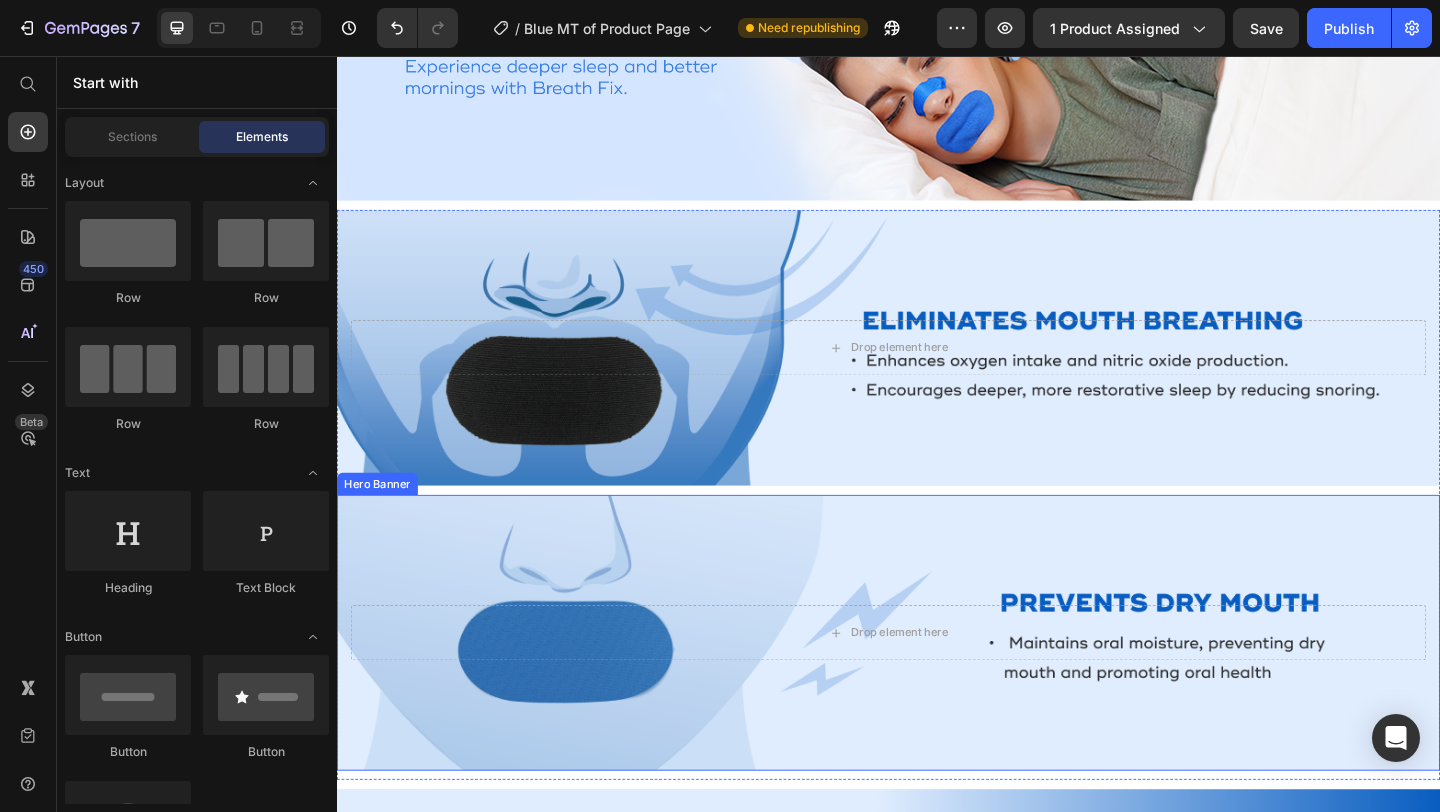 scroll, scrollTop: 1539, scrollLeft: 0, axis: vertical 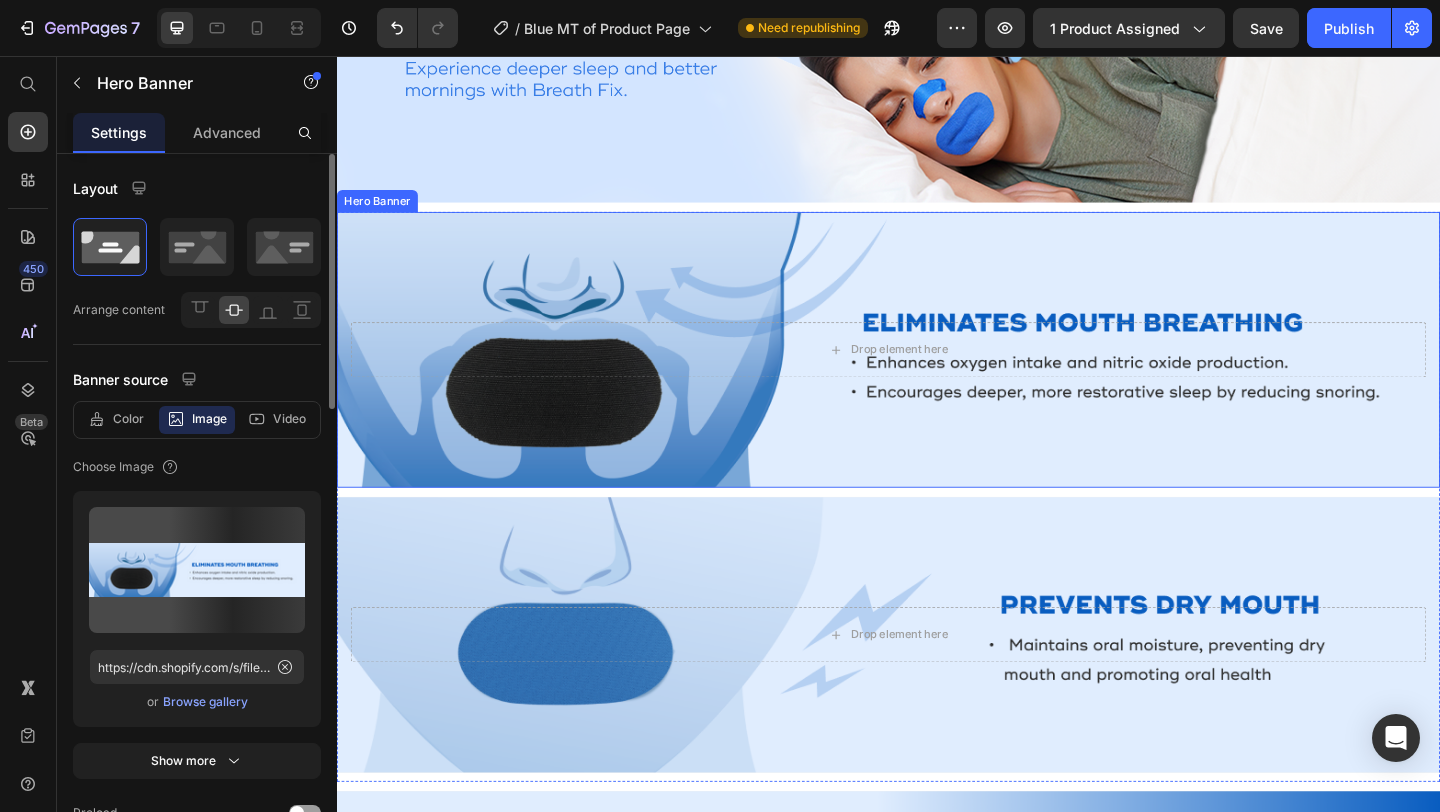 click at bounding box center (937, 375) 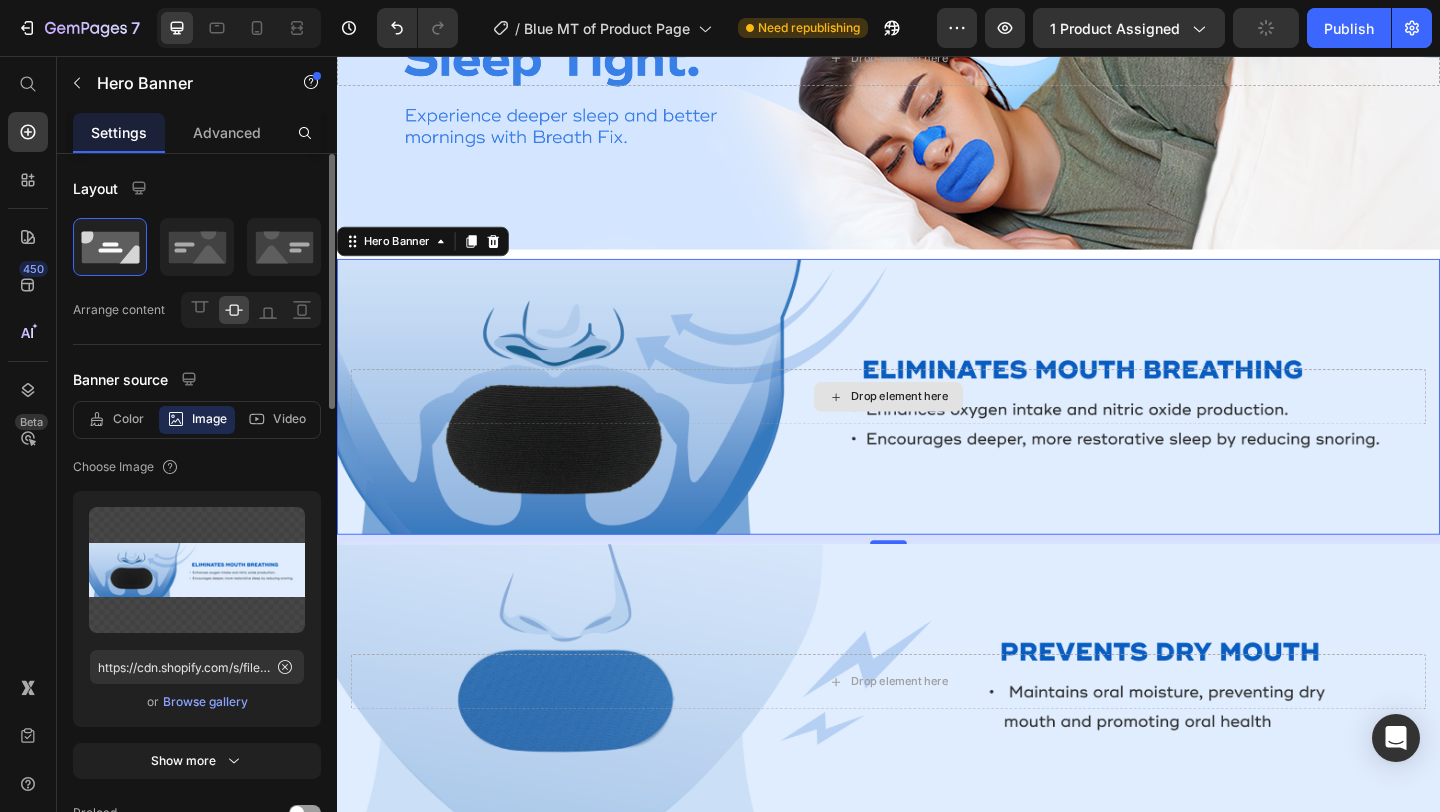 scroll, scrollTop: 1512, scrollLeft: 0, axis: vertical 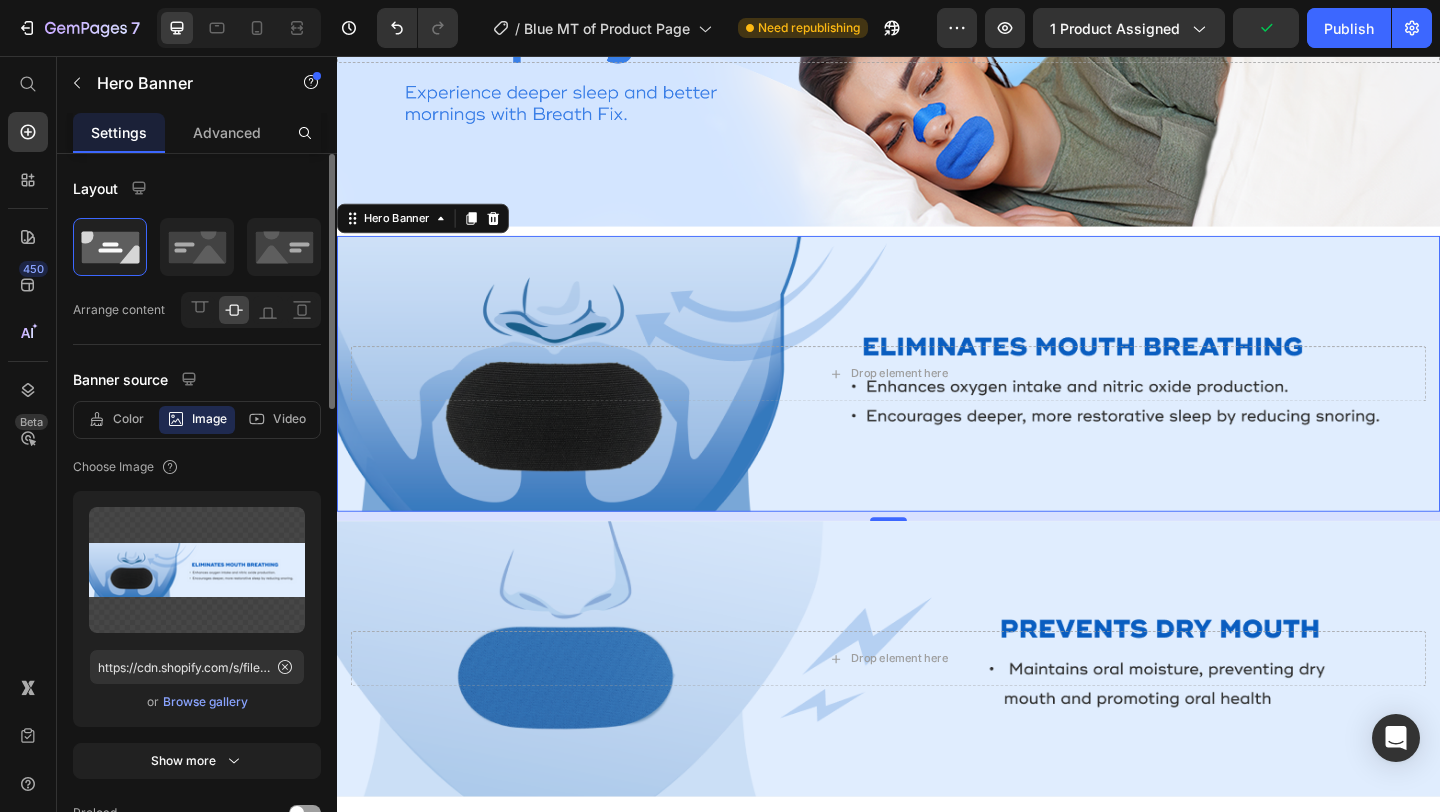 click at bounding box center [937, 402] 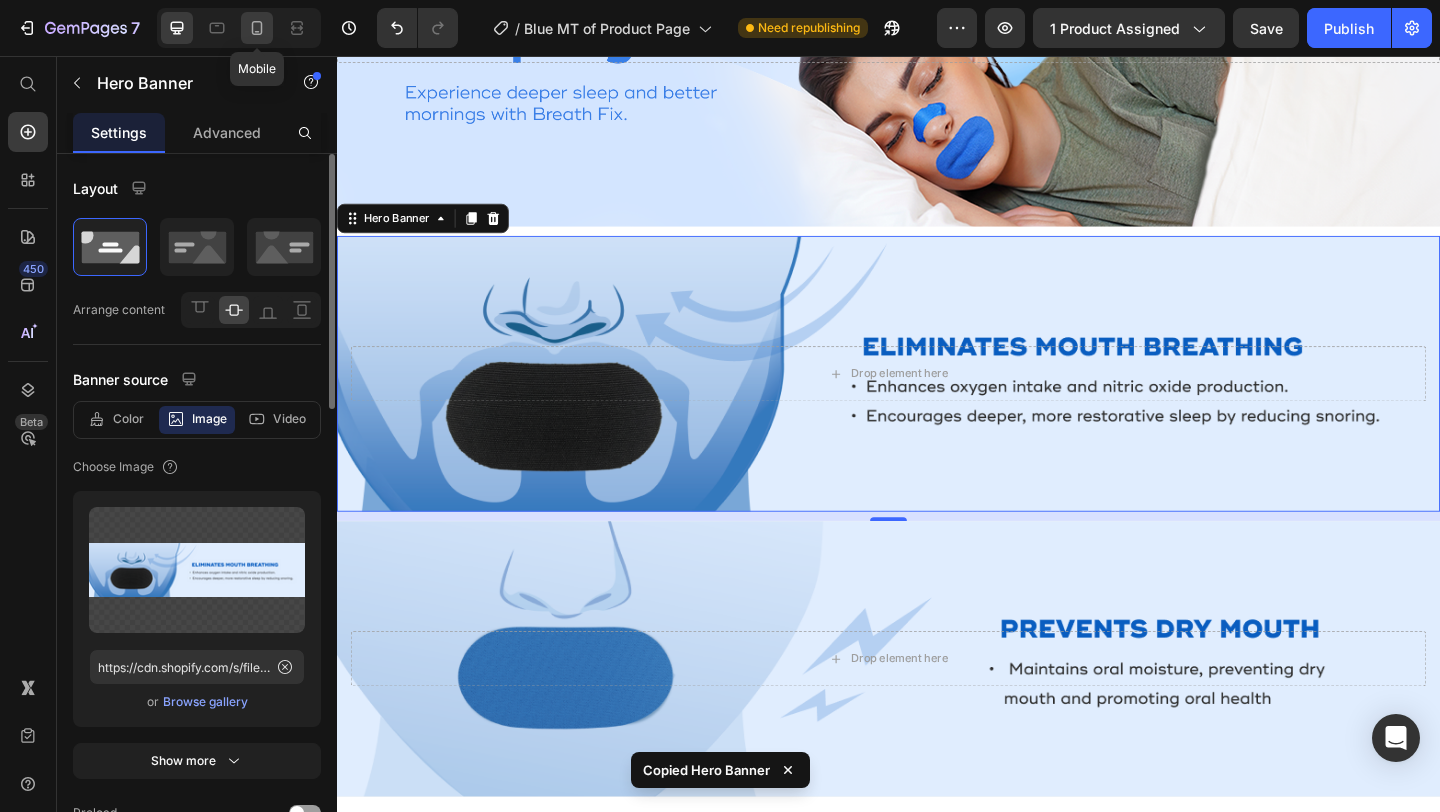 click 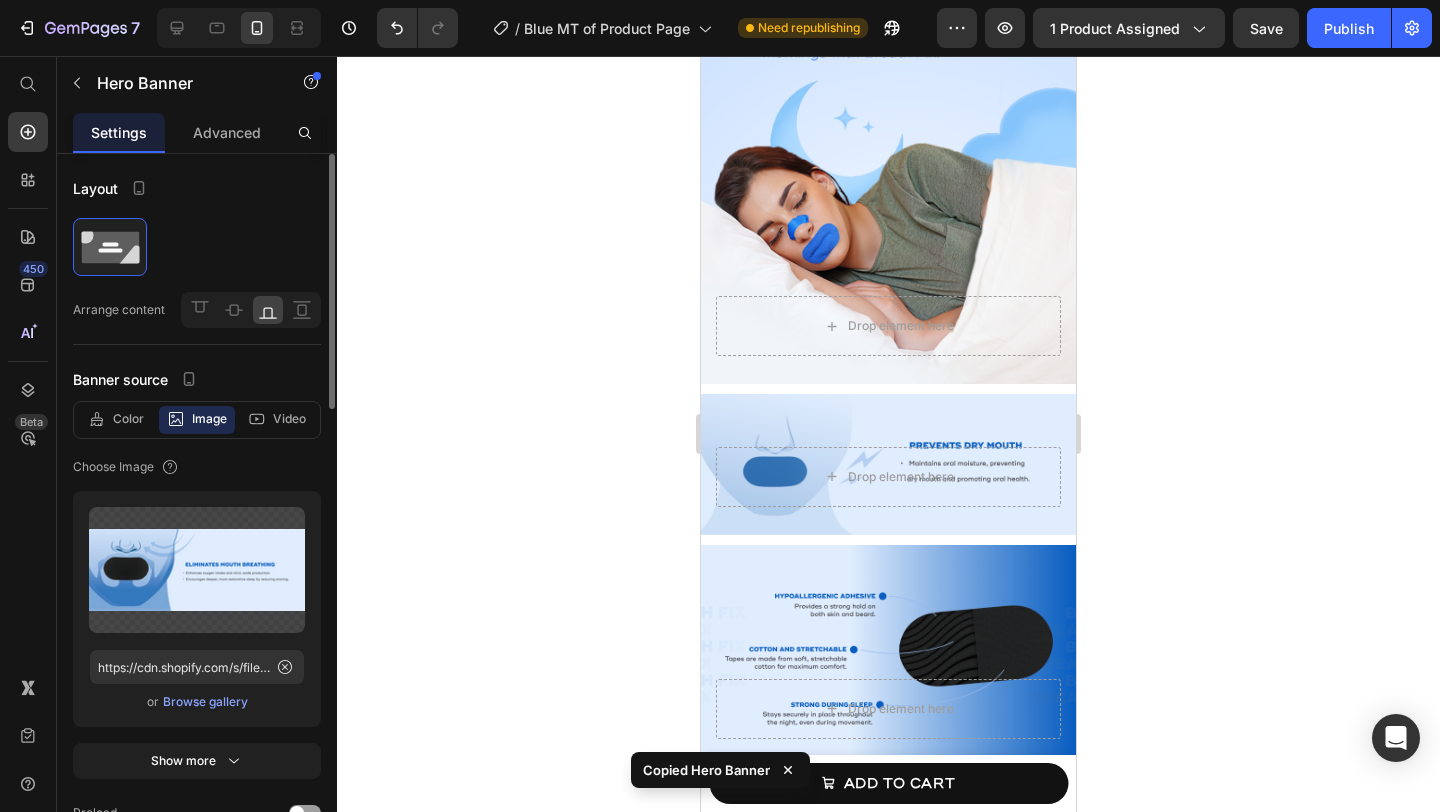 scroll, scrollTop: 1943, scrollLeft: 0, axis: vertical 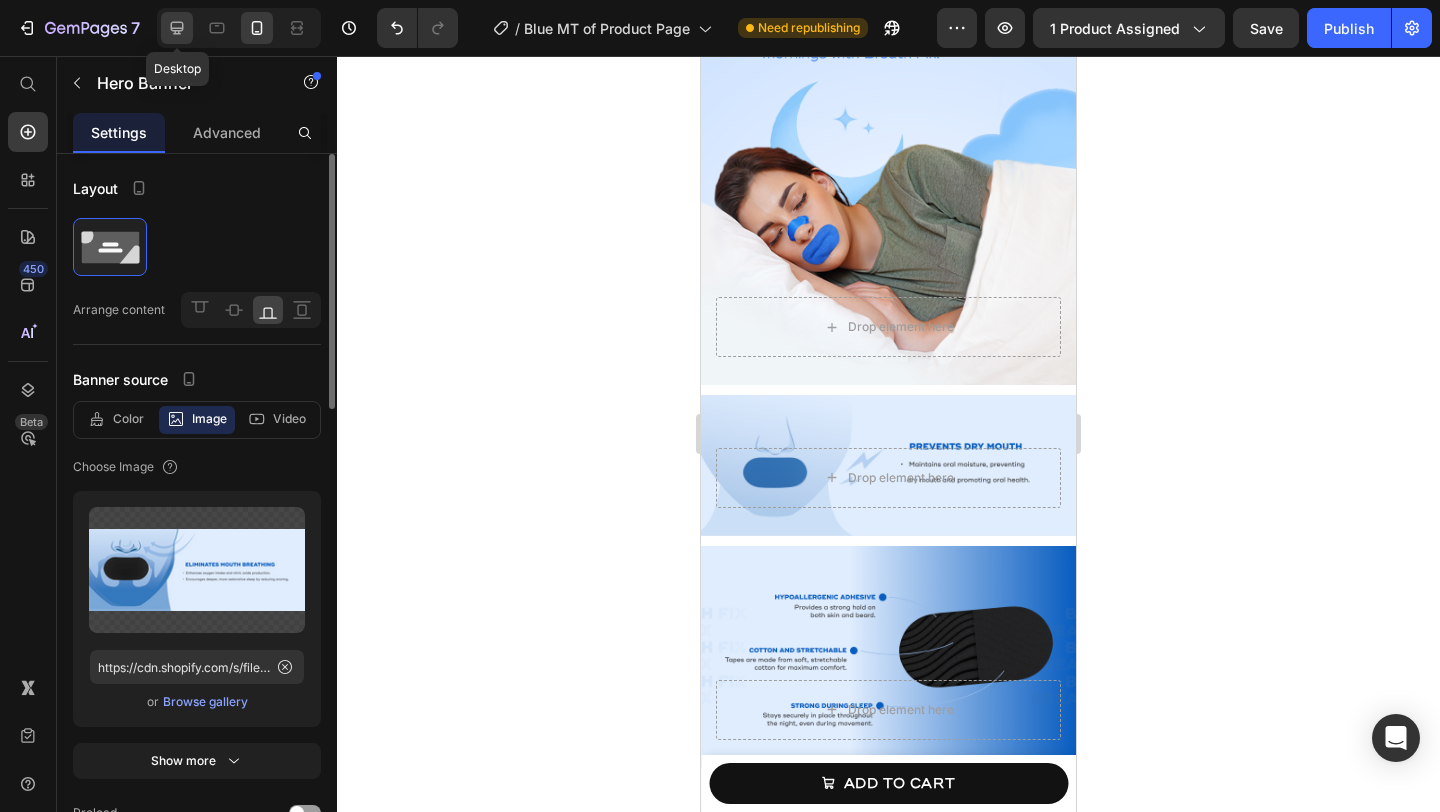click 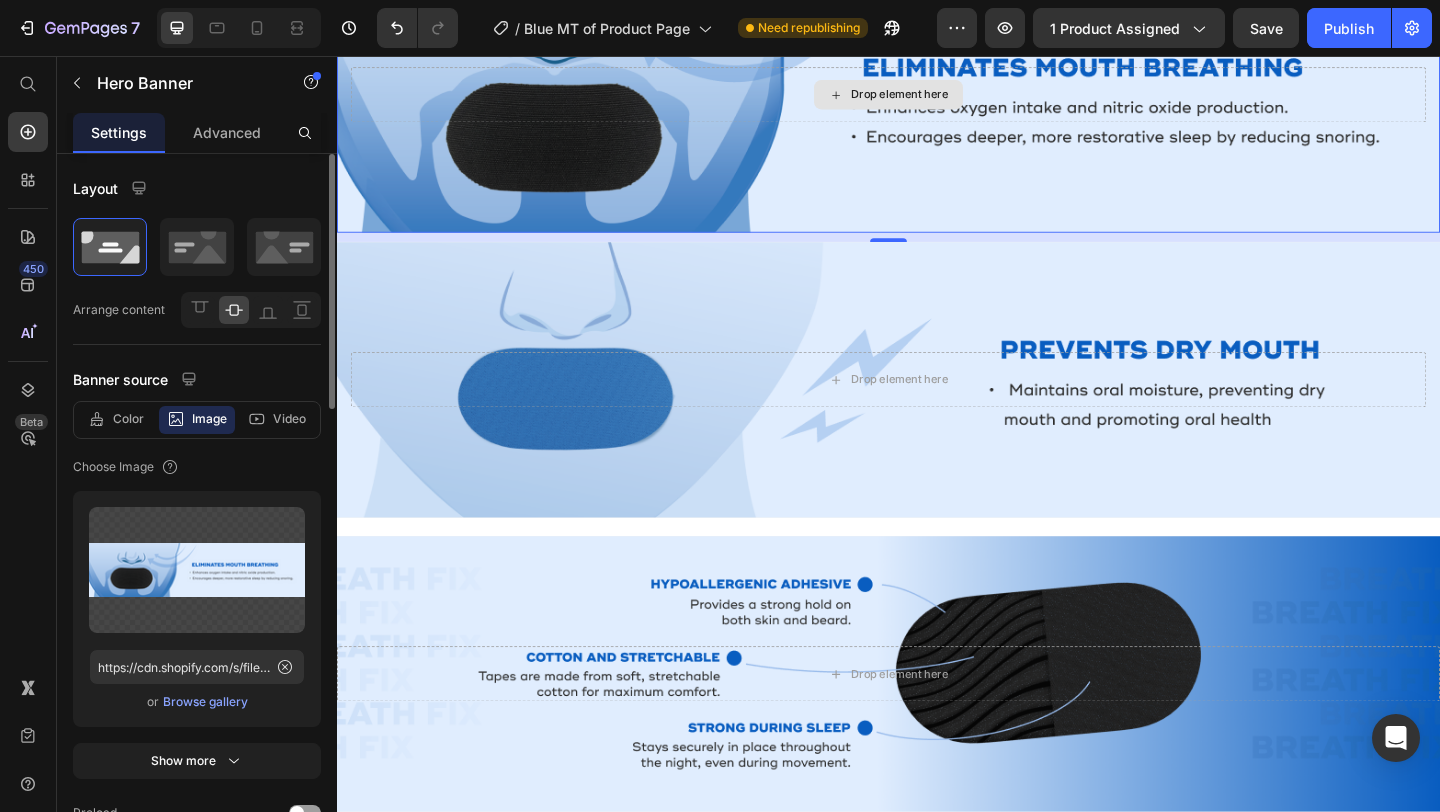 scroll, scrollTop: 1629, scrollLeft: 0, axis: vertical 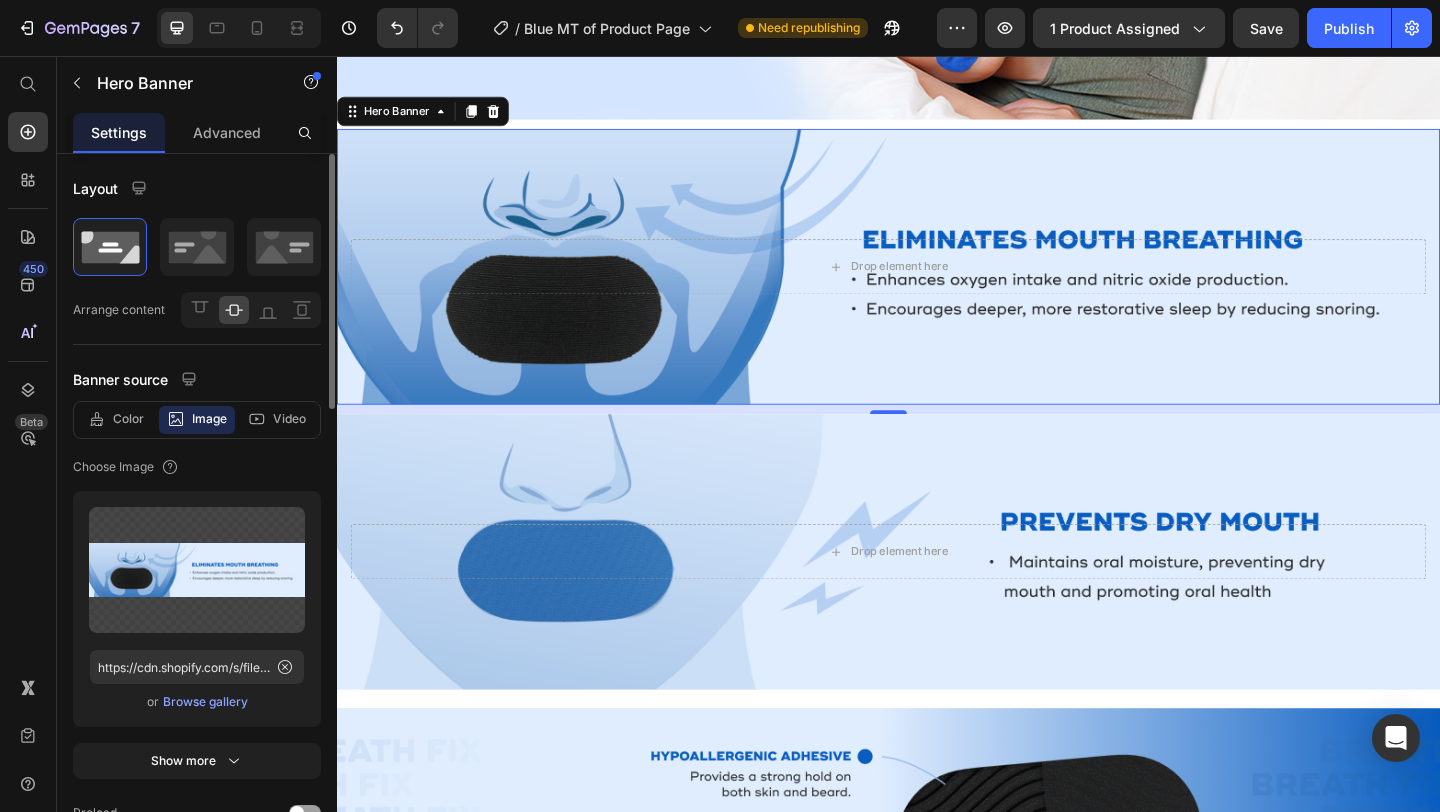 click at bounding box center (937, 285) 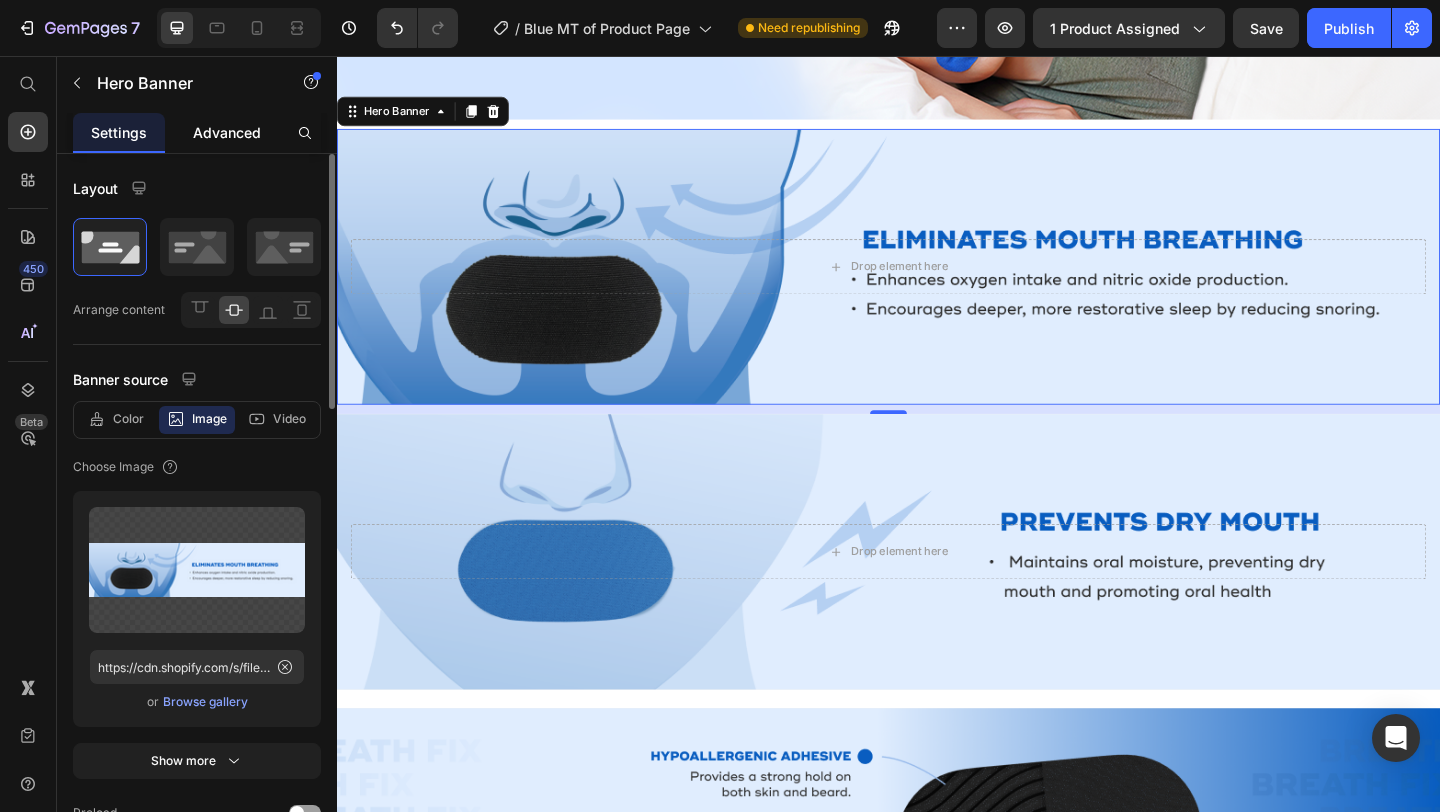 click on "Advanced" at bounding box center [227, 132] 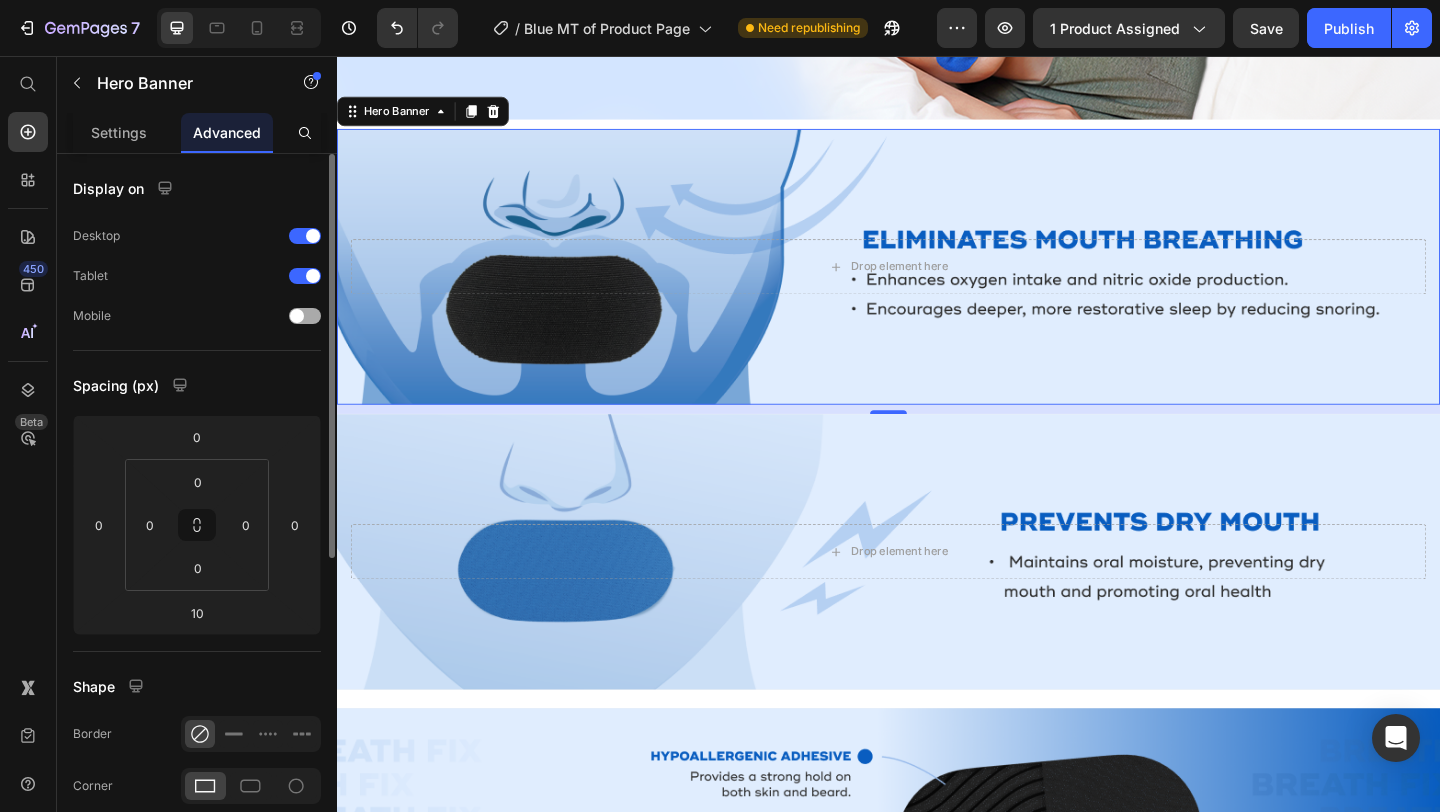 click at bounding box center (297, 316) 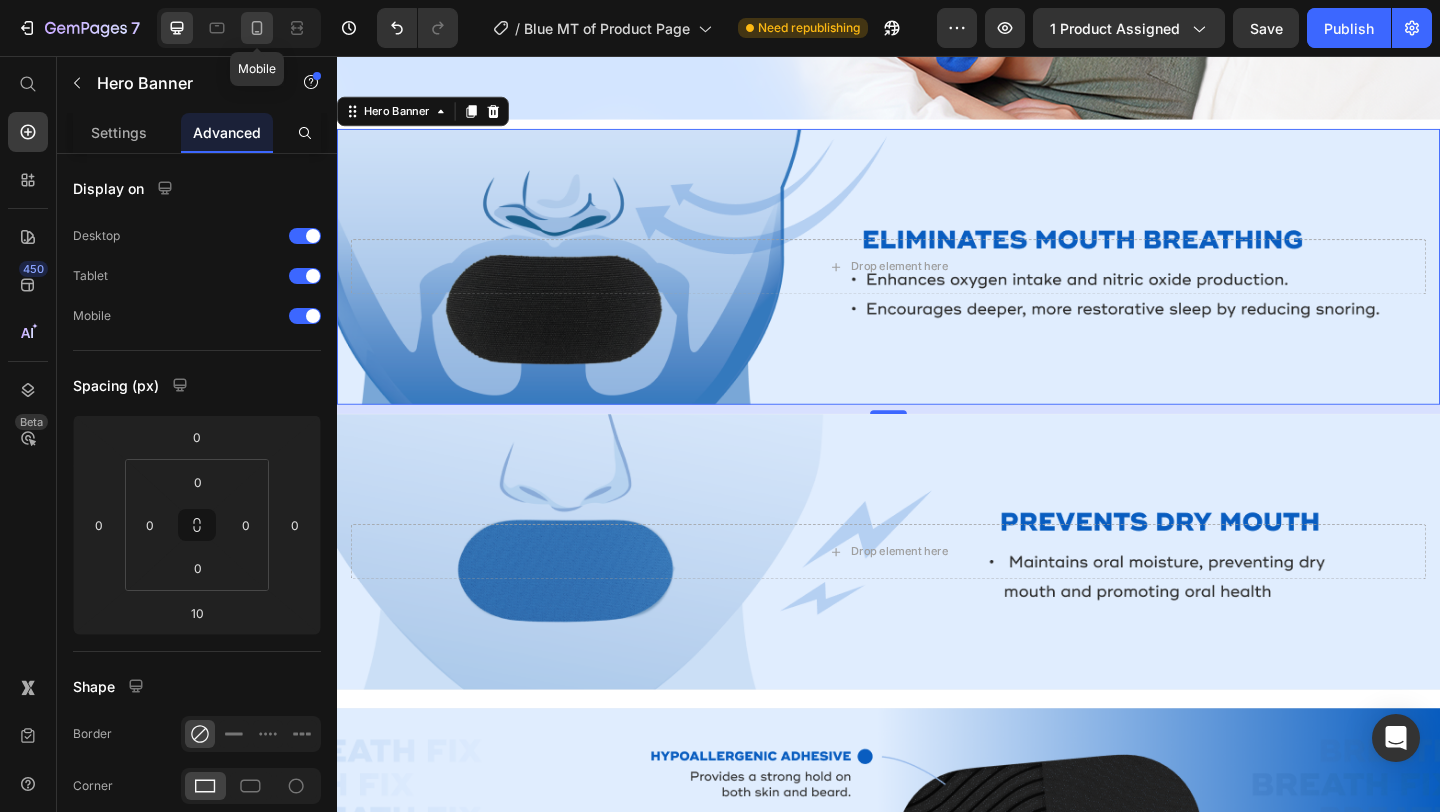 click 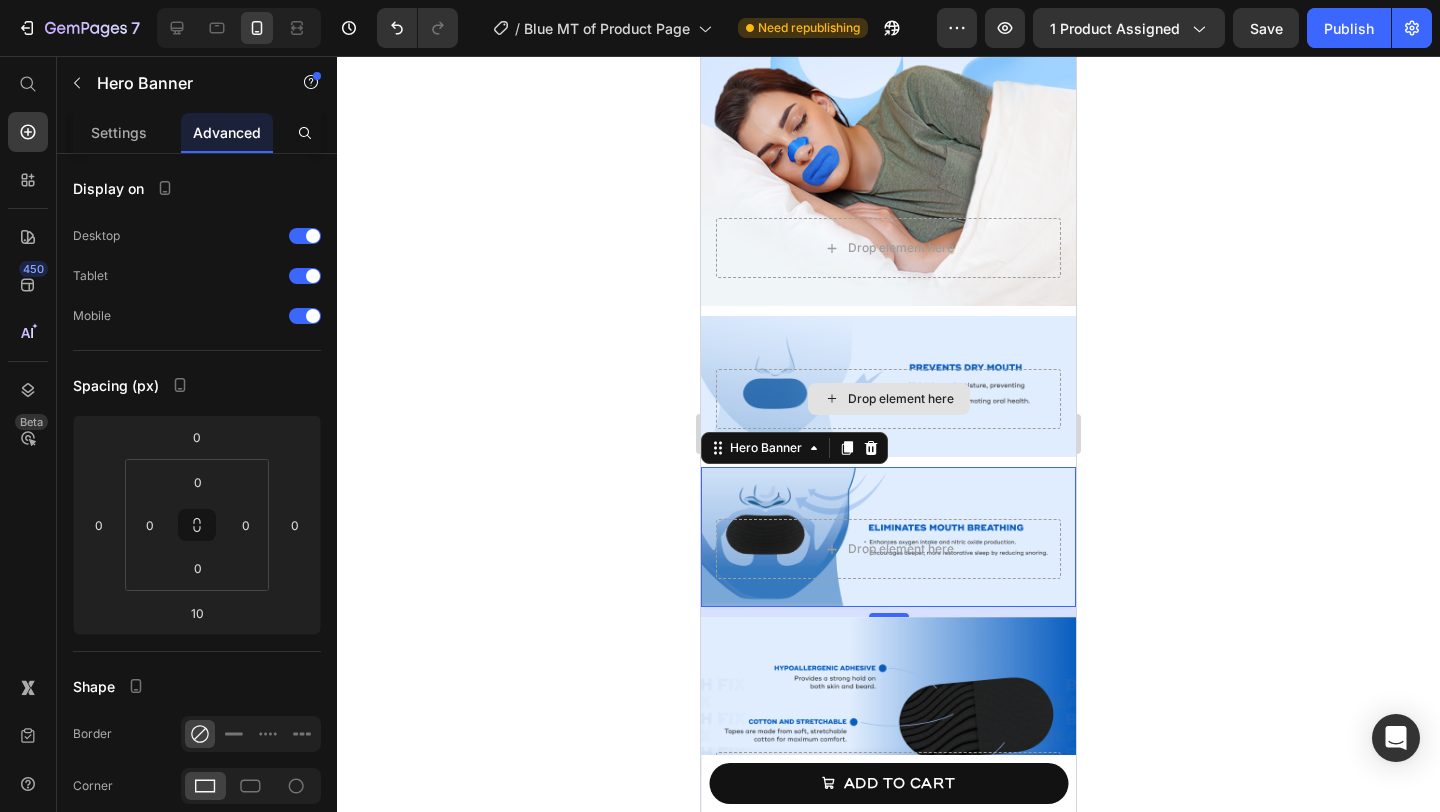 scroll, scrollTop: 2026, scrollLeft: 0, axis: vertical 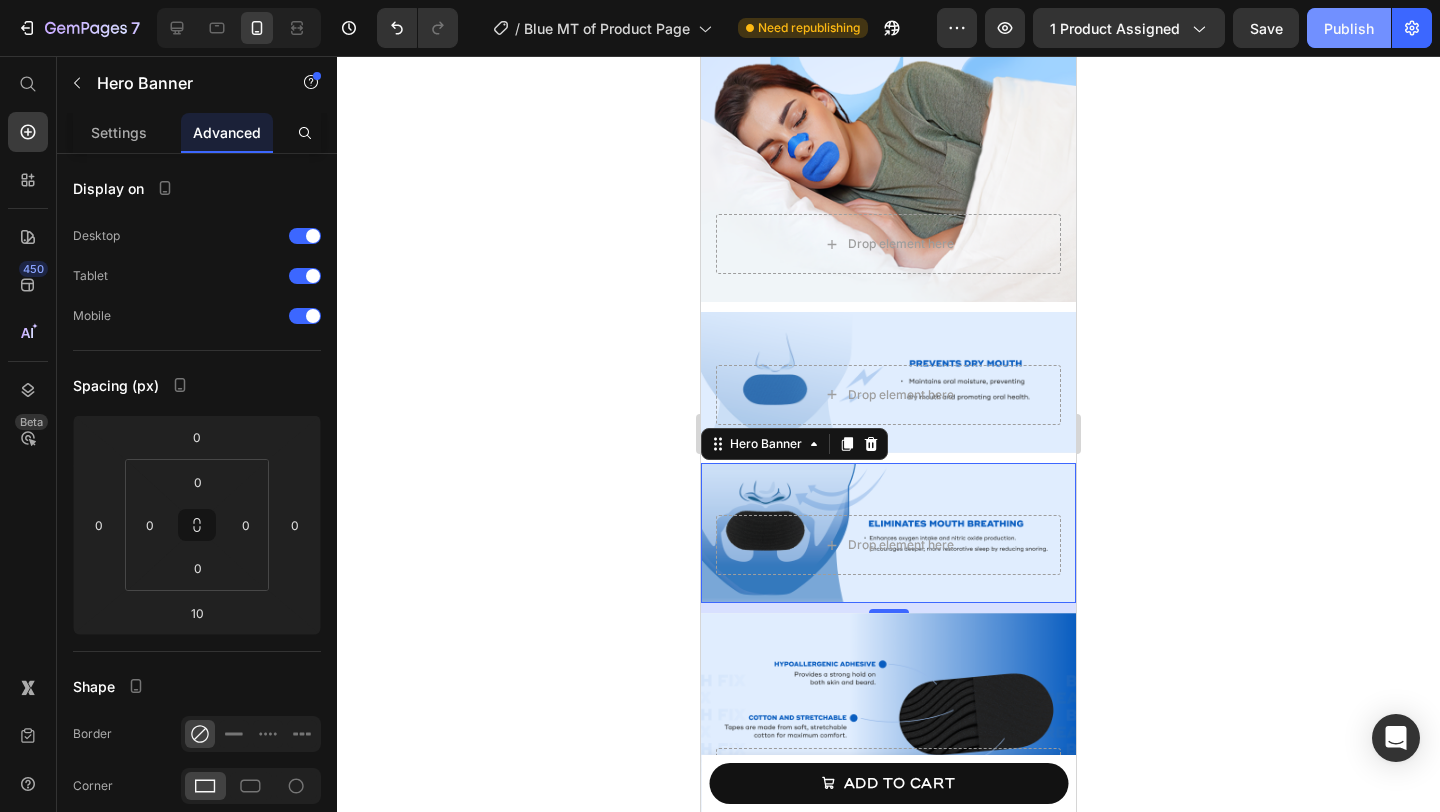click on "Publish" at bounding box center [1349, 28] 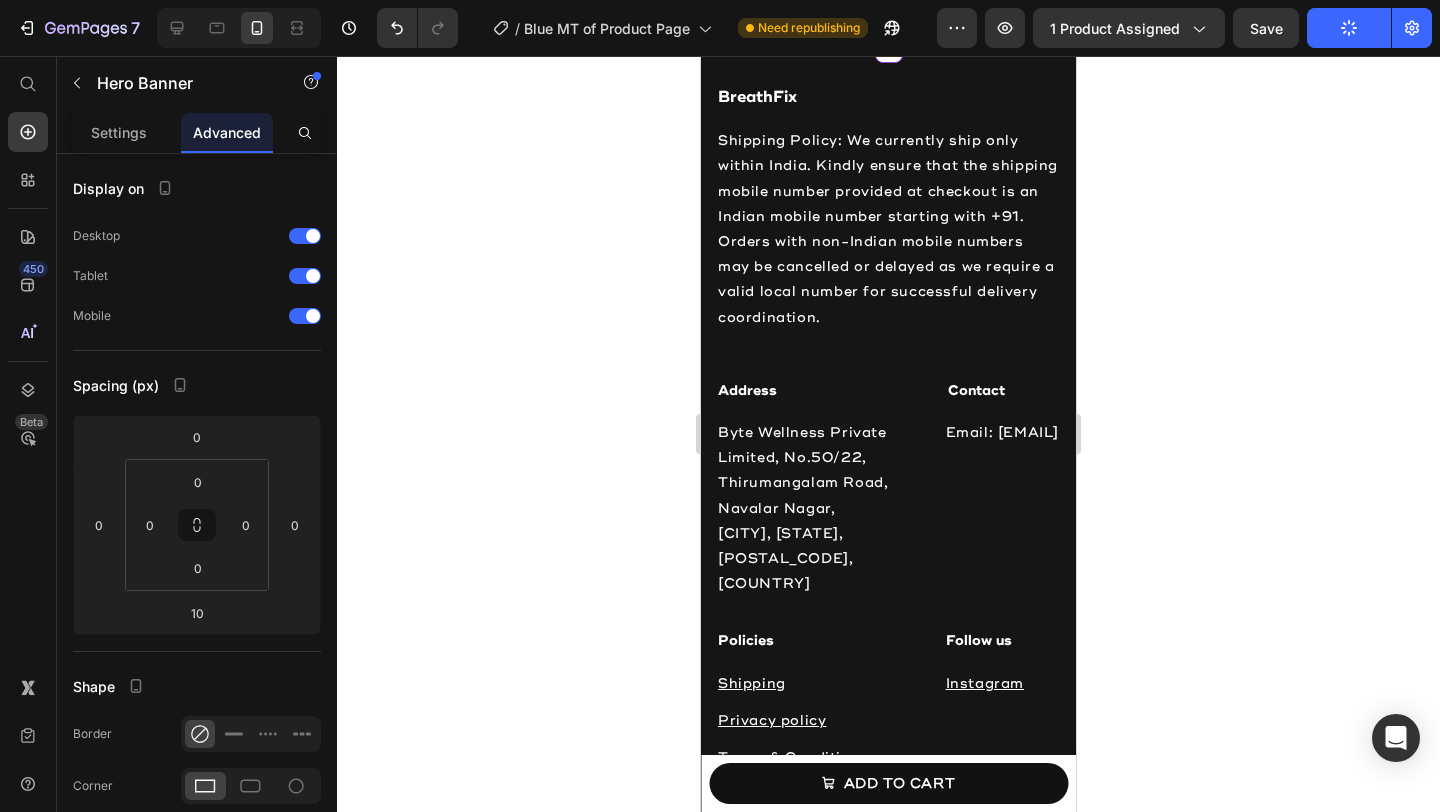 click at bounding box center [888, -185] 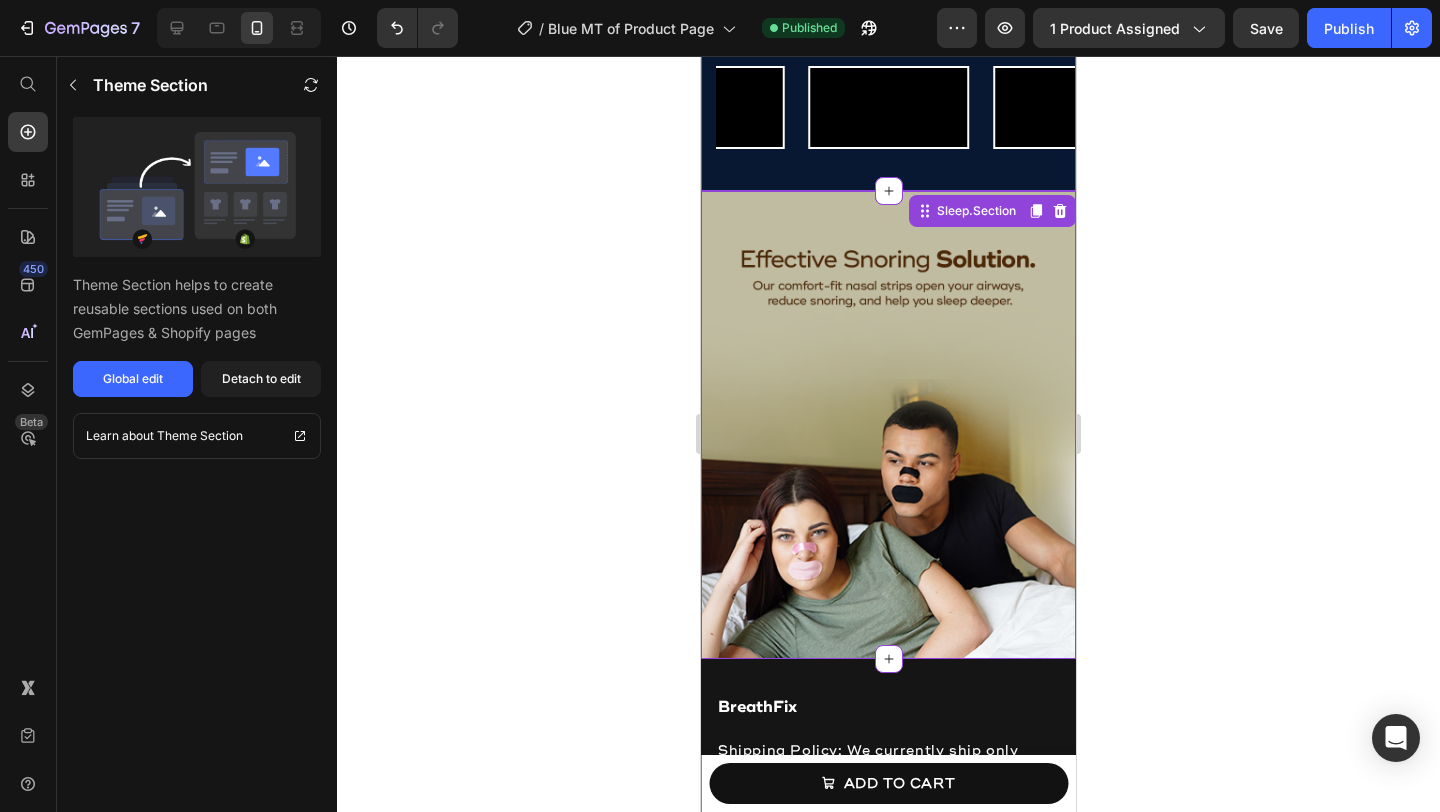 scroll, scrollTop: 3099, scrollLeft: 0, axis: vertical 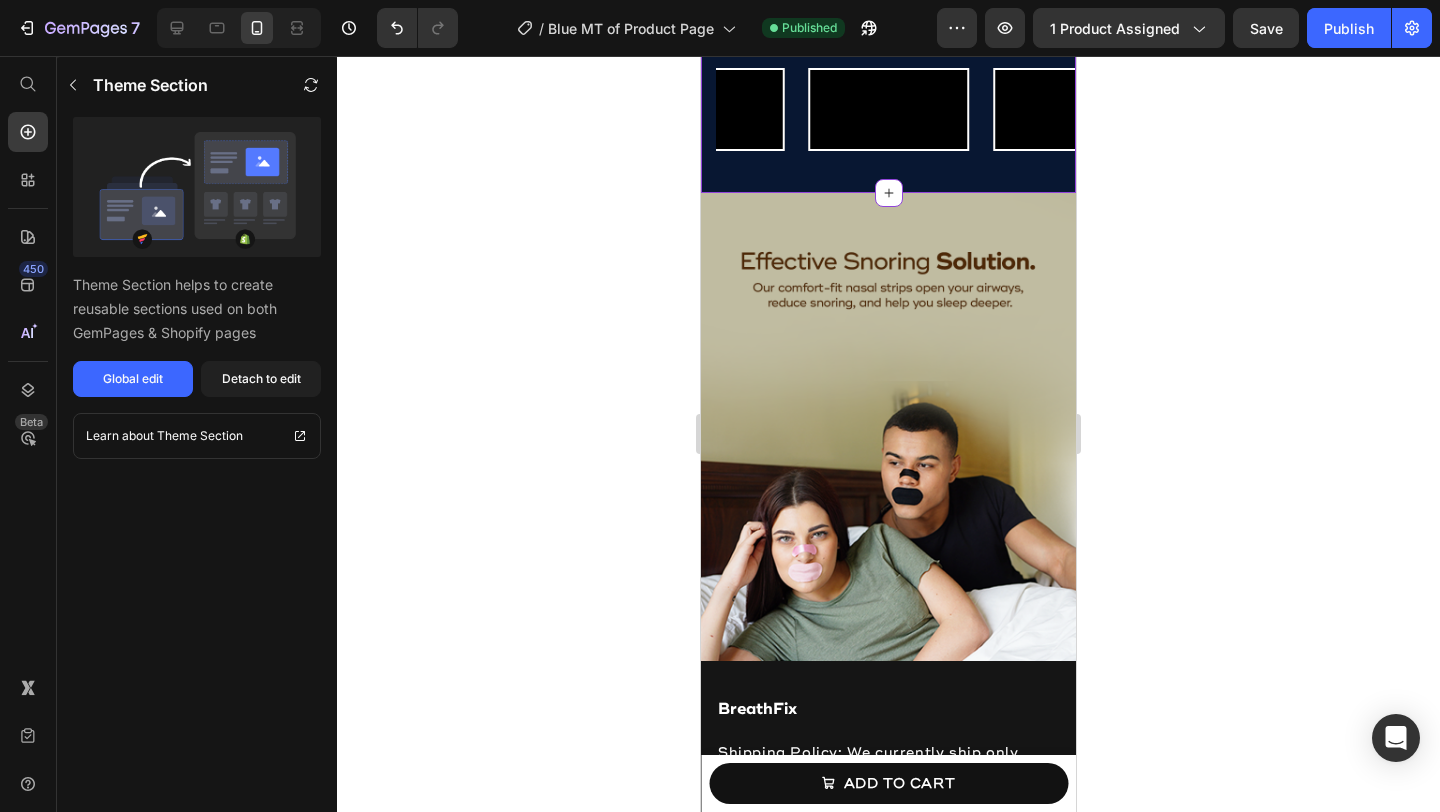 click on "HOW TO APPLY BREATHFIX MOUTH TAPE? Heading" at bounding box center (888, 6) 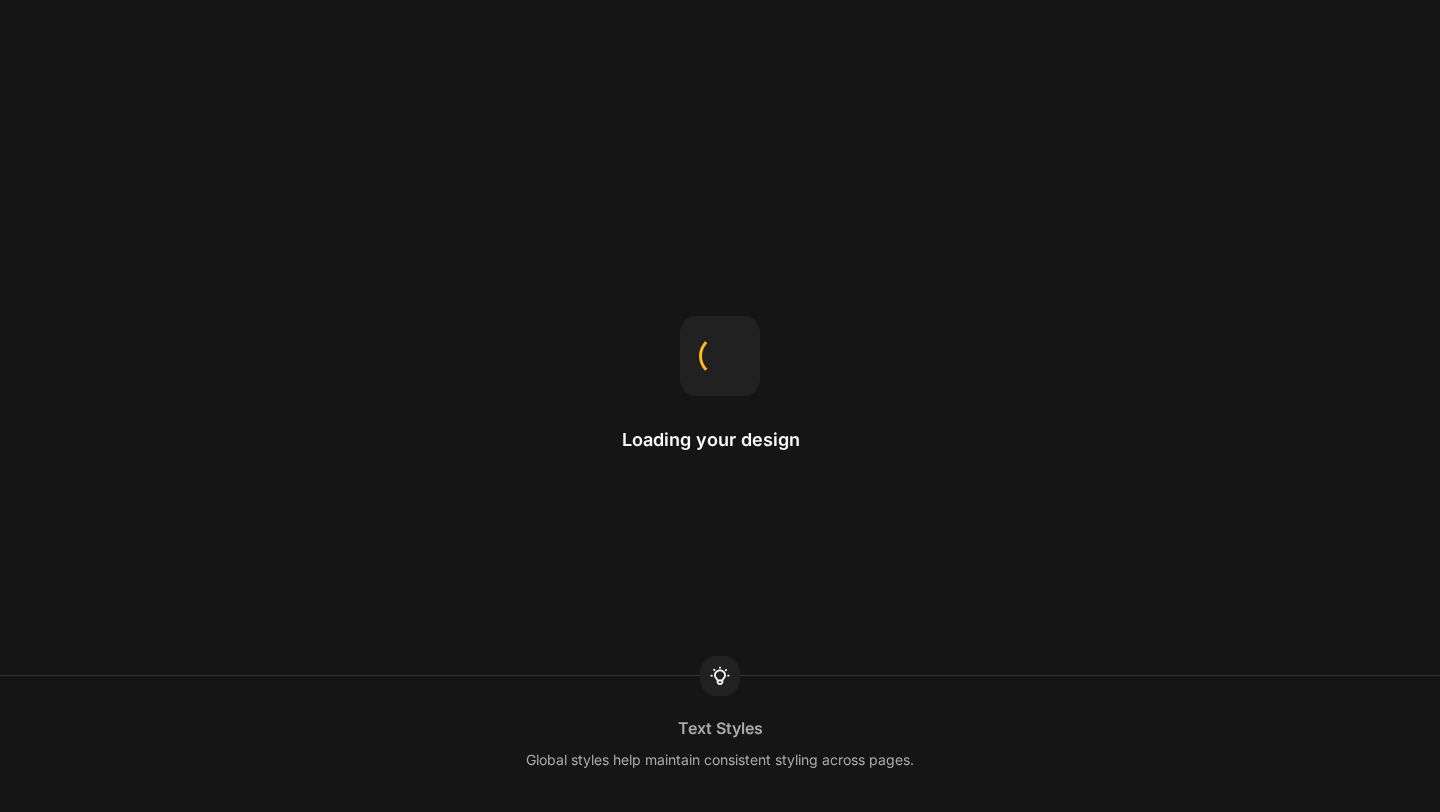 scroll, scrollTop: 0, scrollLeft: 0, axis: both 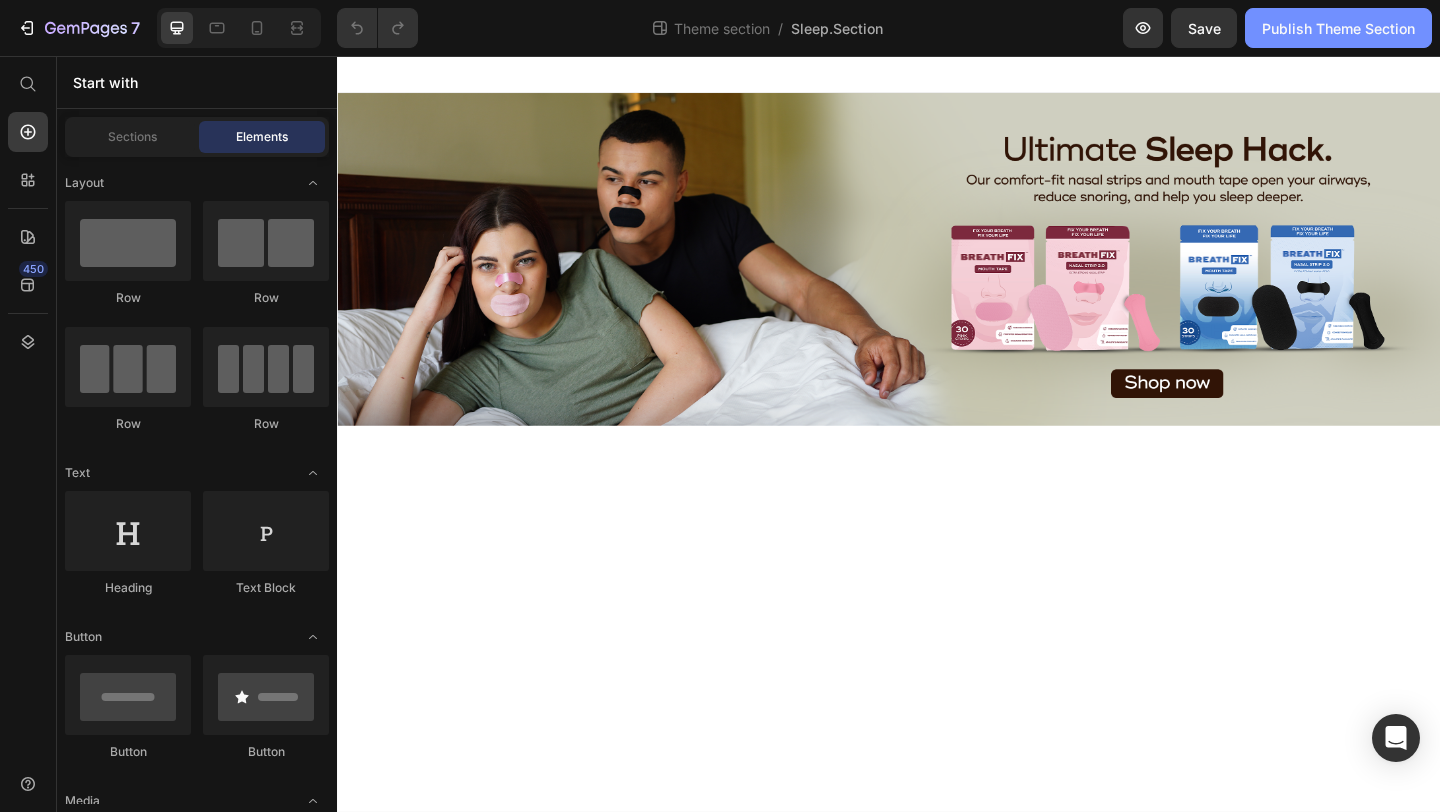 click on "Publish Theme Section" 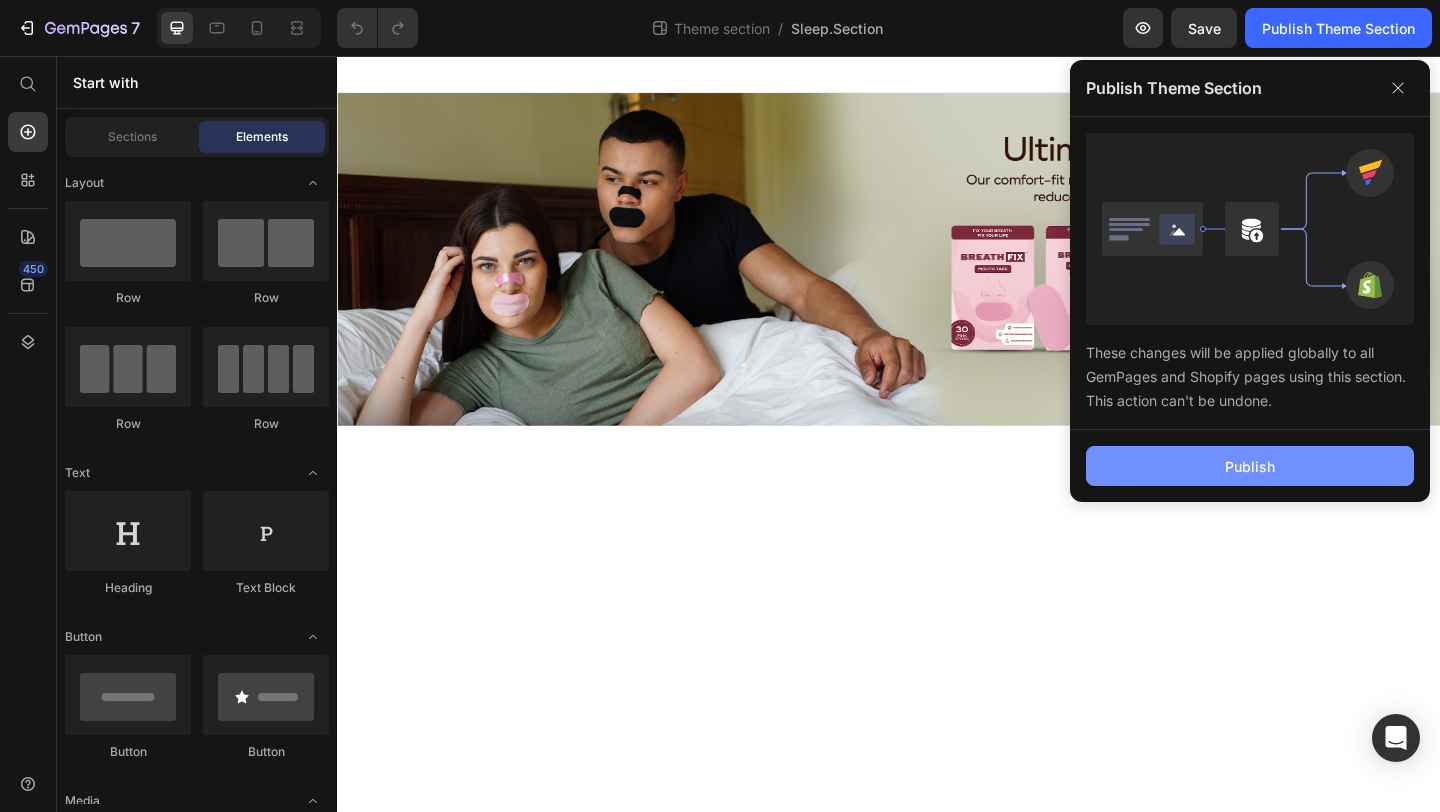 click on "Publish" 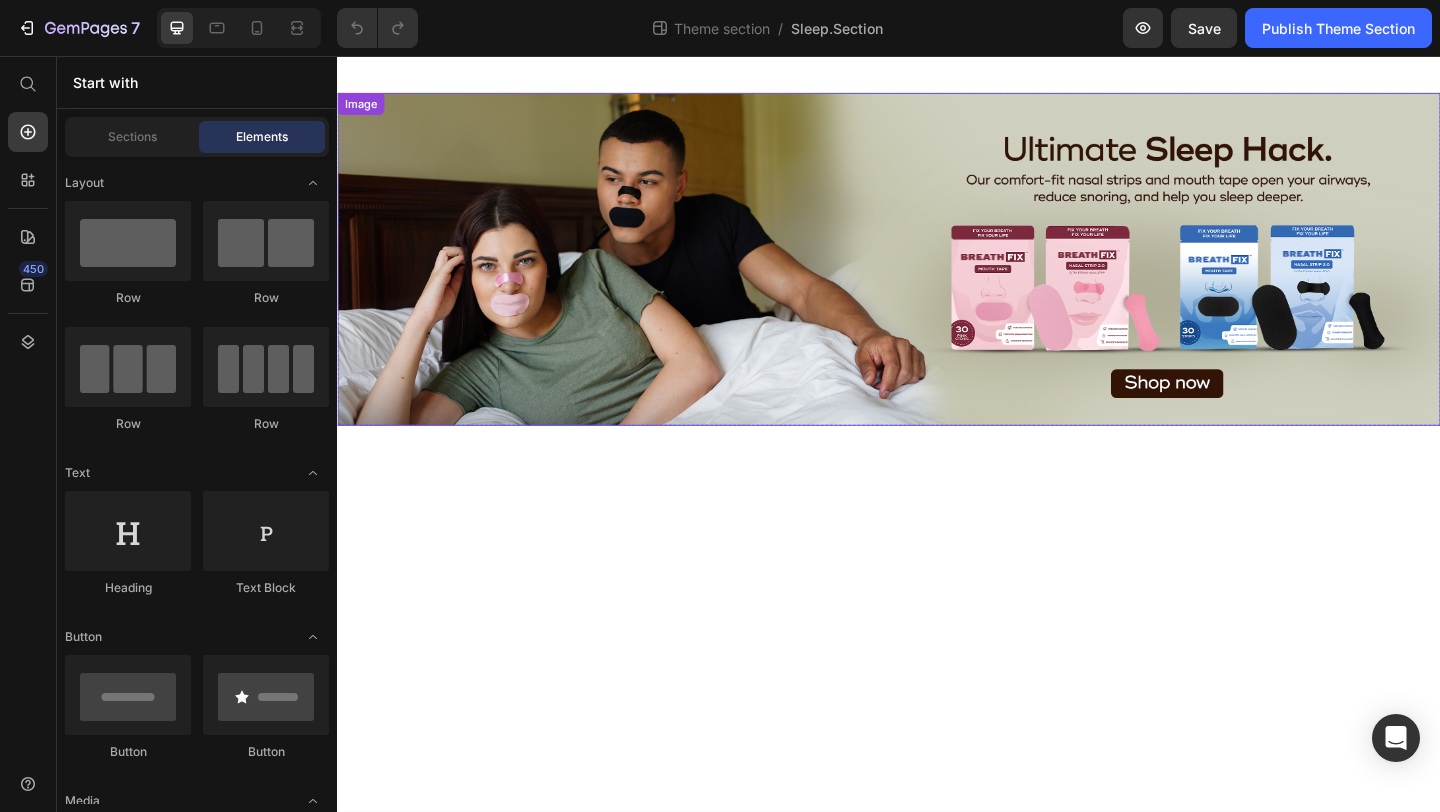 click at bounding box center [937, 277] 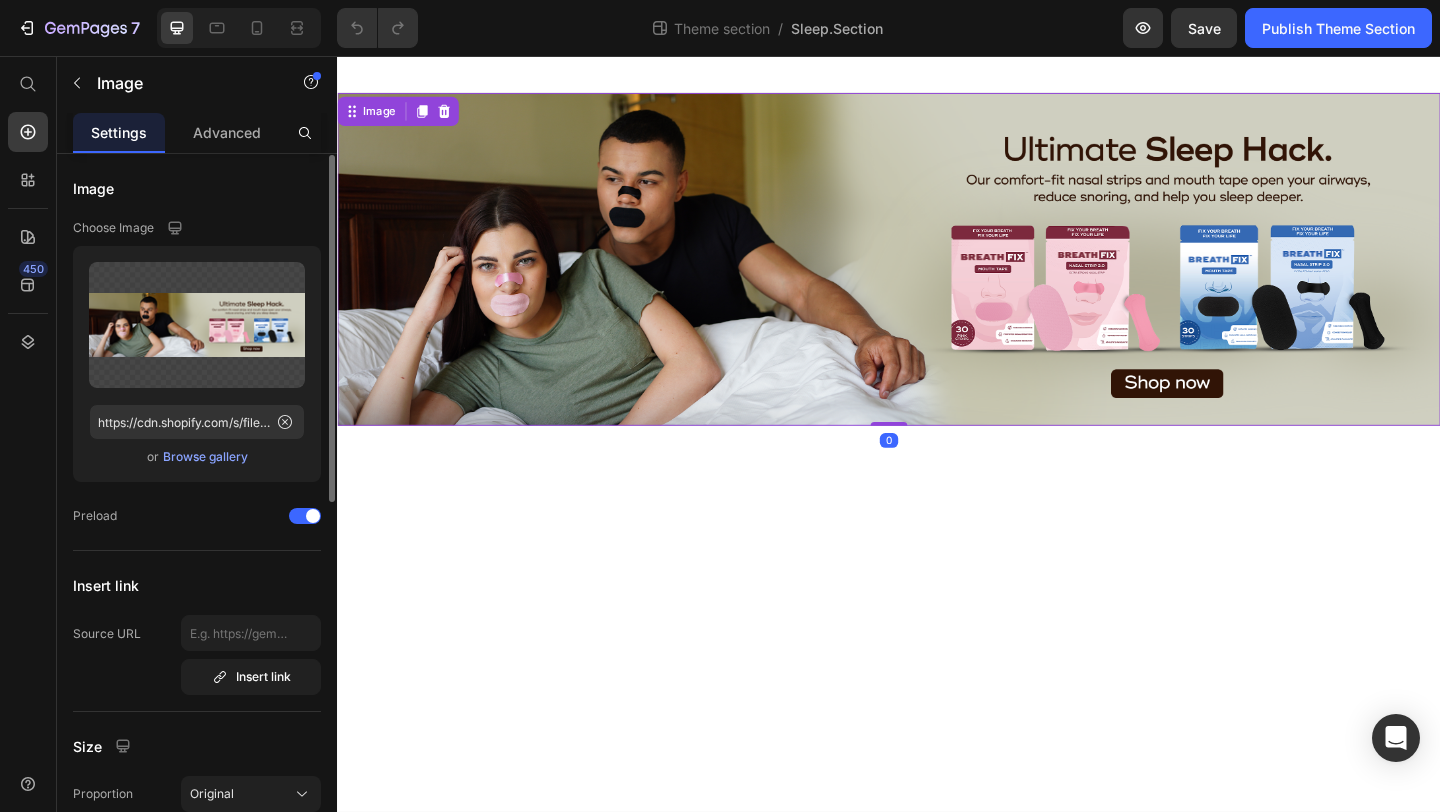 scroll, scrollTop: 92, scrollLeft: 0, axis: vertical 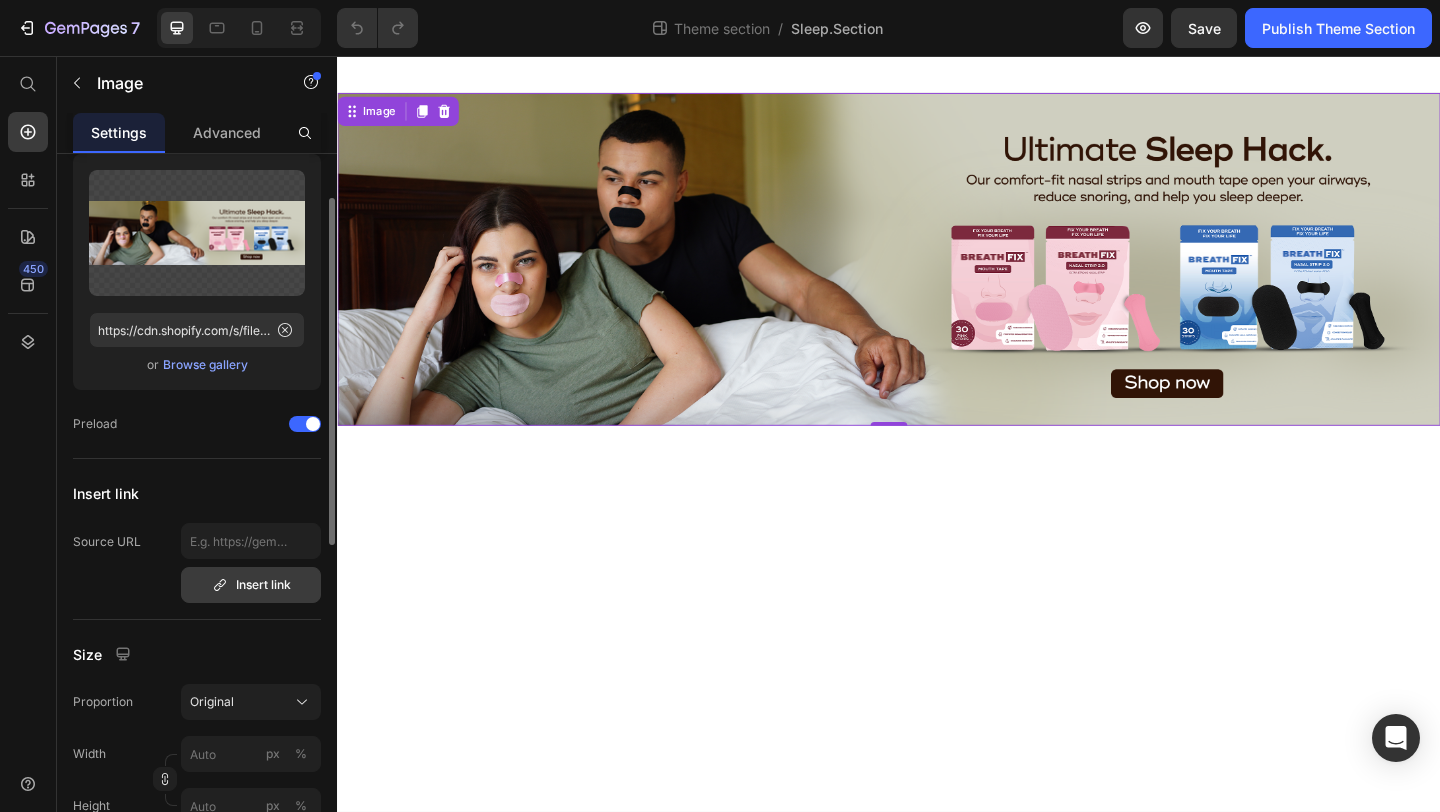 click on "Insert link" at bounding box center [251, 585] 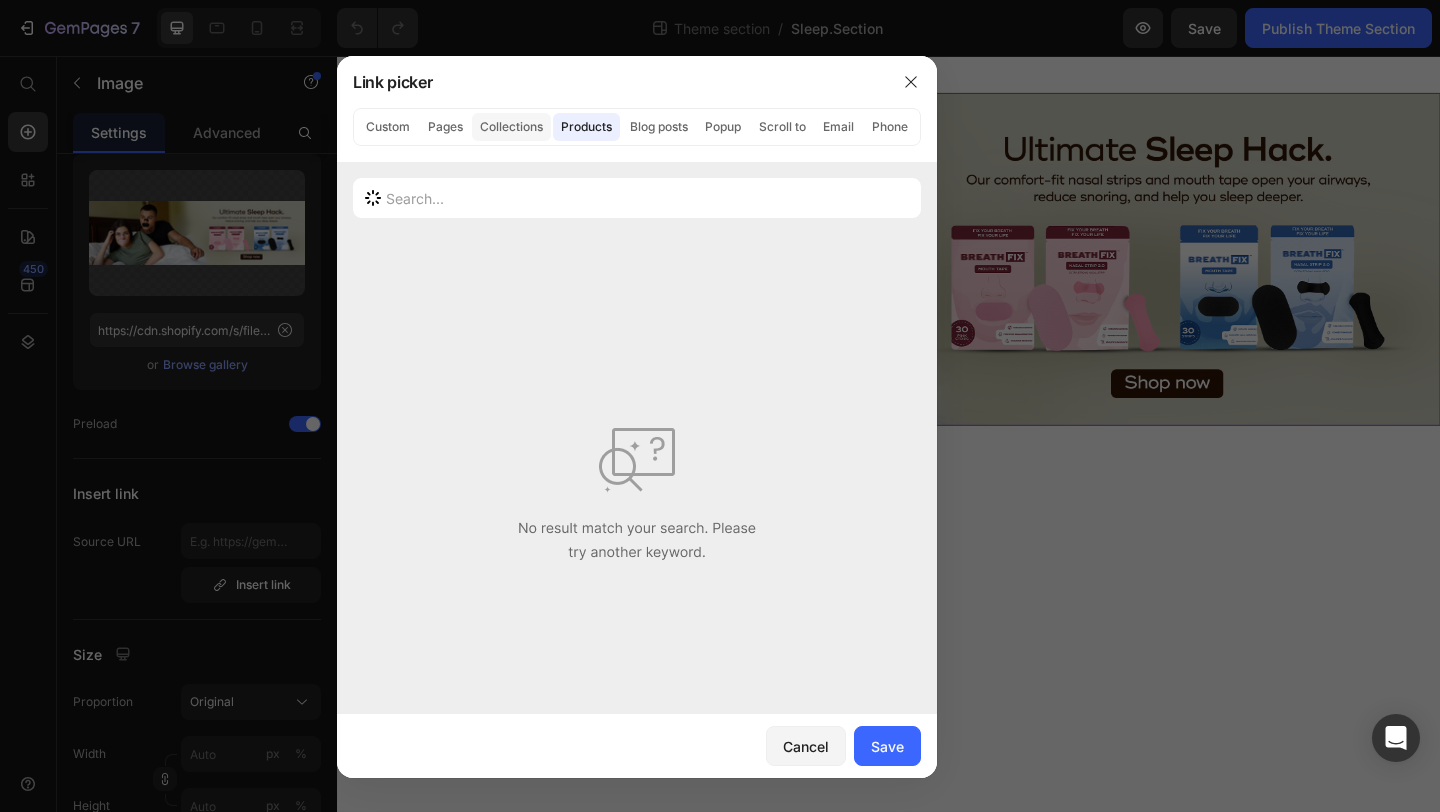click on "Collections" 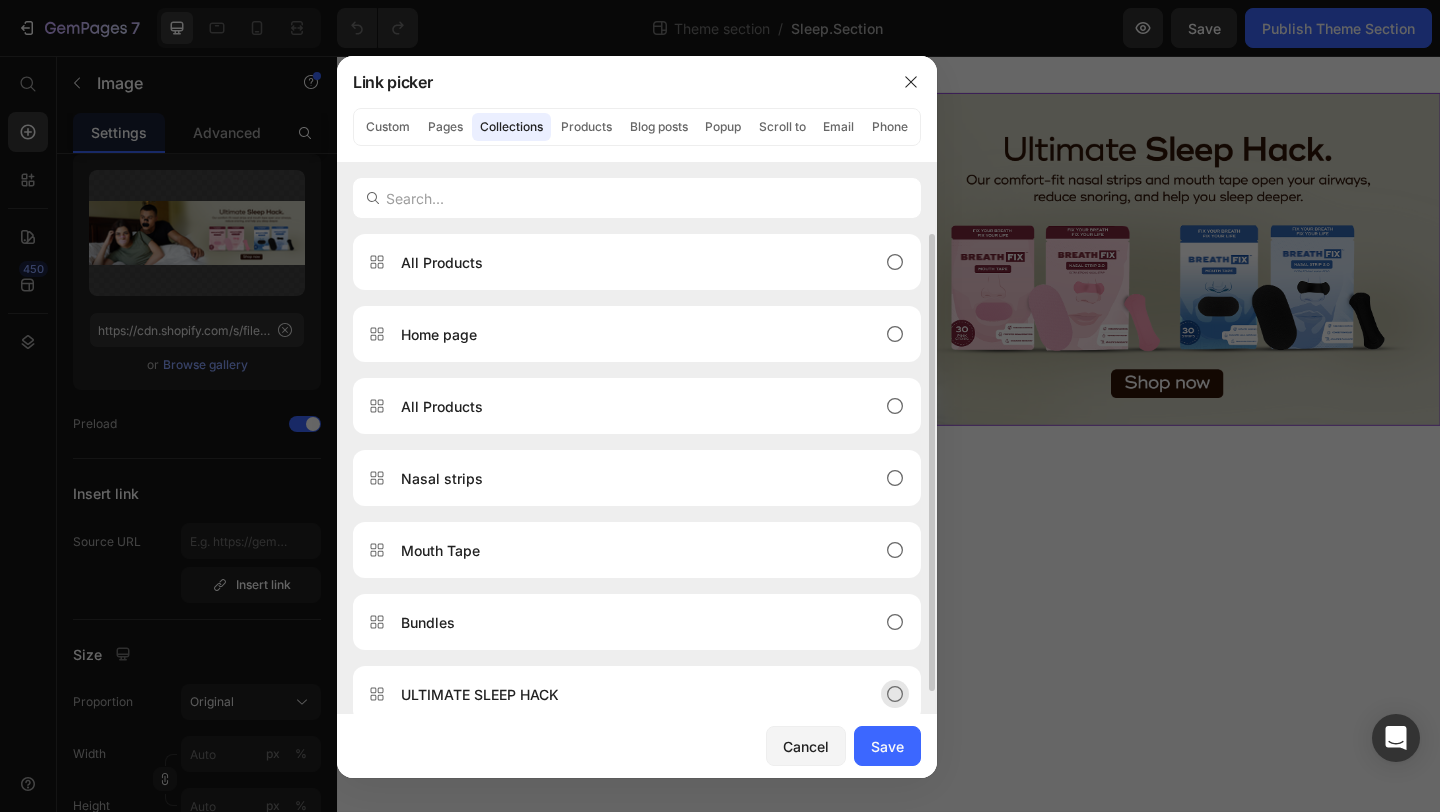 click on "ULTIMATE SLEEP HACK" at bounding box center (621, 694) 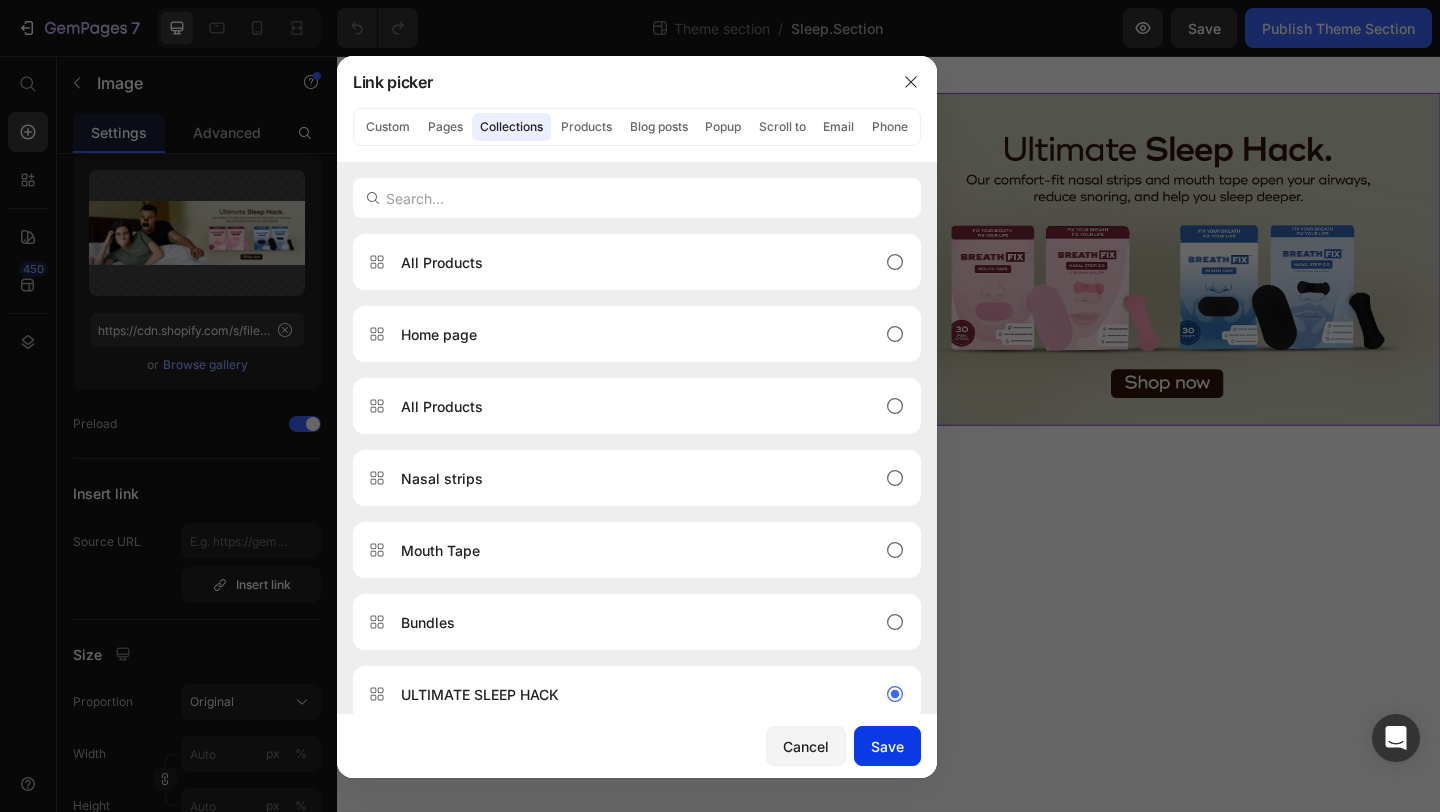 click on "Save" 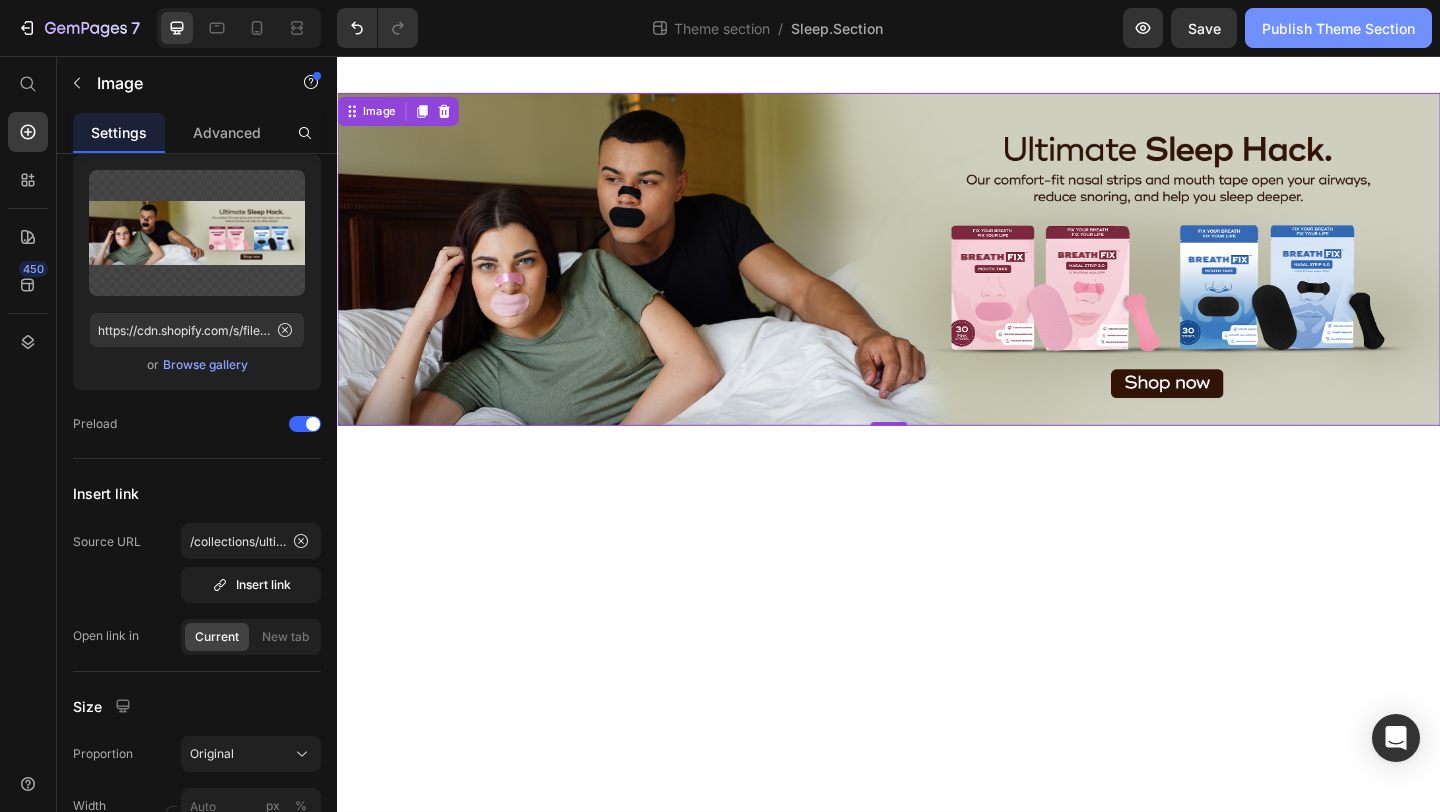 click on "Publish Theme Section" at bounding box center (1338, 28) 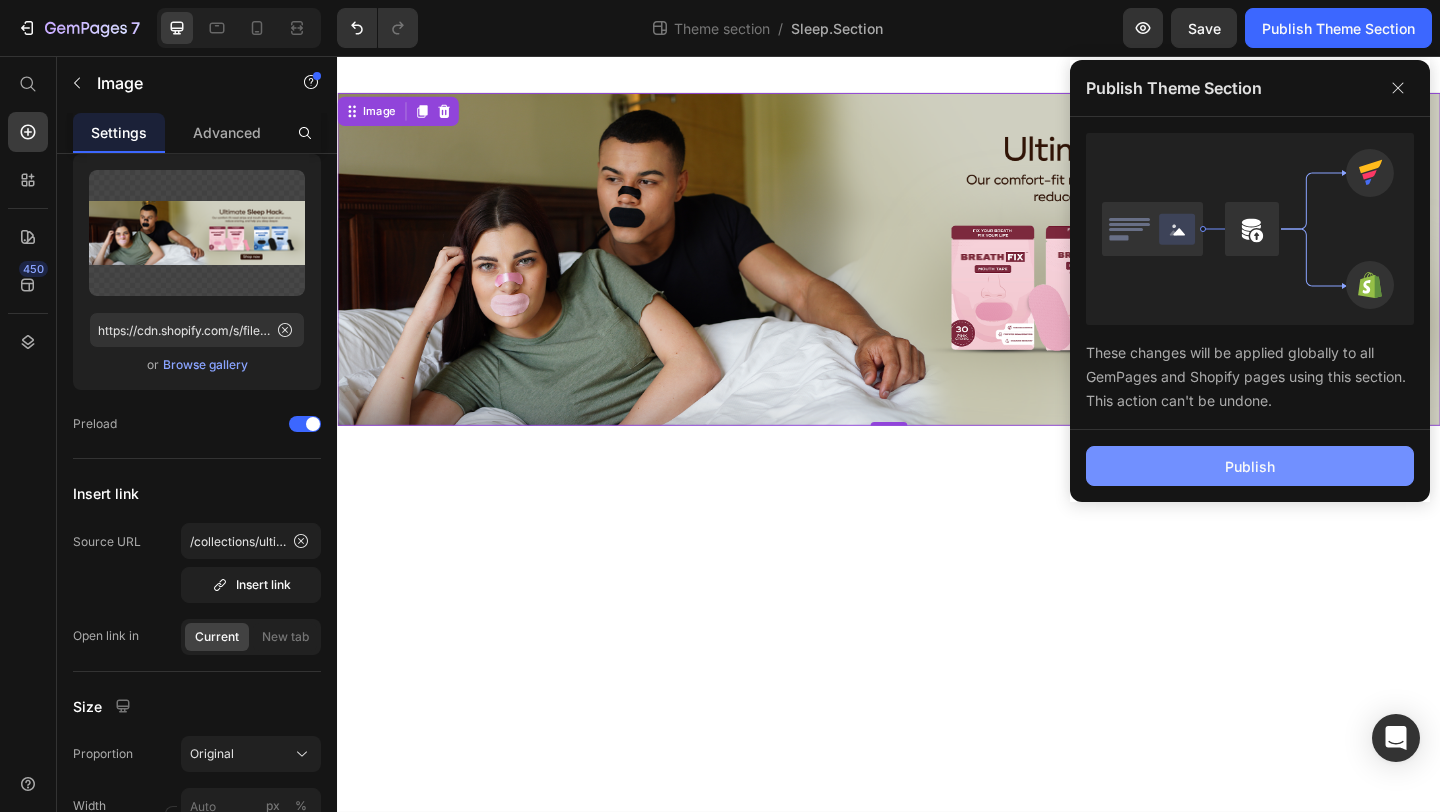 click on "Publish" at bounding box center [1250, 466] 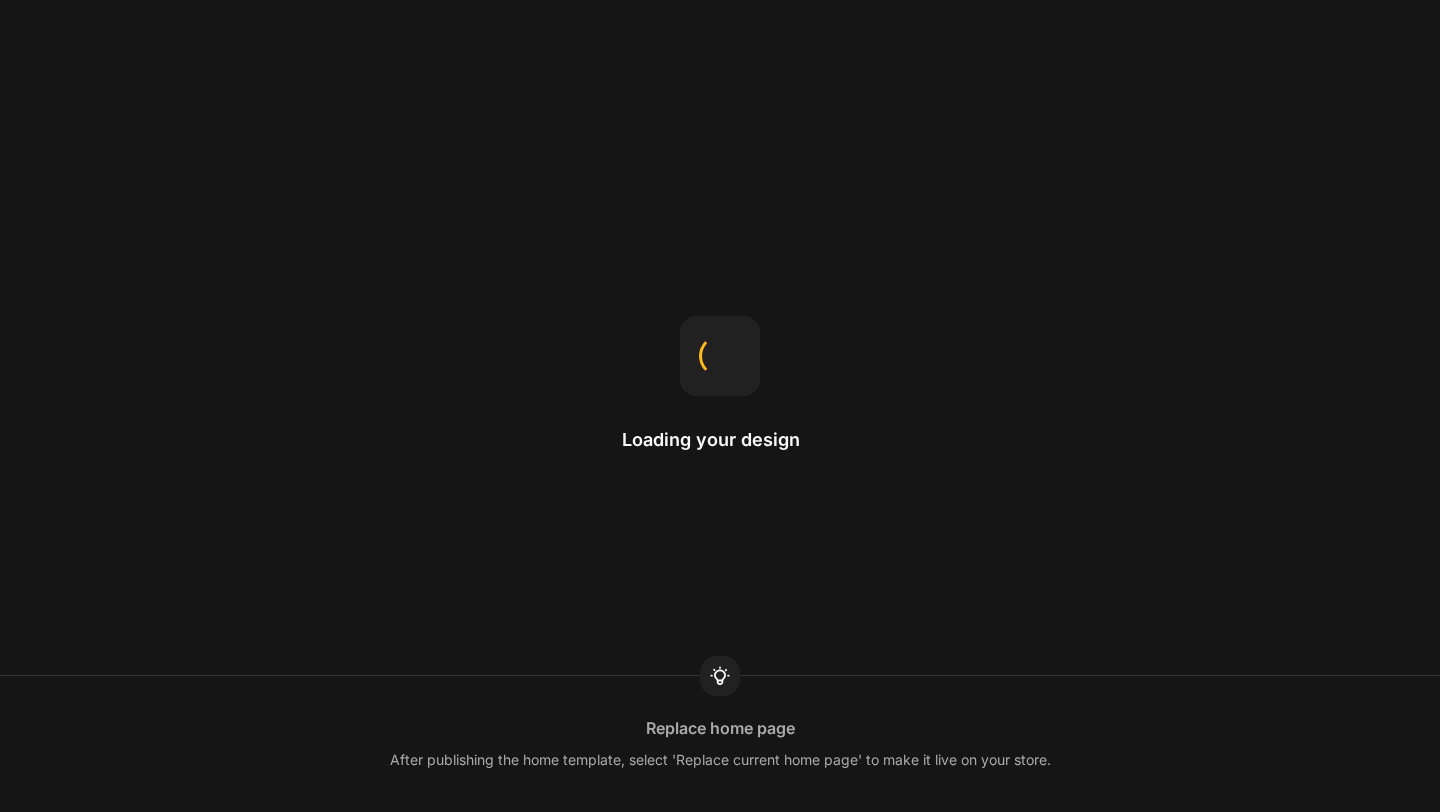 scroll, scrollTop: 0, scrollLeft: 0, axis: both 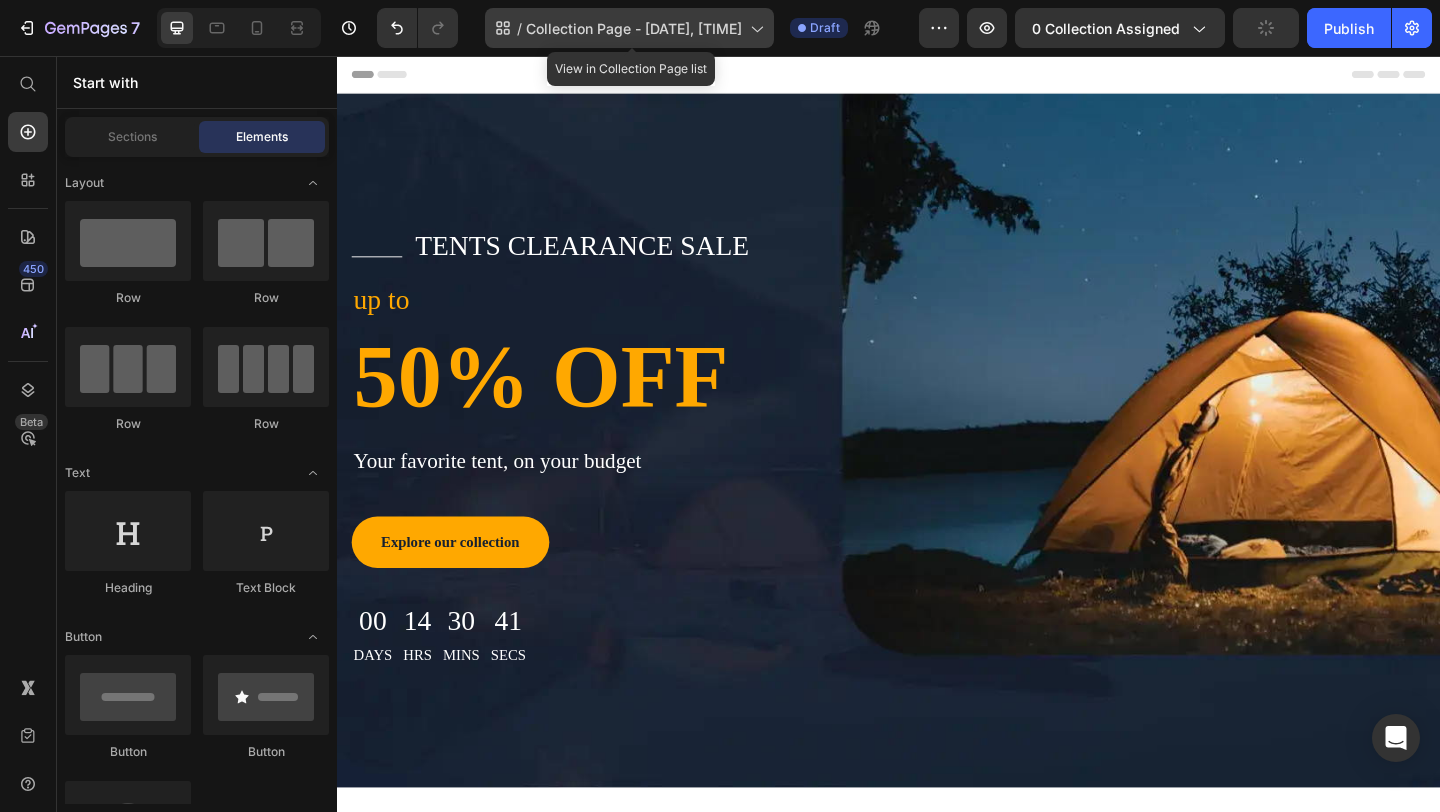 click on "Collection Page - [DATE], [TIME]" at bounding box center [634, 28] 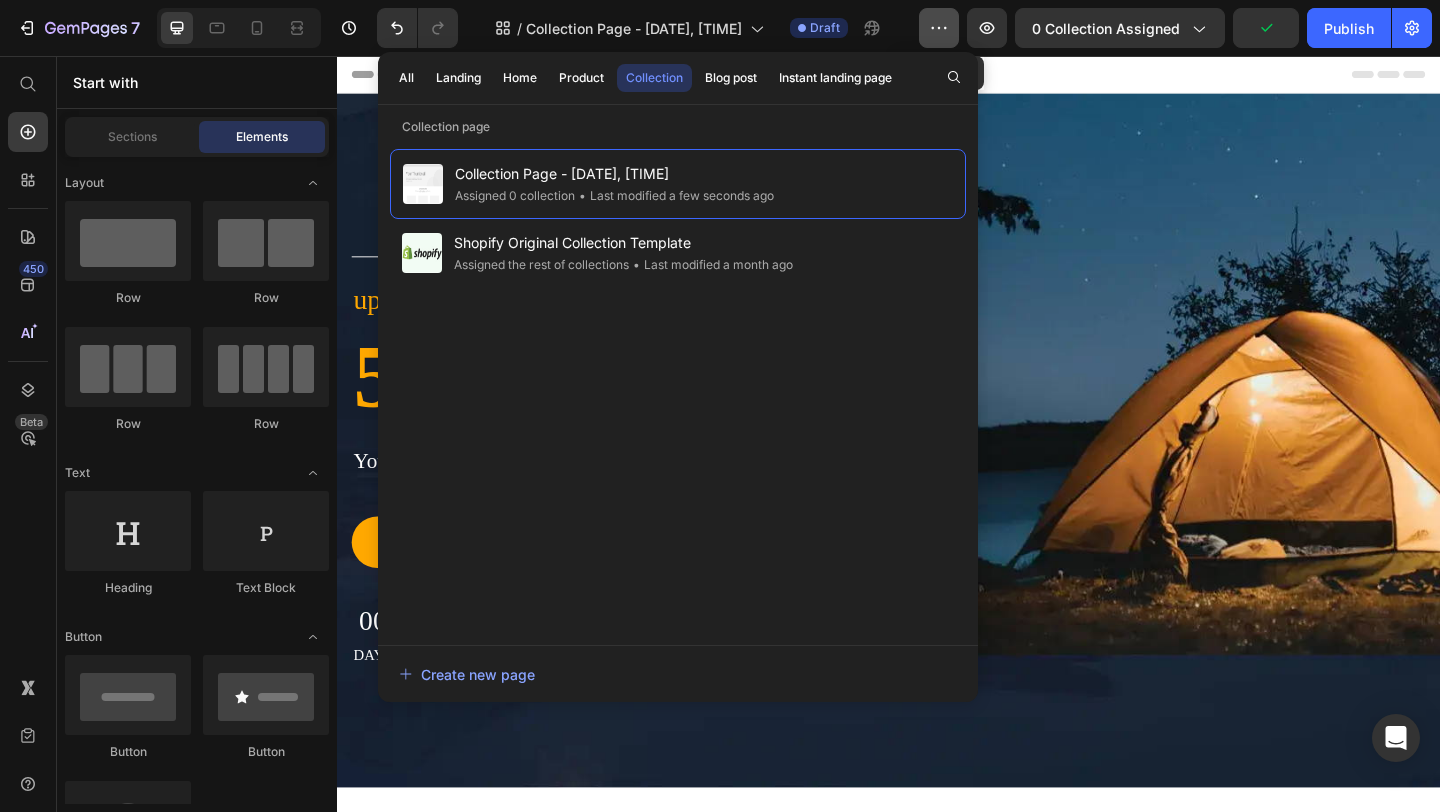 click 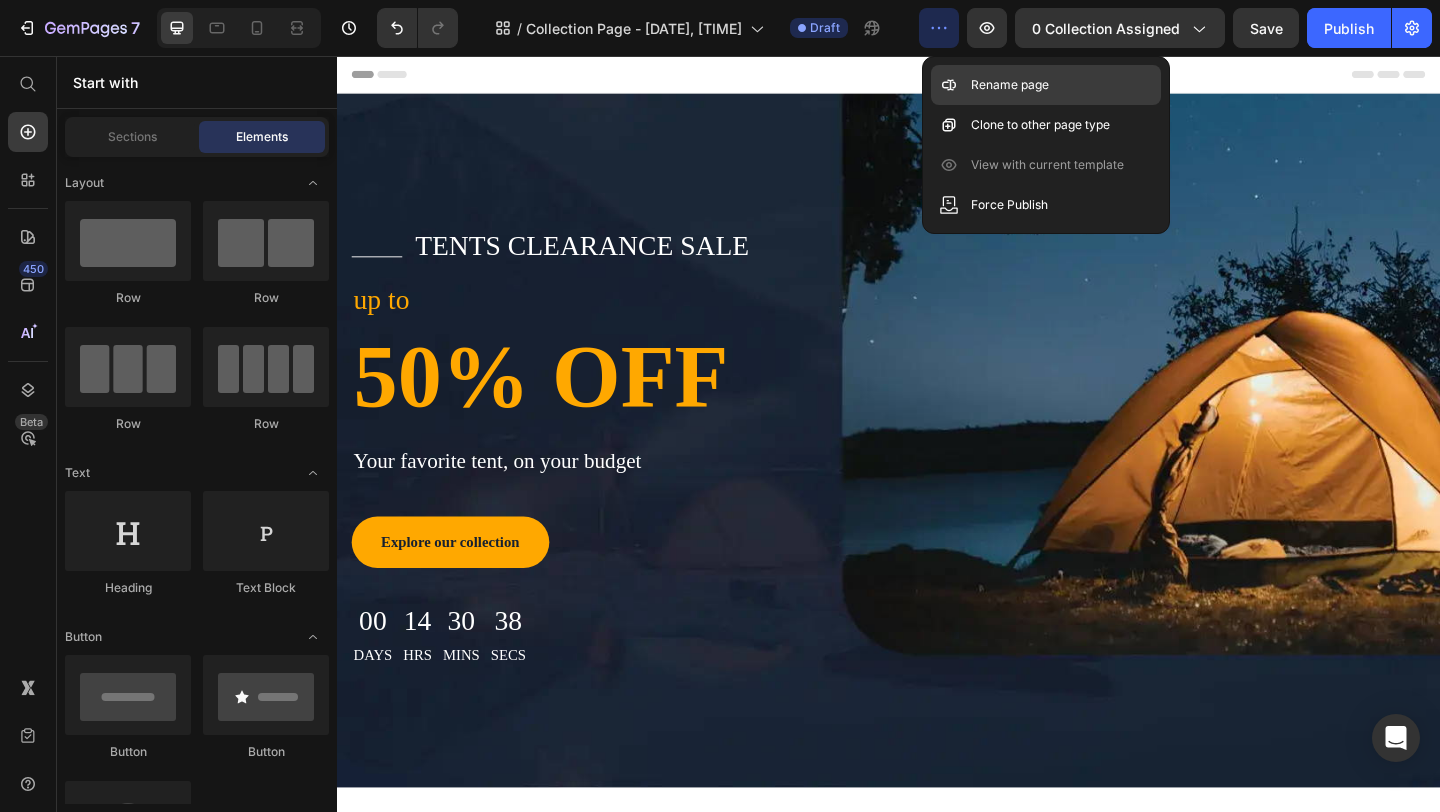 click on "Rename page" at bounding box center [1010, 85] 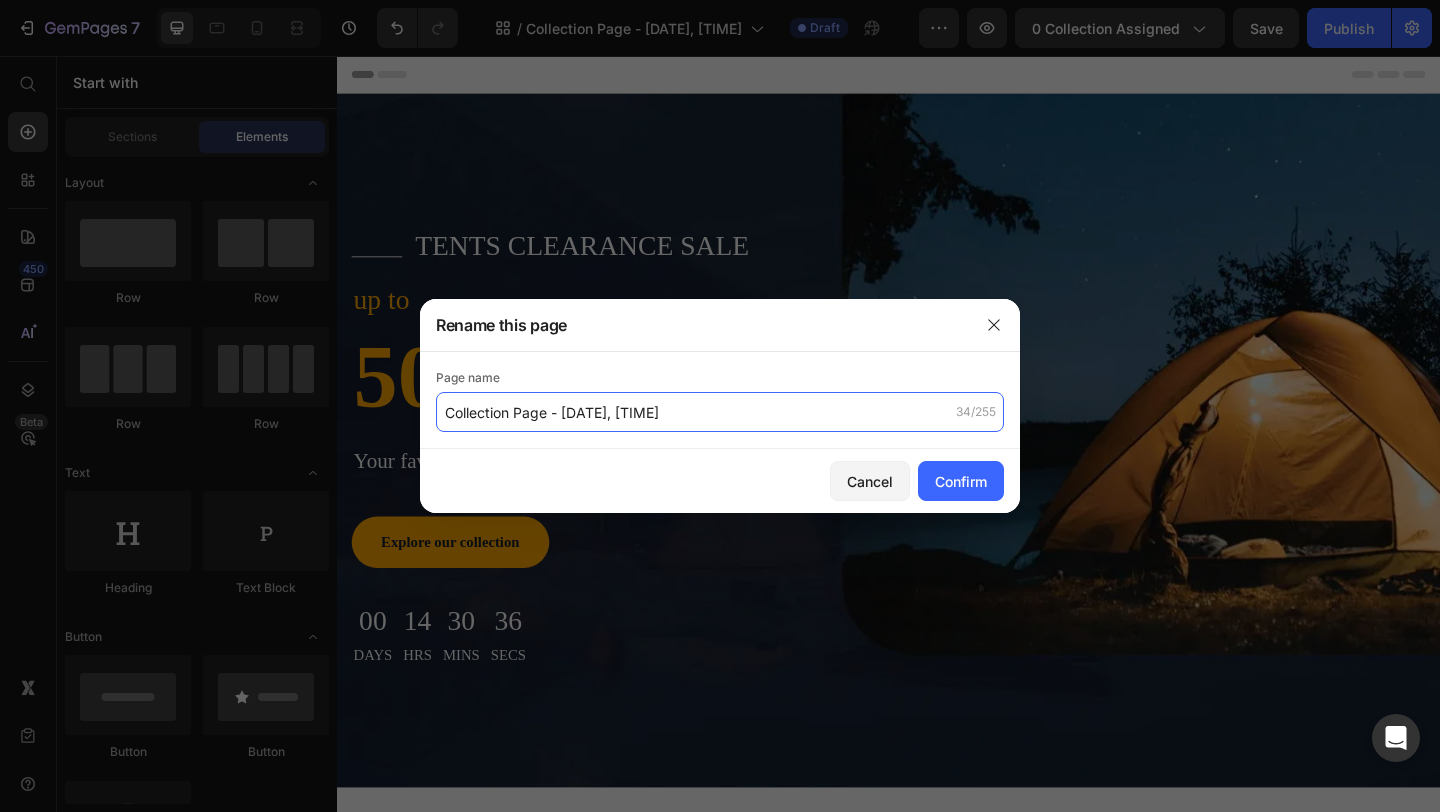 drag, startPoint x: 696, startPoint y: 415, endPoint x: 767, endPoint y: 412, distance: 71.063354 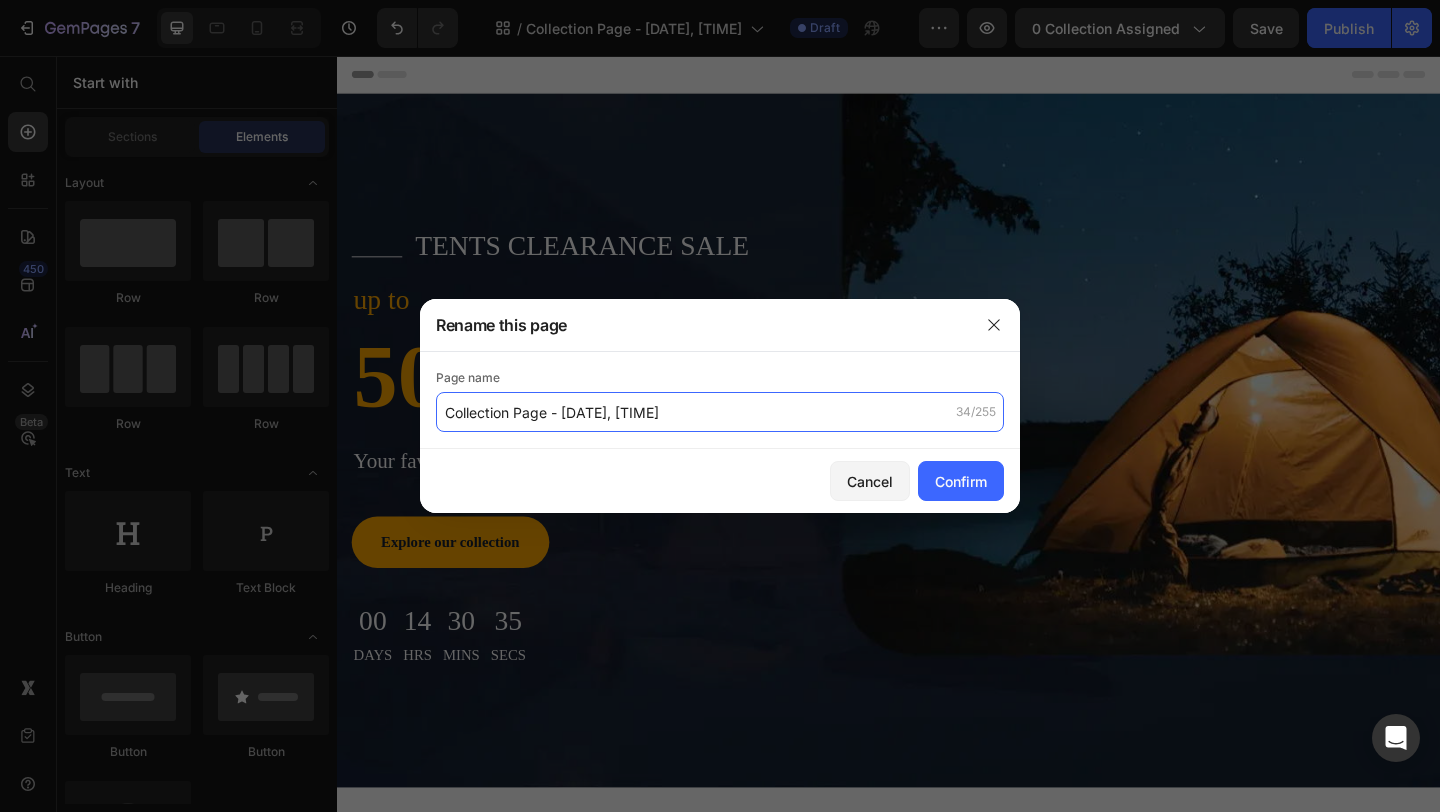 click on "Collection Page - Jul 11, 19:59:09" 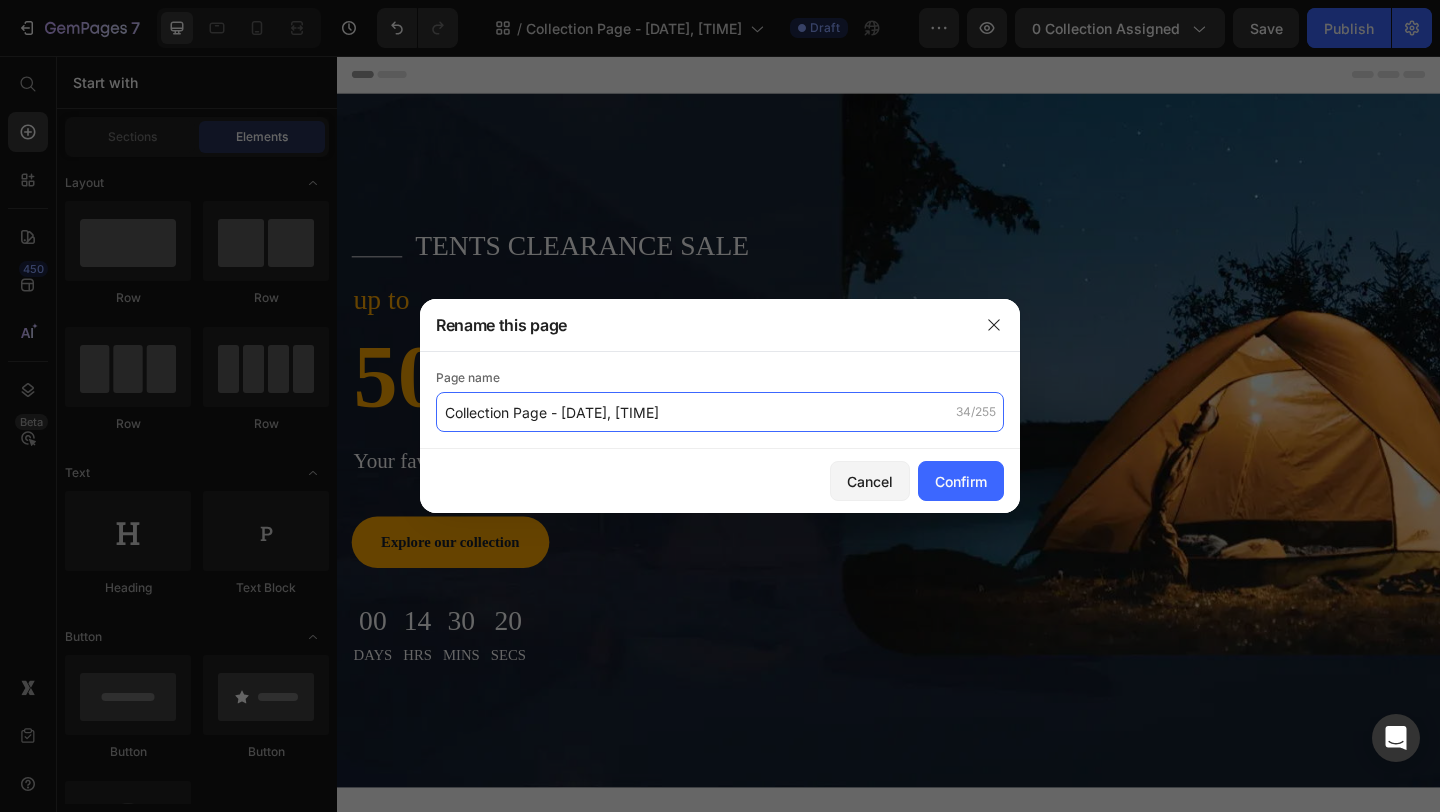 paste on "Ultimate Sleep Hack" 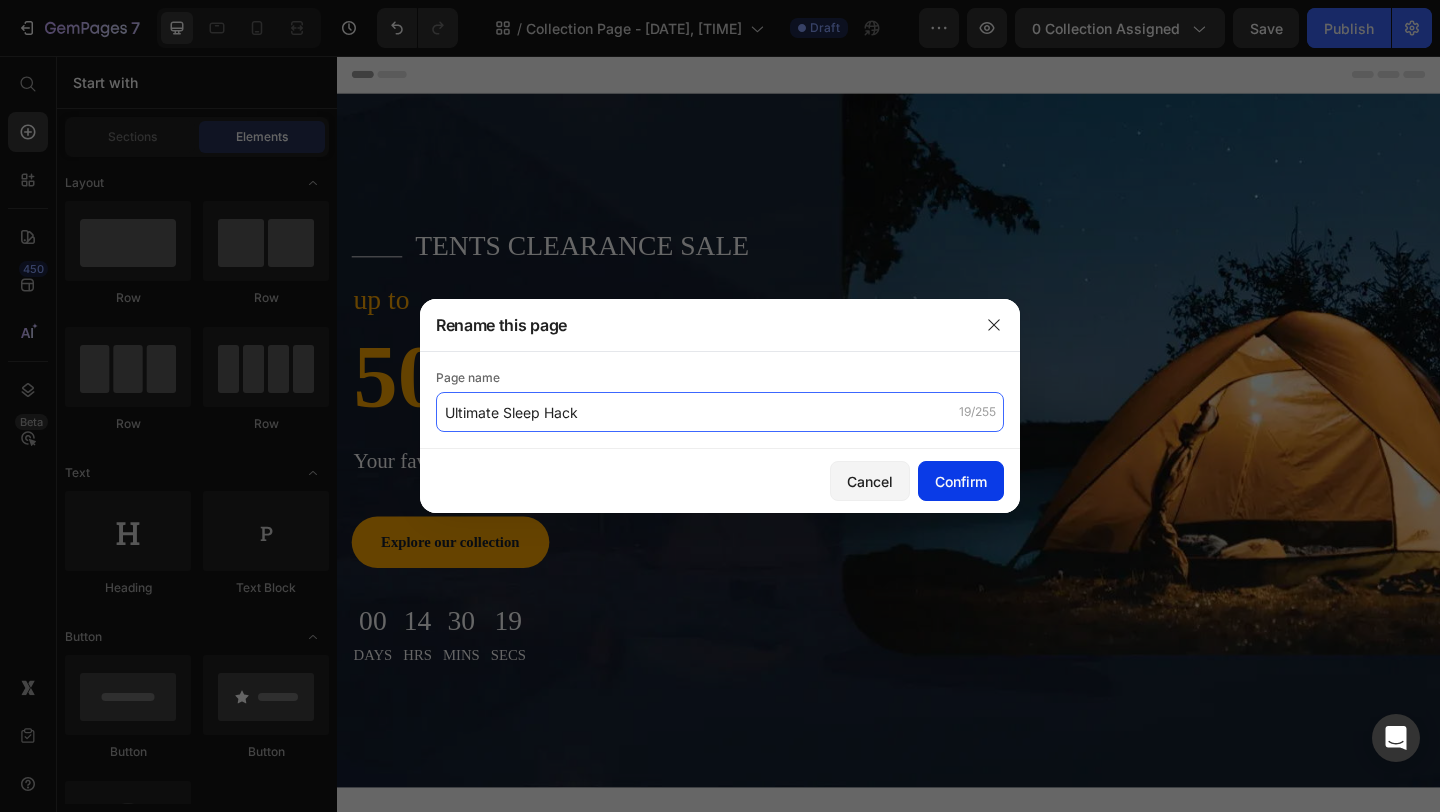 type on "Ultimate Sleep Hack" 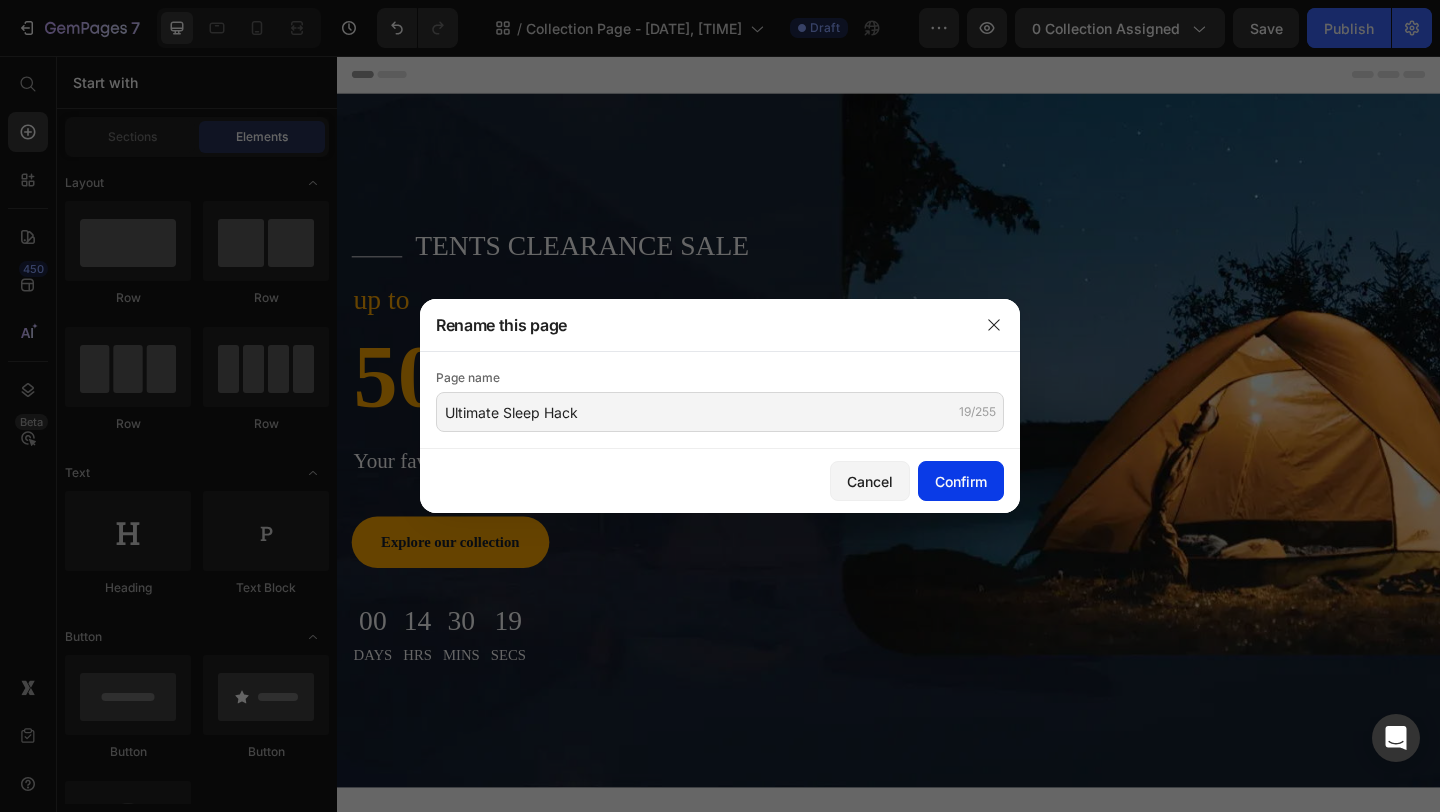 click on "Confirm" at bounding box center [961, 481] 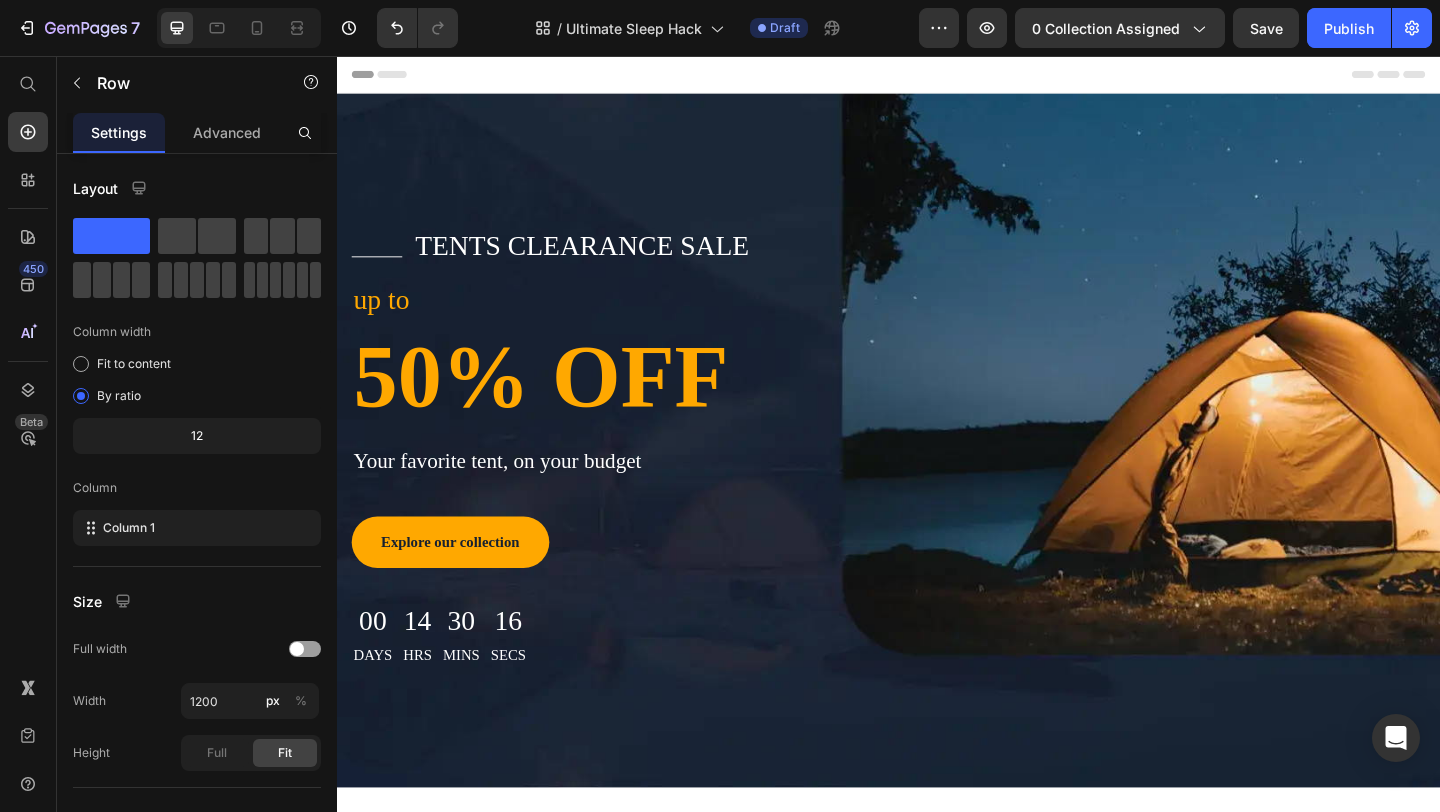 click on "Title Line tents clearance sale Text block Row up to Text block 50% OFF   Heading Your favorite tent, on your budget  Text block Explore our collection Button 00 Days 14 Hrs 30 Mins 16 Secs Countdown Timer Row" at bounding box center (937, 482) 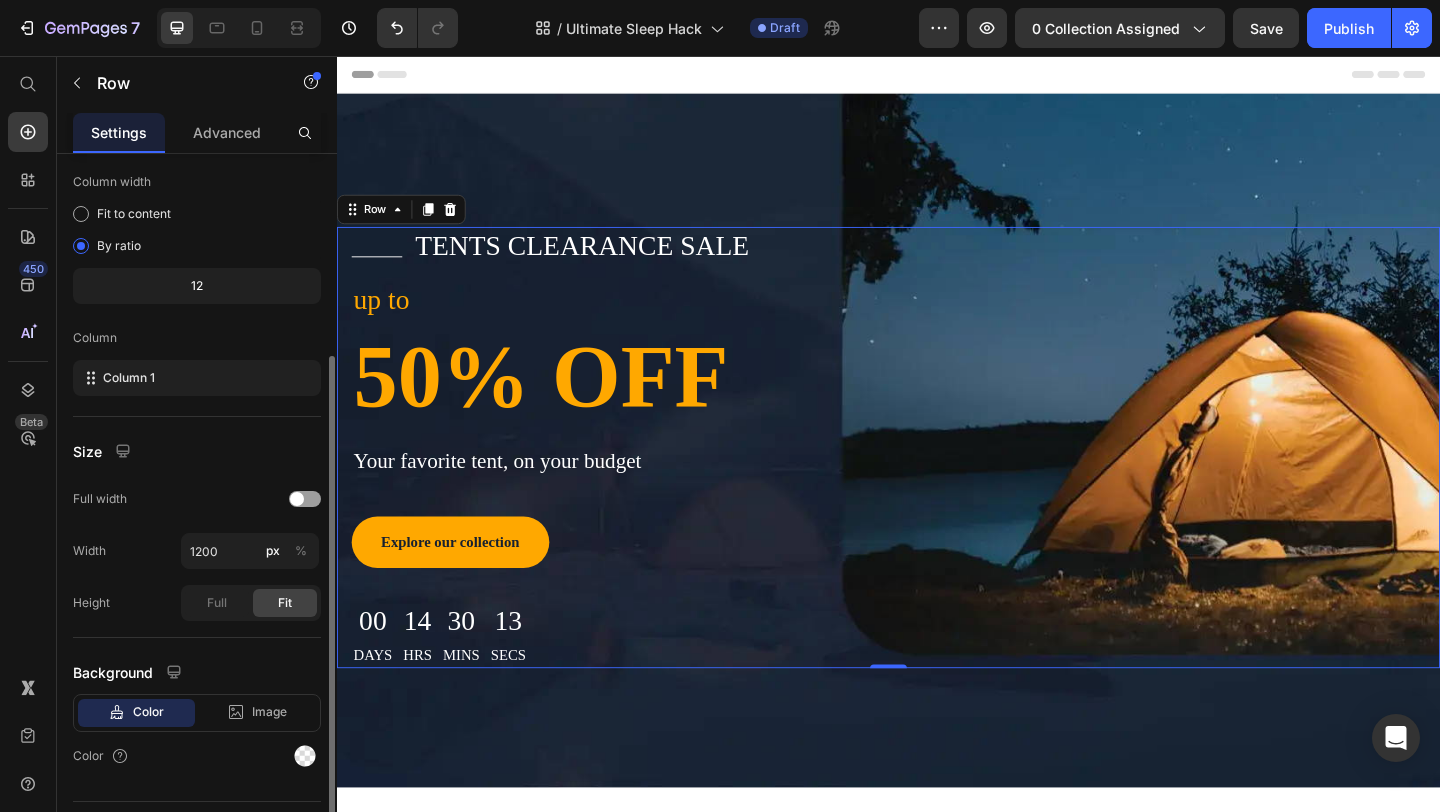 scroll, scrollTop: 197, scrollLeft: 0, axis: vertical 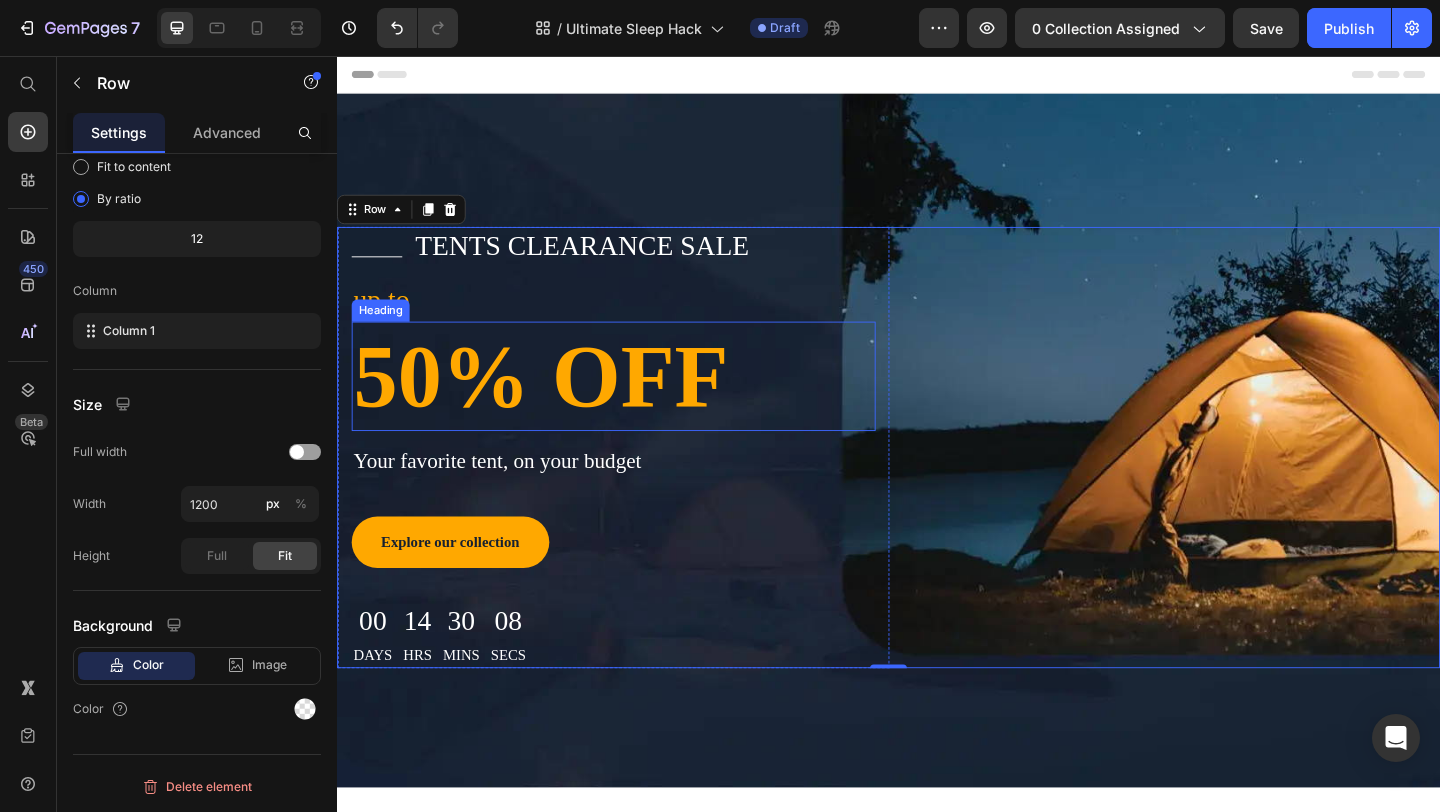 click on "50% OFF" at bounding box center (638, 404) 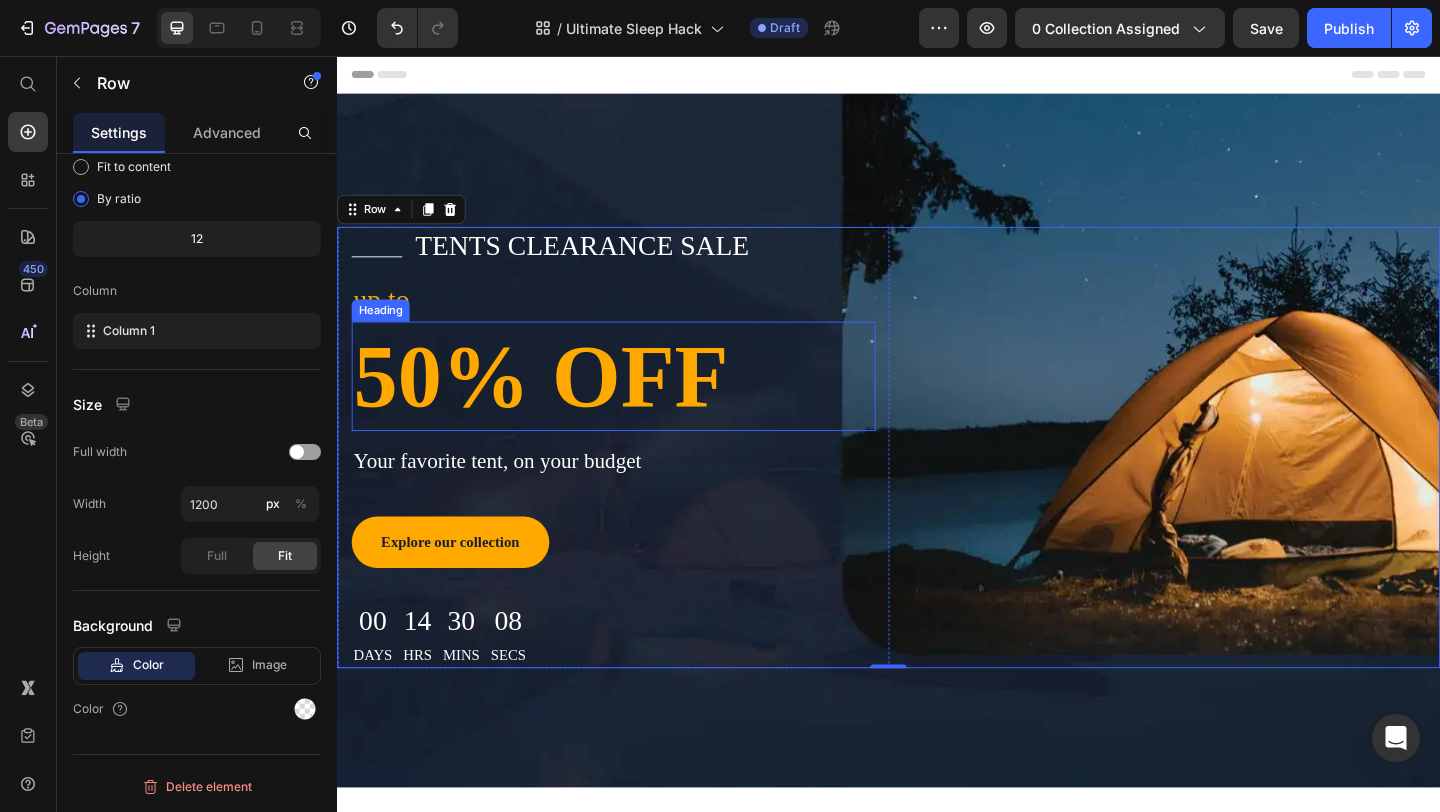 click on "50% OFF" at bounding box center [638, 404] 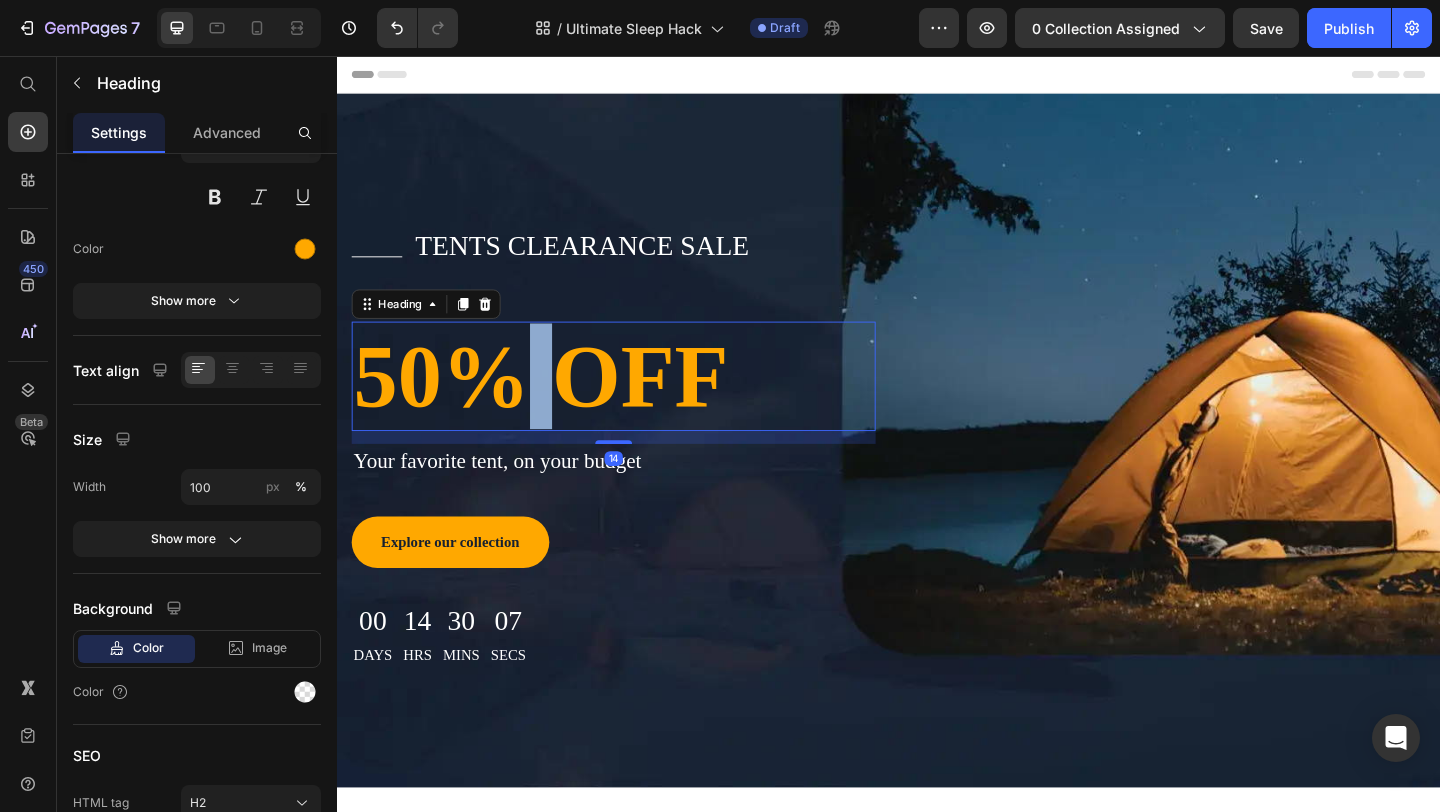 scroll, scrollTop: 0, scrollLeft: 0, axis: both 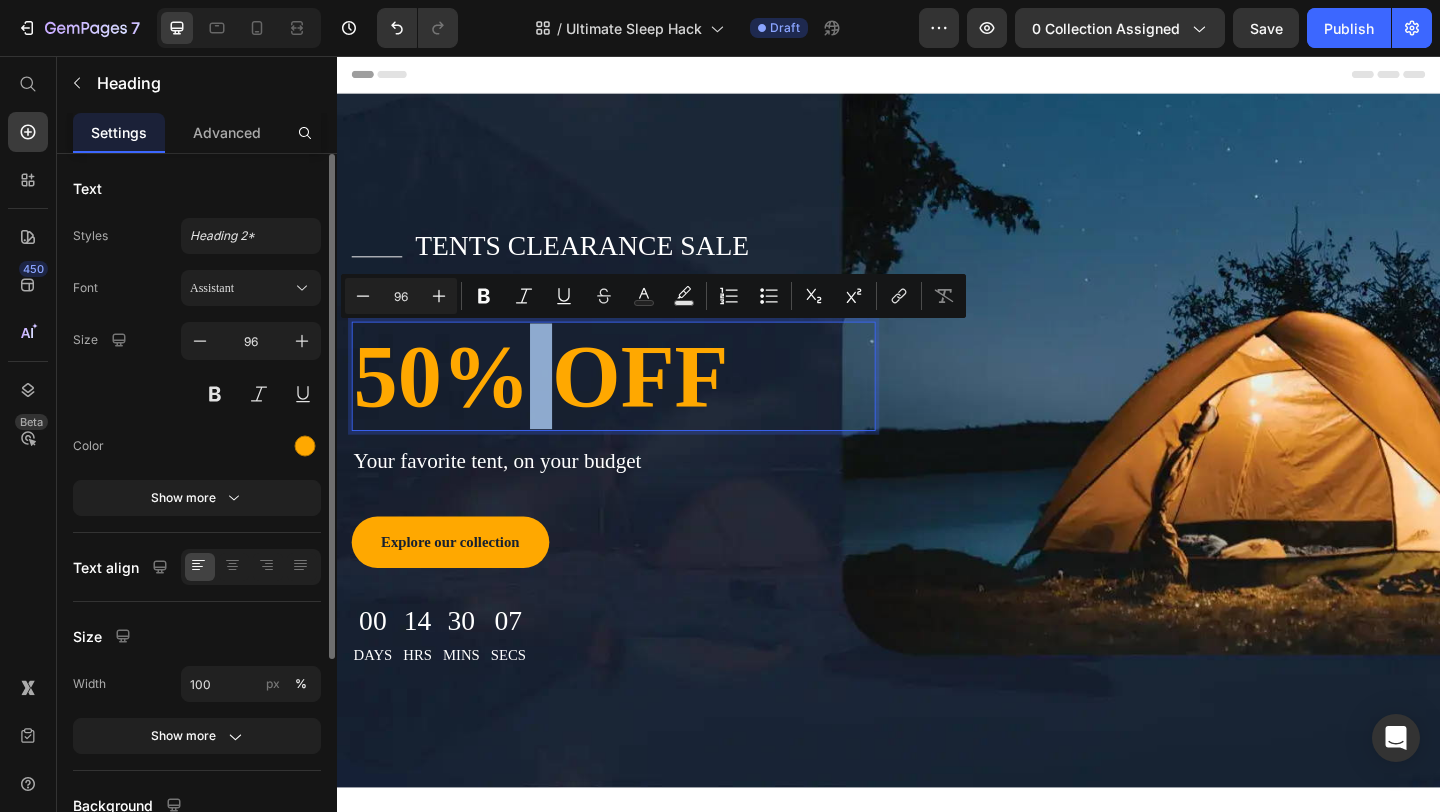 click on "50% OFF" at bounding box center (638, 404) 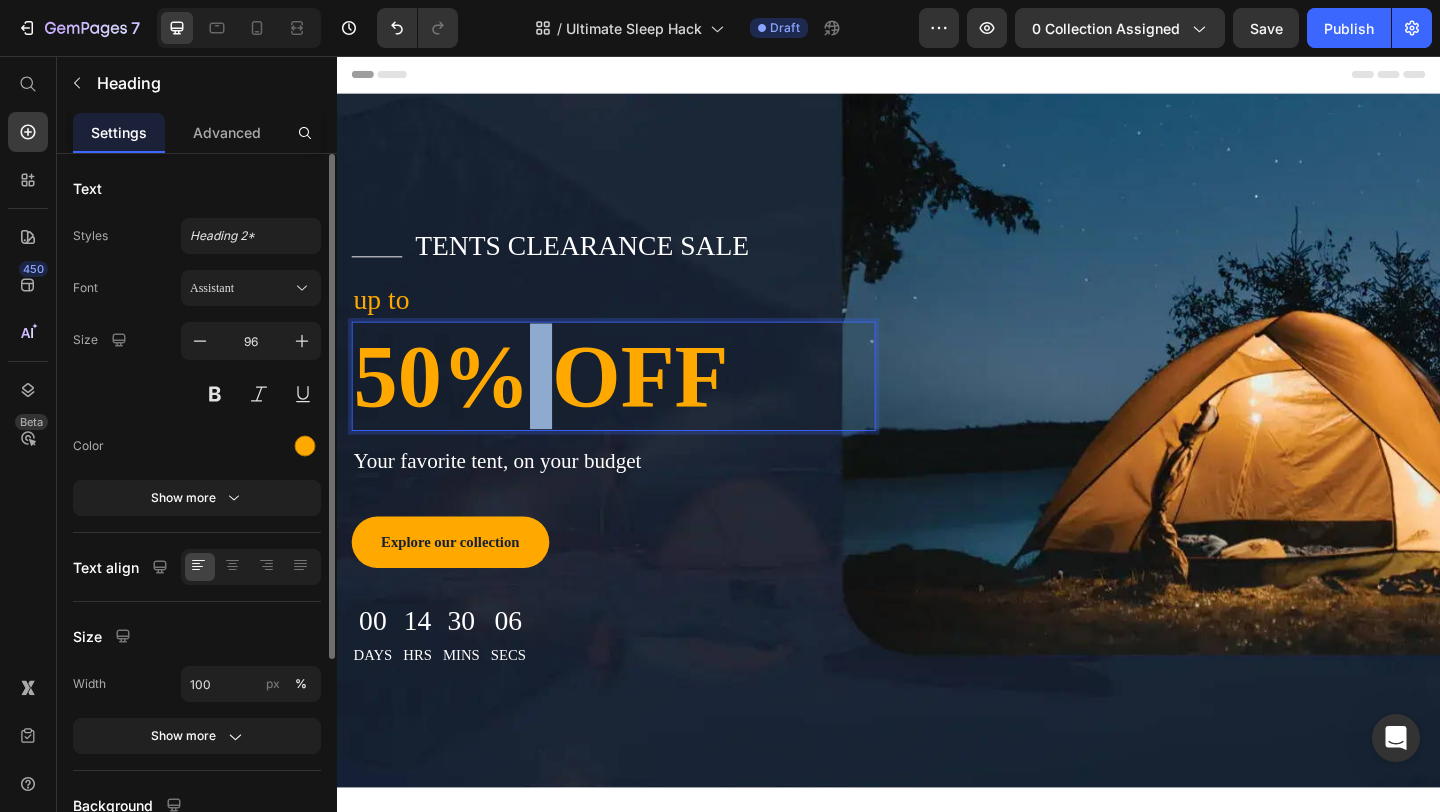 click on "50% OFF" at bounding box center (638, 404) 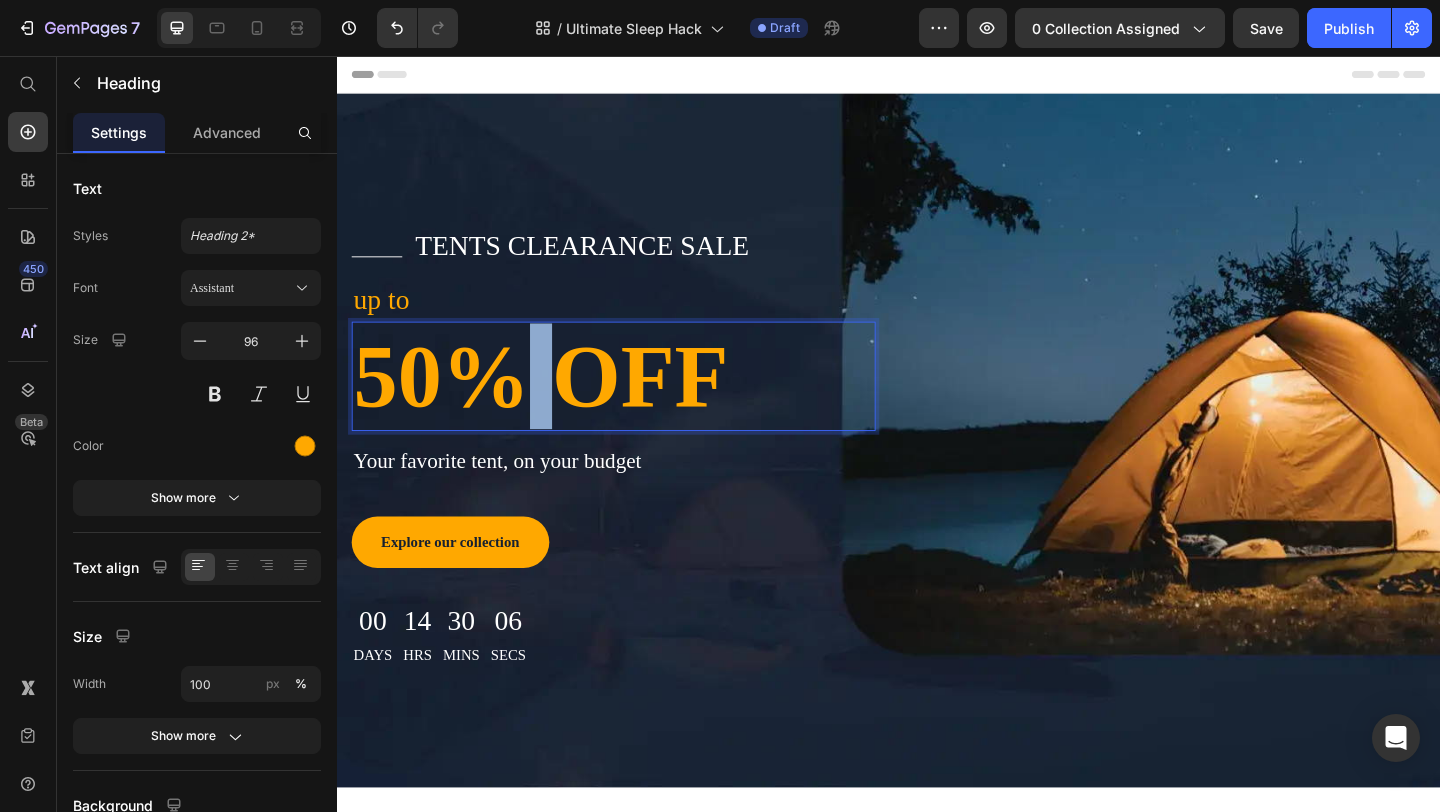 click on "50% OFF" at bounding box center [638, 404] 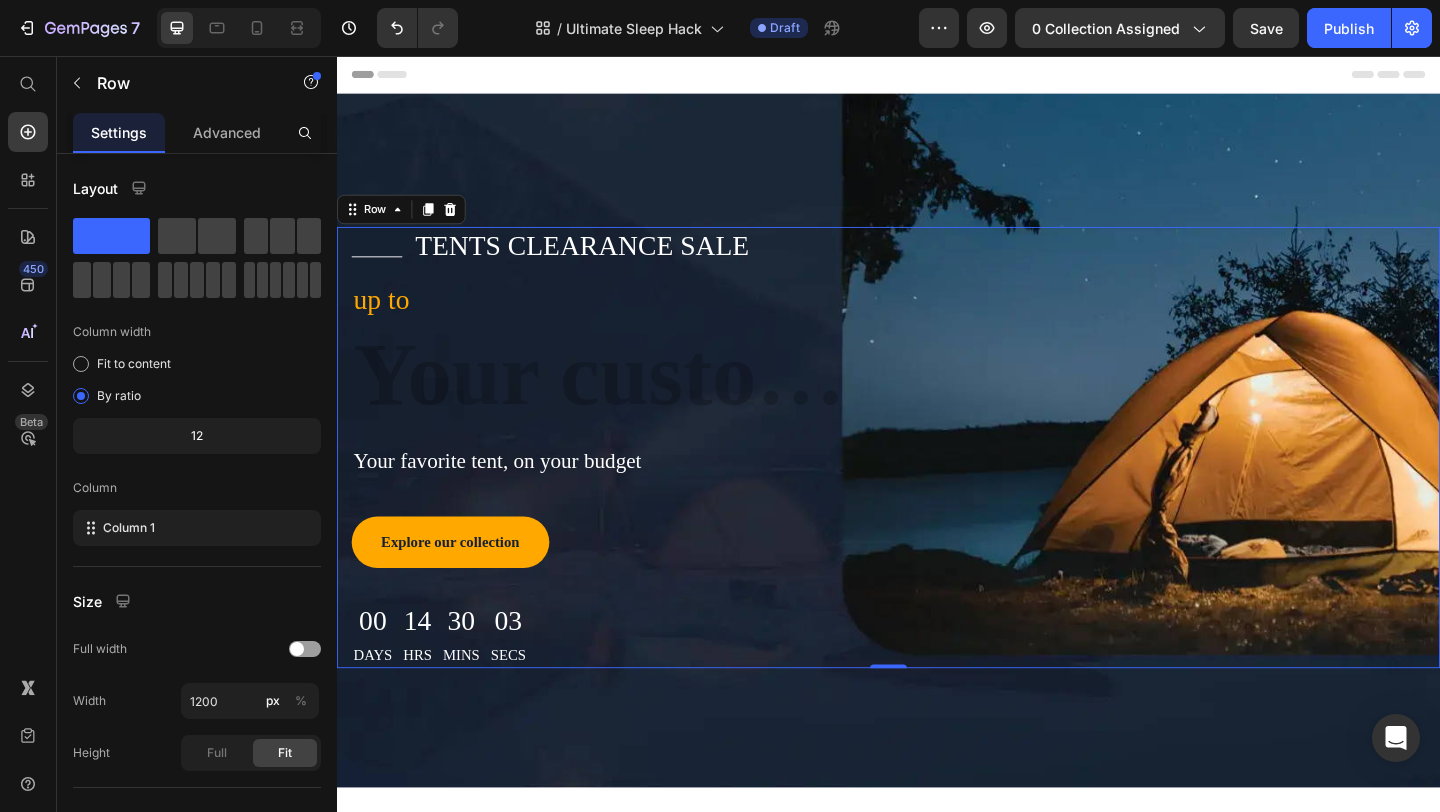 click on "Title Line tents clearance sale Text block Row up to Text block Heading Your favorite tent, on your budget  Text block Explore our collection Button 00 Days 14 Hrs 30 Mins 03 Secs Countdown Timer Row" at bounding box center [937, 482] 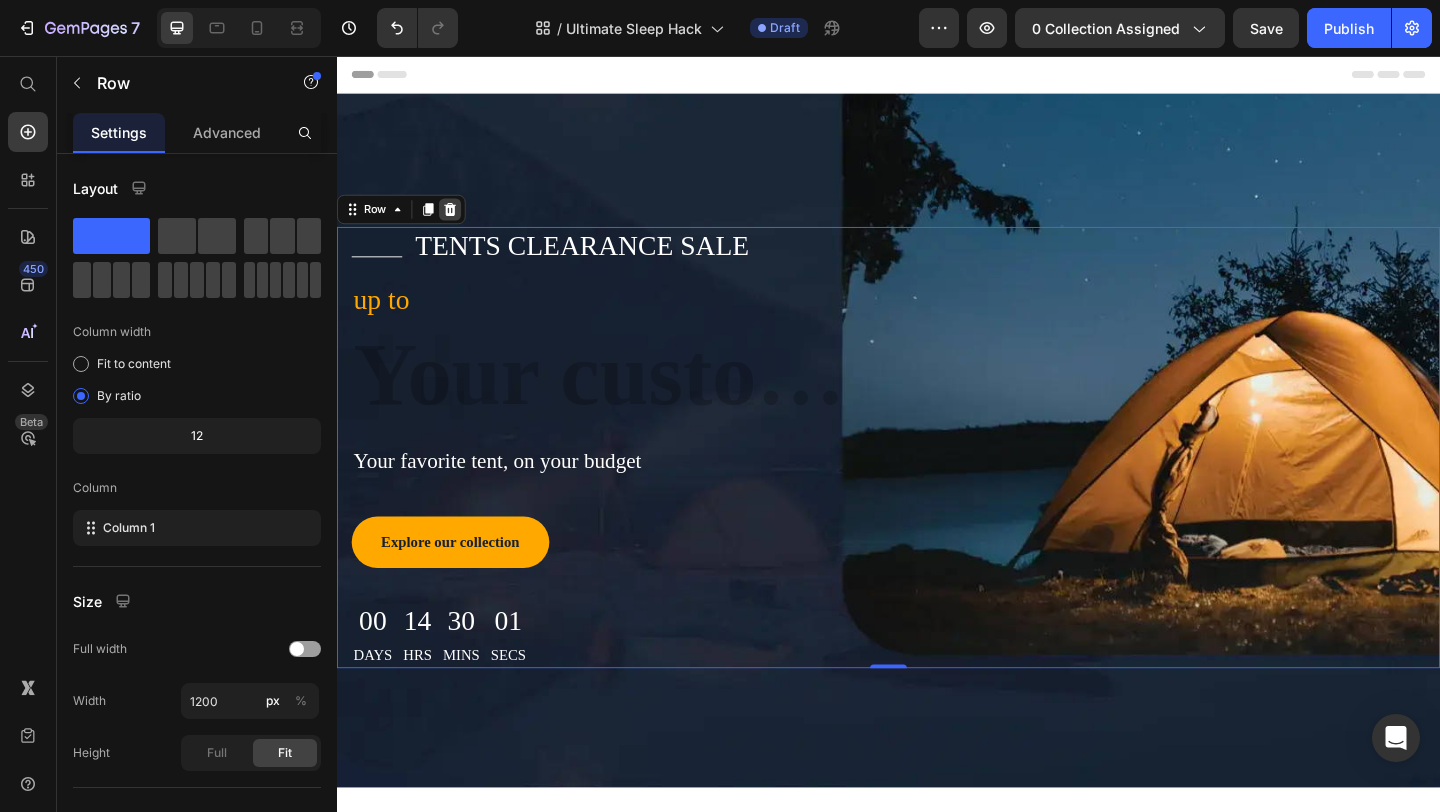 click 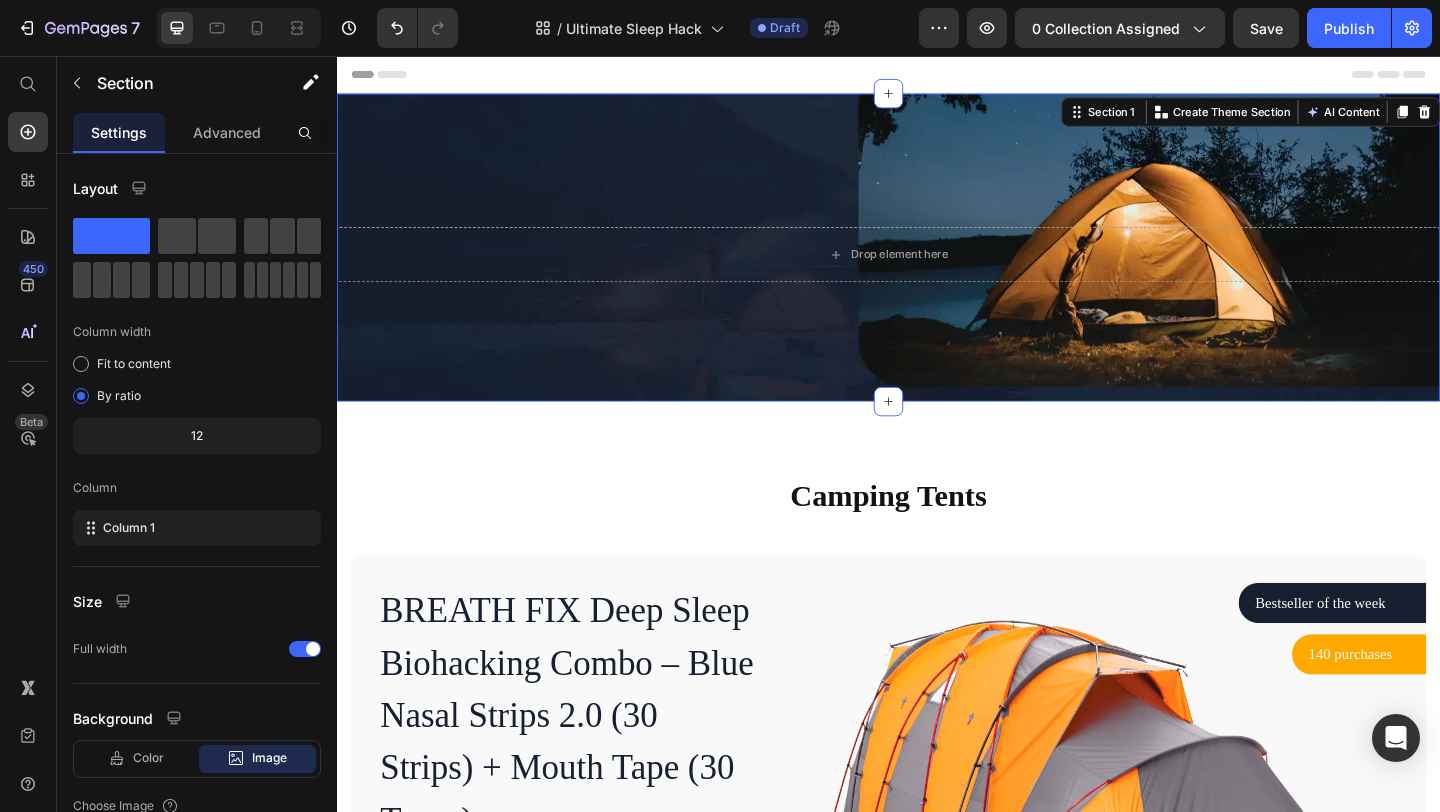 click on "Drop element here Section 1   You can create reusable sections Create Theme Section AI Content Write with GemAI What would you like to describe here? Tone and Voice Persuasive Product Getting products... Show more Generate" at bounding box center [937, 264] 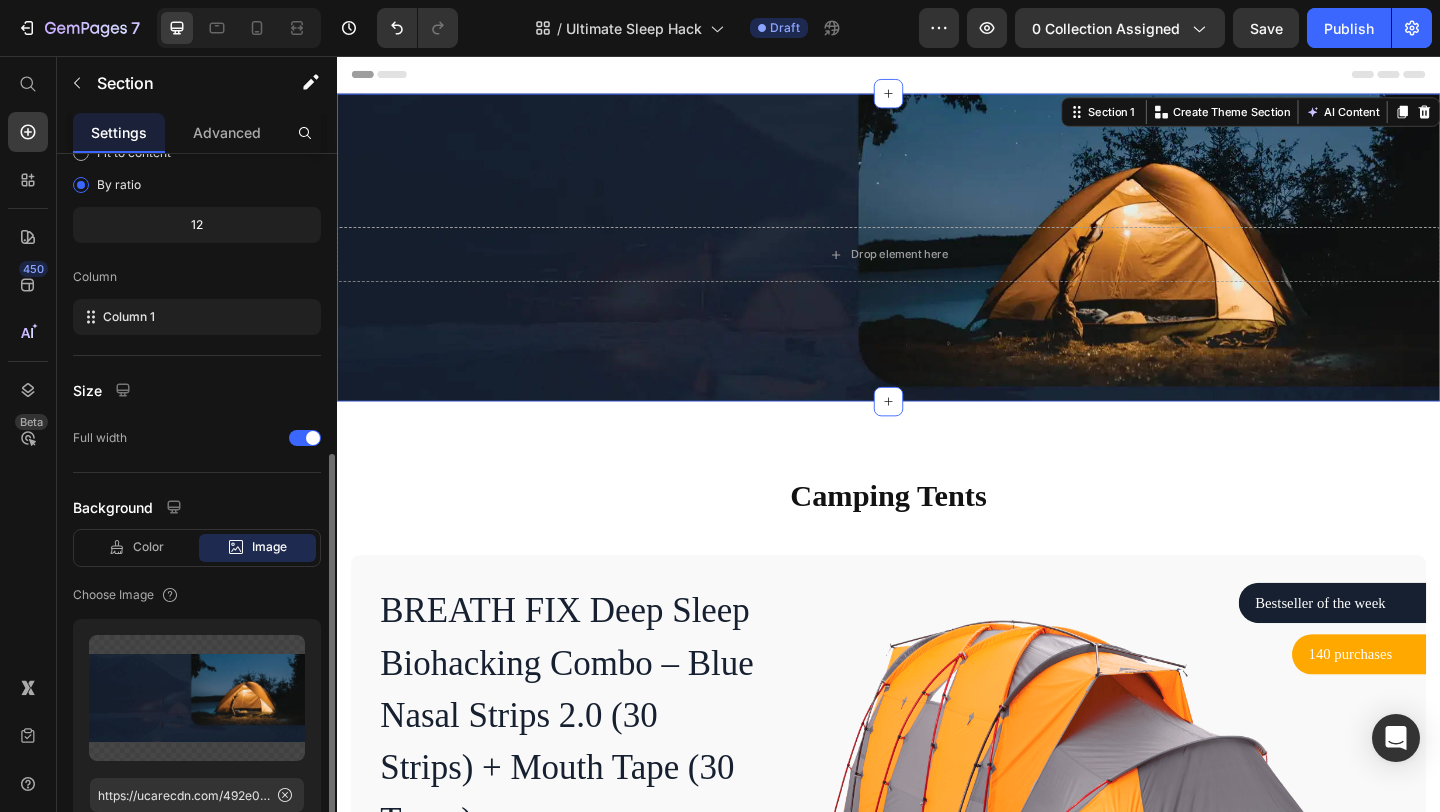 scroll, scrollTop: 449, scrollLeft: 0, axis: vertical 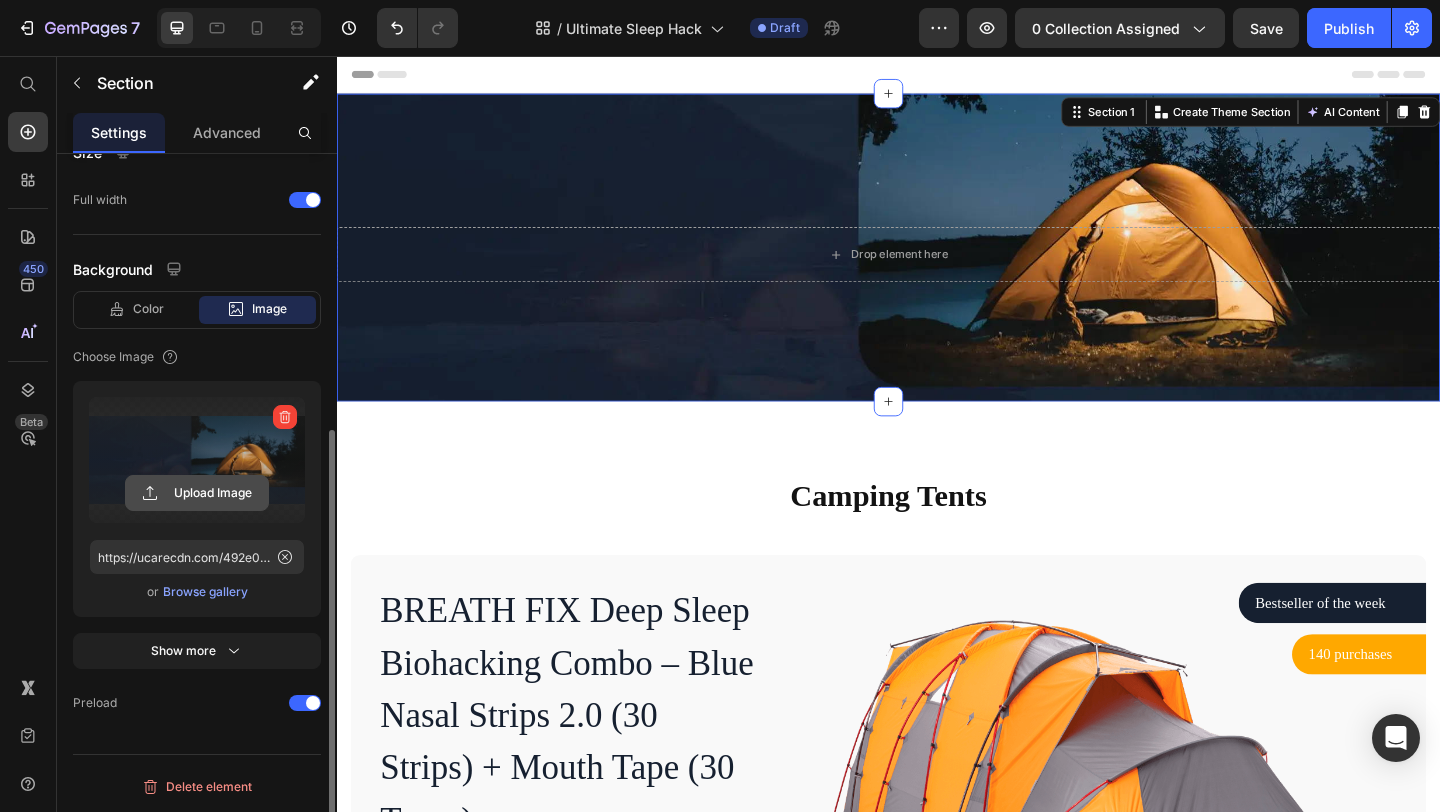 click 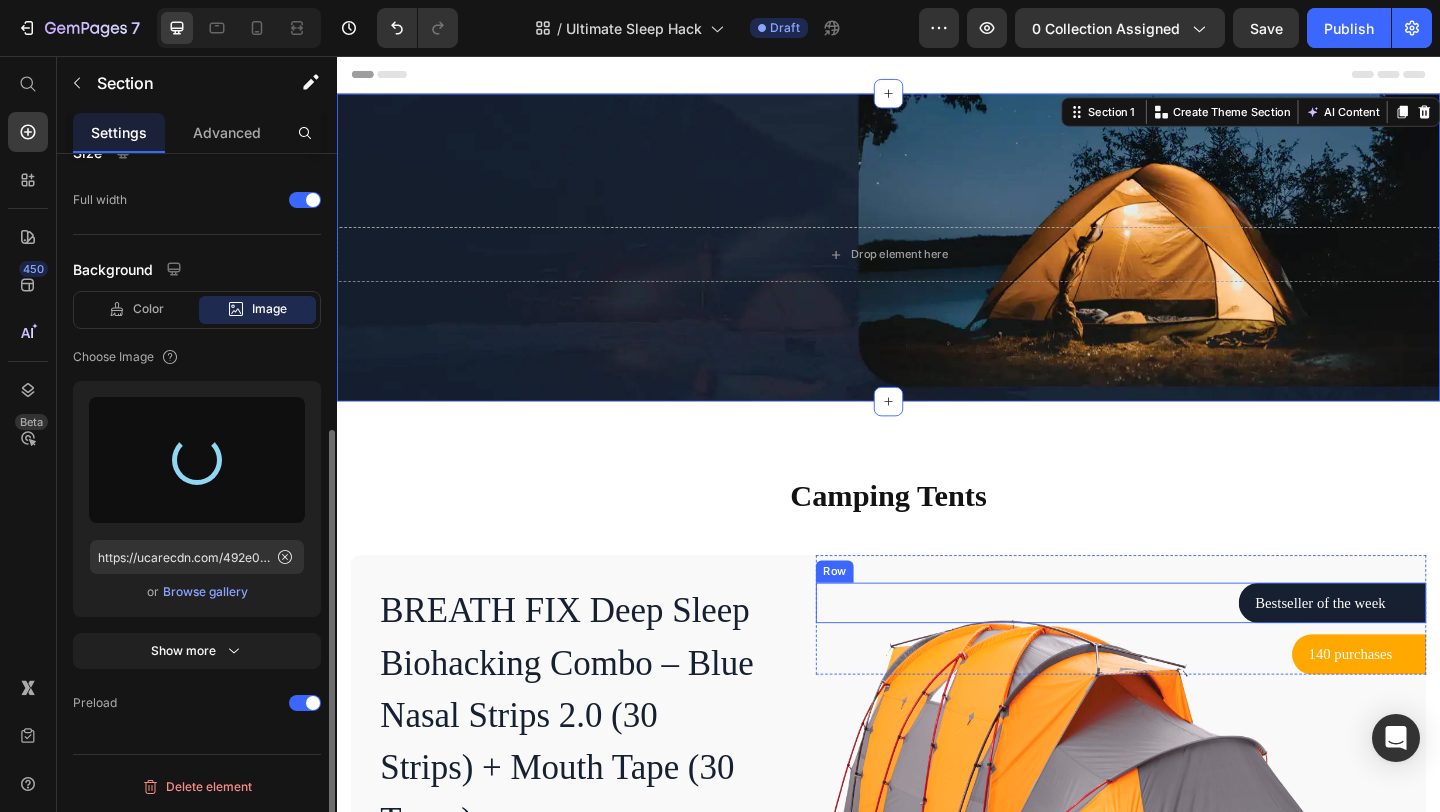 type on "https://cdn.shopify.com/s/files/1/0668/9492/1864/files/gempages_551003808356893569-c977723f-3805-42f2-ab80-b3fe14967010.png" 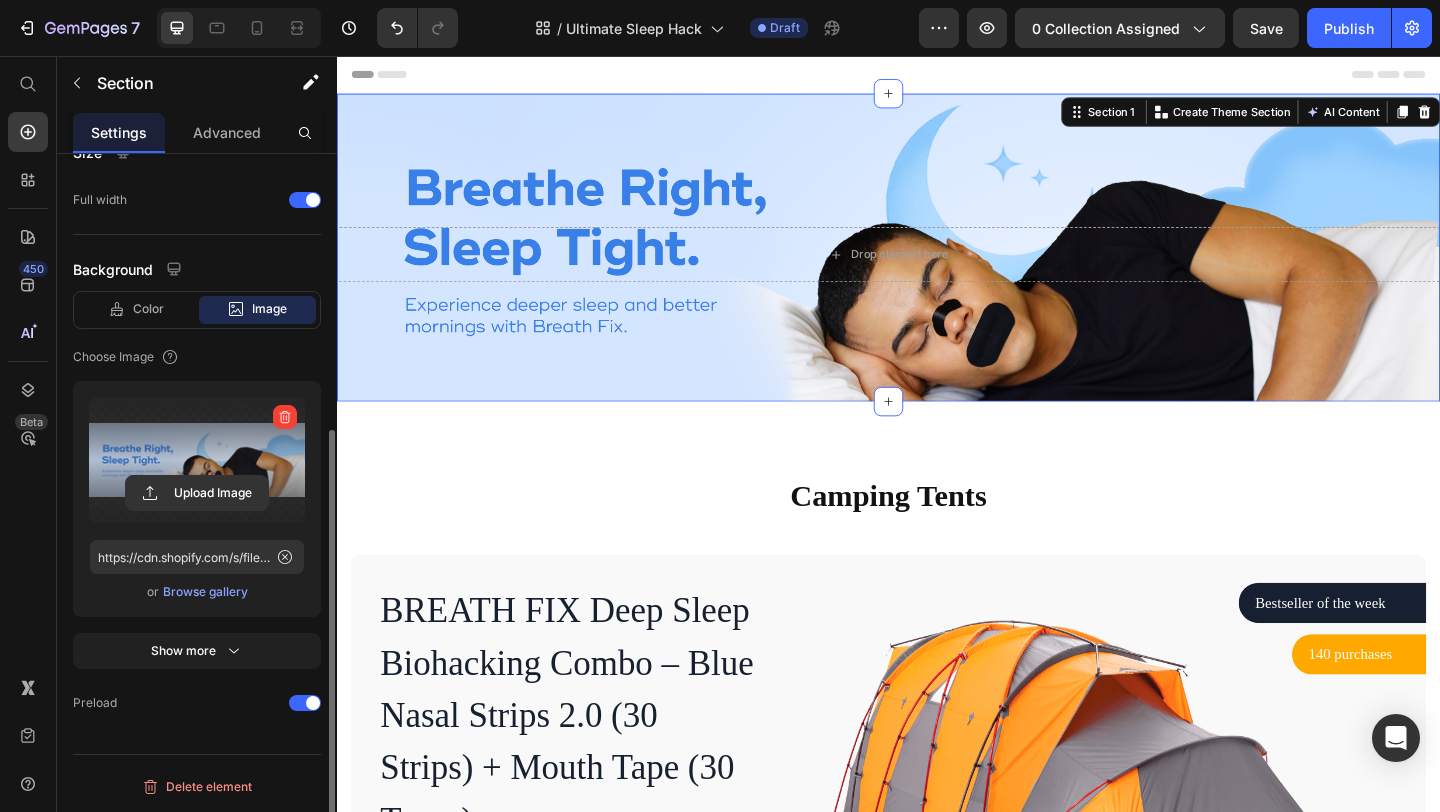 click on "Drop element here Section 1   You can create reusable sections Create Theme Section AI Content Write with GemAI What would you like to describe here? Tone and Voice Persuasive Product BREATH FIX Deep Sleep Biohacking Combo – Blue Nasal Strips 2.0 (30 Strips) + Mouth Tape (30 Tapes) Show more Generate" at bounding box center (937, 264) 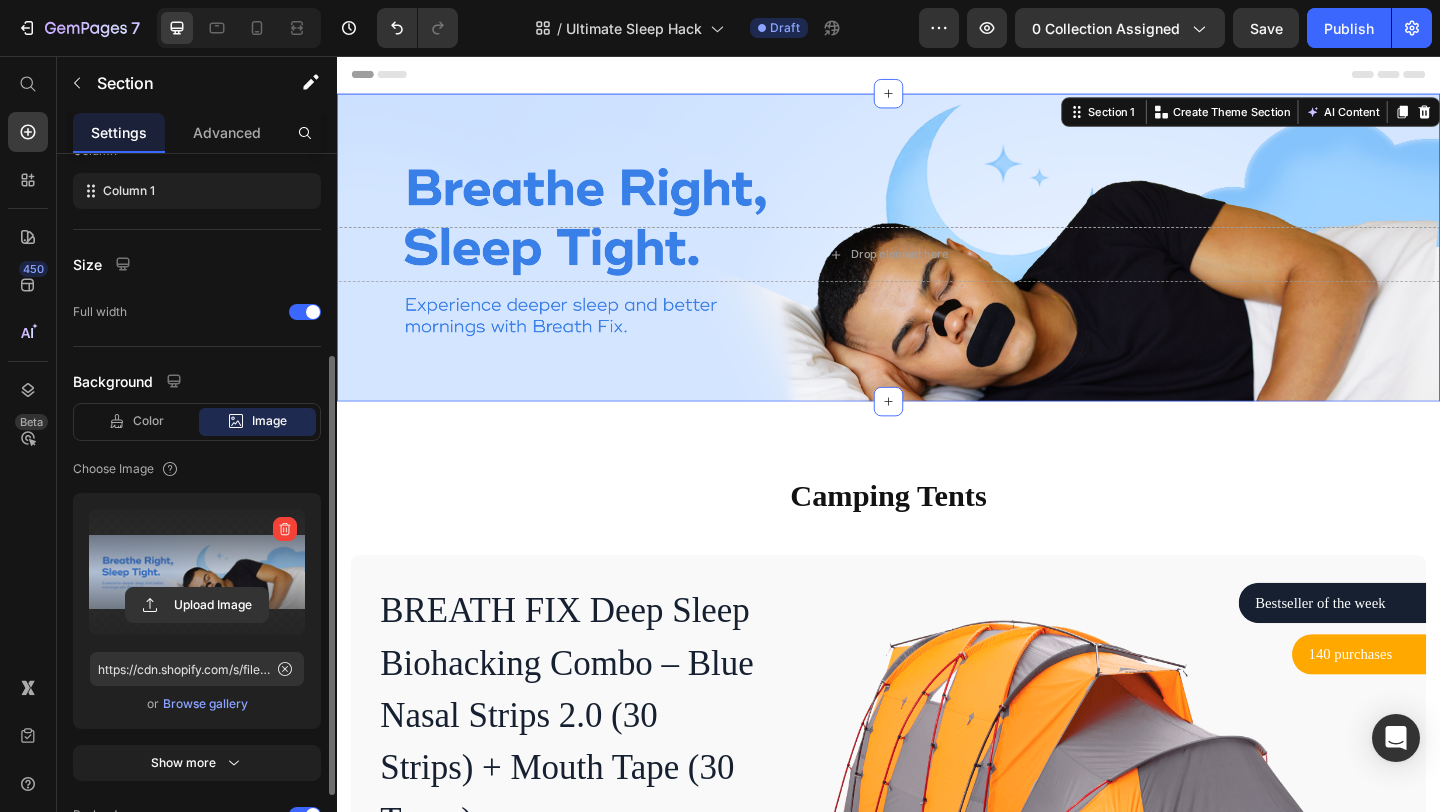 scroll, scrollTop: 340, scrollLeft: 0, axis: vertical 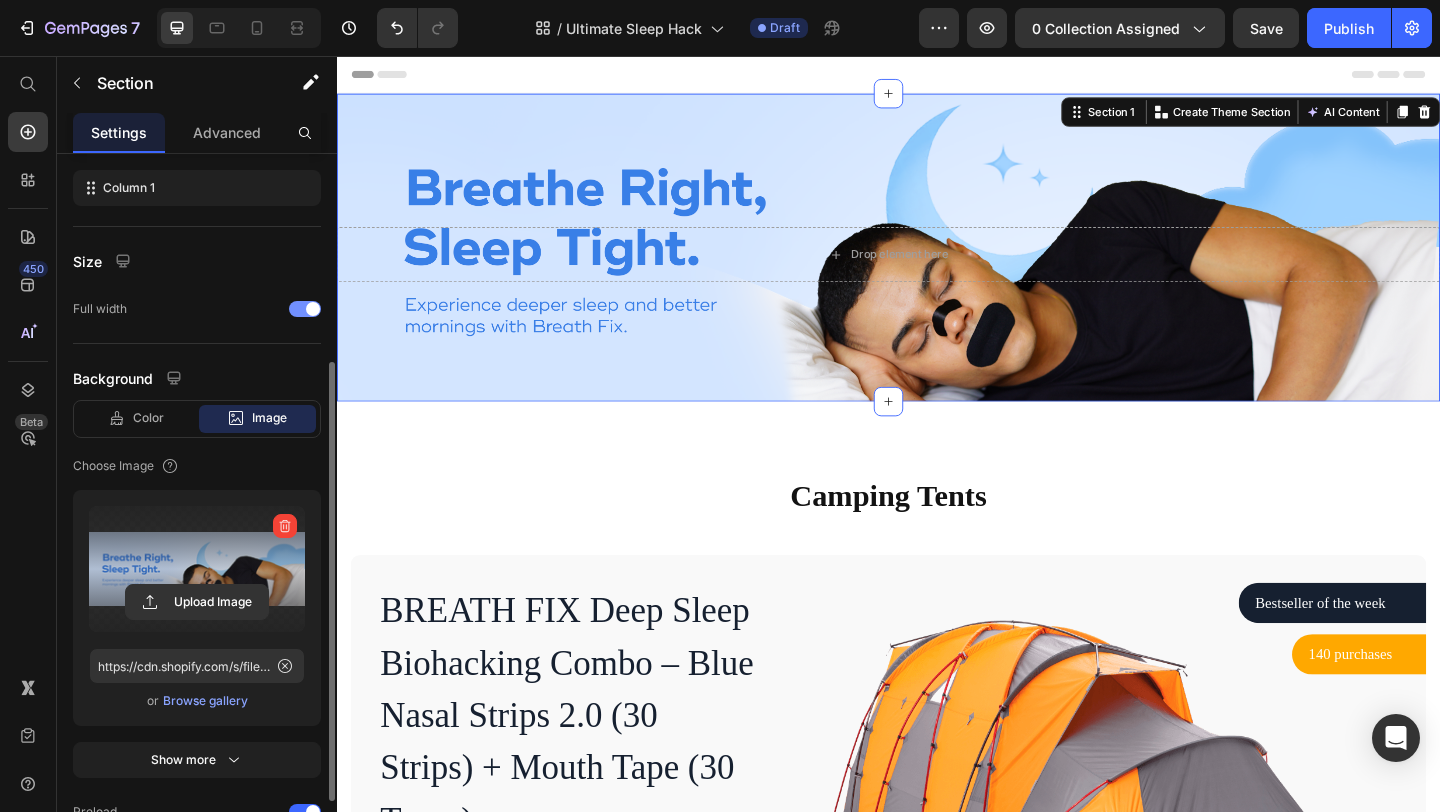 click at bounding box center (305, 309) 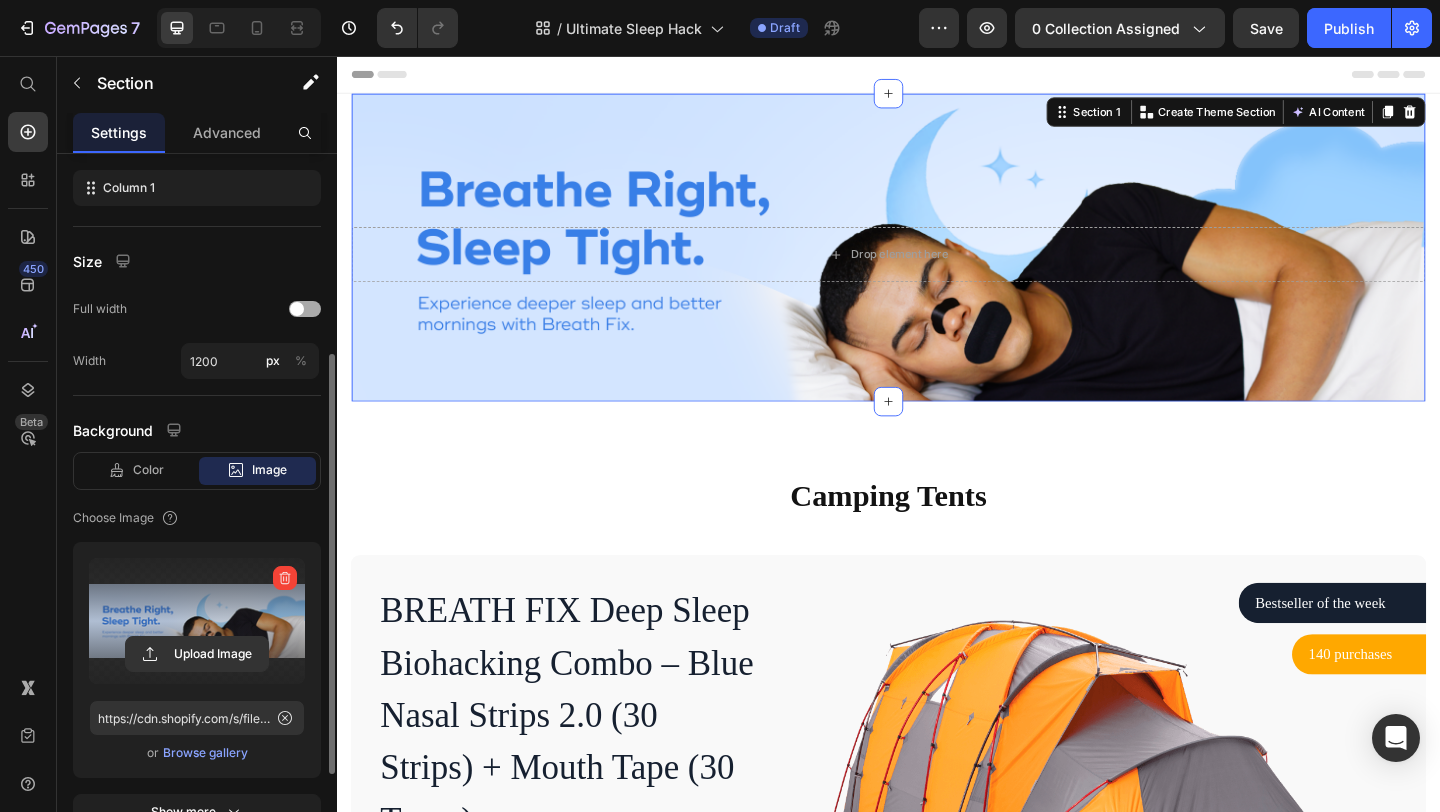 click at bounding box center (297, 309) 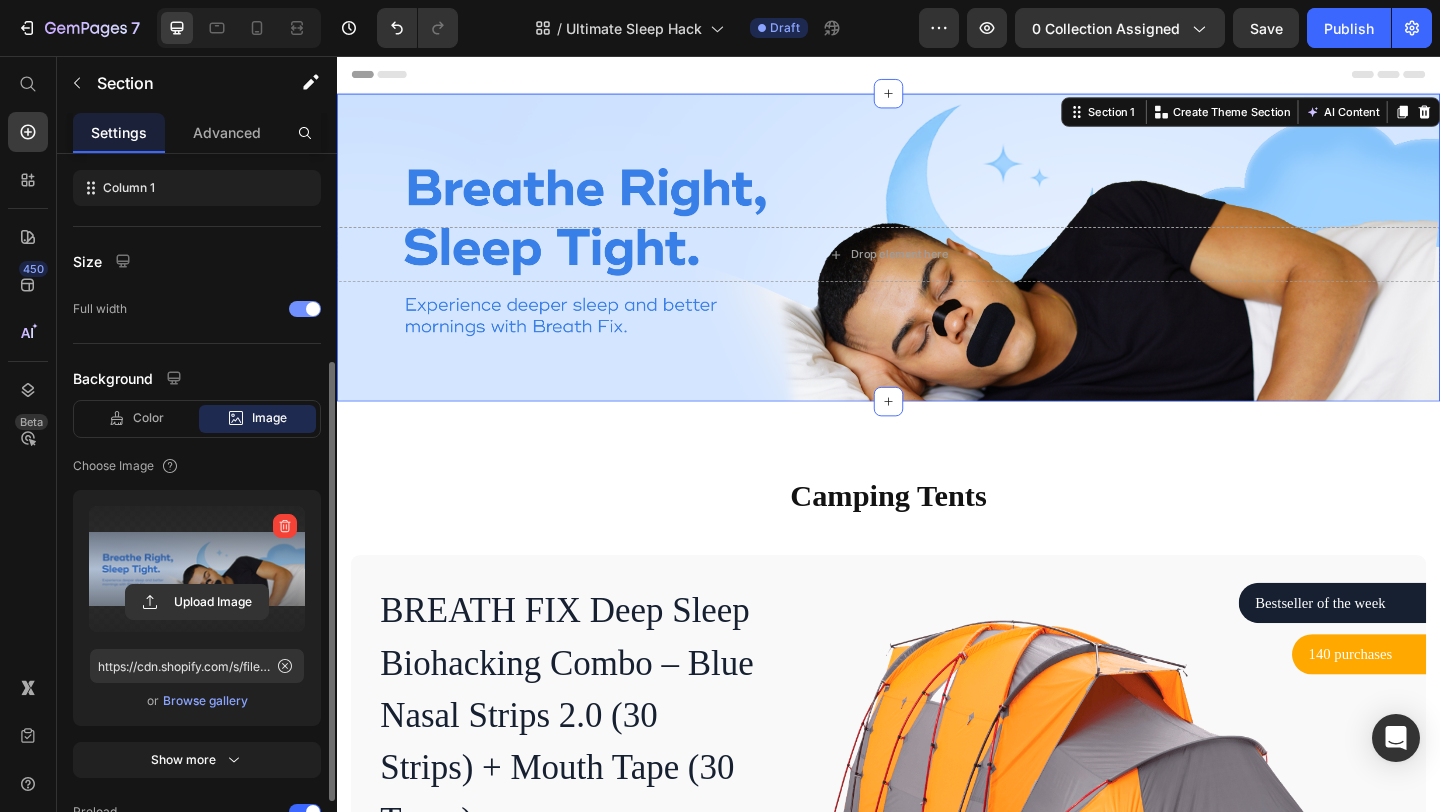 click at bounding box center (305, 309) 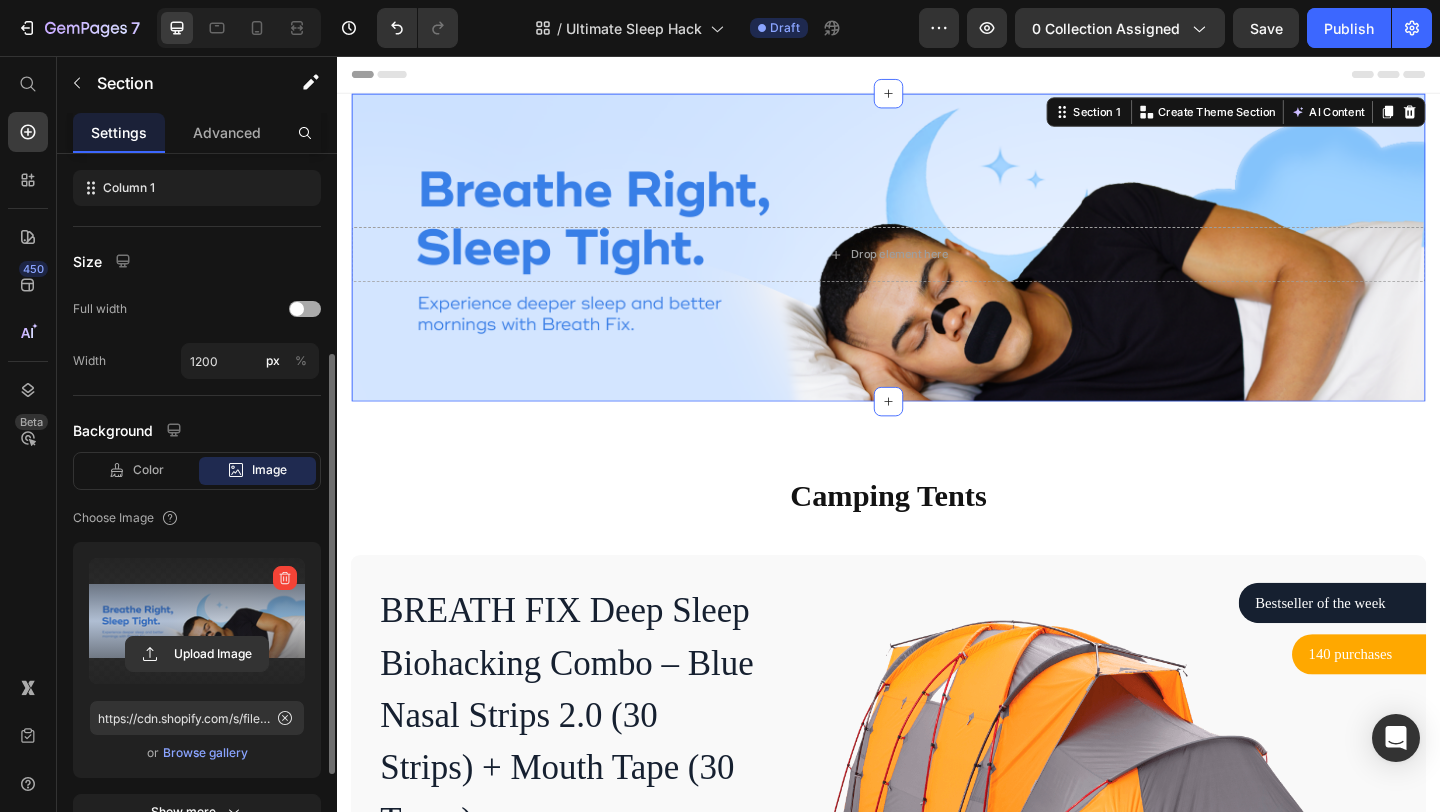 click at bounding box center (297, 309) 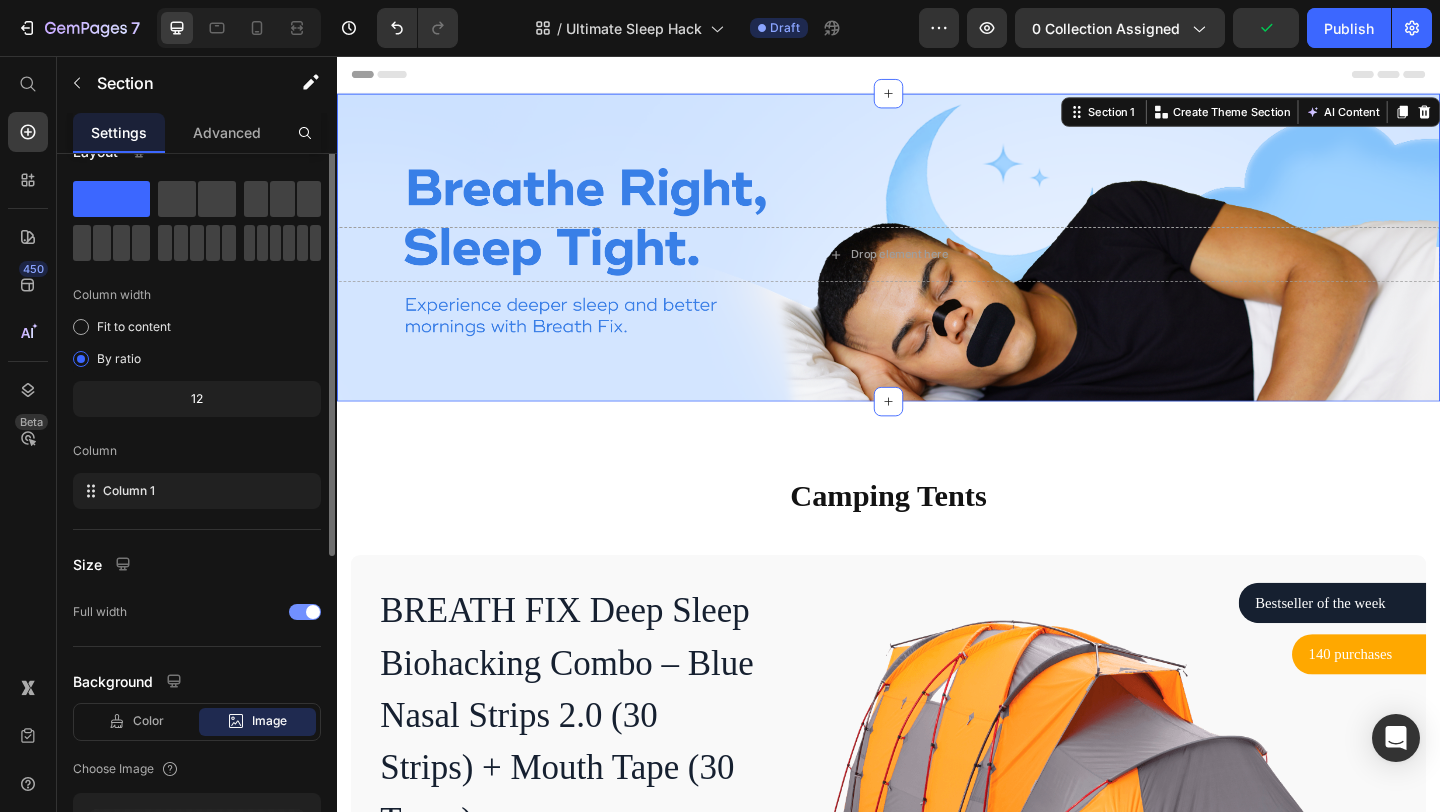 scroll, scrollTop: 0, scrollLeft: 0, axis: both 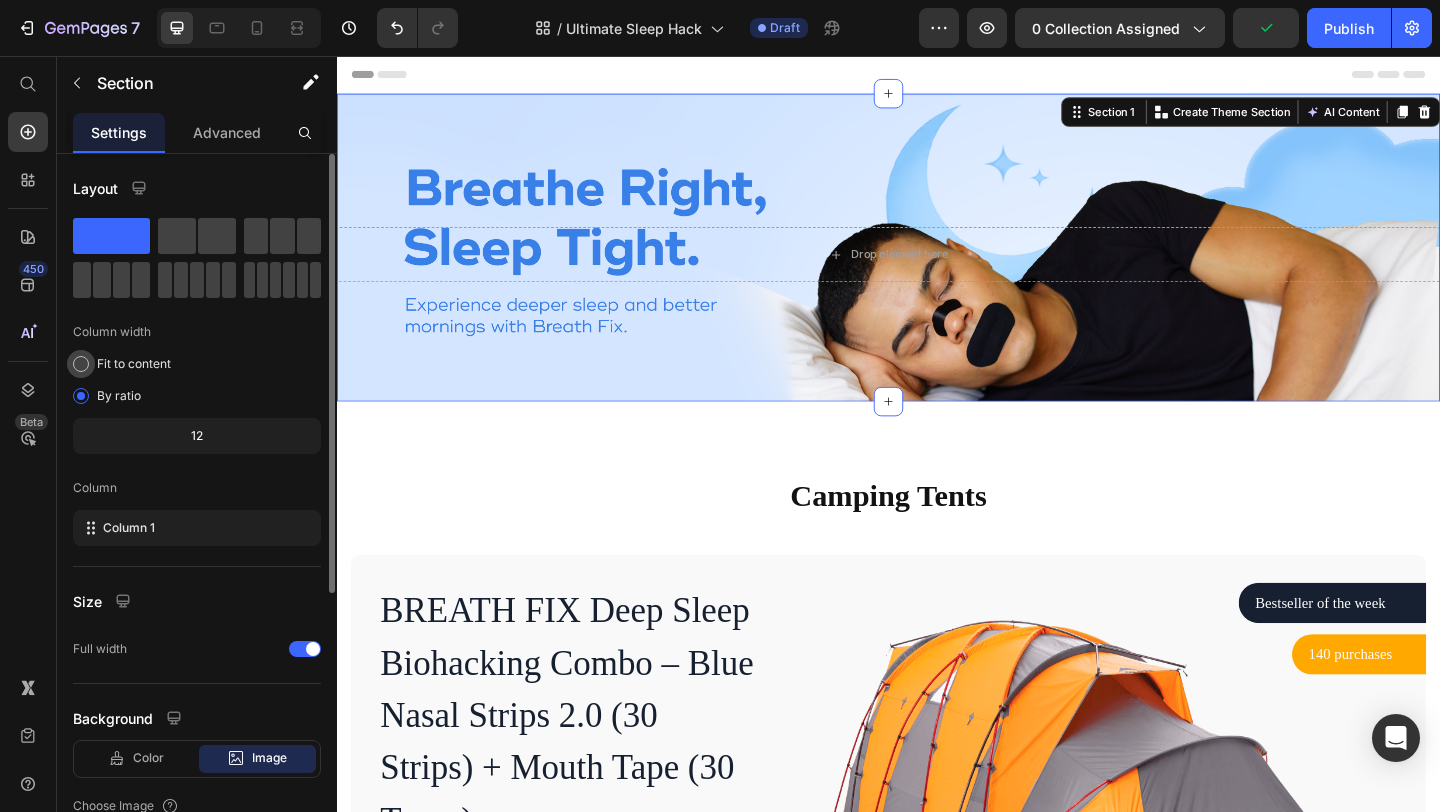 click on "Fit to content" at bounding box center [134, 364] 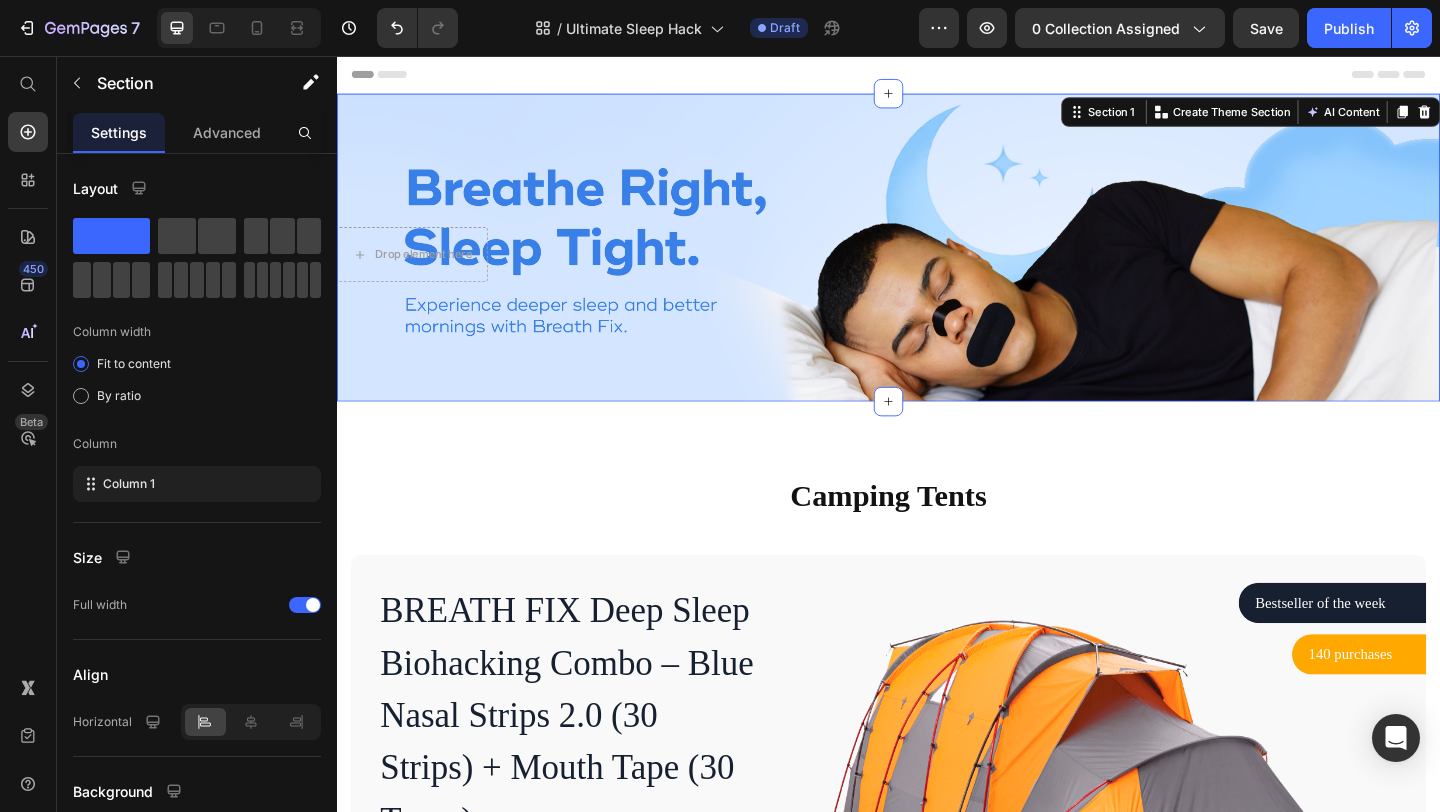 click on "Drop element here Section 1   You can create reusable sections Create Theme Section AI Content Write with GemAI What would you like to describe here? Tone and Voice Persuasive Product BREATH FIX Deep Sleep Biohacking Combo – Blue Nasal Strips 2.0 (30 Strips) + Mouth Tape (30 Tapes) Show more Generate" at bounding box center [937, 264] 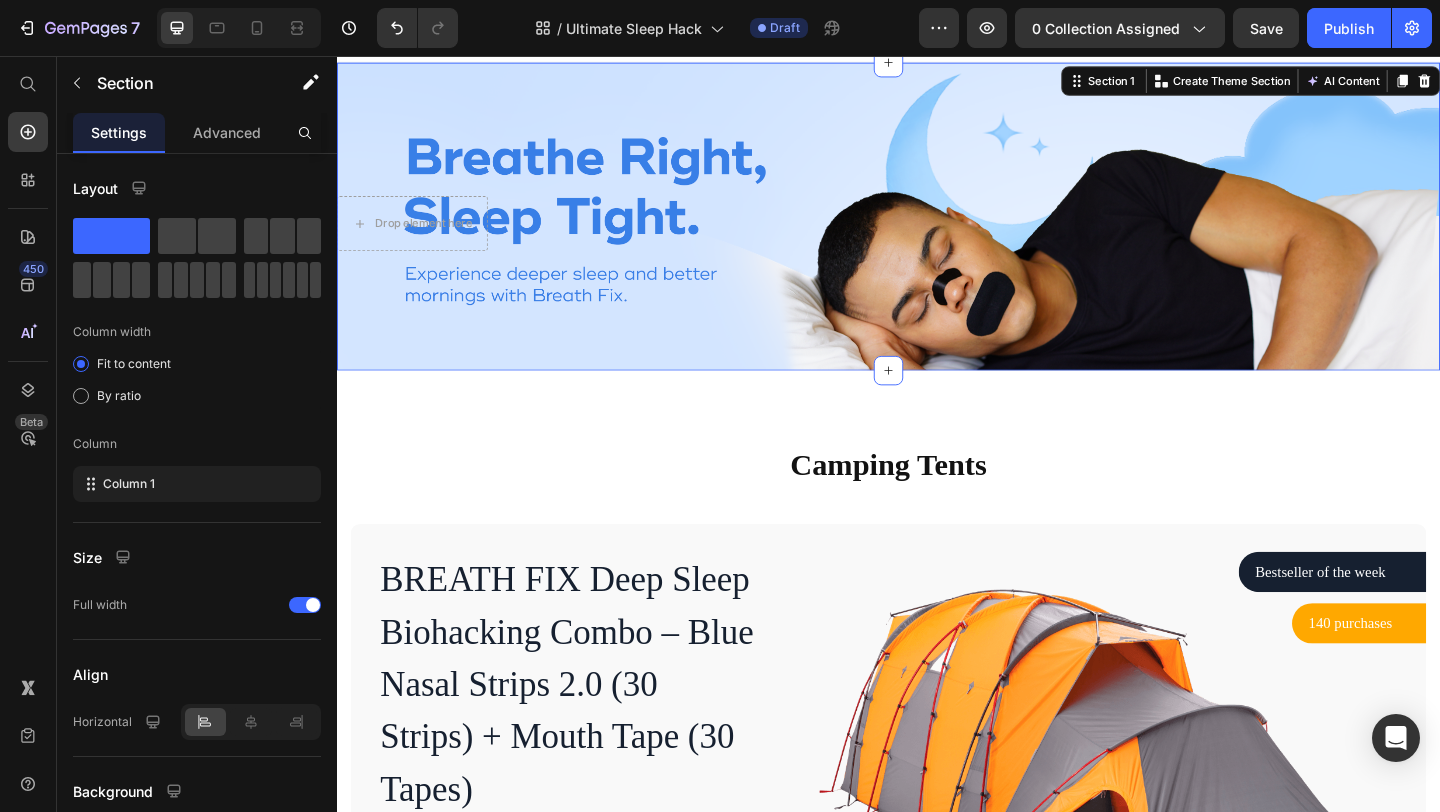 scroll, scrollTop: 114, scrollLeft: 0, axis: vertical 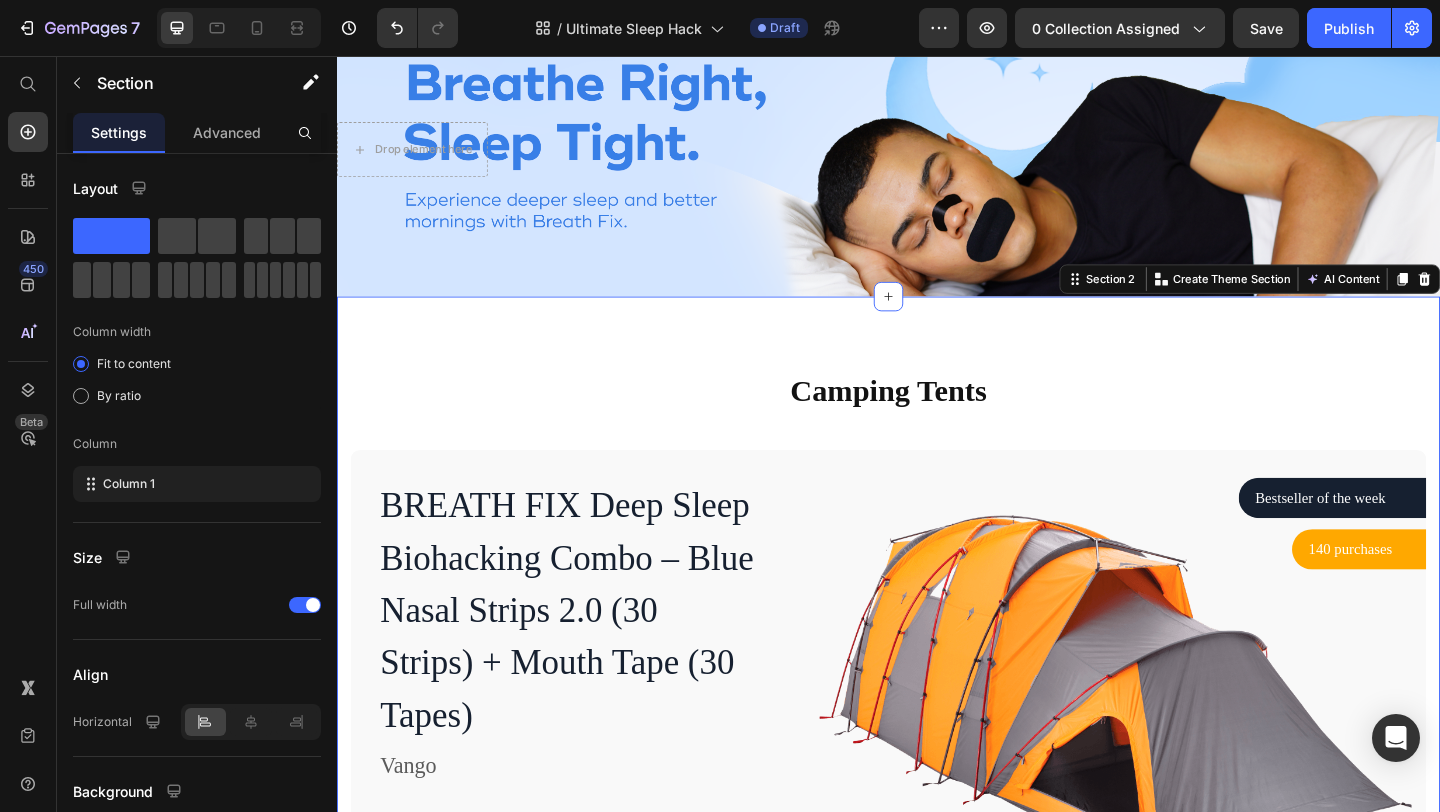 click on "Camping Tents Heading Row BREATH FIX Deep Sleep Biohacking Combo – Blue Nasal Strips 2.0 (30 Strips) + Mouth Tape (30 Tapes) Product Title Vango Text block Rs. 1,799.00 Product Price Rs. 0.00 Product Price Row Image Easy setup with strategic color coding Text block Image Maximize space with vertical walls & rectangular floor plan Text block Image Seam-sealed waterproof polyester fly Text block Image Backpack carry bag included with pockets, stakes, and tools Text block Icon List Add to cart Product Cart Button Product Bestseller of the week Text block Row Row 140 purchases Text block Row Row Row Image Row Row Section 2   You can create reusable sections Create Theme Section AI Content Write with GemAI What would you like to describe here? Tone and Voice Persuasive Product BREATH FIX Deep Sleep Biohacking Combo – Blue Nasal Strips 2.0 (30 Strips) + Mouth Tape (30 Tapes) Show more Generate" at bounding box center [937, 823] 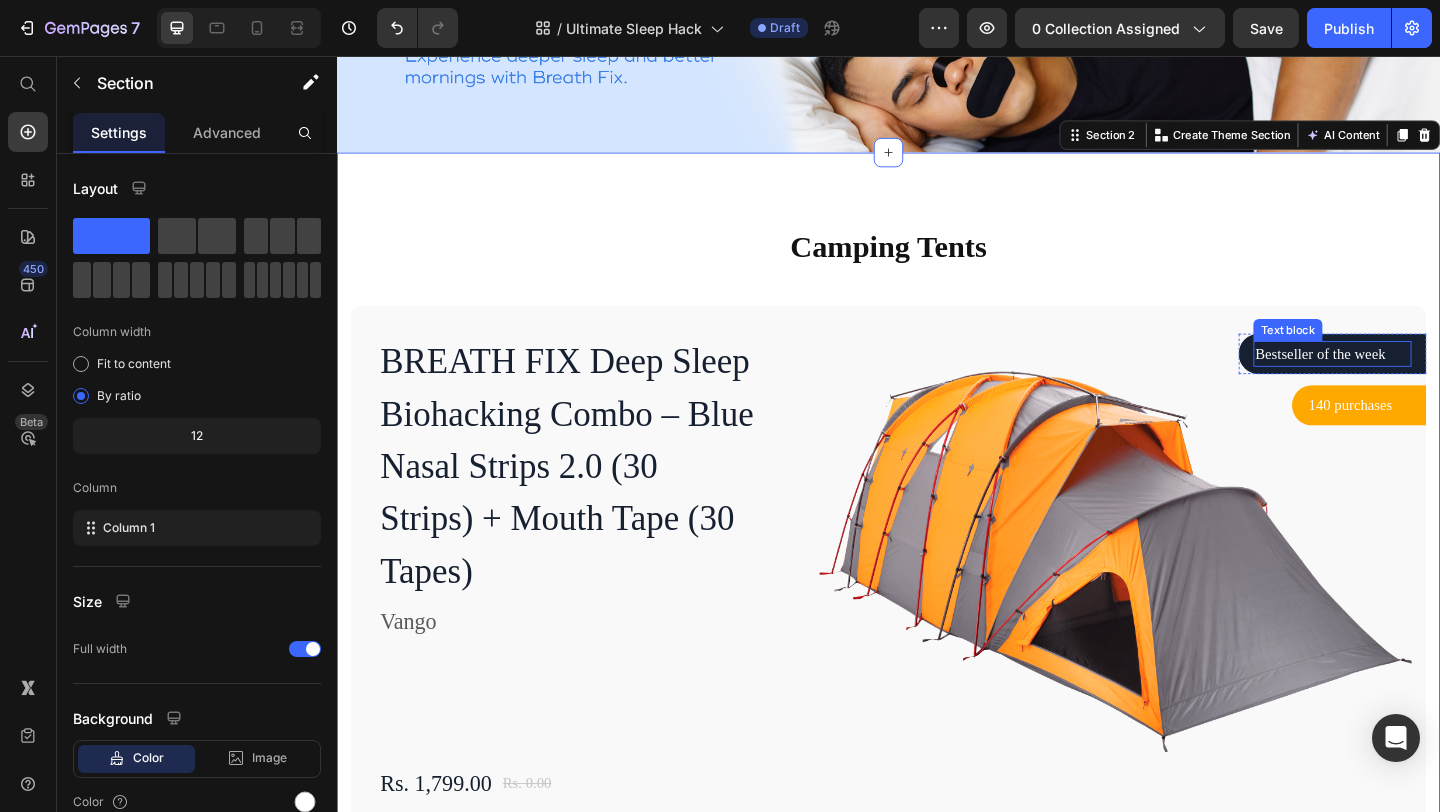 scroll, scrollTop: 228, scrollLeft: 0, axis: vertical 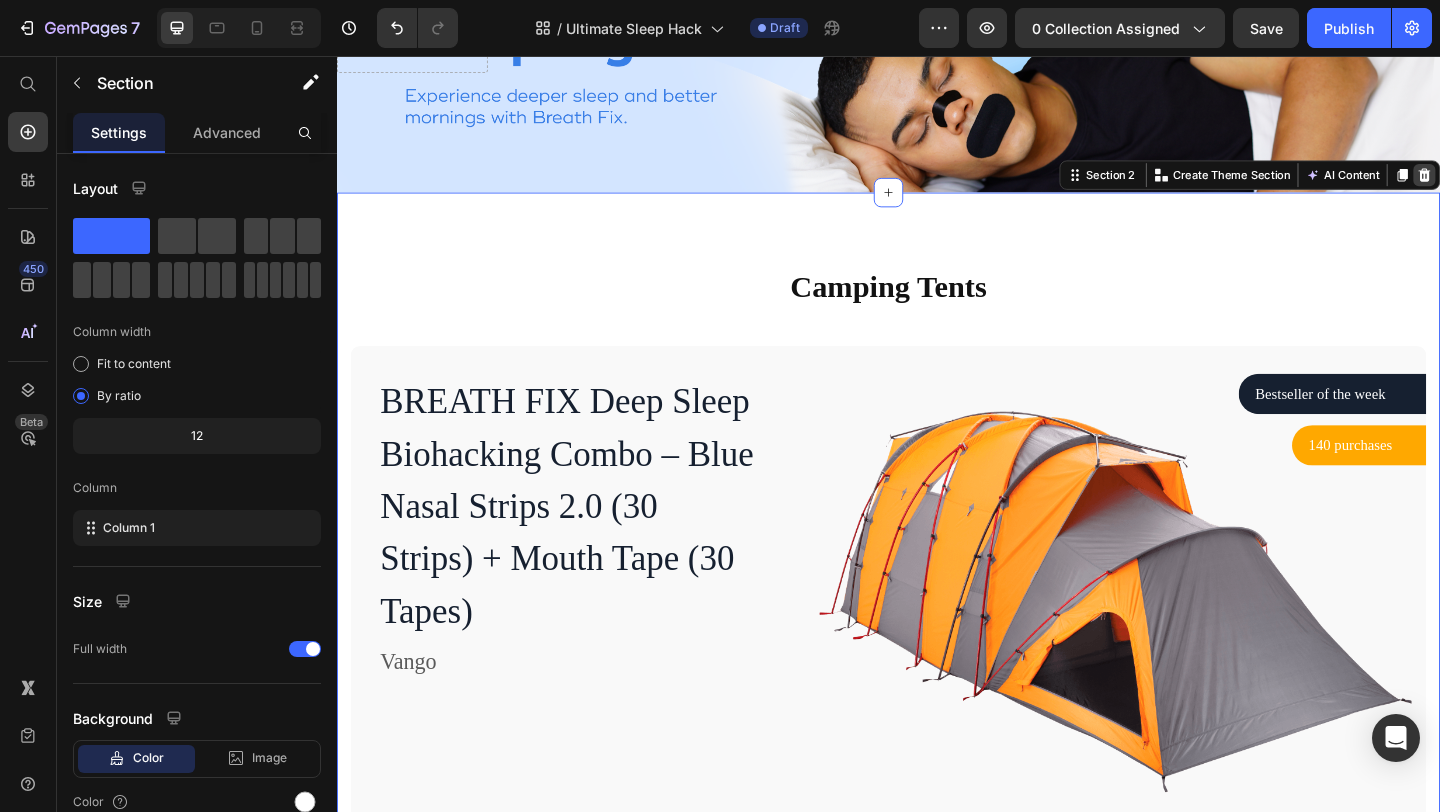 click 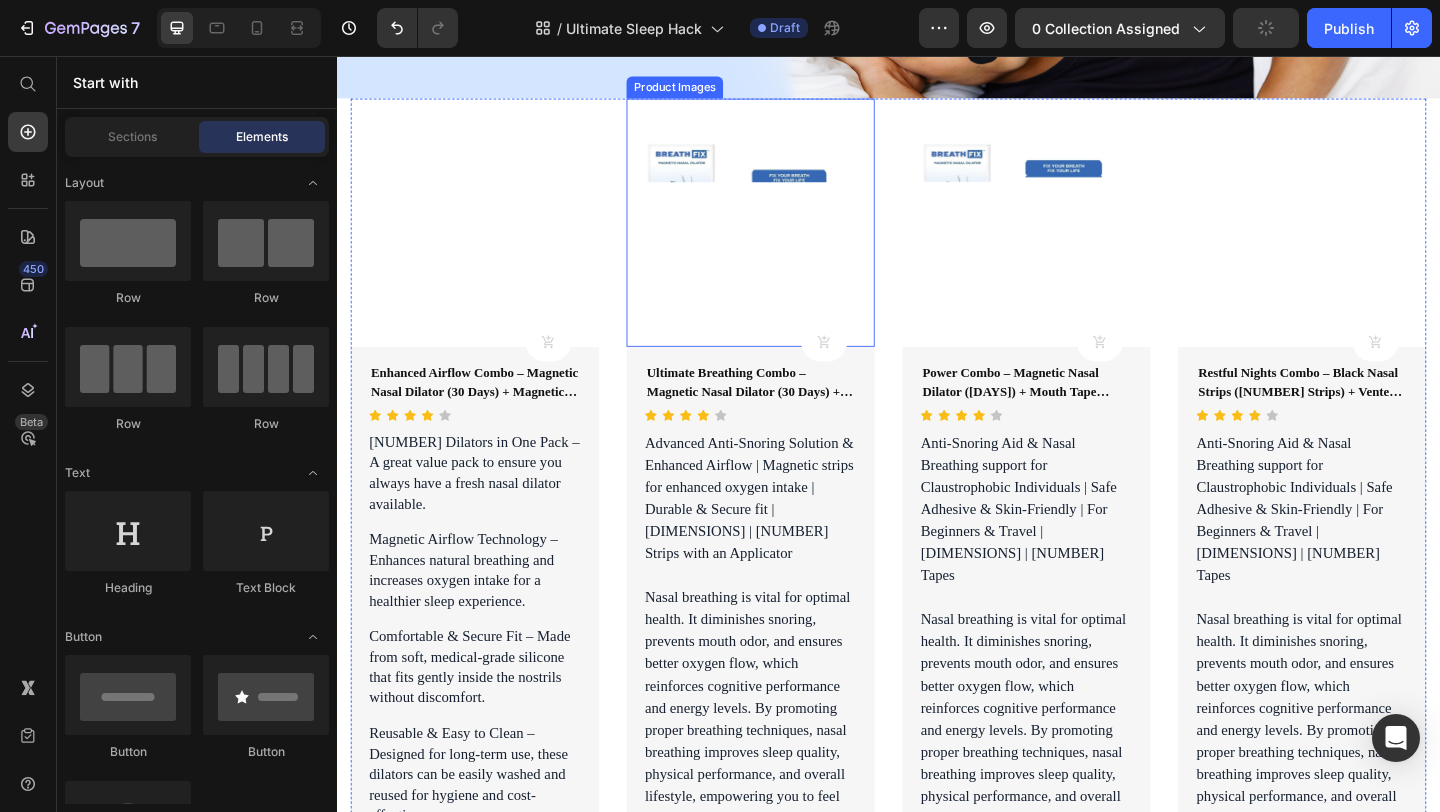 scroll, scrollTop: 163, scrollLeft: 0, axis: vertical 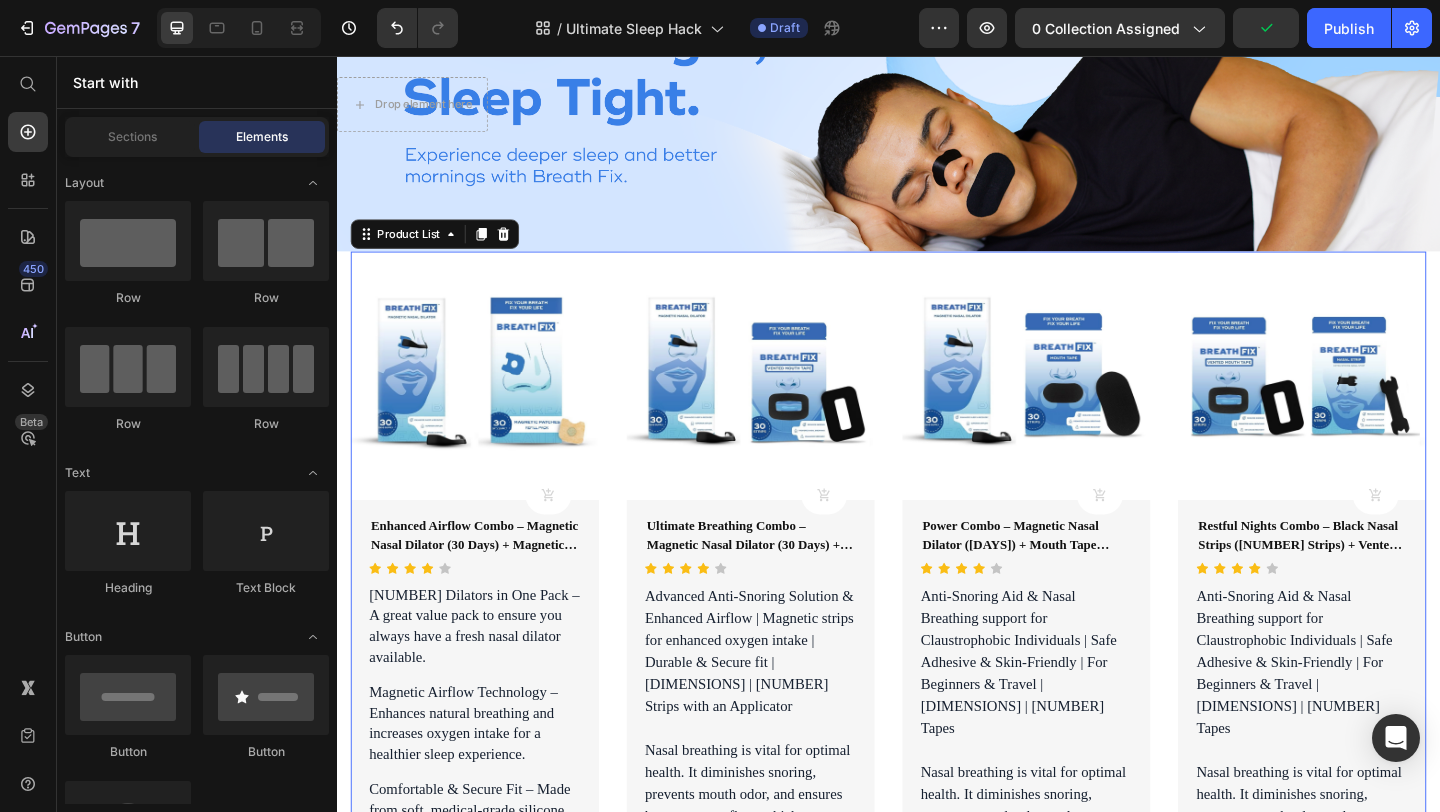 click on "Product Images Product Cart Button Enhanced Airflow Combo – Magnetic Nasal Dilator (30 Days) + Magnetic Patches Refill (30 Days) Product Title                Icon                Icon                Icon                Icon                Icon Icon List Hoz
30 Dilators in One Pack – A great value pack to ensure you always have a fresh nasal dilator available.
Magnetic Airflow Technology – Enhances natural breathing and increases oxygen intake for a healthier sleep experience.
Comfortable & Secure Fit – Made from soft, medical-grade silicone that fits gently inside the nostrils without discomfort.
Reusable & Easy to Clean – Designed for long-term use, these dilators can be easily washed and reused for hygiene and cost-effectiveness.
Multipurpose Use – Ideal for people suffering from snoring, sleep apnea, allergies, or nasal congestion.
Product Description Rs. 1,999.00 Product Price Rs. 0.00 Product Price (Save 0% ) Product Tag Row Row Row Product Images Icon
)" at bounding box center [937, 975] 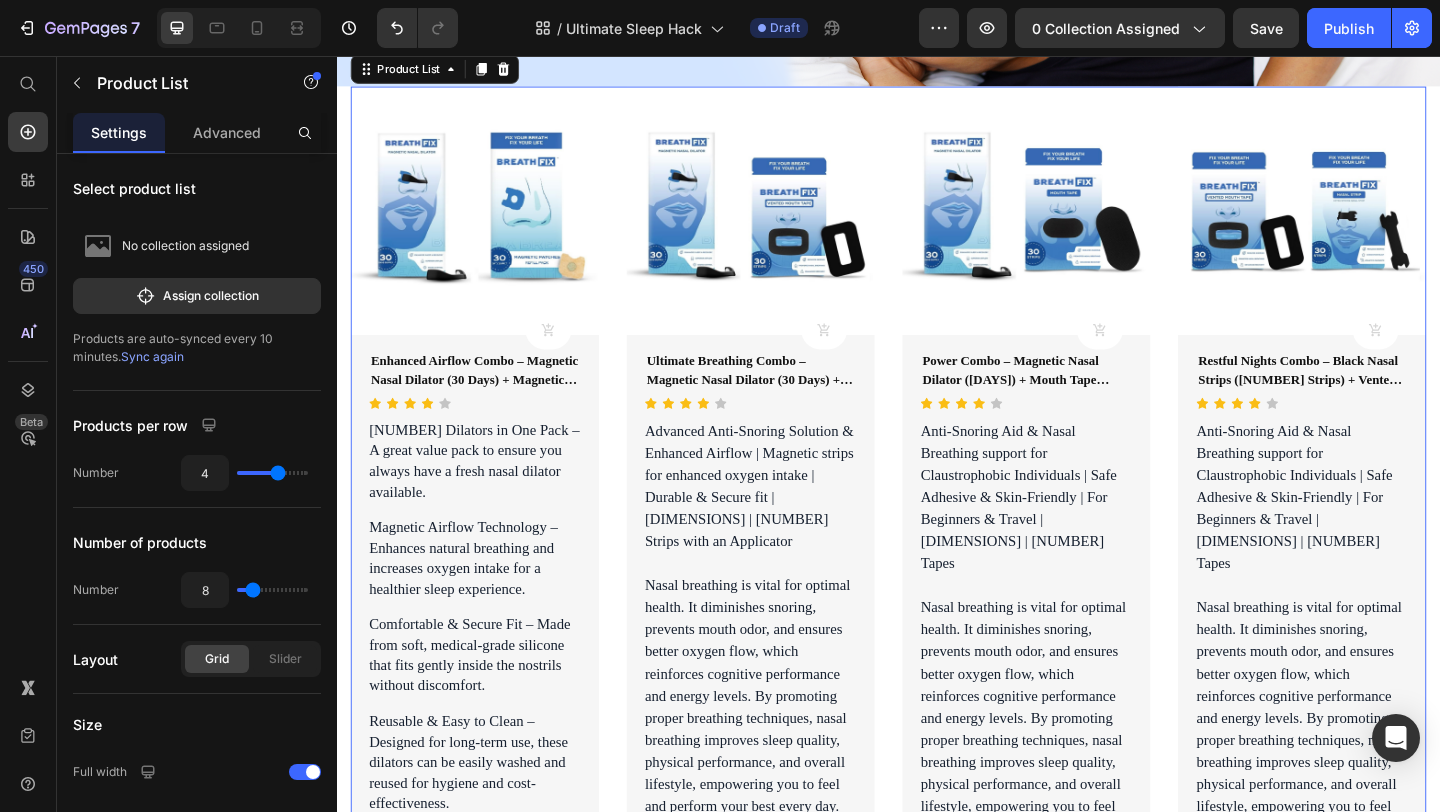 scroll, scrollTop: 0, scrollLeft: 0, axis: both 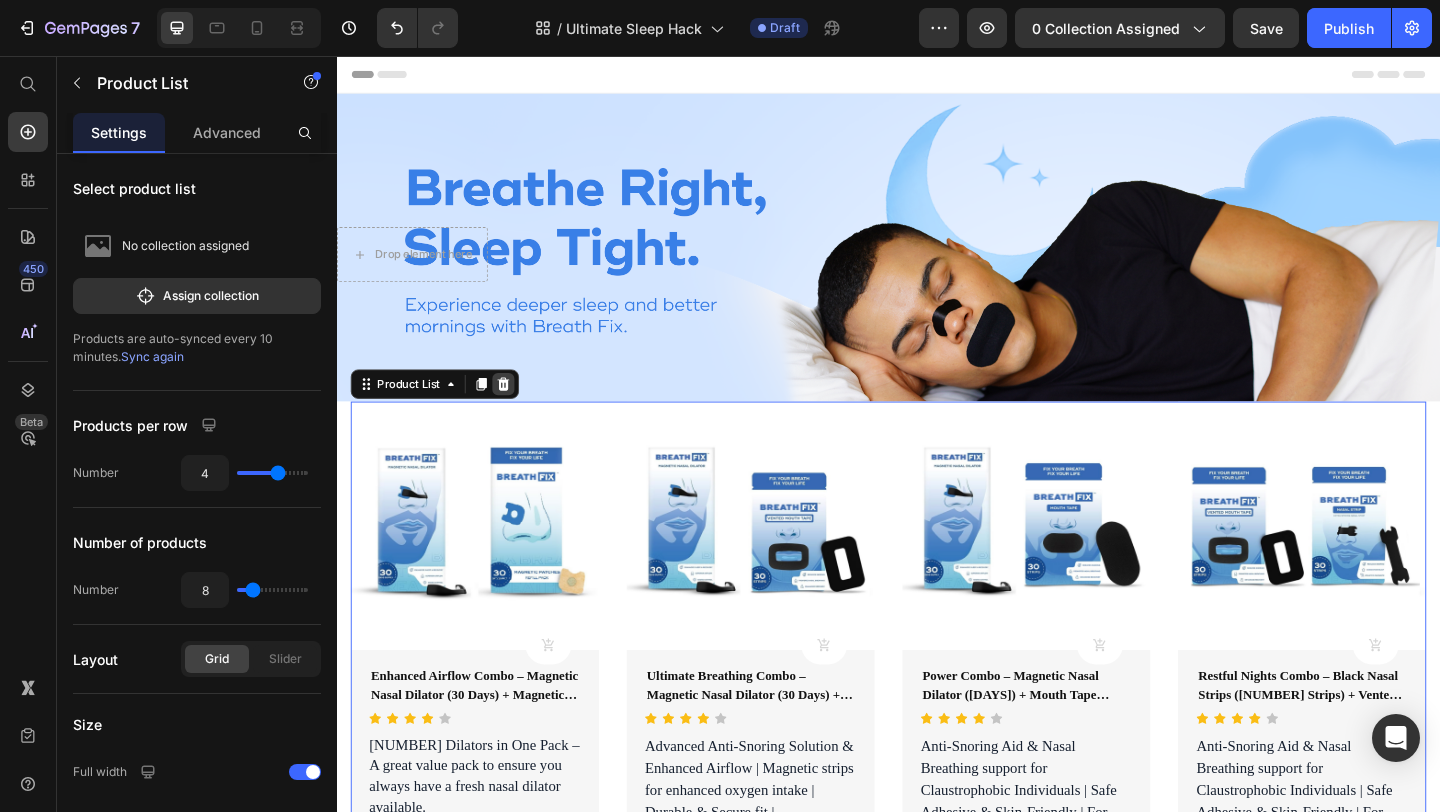 click 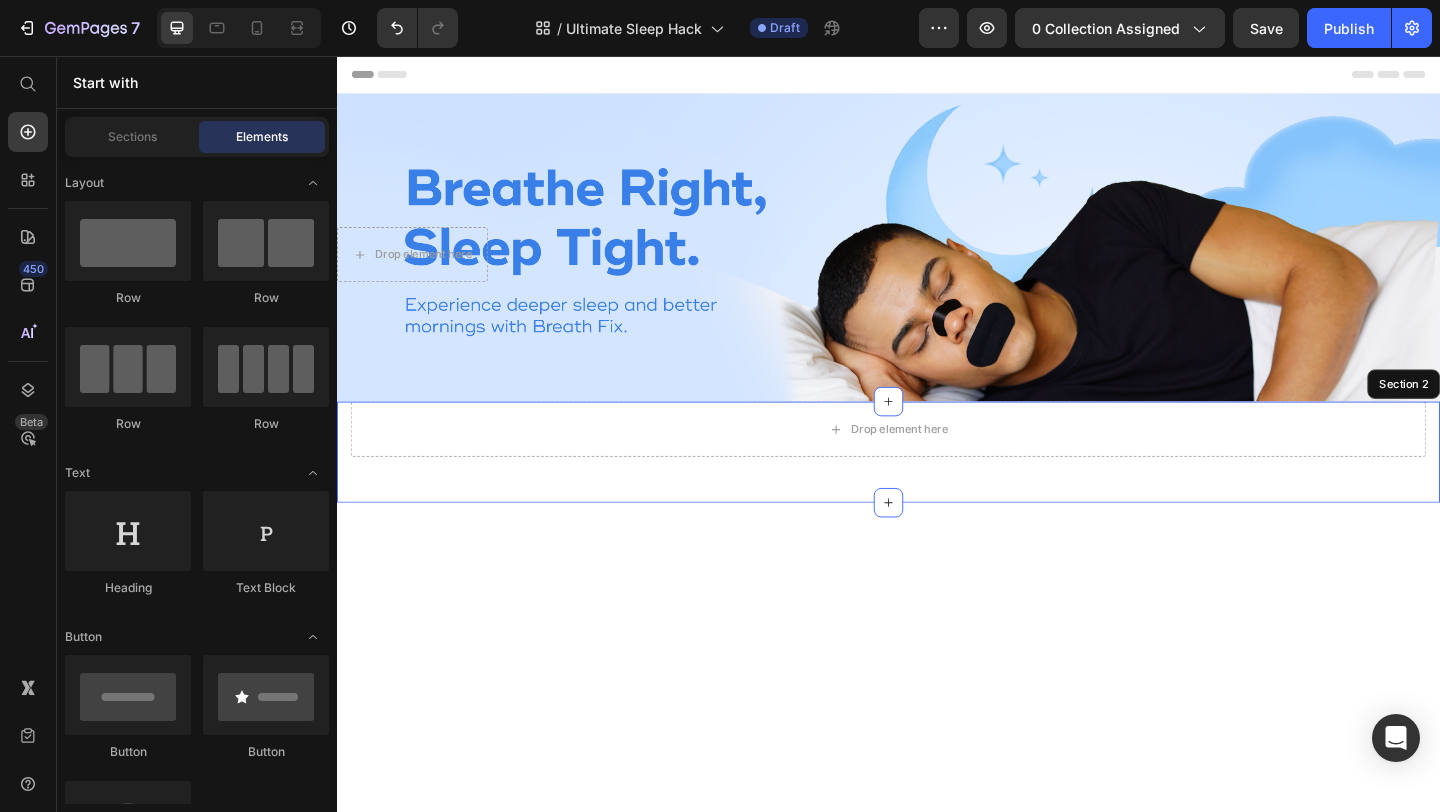 click on "Drop element here Row Section 2" at bounding box center (937, 487) 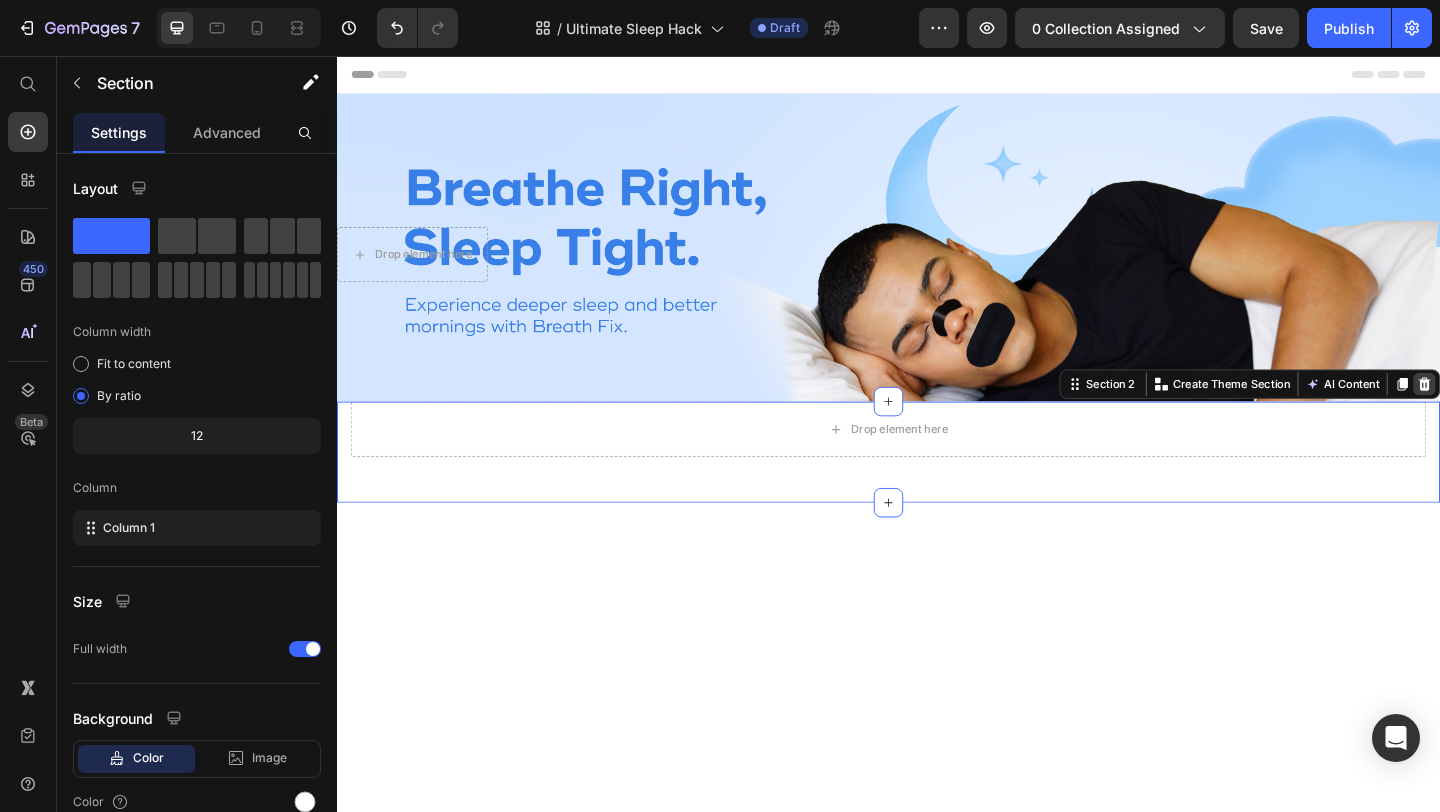 click 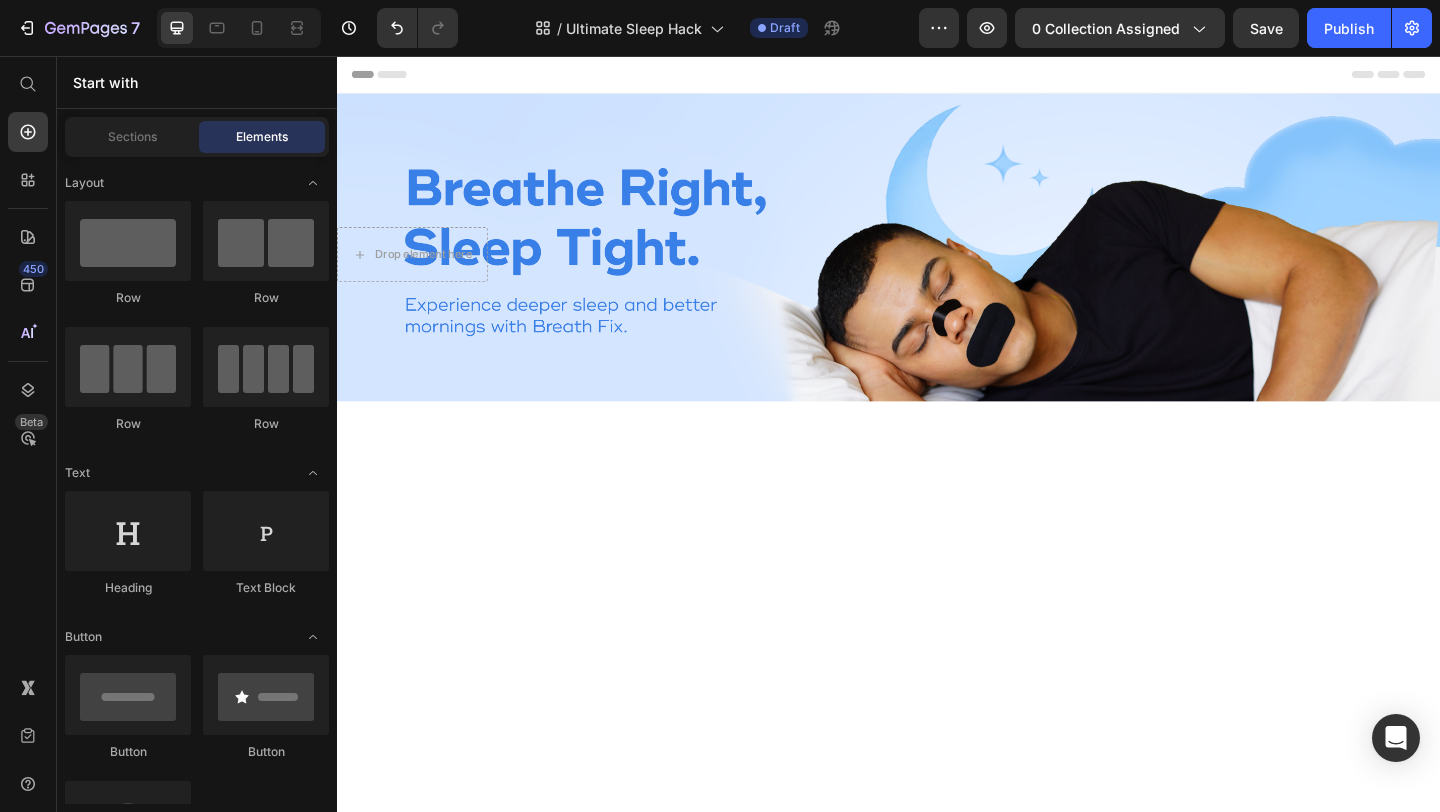 click at bounding box center (937, 1156) 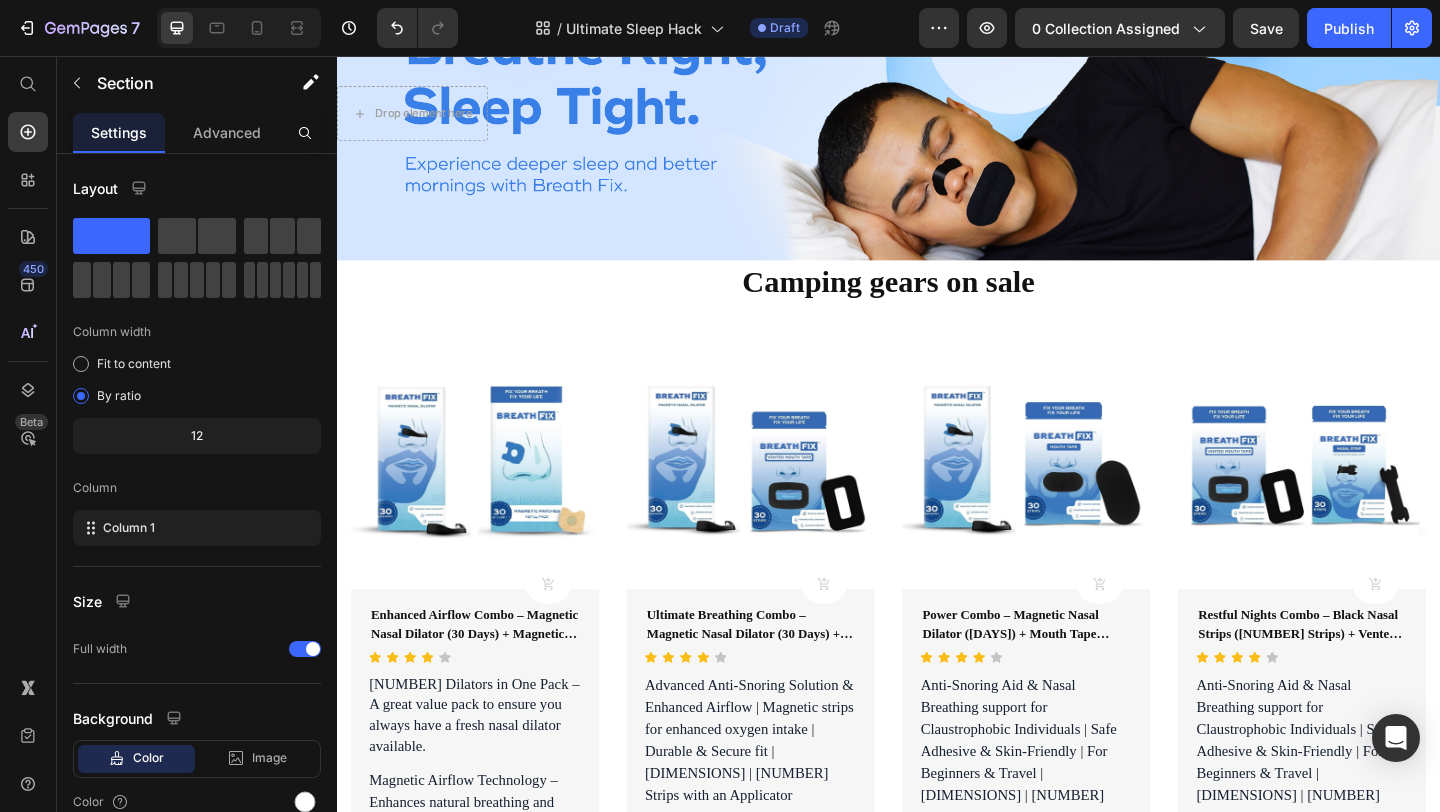 scroll, scrollTop: 101, scrollLeft: 0, axis: vertical 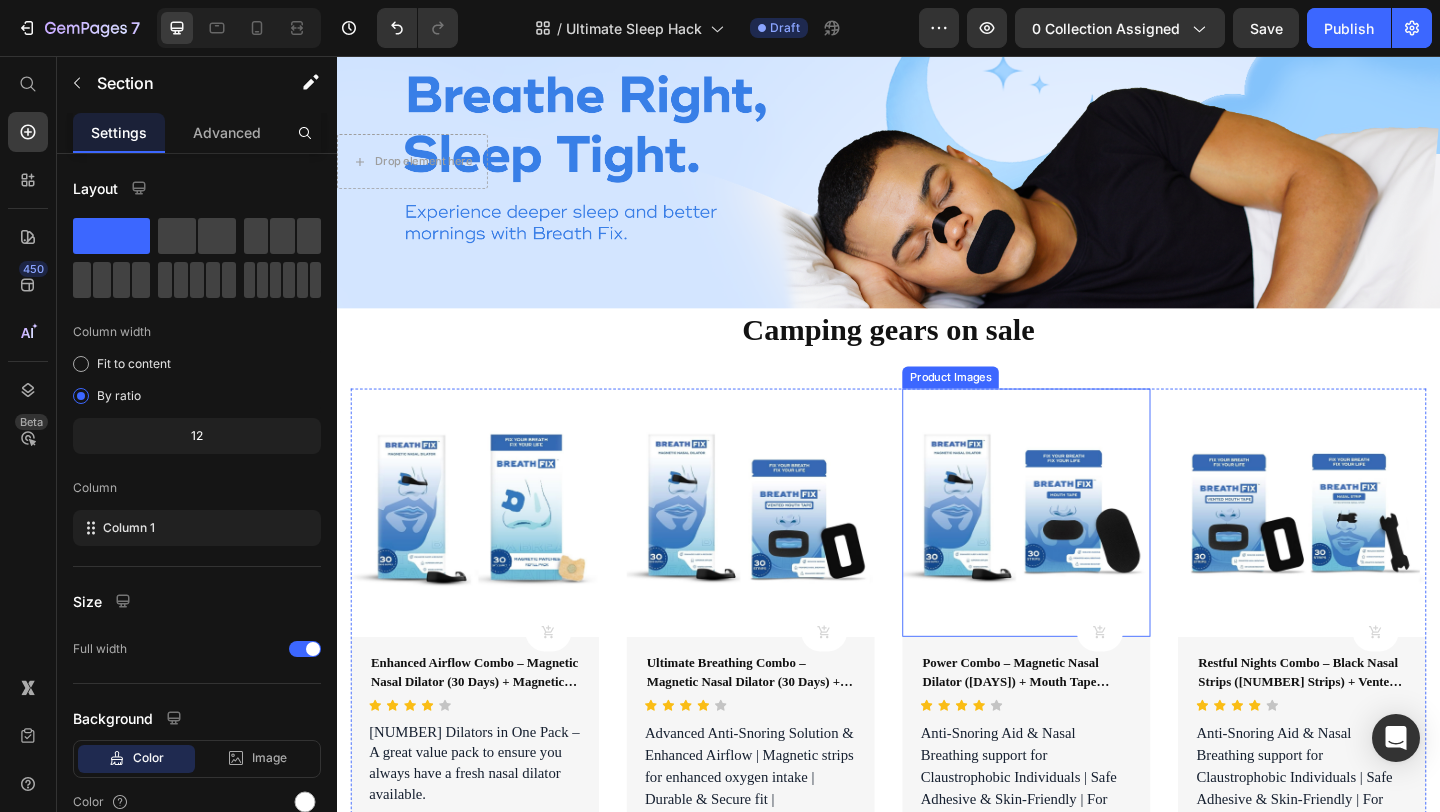 click at bounding box center [1087, 553] 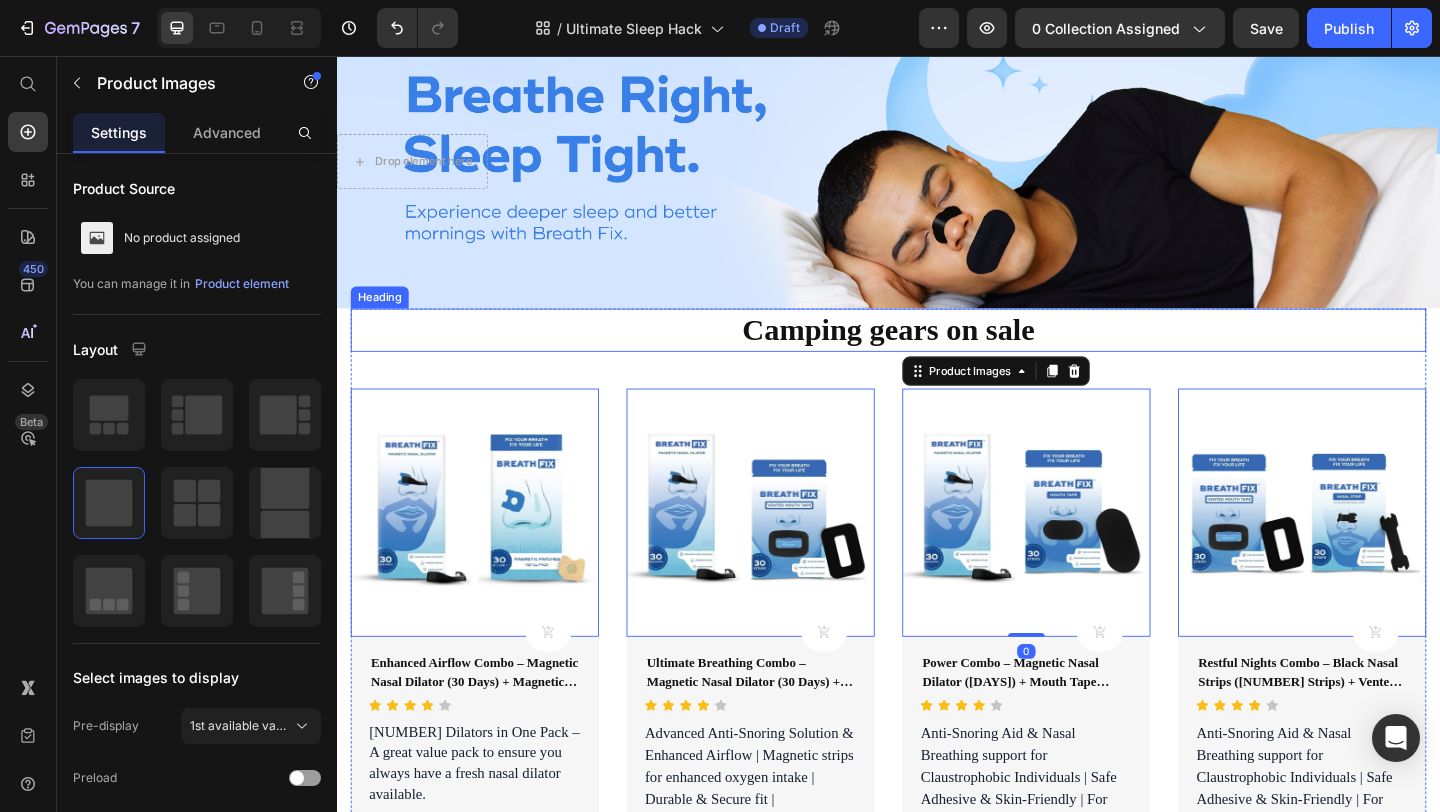 click on "Camping gears on sale" at bounding box center (937, 354) 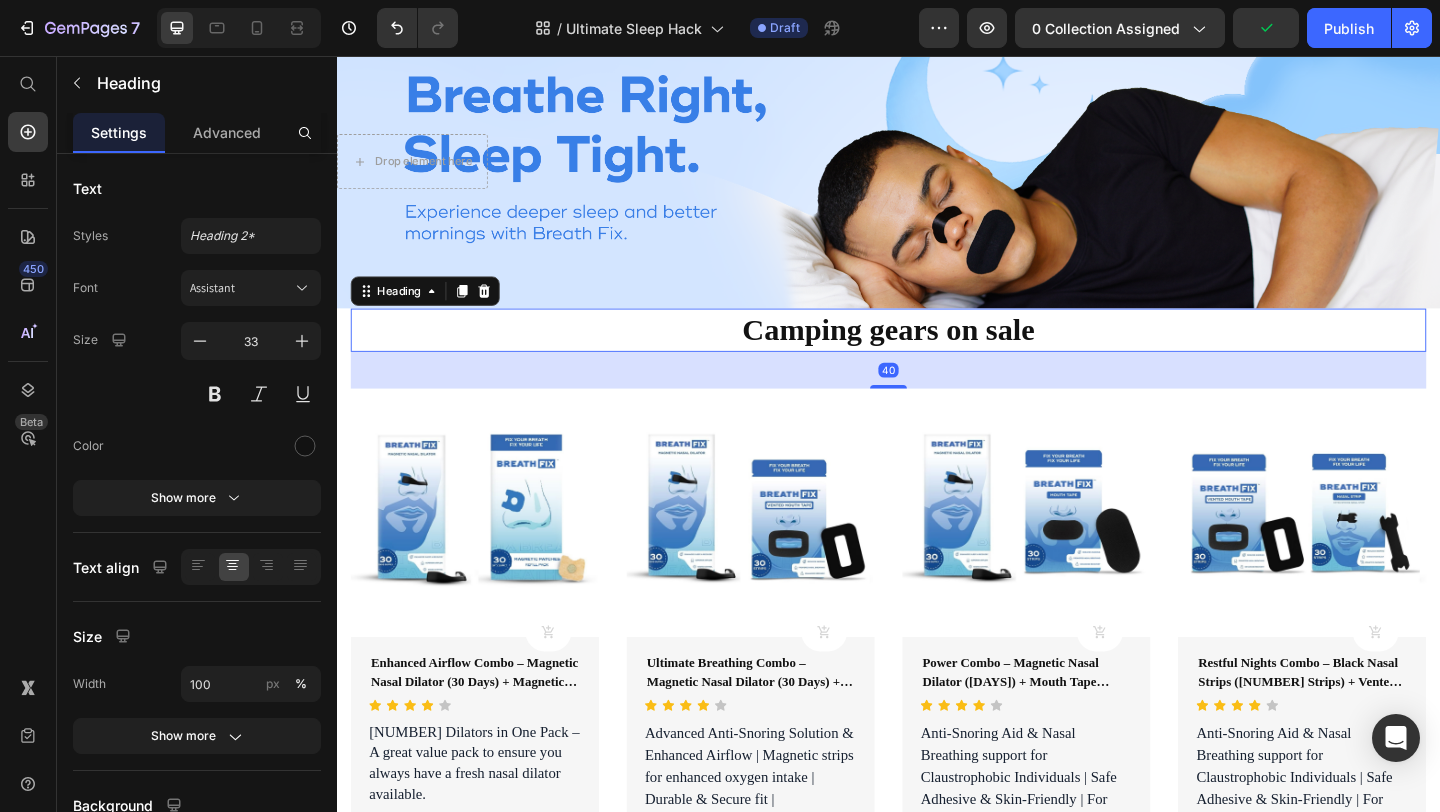 click on "Camping gears on sale" at bounding box center [937, 354] 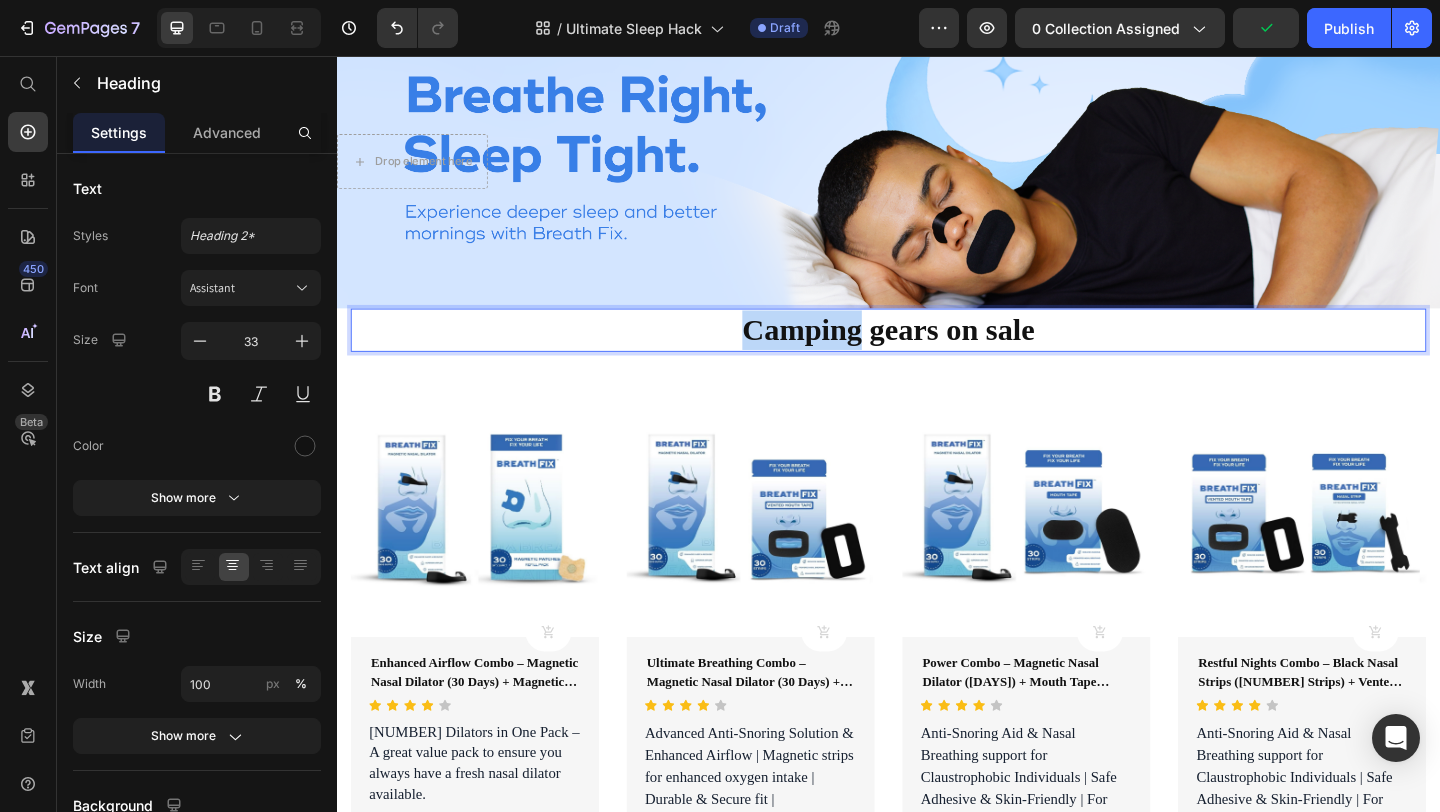 click on "Camping gears on sale" at bounding box center [937, 354] 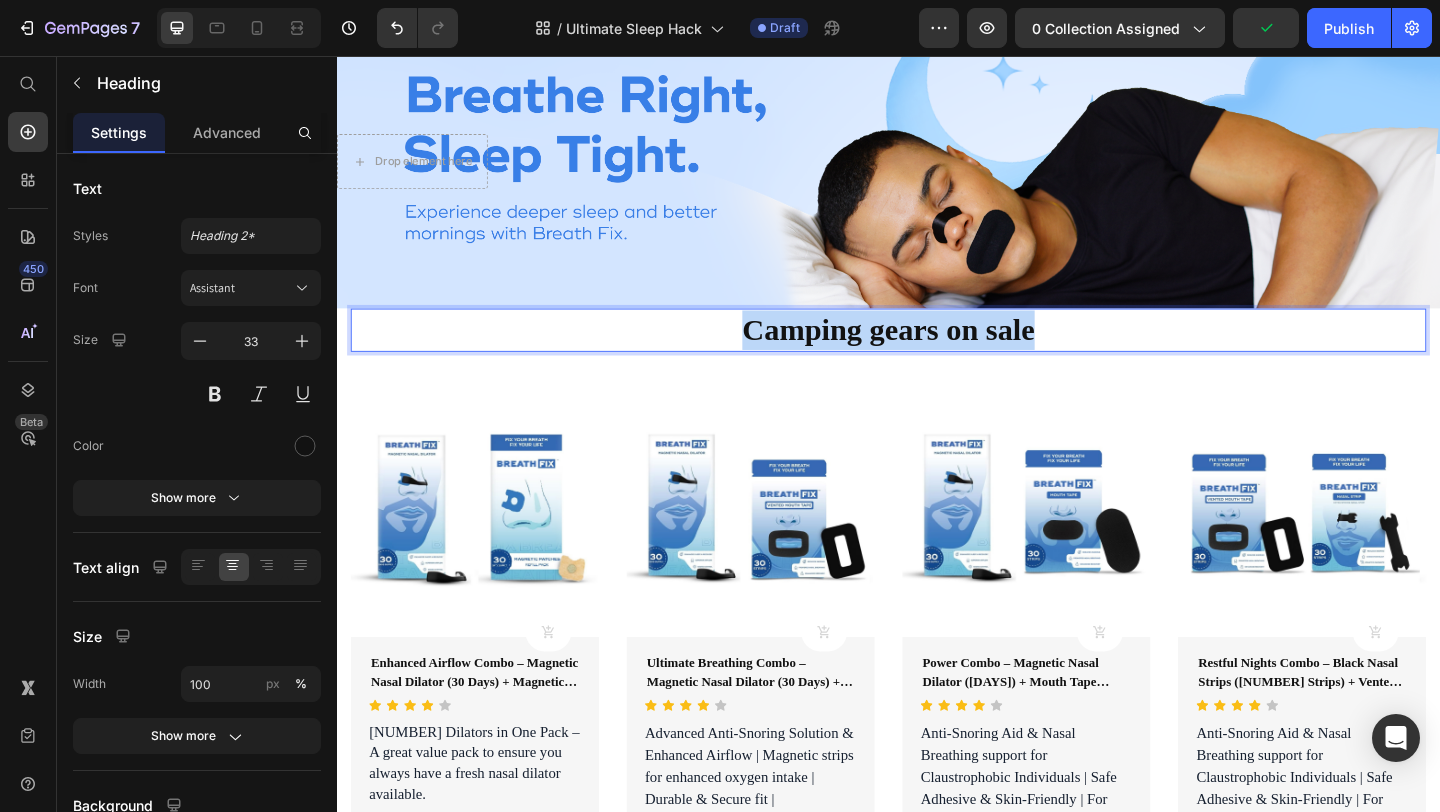 click on "Camping gears on sale" at bounding box center [937, 354] 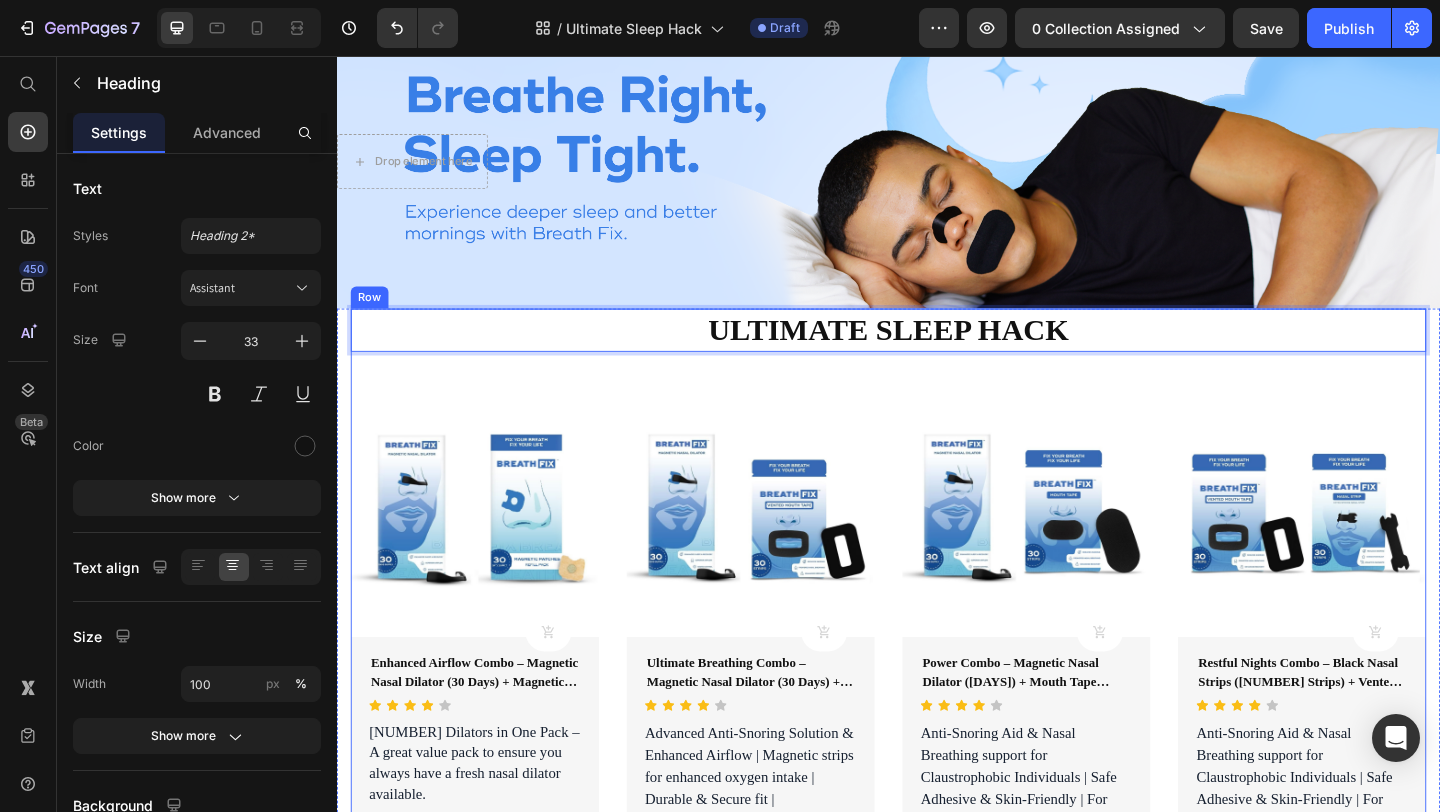 click on "Product Images Product Cart Button Enhanced Airflow Combo – Magnetic Nasal Dilator (30 Days) + Magnetic Patches Refill (30 Days) Product Title                Icon                Icon                Icon                Icon                Icon Icon List Hoz
30 Dilators in One Pack – A great value pack to ensure you always have a fresh nasal dilator available.
Magnetic Airflow Technology – Enhances natural breathing and increases oxygen intake for a healthier sleep experience.
Comfortable & Secure Fit – Made from soft, medical-grade silicone that fits gently inside the nostrils without discomfort.
Reusable & Easy to Clean – Designed for long-term use, these dilators can be easily washed and reused for hygiene and cost-effectiveness.
Multipurpose Use – Ideal for people suffering from snoring, sleep apnea, allergies, or nasal congestion.
Product Description Rs. 1,999.00 Product Price Rs. 0.00 Product Price (Save 0% ) Product Tag Row Row Row Product Images Icon
)" at bounding box center (937, 1124) 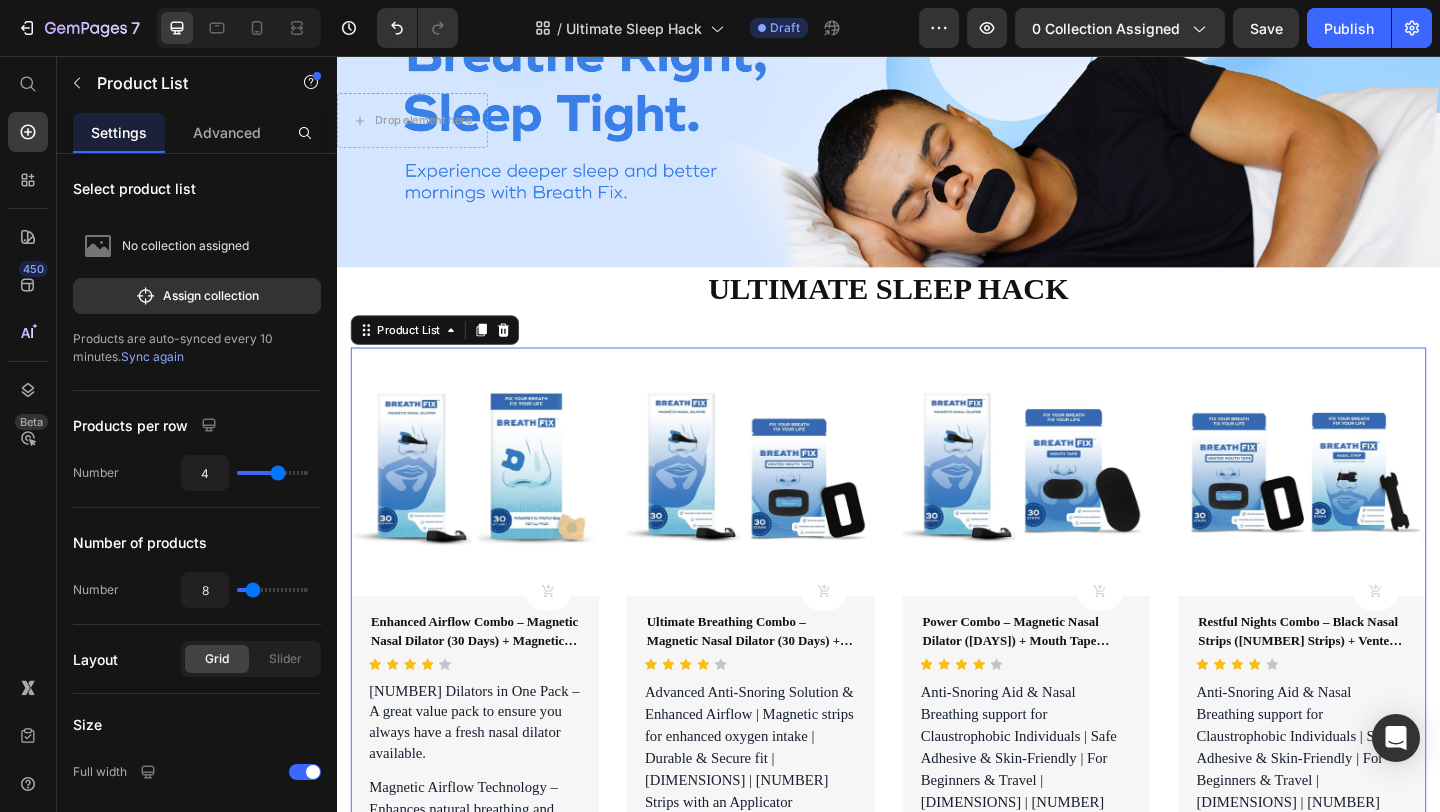 scroll, scrollTop: 143, scrollLeft: 0, axis: vertical 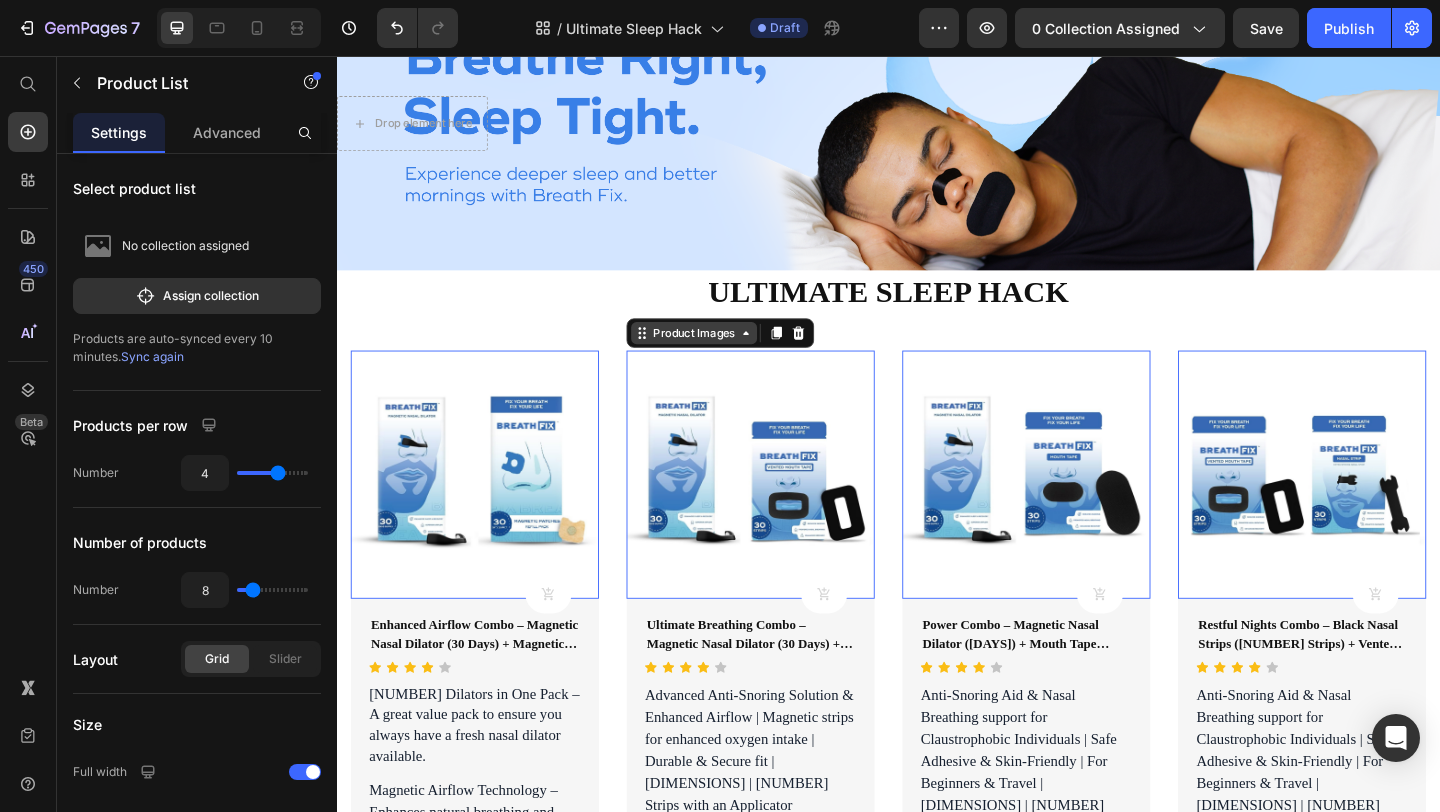 click on "Product Images" at bounding box center (725, 357) 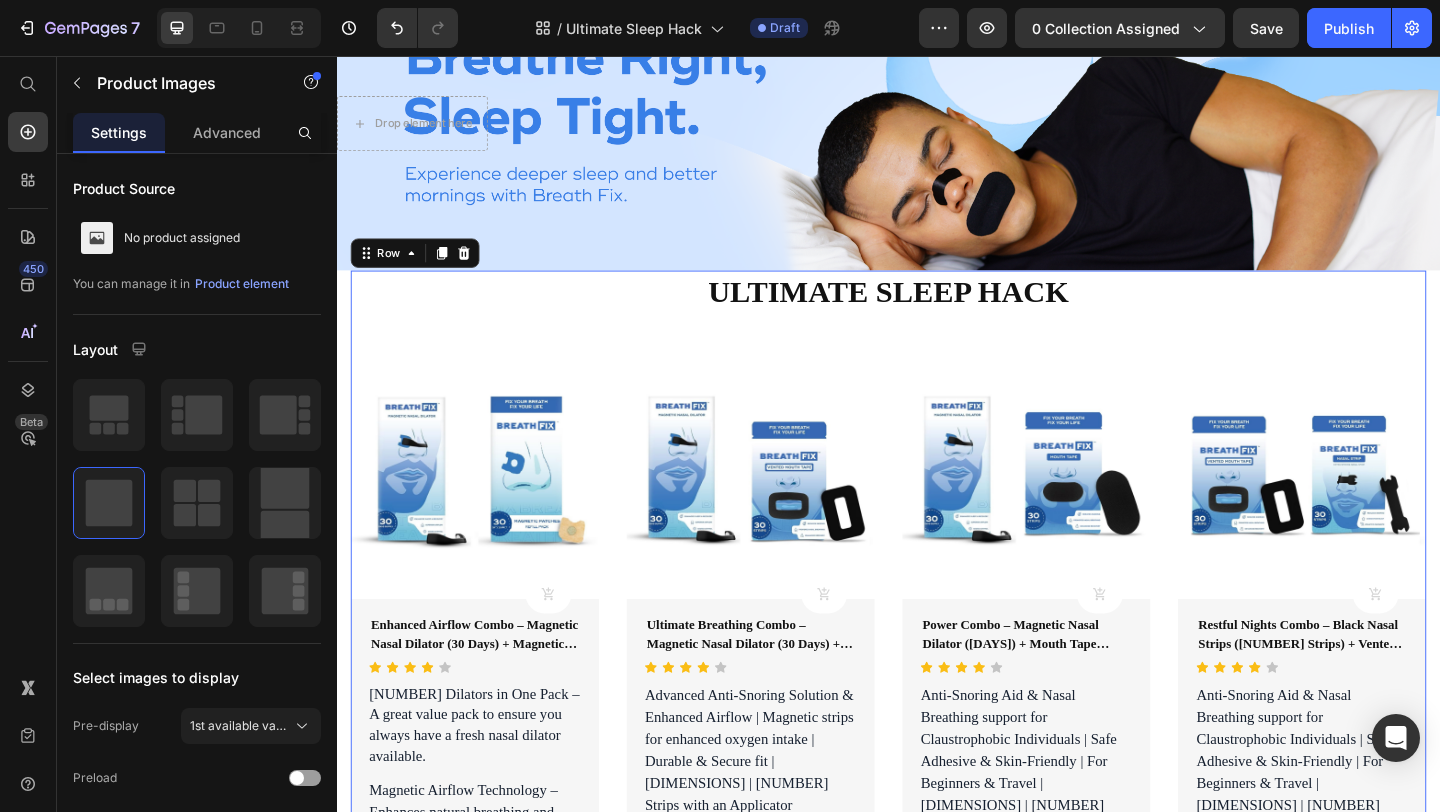 click on "ULTIMATE SLEEP HACK Heading Product Images Product Cart Button Enhanced Airflow Combo – Magnetic Nasal Dilator (30 Days) + Magnetic Patches Refill (30 Days) Product Title                Icon                Icon                Icon                Icon                Icon Icon List Hoz
30 Dilators in One Pack – A great value pack to ensure you always have a fresh nasal dilator available.
Magnetic Airflow Technology – Enhances natural breathing and increases oxygen intake for a healthier sleep experience.
Comfortable & Secure Fit – Made from soft, medical-grade silicone that fits gently inside the nostrils without discomfort.
Reusable & Easy to Clean – Designed for long-term use, these dilators can be easily washed and reused for hygiene and cost-effectiveness.
Multipurpose Use – Ideal for people suffering from snoring, sleep apnea, allergies, or nasal congestion.
Product Description Rs. 1,999.00 Product Price Rs. 0.00 Product Price (Save 0% ) Product Tag Row Row" at bounding box center (937, 1038) 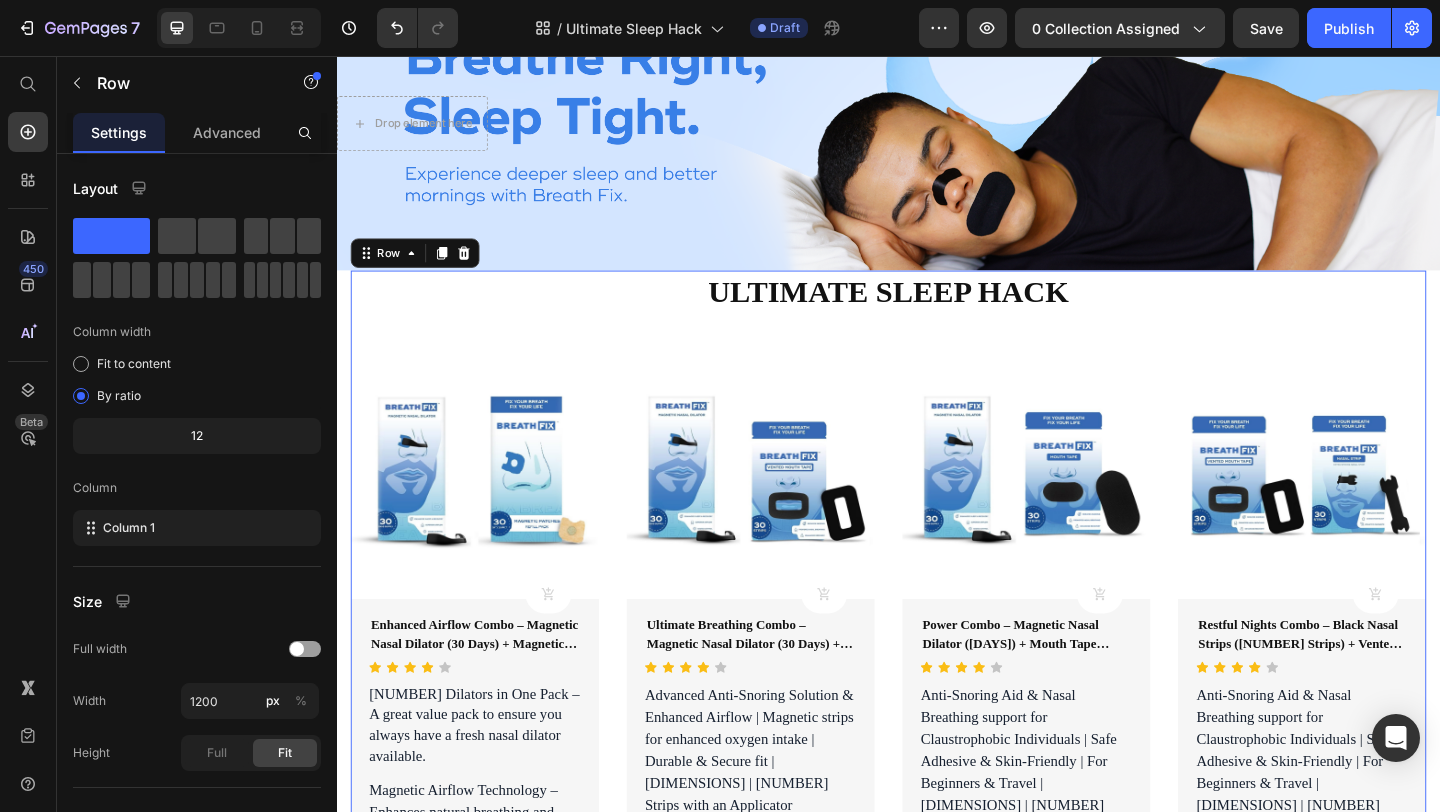 click on "ULTIMATE SLEEP HACK Heading Product Images Product Cart Button Enhanced Airflow Combo – Magnetic Nasal Dilator (30 Days) + Magnetic Patches Refill (30 Days) Product Title                Icon                Icon                Icon                Icon                Icon Icon List Hoz
30 Dilators in One Pack – A great value pack to ensure you always have a fresh nasal dilator available.
Magnetic Airflow Technology – Enhances natural breathing and increases oxygen intake for a healthier sleep experience.
Comfortable & Secure Fit – Made from soft, medical-grade silicone that fits gently inside the nostrils without discomfort.
Reusable & Easy to Clean – Designed for long-term use, these dilators can be easily washed and reused for hygiene and cost-effectiveness.
Multipurpose Use – Ideal for people suffering from snoring, sleep apnea, allergies, or nasal congestion.
Product Description Rs. 1,999.00 Product Price Rs. 0.00 Product Price (Save 0% ) Product Tag Row Row" at bounding box center [937, 1038] 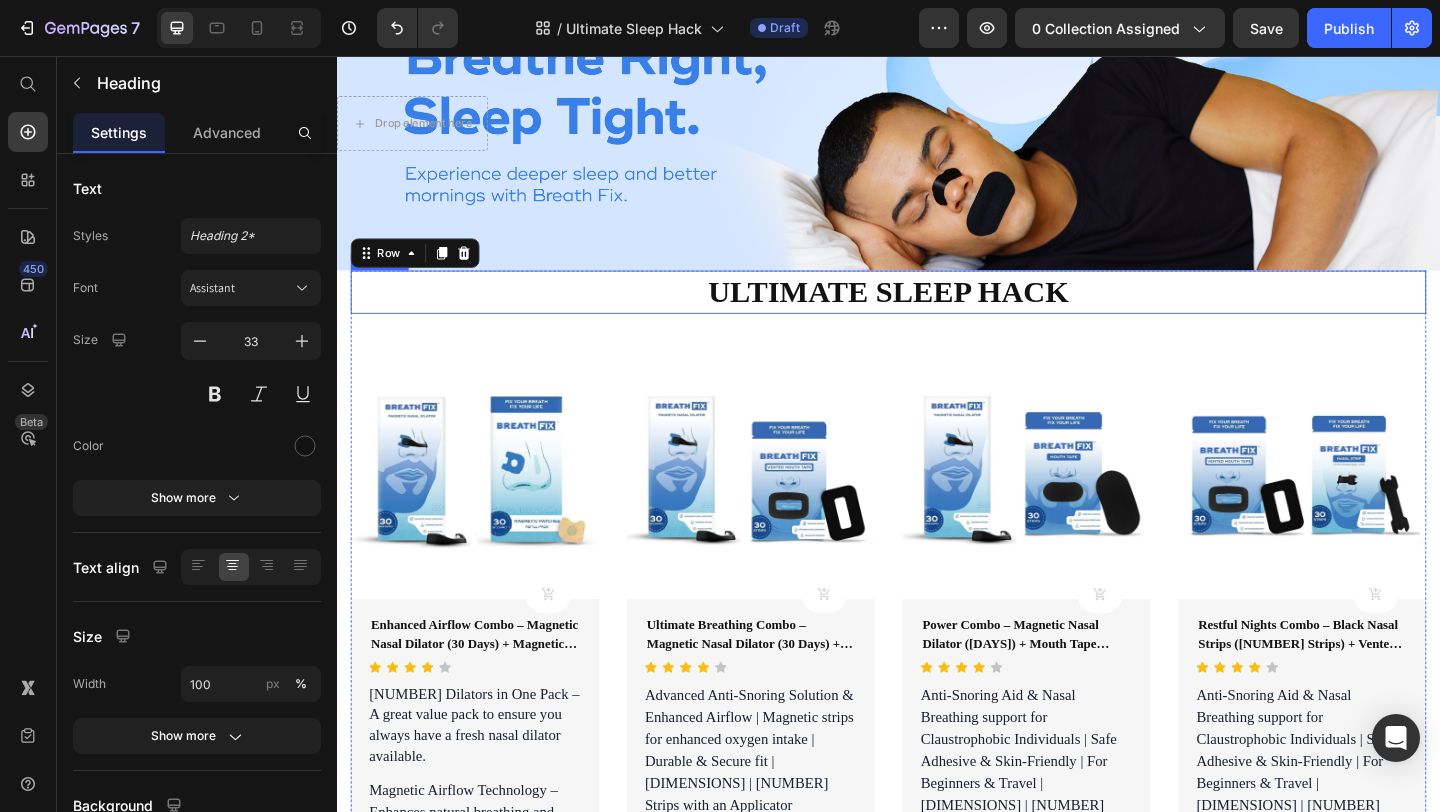 click on "ULTIMATE SLEEP HACK" at bounding box center (937, 312) 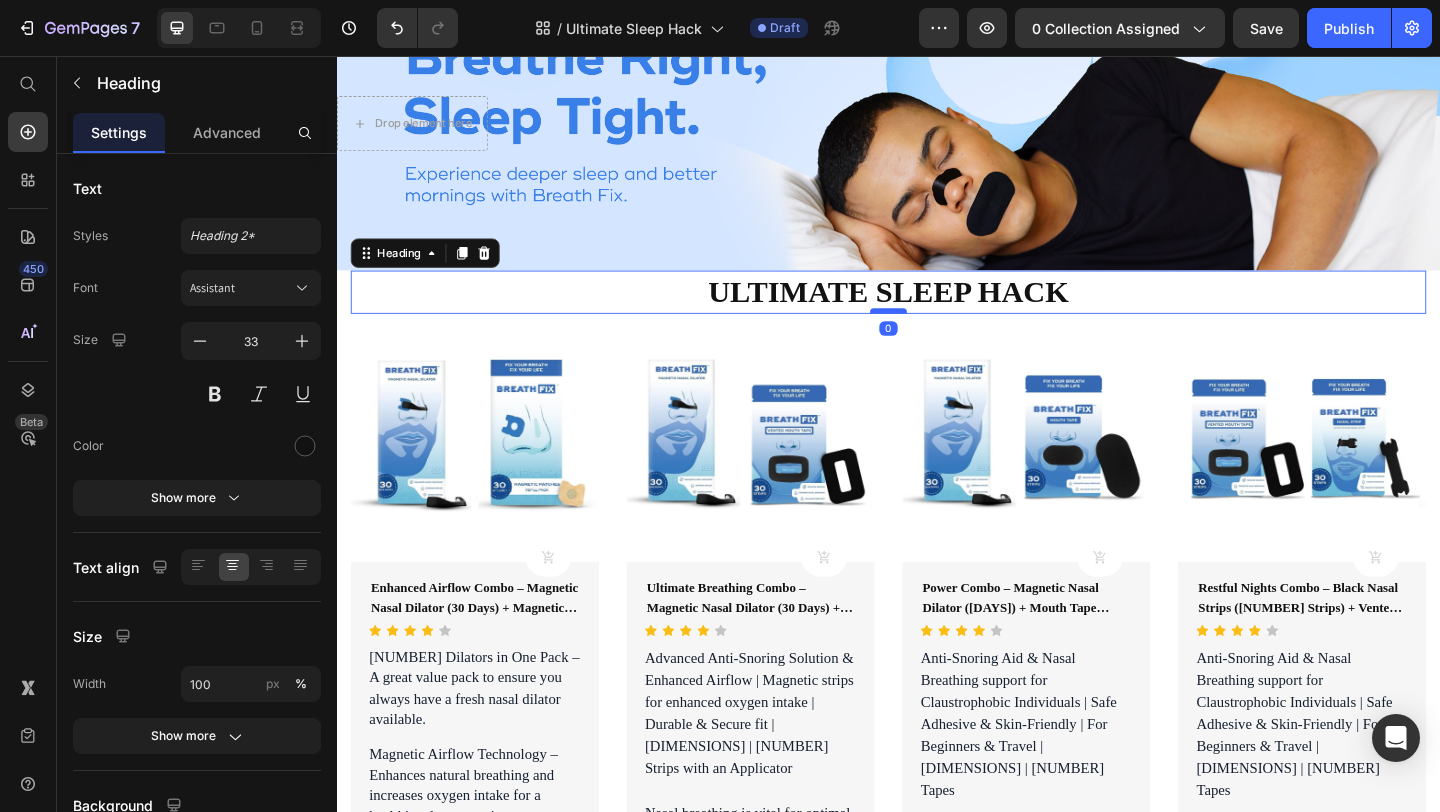 drag, startPoint x: 936, startPoint y: 373, endPoint x: 923, endPoint y: 330, distance: 44.922153 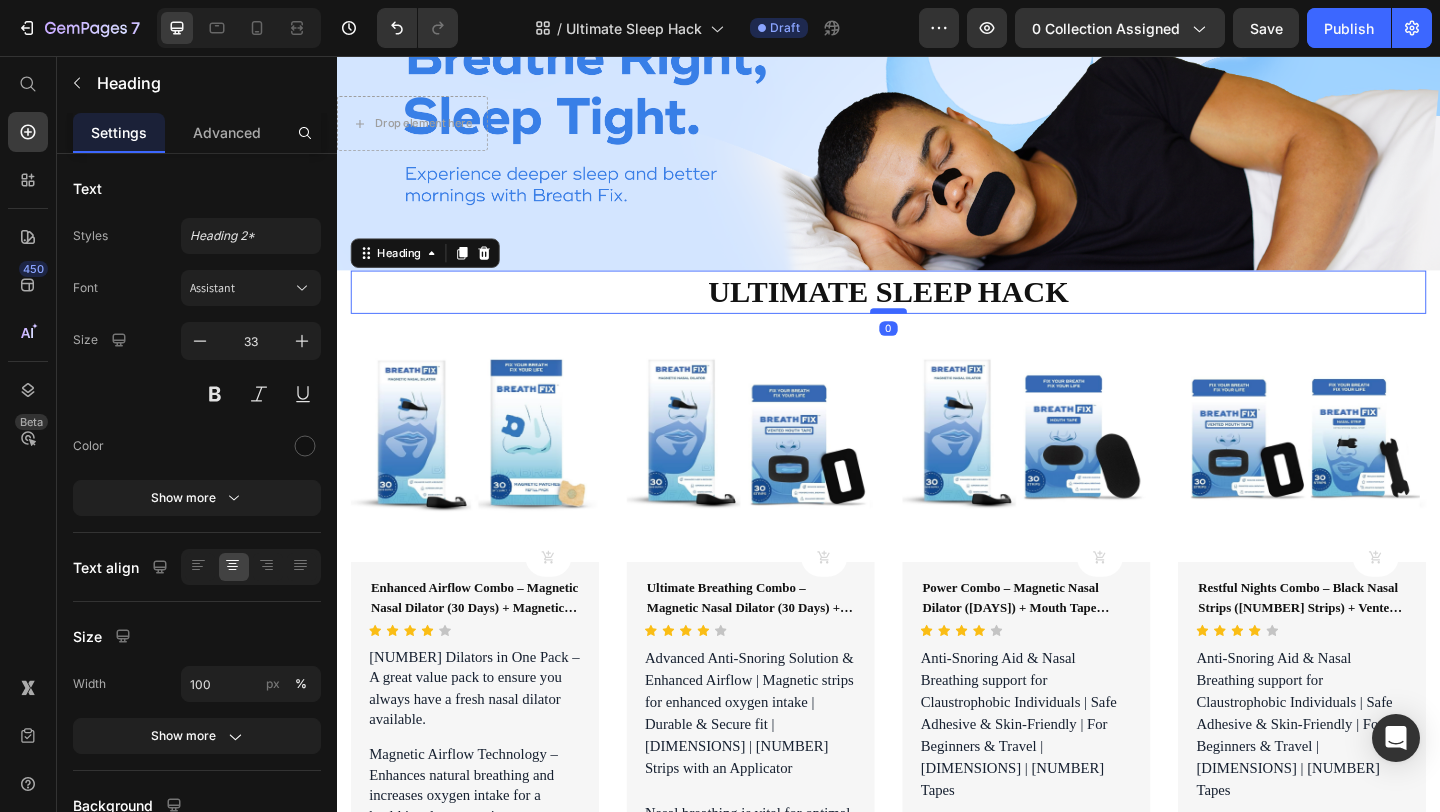 click at bounding box center [937, 333] 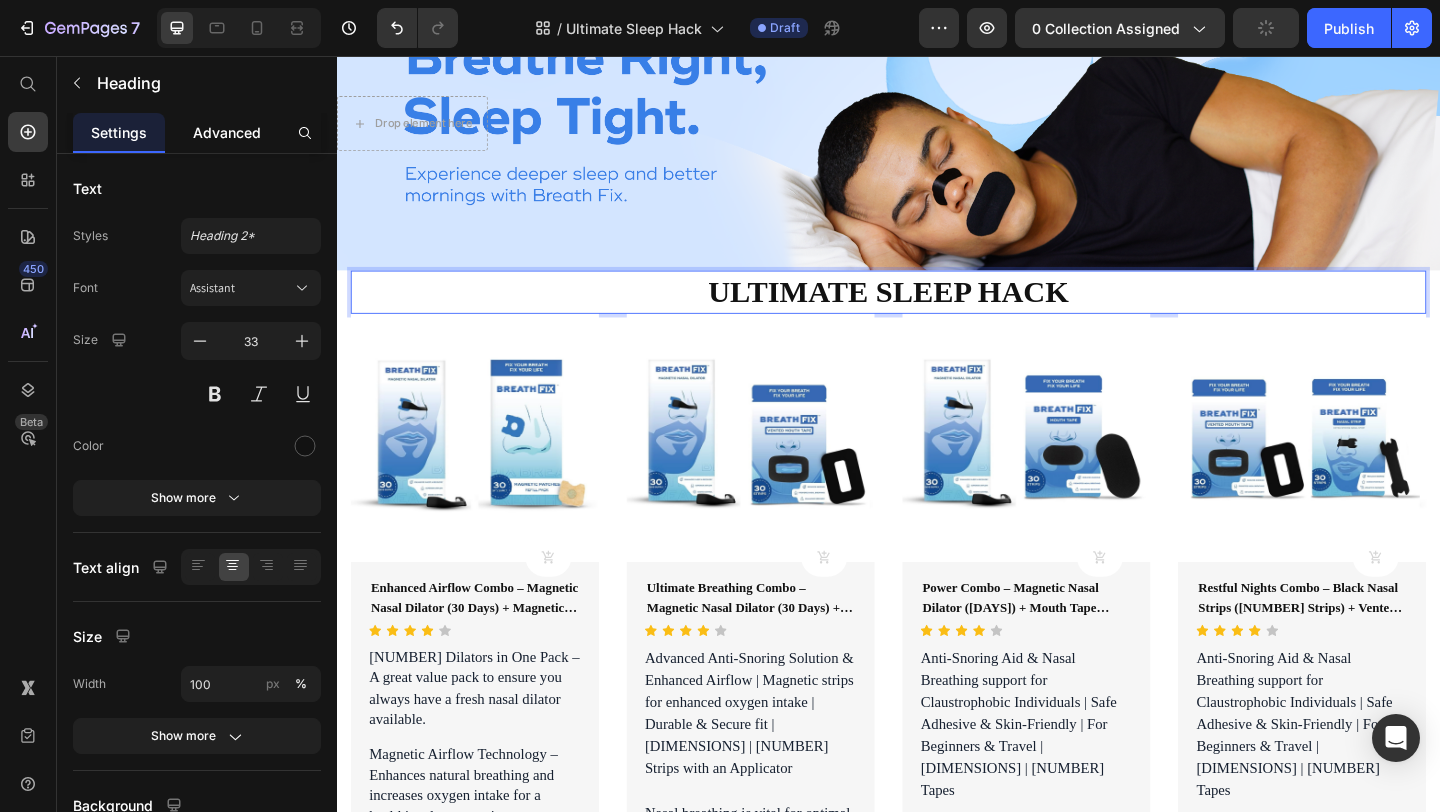 click on "Advanced" at bounding box center [227, 132] 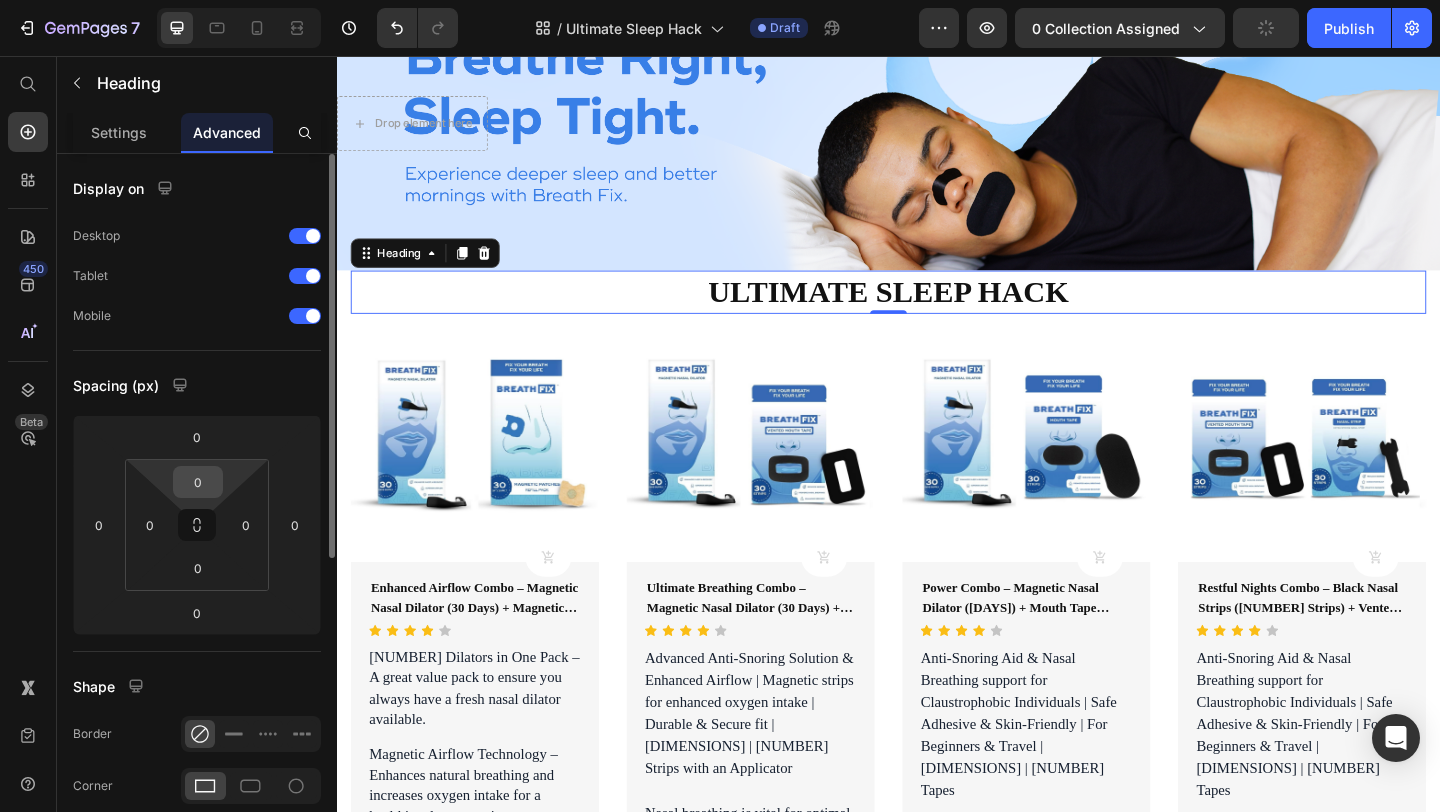 click on "0" at bounding box center (198, 482) 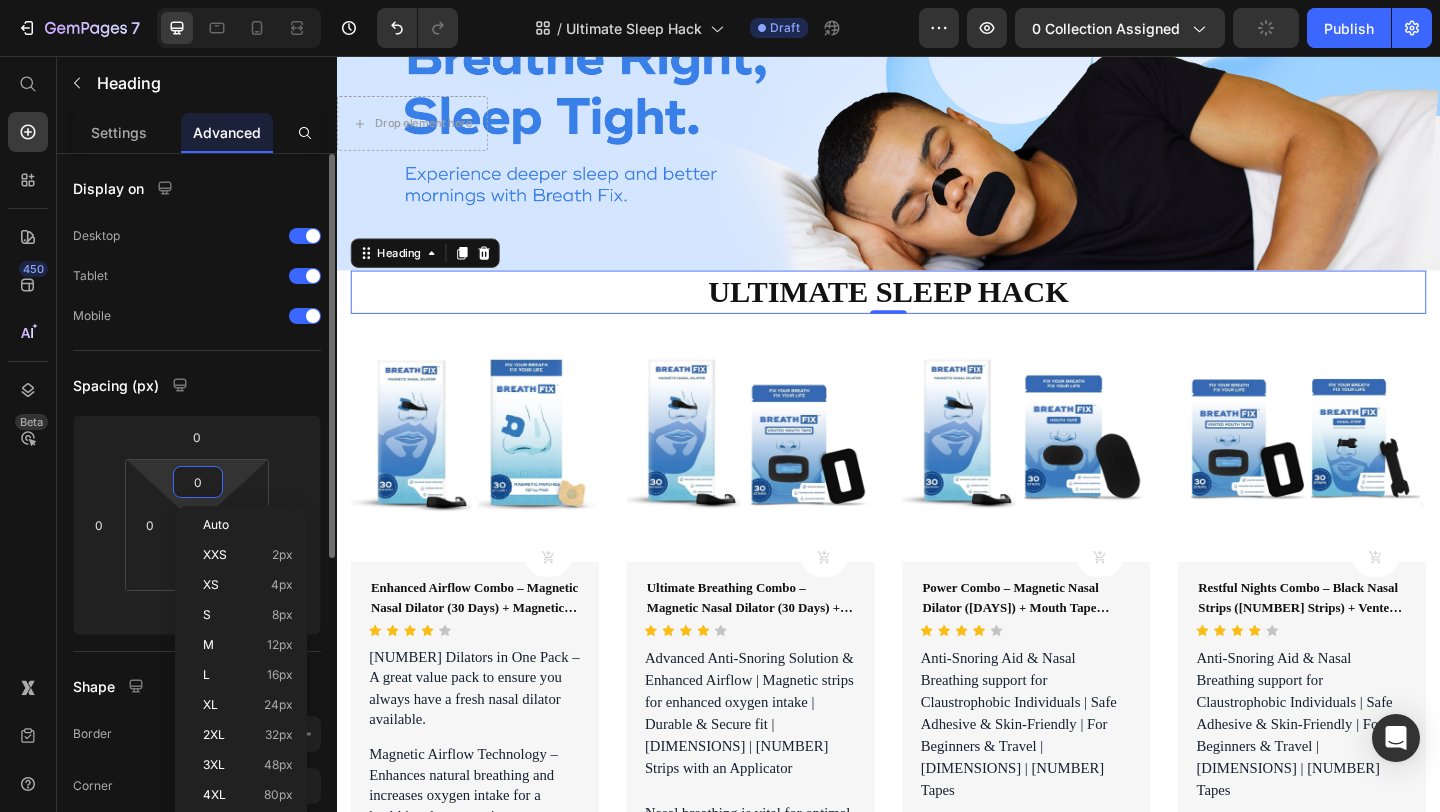 click on "0" at bounding box center (198, 482) 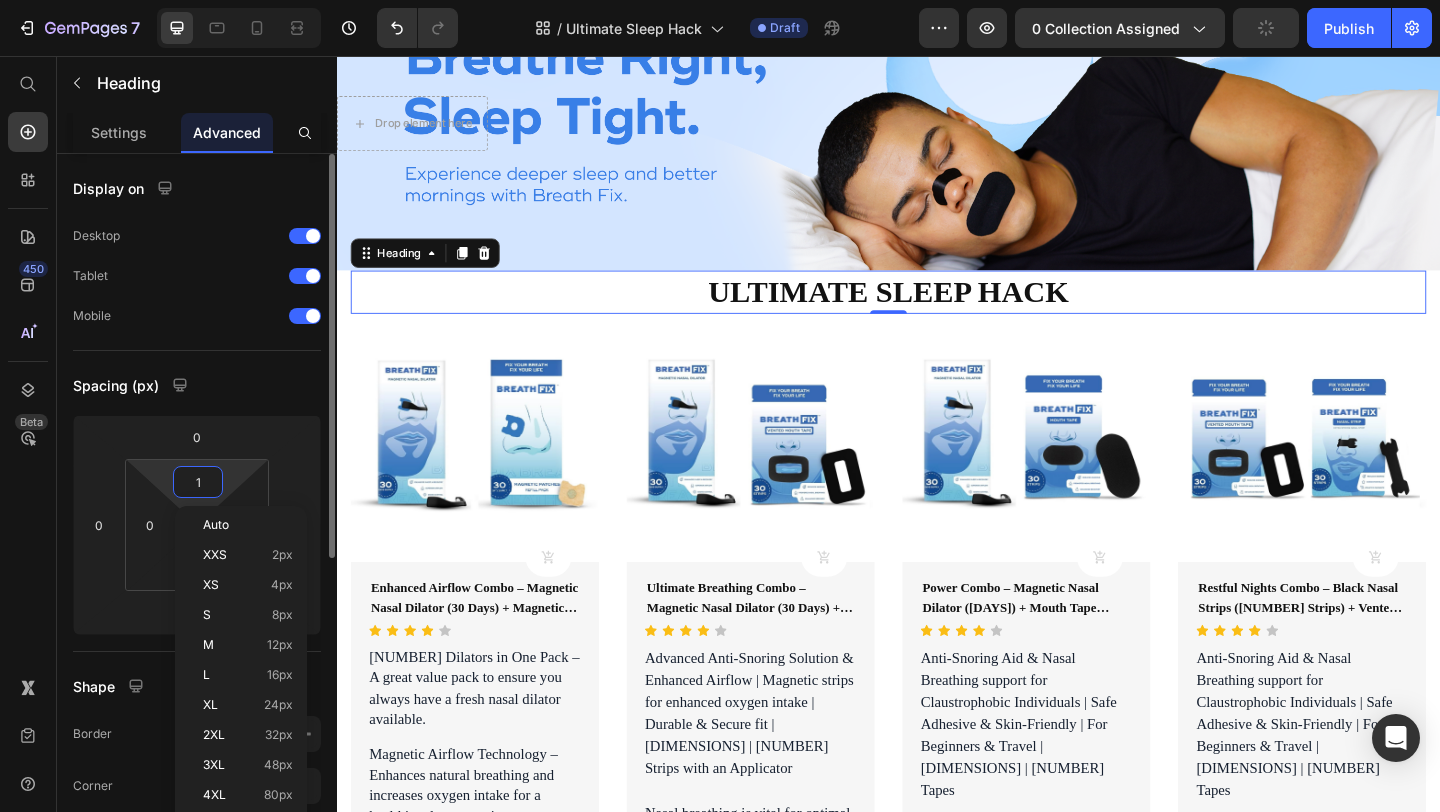 type on "12" 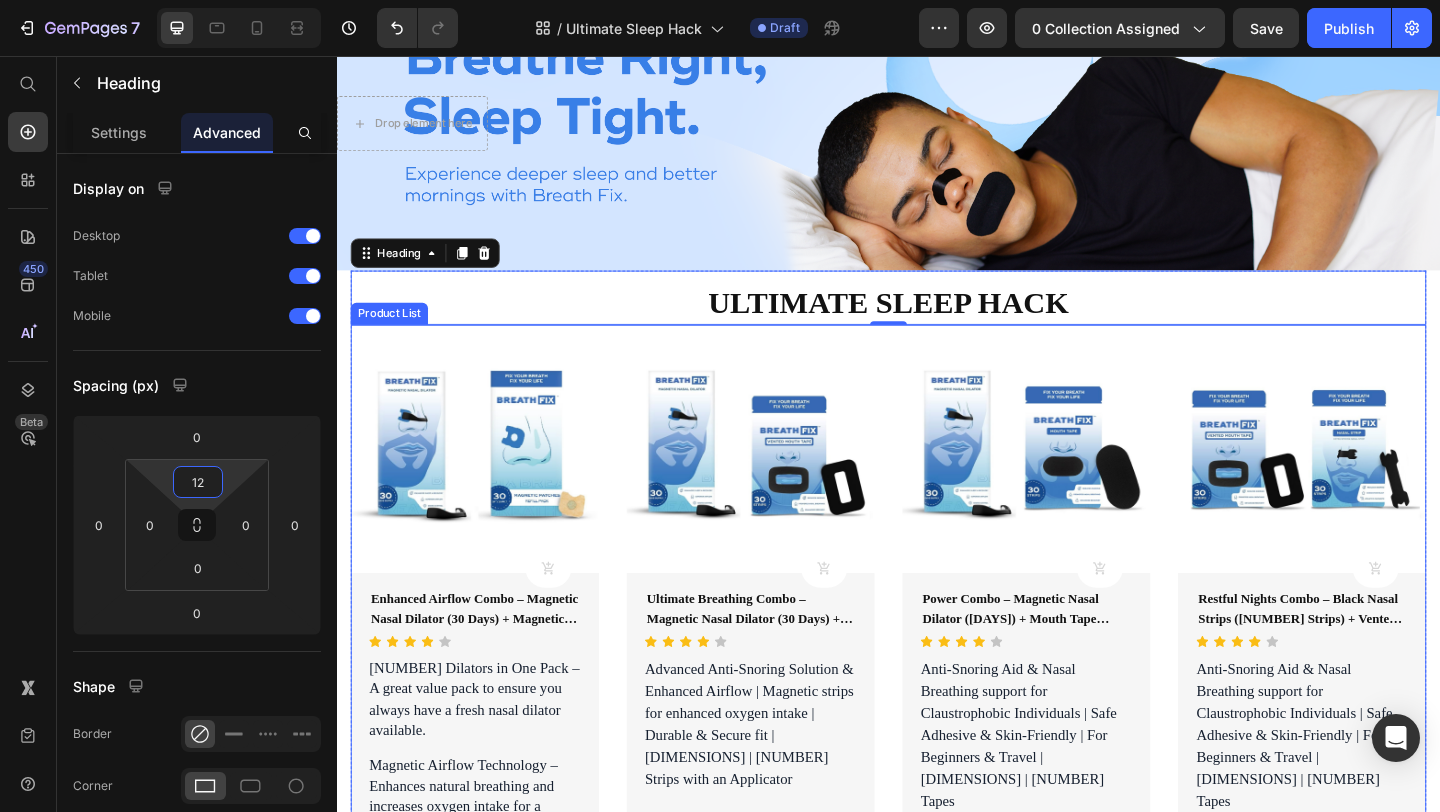 click at bounding box center (787, 483) 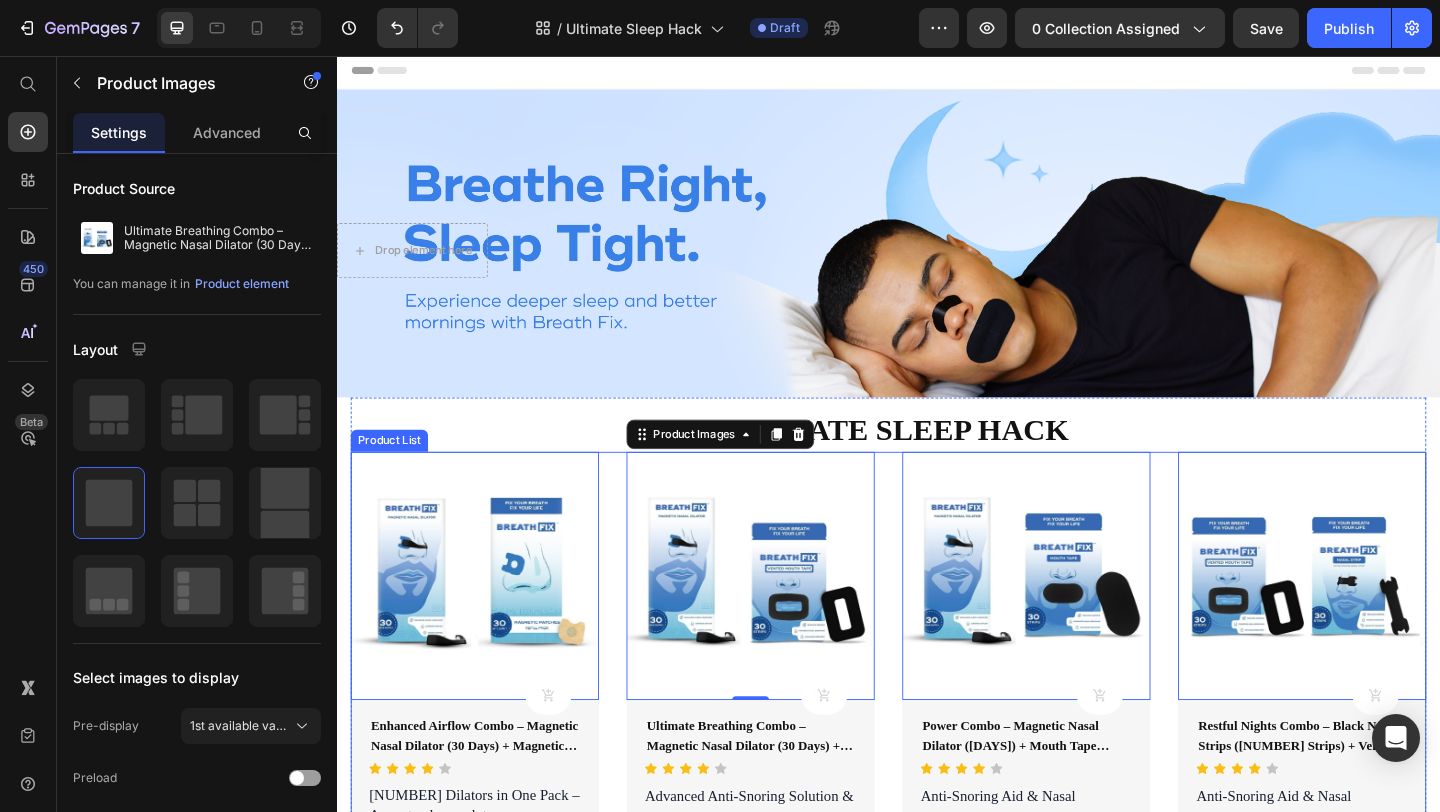 scroll, scrollTop: 218, scrollLeft: 0, axis: vertical 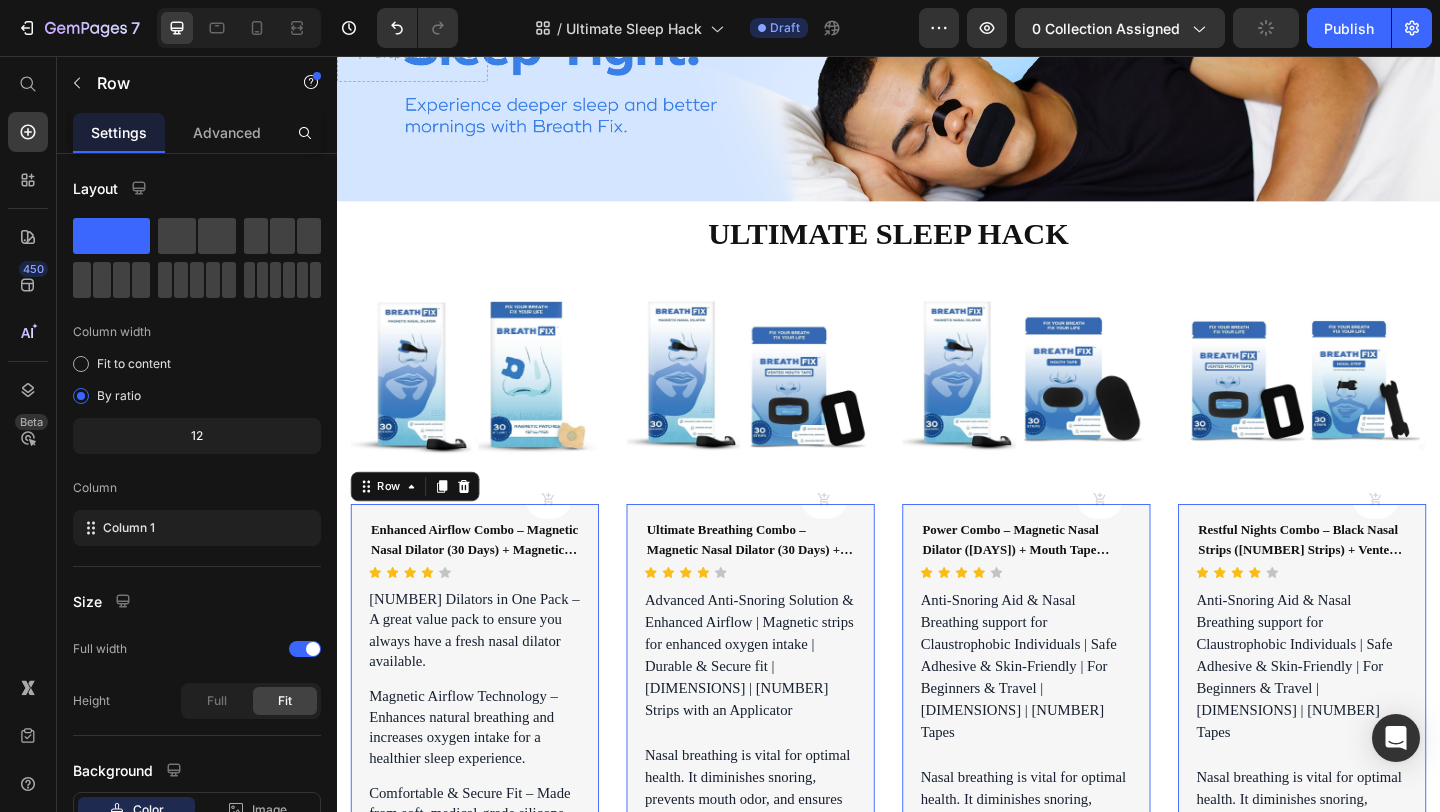 click on "Product Cart Button Enhanced Airflow Combo – Magnetic Nasal Dilator (30 Days) + Magnetic Patches Refill (30 Days) Product Title                Icon                Icon                Icon                Icon                Icon Icon List Hoz
30 Dilators in One Pack – A great value pack to ensure you always have a fresh nasal dilator available.
Magnetic Airflow Technology – Enhances natural breathing and increases oxygen intake for a healthier sleep experience.
Comfortable & Secure Fit – Made from soft, medical-grade silicone that fits gently inside the nostrils without discomfort.
Reusable & Easy to Clean – Designed for long-term use, these dilators can be easily washed and reused for hygiene and cost-effectiveness.
Multipurpose Use – Ideal for people suffering from snoring, sleep apnea, allergies, or nasal congestion.
Product Description Rs. 1,999.00 Product Price Rs. 0.00 Product Price (Save 0% ) Product Tag Row Row Row   0" at bounding box center (487, 889) 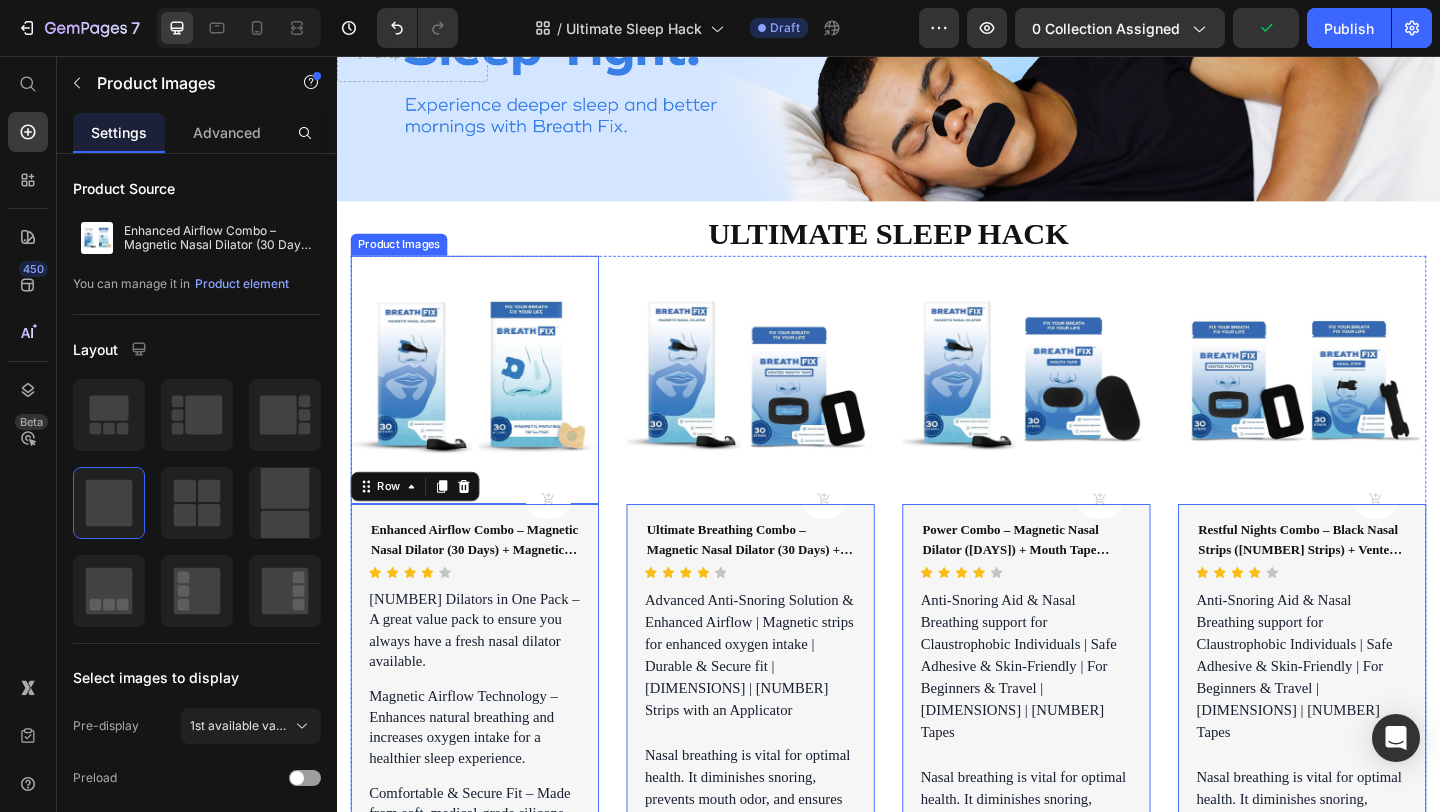 click at bounding box center [487, 408] 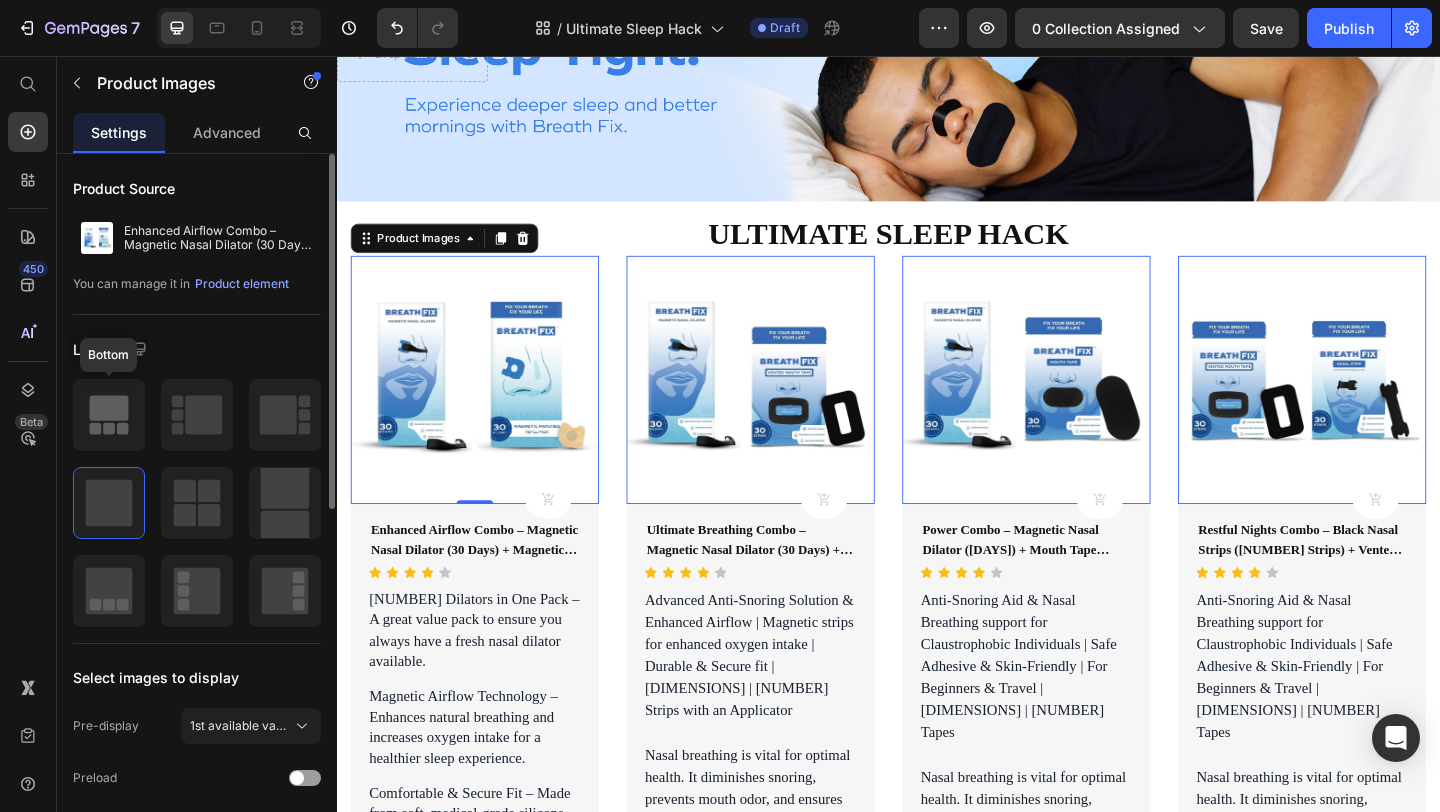 click 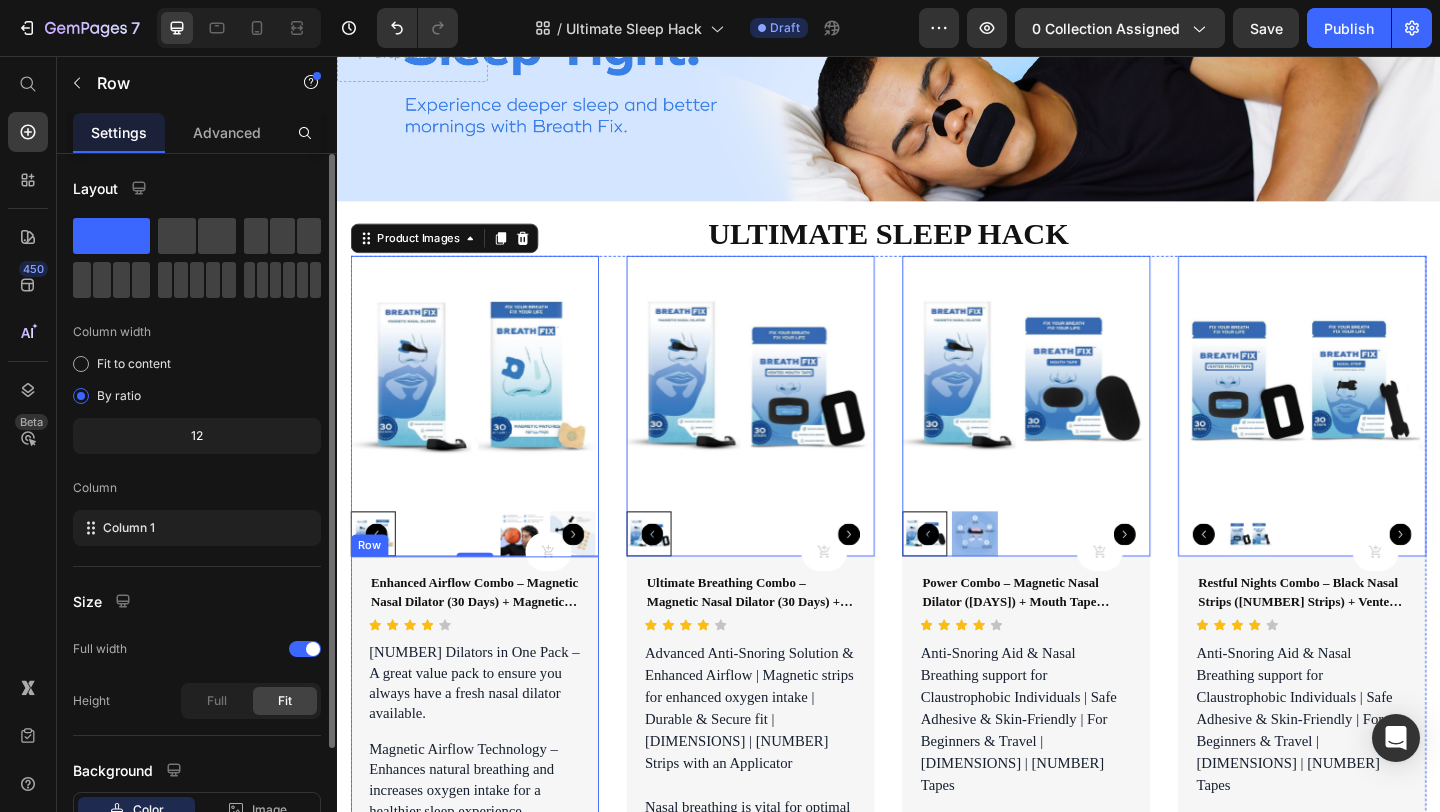 click on "Product Cart Button Enhanced Airflow Combo – Magnetic Nasal Dilator (30 Days) + Magnetic Patches Refill (30 Days) Product Title                Icon                Icon                Icon                Icon                Icon Icon List Hoz
30 Dilators in One Pack – A great value pack to ensure you always have a fresh nasal dilator available.
Magnetic Airflow Technology – Enhances natural breathing and increases oxygen intake for a healthier sleep experience.
Comfortable & Secure Fit – Made from soft, medical-grade silicone that fits gently inside the nostrils without discomfort.
Reusable & Easy to Clean – Designed for long-term use, these dilators can be easily washed and reused for hygiene and cost-effectiveness.
Multipurpose Use – Ideal for people suffering from snoring, sleep apnea, allergies, or nasal congestion.
Product Description Rs. 1,999.00 Product Price Rs. 0.00 Product Price (Save 0% ) Product Tag Row Row Row" at bounding box center [487, 946] 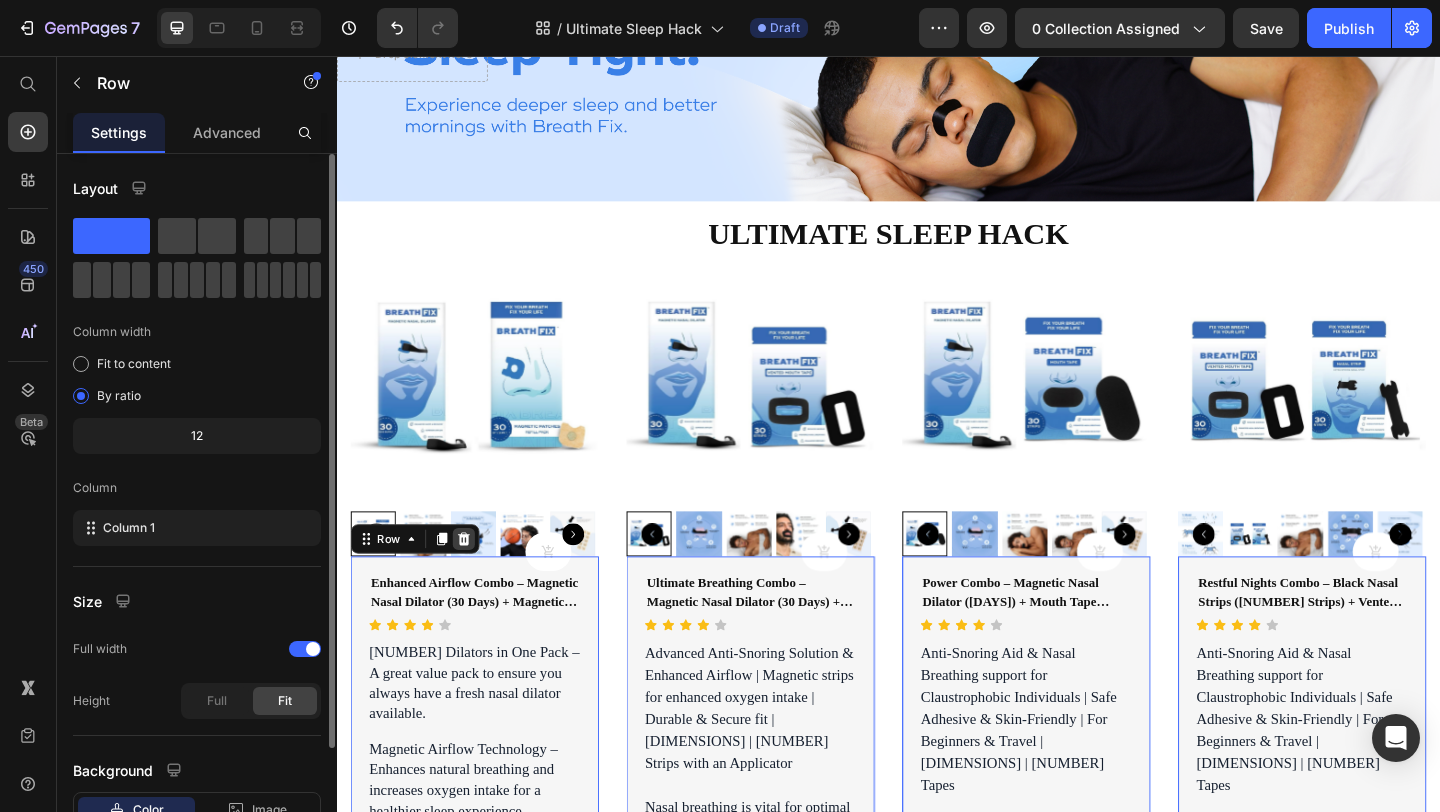 click 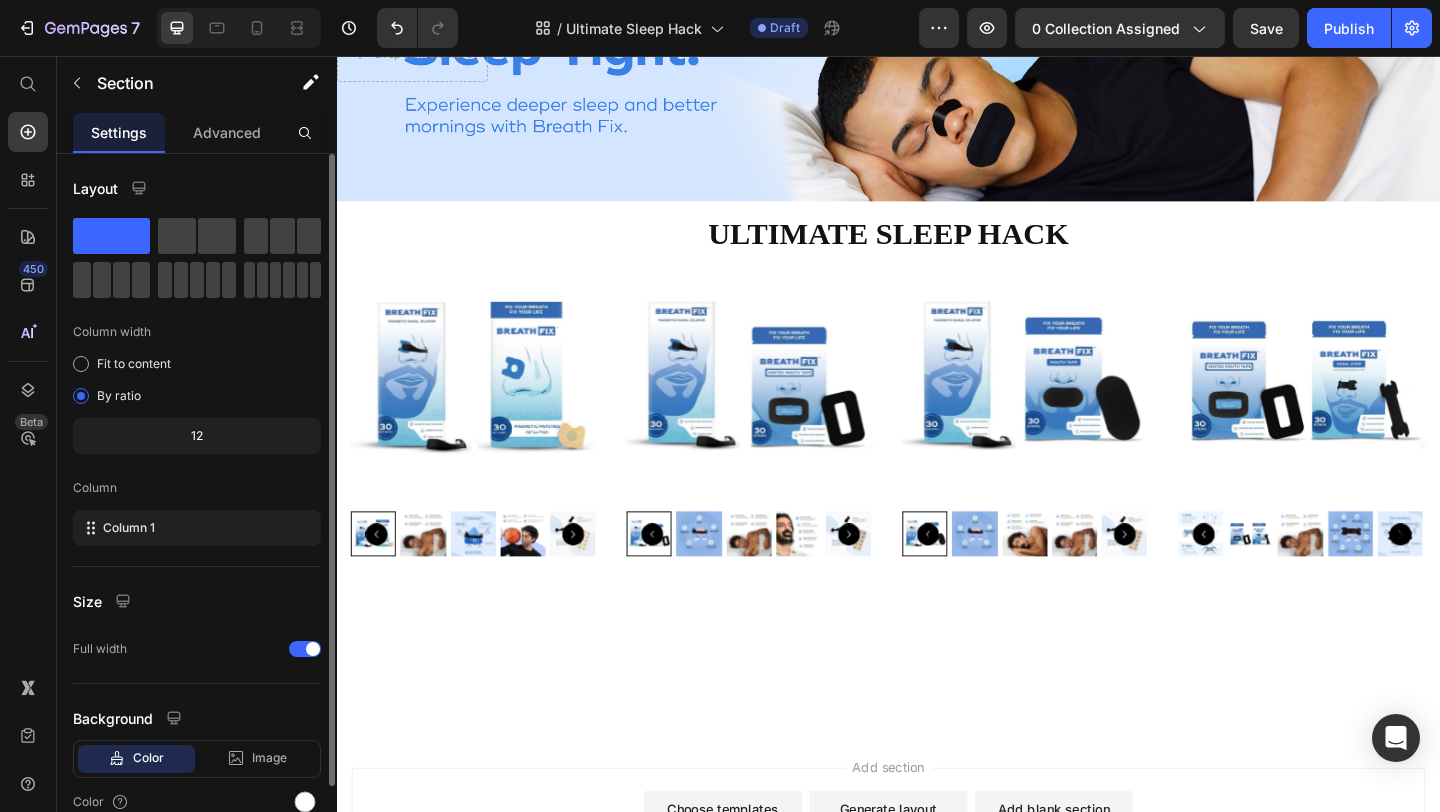 click at bounding box center [937, 690] 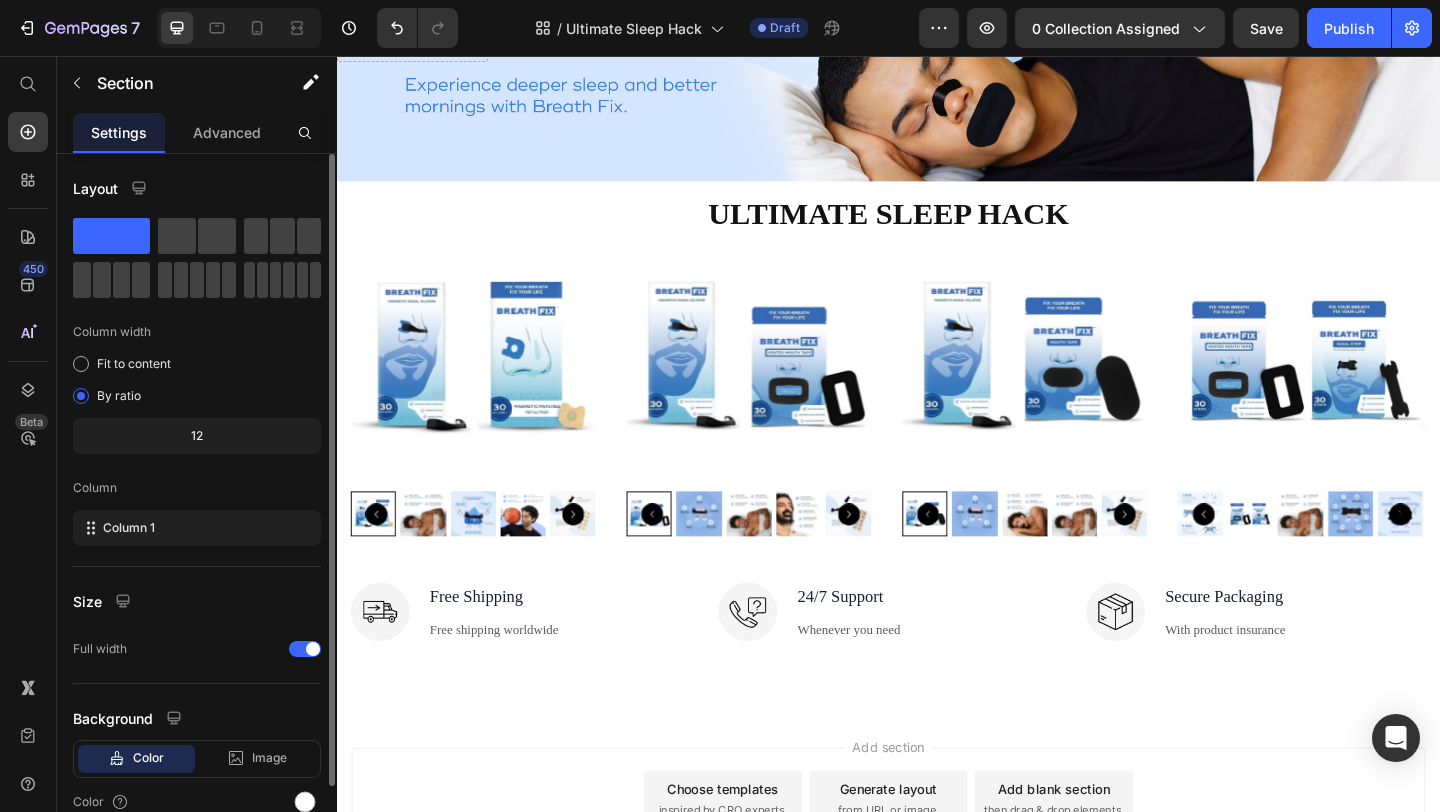 scroll, scrollTop: 241, scrollLeft: 0, axis: vertical 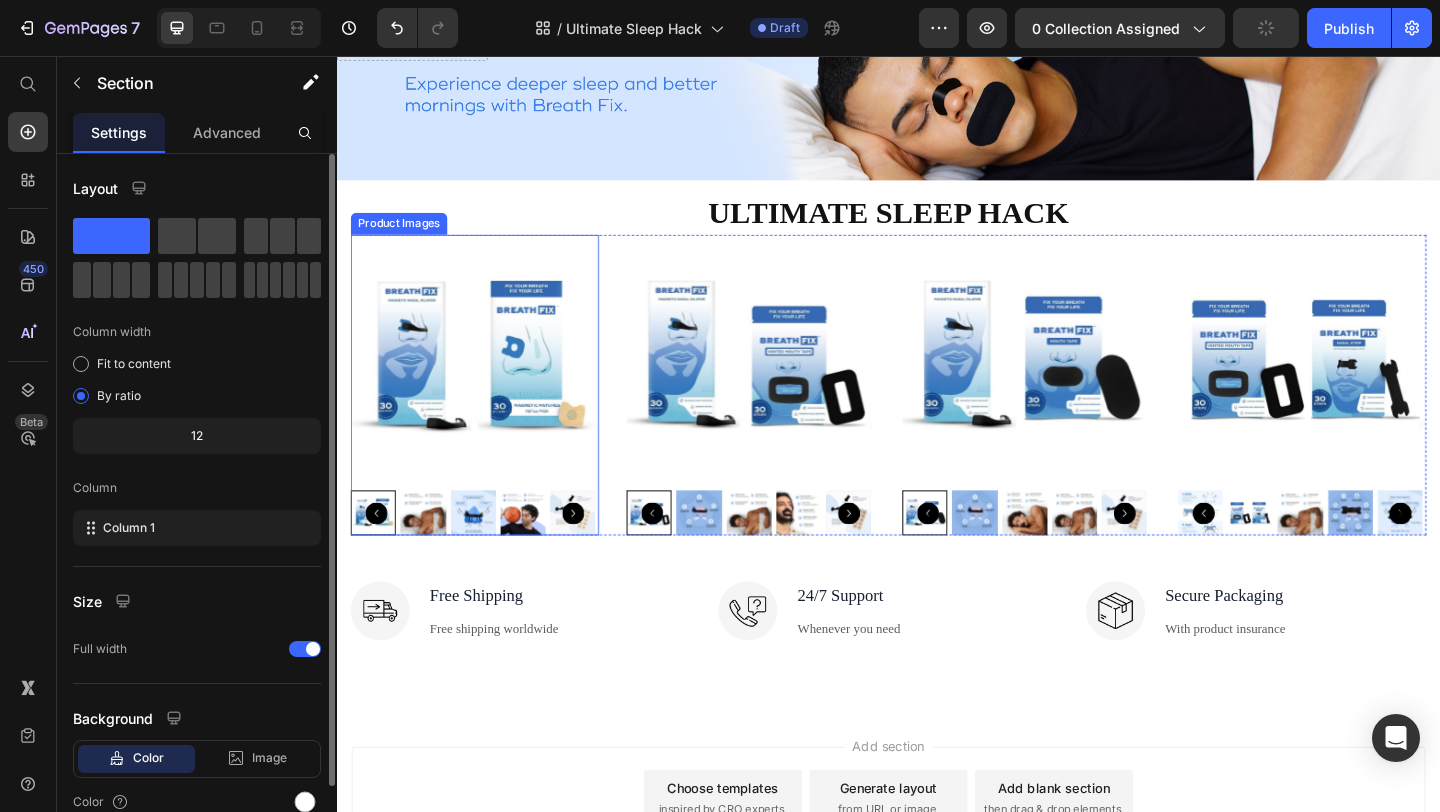 click at bounding box center (487, 385) 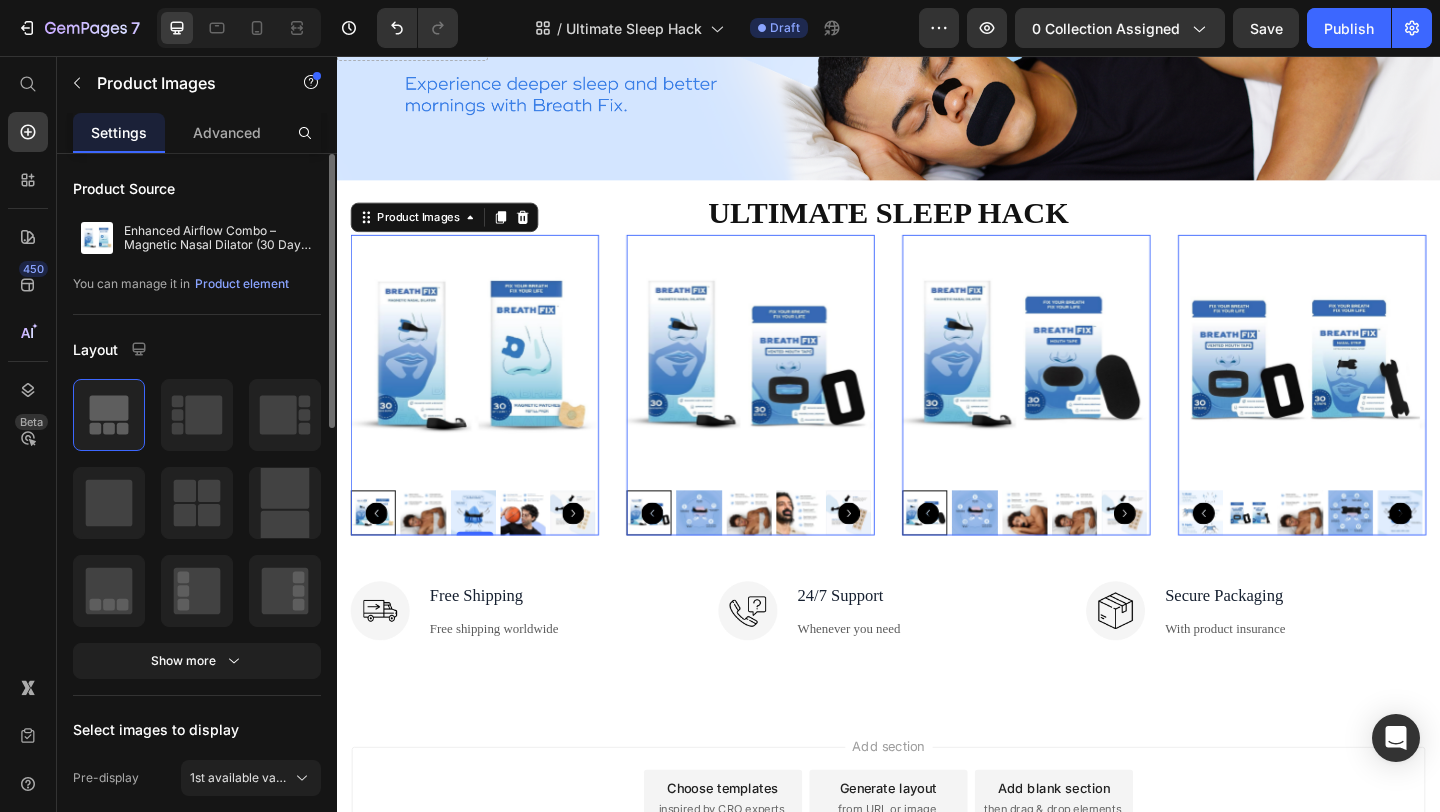 click at bounding box center (487, 385) 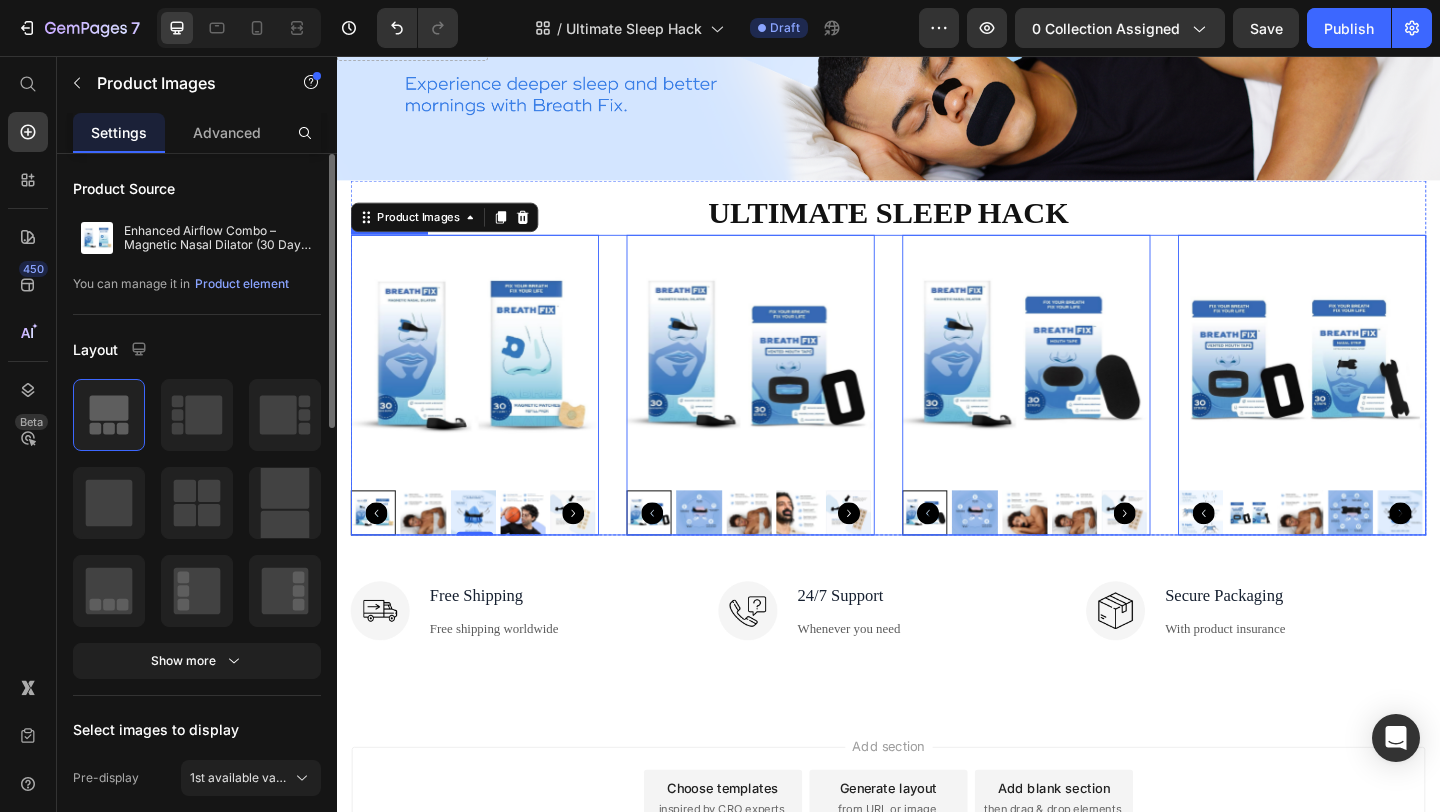 click on "Product Images   0
Product Images   0
Product Images   0
Product Images   0" at bounding box center [937, 413] 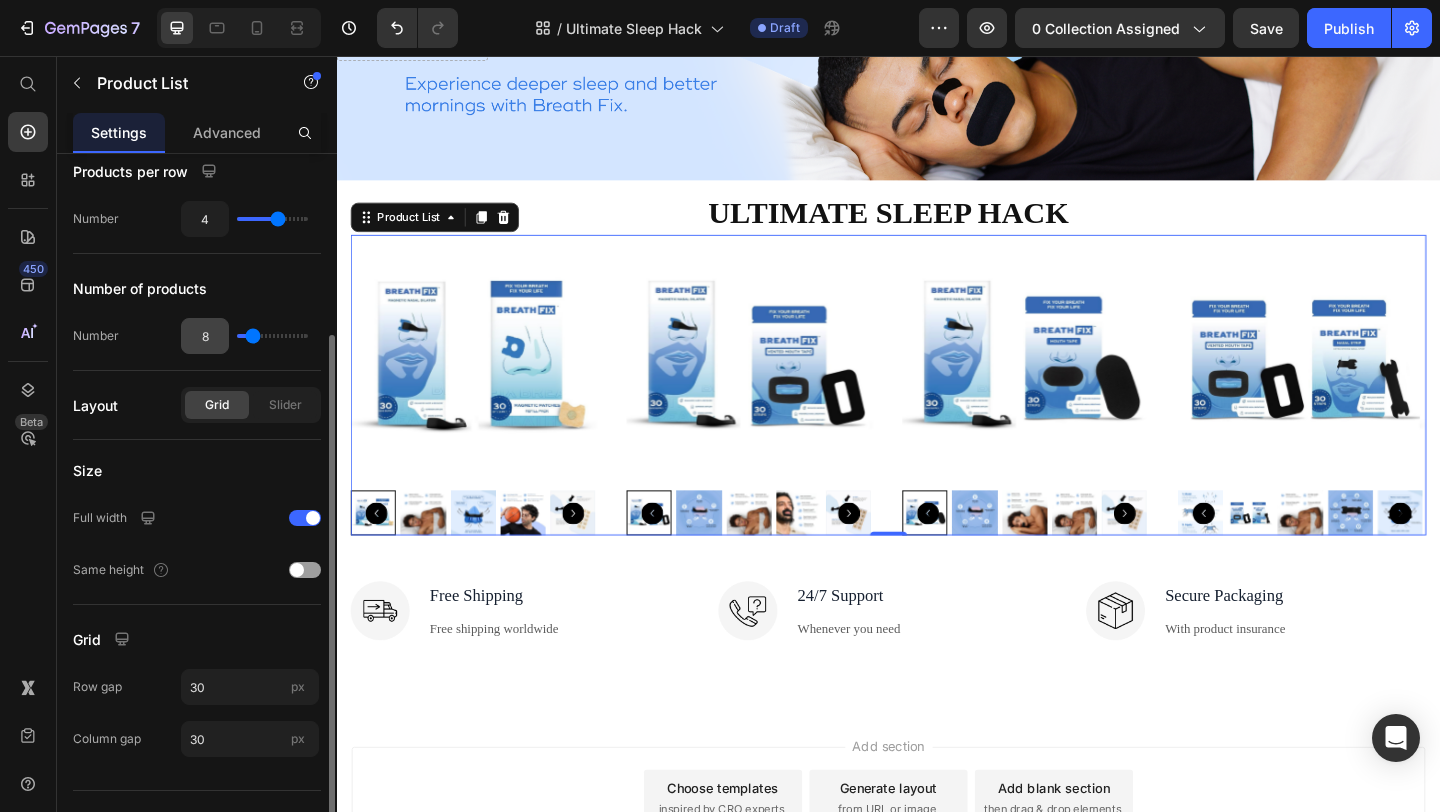 scroll, scrollTop: 253, scrollLeft: 0, axis: vertical 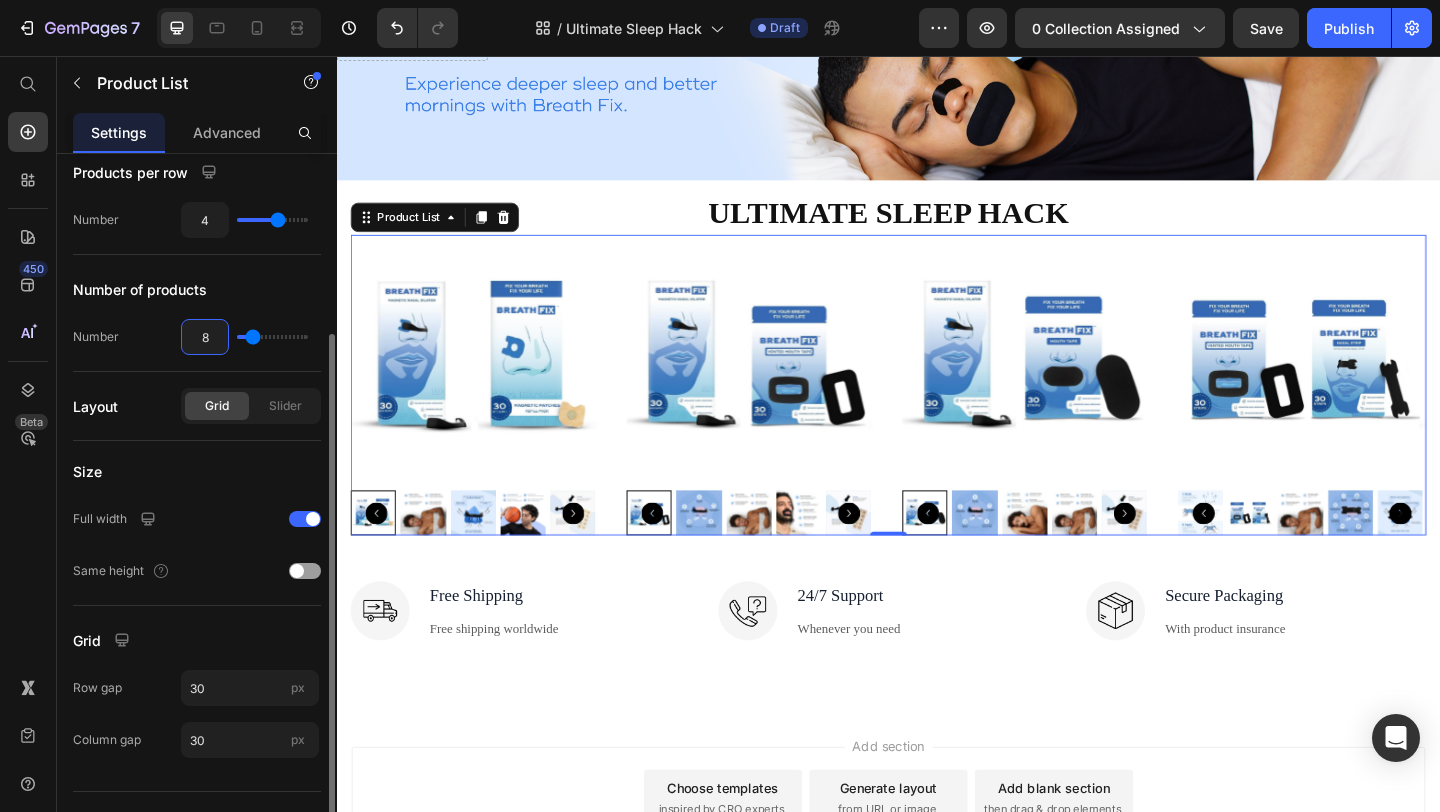 click on "8" at bounding box center [205, 337] 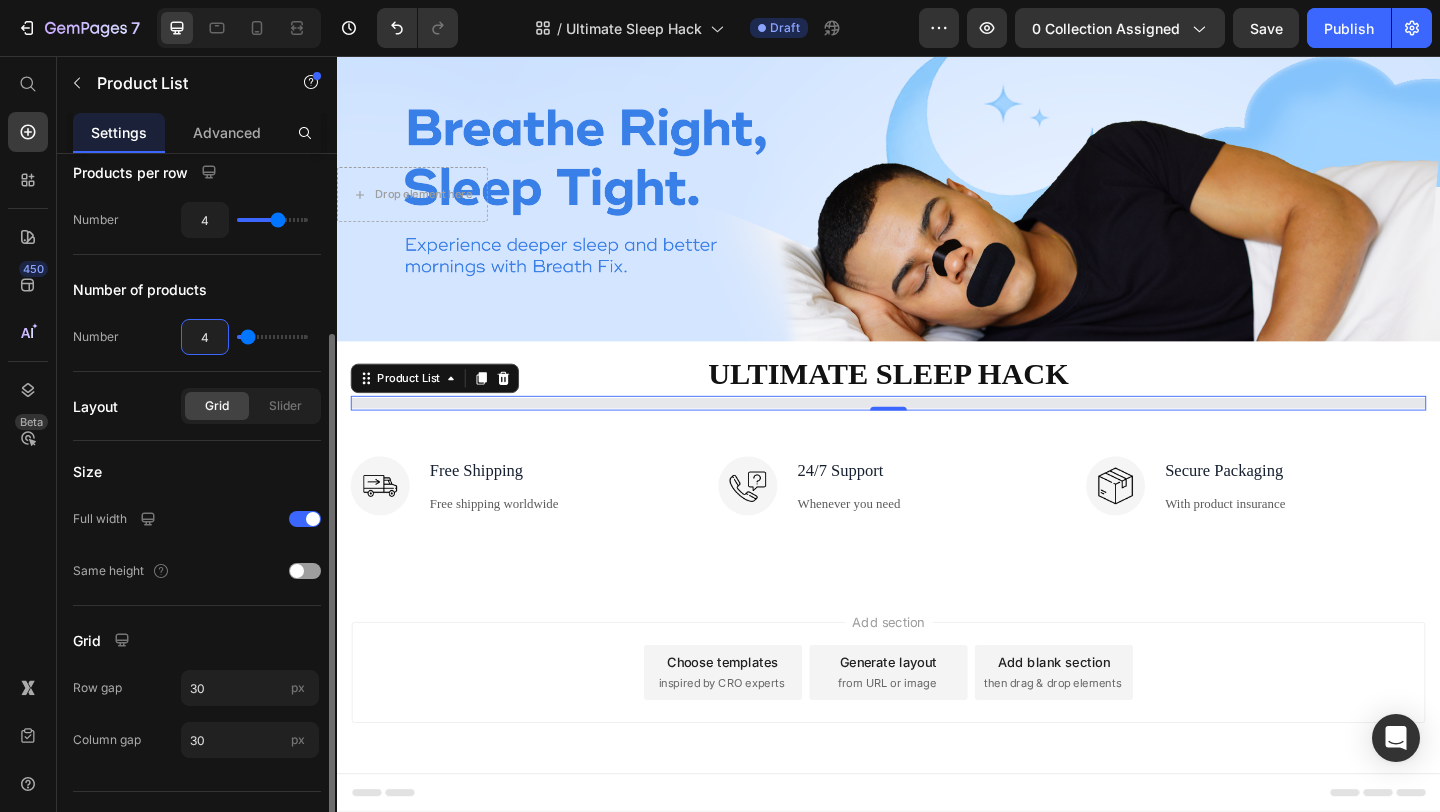 scroll, scrollTop: 64, scrollLeft: 0, axis: vertical 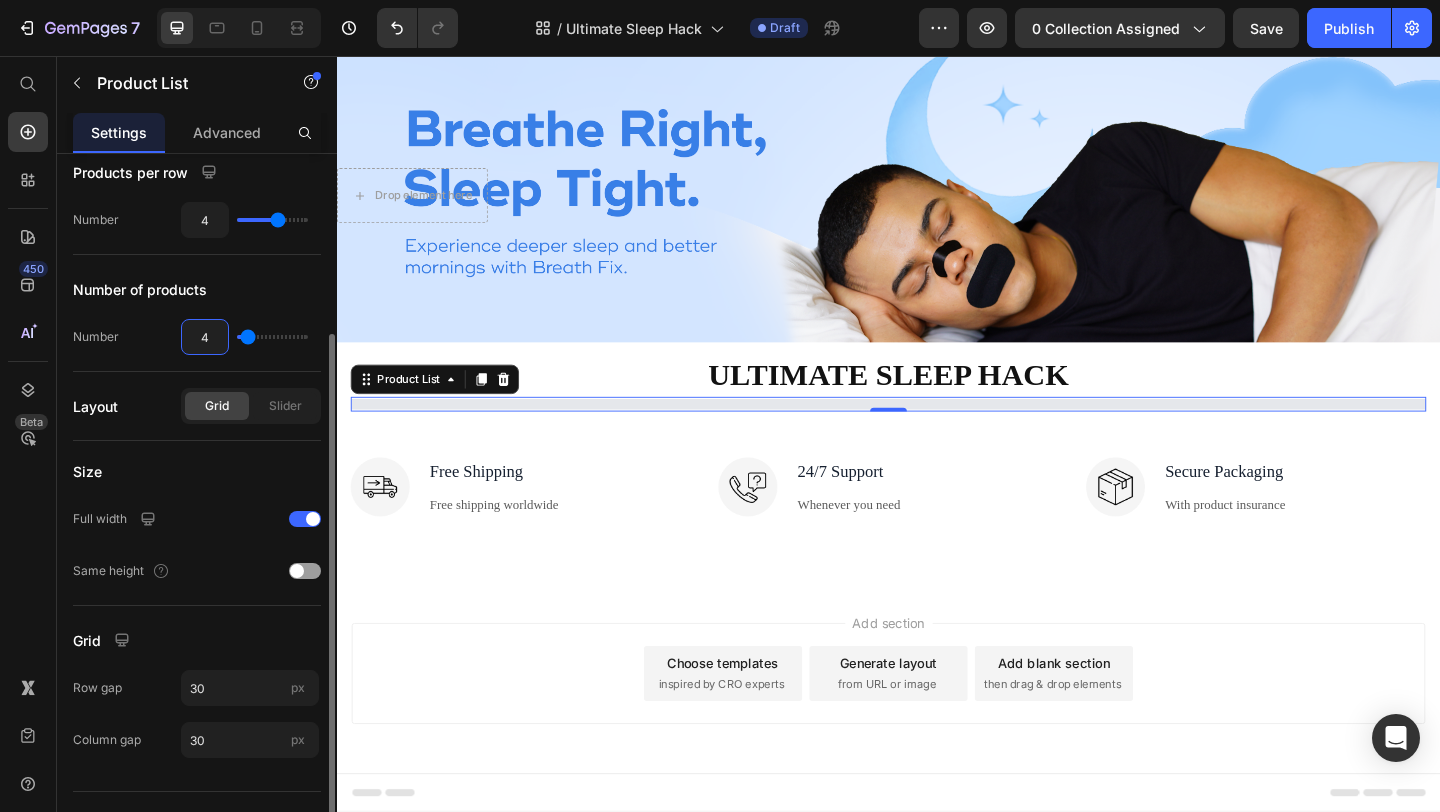 type on "4" 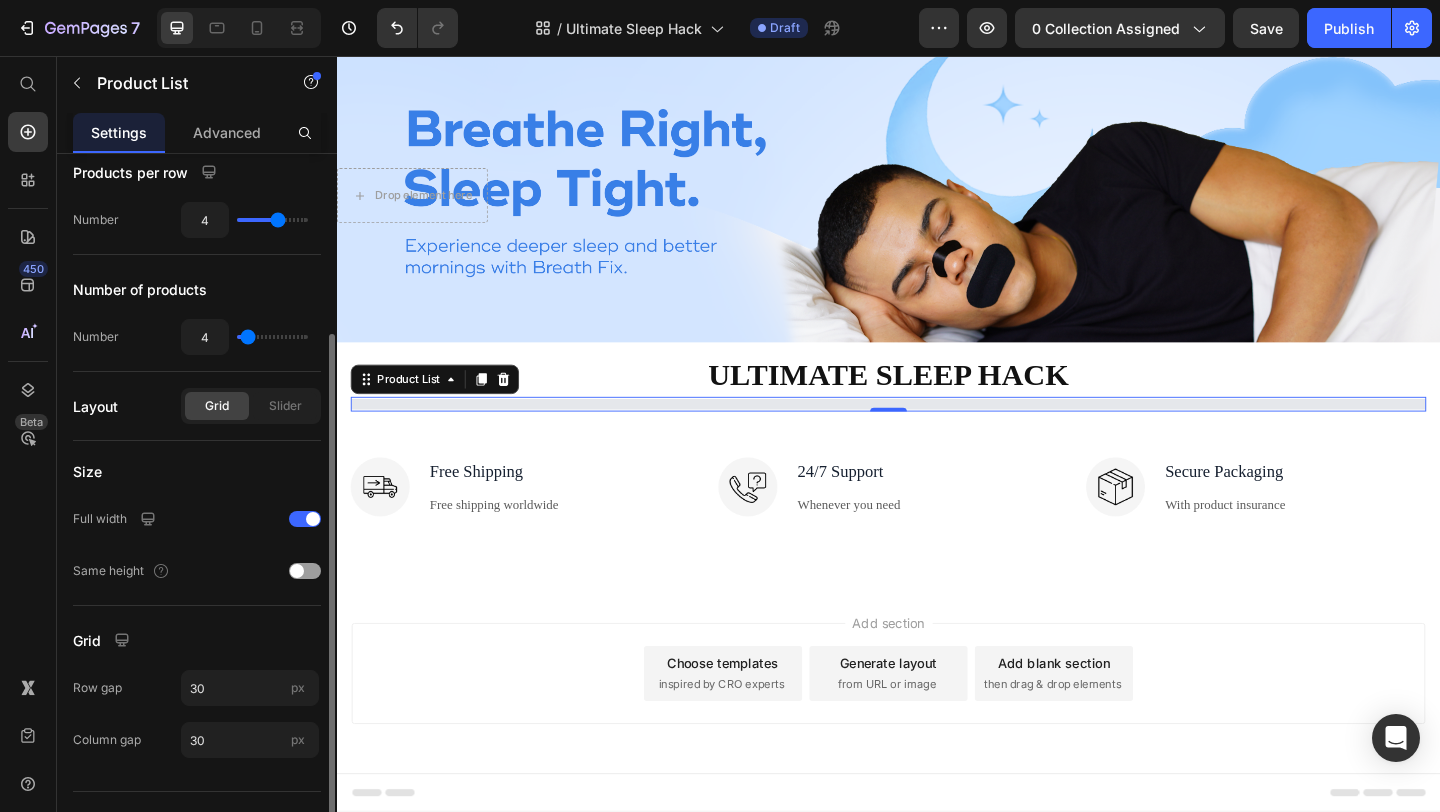click on "Number of products" at bounding box center [197, 289] 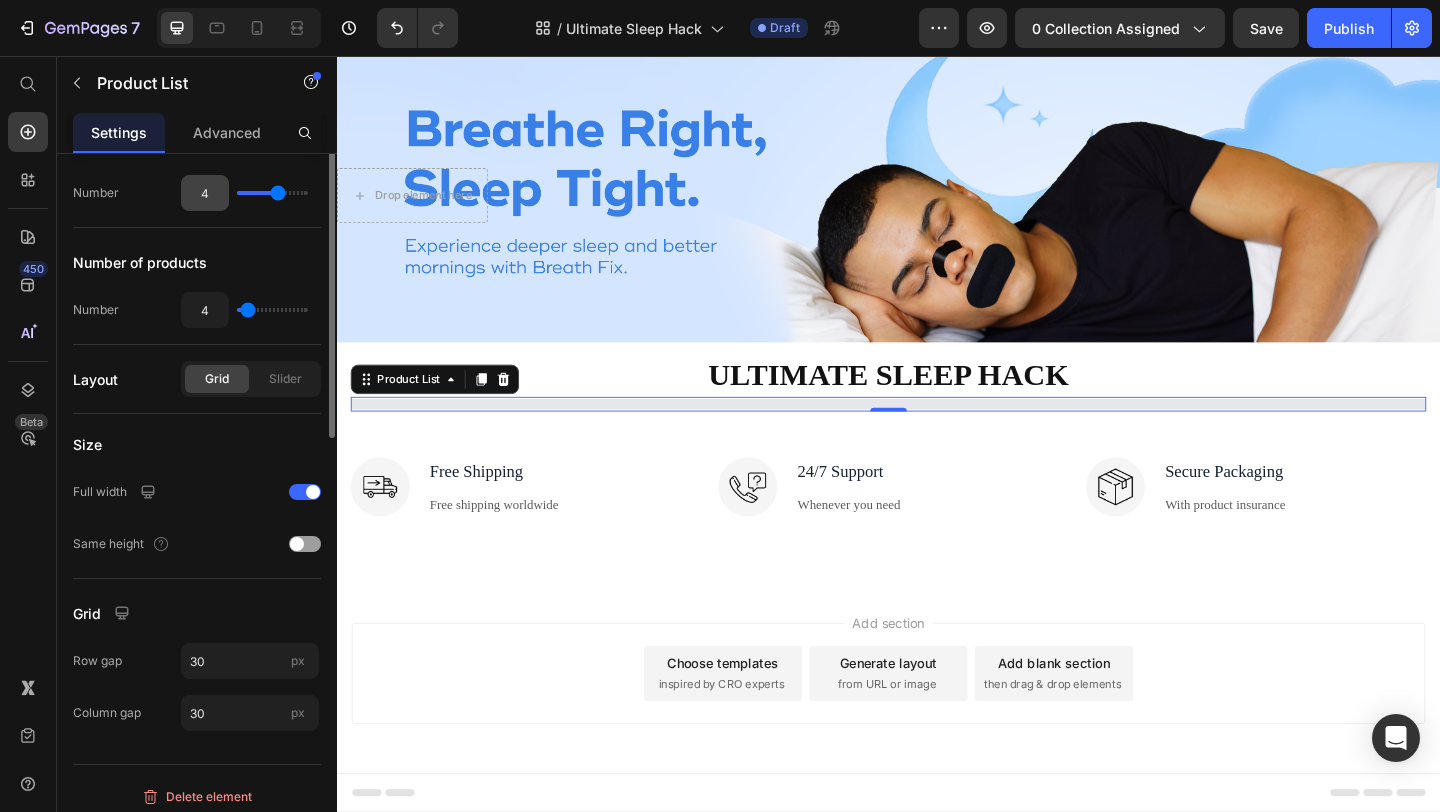 scroll, scrollTop: 0, scrollLeft: 0, axis: both 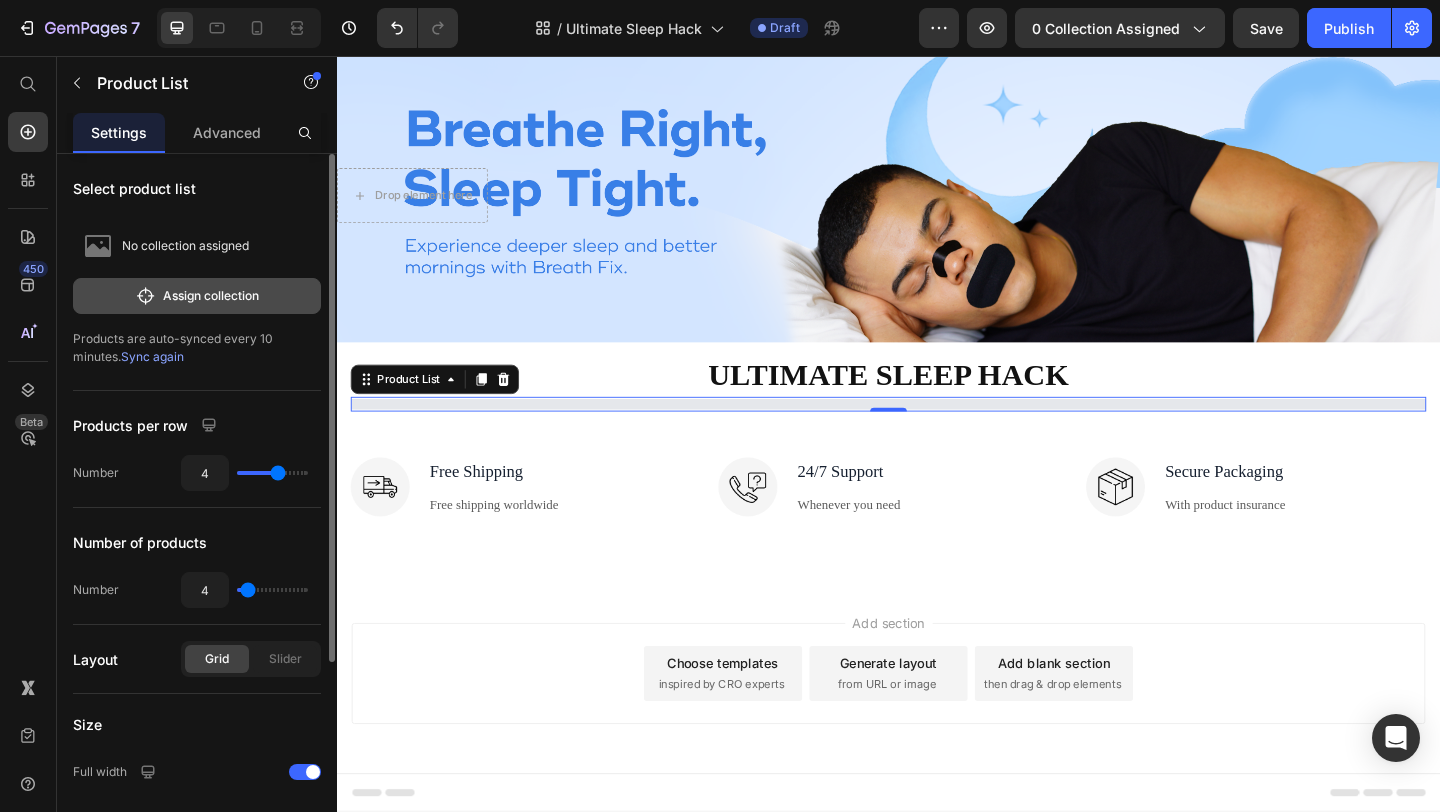click on "Assign collection" 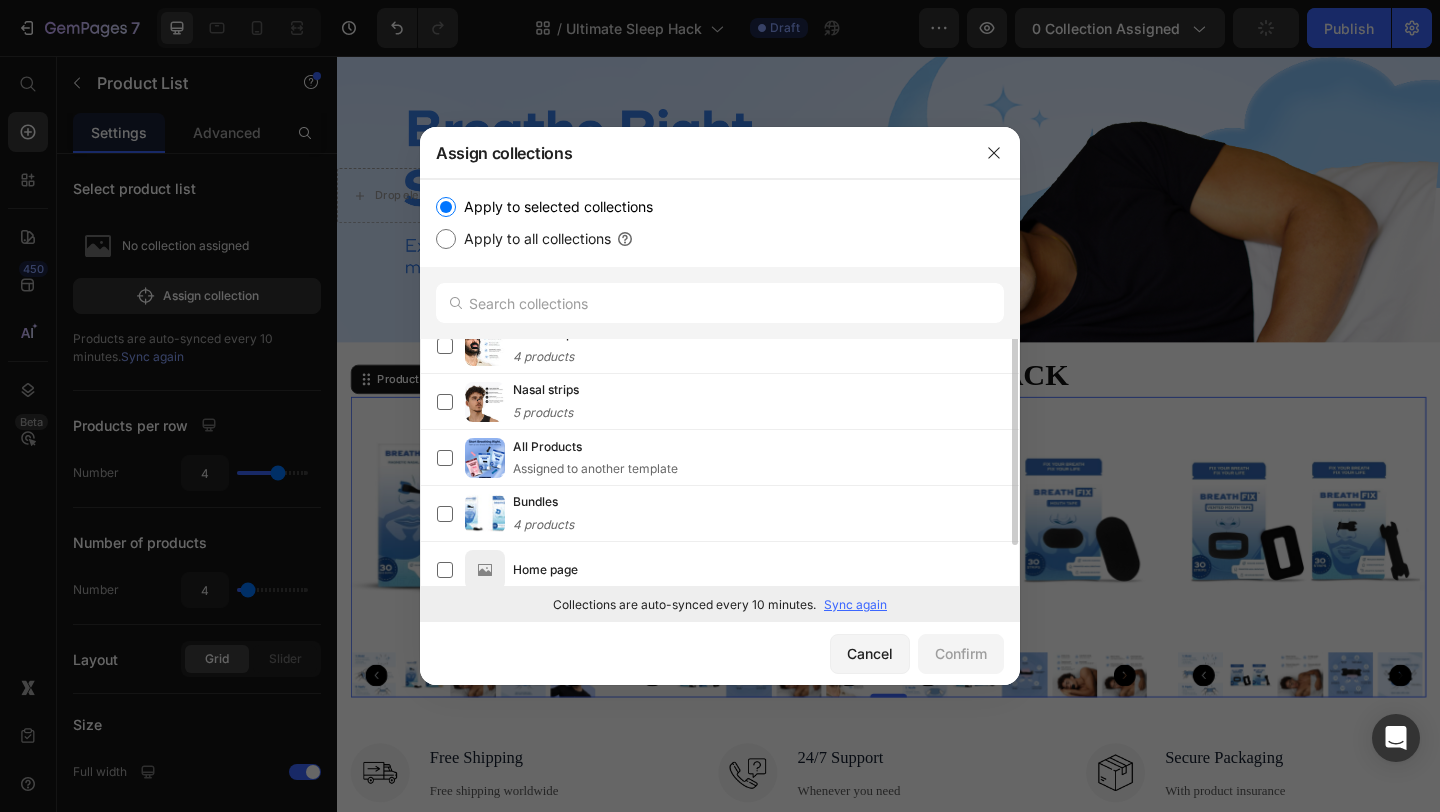 scroll, scrollTop: 0, scrollLeft: 0, axis: both 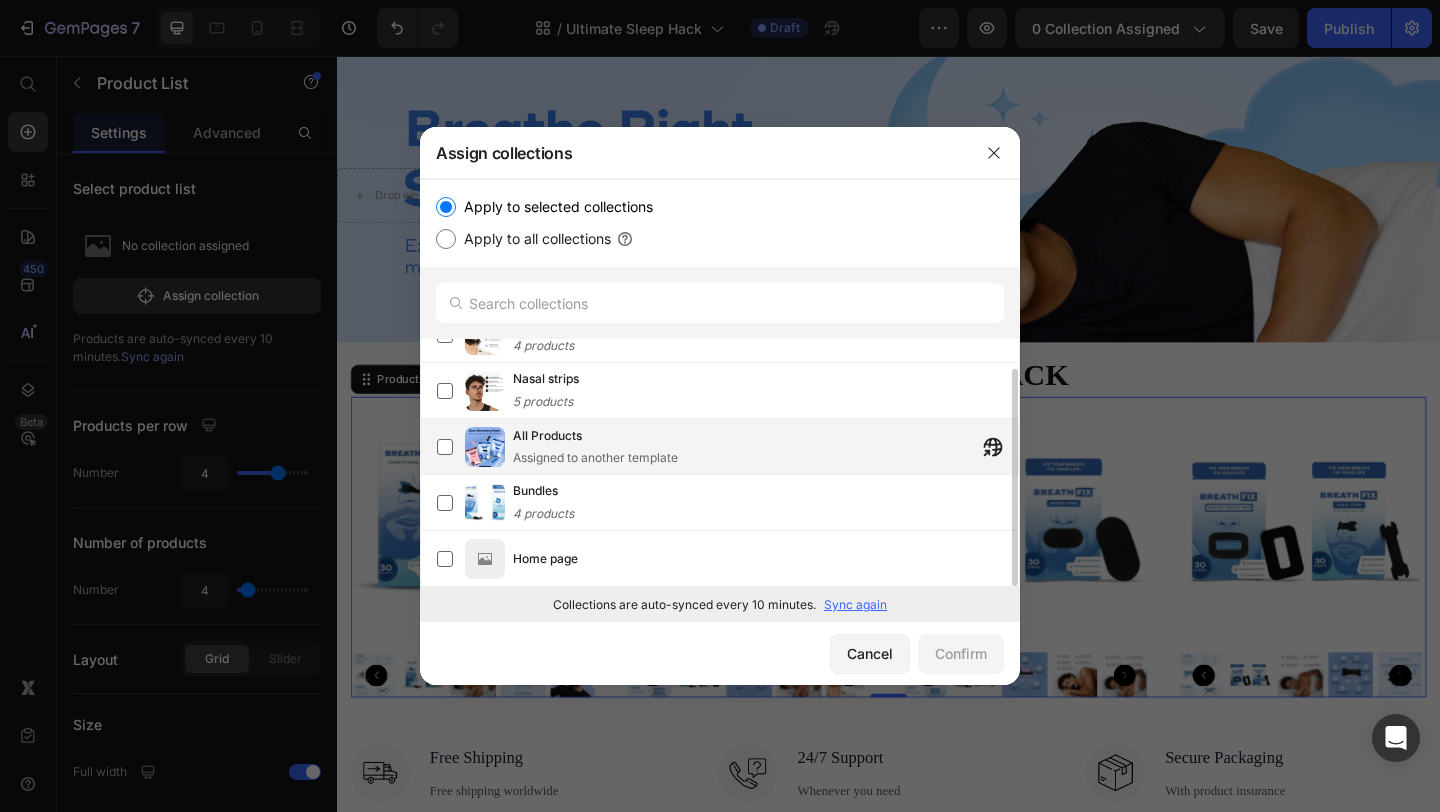 click on "All Products  Assigned to another template" at bounding box center (595, 447) 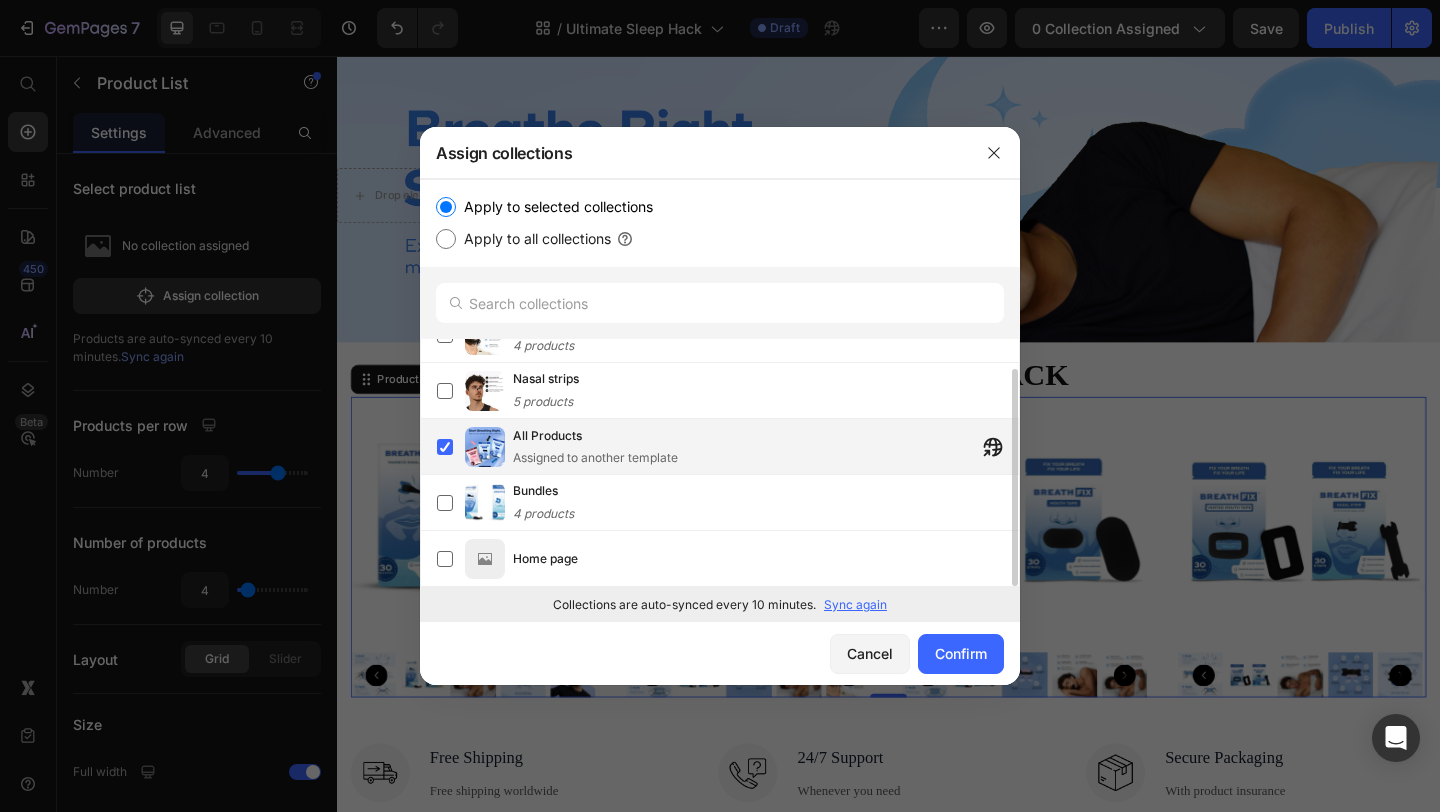 click on "All Products  Assigned to another template" at bounding box center [595, 447] 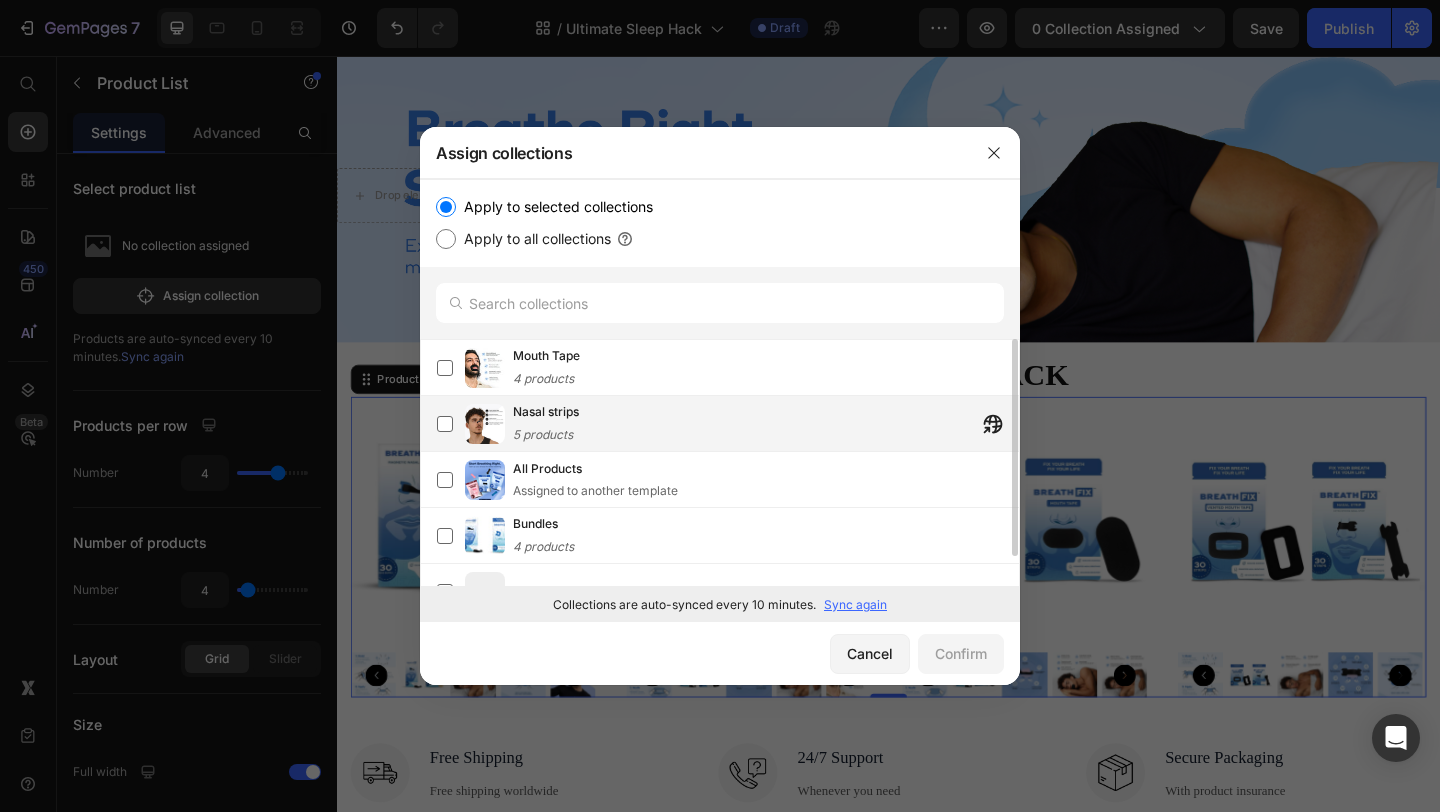 scroll, scrollTop: 33, scrollLeft: 0, axis: vertical 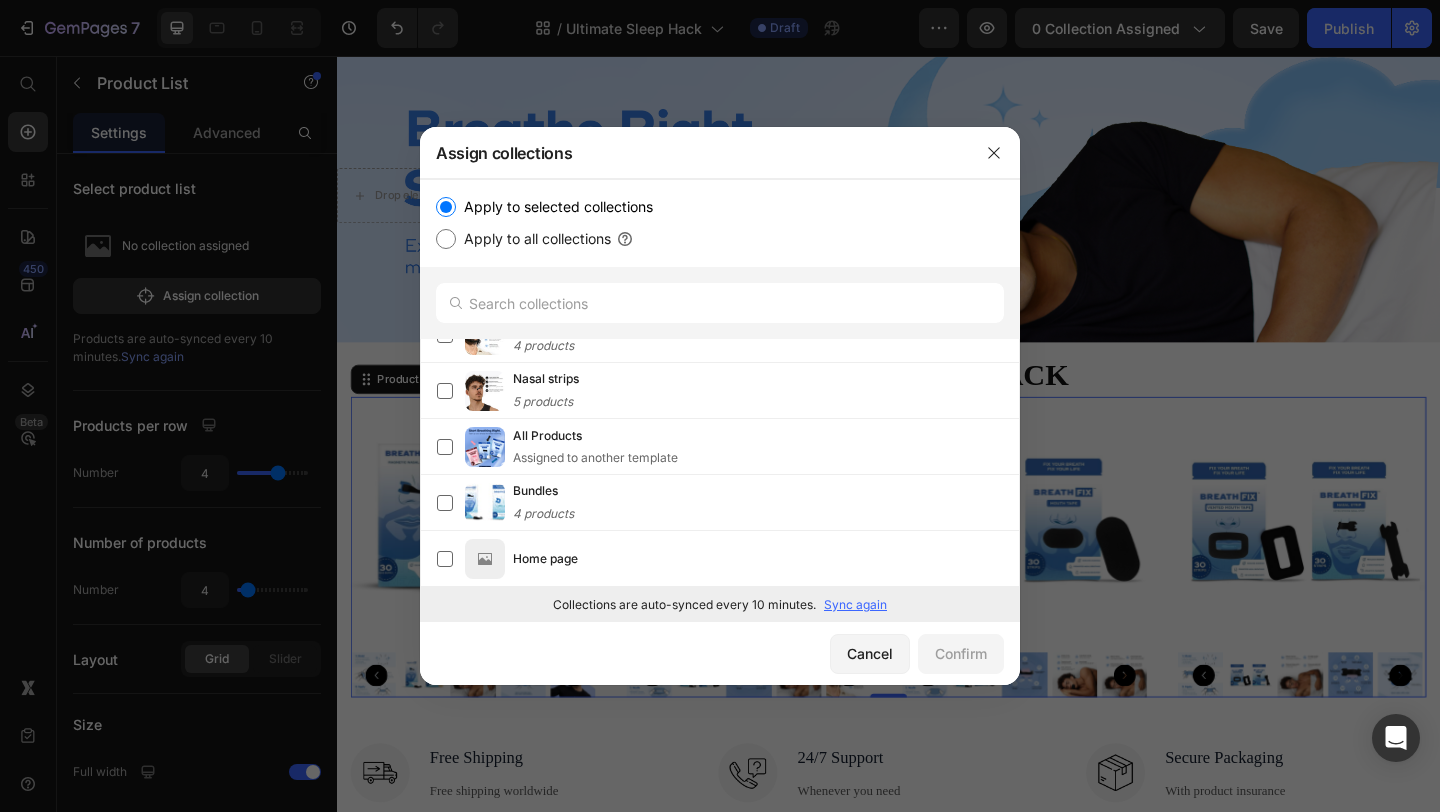 click on "Sync again" at bounding box center (855, 605) 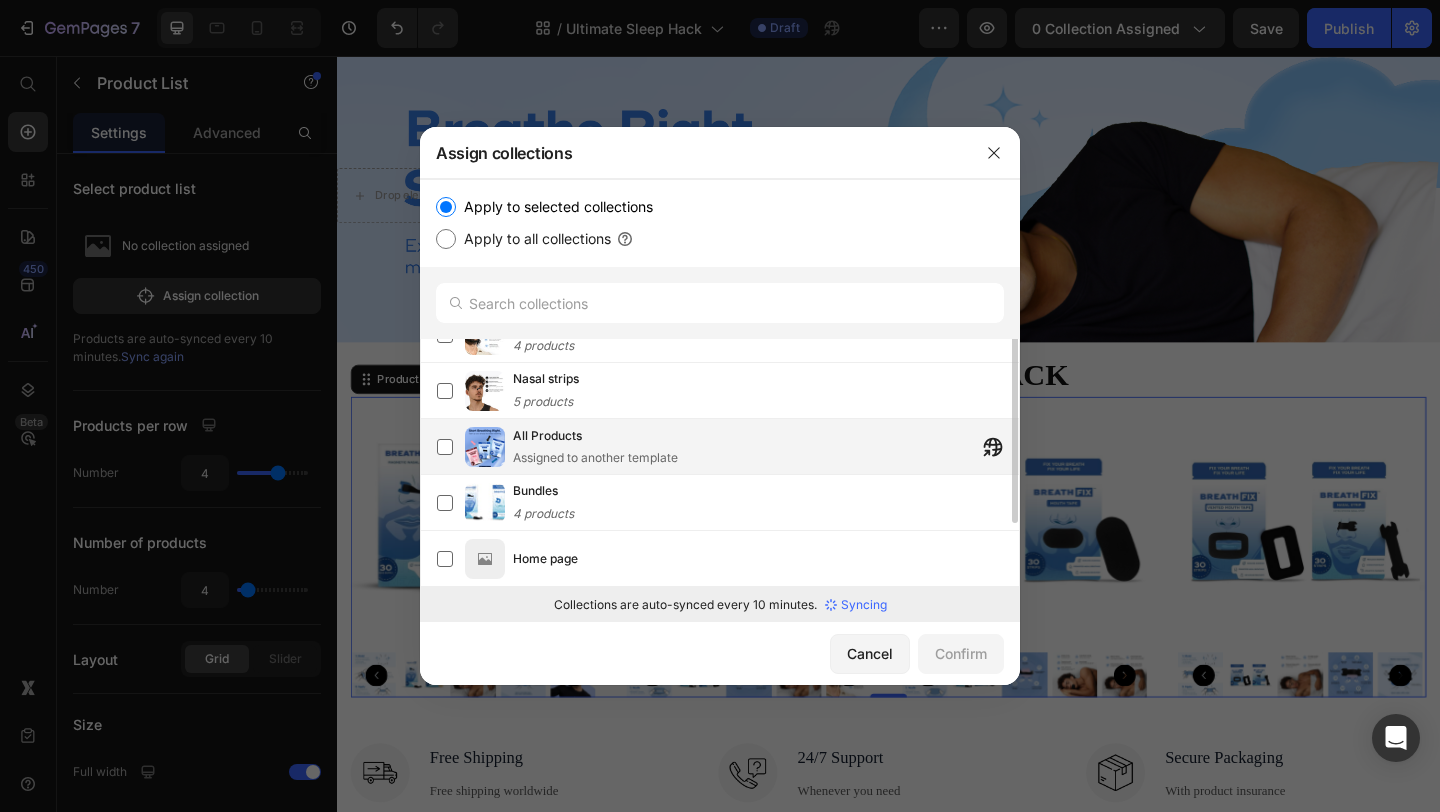 scroll, scrollTop: 0, scrollLeft: 0, axis: both 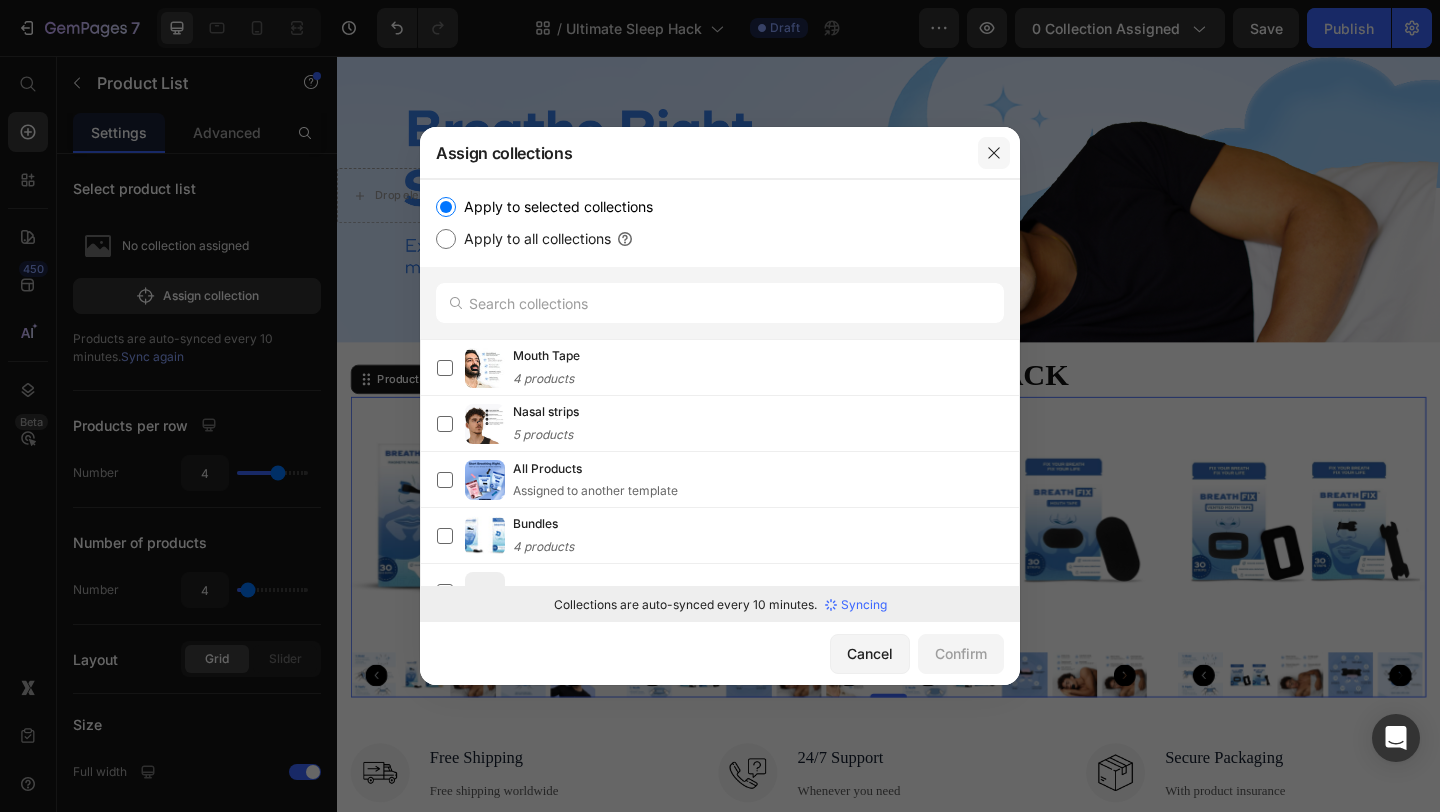 click 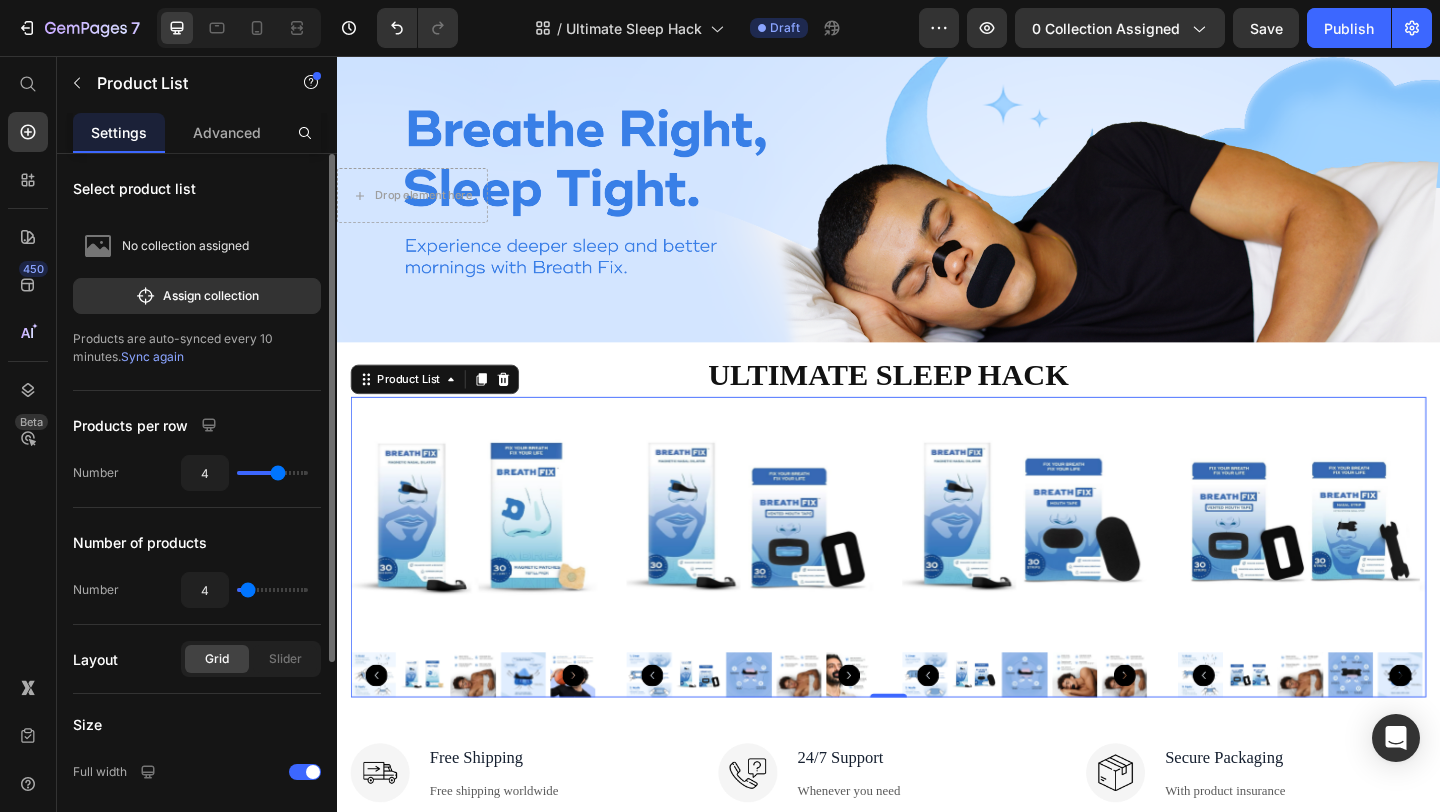 click on "Sync again" at bounding box center (152, 356) 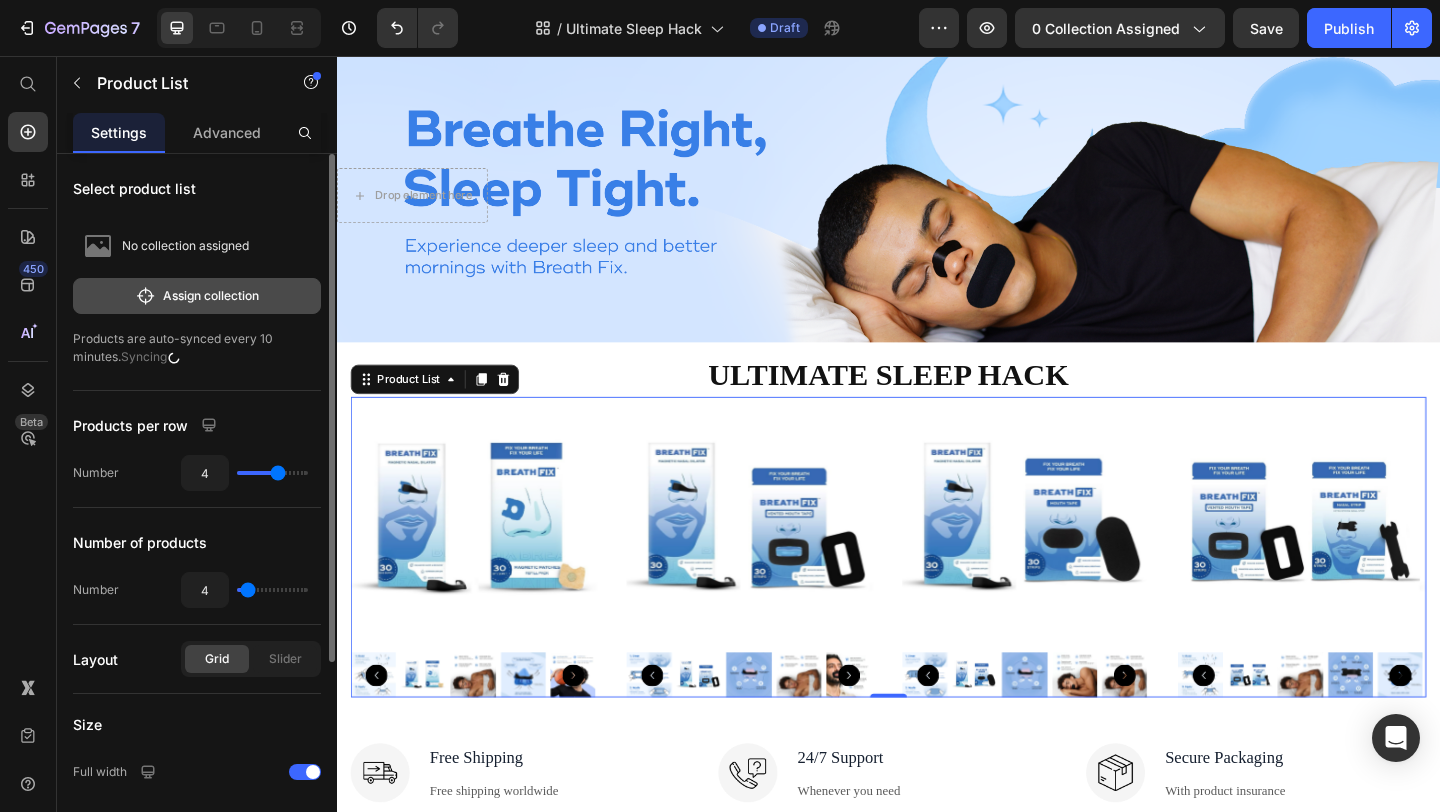 click on "Assign collection" 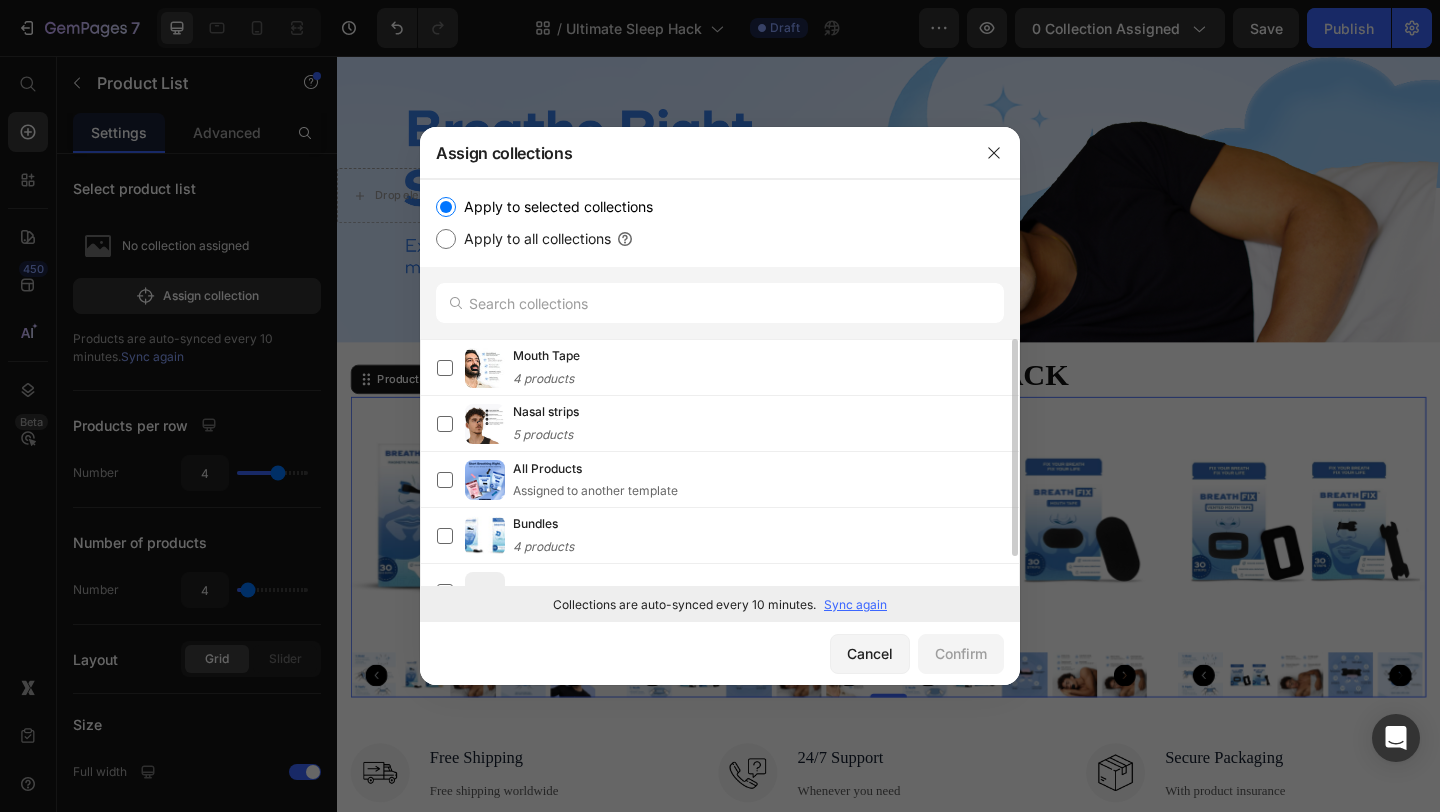 scroll, scrollTop: 33, scrollLeft: 0, axis: vertical 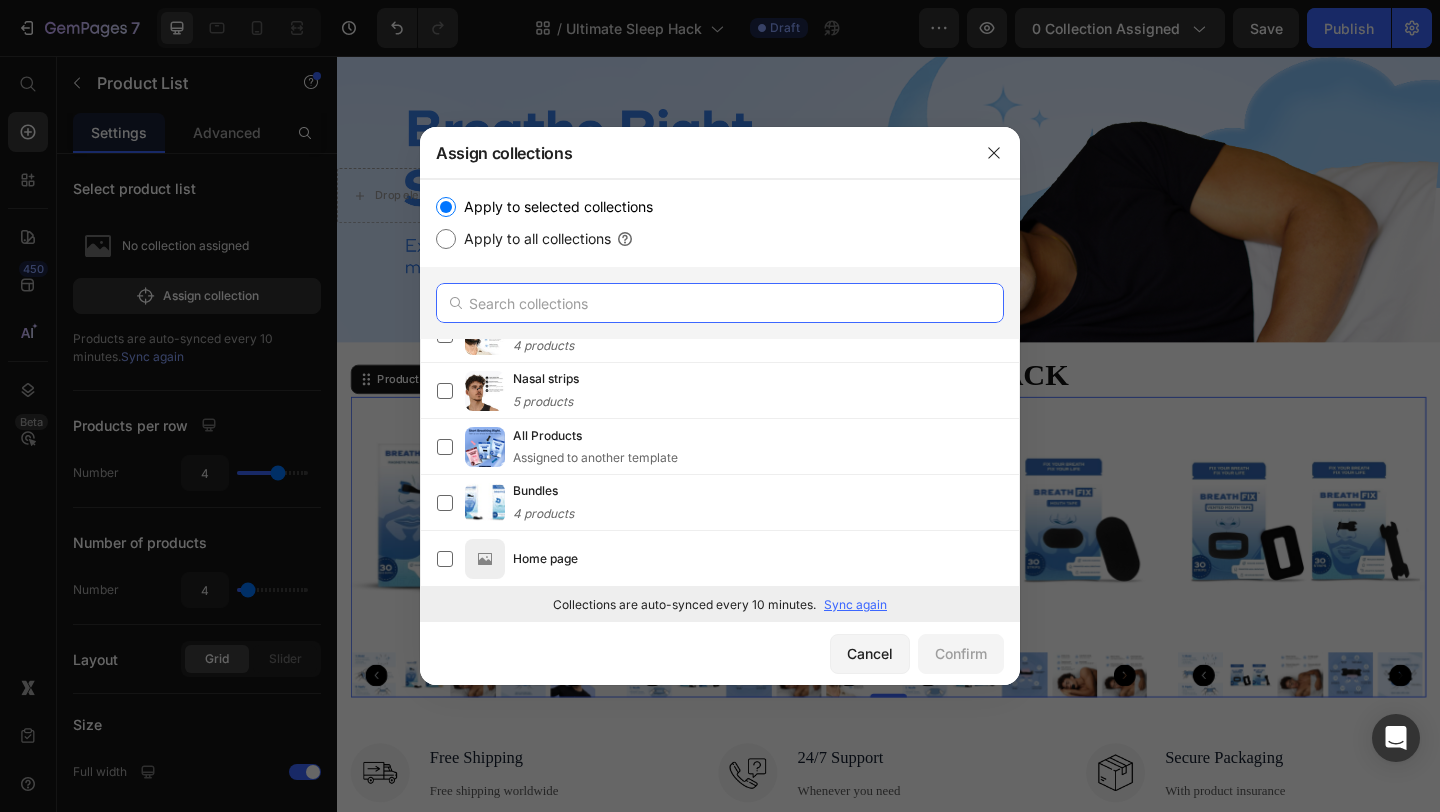 click at bounding box center [720, 303] 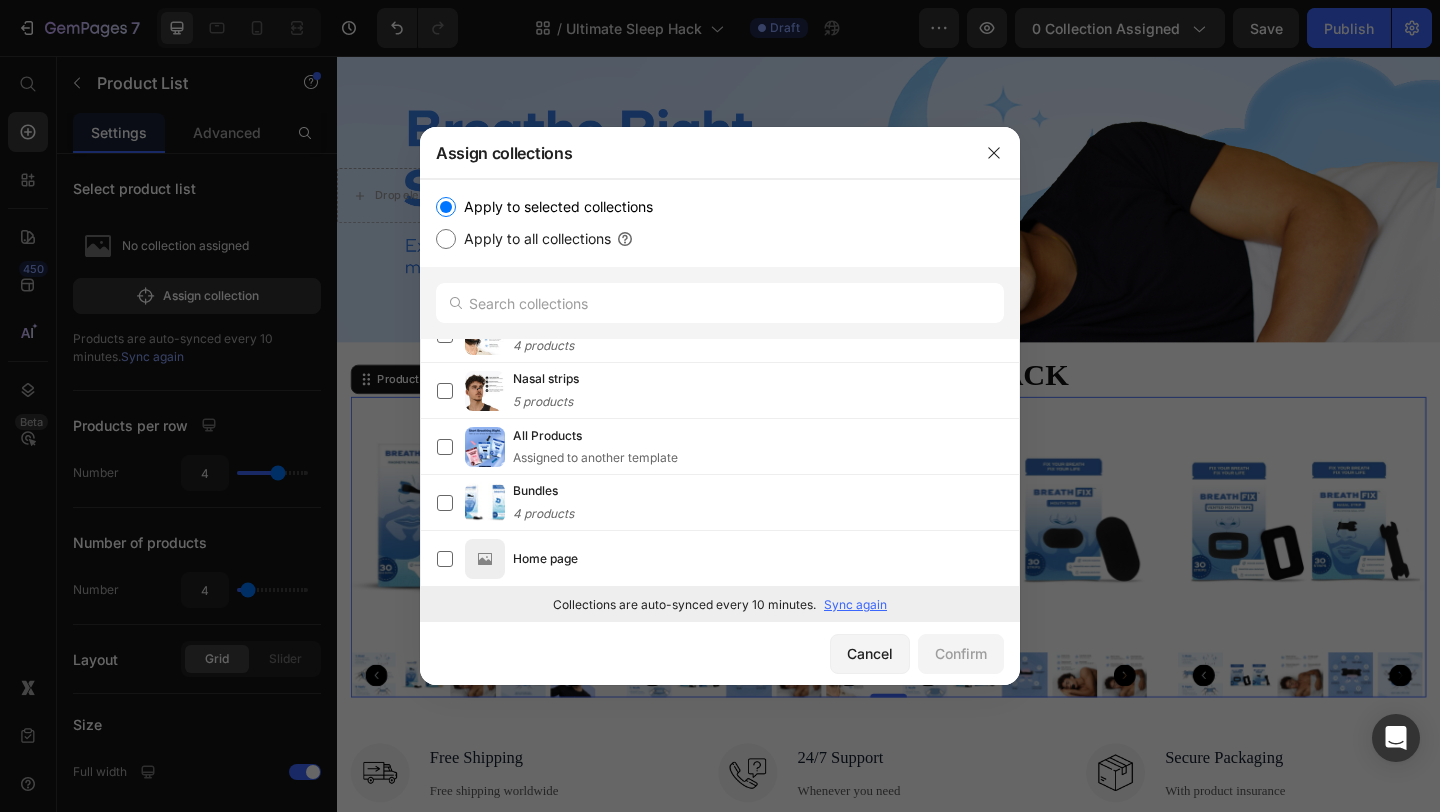 click on "Apply to all collections" at bounding box center [533, 239] 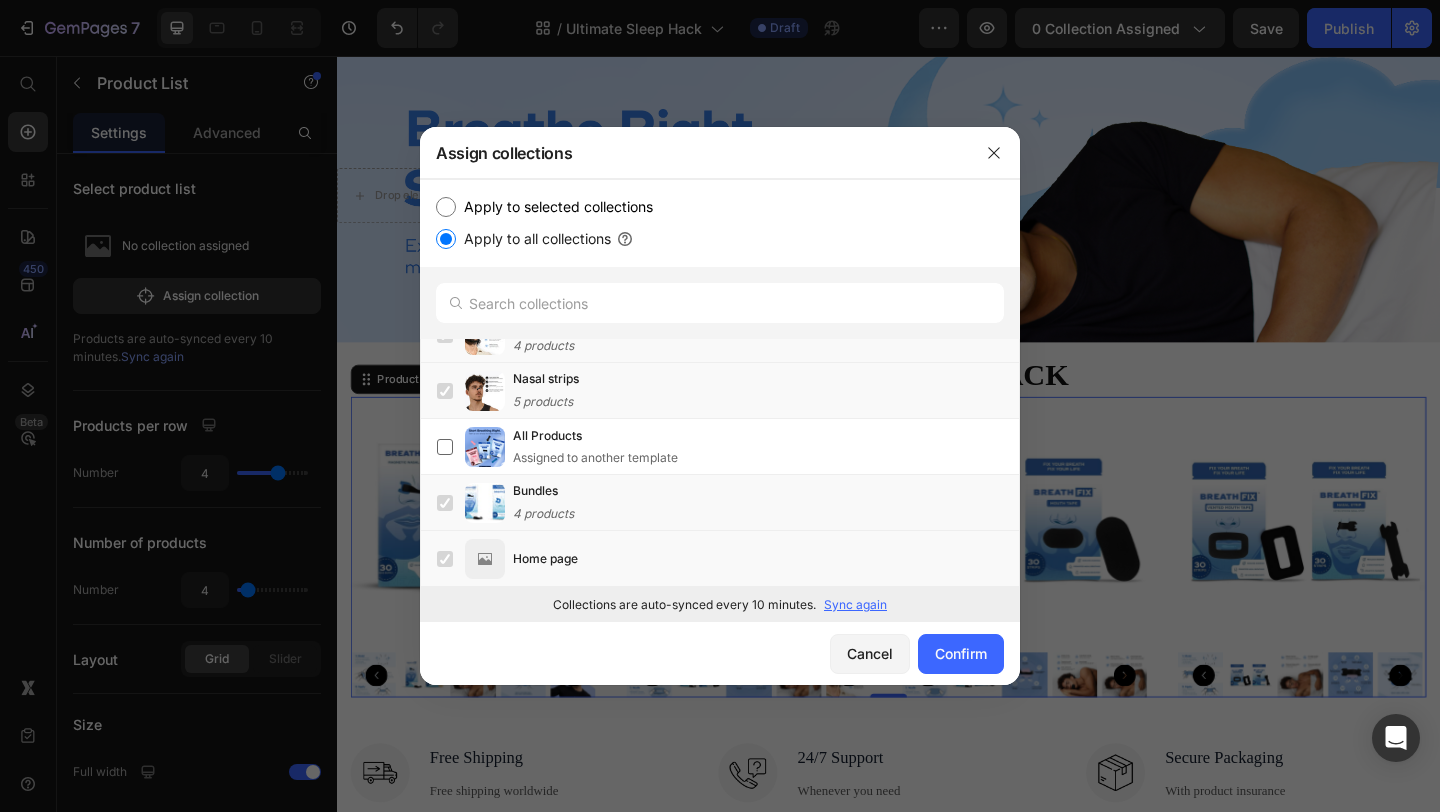 click on "Apply to selected collections" at bounding box center [554, 207] 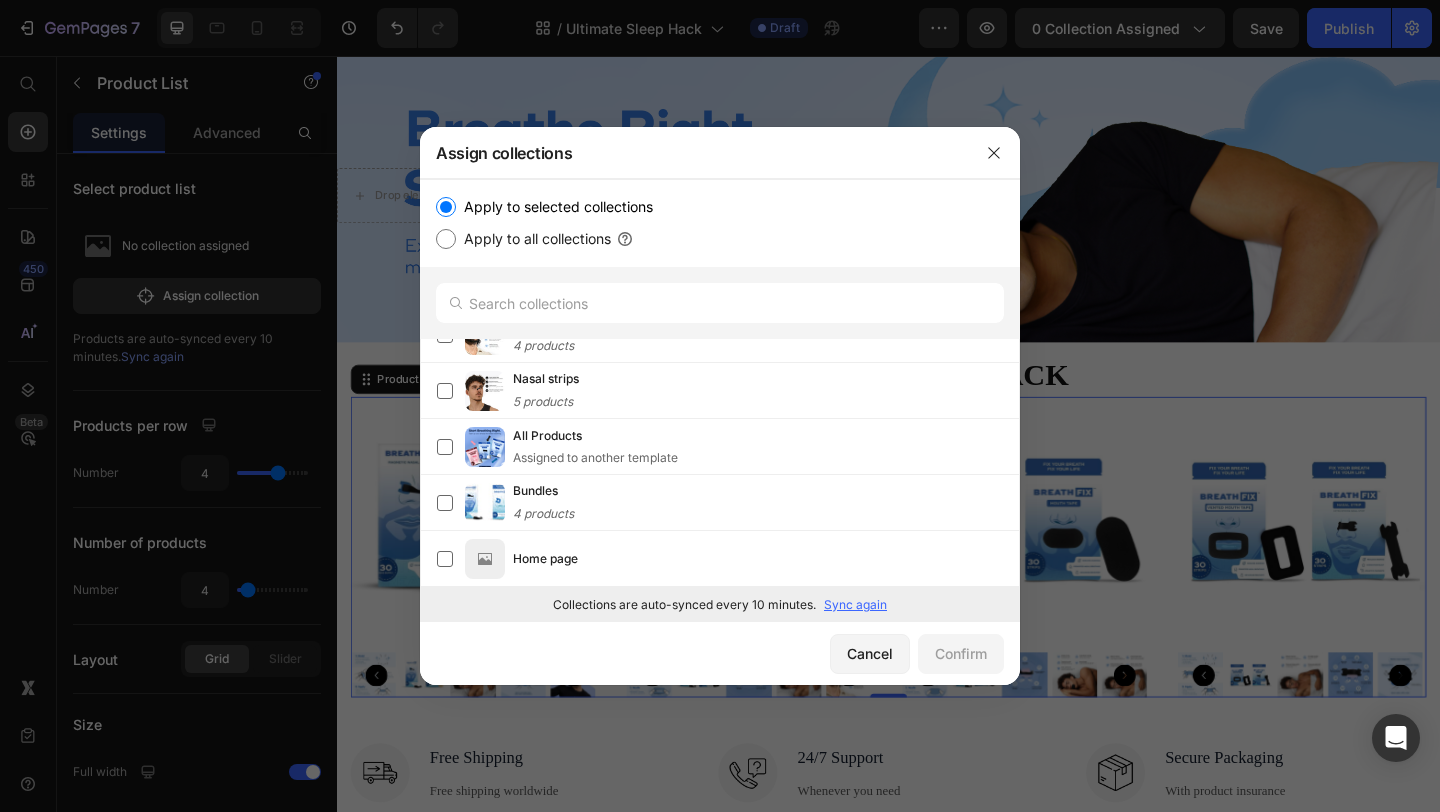 click on "Sync again" at bounding box center (855, 605) 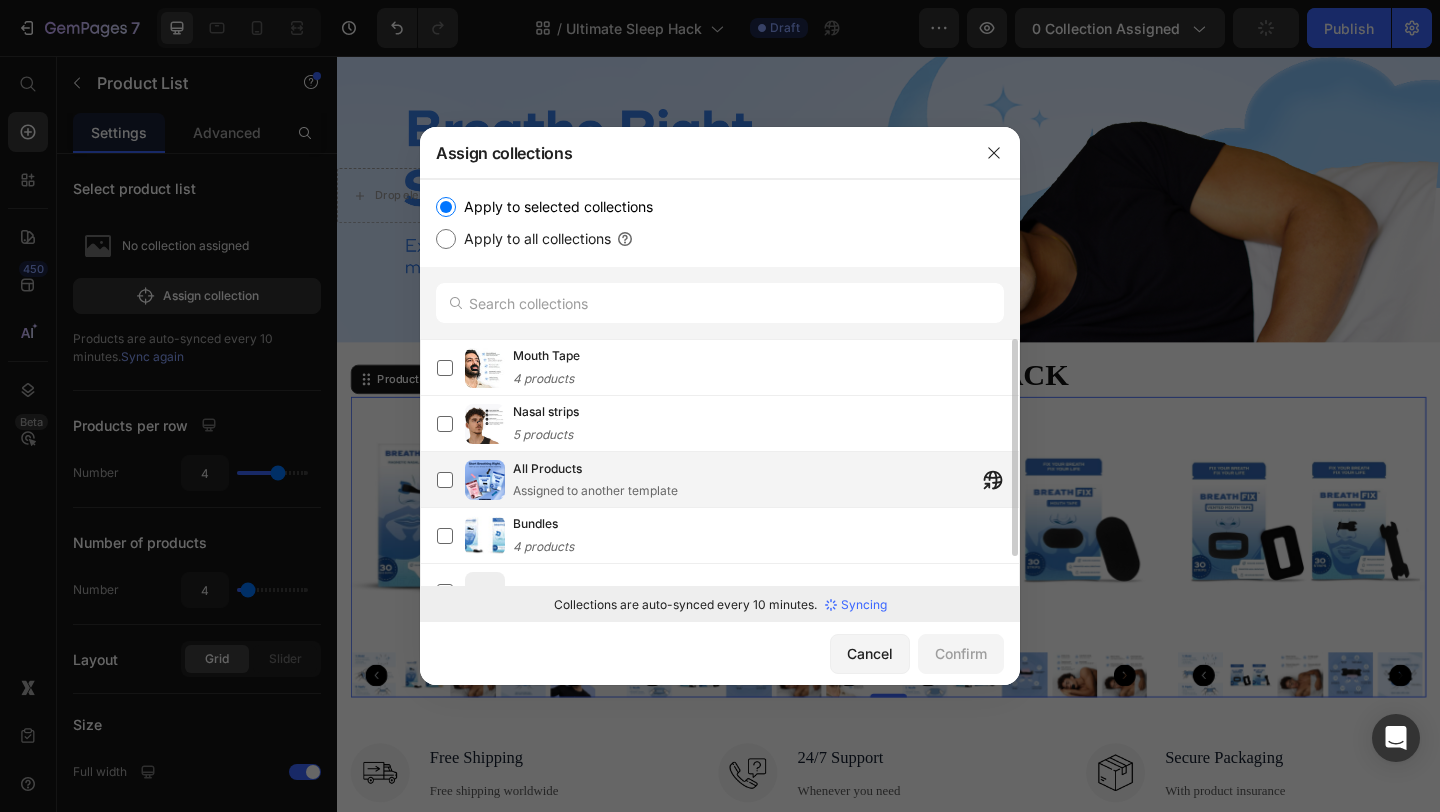 scroll, scrollTop: 33, scrollLeft: 0, axis: vertical 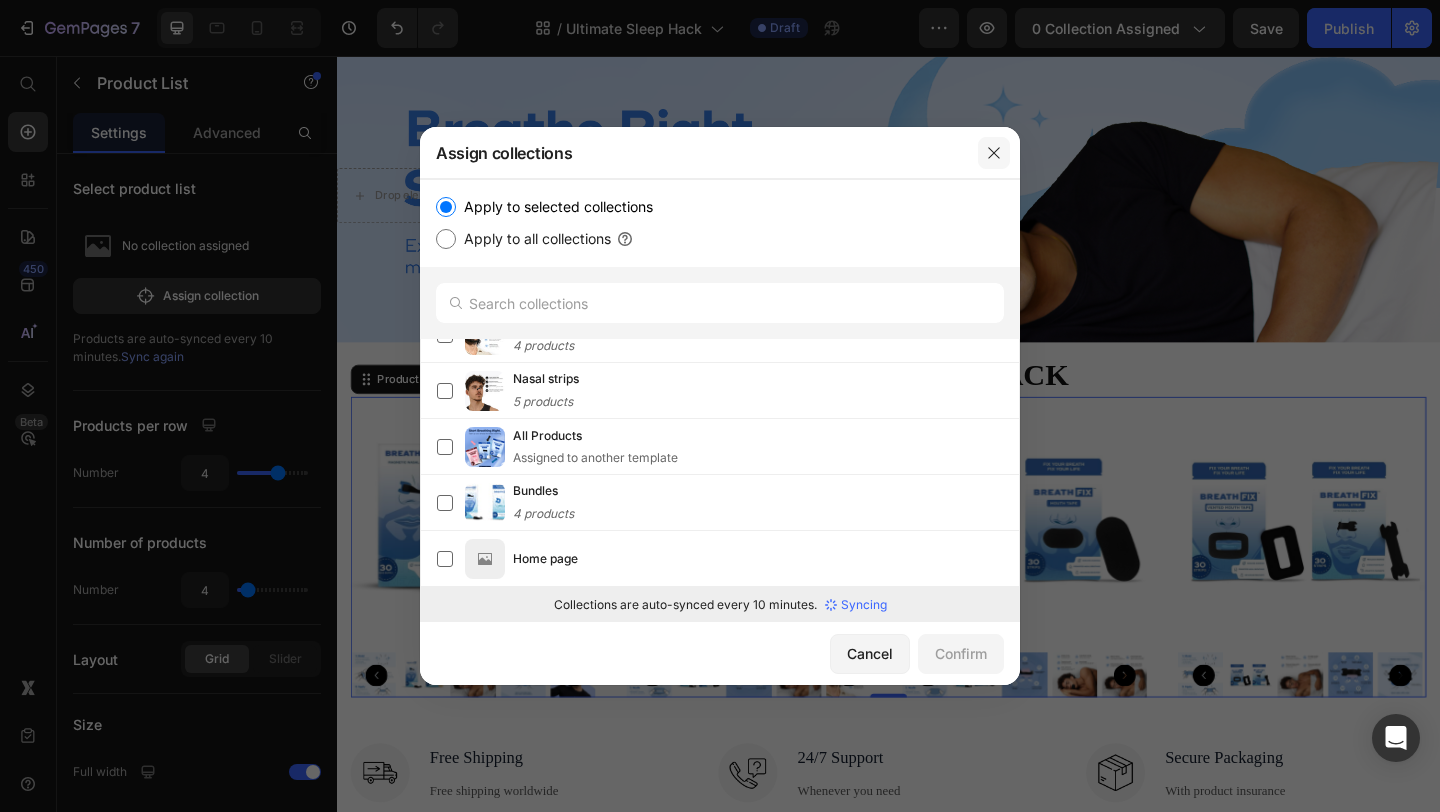 click 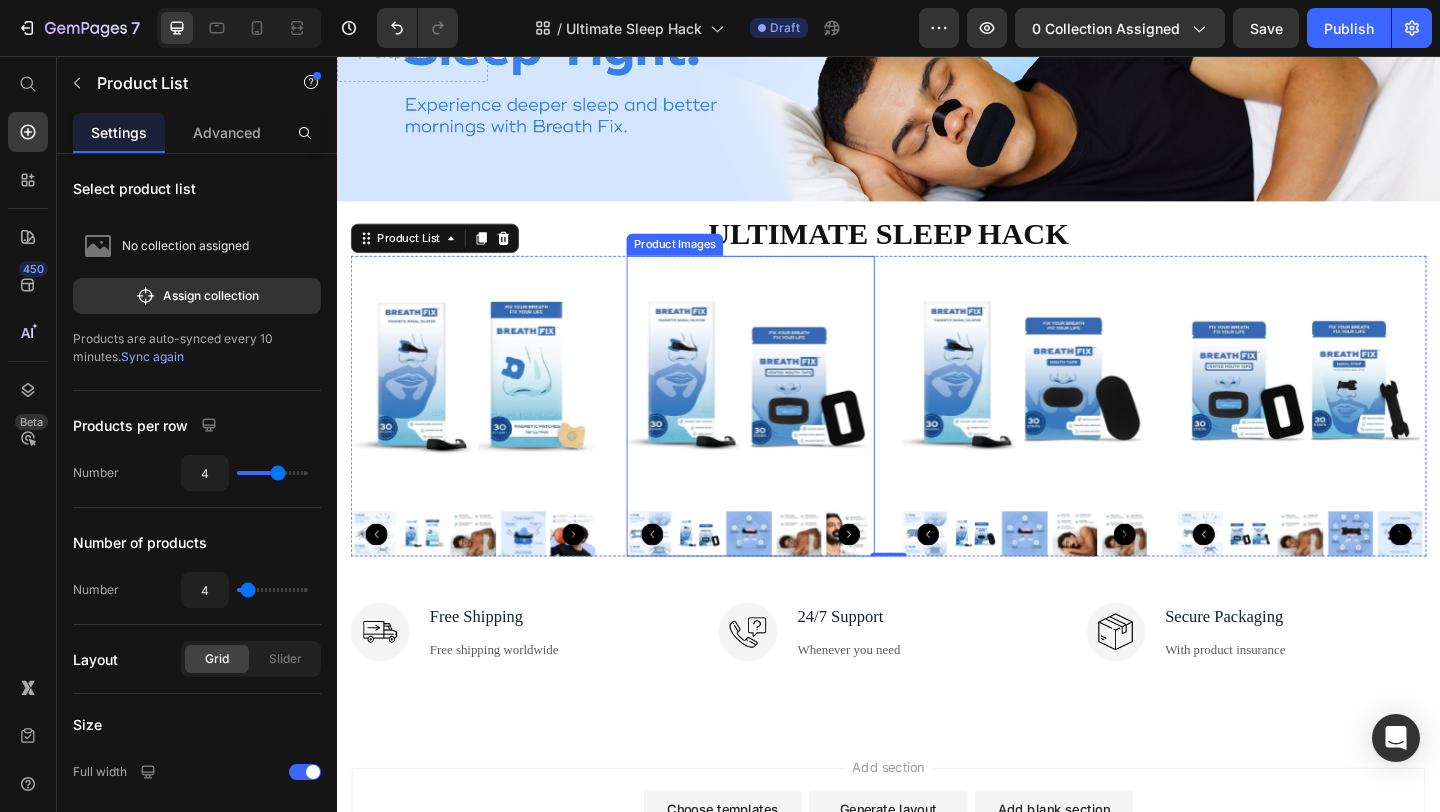 scroll, scrollTop: 414, scrollLeft: 0, axis: vertical 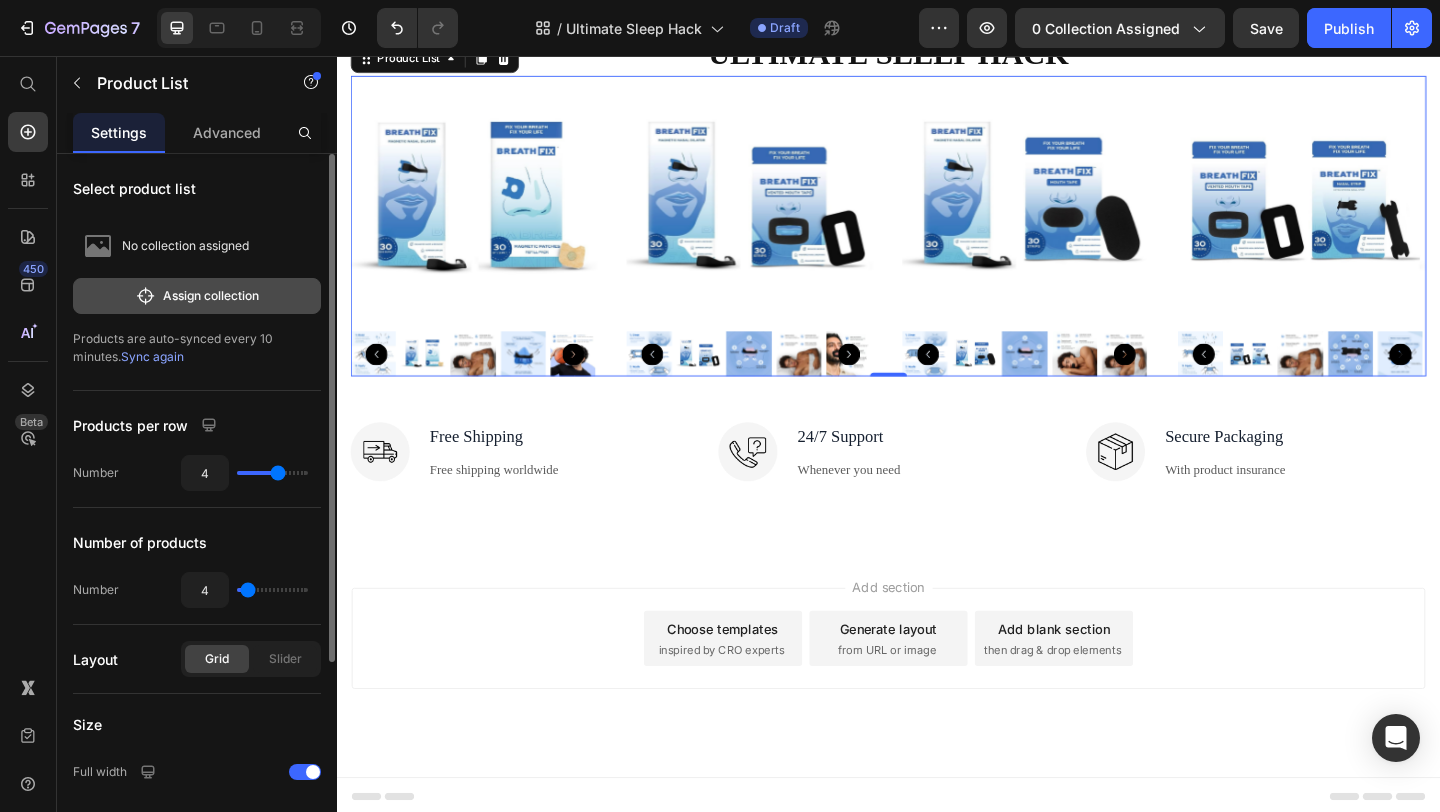 click on "Assign collection" at bounding box center (197, 296) 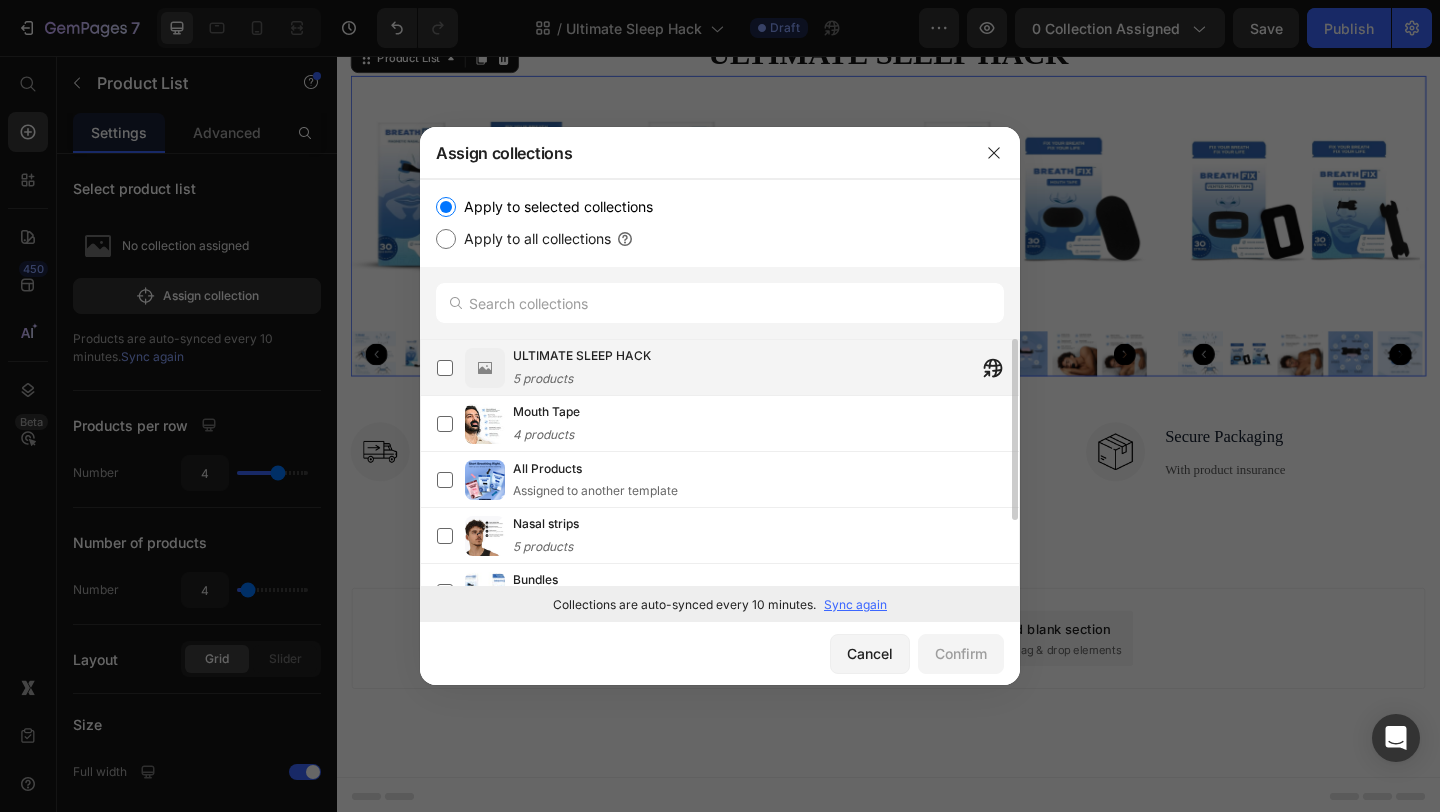 click on "ULTIMATE SLEEP HACK" at bounding box center (582, 356) 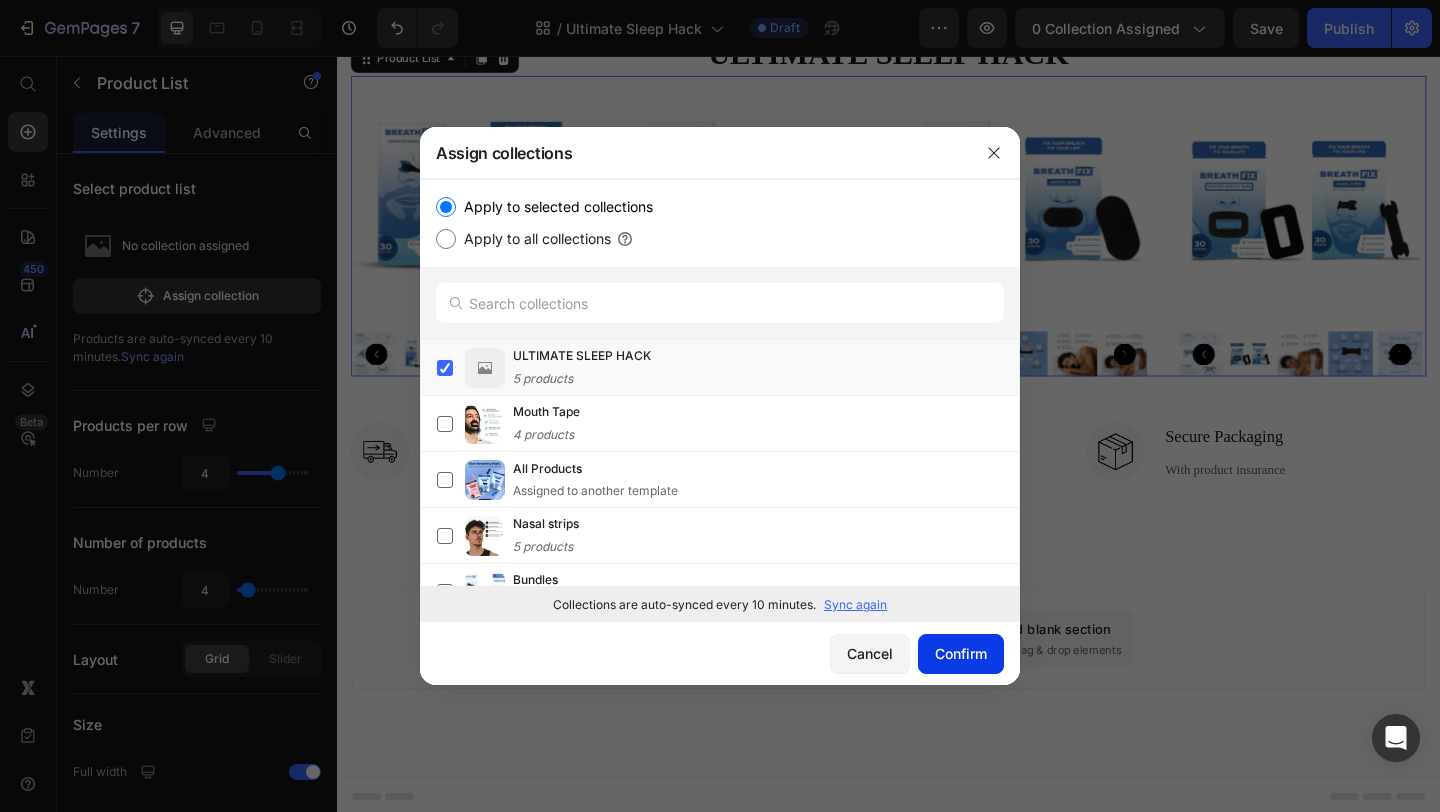 click on "Confirm" 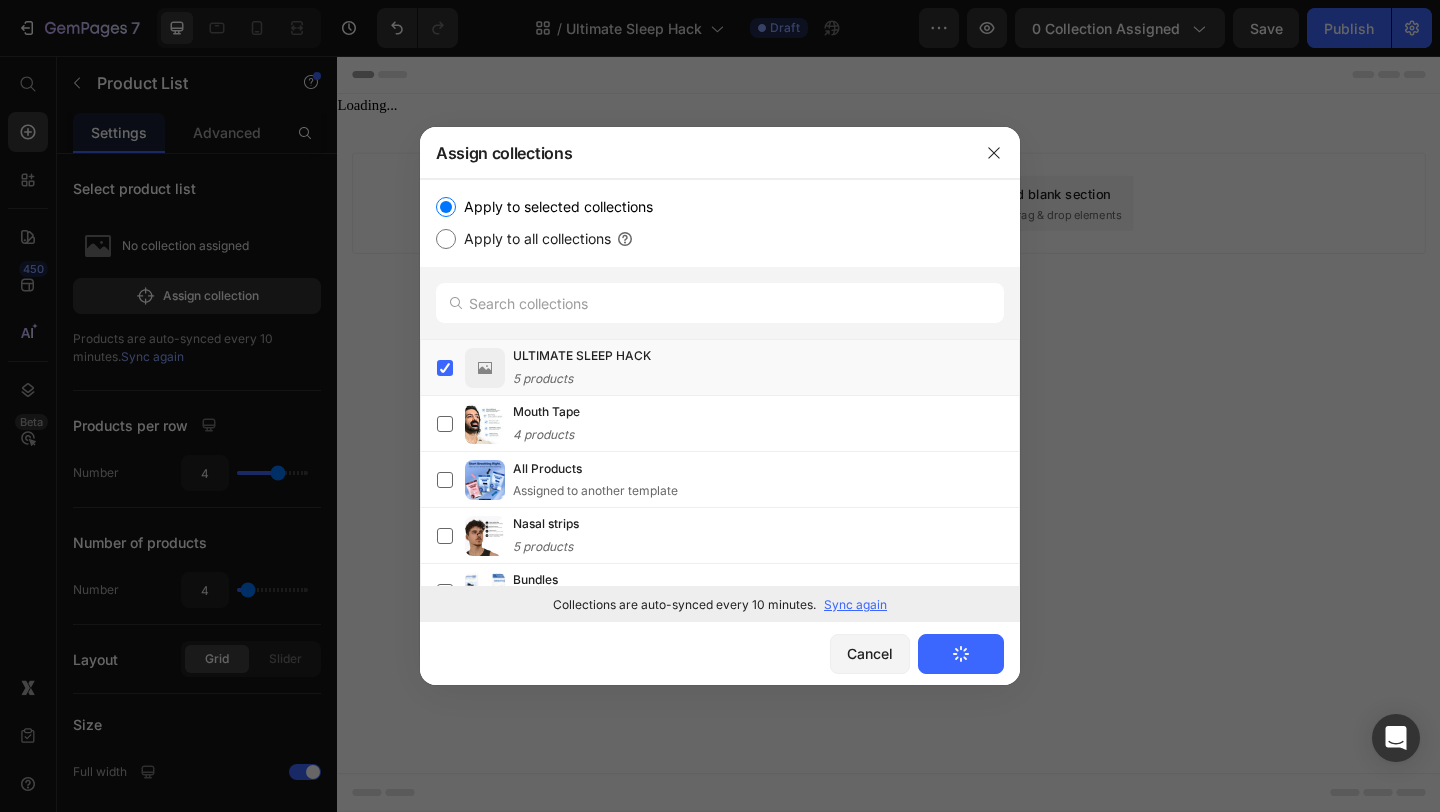scroll, scrollTop: 0, scrollLeft: 0, axis: both 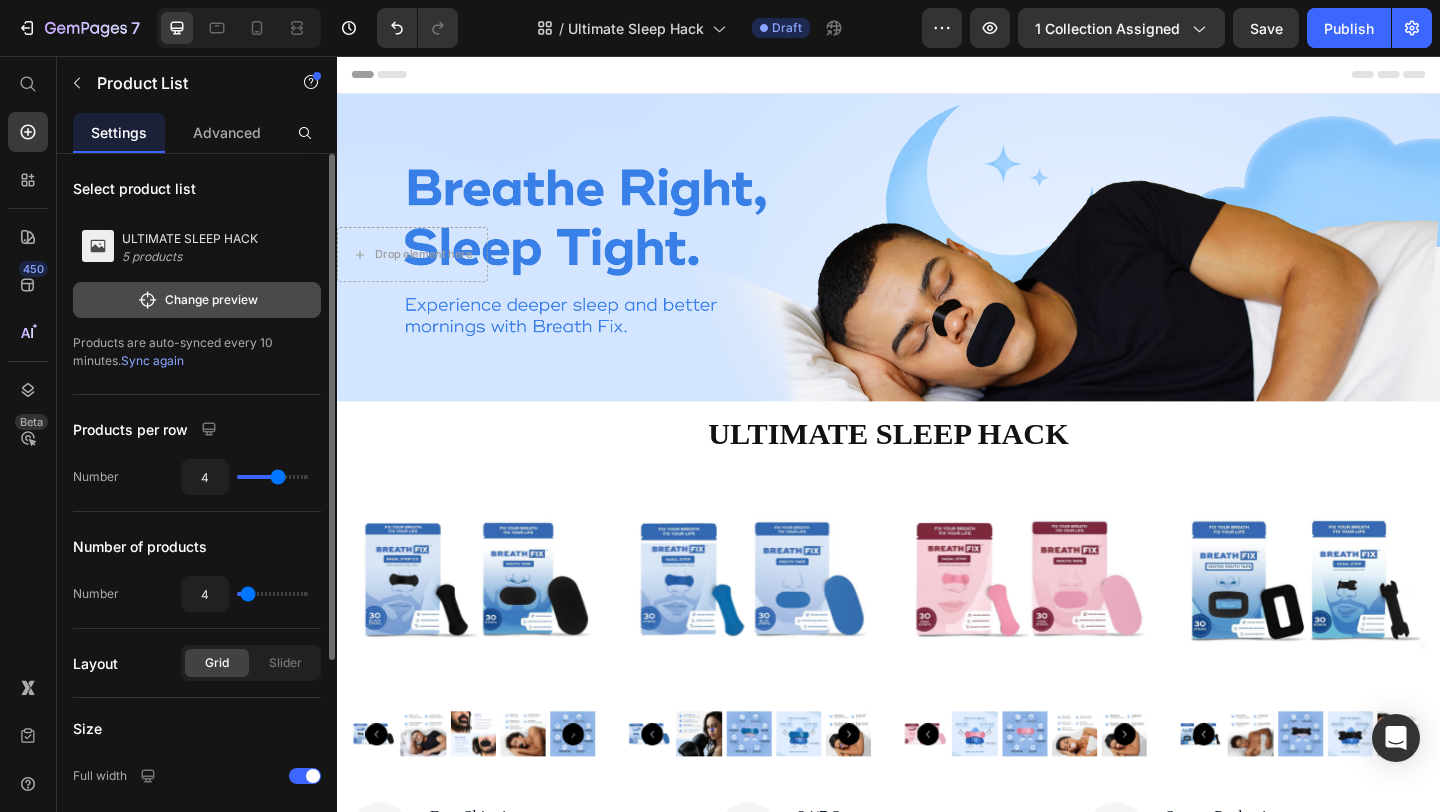 click on "Change preview" at bounding box center (197, 300) 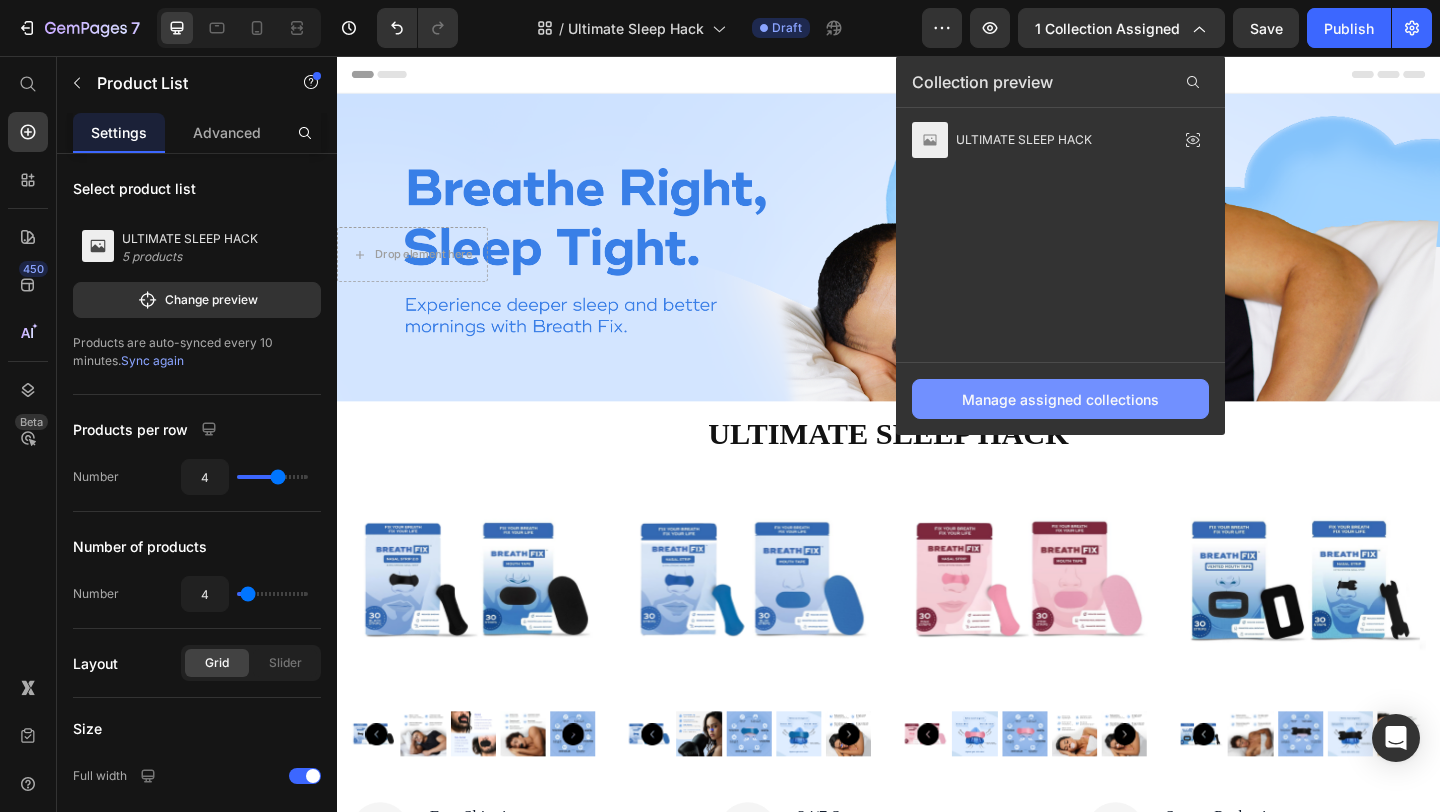 click on "Manage assigned collections" at bounding box center [1060, 399] 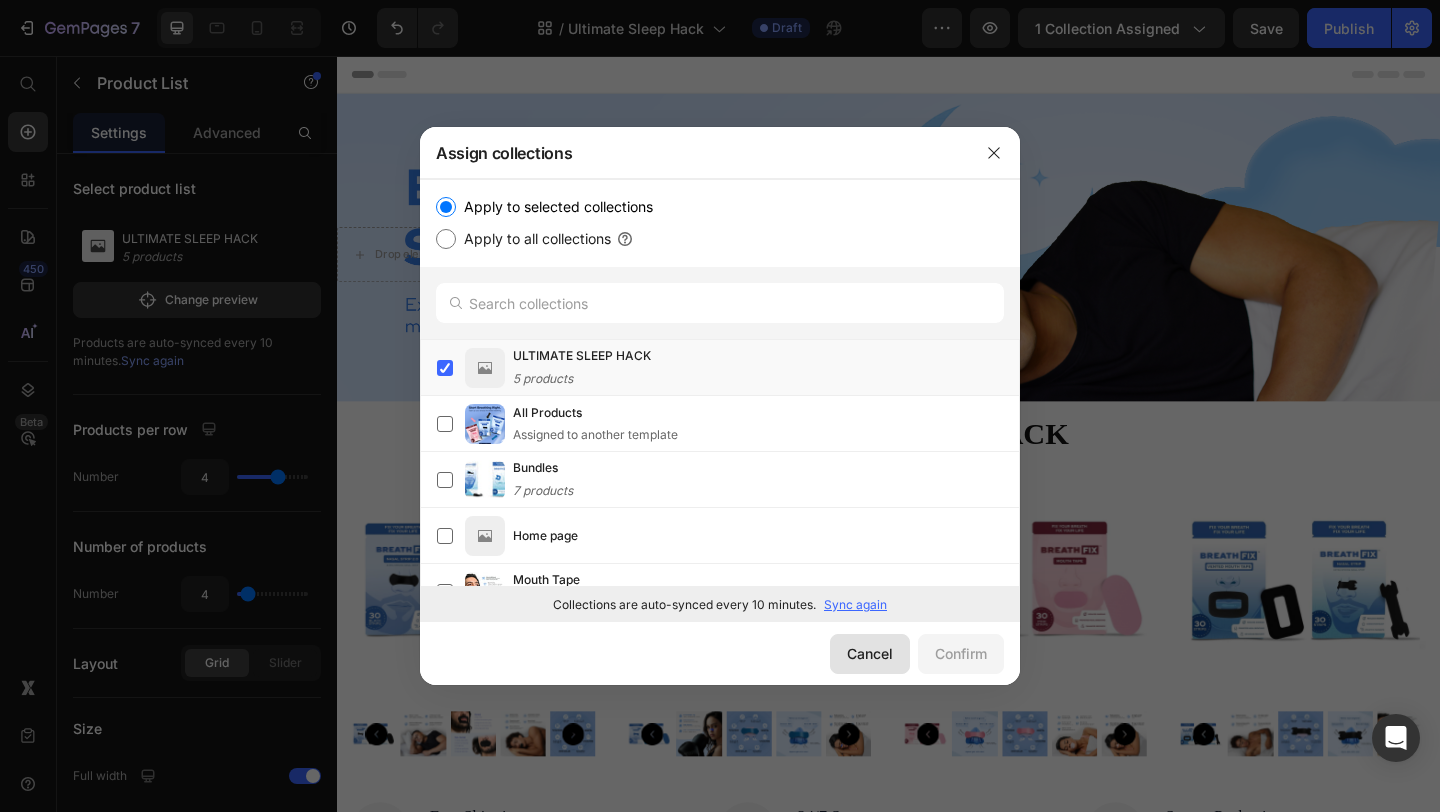 click on "Cancel" at bounding box center (870, 653) 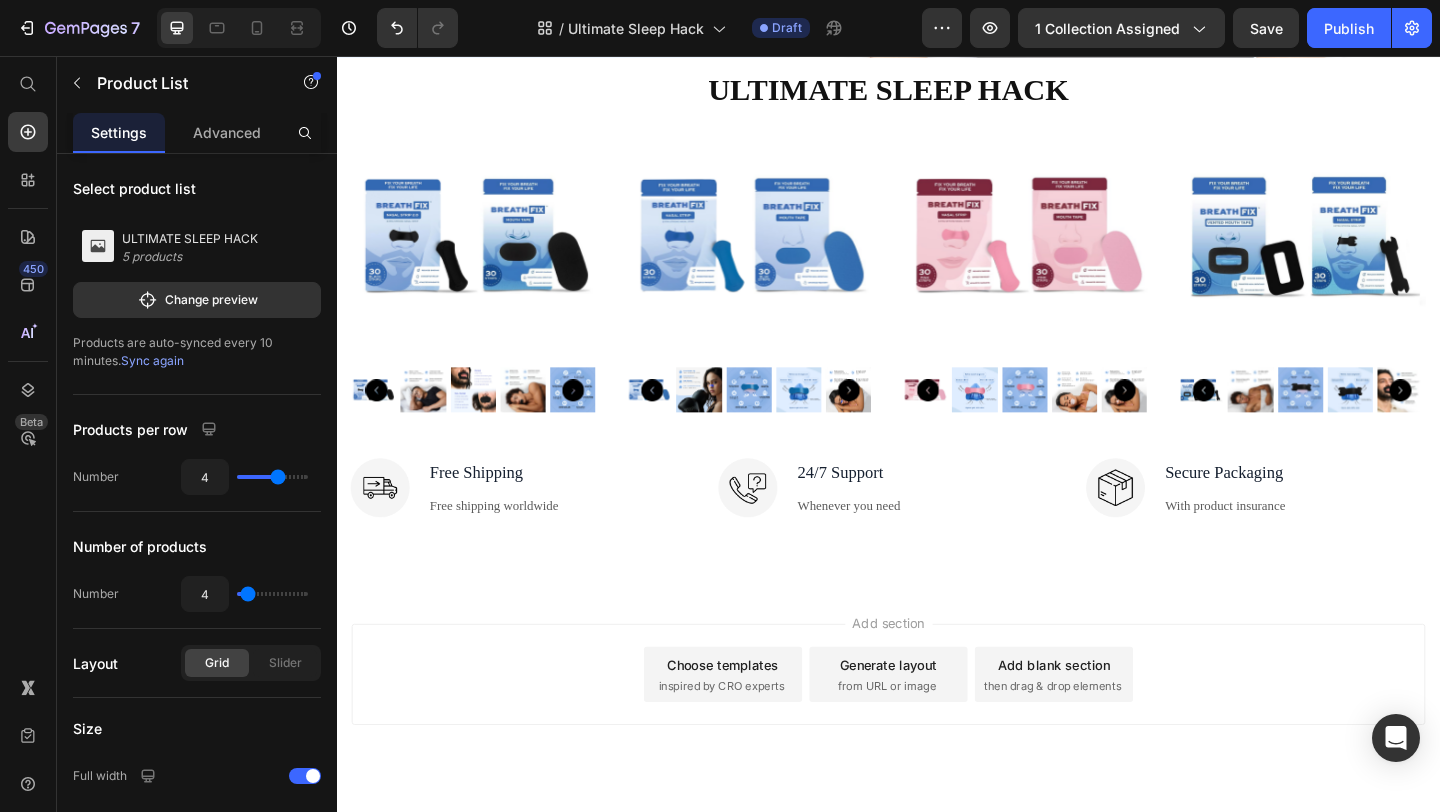 scroll, scrollTop: 414, scrollLeft: 0, axis: vertical 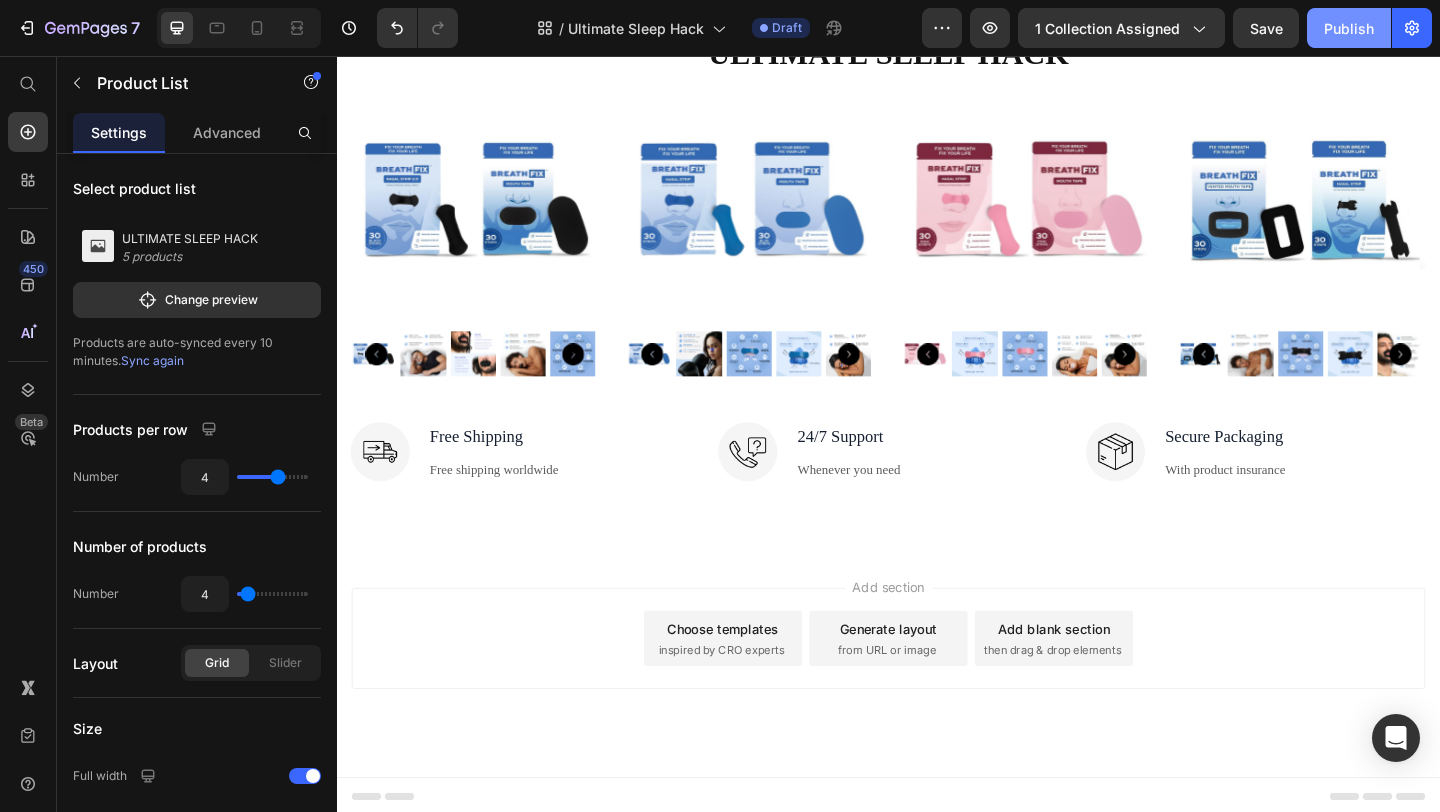 click on "Publish" 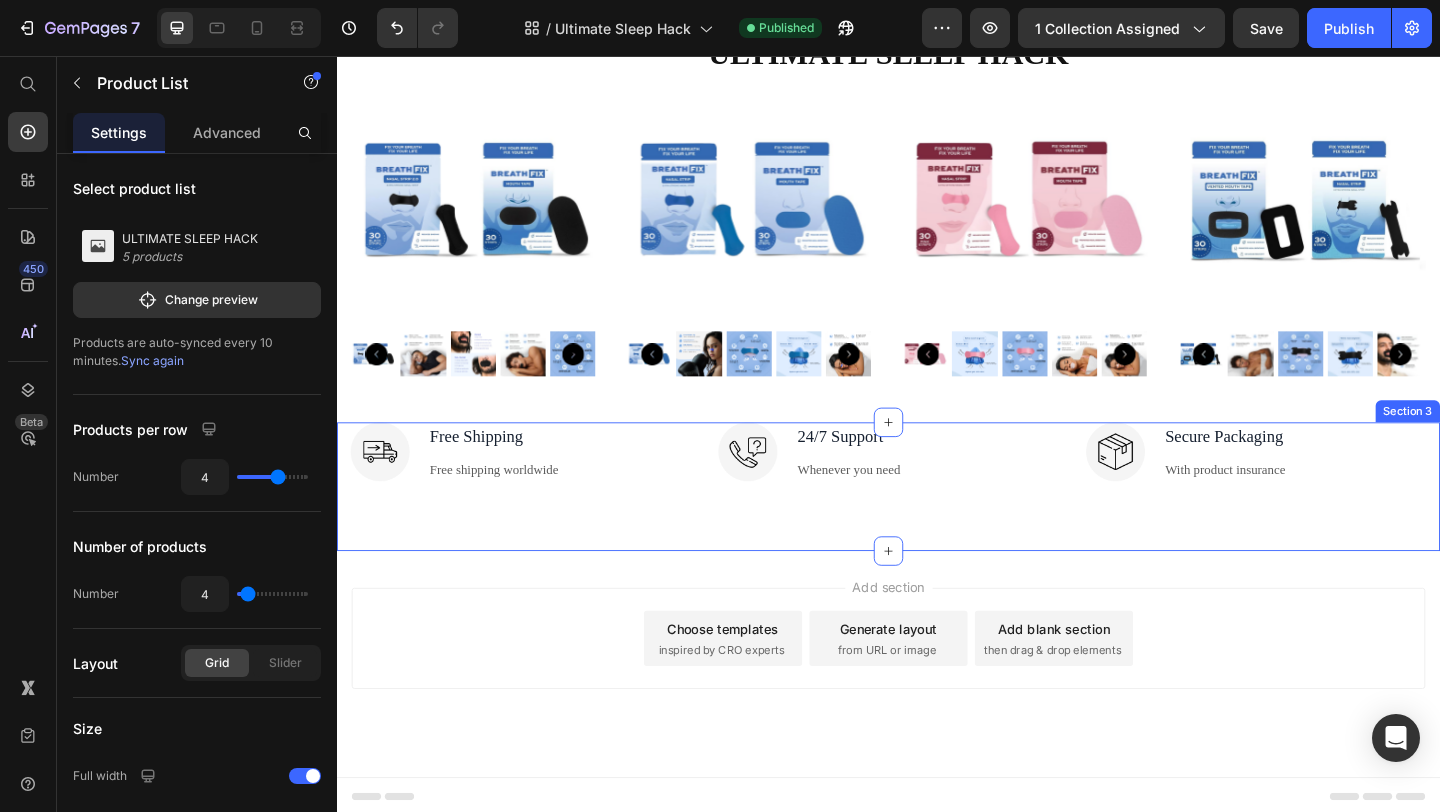 click on "Image Free Shipping Text block Free shipping worldwide Text block Row Image 24/7 Support Text block Whenever you need Text block Row Image Secure Packaging Text block With product insurance Text block Row Row Section 3" at bounding box center (937, 524) 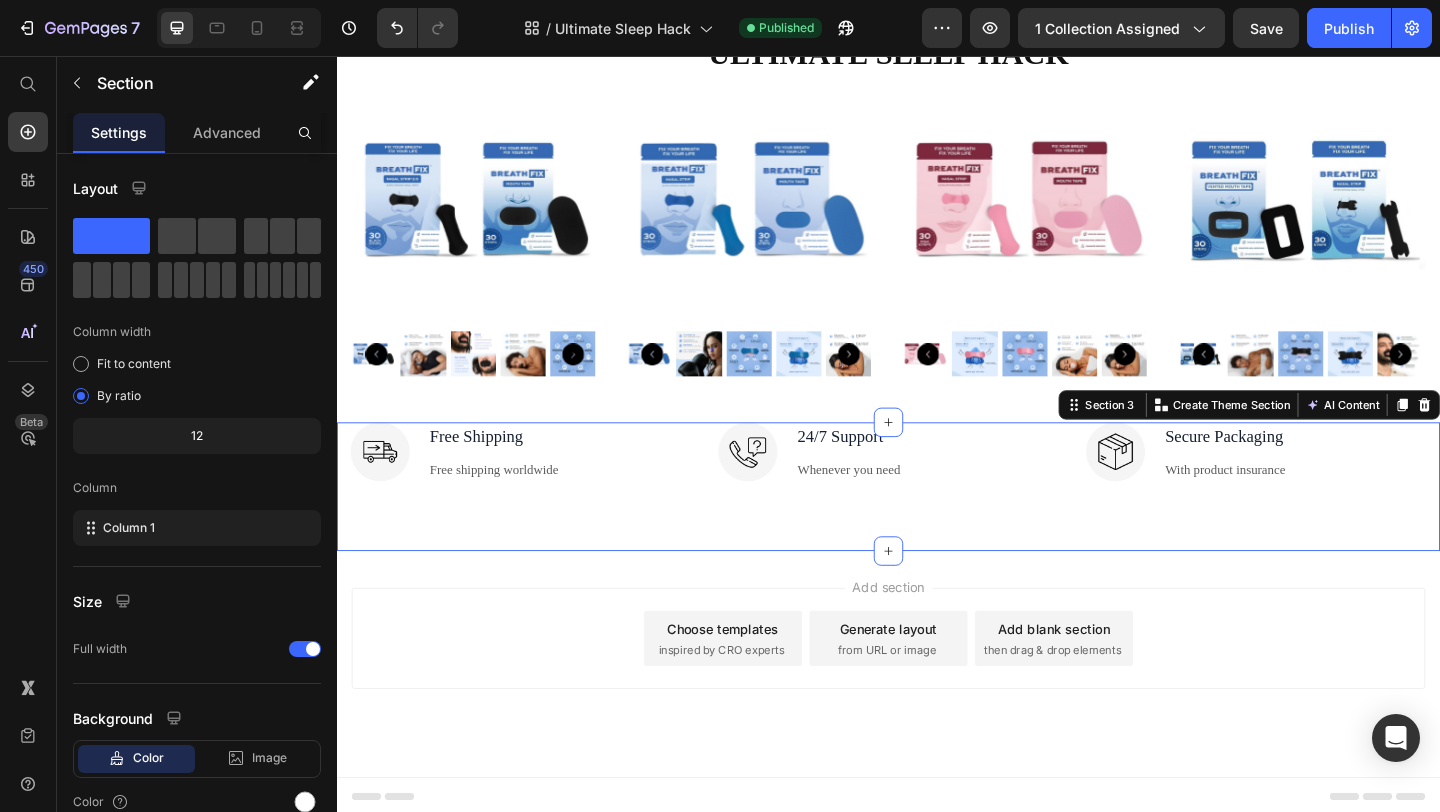 click 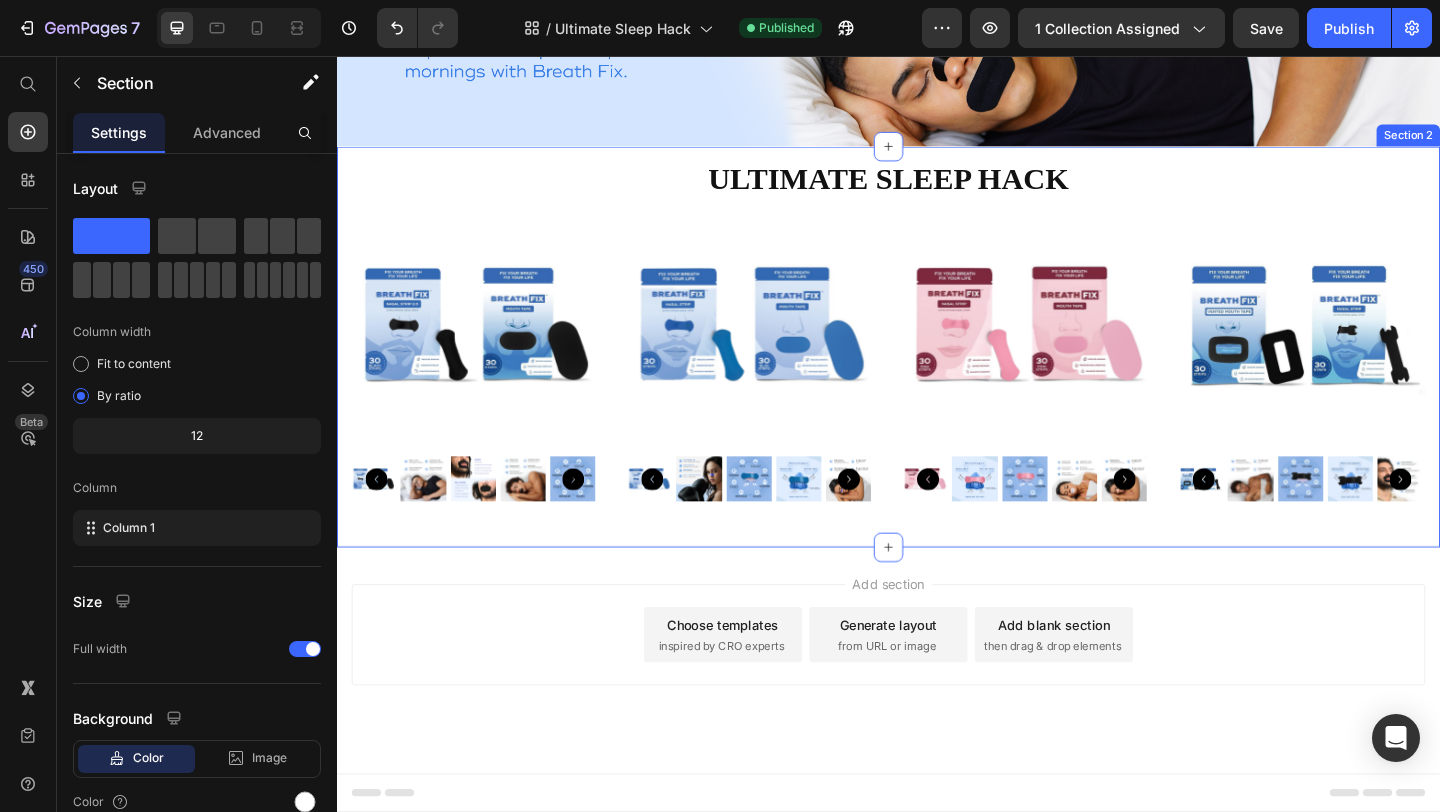 scroll, scrollTop: 274, scrollLeft: 0, axis: vertical 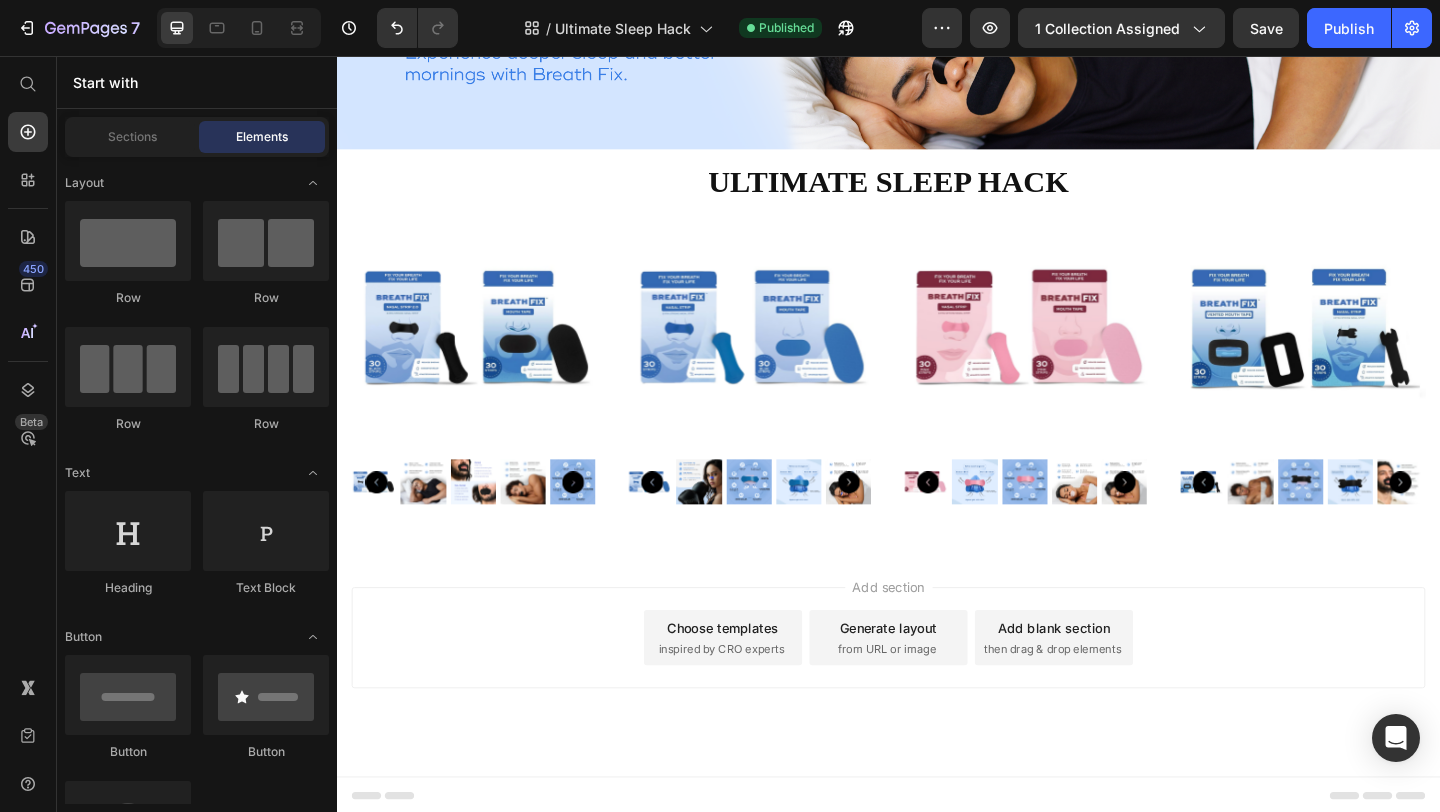 click on "Add section Choose templates inspired by CRO experts Generate layout from URL or image Add blank section then drag & drop elements" at bounding box center (937, 717) 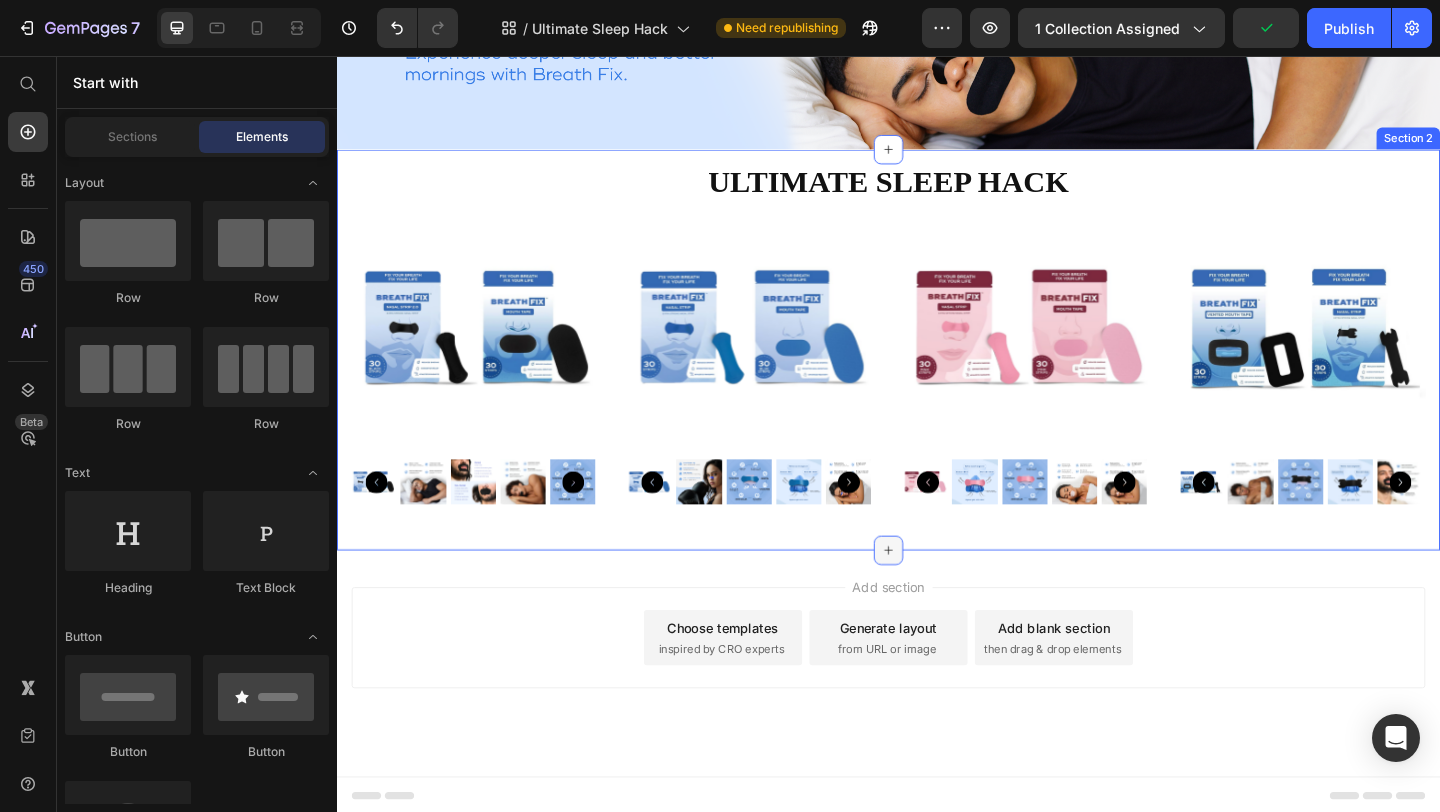 click 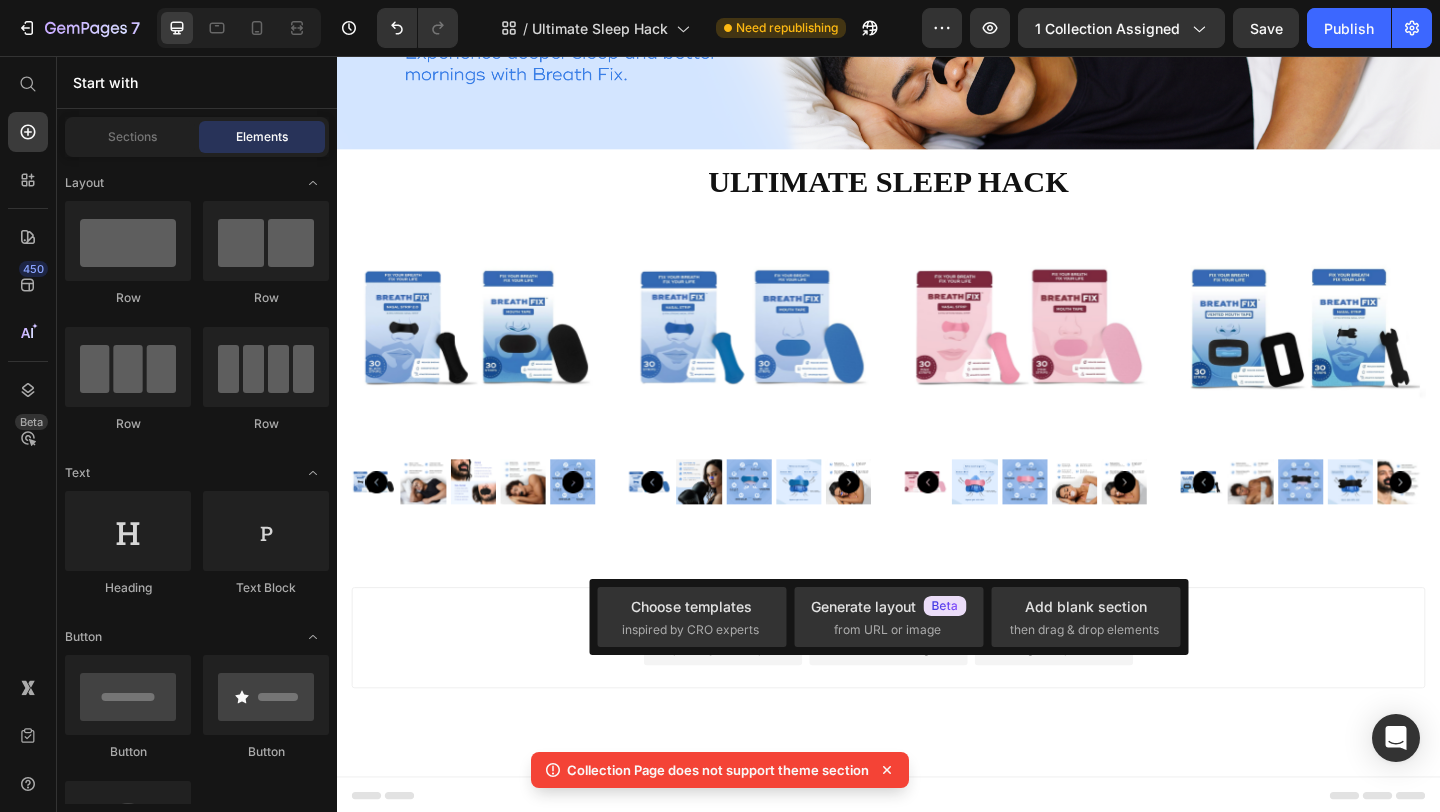 click on "Add section Choose templates inspired by CRO experts Generate layout from URL or image Add blank section then drag & drop elements" at bounding box center (937, 717) 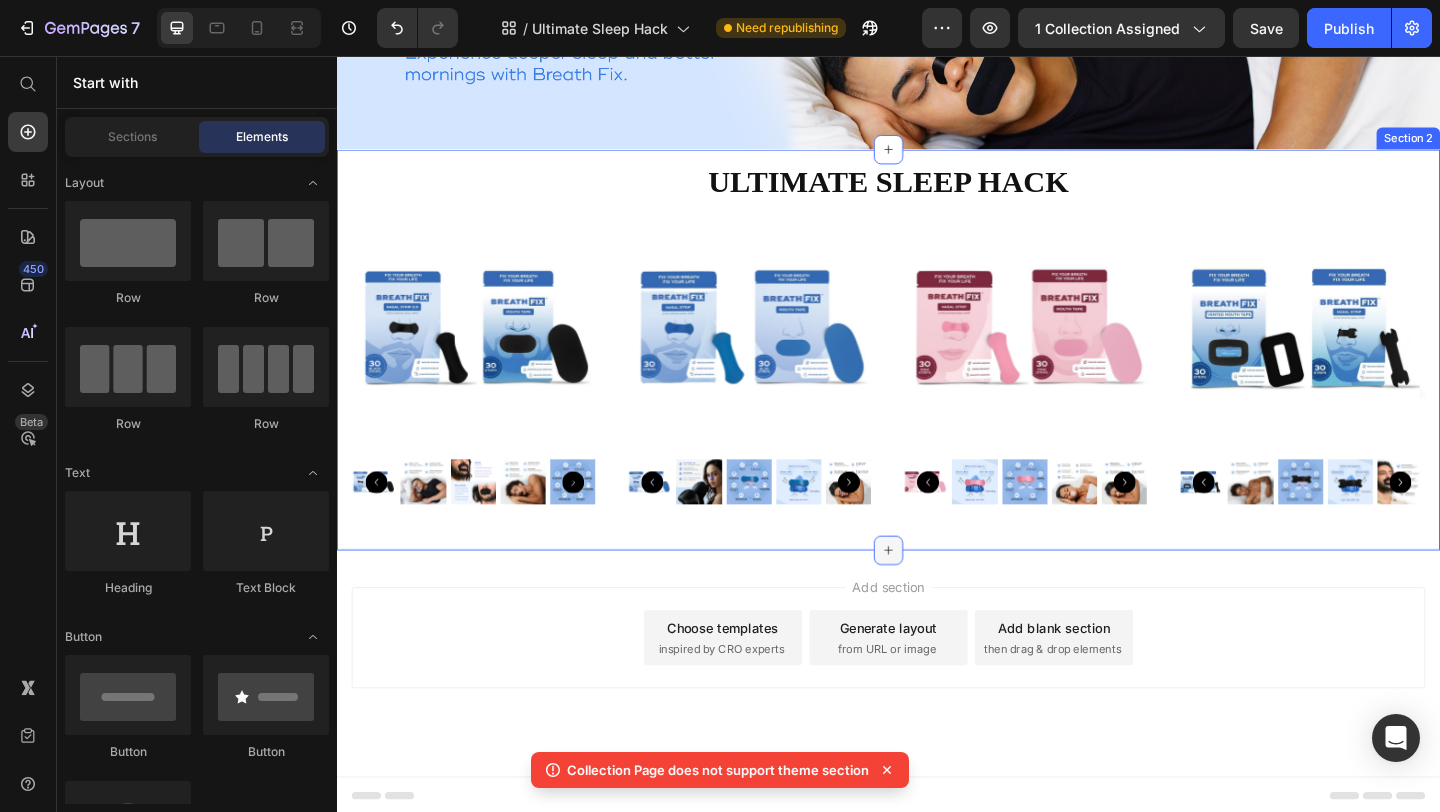 click at bounding box center (937, 594) 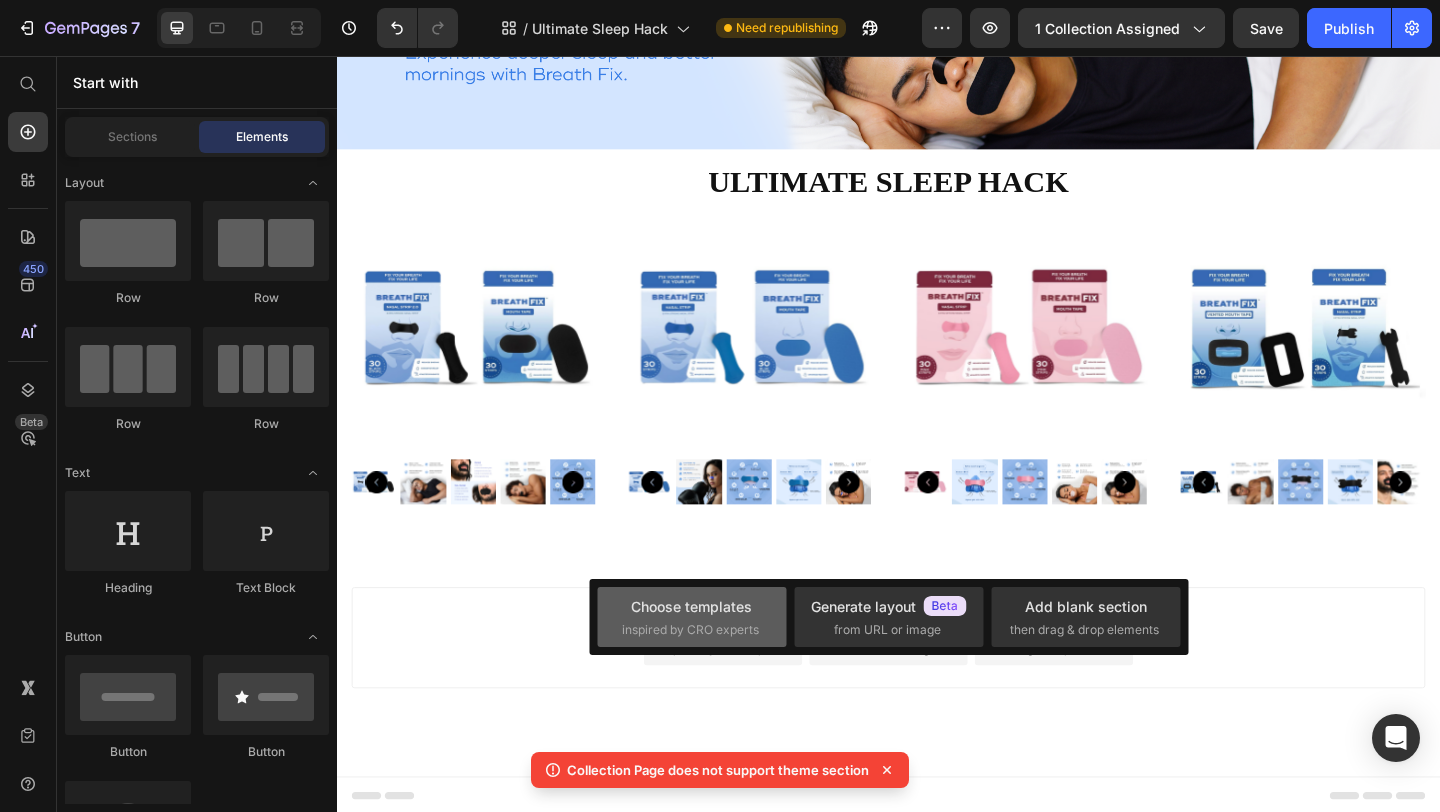 click on "Choose templates" at bounding box center [691, 606] 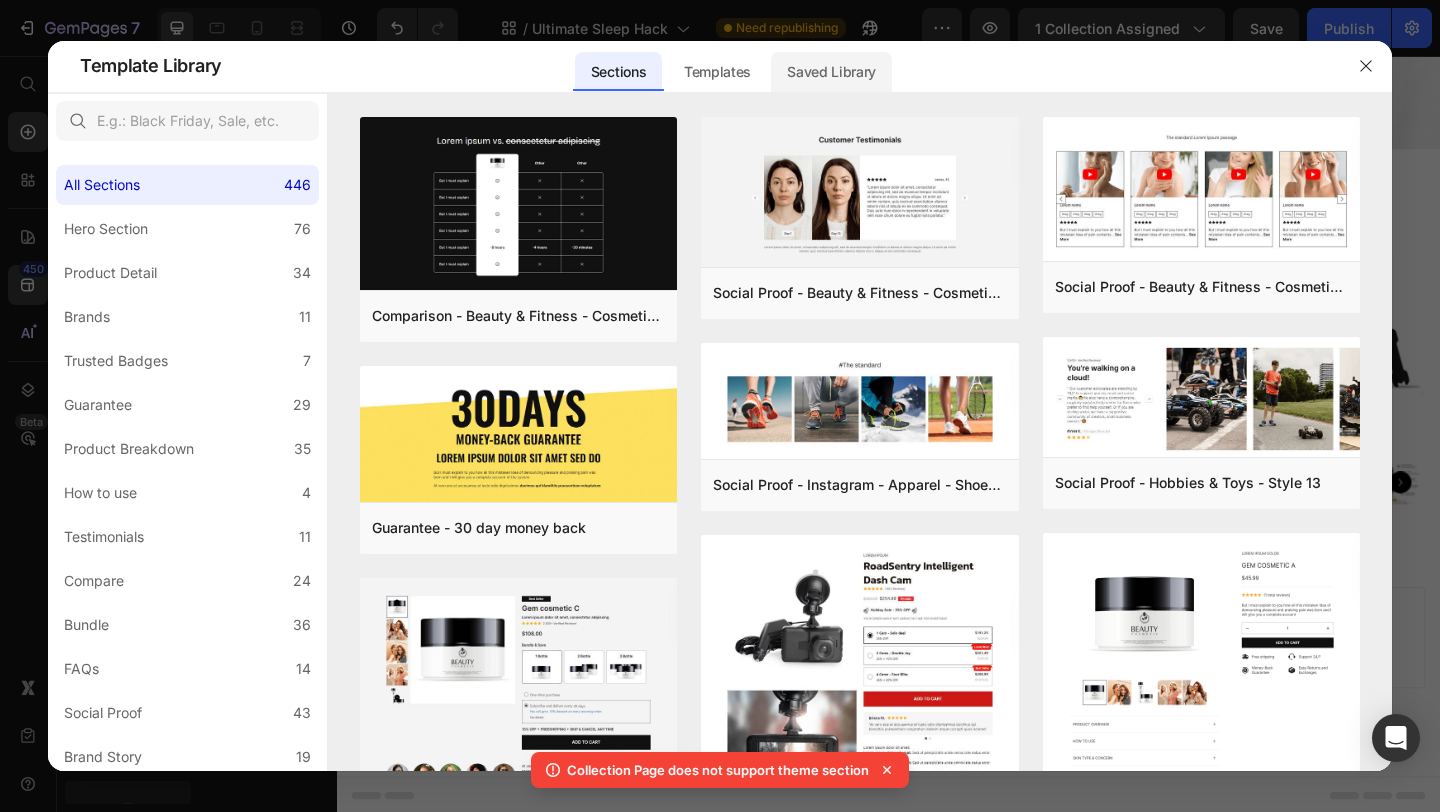 click on "Saved Library" 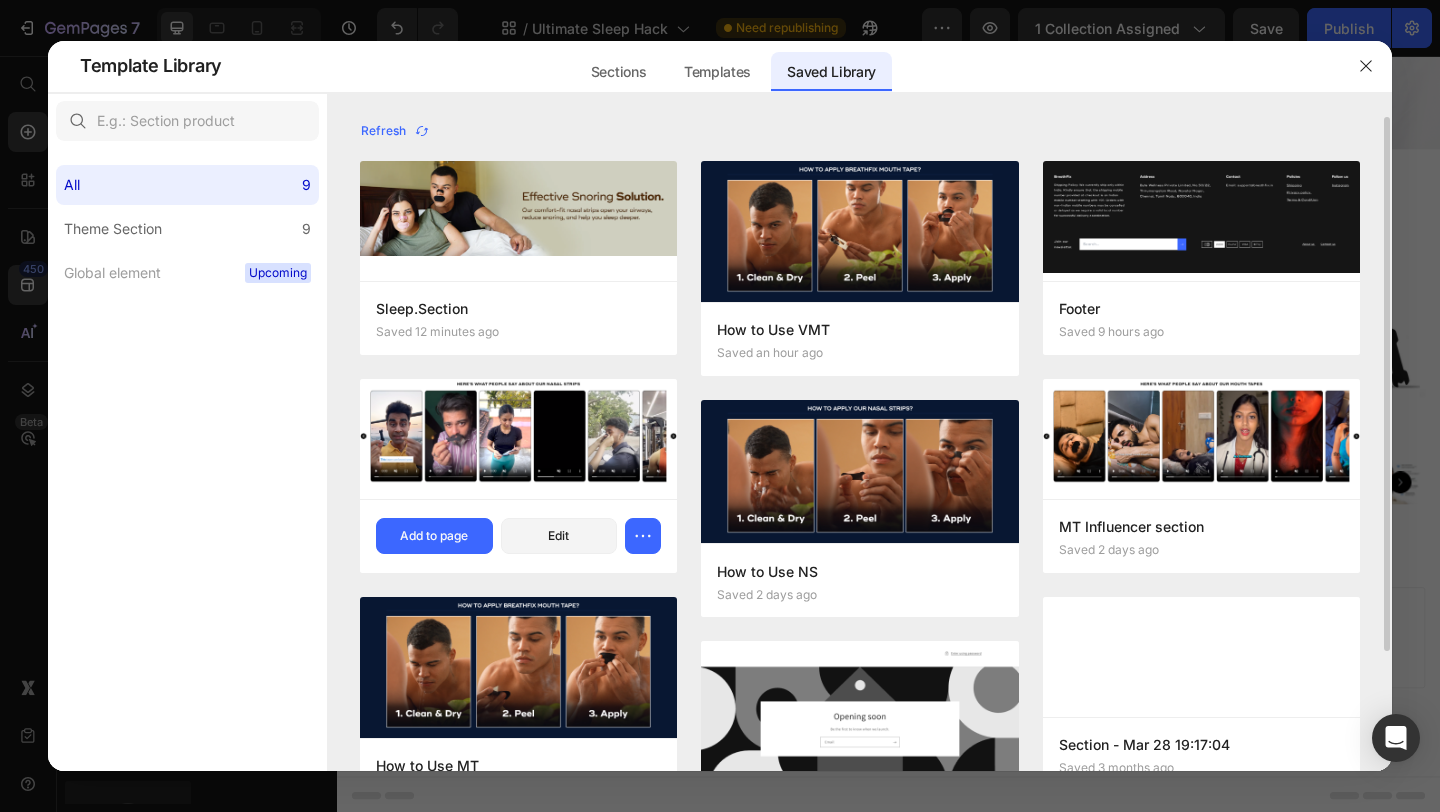 click at bounding box center [518, 432] 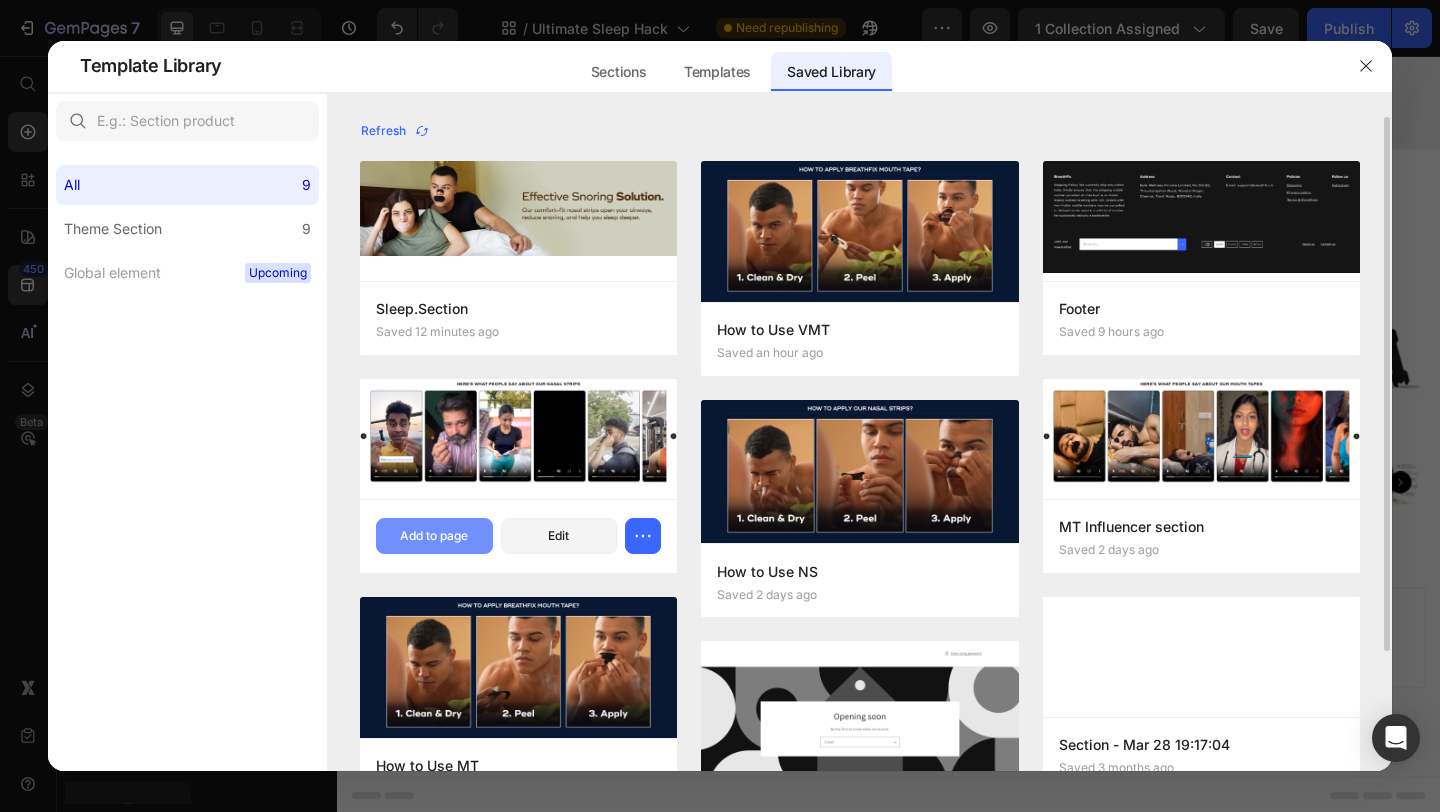 click on "Add to page" at bounding box center [434, 536] 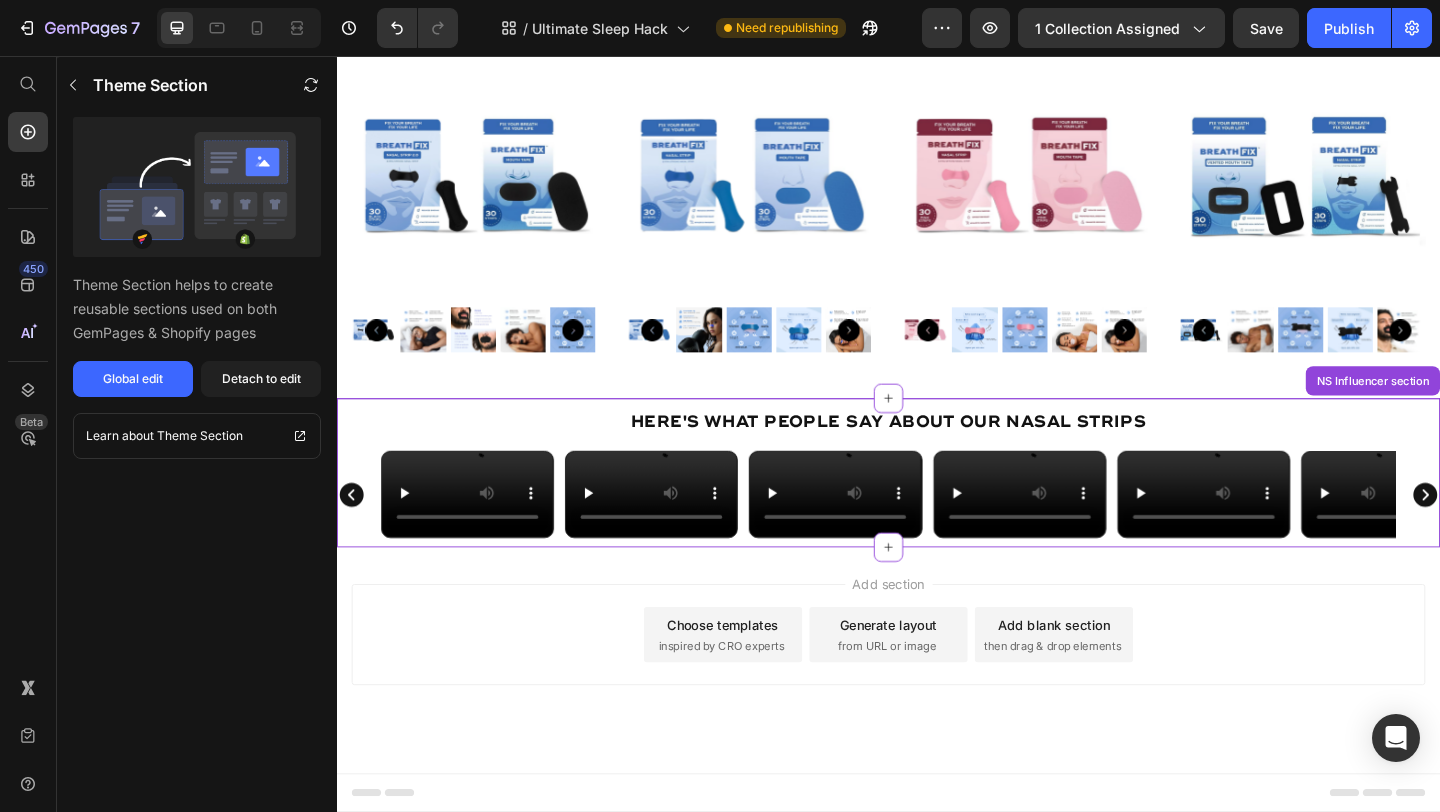 scroll, scrollTop: 675, scrollLeft: 0, axis: vertical 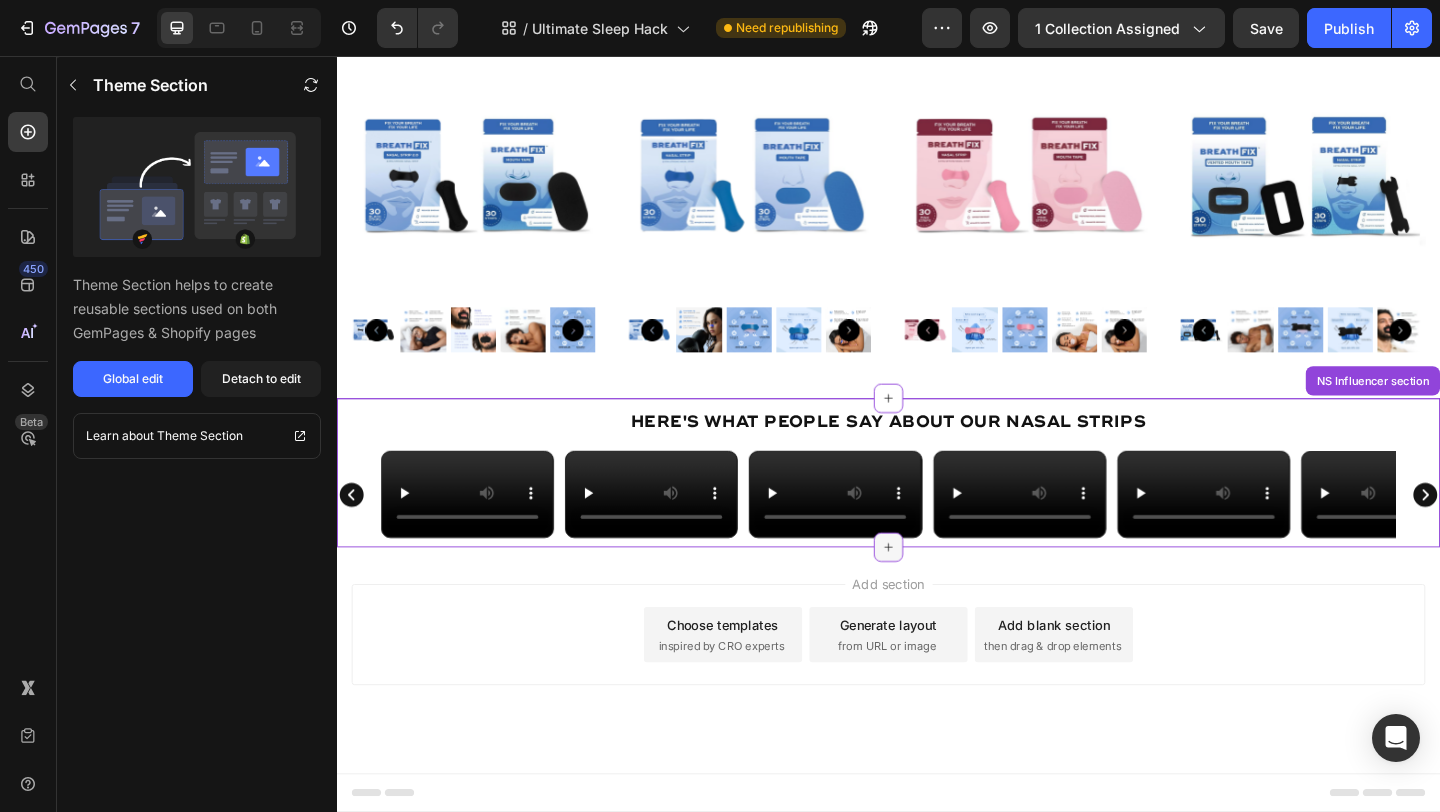 click at bounding box center [937, 590] 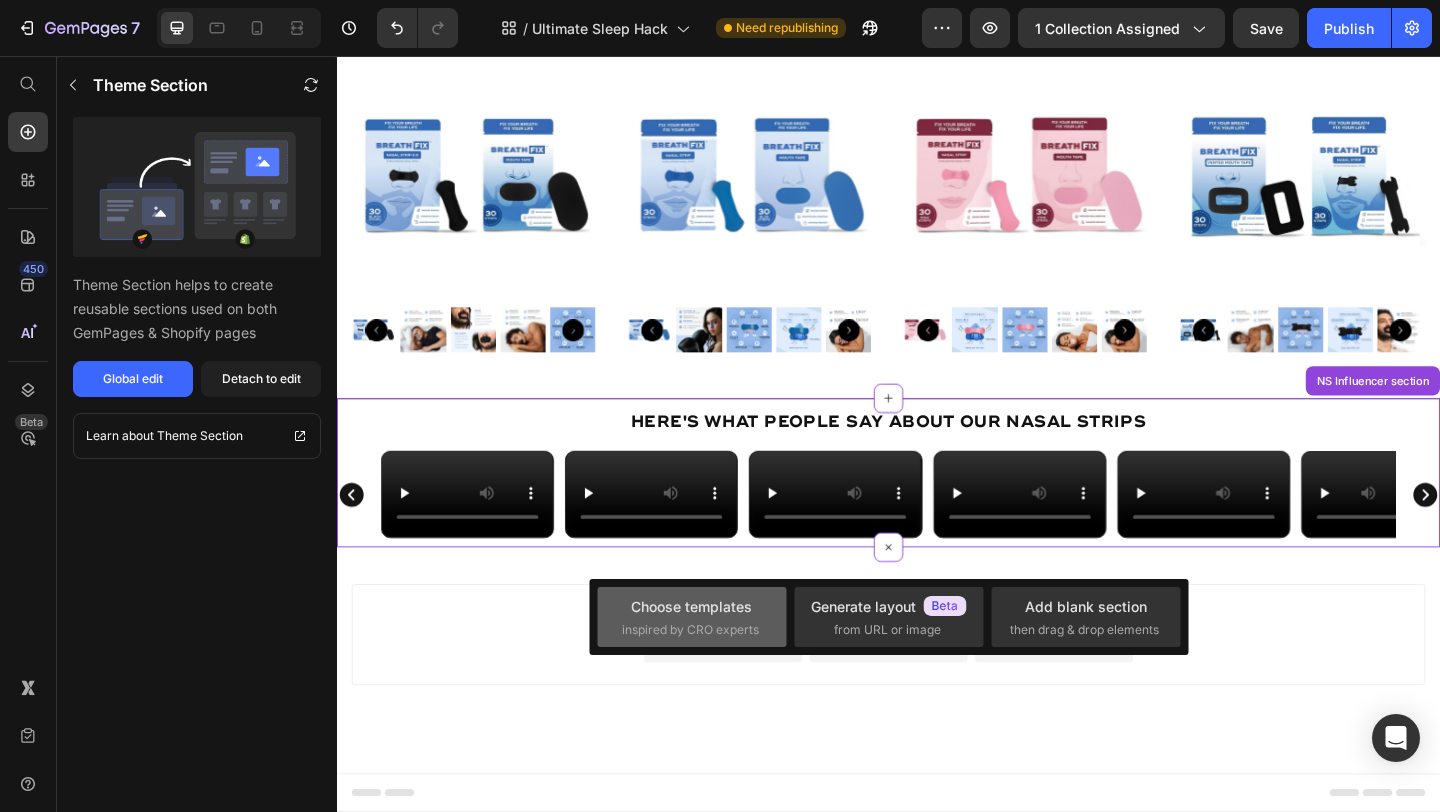 click on "Choose templates  inspired by CRO experts" 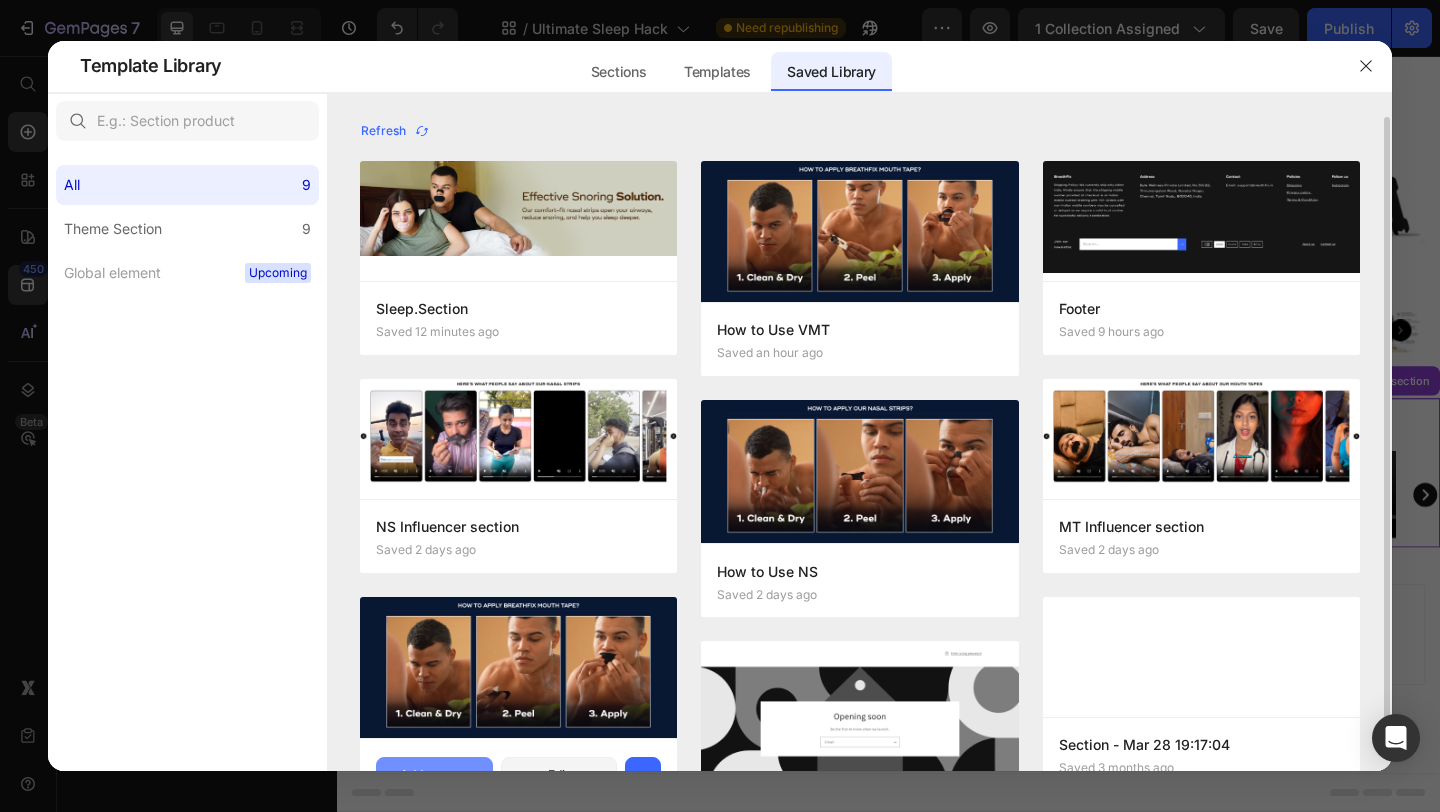 click on "Add to page" at bounding box center [434, 775] 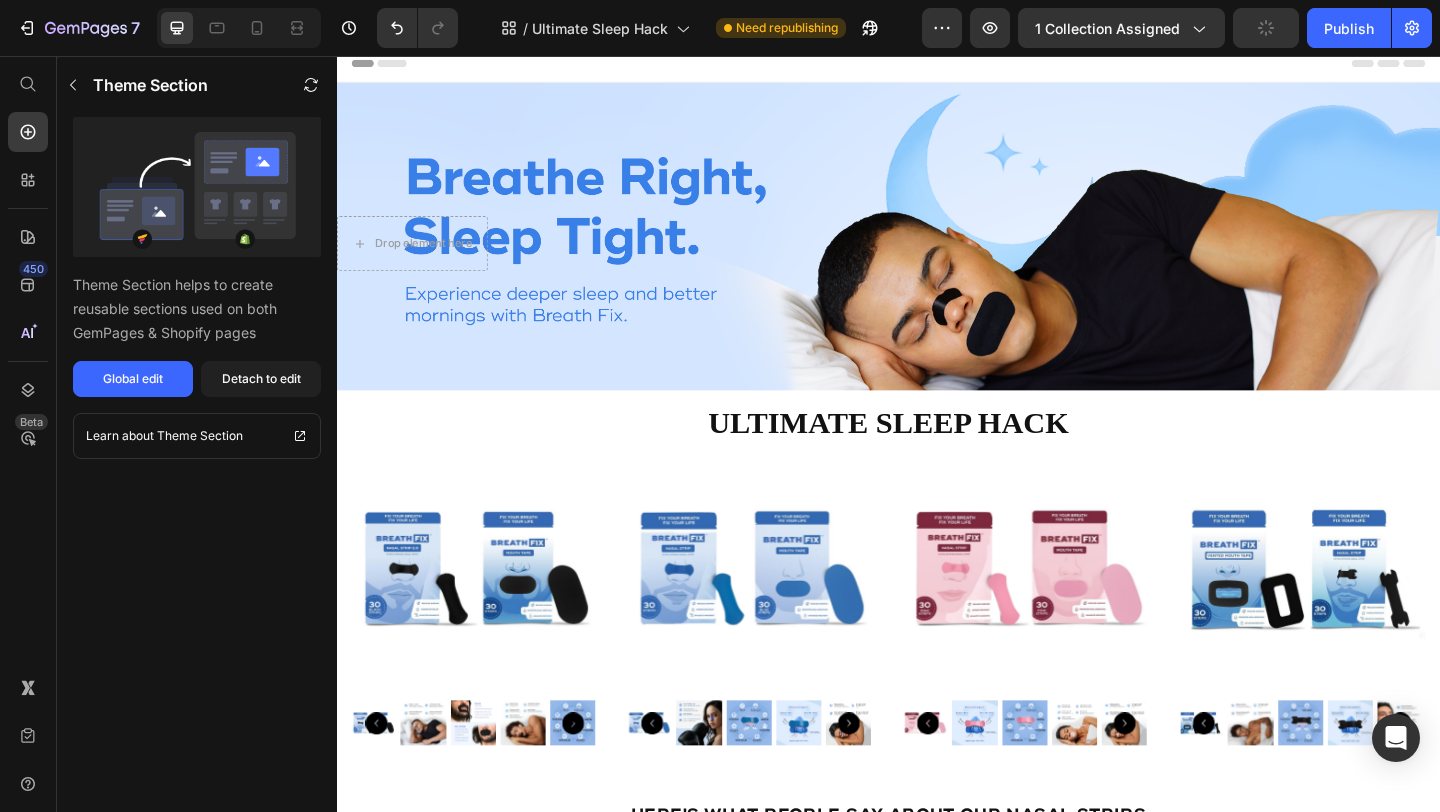 scroll, scrollTop: 0, scrollLeft: 0, axis: both 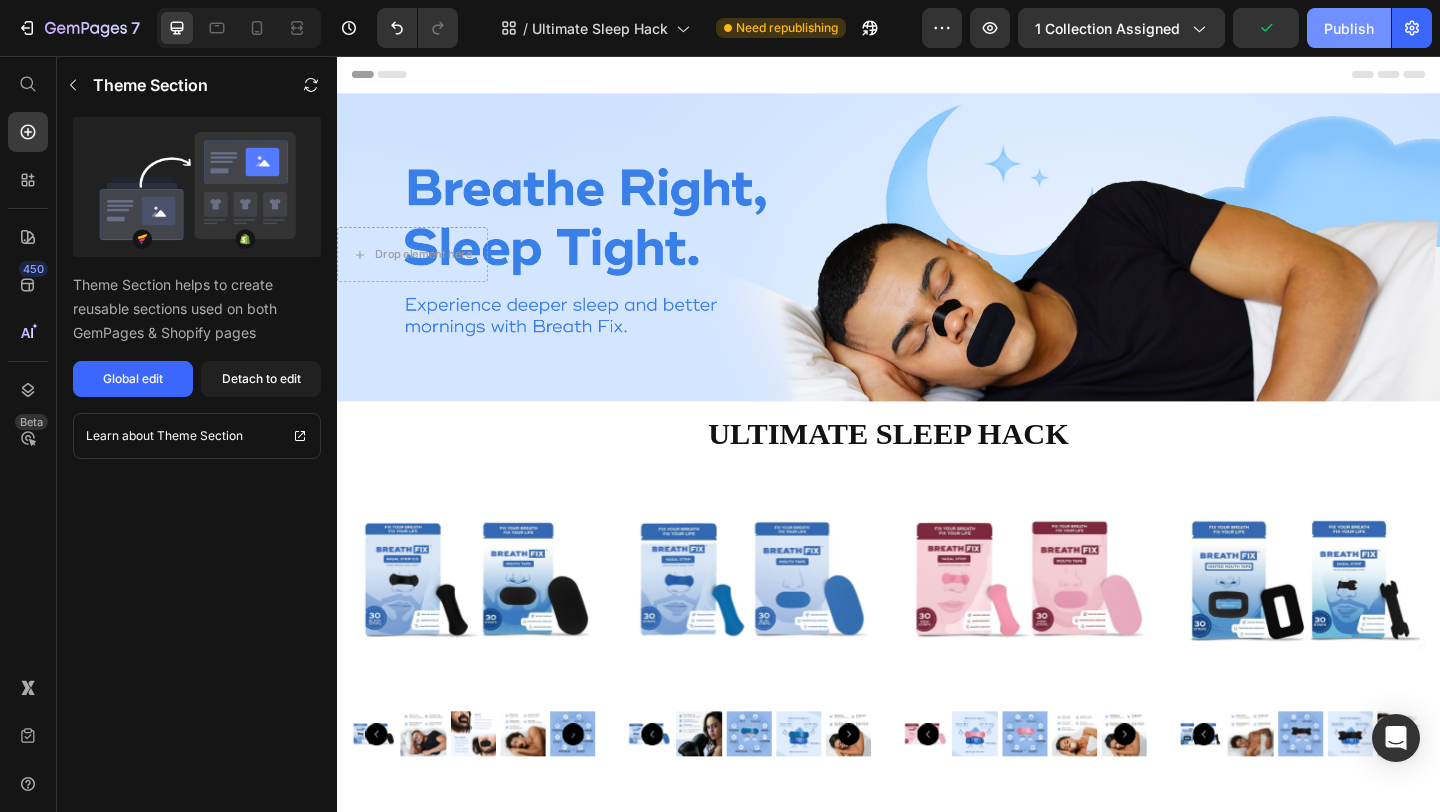 click on "Publish" at bounding box center [1349, 28] 